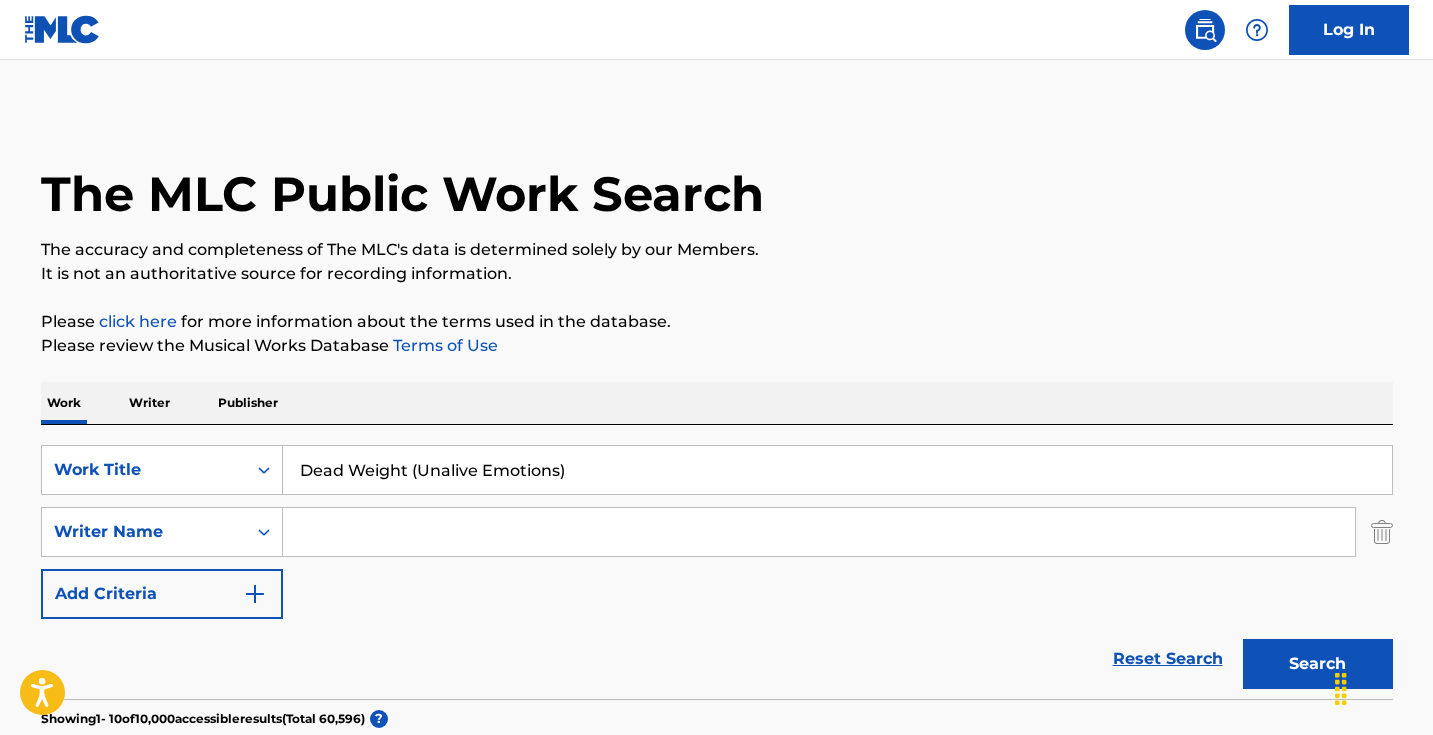 scroll, scrollTop: 258, scrollLeft: 0, axis: vertical 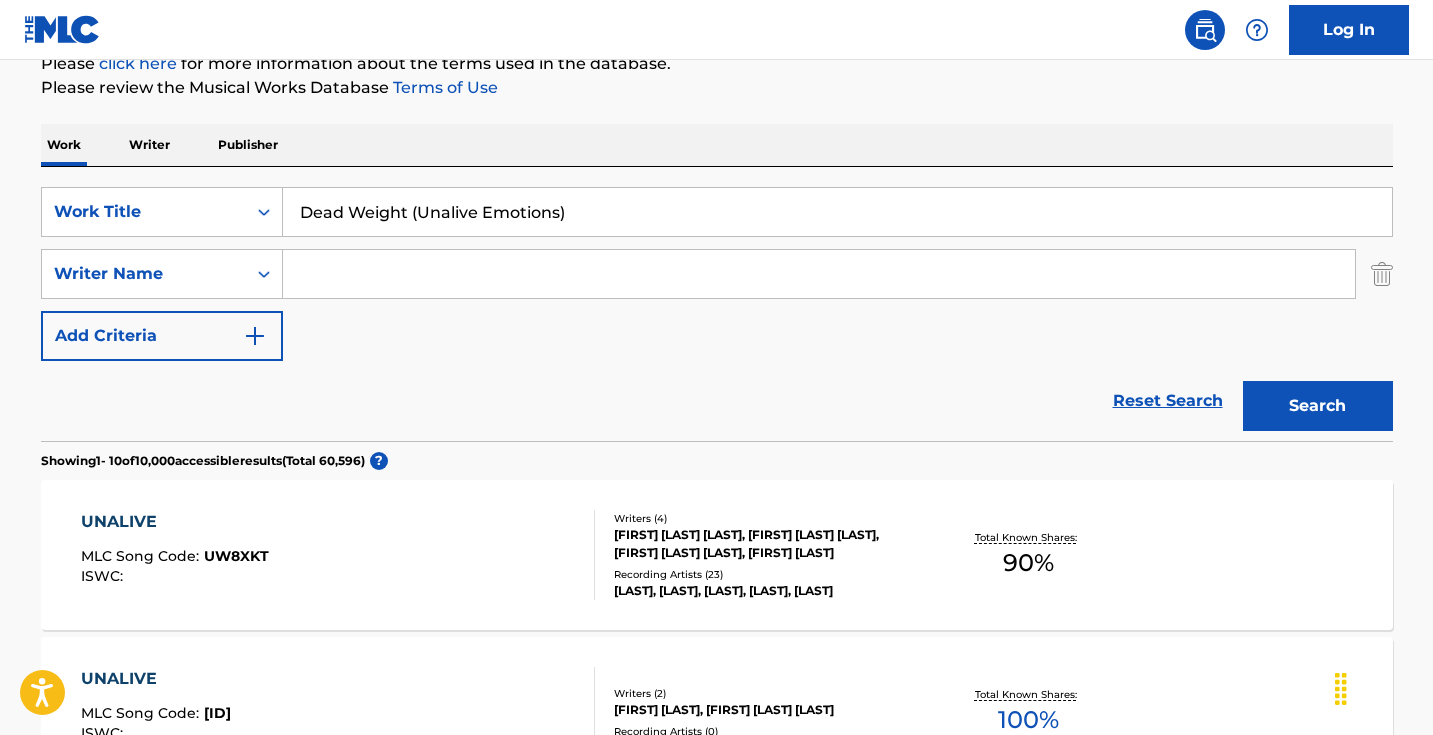 click on "Dead Weight (Unalive Emotions)" at bounding box center [837, 212] 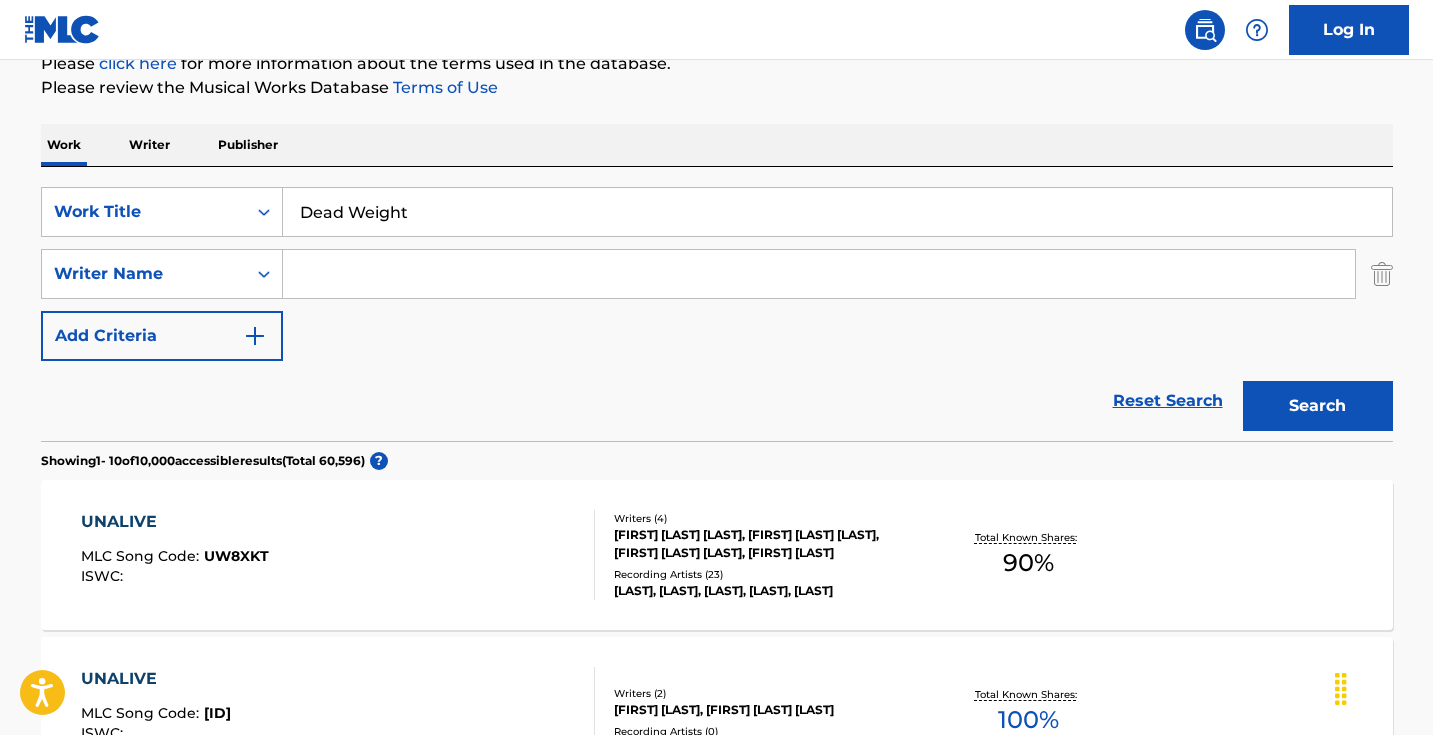 type on "dead weight" 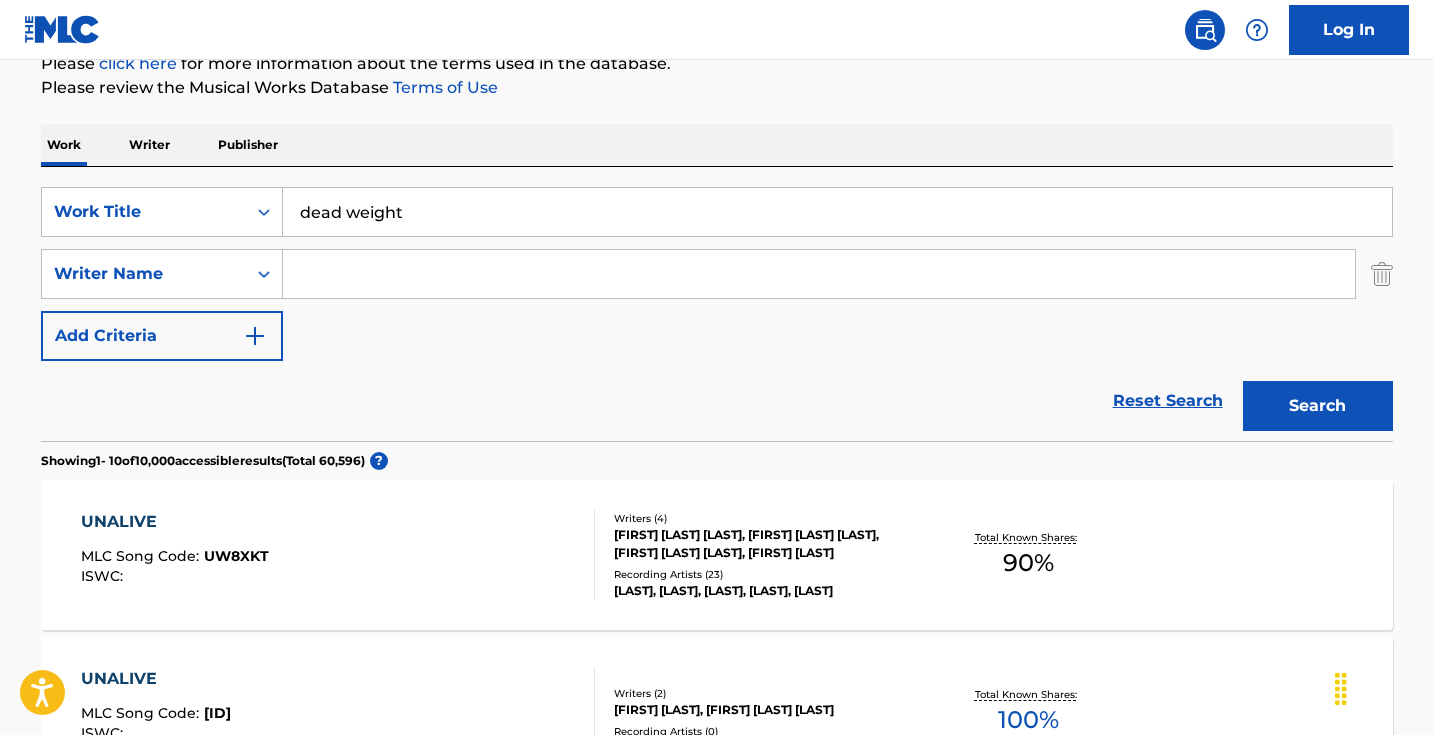 click on "Search" at bounding box center (1318, 406) 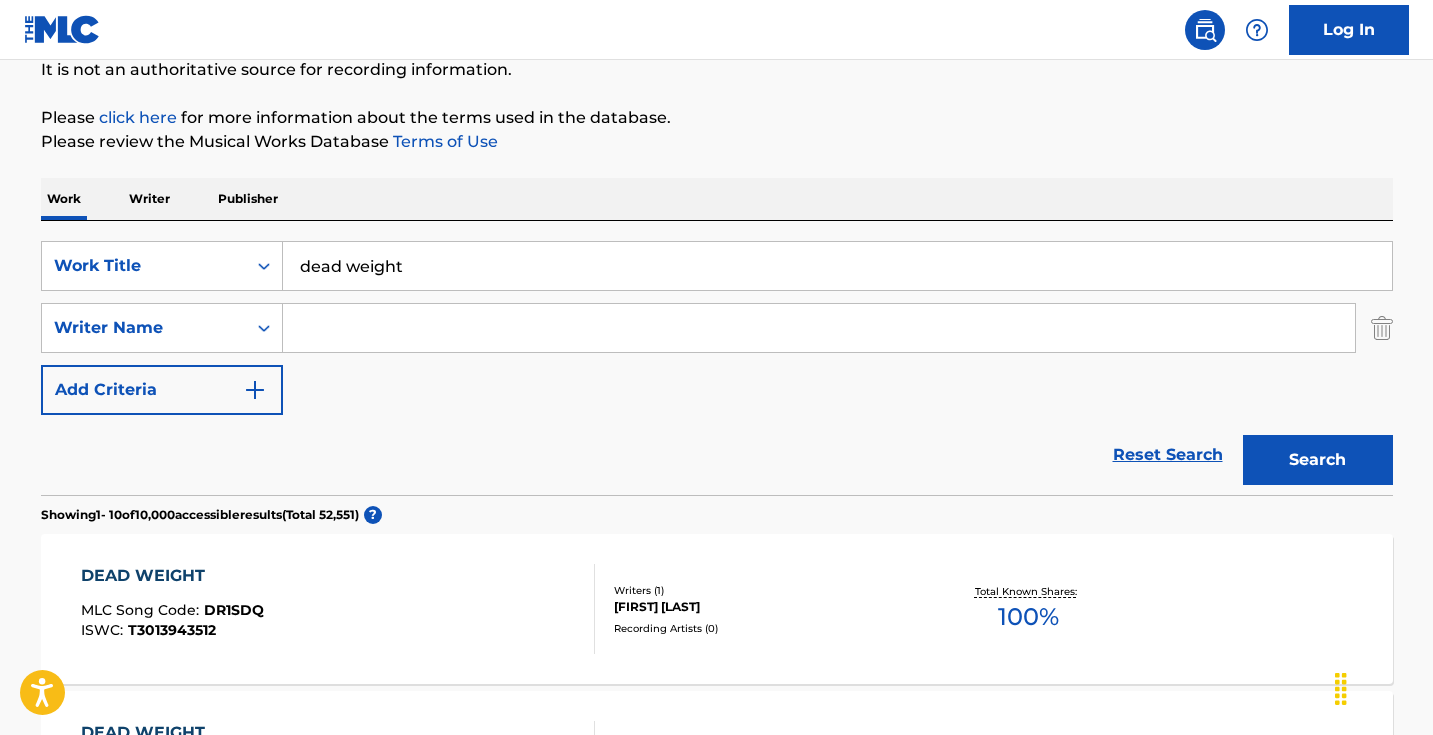 scroll, scrollTop: 205, scrollLeft: 0, axis: vertical 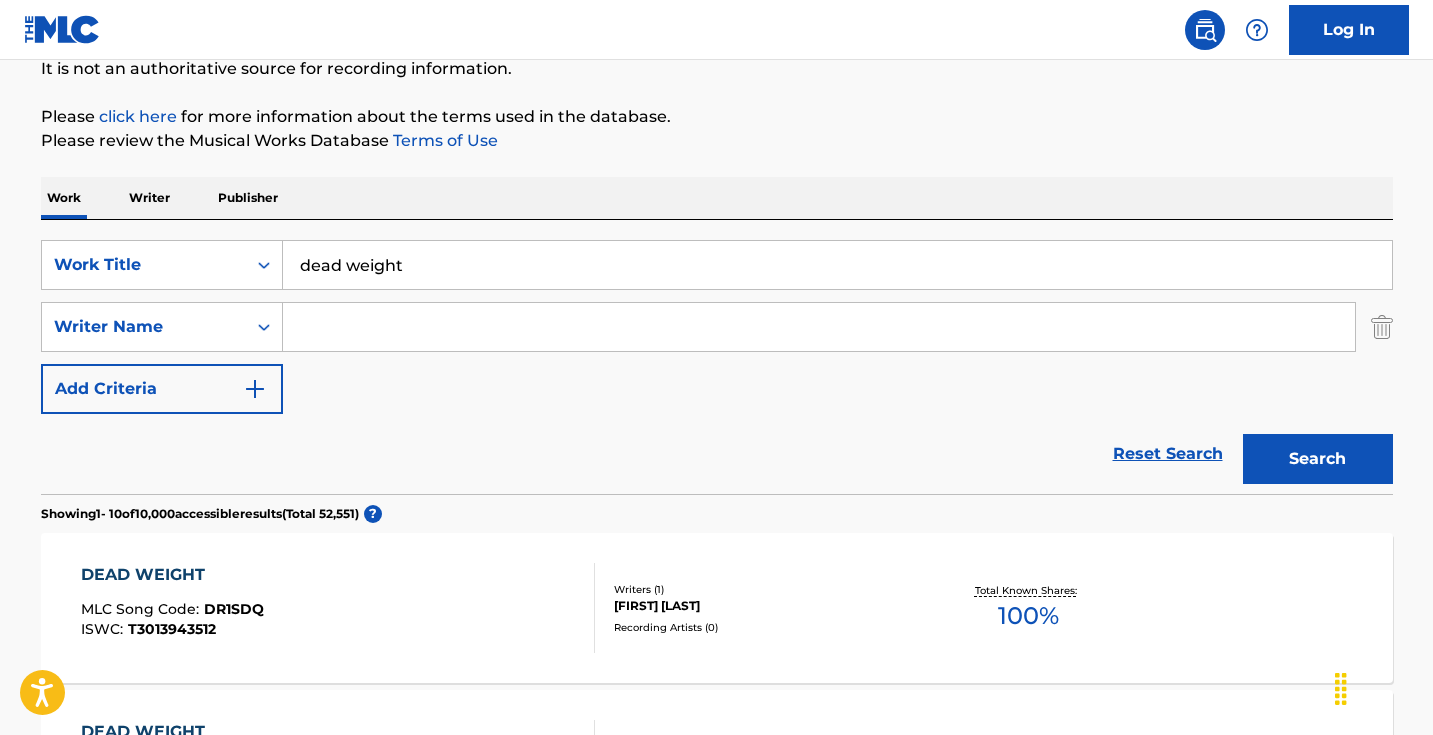 click at bounding box center (819, 327) 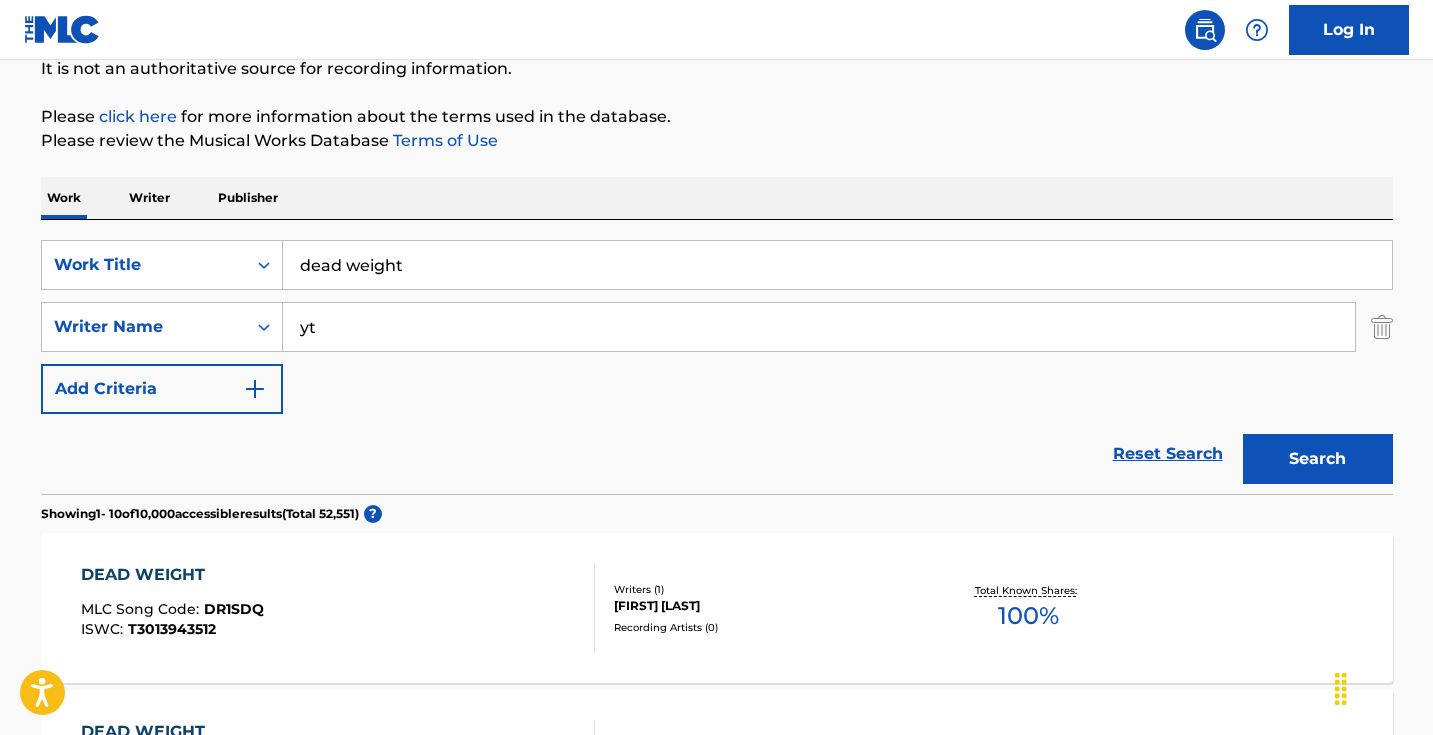 type on "y" 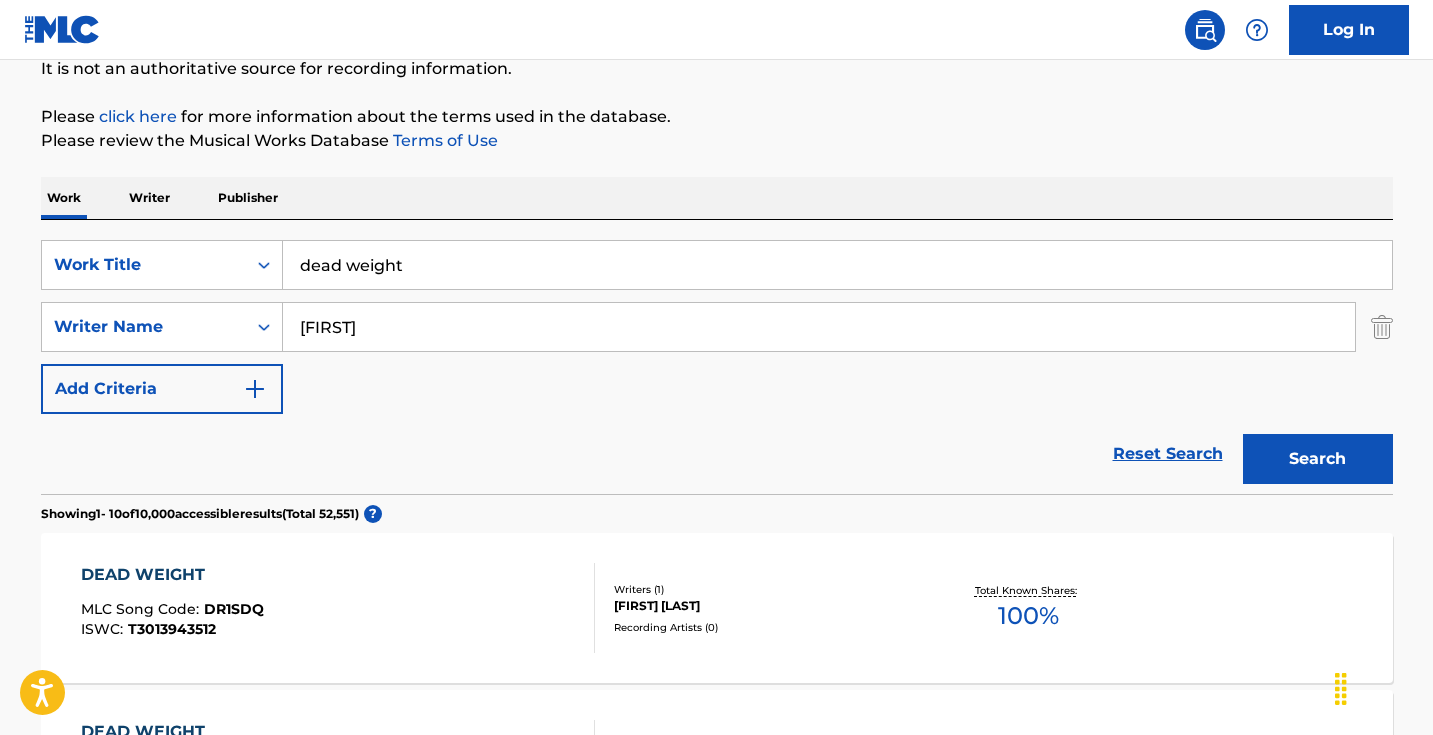 click on "Search" at bounding box center [1318, 459] 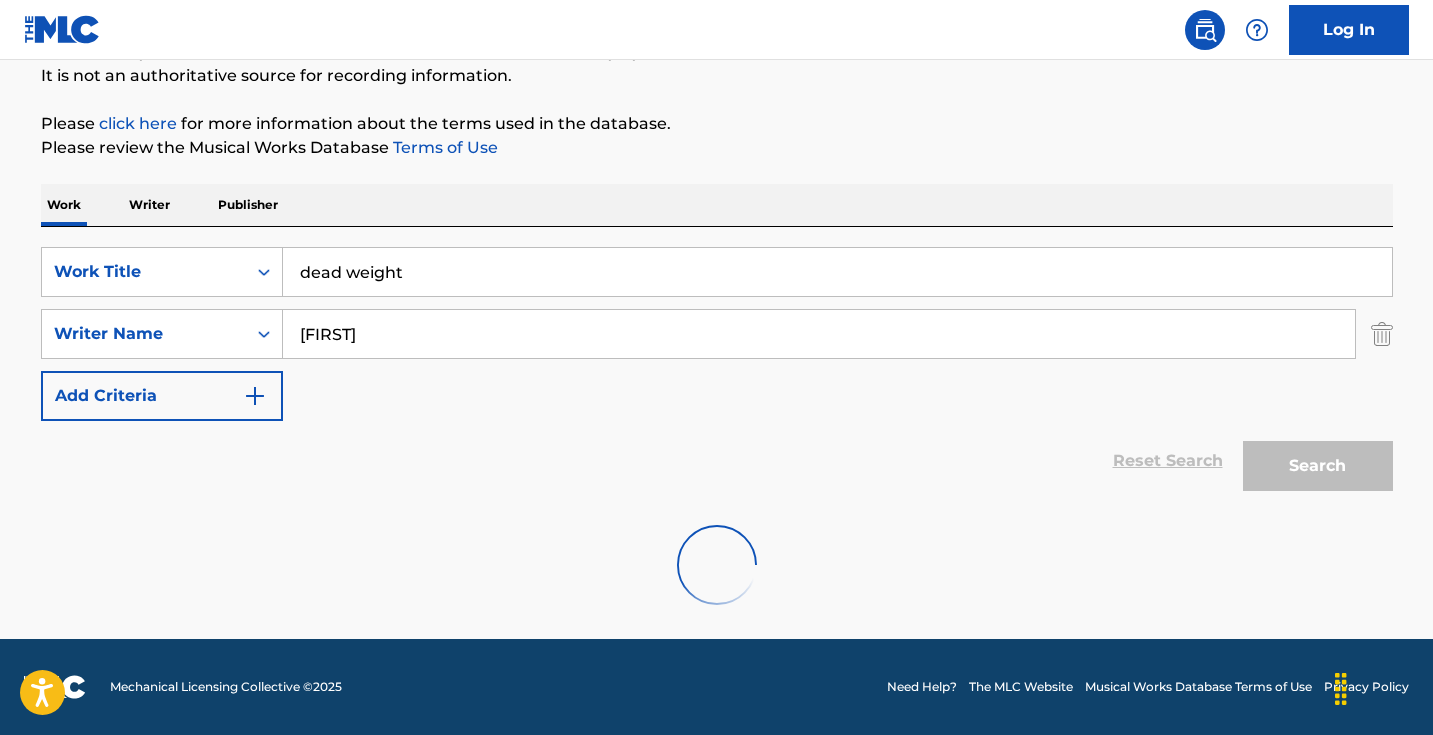 scroll, scrollTop: 133, scrollLeft: 0, axis: vertical 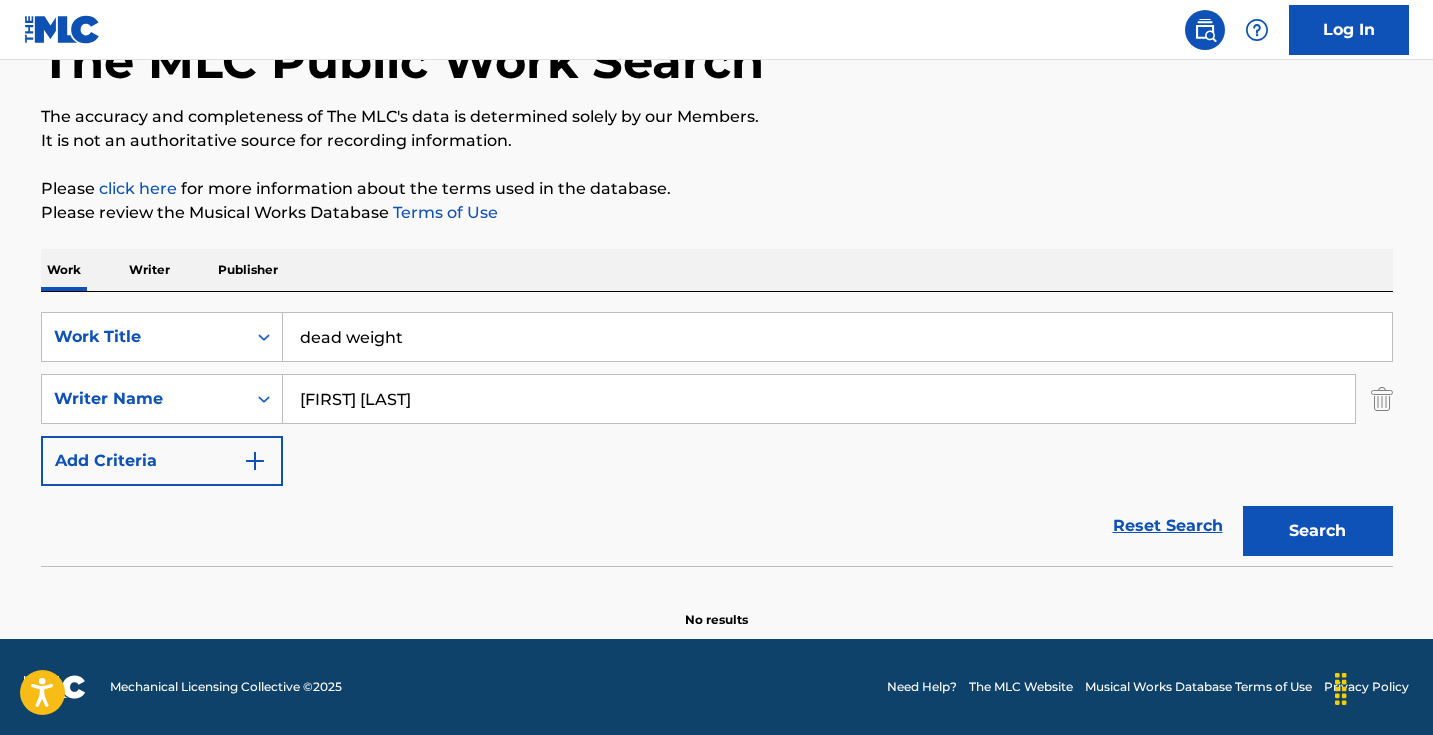 drag, startPoint x: 778, startPoint y: 469, endPoint x: 804, endPoint y: 475, distance: 26.683329 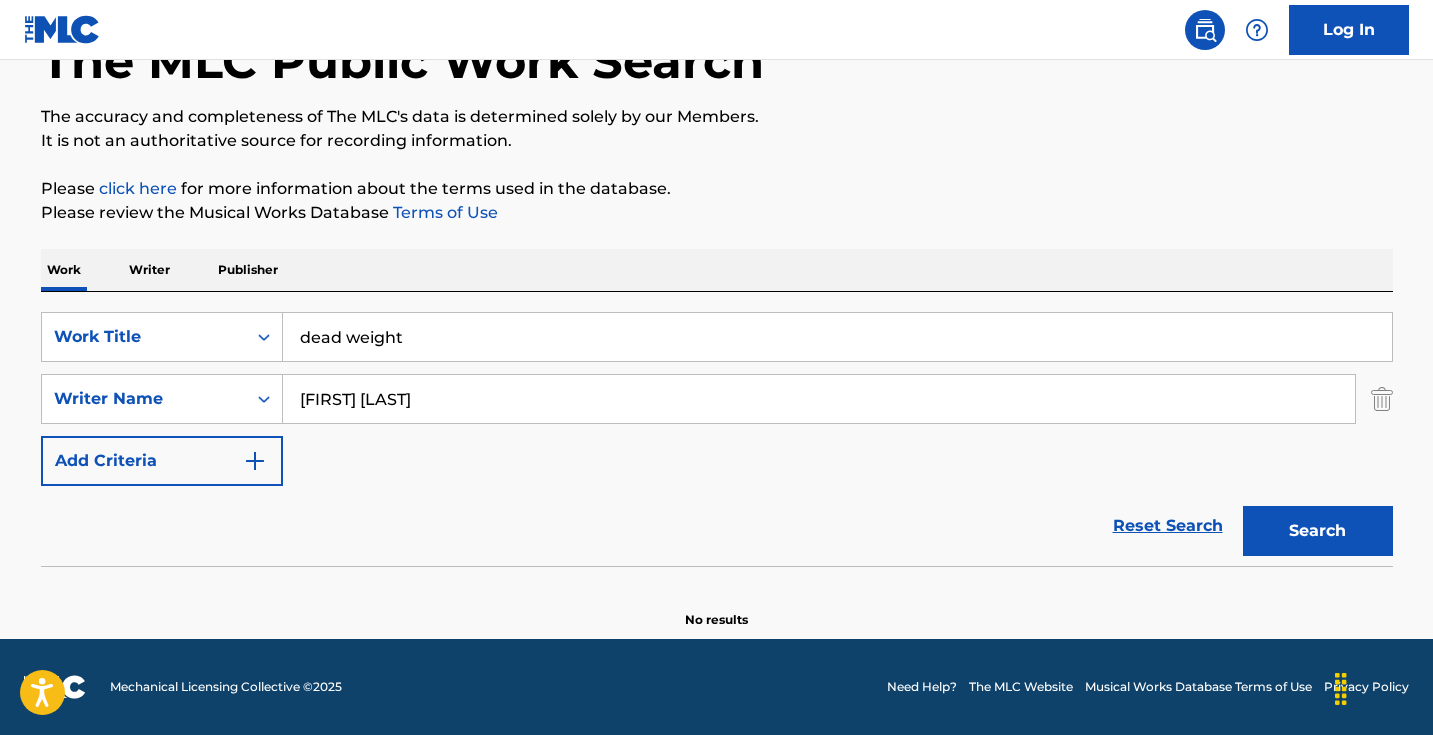 click on "[FIRST] [LAST]" at bounding box center (819, 399) 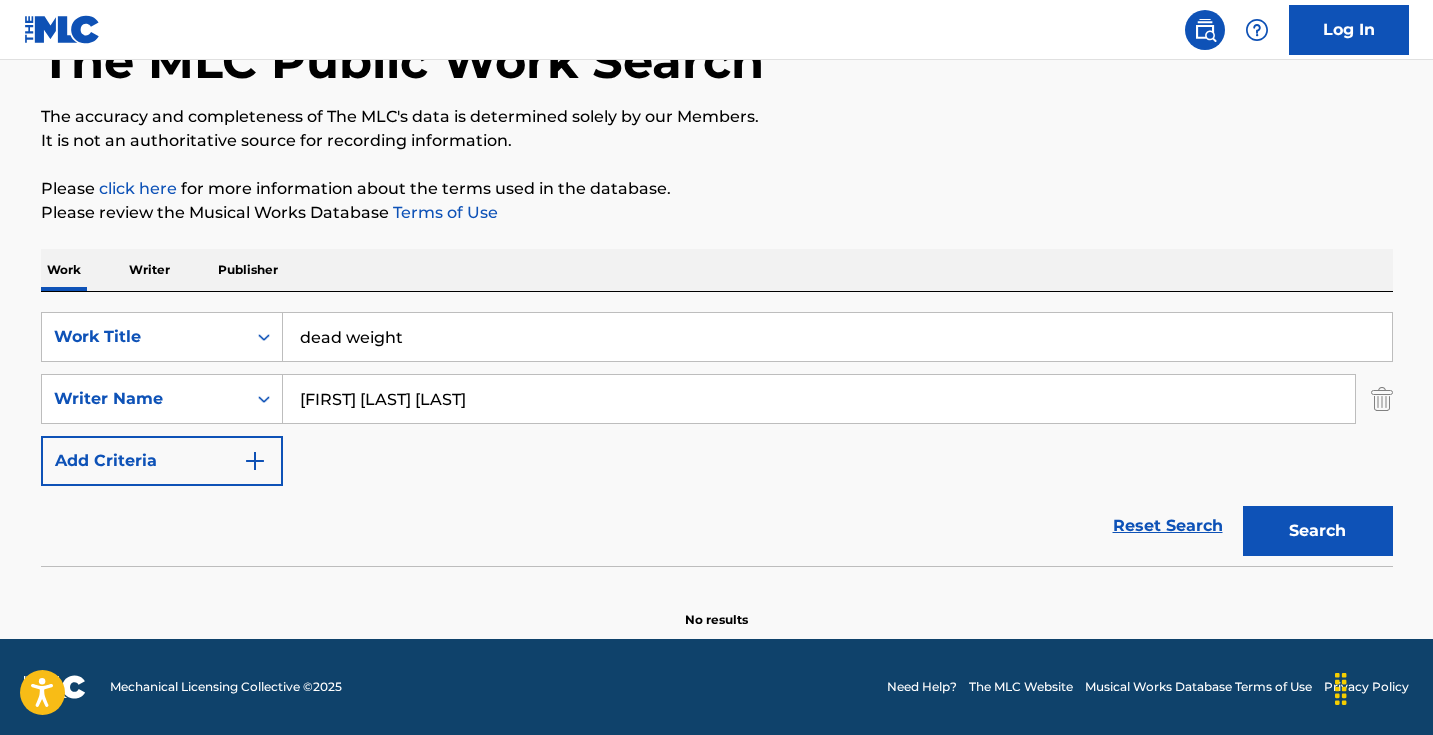 type on "[FIRST] [LAST] [LAST]" 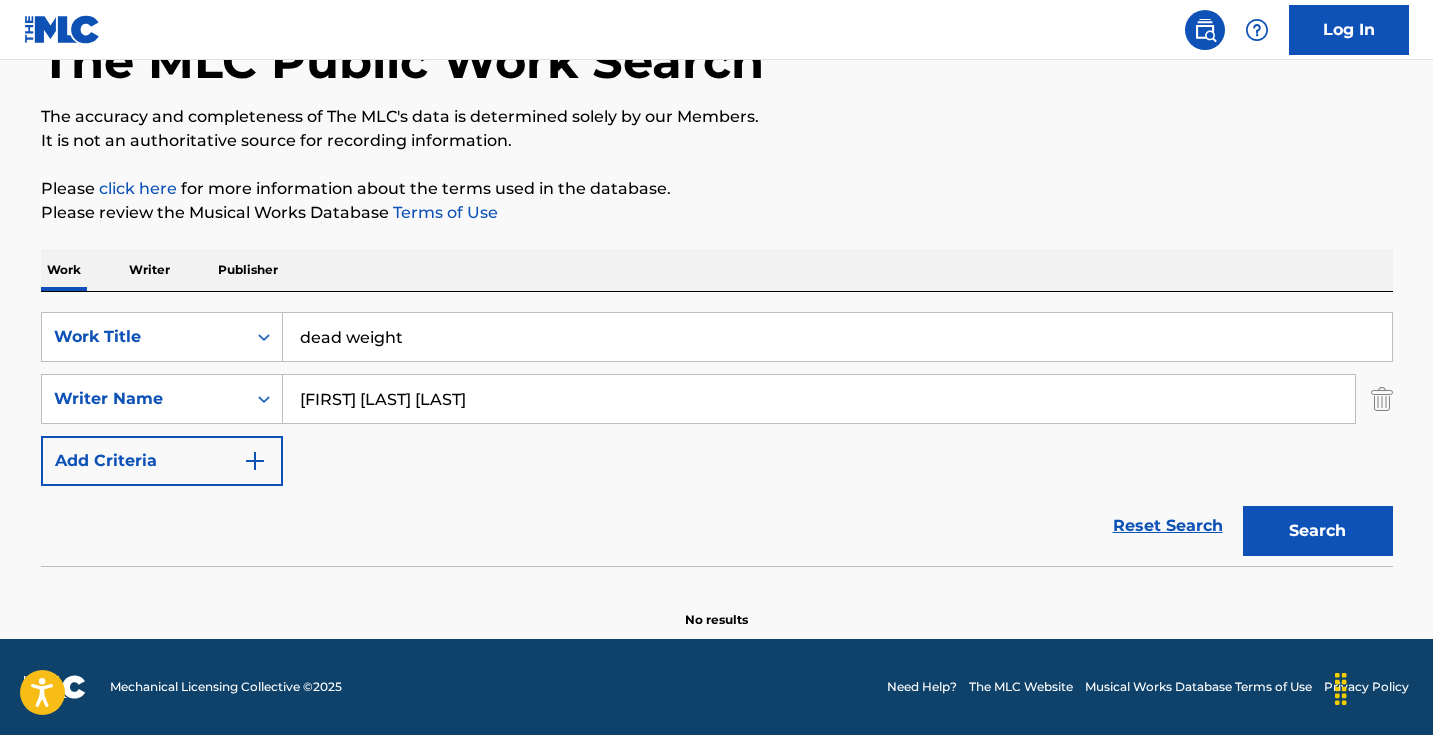 drag, startPoint x: 522, startPoint y: 397, endPoint x: 297, endPoint y: 397, distance: 225 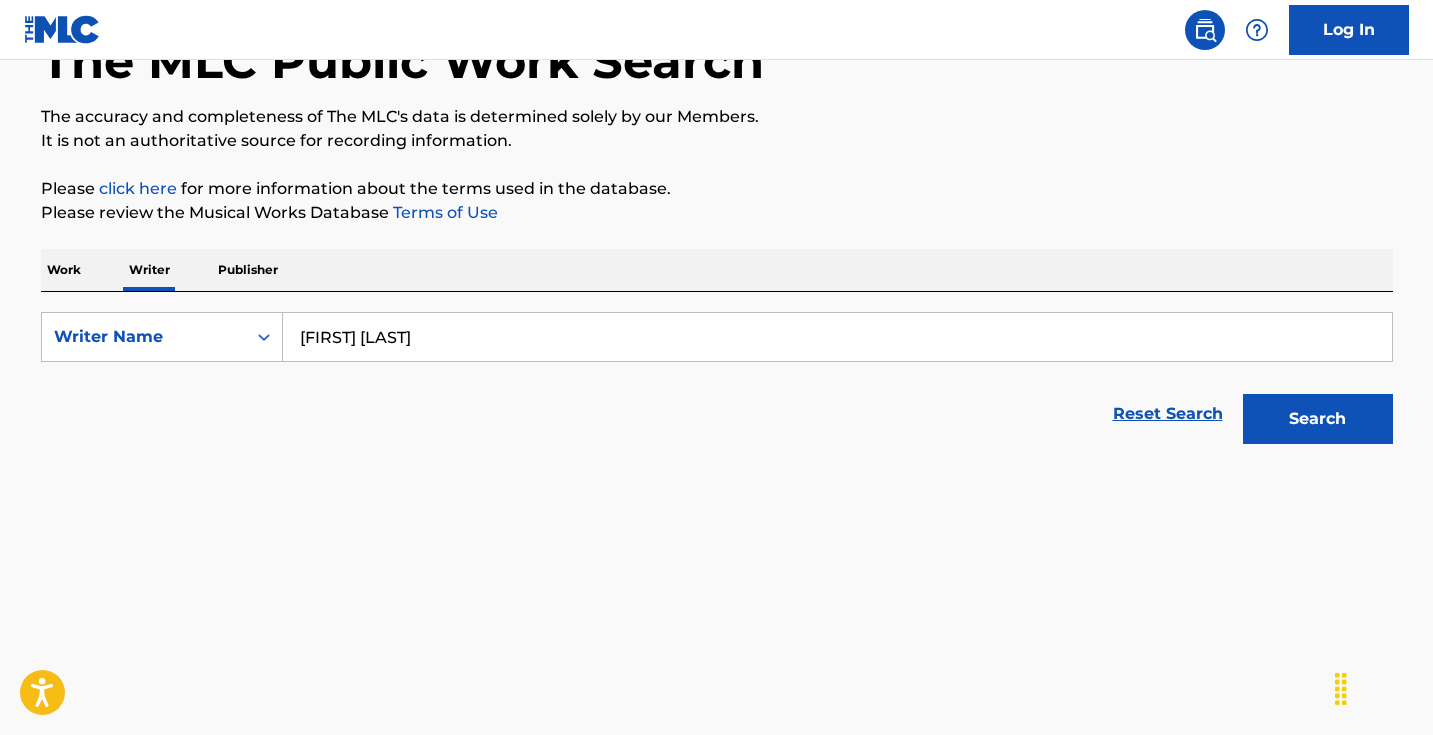 scroll, scrollTop: 0, scrollLeft: 0, axis: both 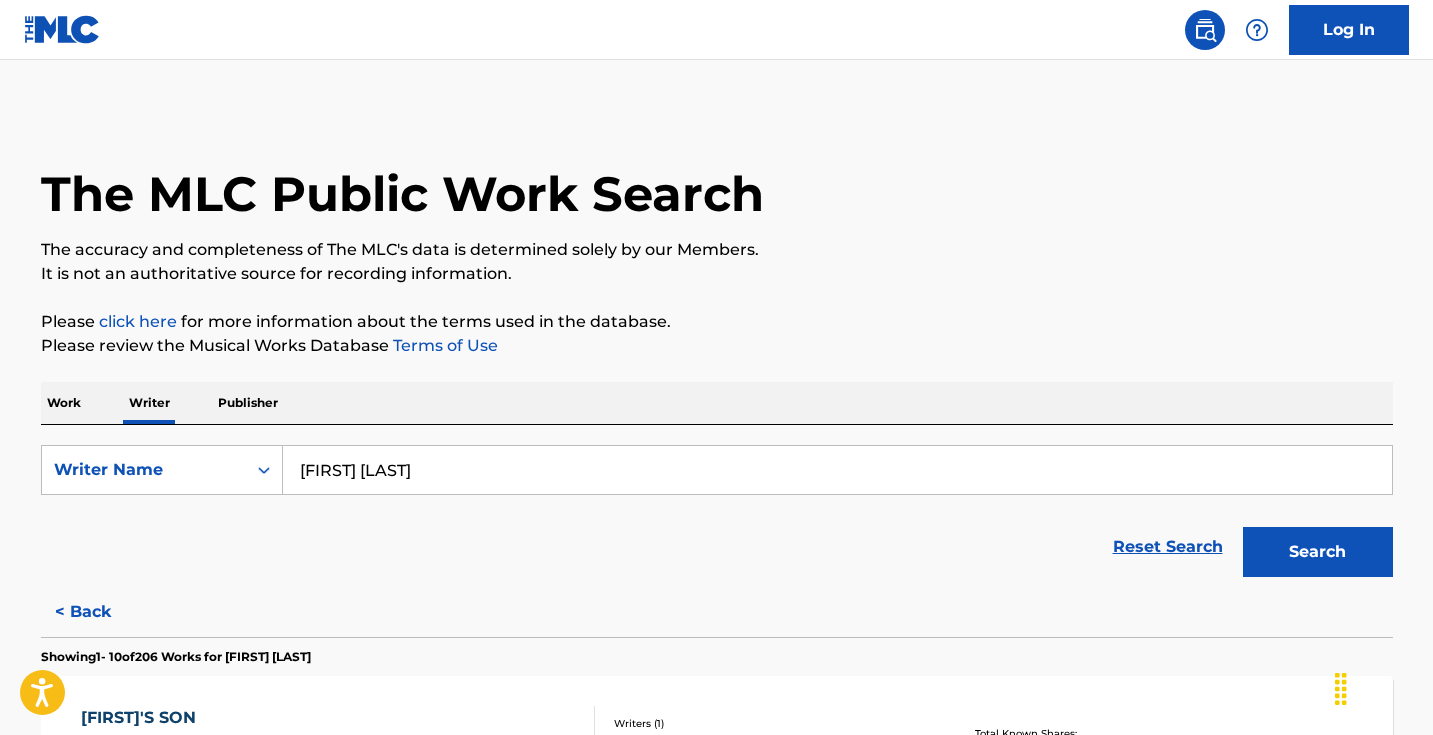 click on "[FIRST] [LAST]" at bounding box center (837, 470) 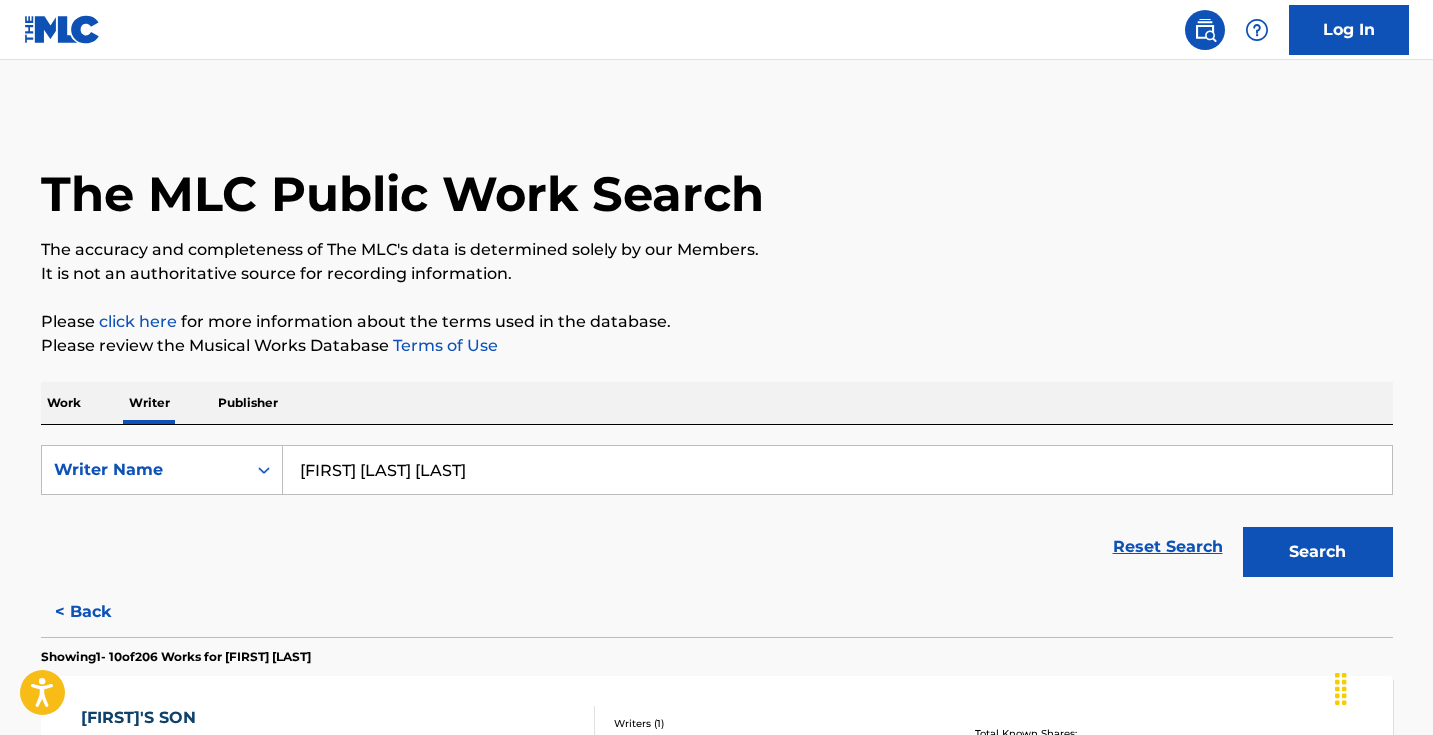 click on "Search" at bounding box center (1318, 552) 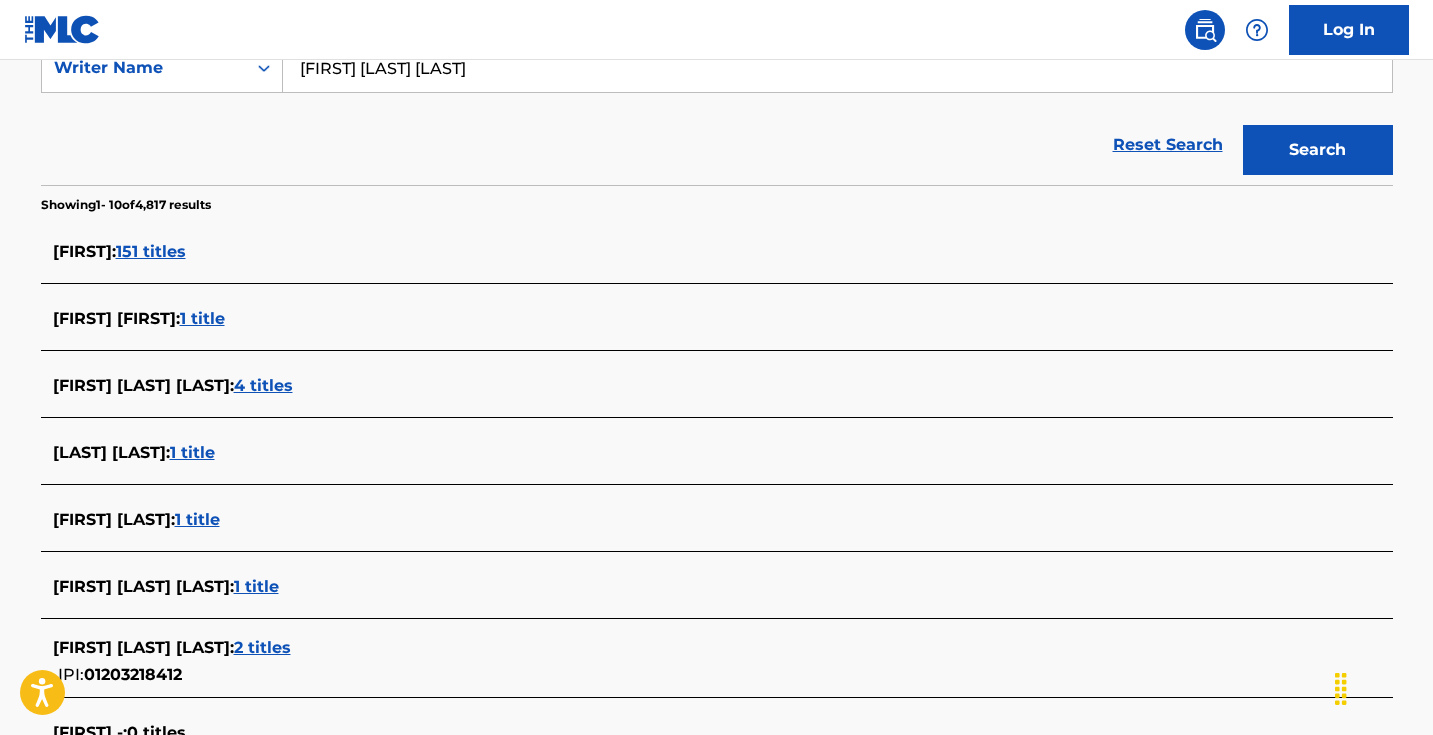 scroll, scrollTop: 420, scrollLeft: 0, axis: vertical 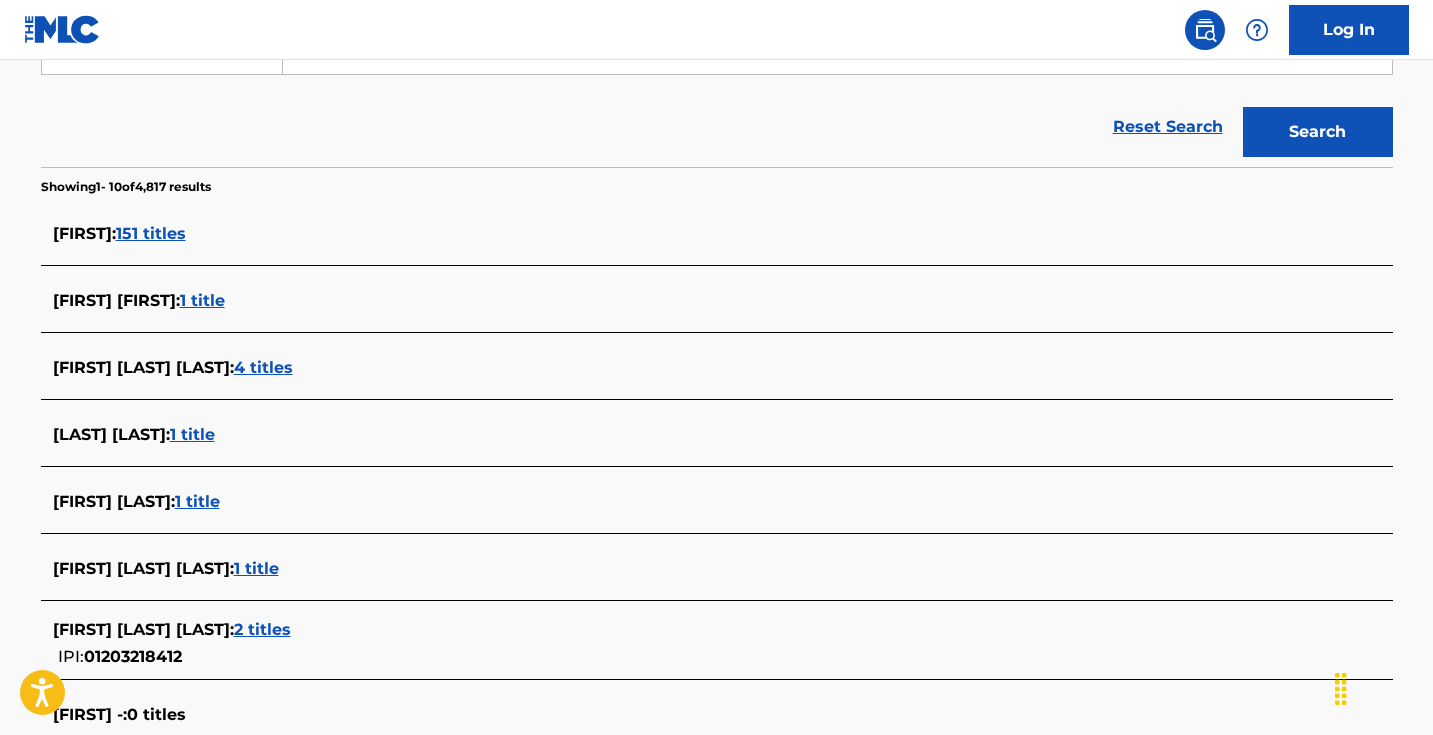 click on "4 titles" at bounding box center (263, 367) 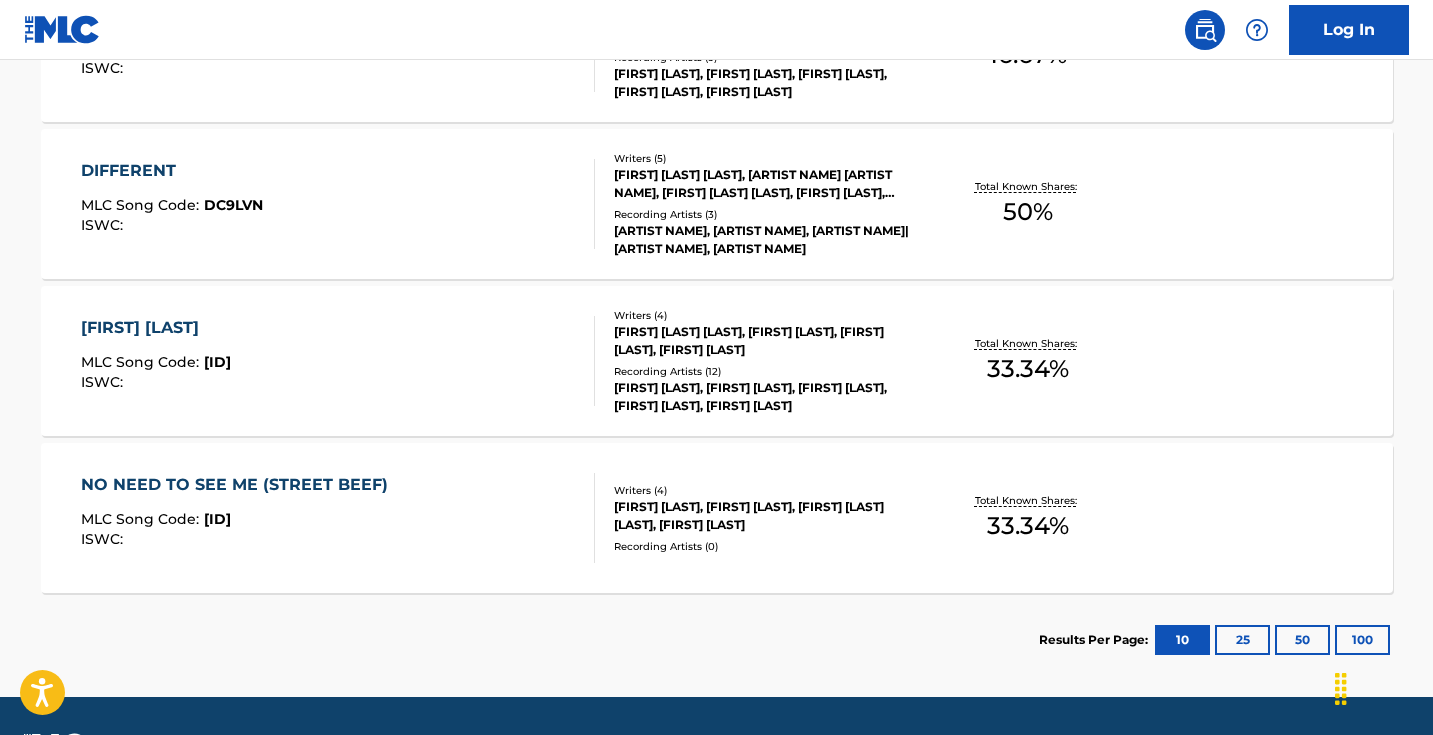 scroll, scrollTop: 145, scrollLeft: 0, axis: vertical 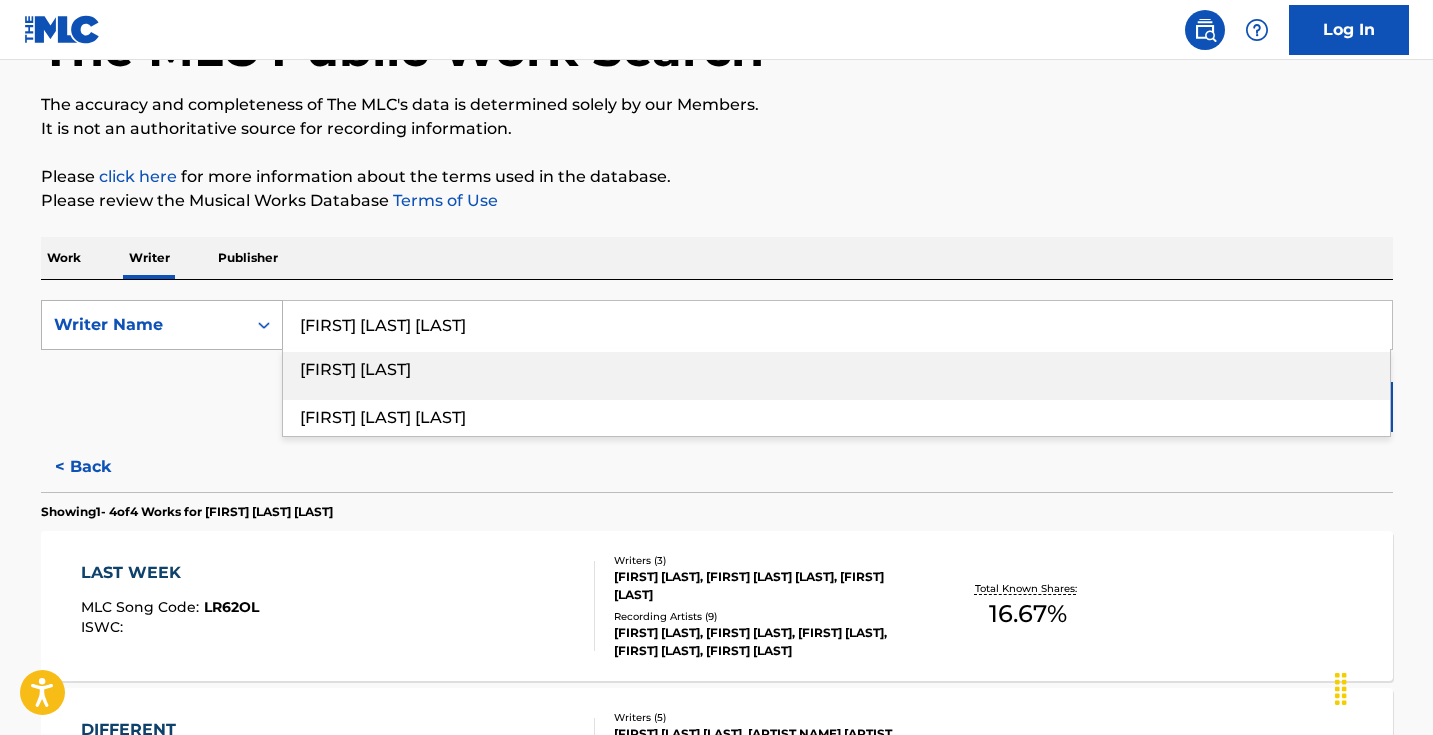 drag, startPoint x: 453, startPoint y: 323, endPoint x: 247, endPoint y: 306, distance: 206.70027 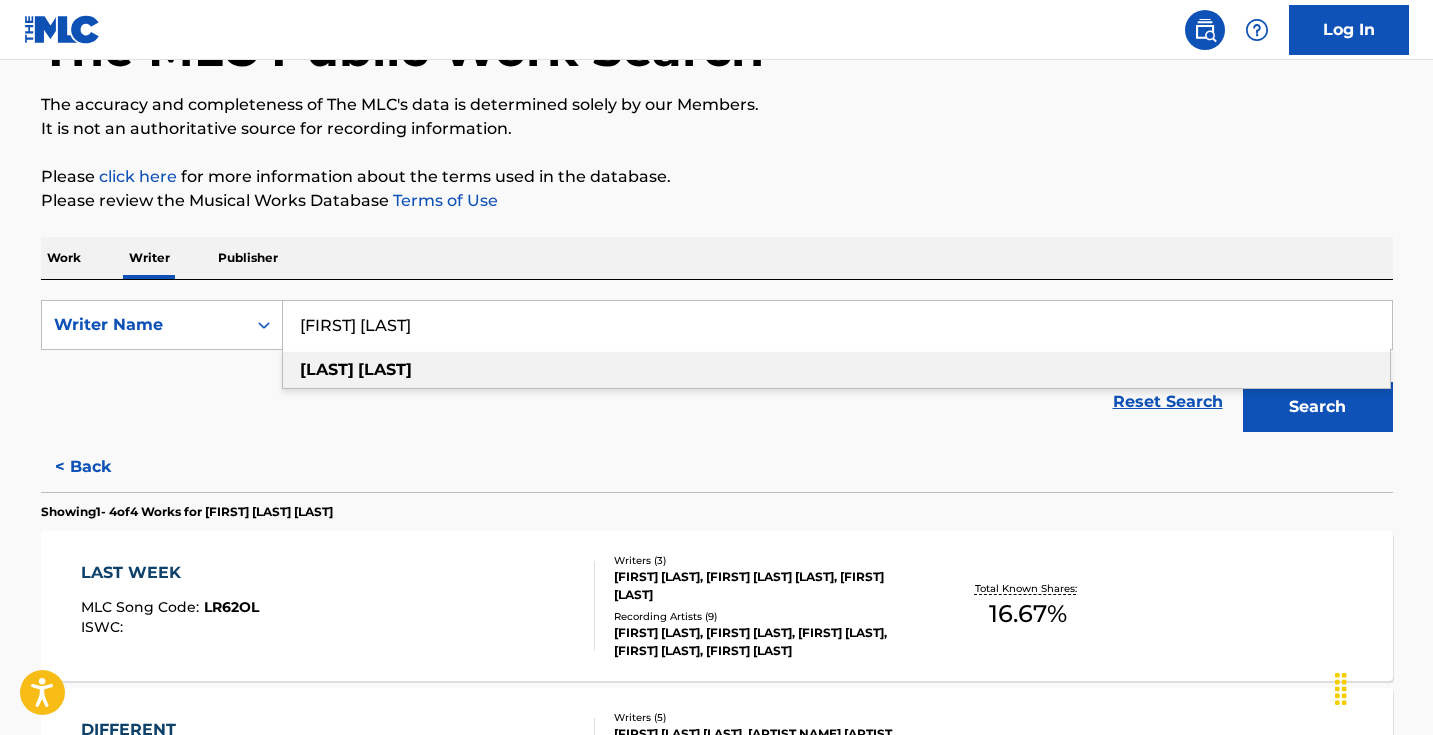 click on "[LAST]" at bounding box center (385, 369) 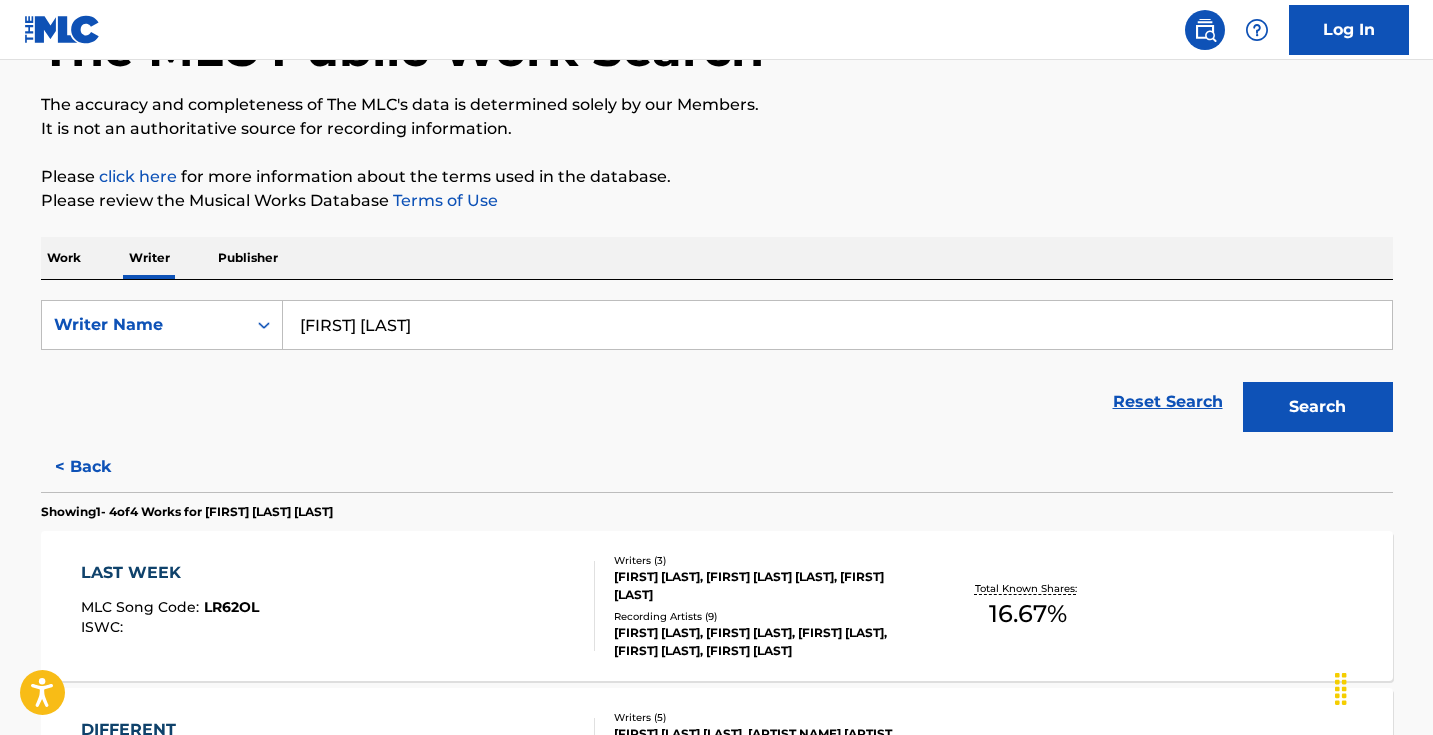 click on "Search" at bounding box center [1318, 407] 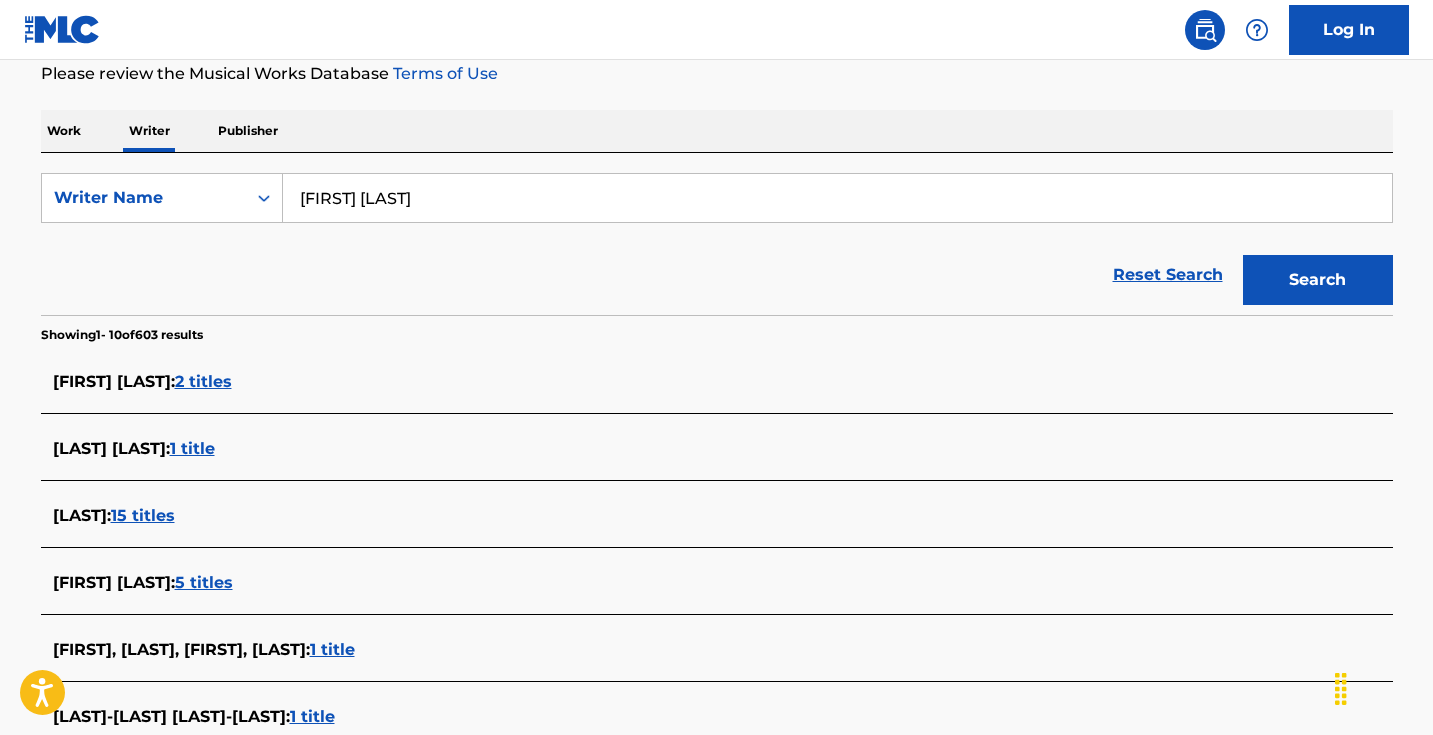 scroll, scrollTop: 375, scrollLeft: 0, axis: vertical 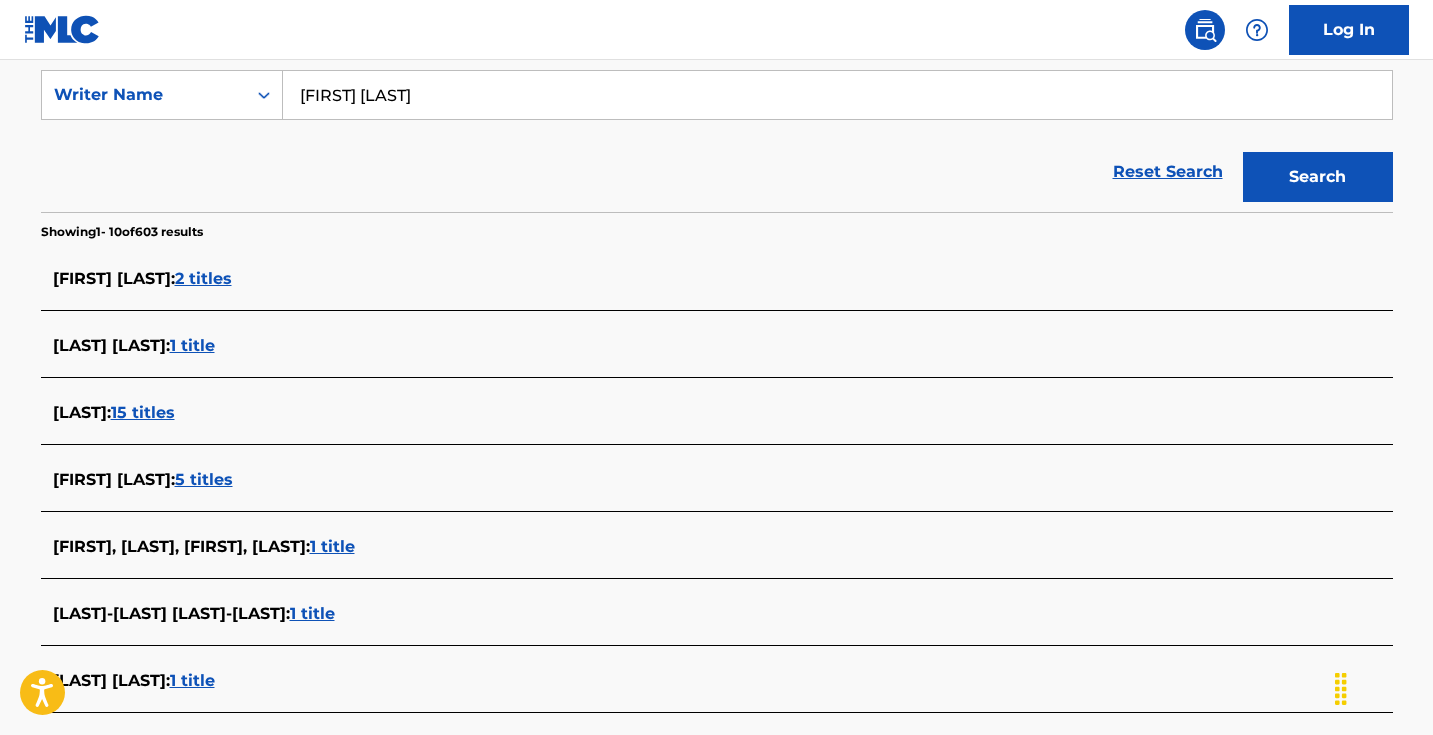 click on "5 titles" at bounding box center [204, 479] 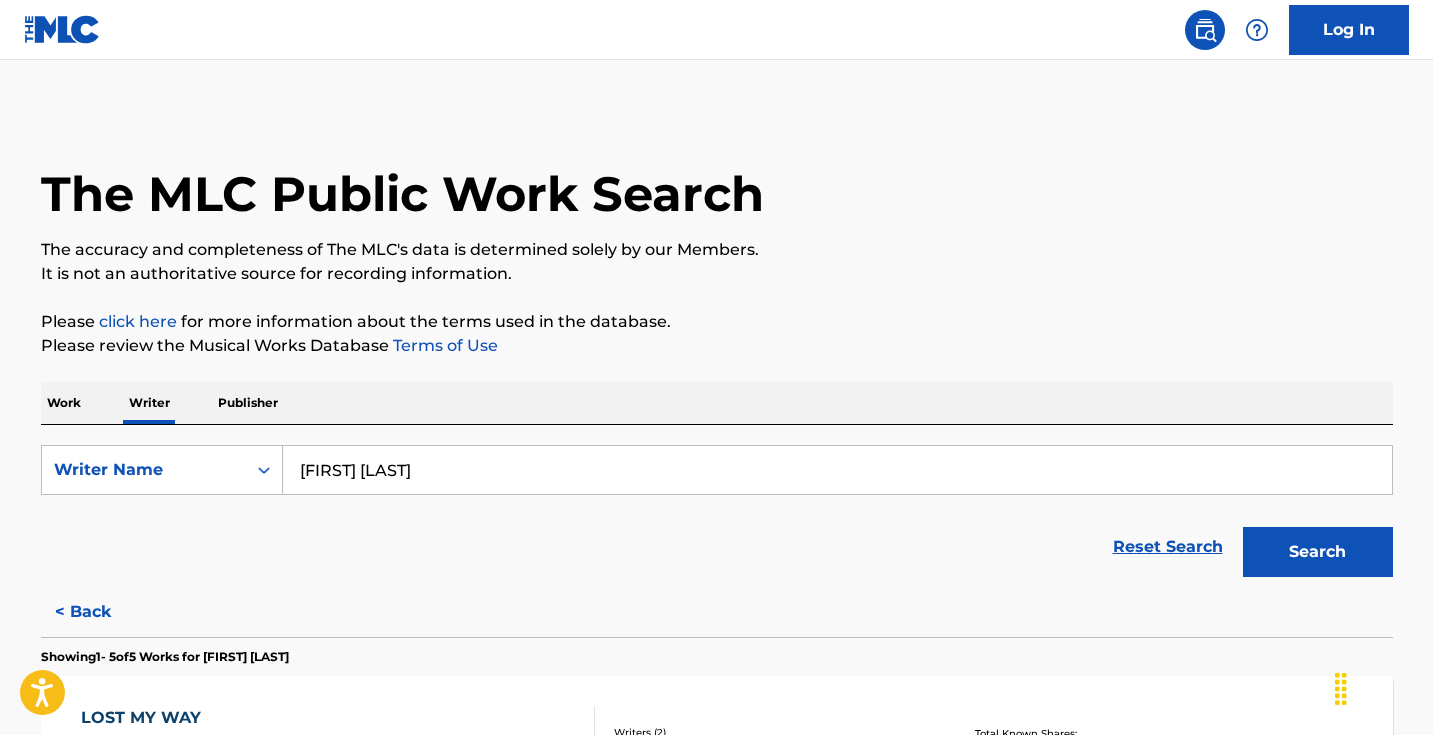 scroll, scrollTop: 0, scrollLeft: 0, axis: both 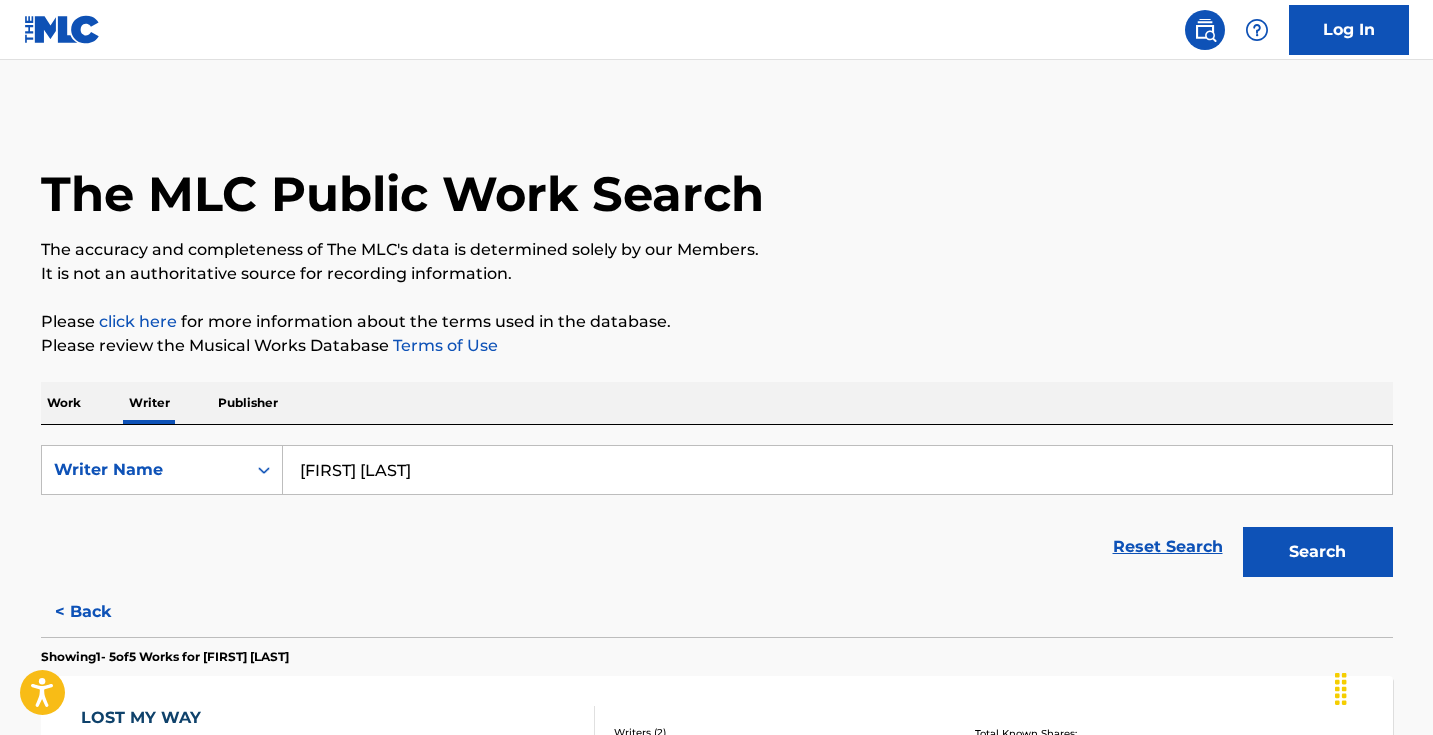 click on "[FIRST] [LAST]" at bounding box center [837, 470] 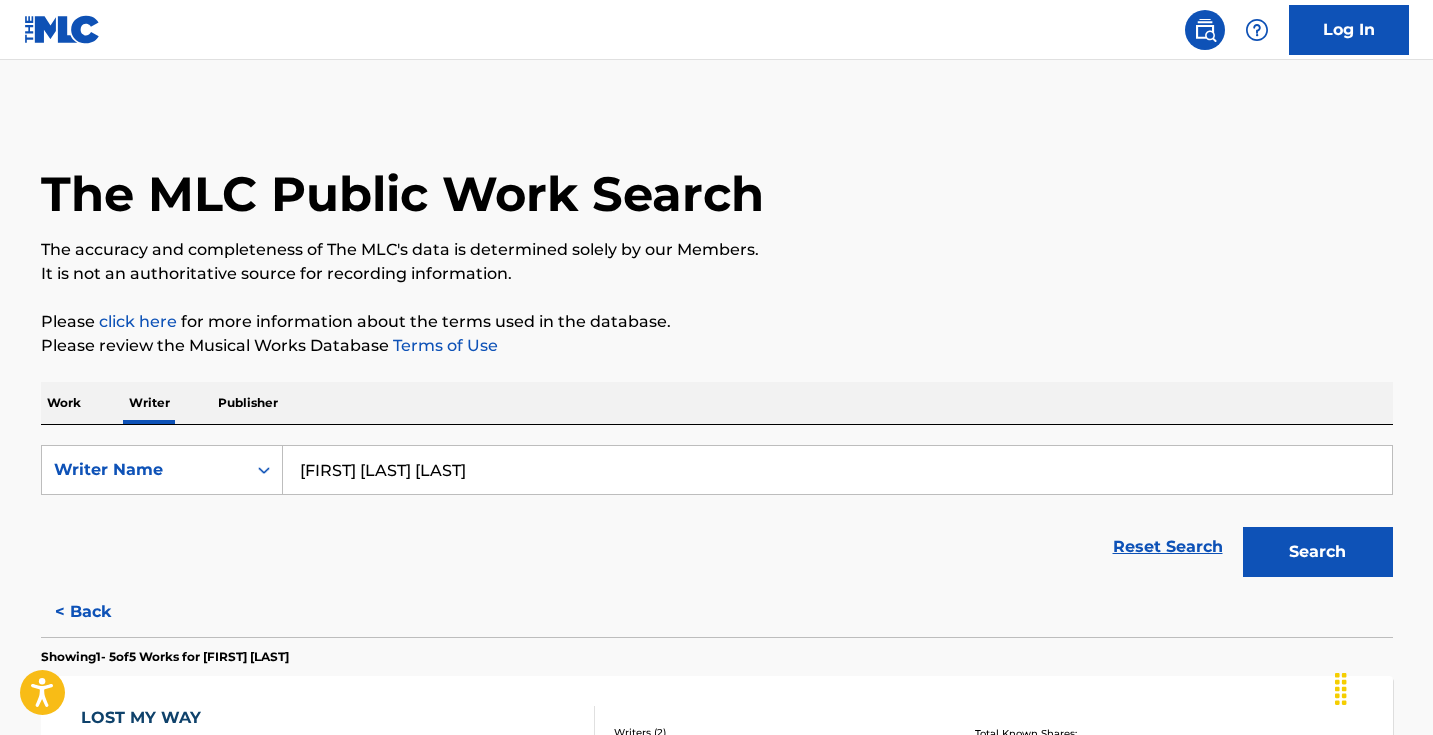 type on "[FIRST] [LAST] [LAST]" 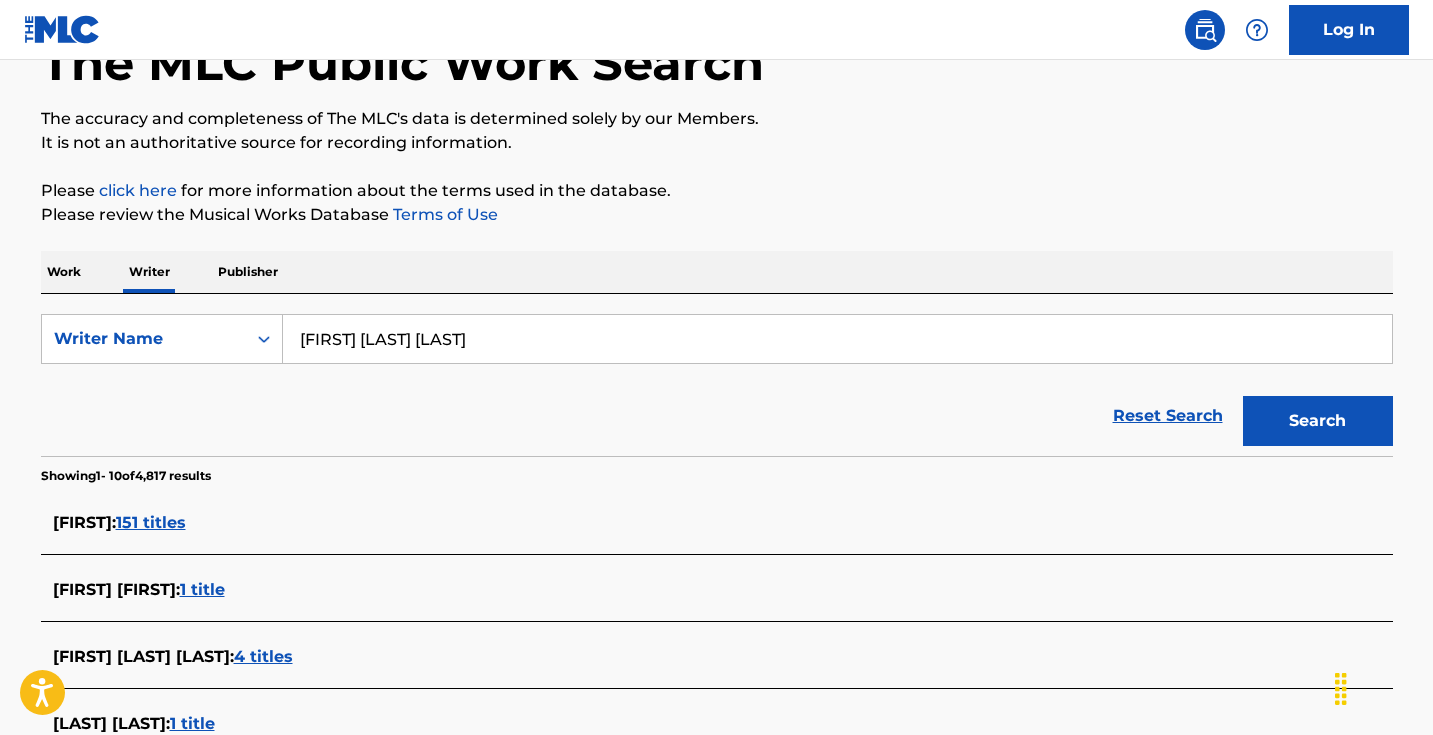 scroll, scrollTop: 277, scrollLeft: 0, axis: vertical 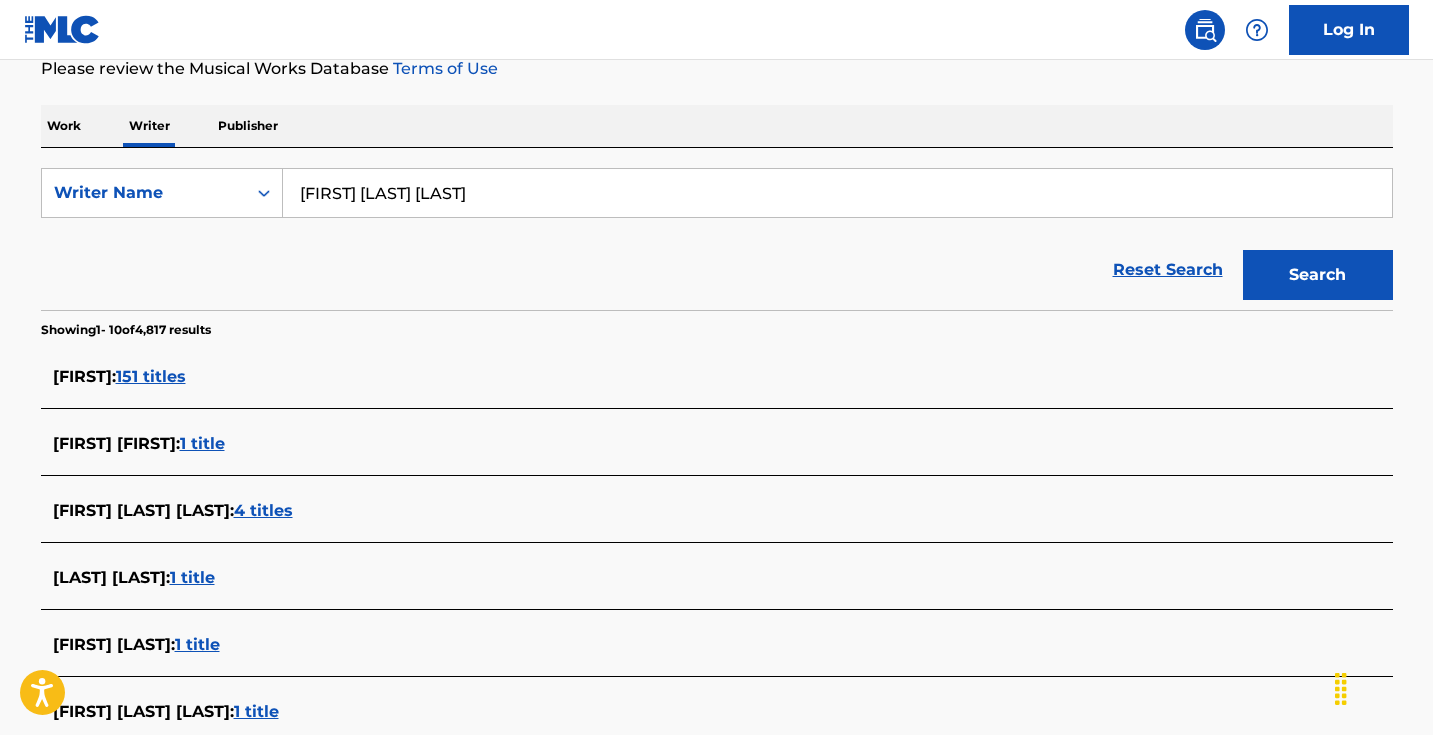 click on "4 titles" at bounding box center (263, 510) 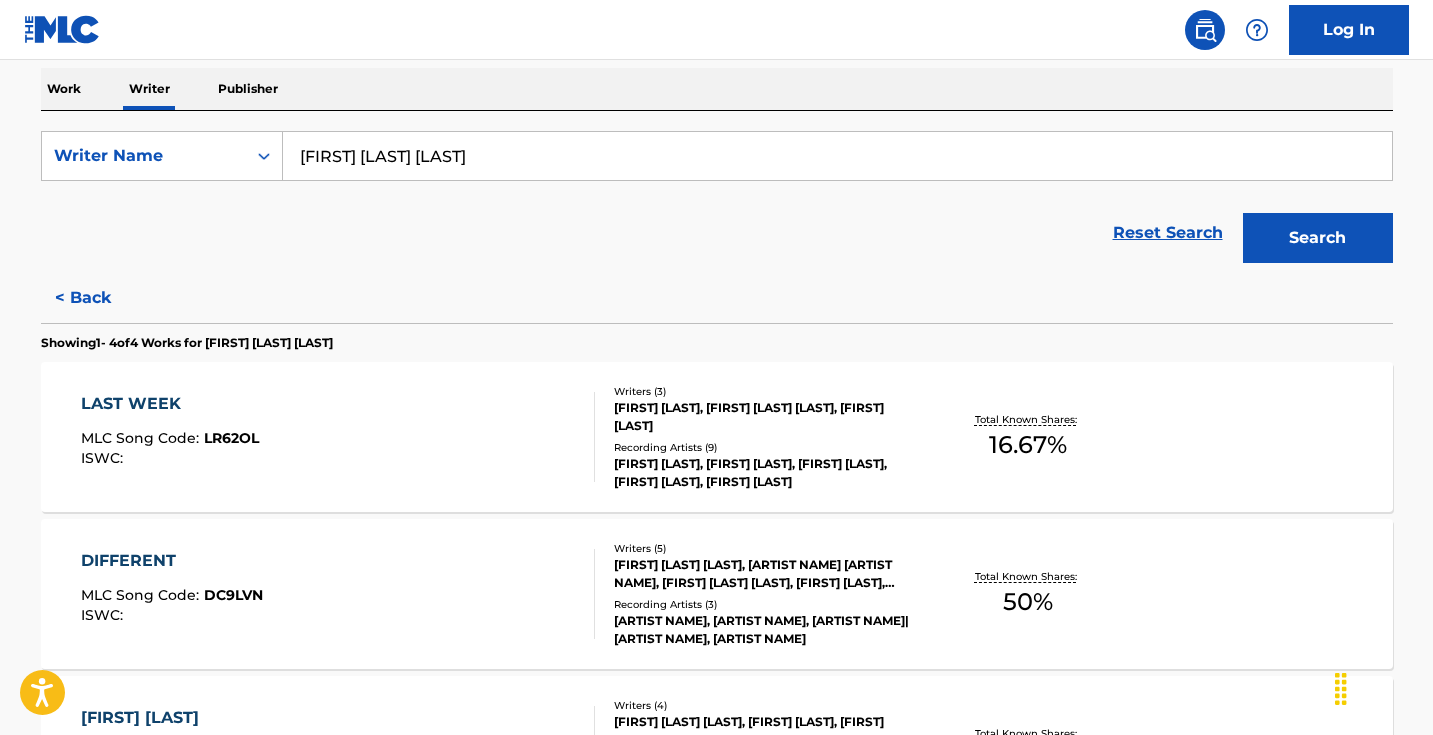 scroll, scrollTop: 159, scrollLeft: 0, axis: vertical 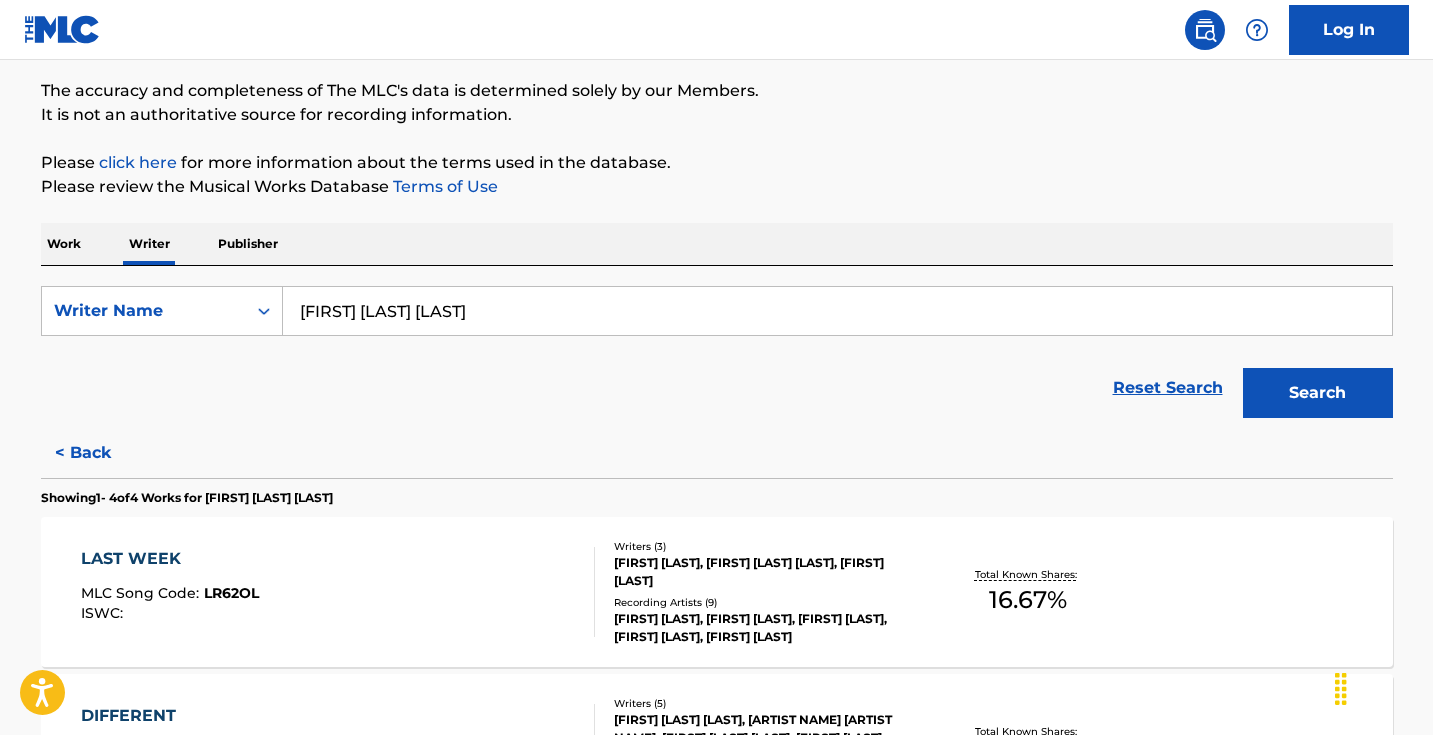 click on "Work" at bounding box center [64, 244] 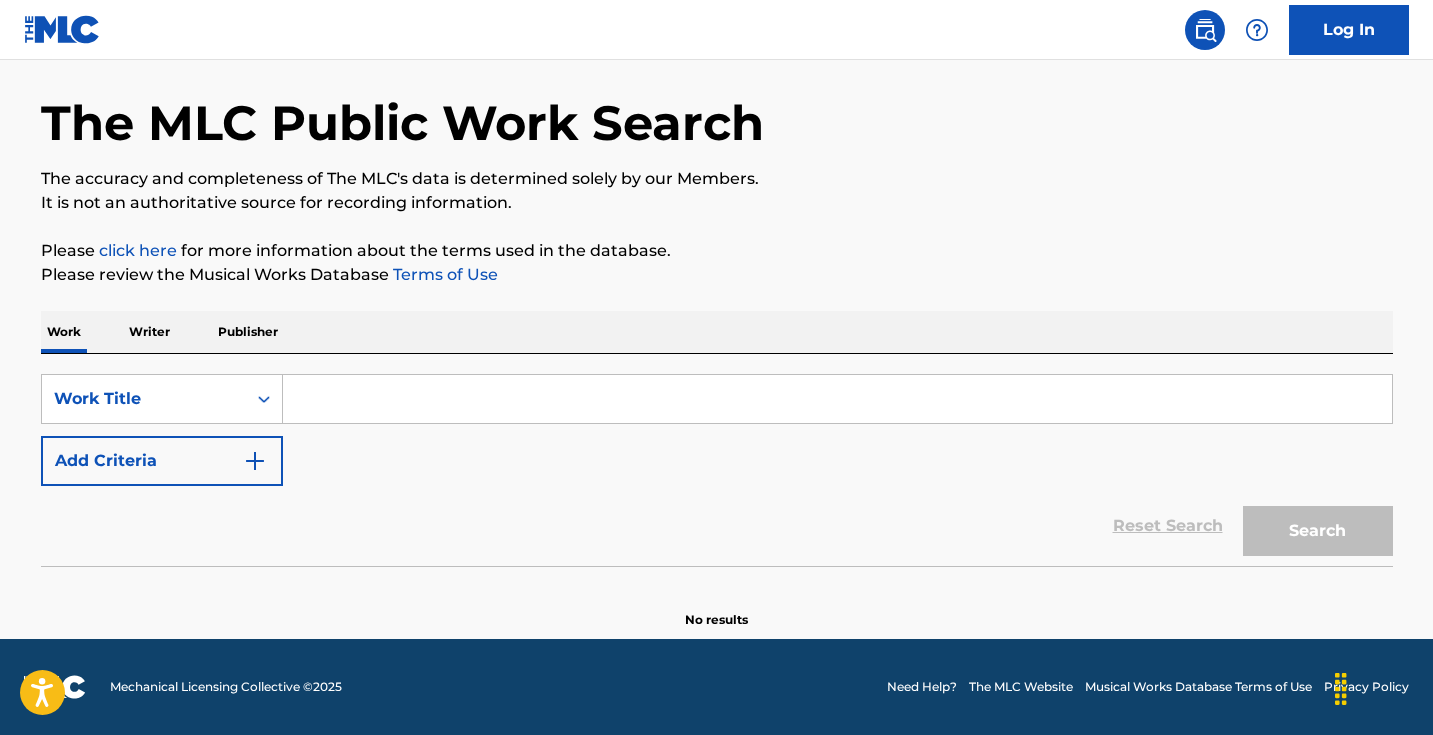 scroll, scrollTop: 0, scrollLeft: 0, axis: both 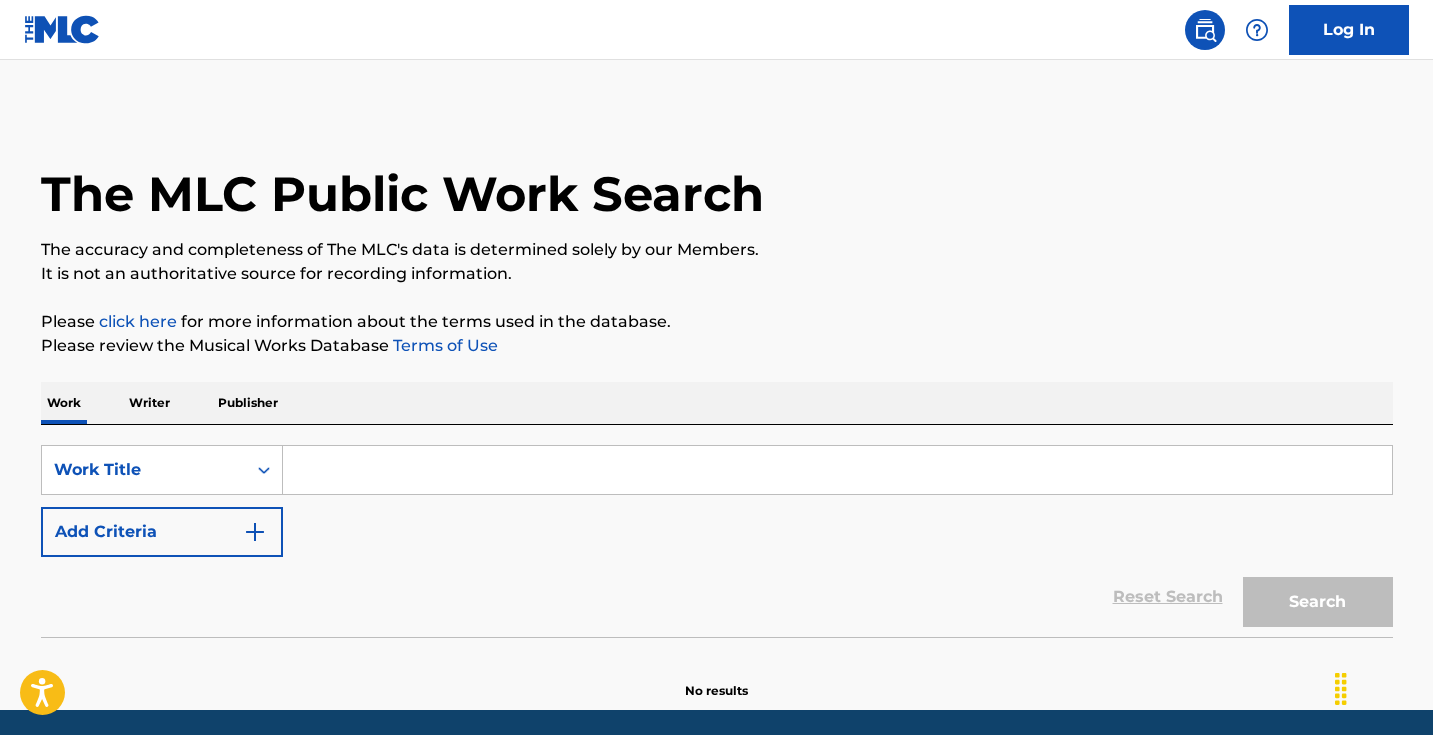 click at bounding box center (837, 470) 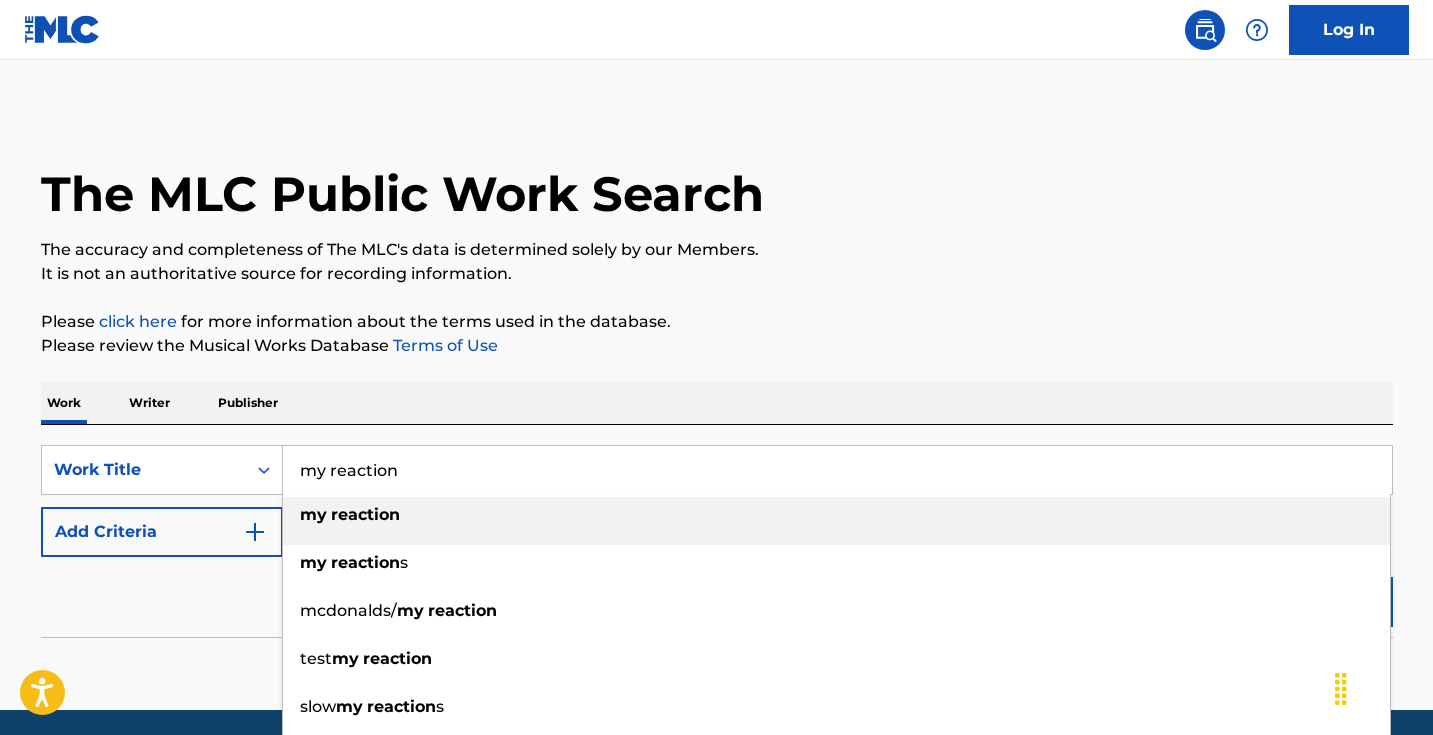 type on "my reaction" 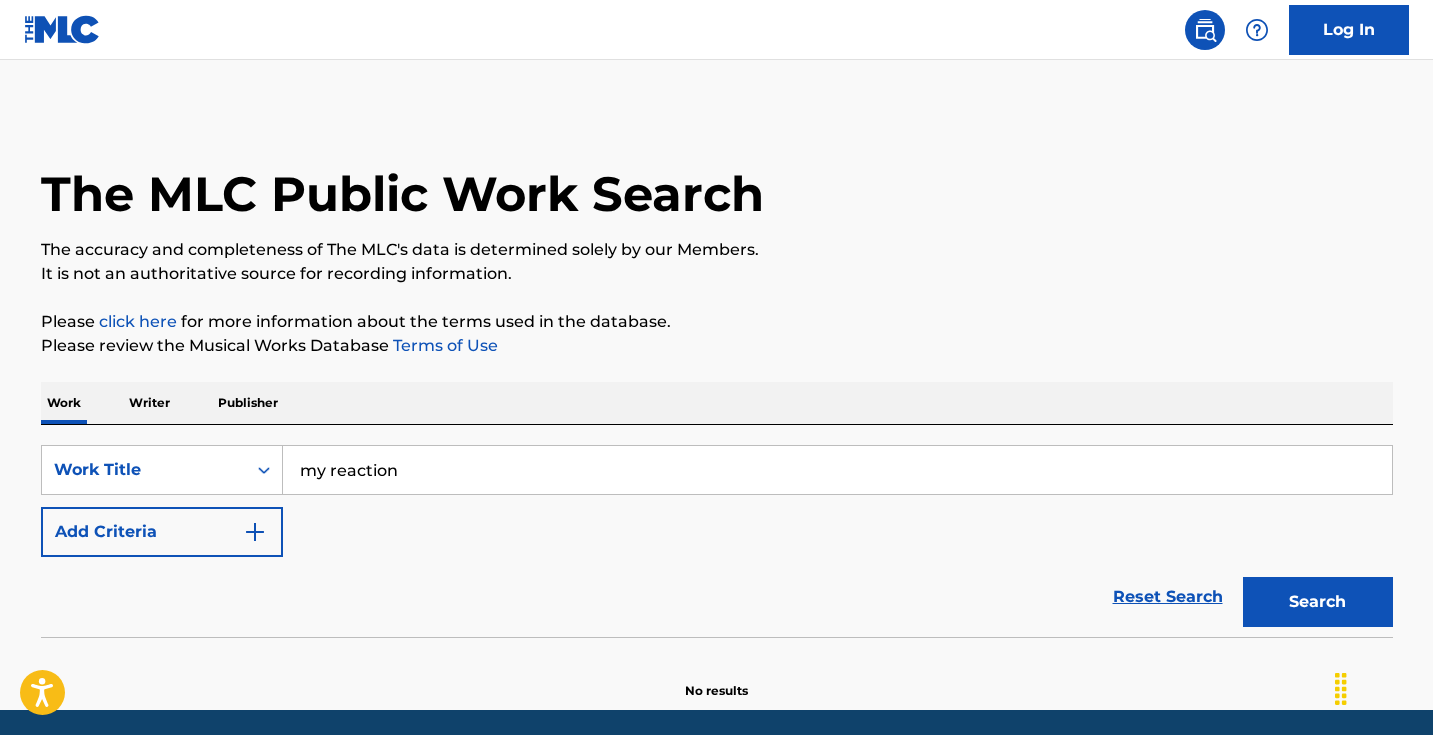 click on "Add Criteria" at bounding box center (162, 532) 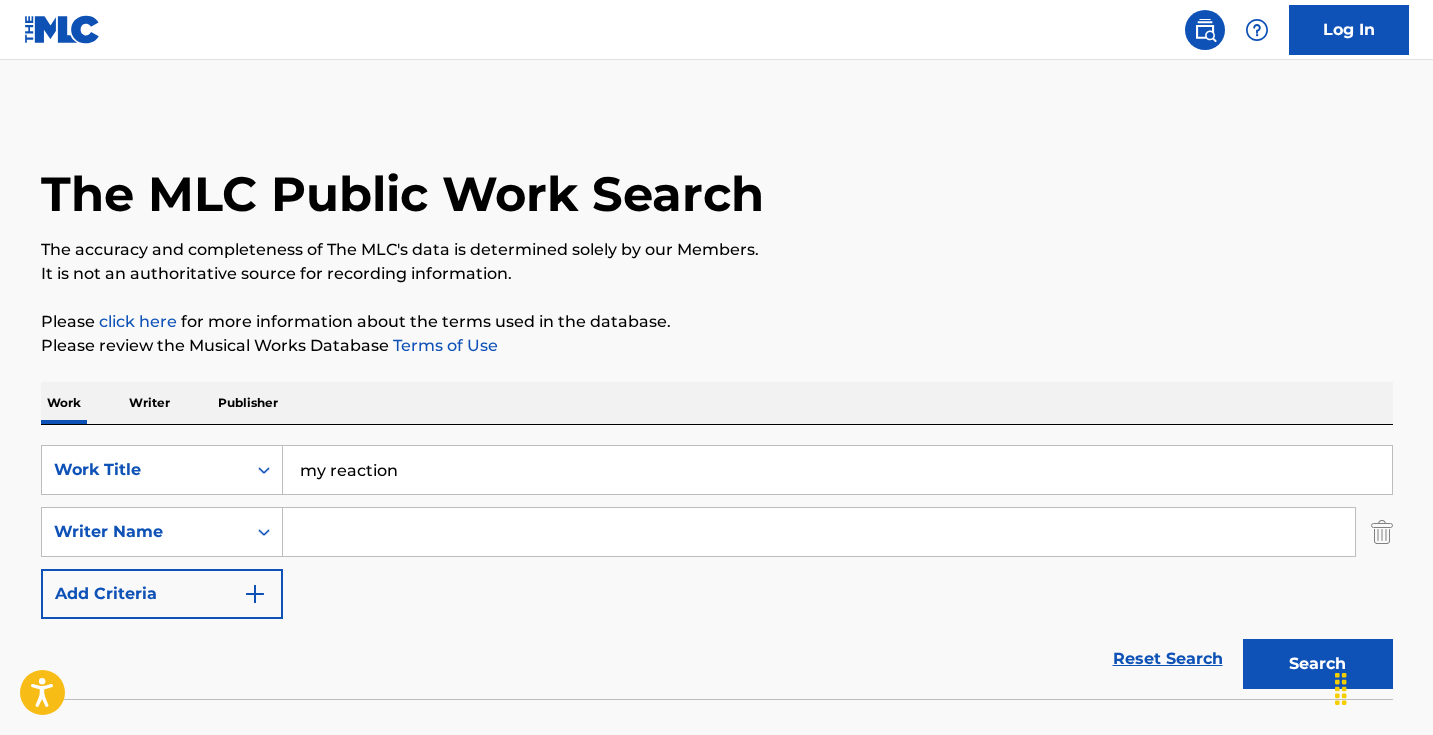 click at bounding box center (819, 532) 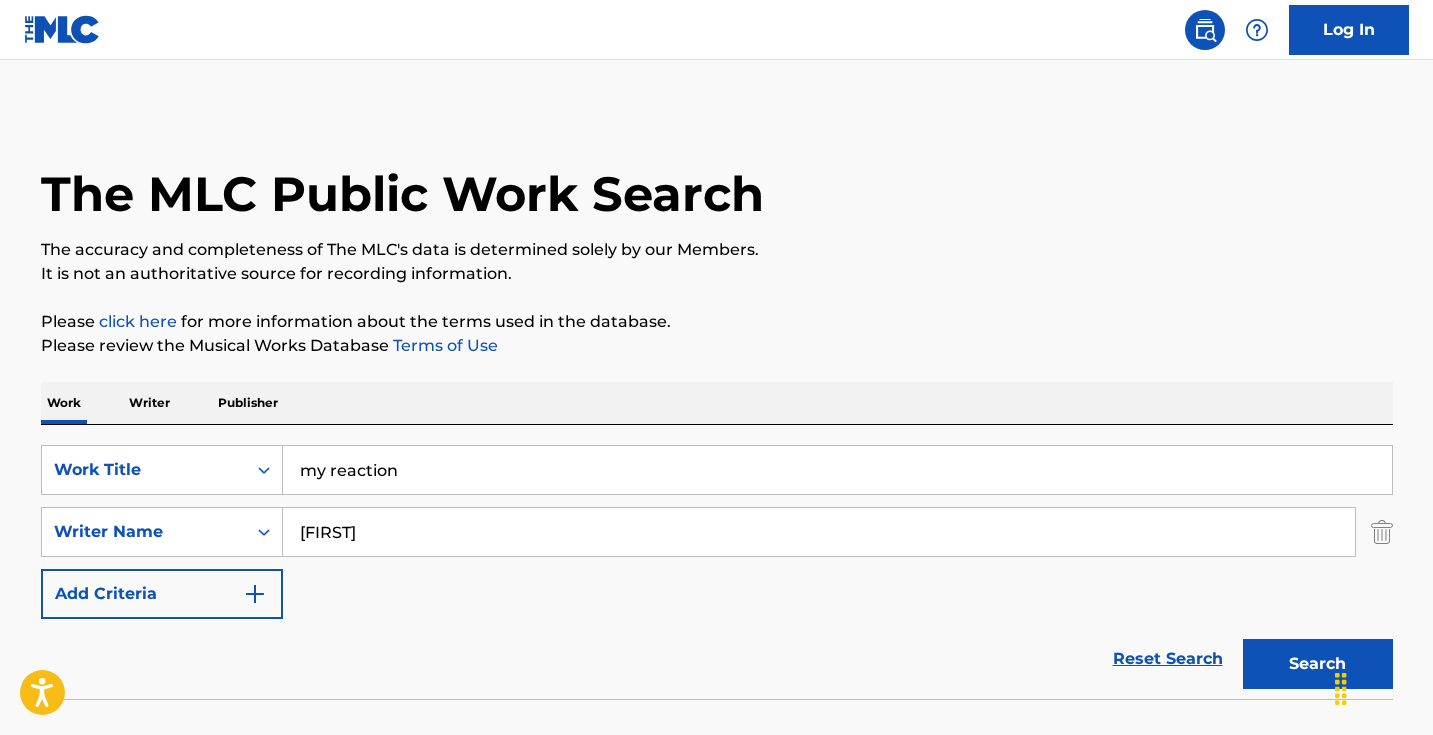 click on "Search" at bounding box center [1318, 664] 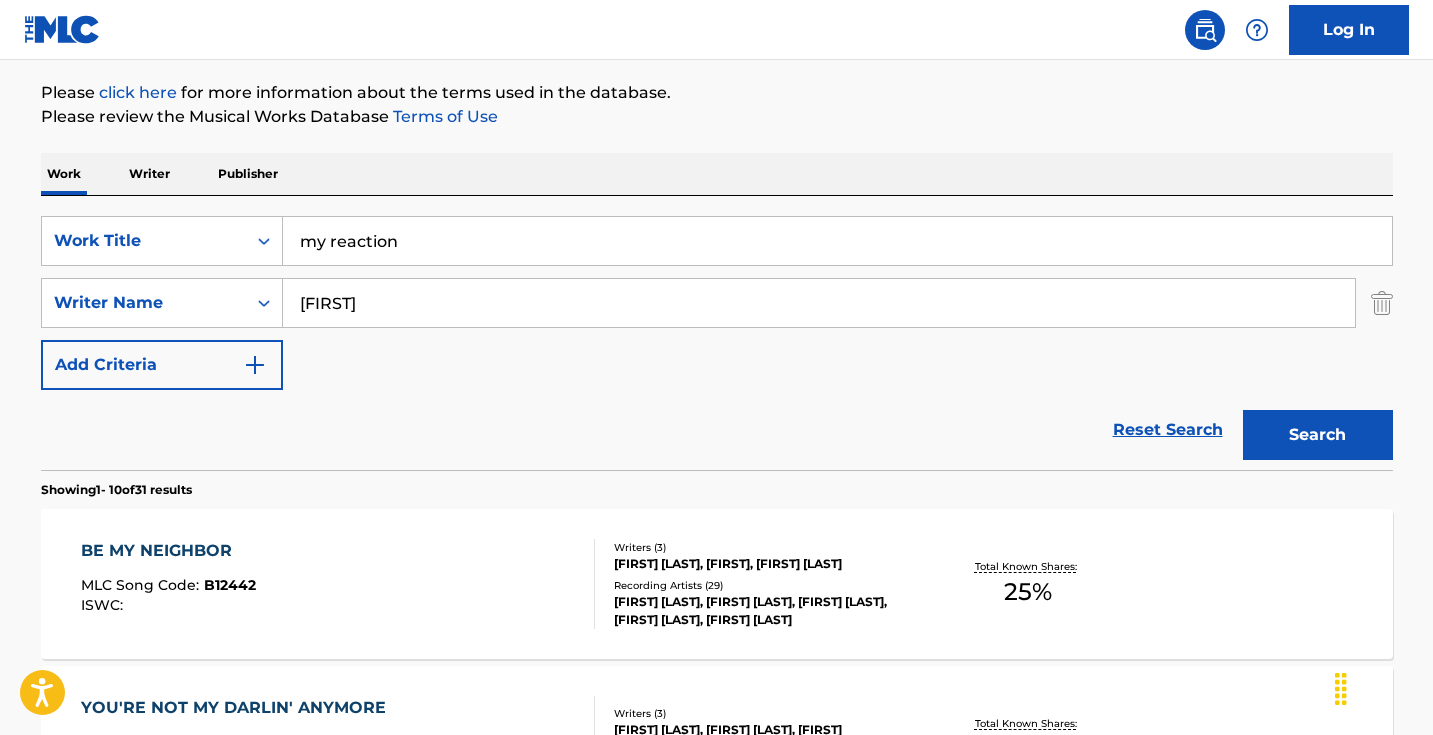 scroll, scrollTop: 310, scrollLeft: 0, axis: vertical 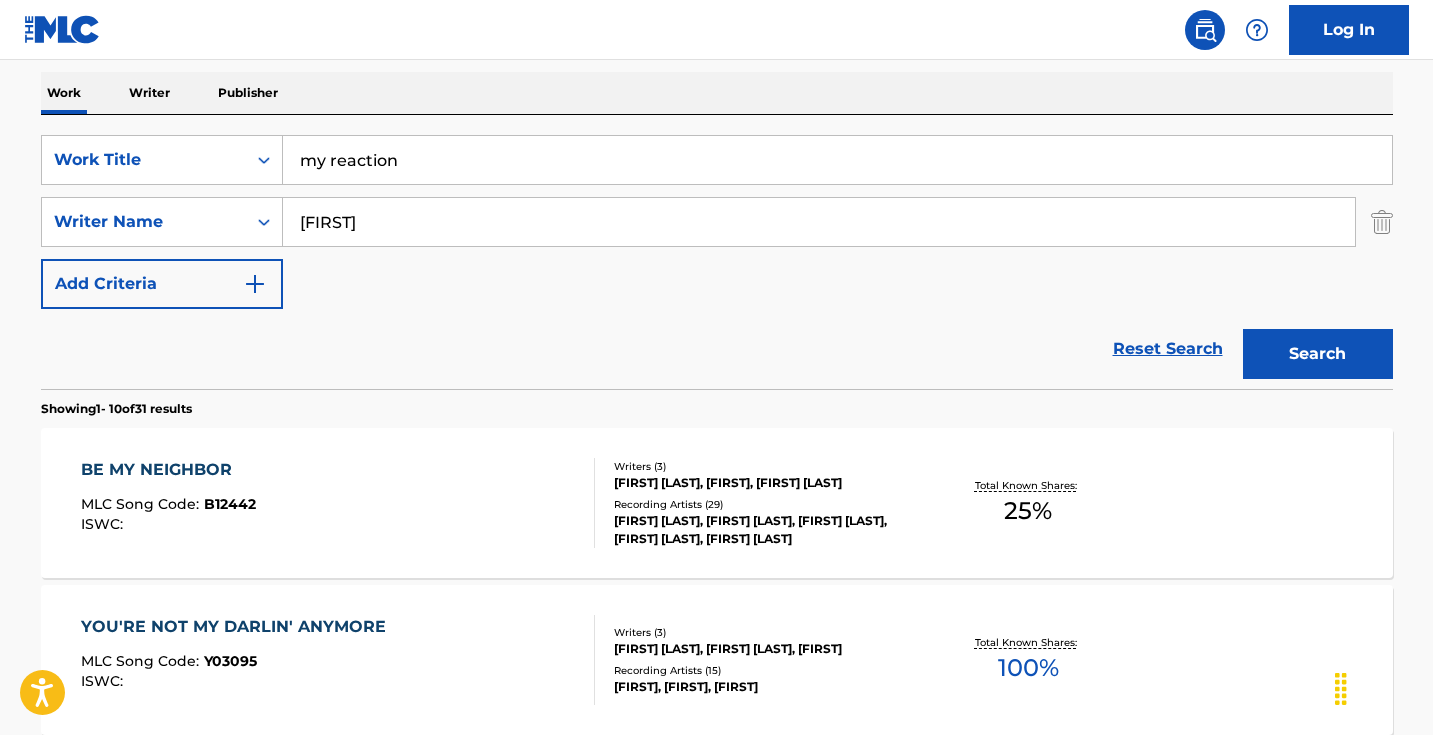 click on "[FIRST]" at bounding box center [819, 222] 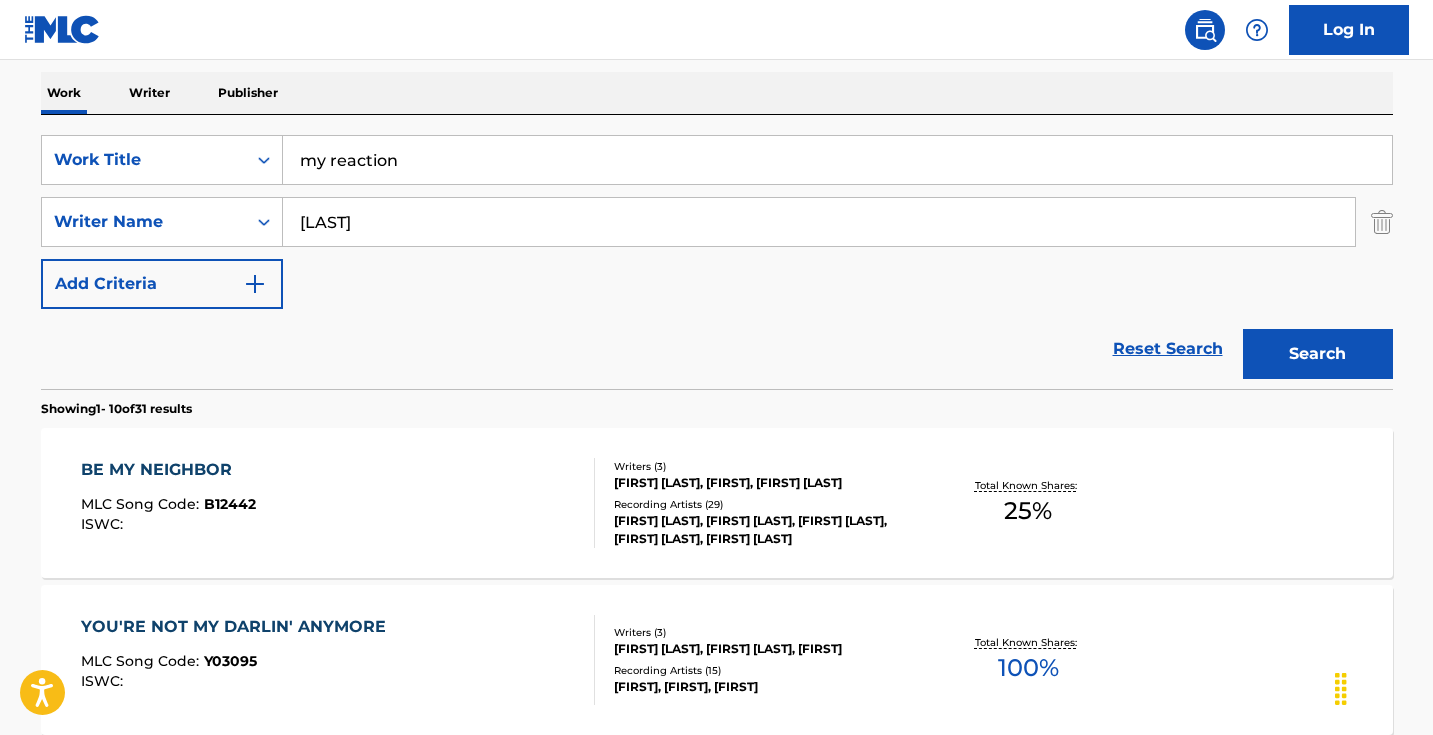 type on "[LAST]" 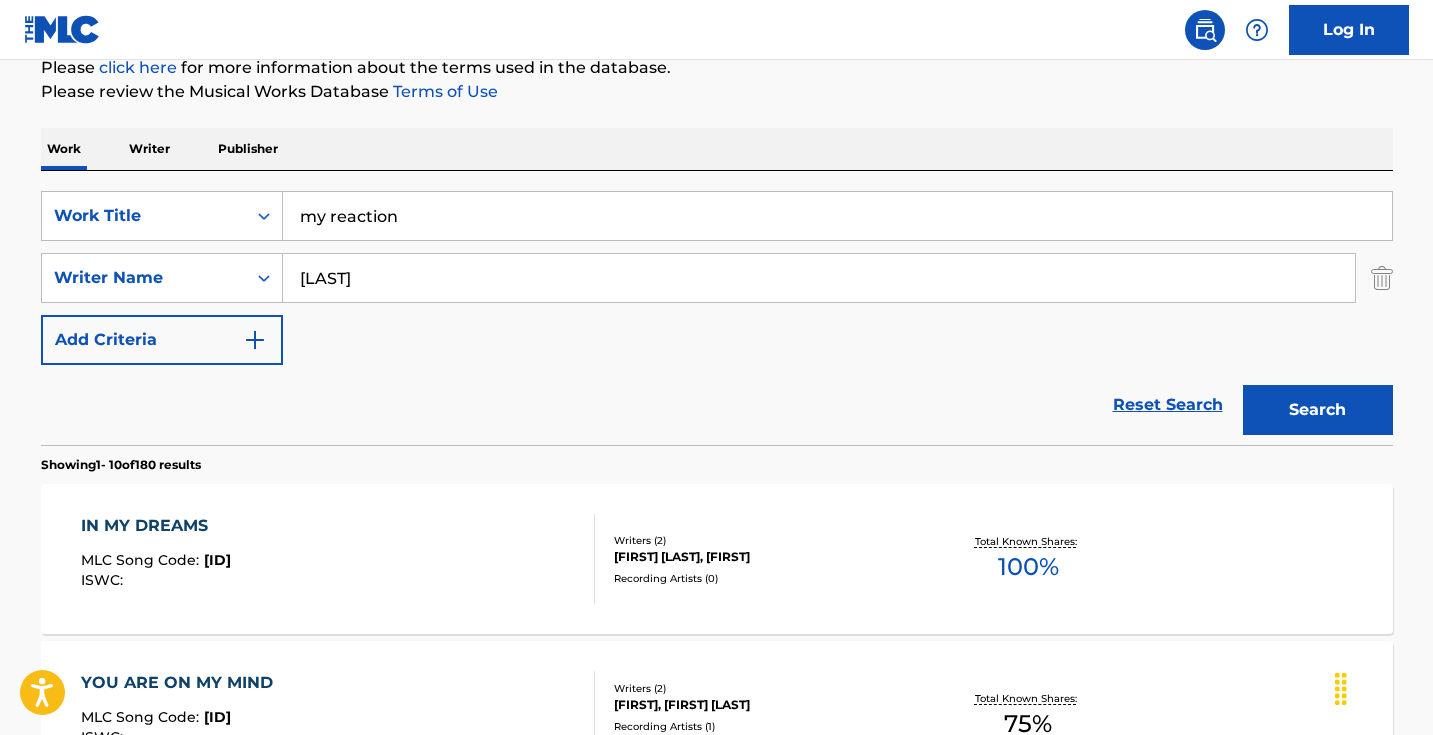 scroll, scrollTop: 214, scrollLeft: 0, axis: vertical 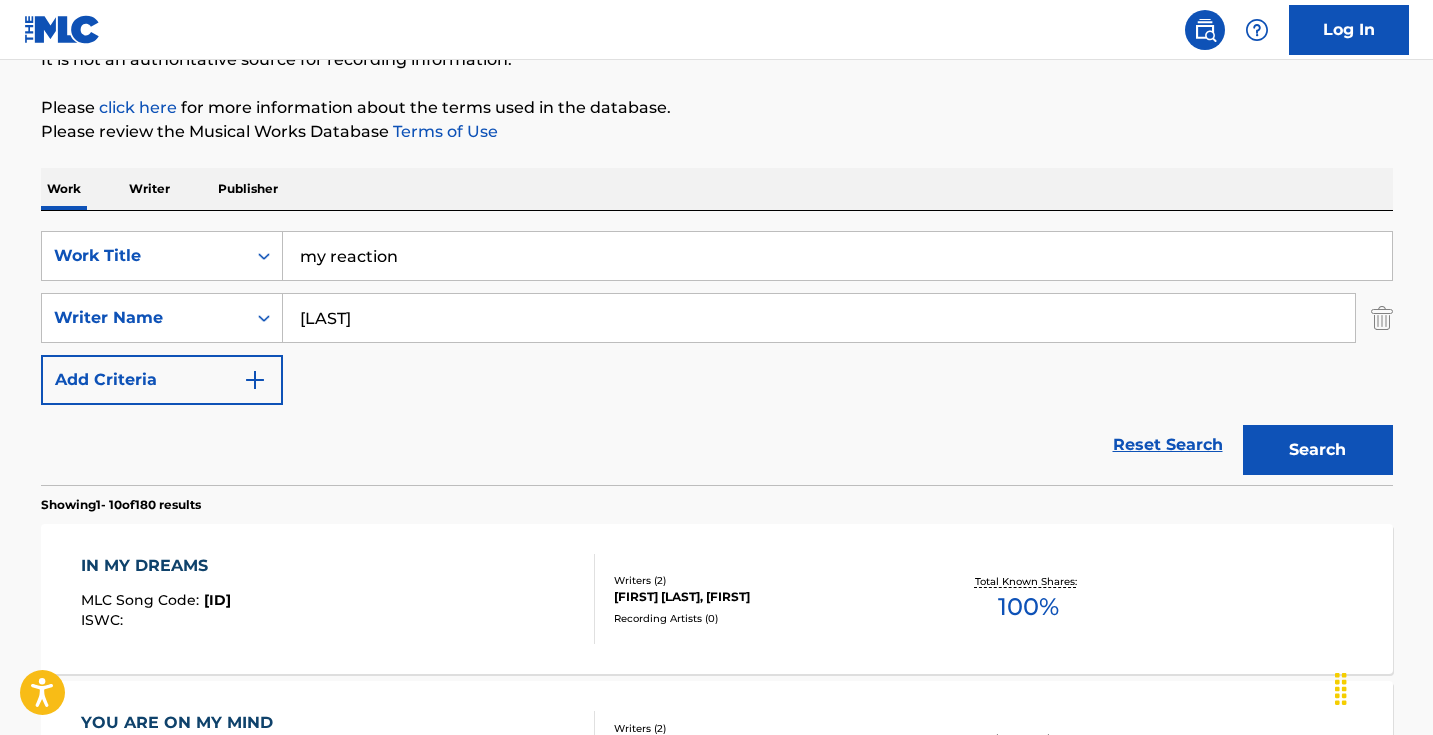 click on "my reaction" at bounding box center [837, 256] 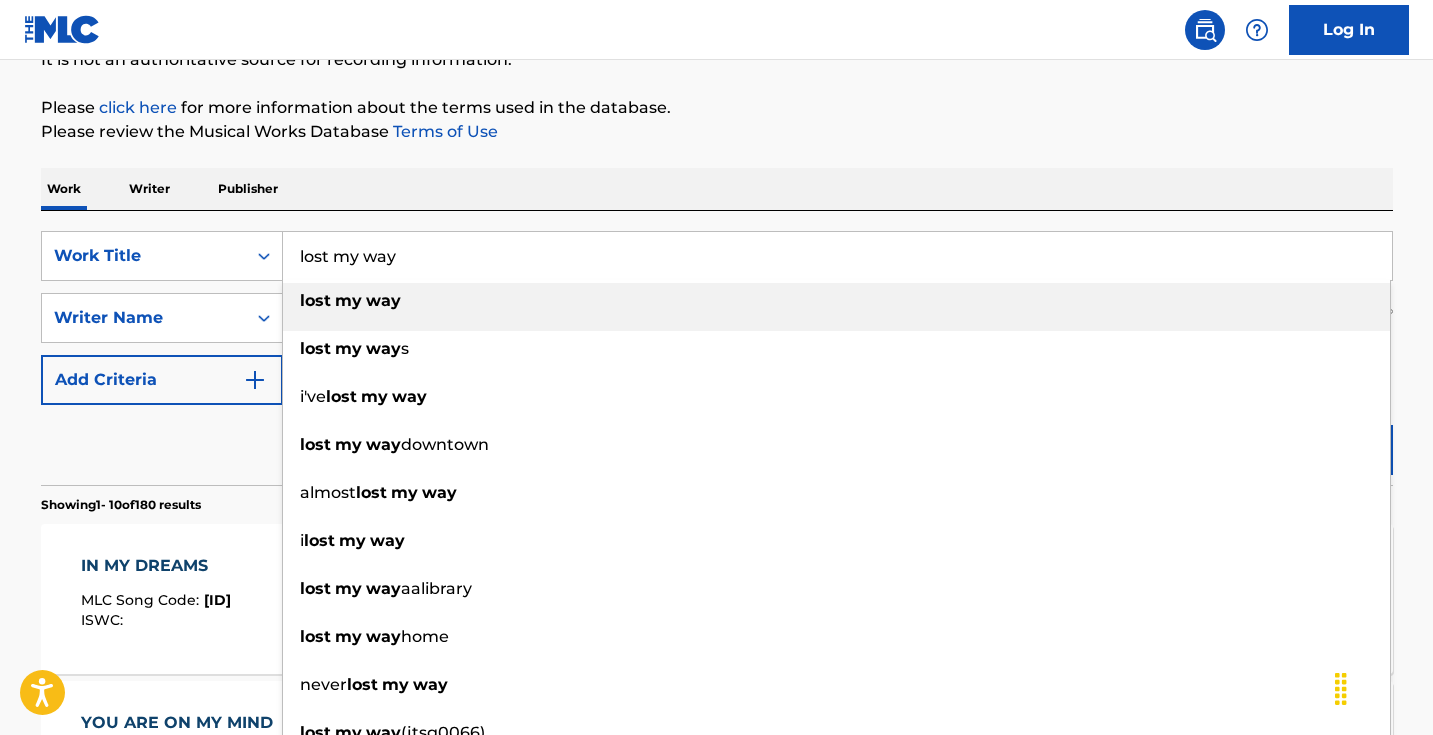 type on "lost my way" 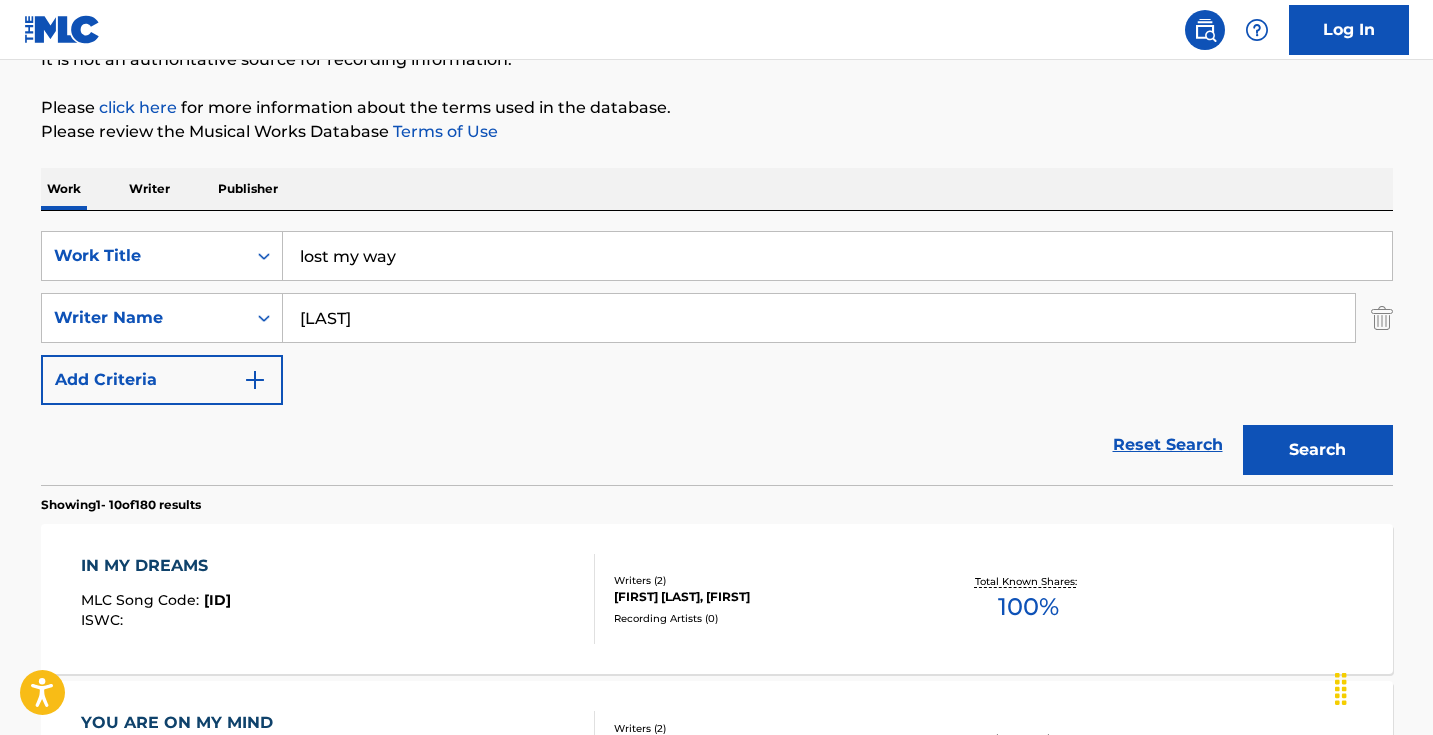 click on "Search" at bounding box center [1318, 450] 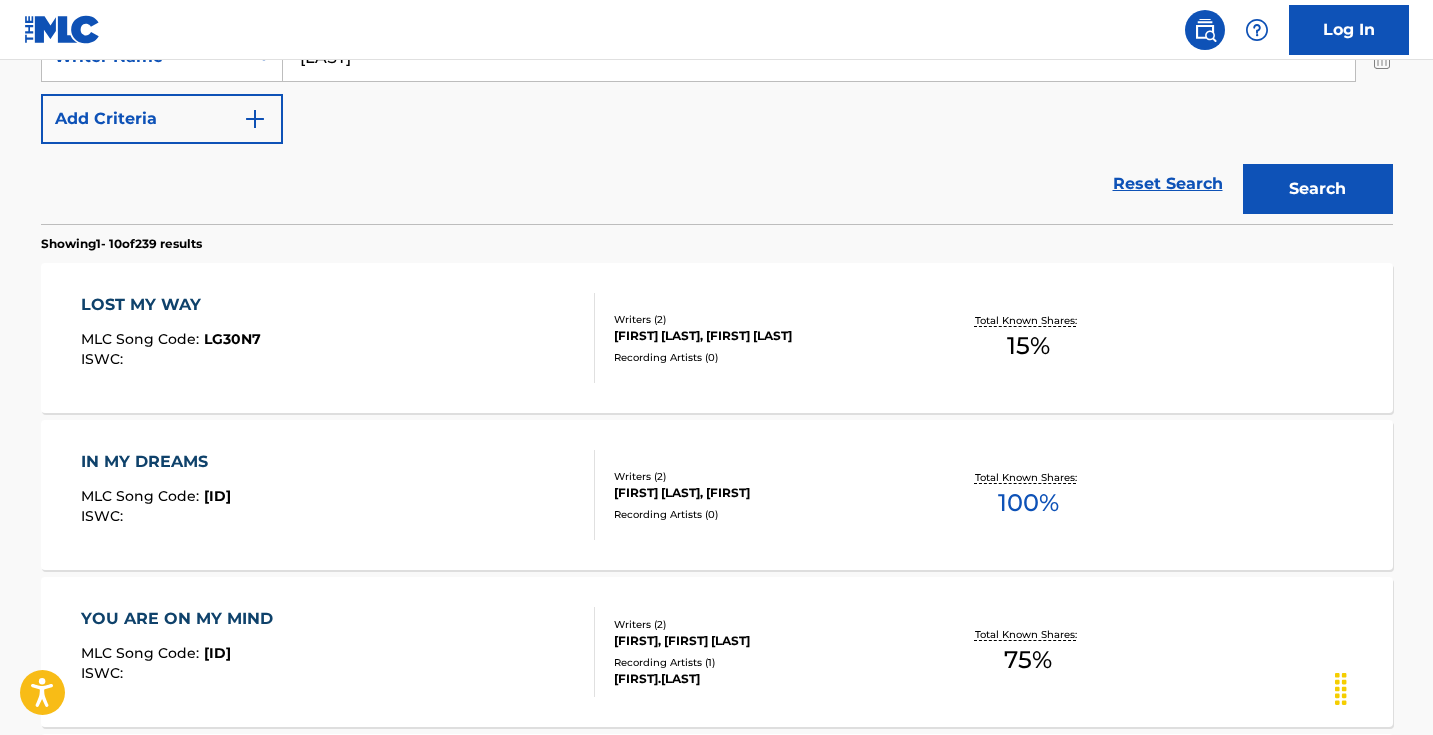 scroll, scrollTop: 476, scrollLeft: 0, axis: vertical 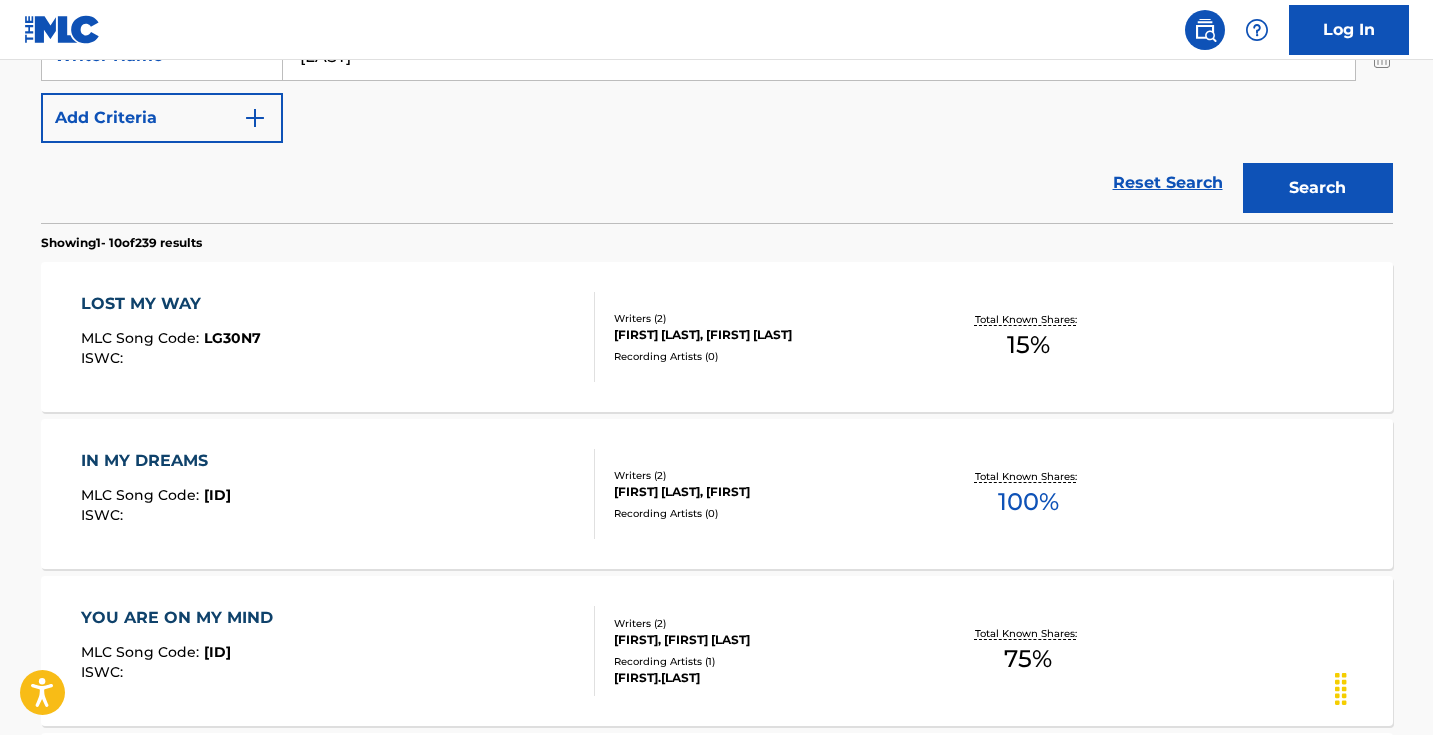 click on "LOST MY WAY MLC Song Code : [ID] ISWC :" at bounding box center (338, 337) 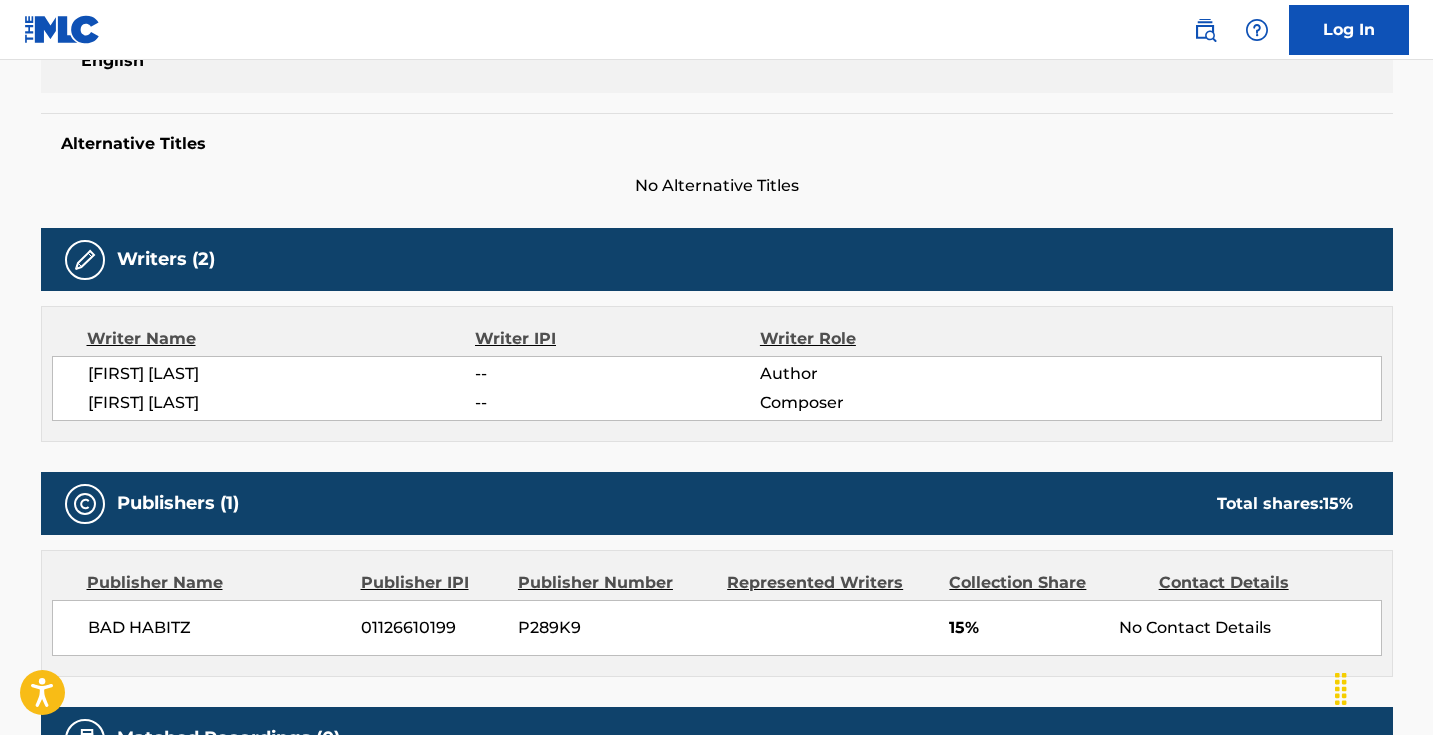 scroll, scrollTop: 0, scrollLeft: 0, axis: both 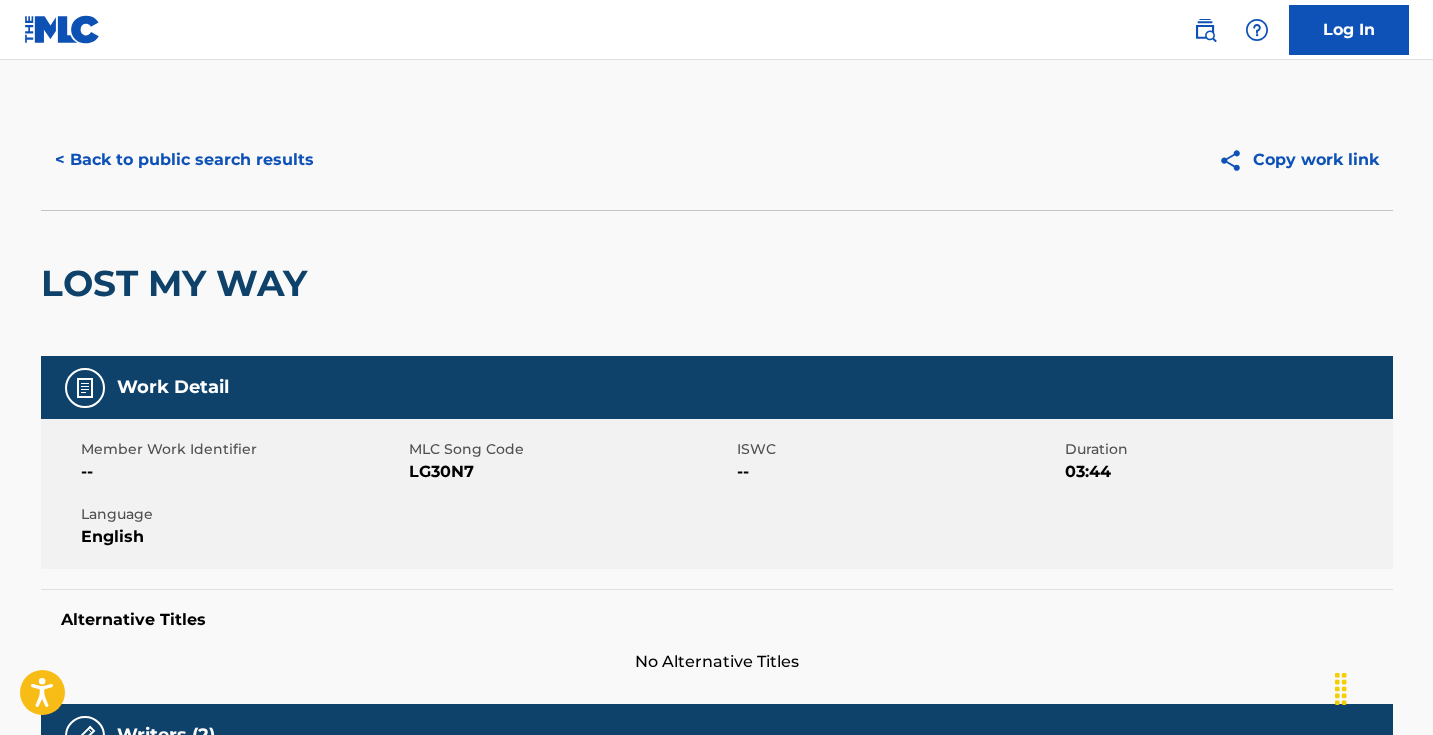 click on "< Back to public search results" at bounding box center (184, 160) 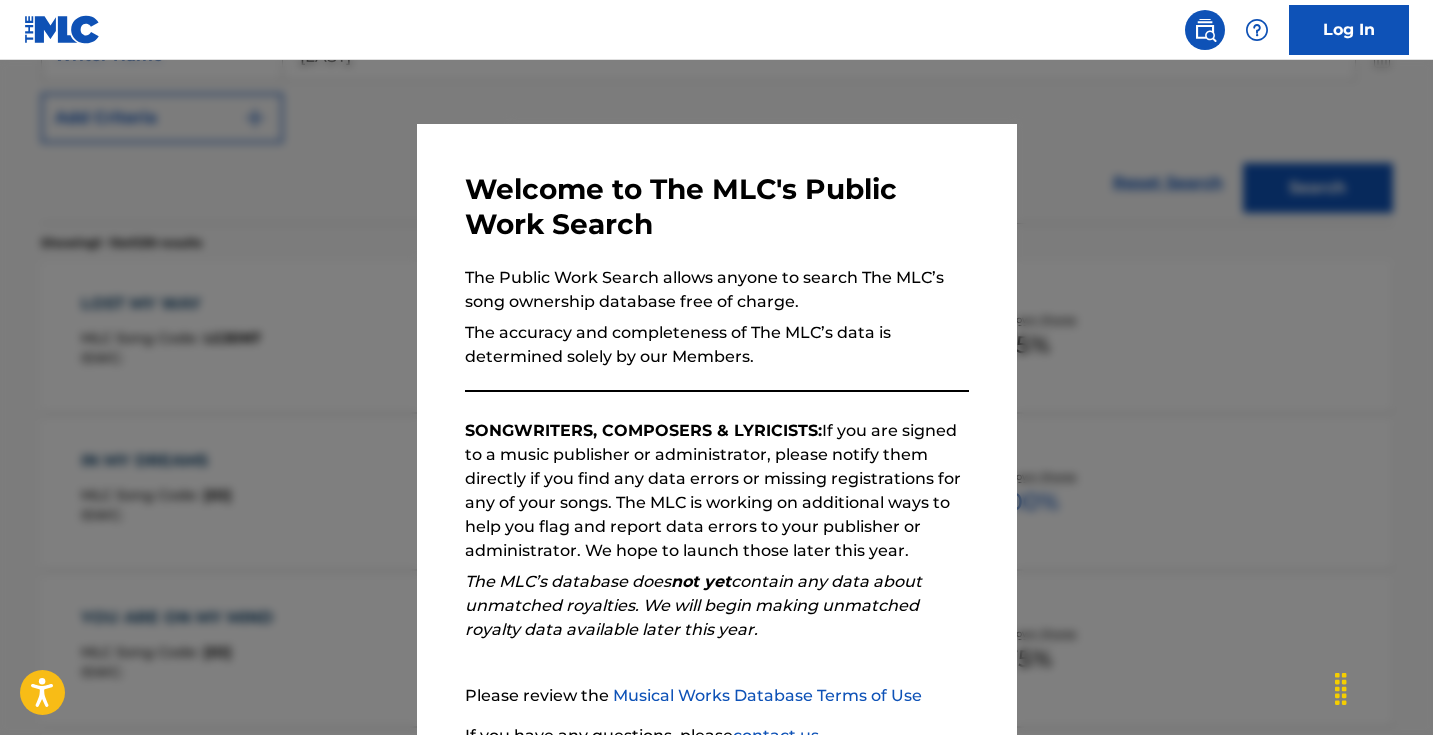 click at bounding box center [716, 427] 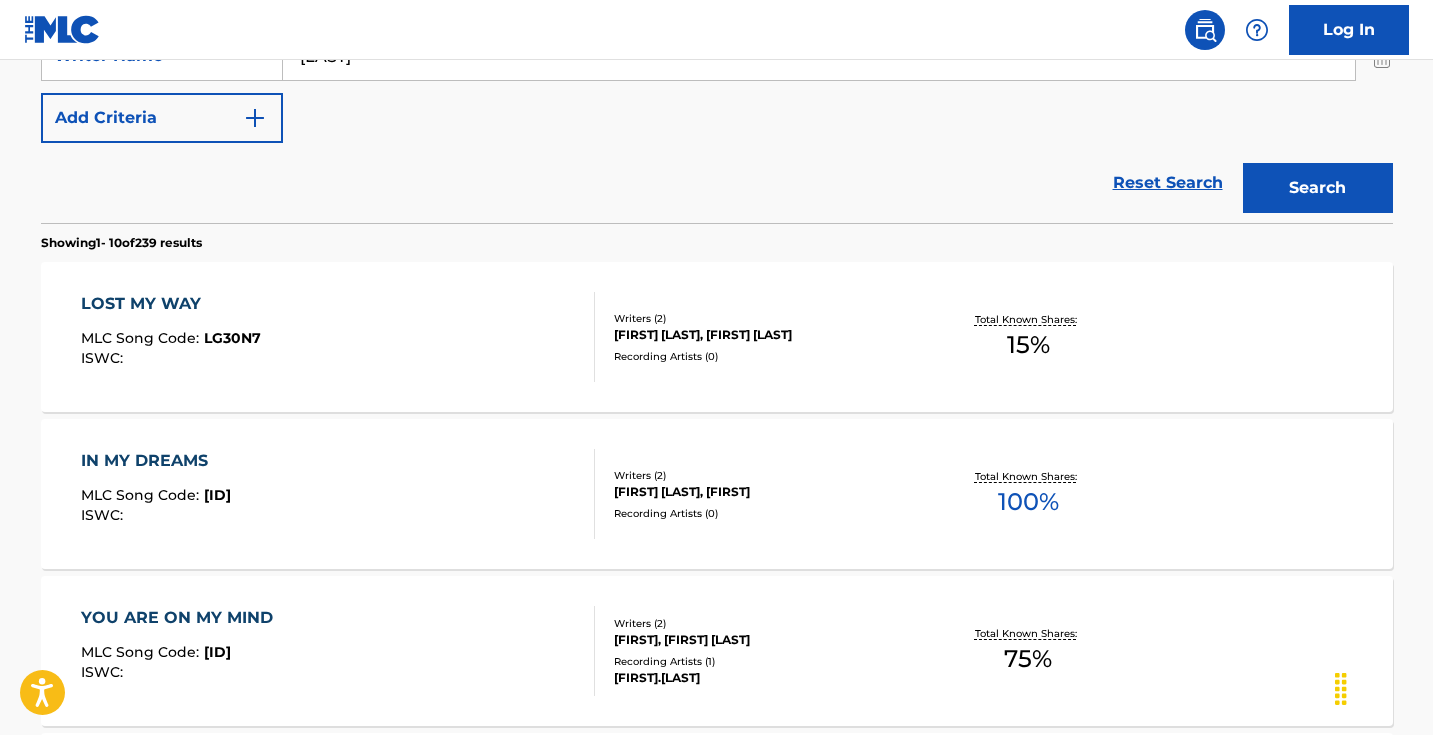 scroll, scrollTop: 242, scrollLeft: 0, axis: vertical 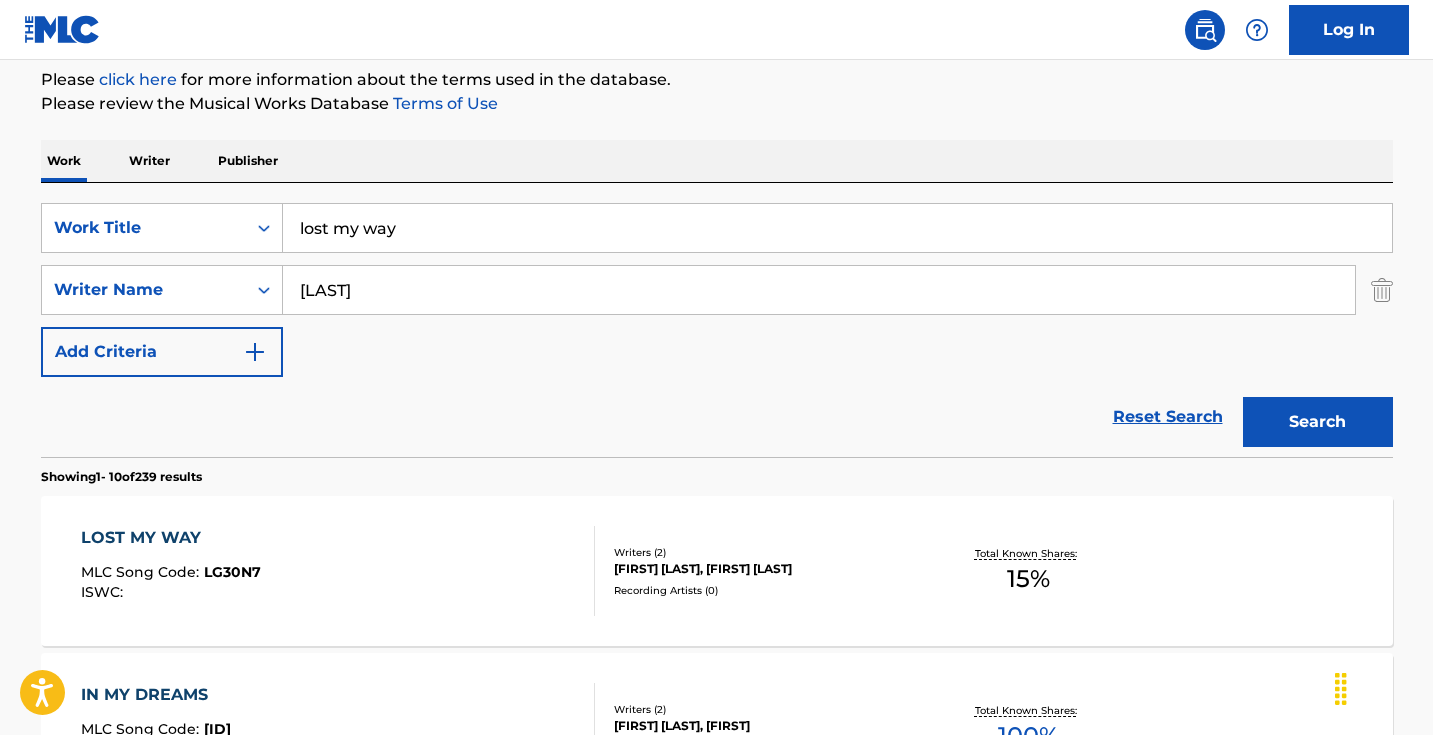 click on "[LAST]" at bounding box center (819, 290) 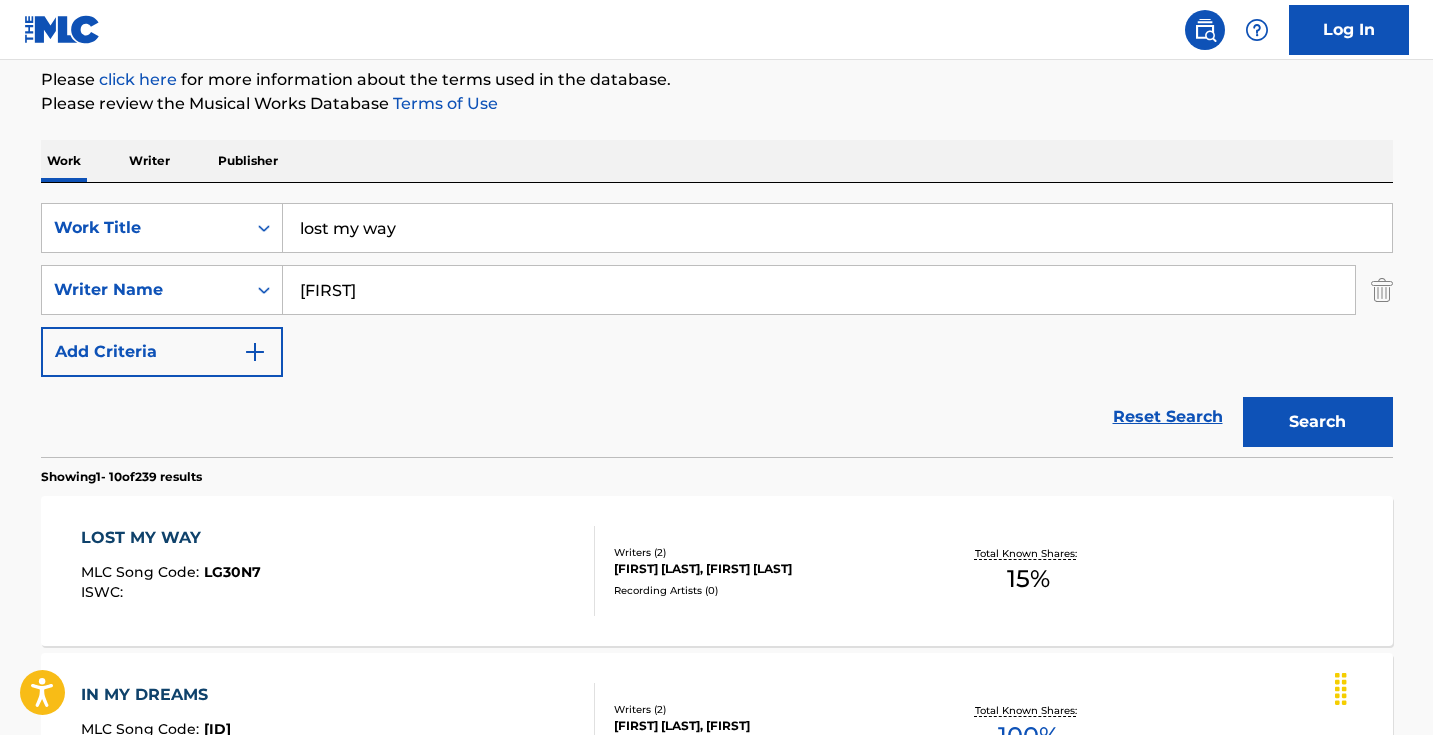 click on "Search" at bounding box center (1318, 422) 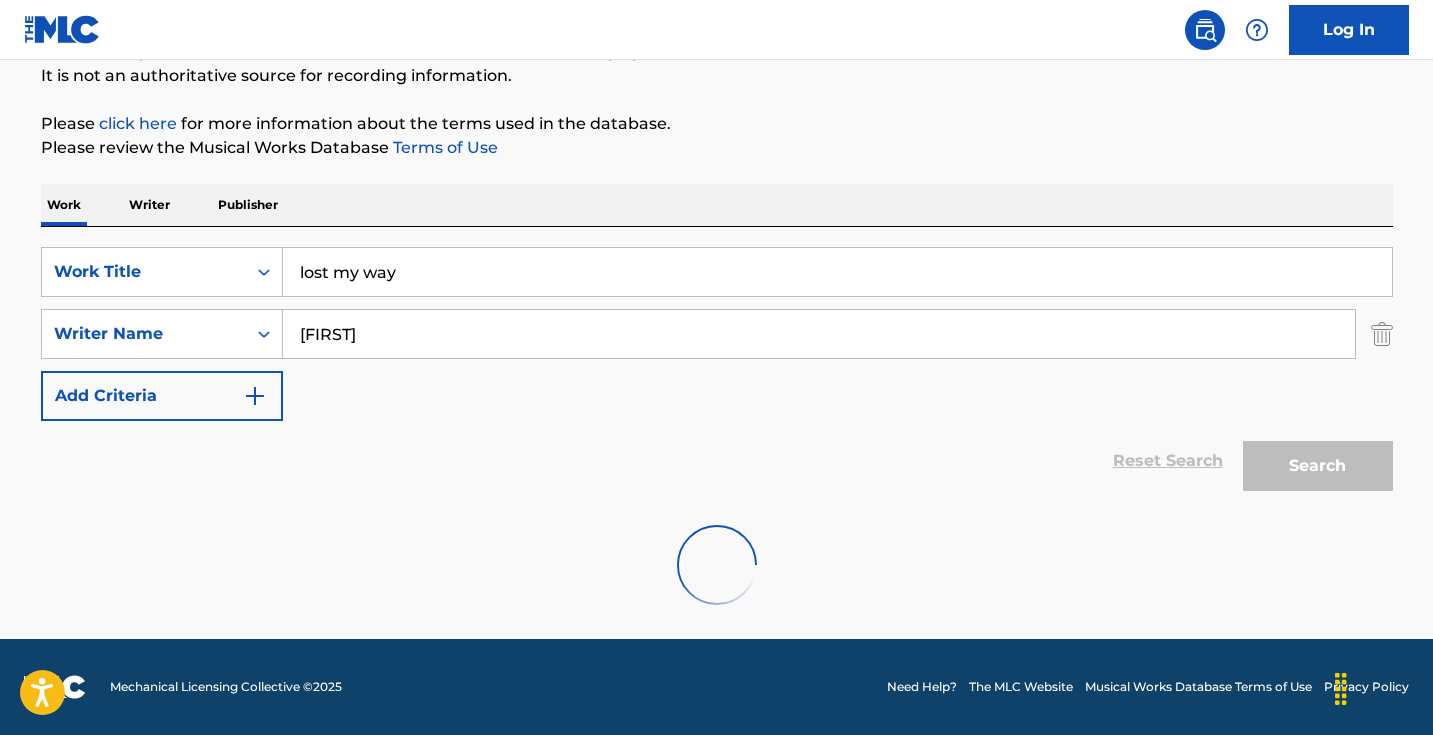 scroll, scrollTop: 198, scrollLeft: 0, axis: vertical 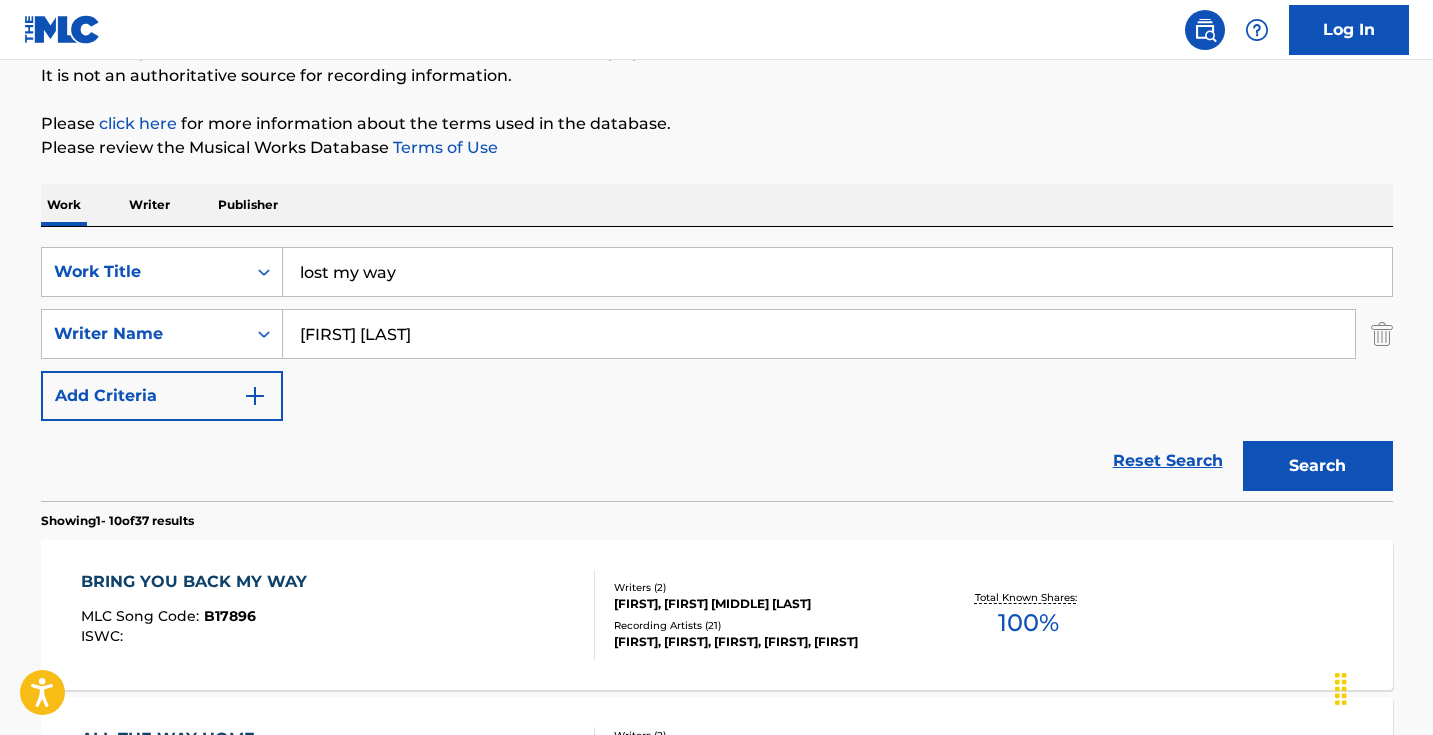 click on "Search" at bounding box center [1318, 466] 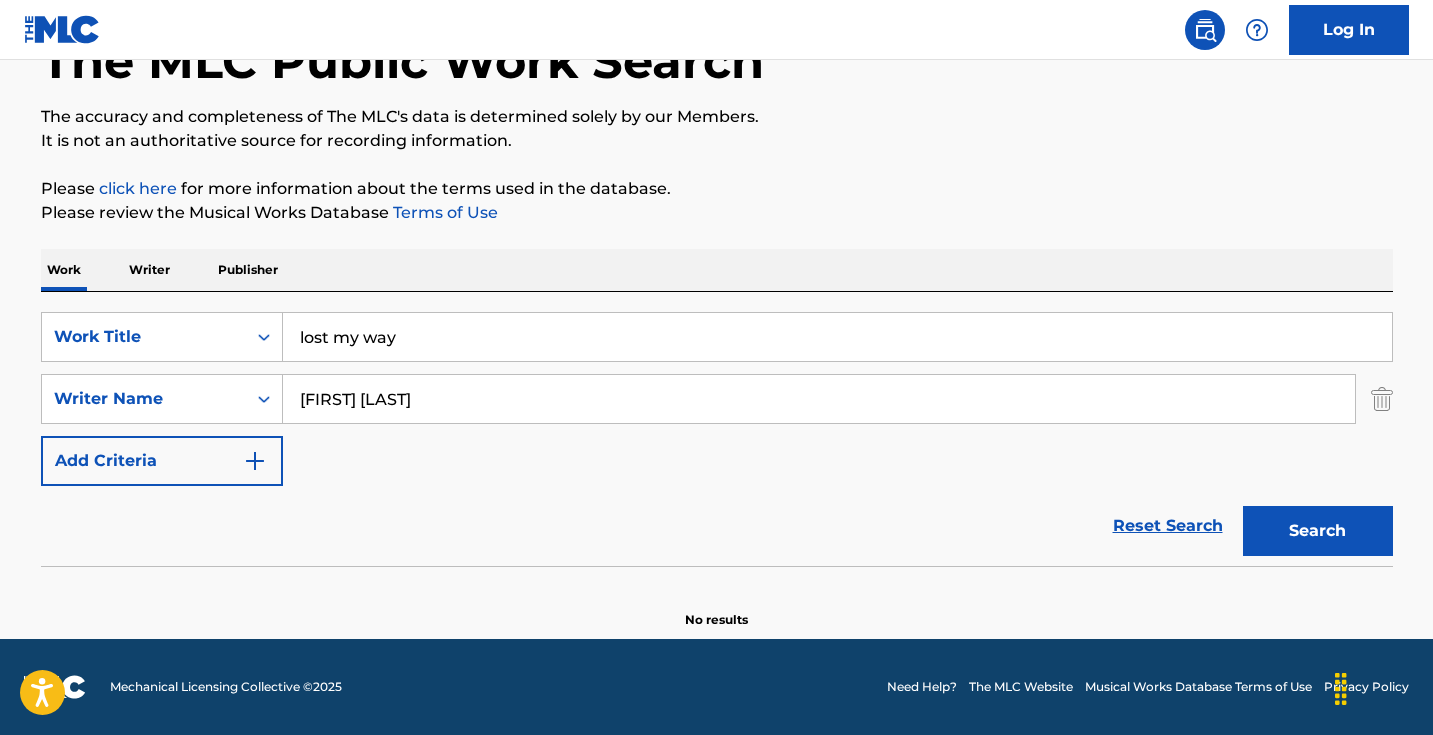 scroll, scrollTop: 133, scrollLeft: 0, axis: vertical 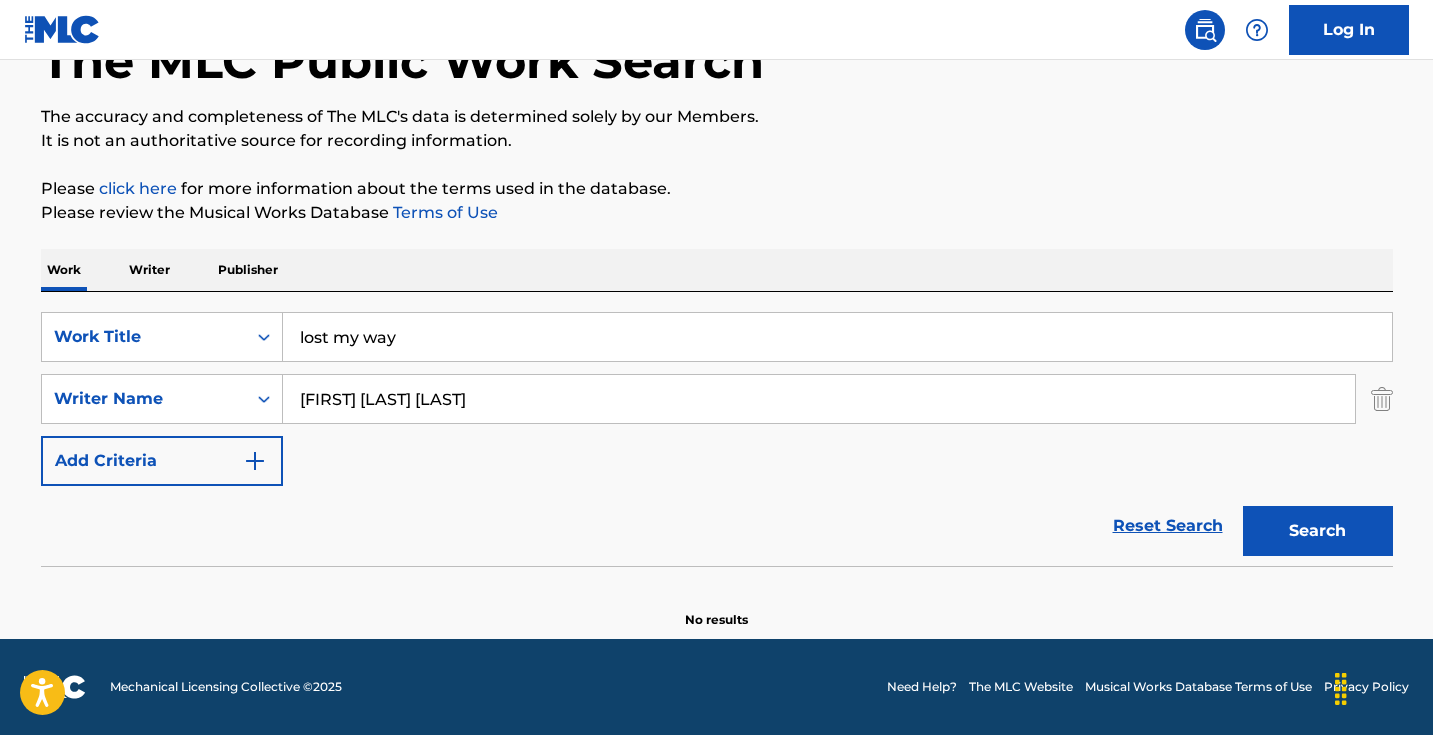 click on "Search" at bounding box center (1318, 531) 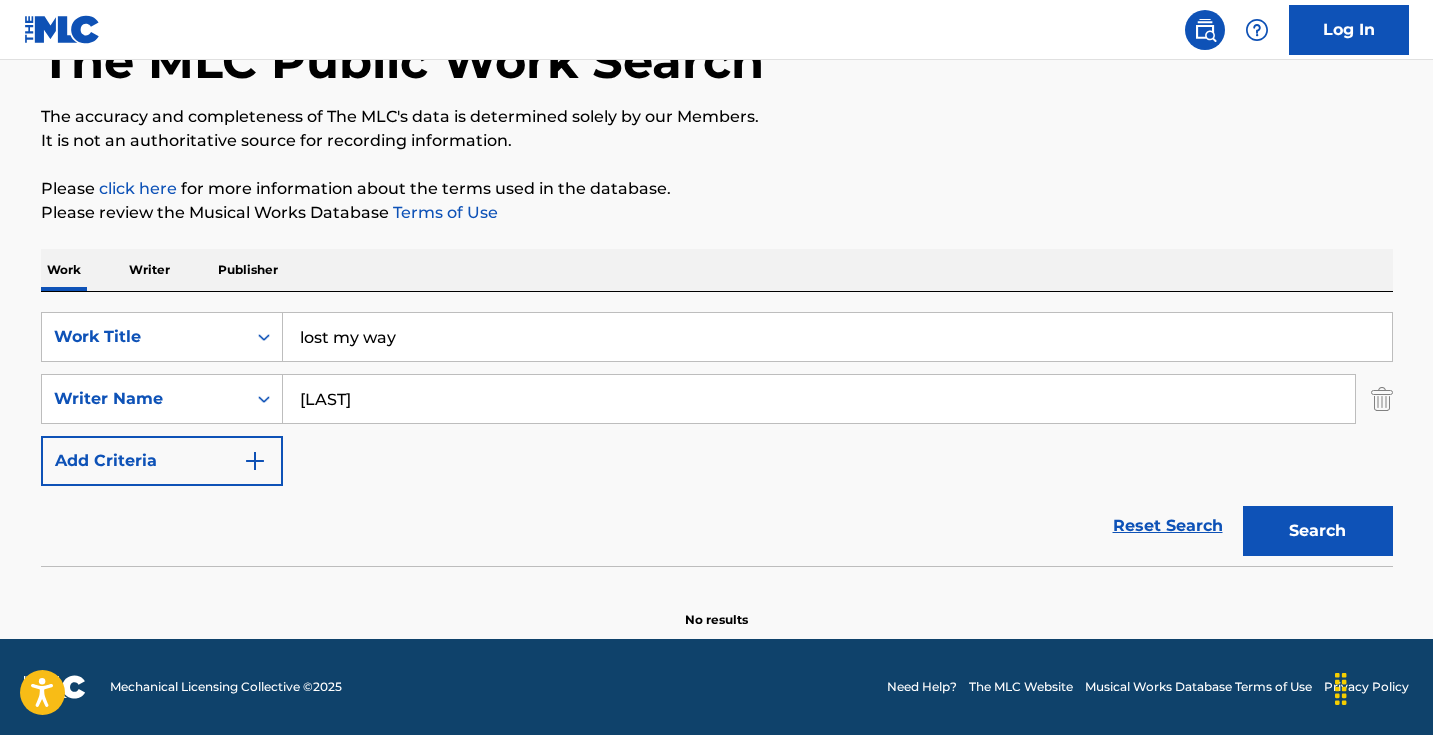 click on "Search" at bounding box center (1318, 531) 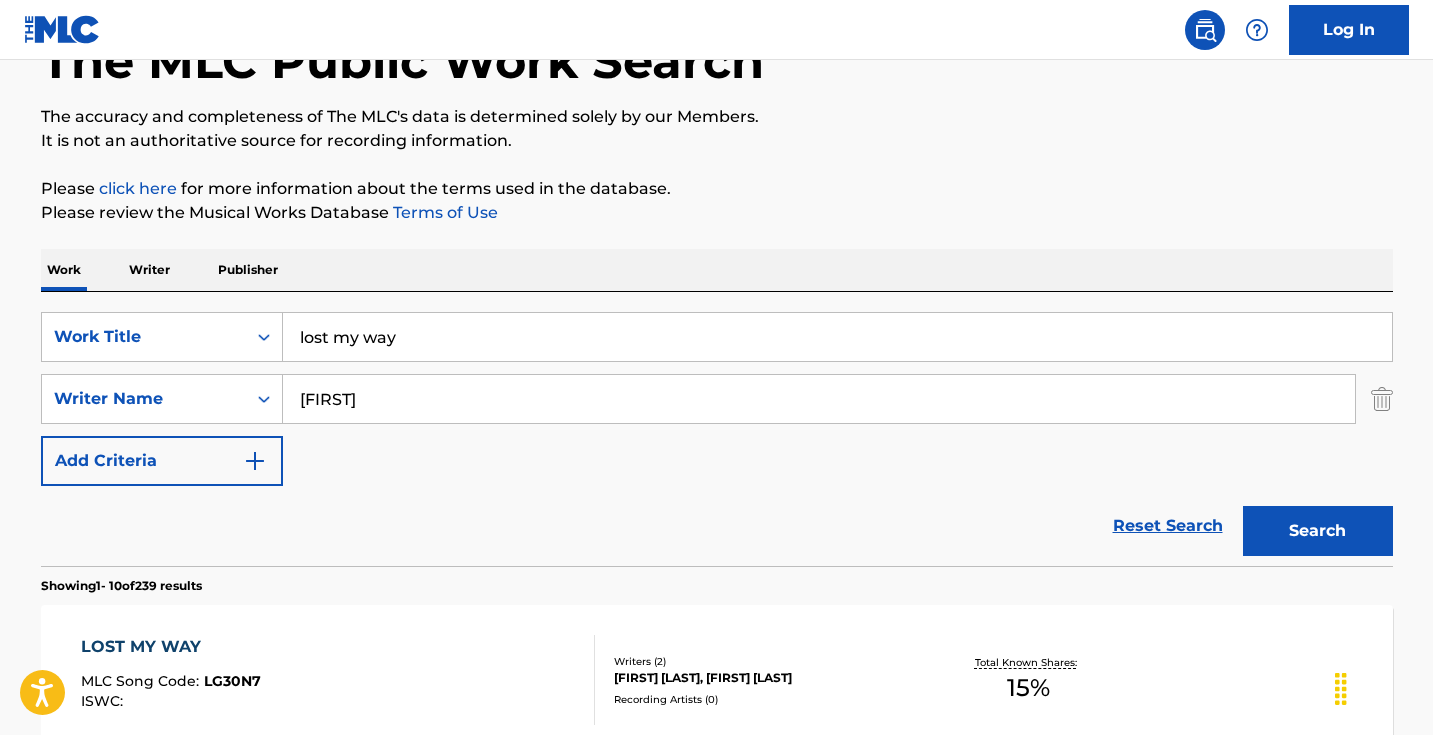 type on "[FIRST]" 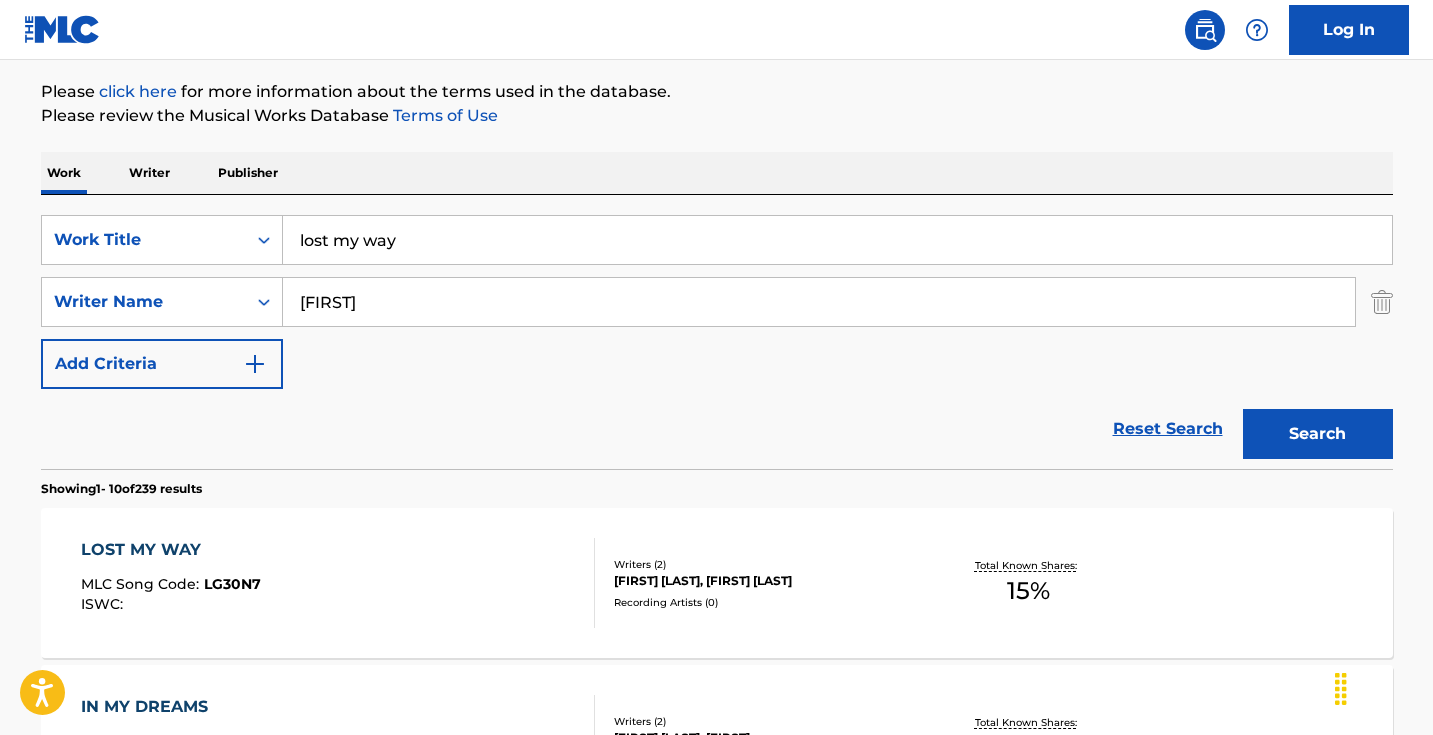 scroll, scrollTop: 625, scrollLeft: 0, axis: vertical 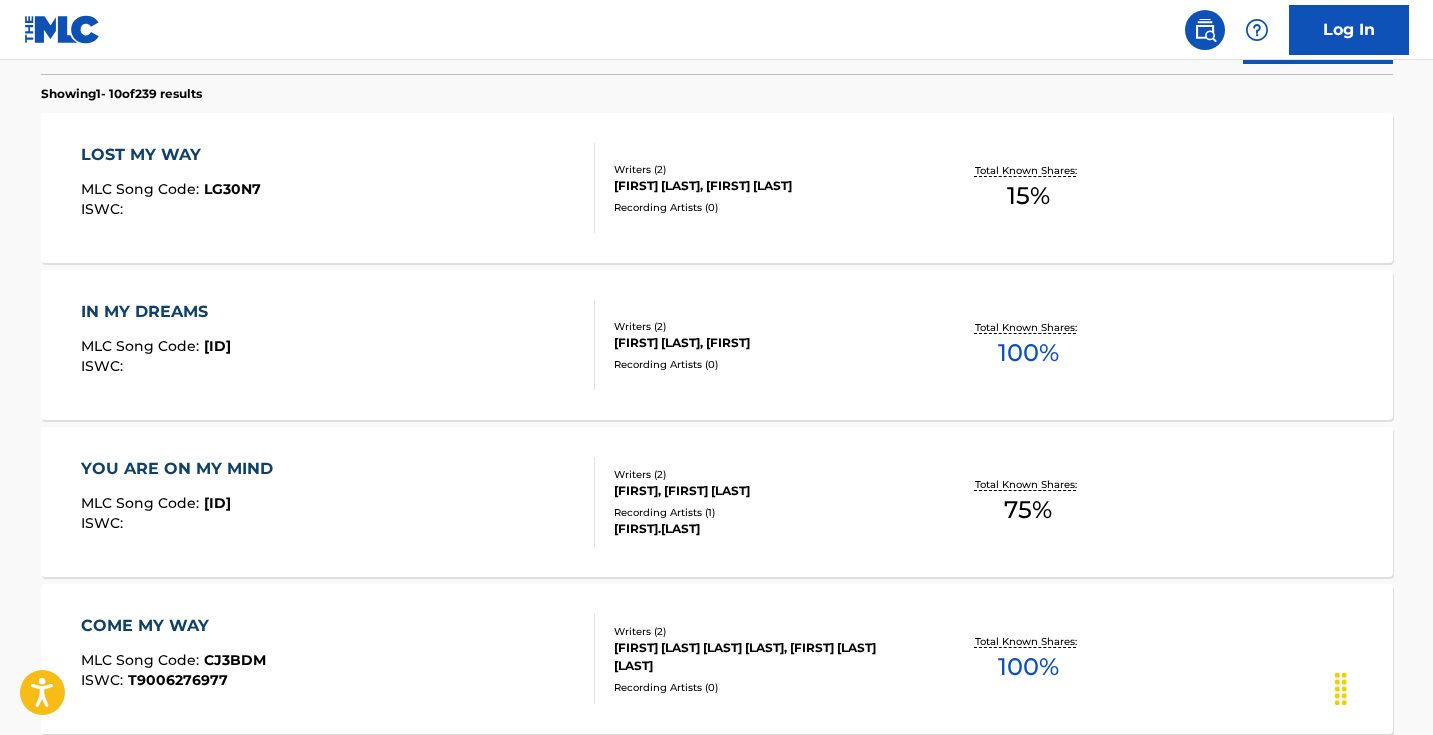 click on "LOST MY WAY MLC Song Code : [ID] ISWC :" at bounding box center (338, 188) 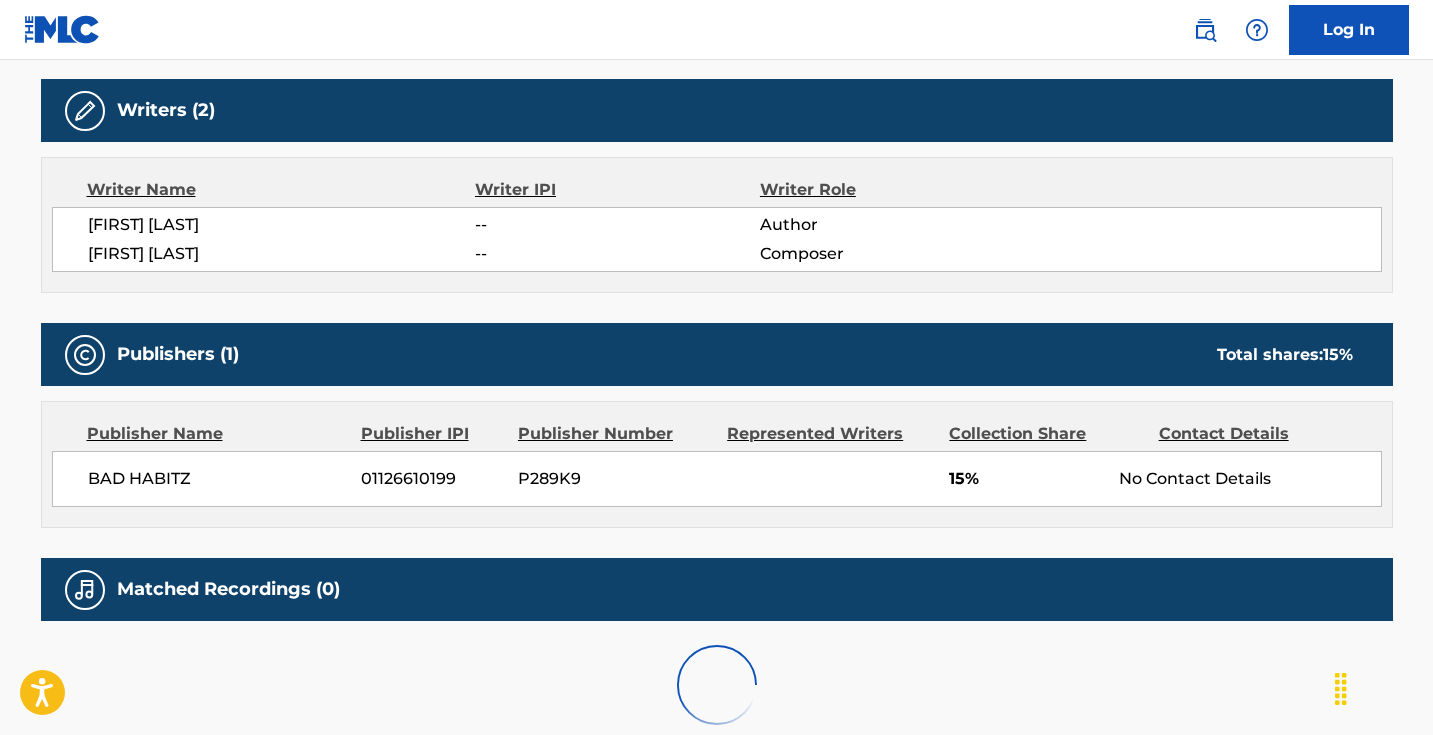 scroll, scrollTop: 0, scrollLeft: 0, axis: both 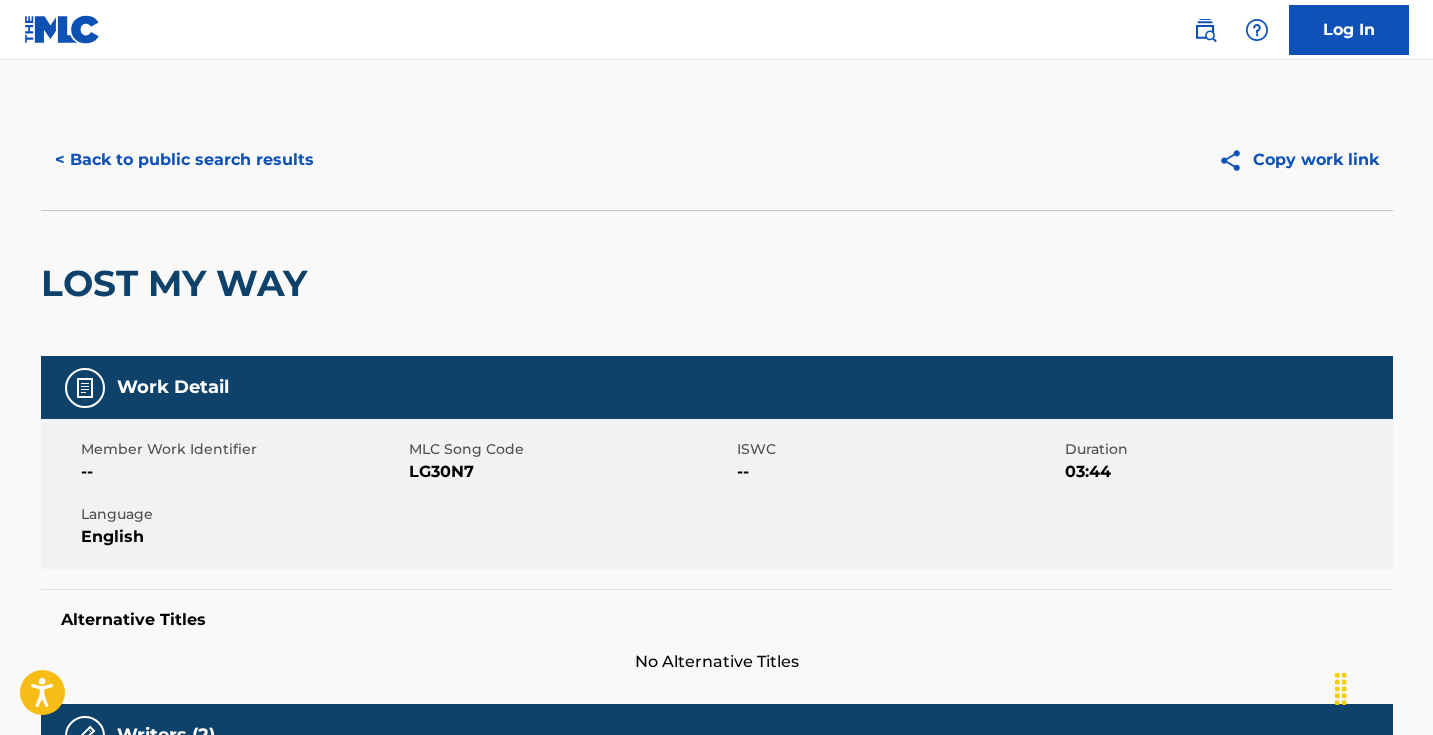 click on "LG30N7" at bounding box center [570, 472] 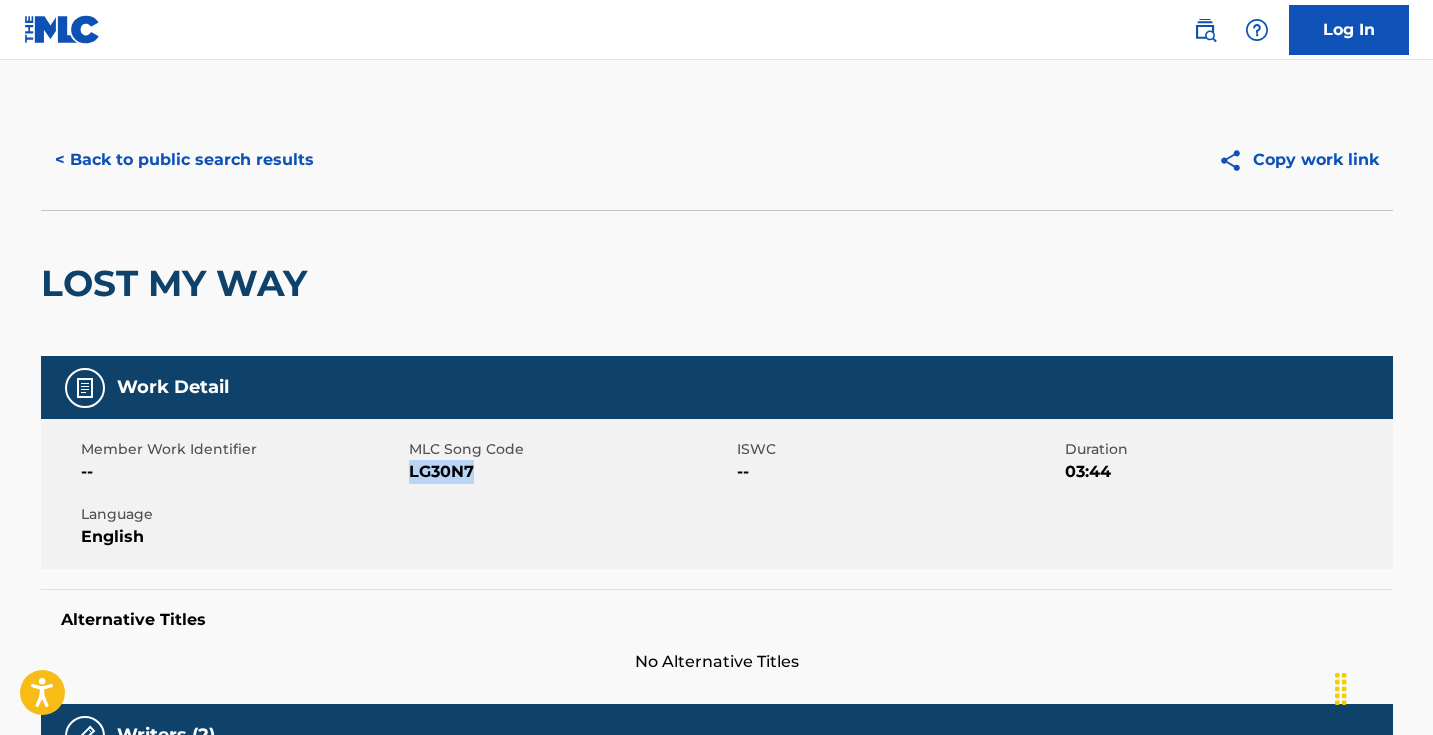 click on "LG30N7" at bounding box center (570, 472) 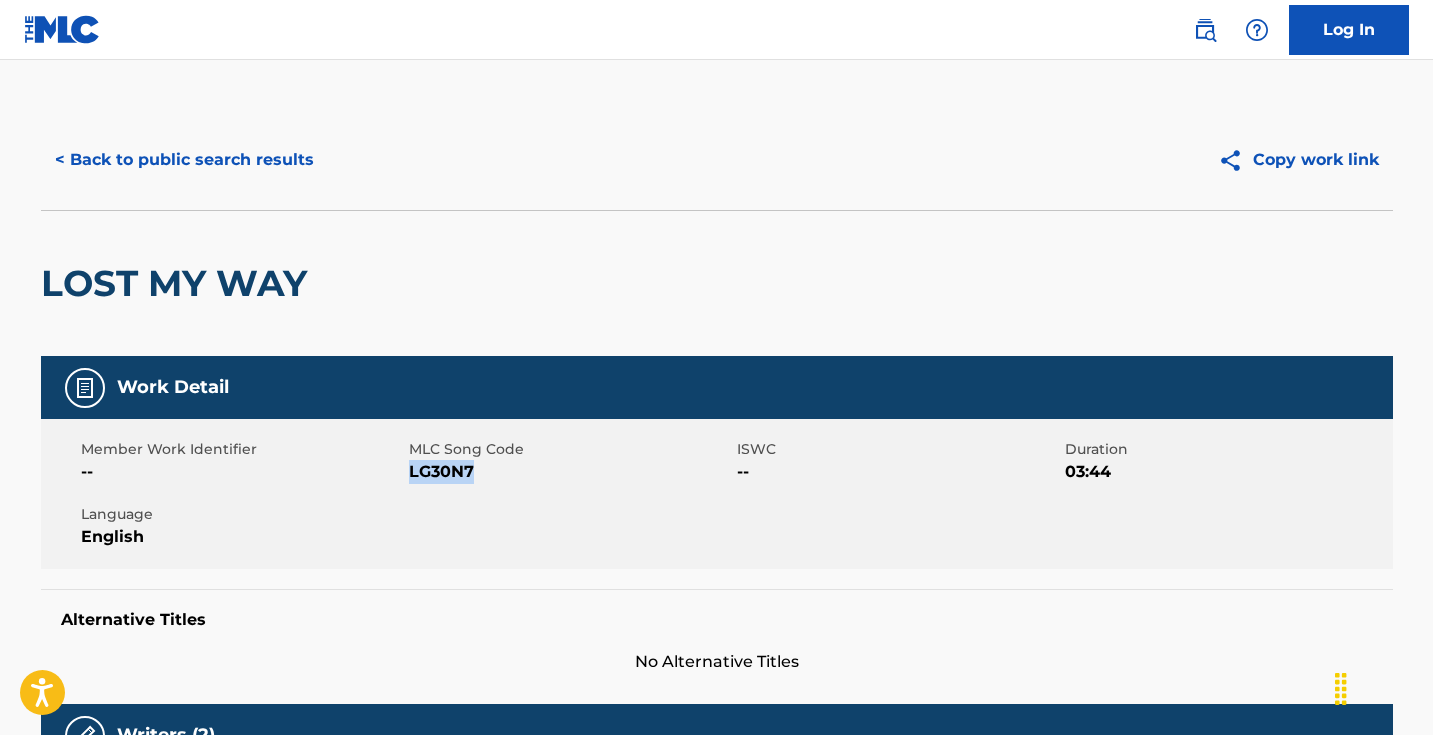 scroll, scrollTop: 0, scrollLeft: 0, axis: both 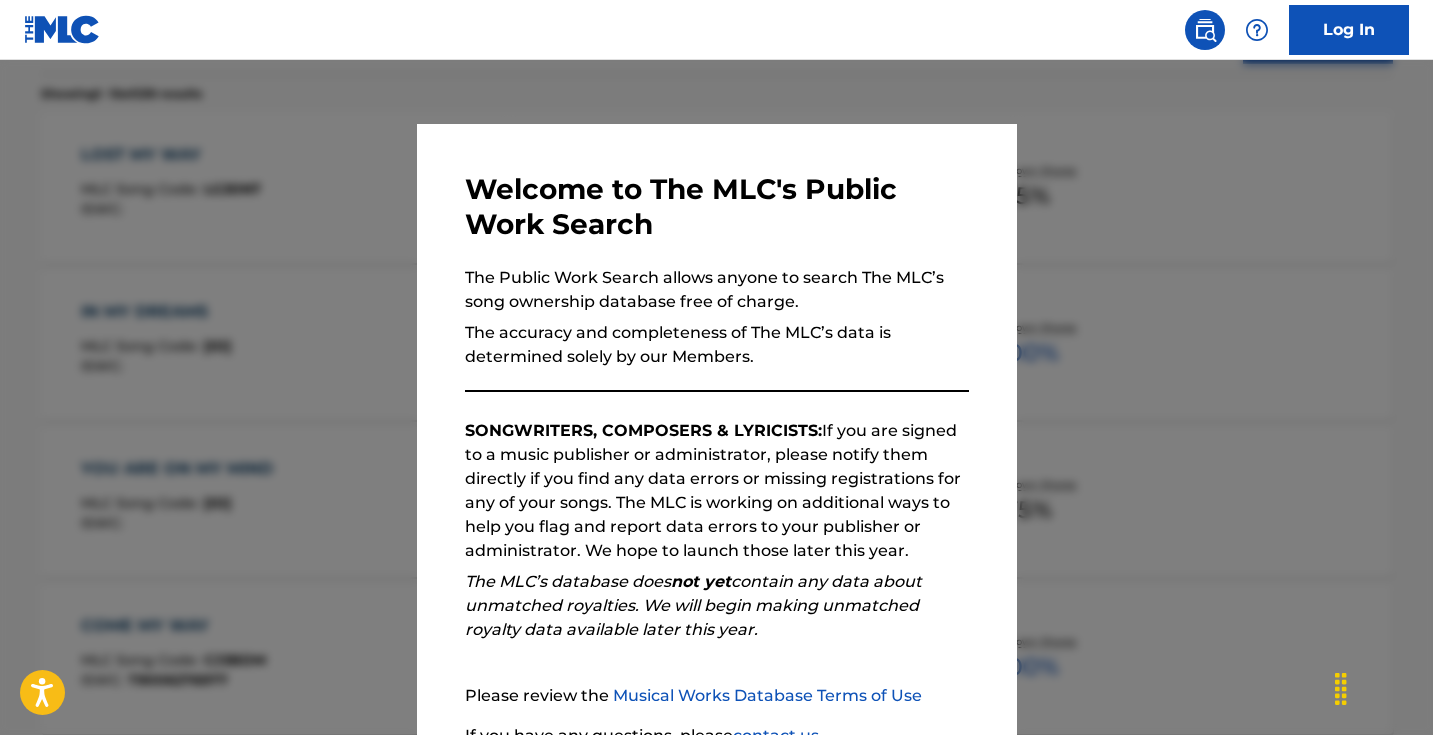 click on "Welcome to The MLC's Public Work Search The Public Work Search allows anyone to search The MLC’s song ownership database free of charge. The accuracy and completeness of The MLC’s data is determined solely by our Members. SONGWRITERS, COMPOSERS & LYRICISTS:  If you are signed to a music publisher or administrator, please notify them directly if you find any data errors or missing registrations for any of your songs. The MLC is working on additional ways to help you flag and report data errors to your publisher or administrator. We hope to launch those later this year. The MLC’s database does  not yet  contain any data about unmatched royalties. We will begin making unmatched royalty data available later this year. Please review the   Musical Works Database Terms of Use If you have any questions, please  contact us . Subscribe to our monthly newsletter! This message will reappear one week after it is closed. Continue" at bounding box center (717, 519) 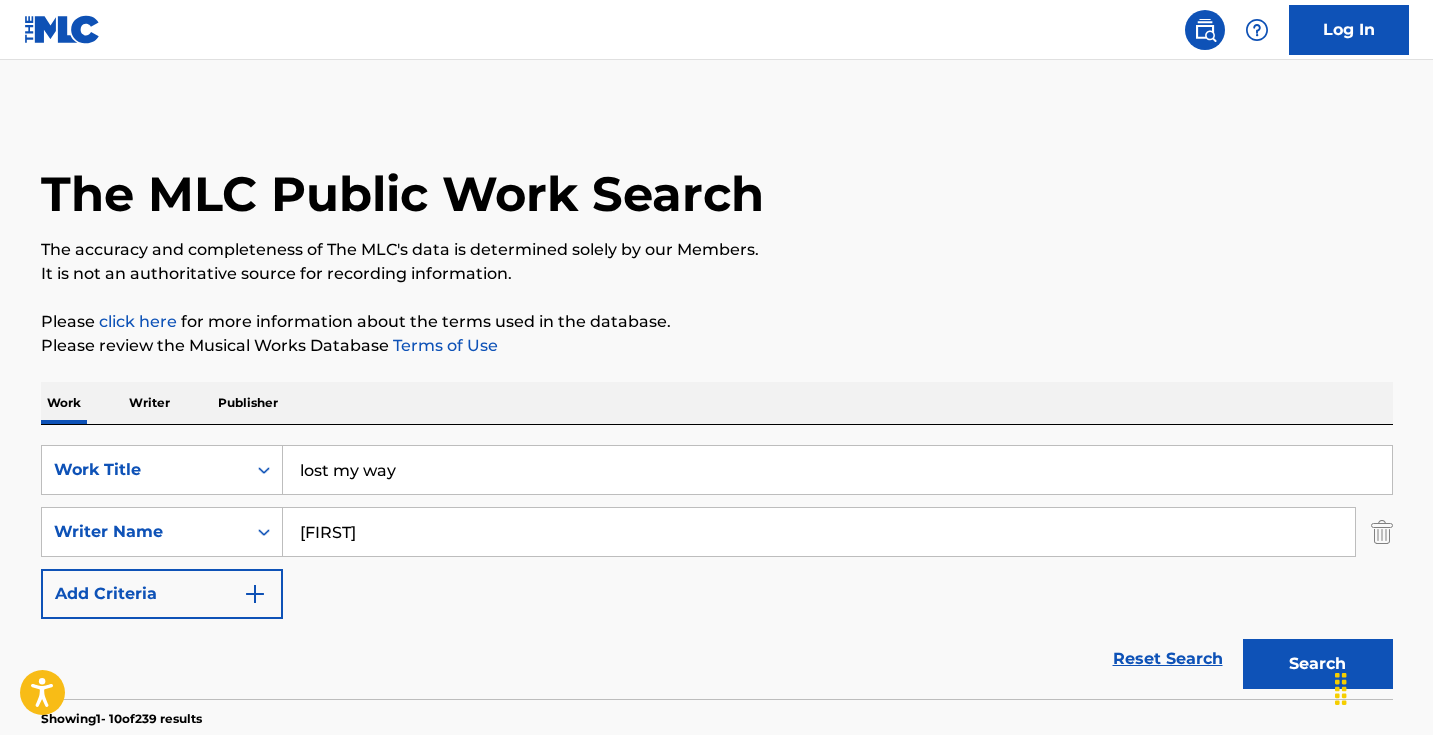 scroll, scrollTop: 0, scrollLeft: 0, axis: both 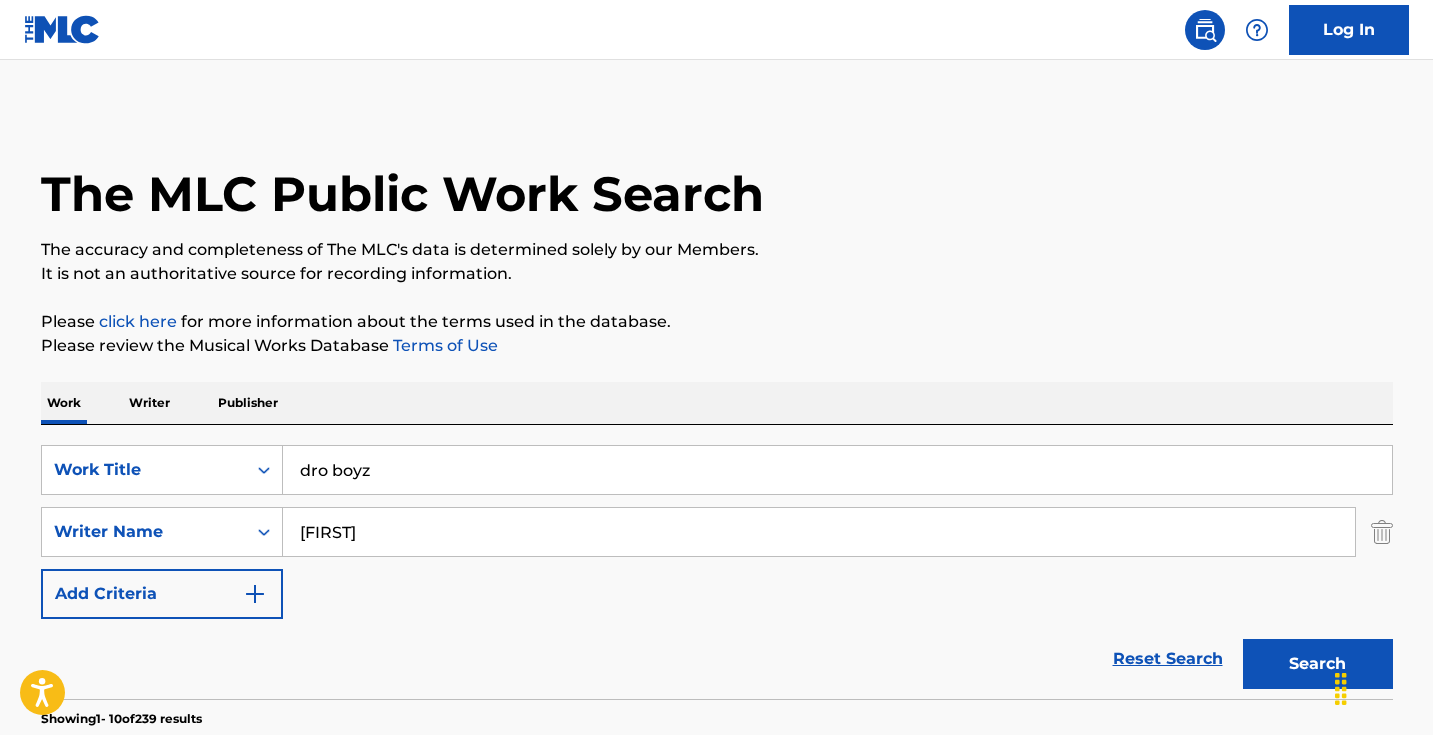 click on "The MLC Public Work Search The accuracy and completeness of The MLC's data is determined solely by our Members. It is not an authoritative source for recording information. Please   click here   for more information about the terms used in the database. Please review the Musical Works Database   Terms of Use Work Writer Publisher SearchWithCriteria58b1d7a4-6f91-450f-a8e2-3b8d75b9f4b1 Work Title dro boyz SearchWithCriteria74c6124f-a44f-41bc-a6d8-96407cde578e Writer Name [FIRST] Add Criteria Reset Search Search Showing  1  -   10  of  239   results   LOST MY WAY MLC Song Code : LG30N7 ISWC : Writers ( 2 ) [FIRST] [LAST], [FIRST] [LAST] Recording Artists ( 0 ) Total Known Shares: 15 % IN MY DREAMS MLC Song Code : I4822Q ISWC : Writers ( 2 ) [FIRST] [LAST], [FIRST] Recording Artists ( 0 ) Total Known Shares: 100 % YOU ARE ON MY MIND MLC Song Code : Y3148Z ISWC : Writers ( 2 ) [FIRST], [FIRST] [LAST] Recording Artists ( 1 ) [INITIAL].[FIRST] Total Known Shares: 75 % COME MY WAY MLC Song Code : CJ3BDM ISWC : T9006276977 Writers ( 2 ) 0 ) %" at bounding box center [717, 1257] 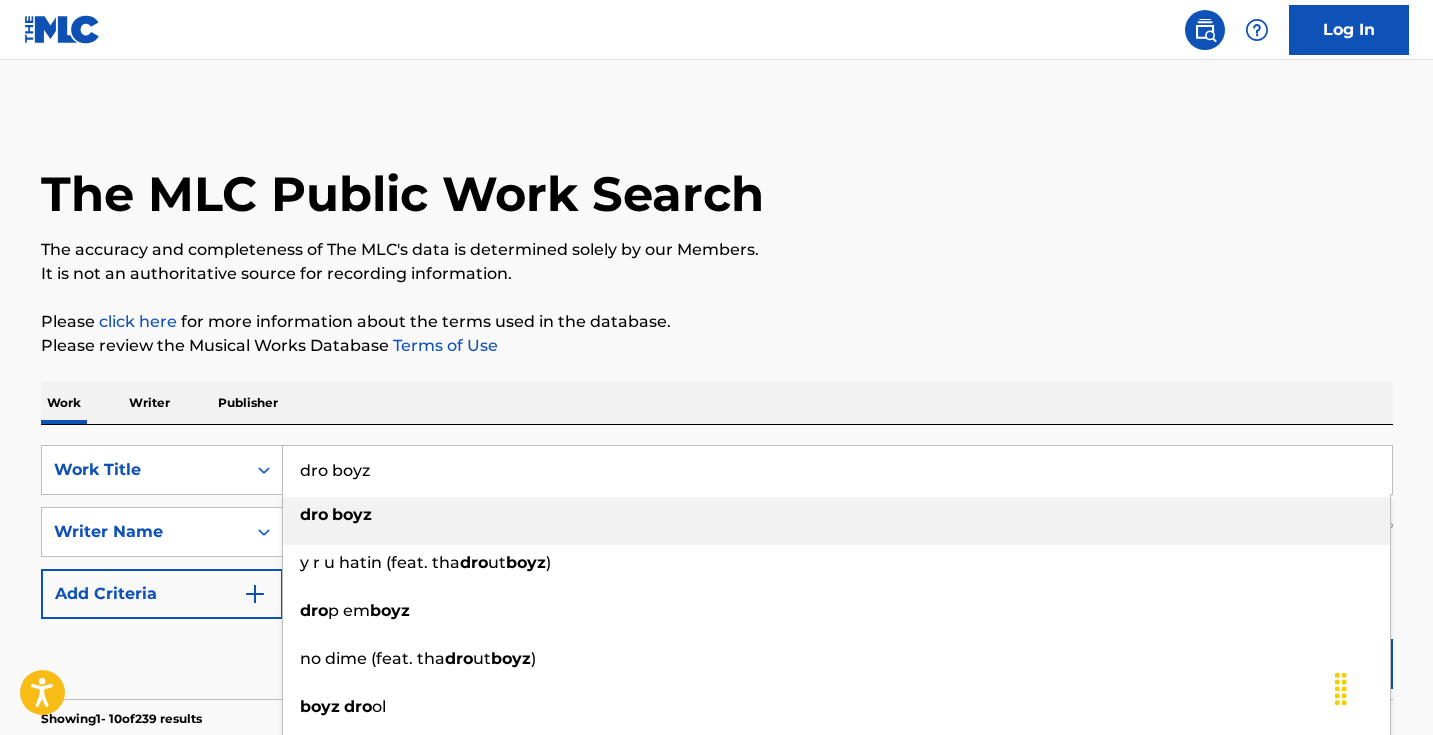 click on "dro boyz" at bounding box center (837, 470) 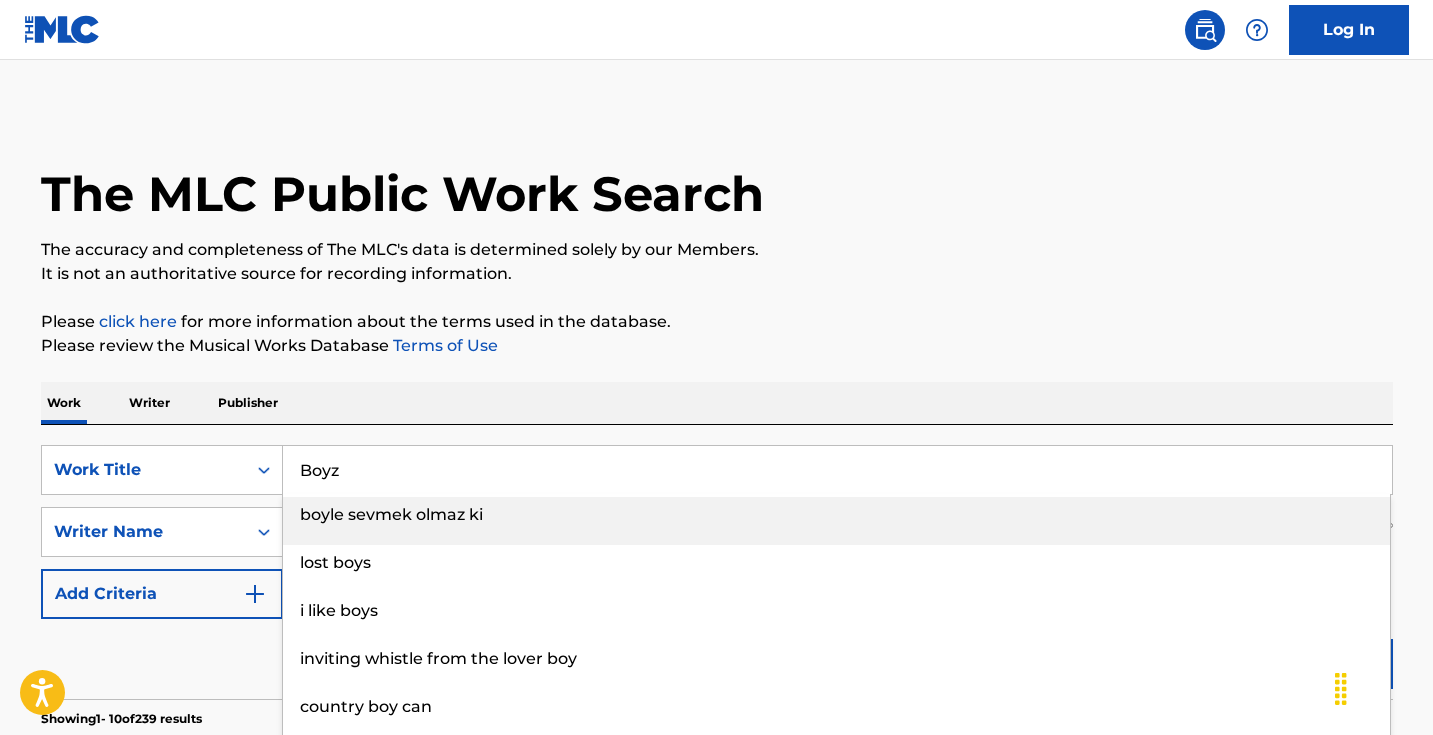 drag, startPoint x: 414, startPoint y: 455, endPoint x: 796, endPoint y: 250, distance: 433.53085 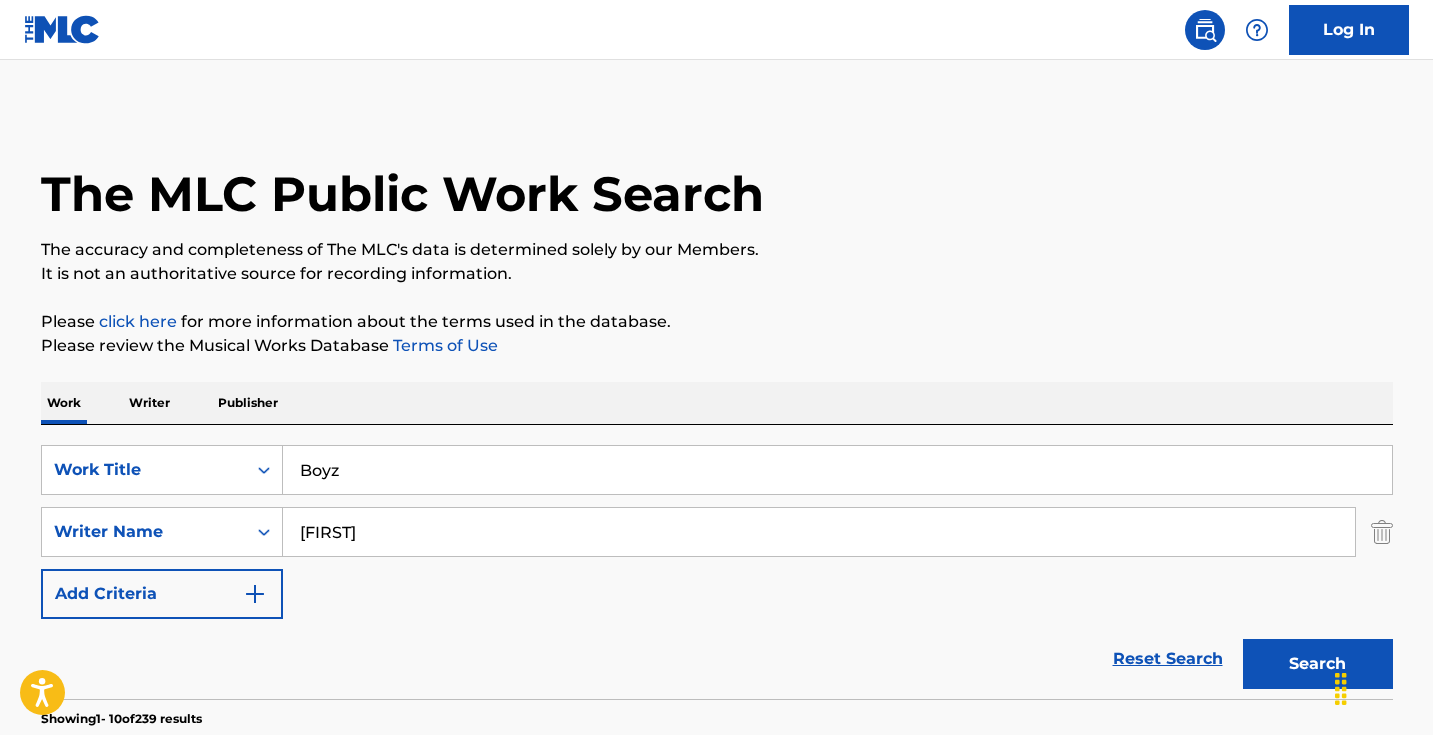 click on "Search" at bounding box center [1318, 664] 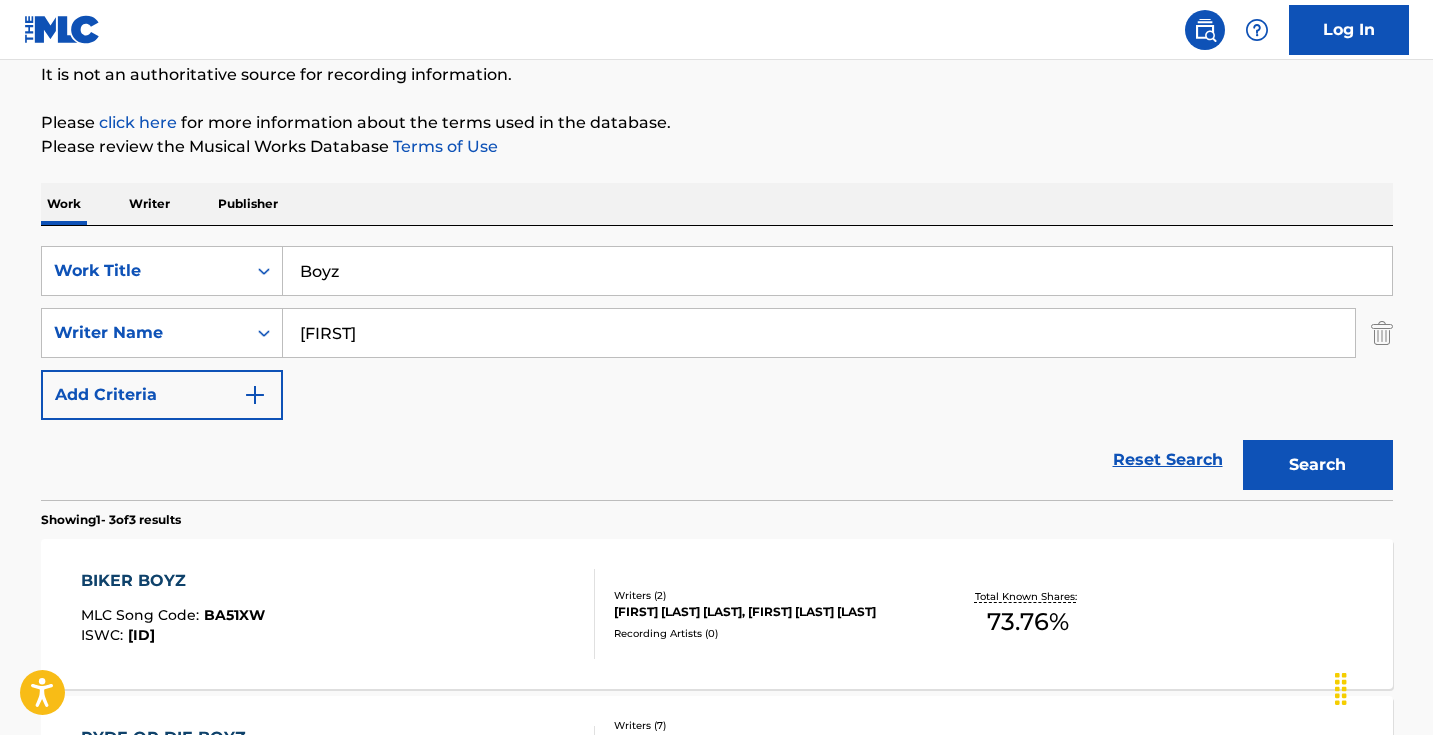 scroll, scrollTop: 198, scrollLeft: 0, axis: vertical 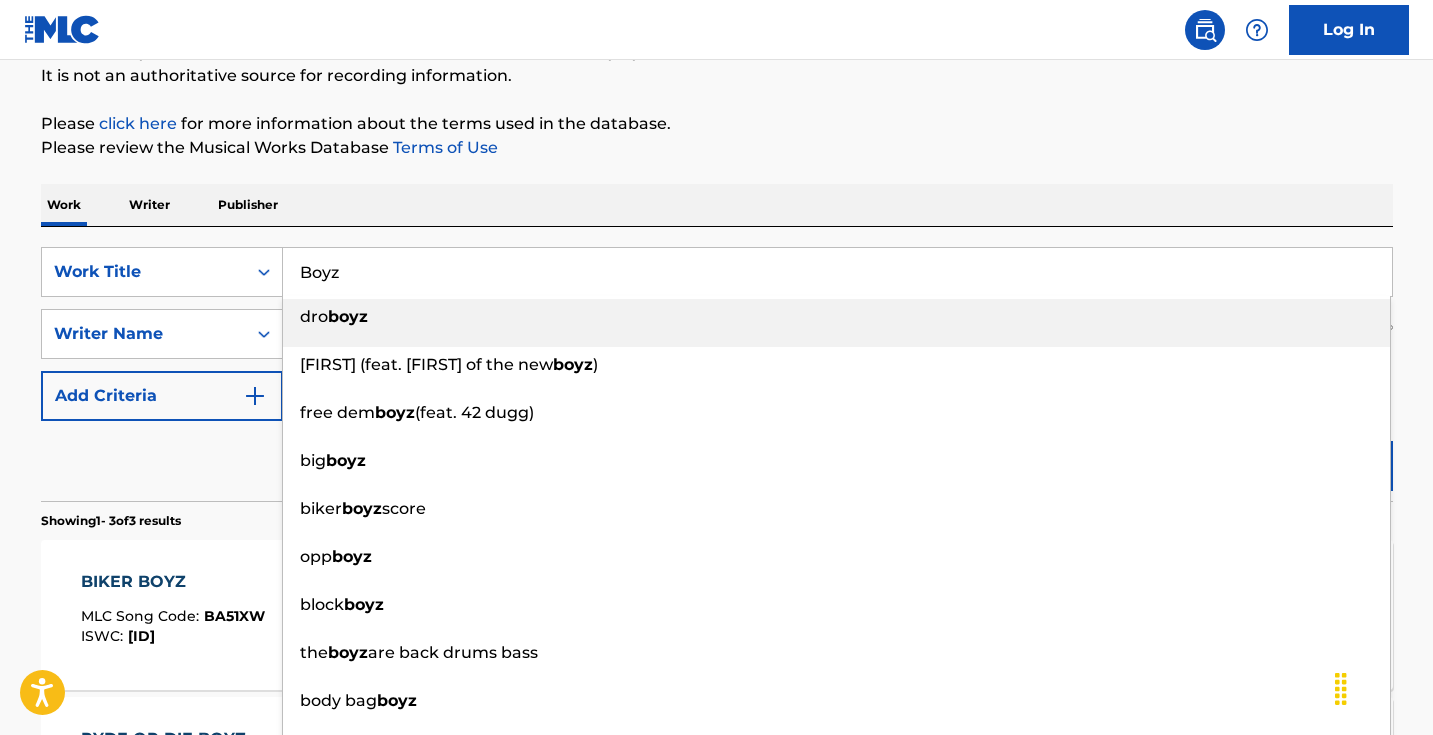 click on "Boyz" at bounding box center [837, 272] 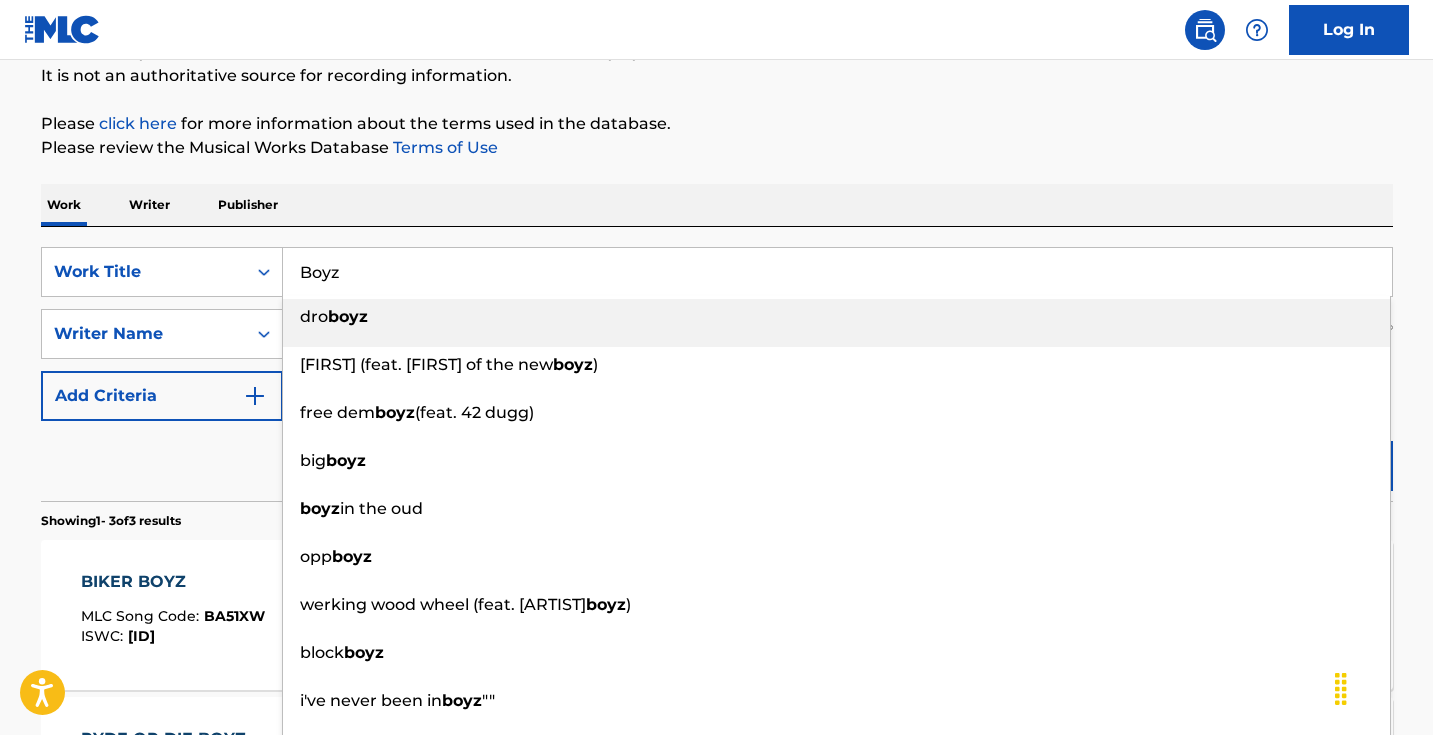 click on "Boyz" at bounding box center [837, 272] 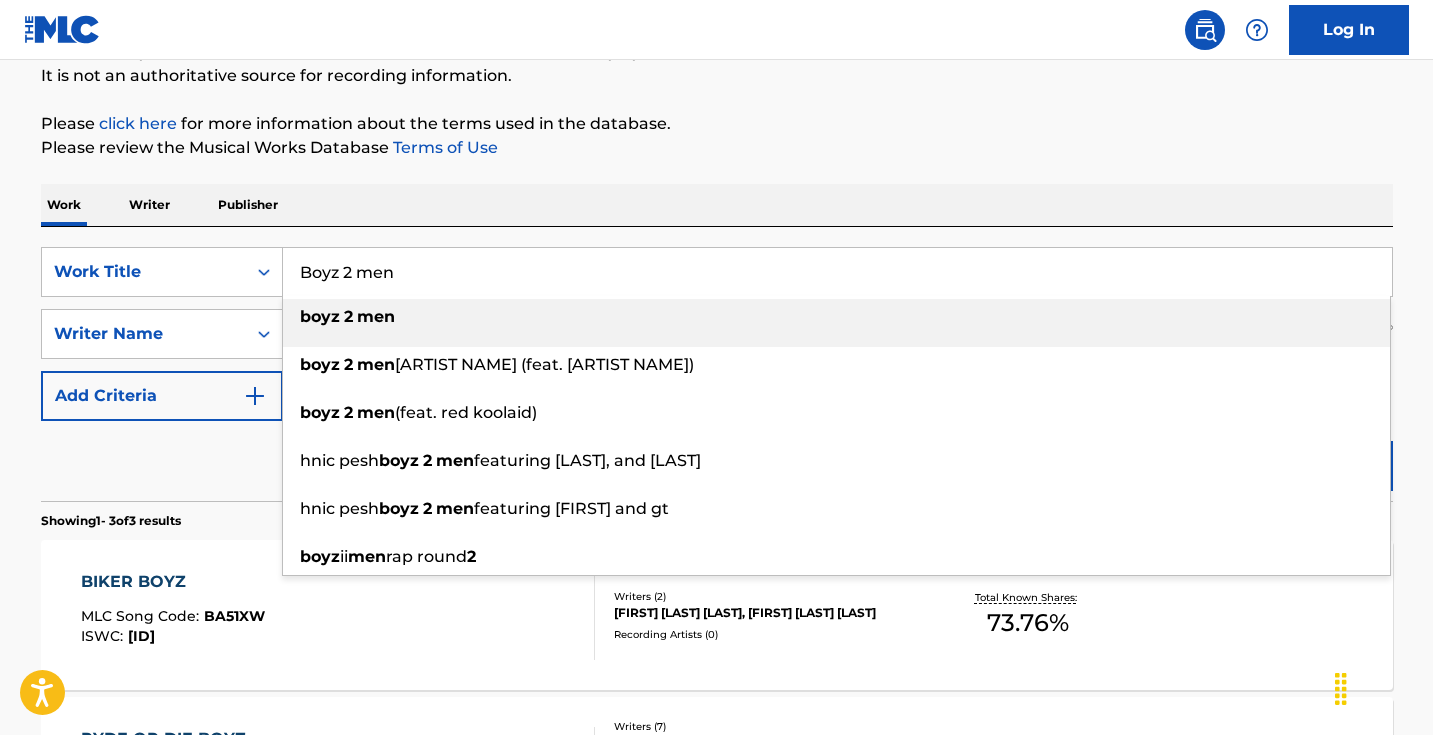 type on "Boyz 2 men" 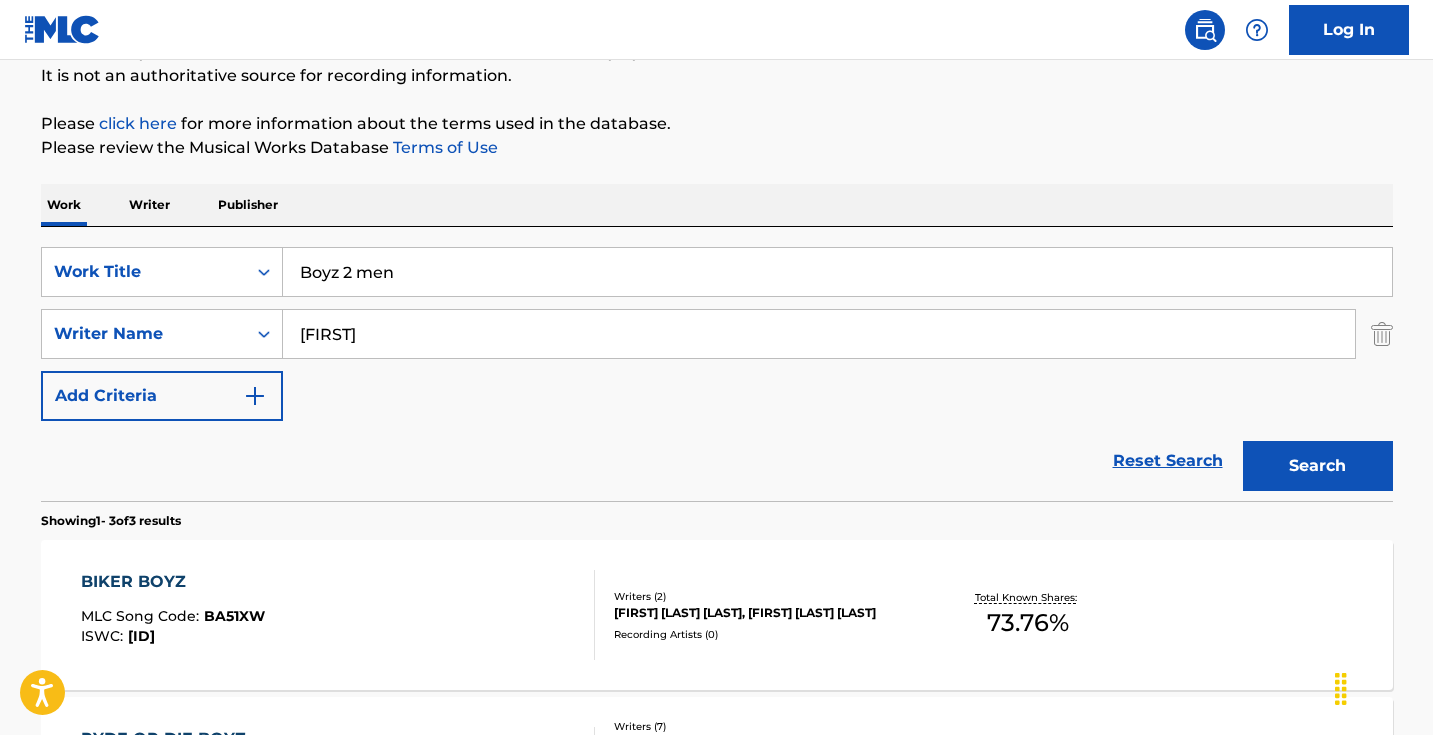 click on "Search" at bounding box center (1318, 466) 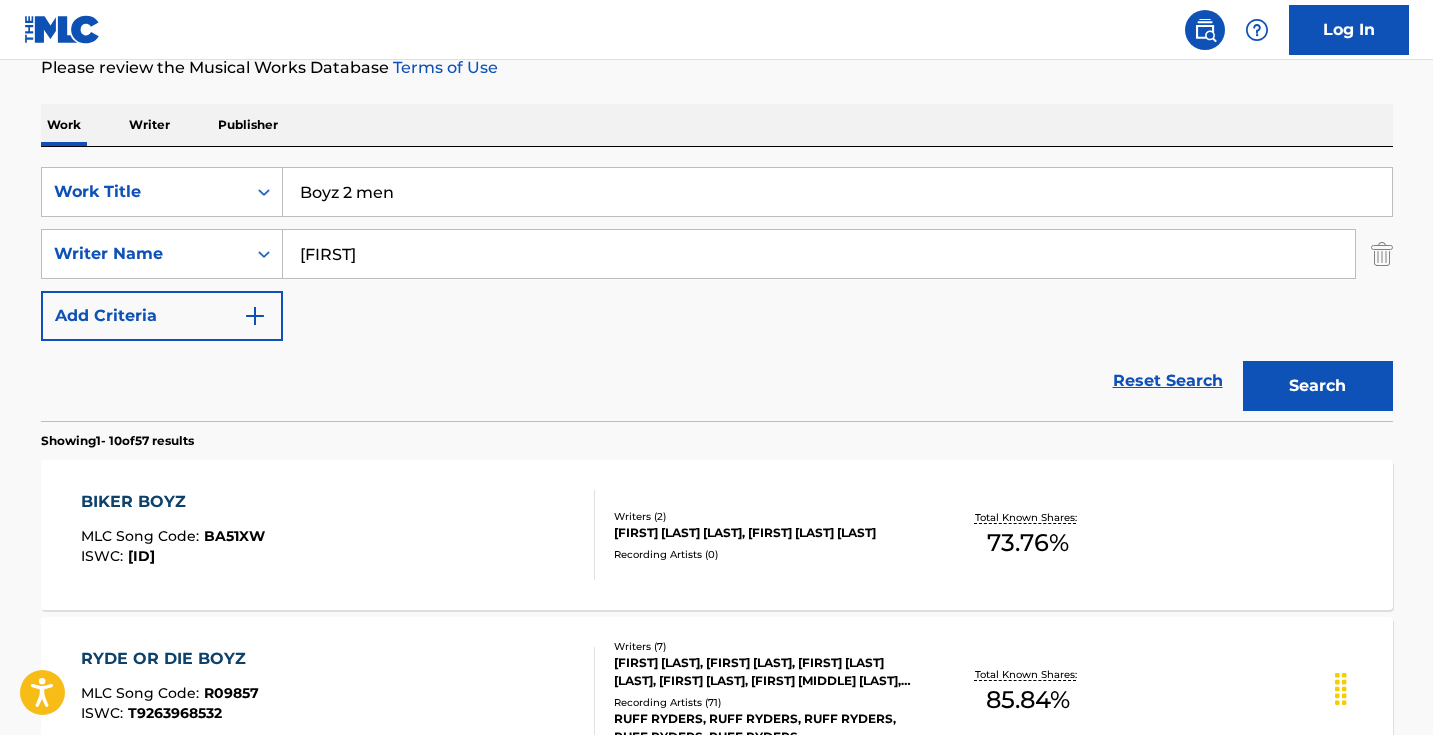 scroll, scrollTop: 259, scrollLeft: 0, axis: vertical 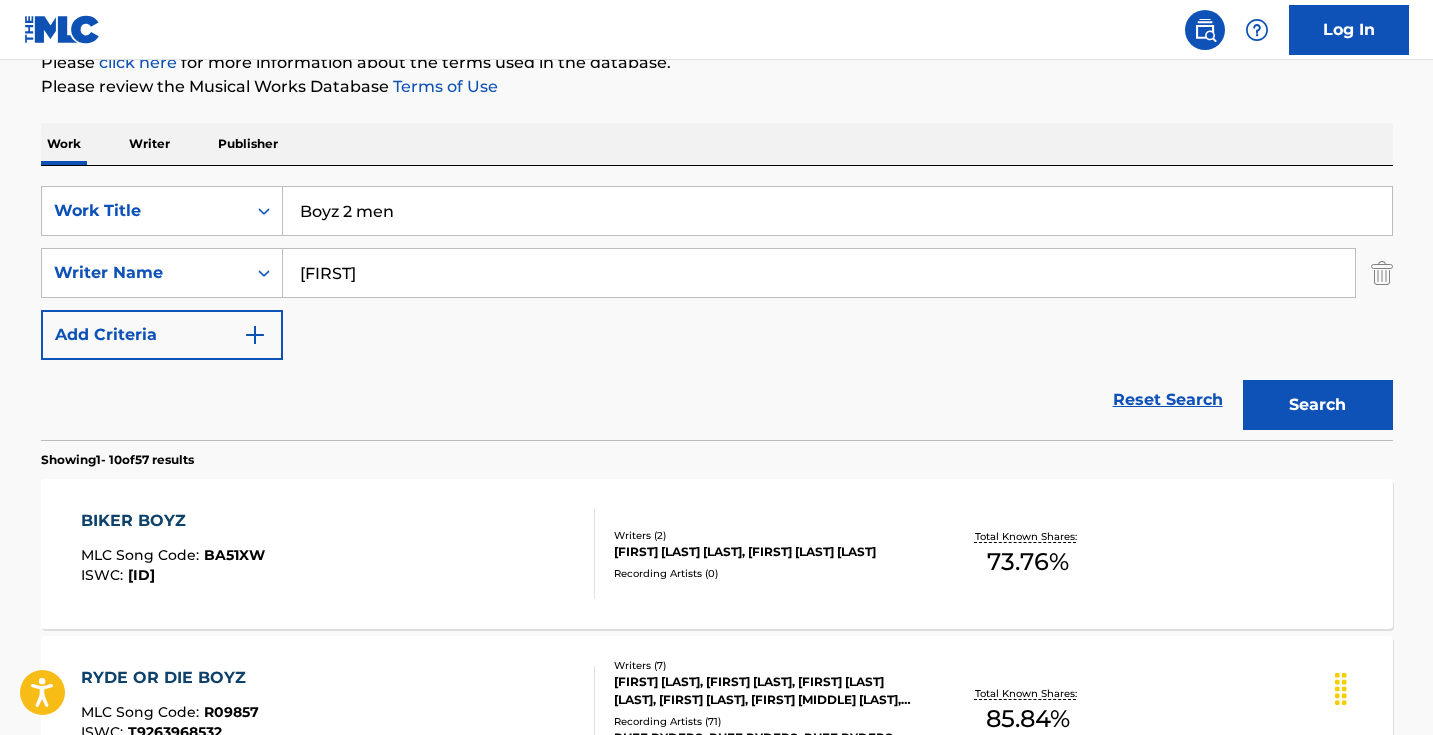 click on "[FIRST]" at bounding box center (819, 273) 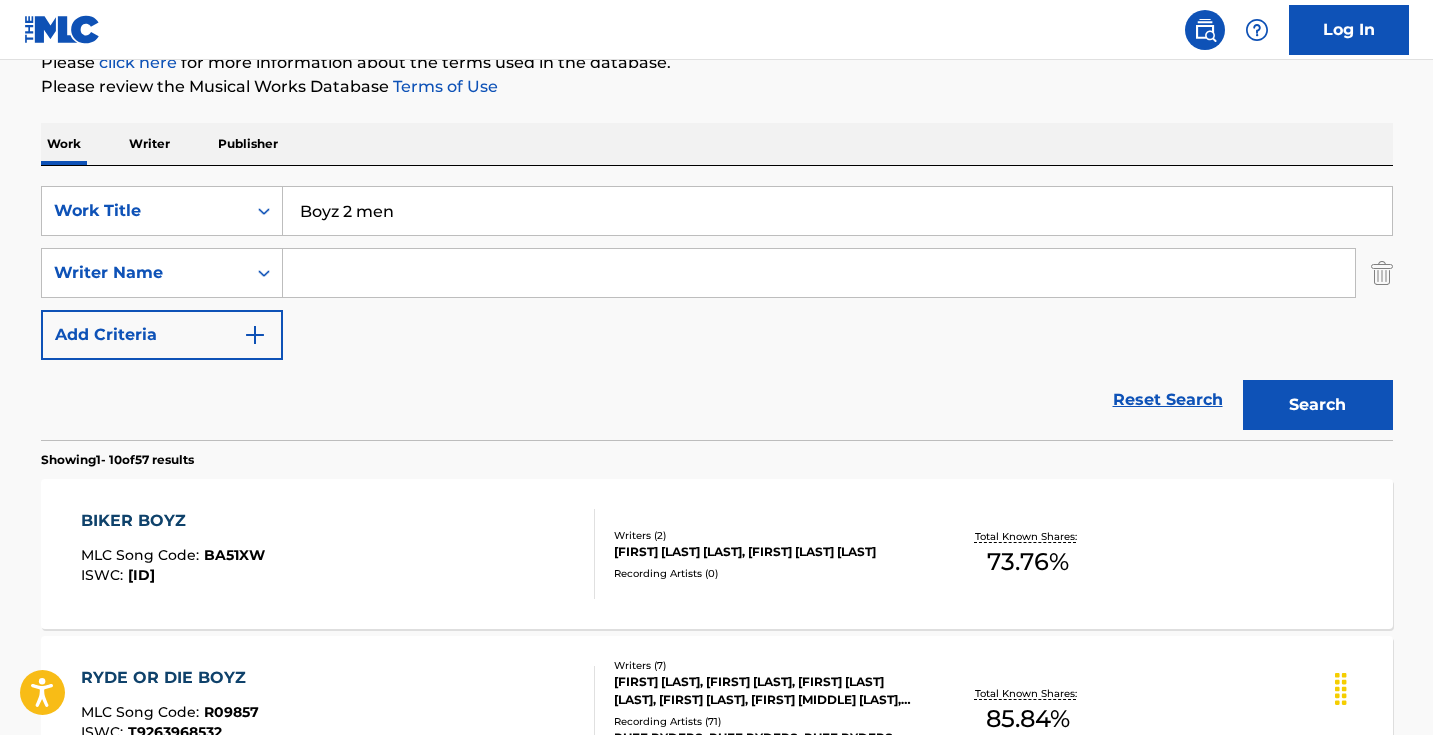 click on "Search" at bounding box center (1318, 405) 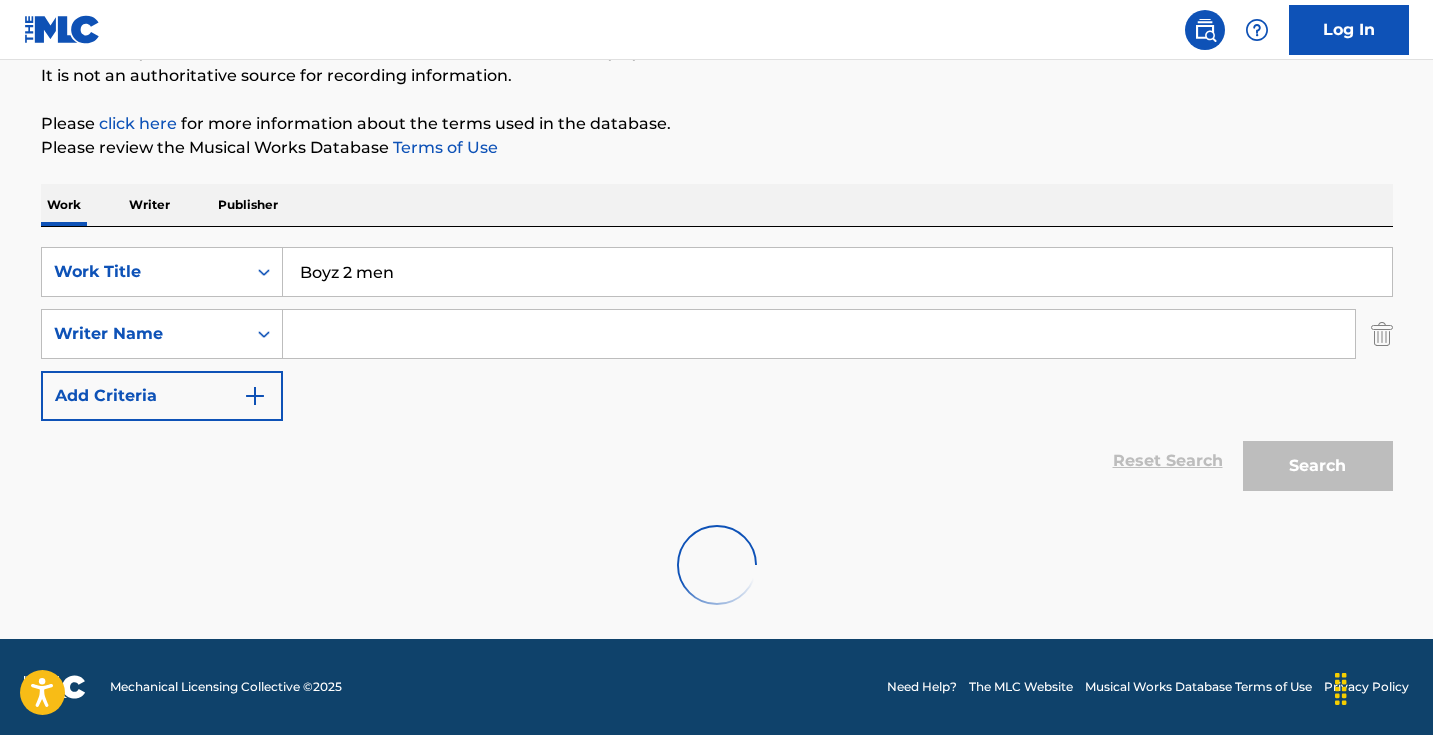 scroll, scrollTop: 198, scrollLeft: 0, axis: vertical 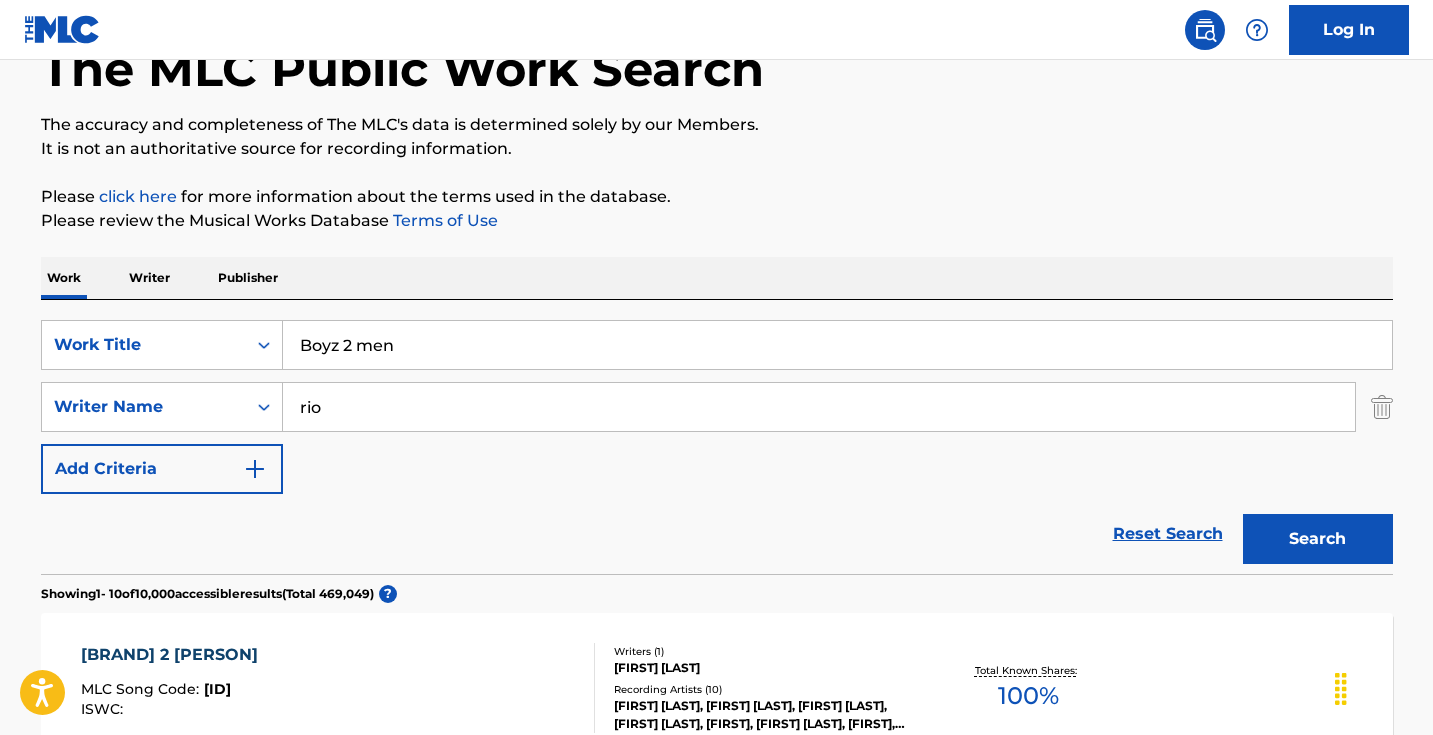 type on "rio" 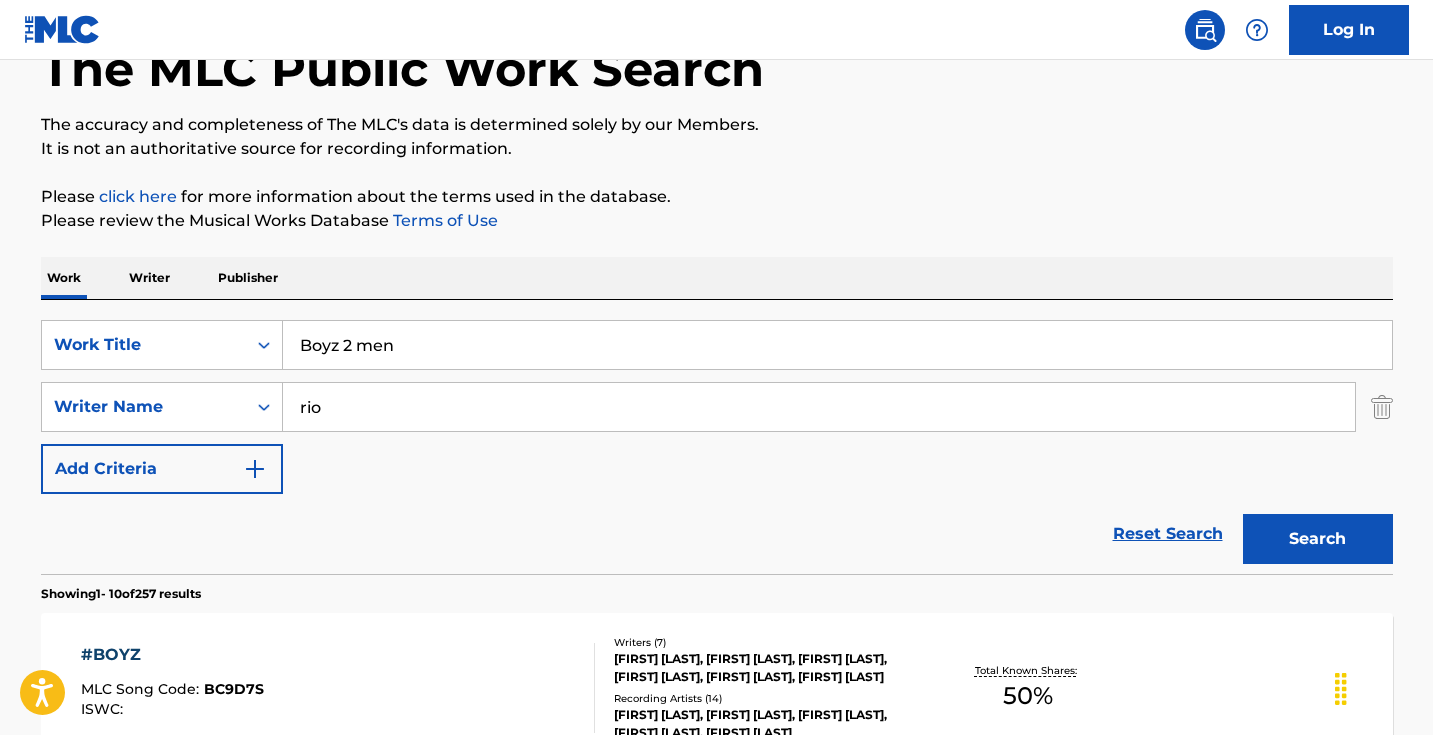 click on "rio" at bounding box center (819, 407) 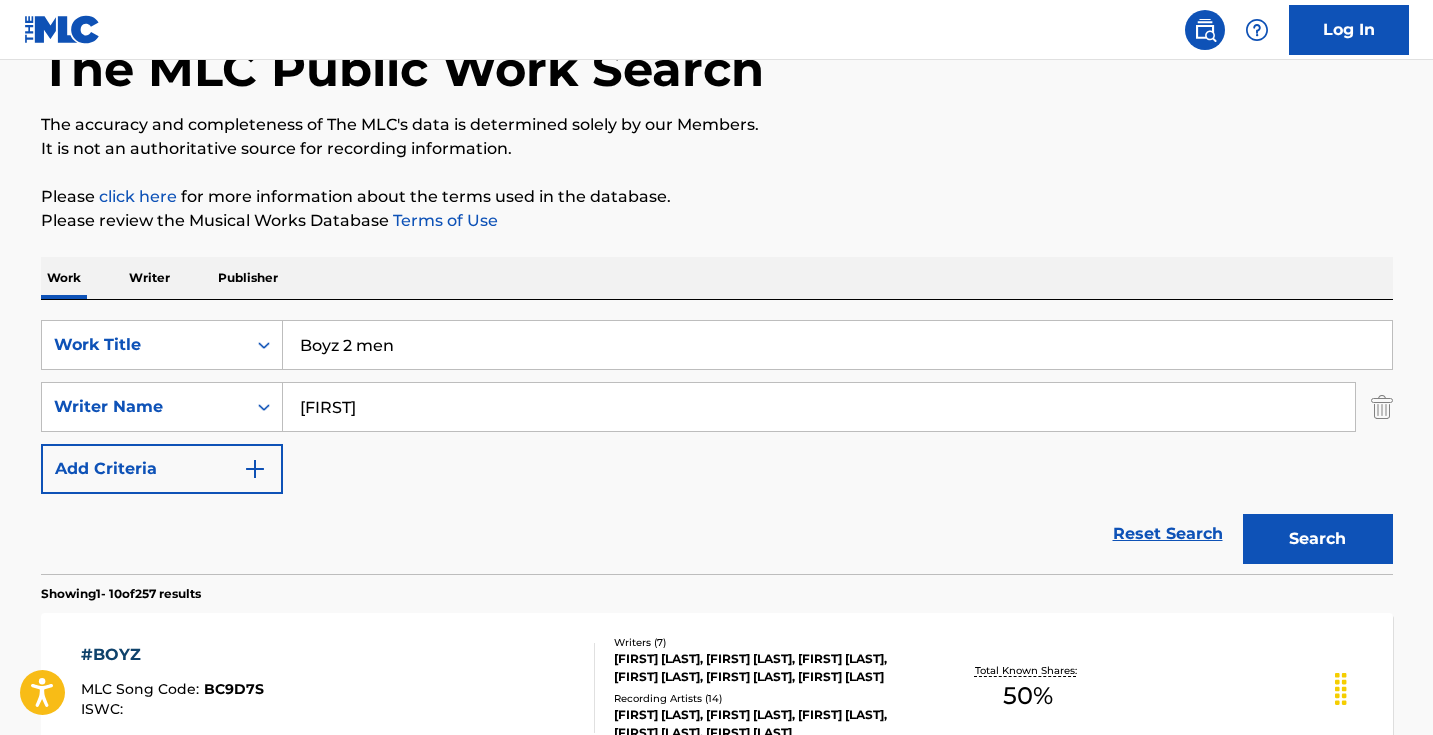type on "[FIRST]" 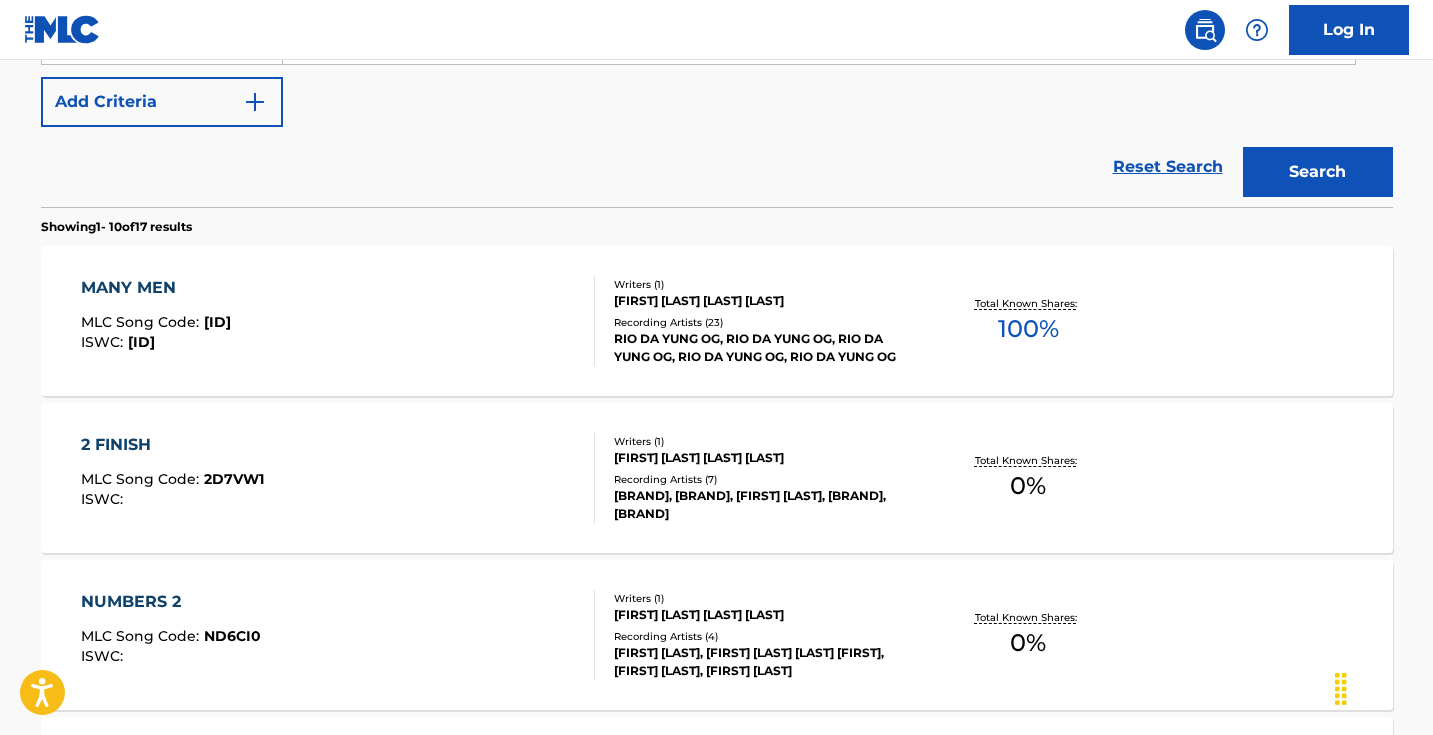 scroll, scrollTop: 260, scrollLeft: 0, axis: vertical 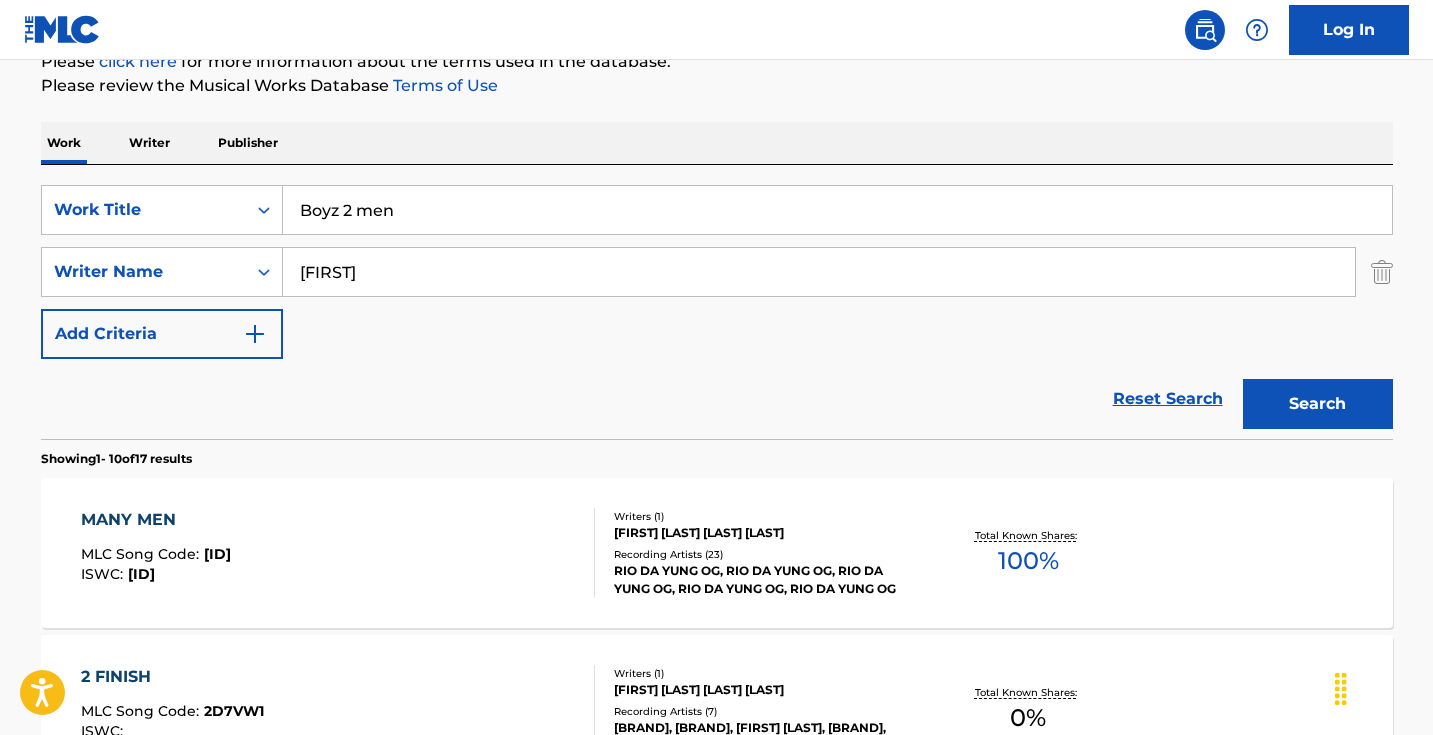 click on "Boyz 2 men" at bounding box center [837, 210] 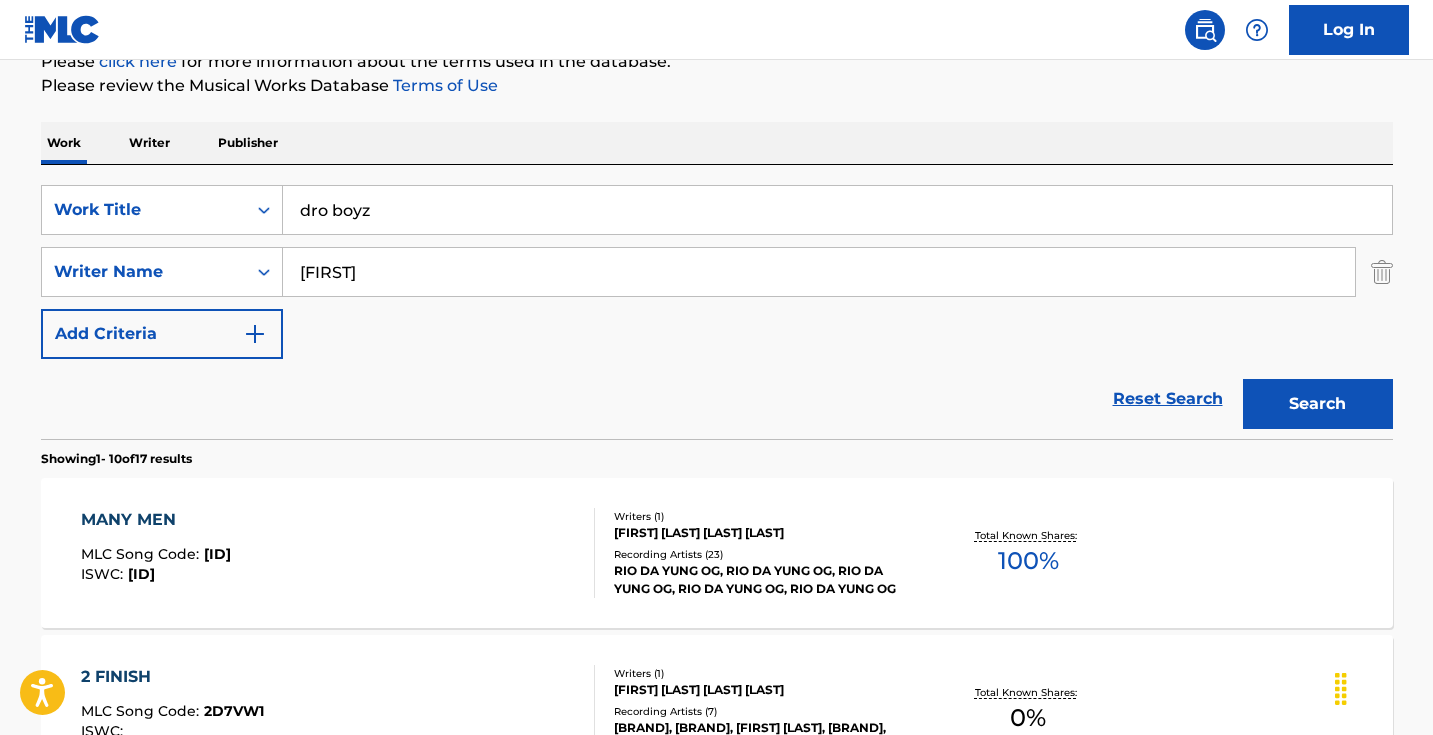 click on "dro boyz" at bounding box center (837, 210) 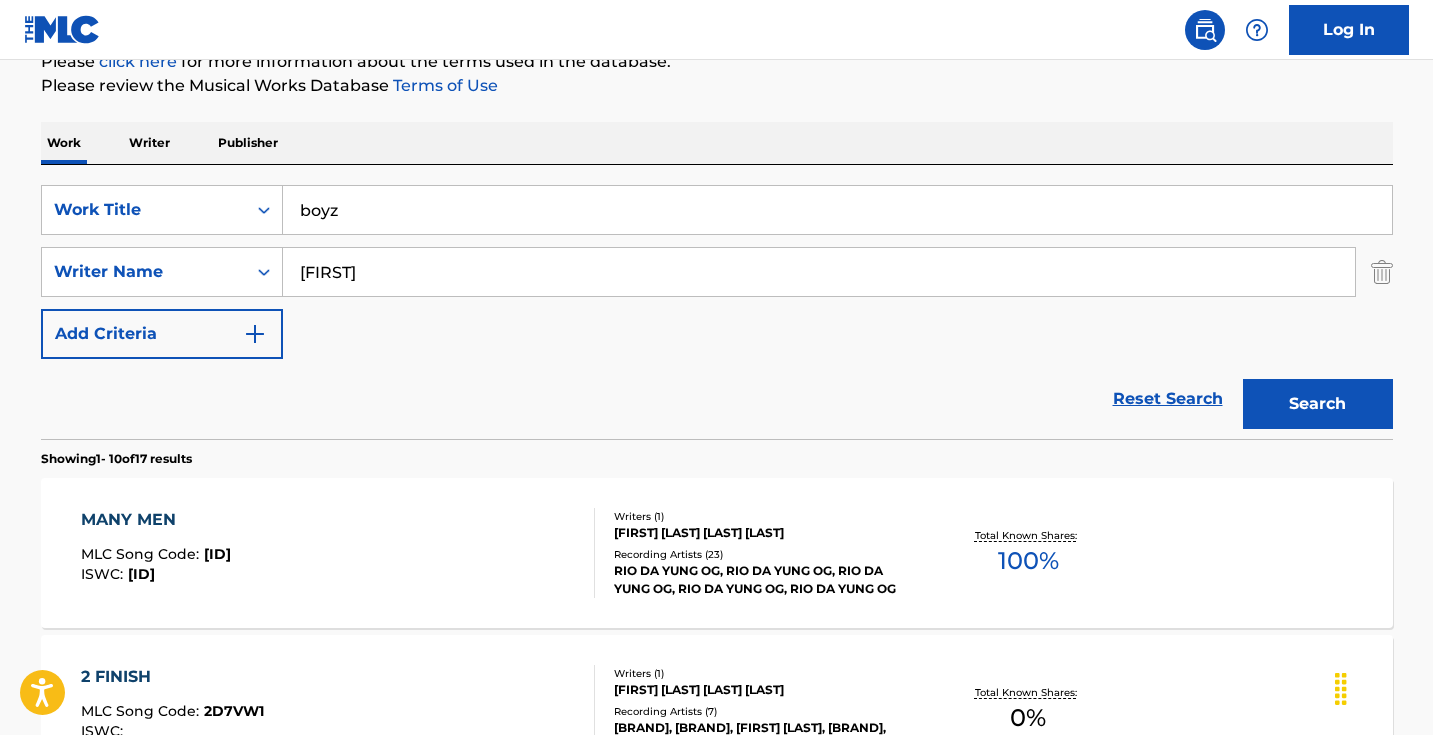click on "Please review the Musical Works Database   Terms of Use" at bounding box center [717, 86] 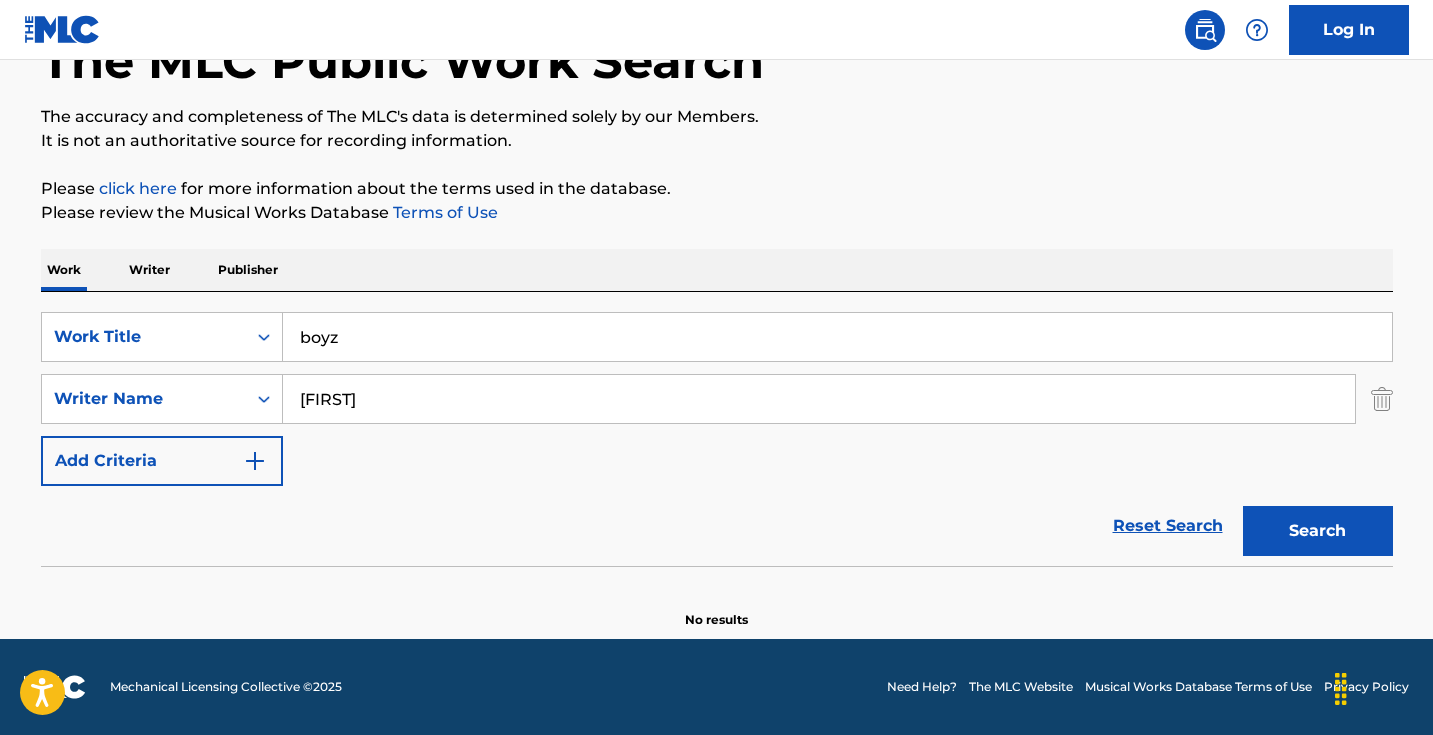 scroll, scrollTop: 133, scrollLeft: 0, axis: vertical 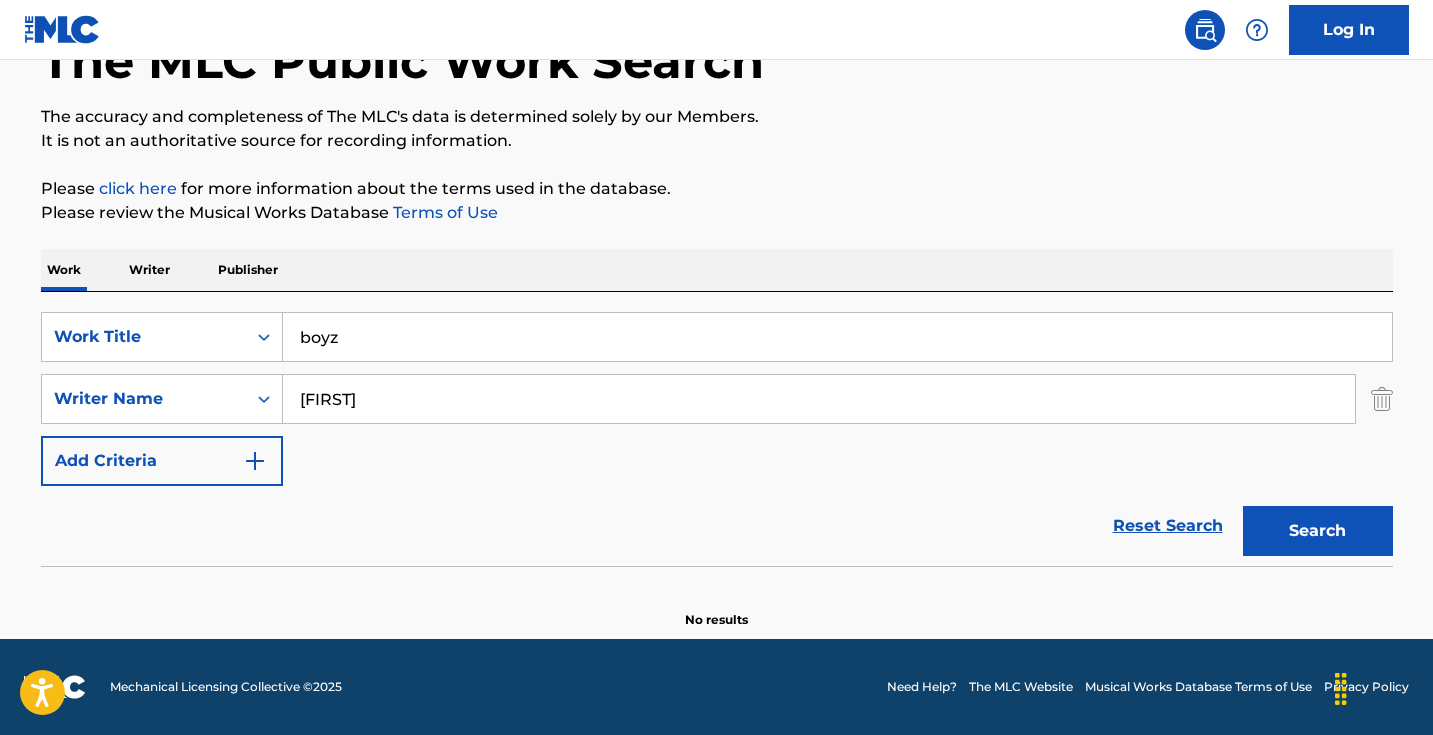 click on "boyz" at bounding box center [837, 337] 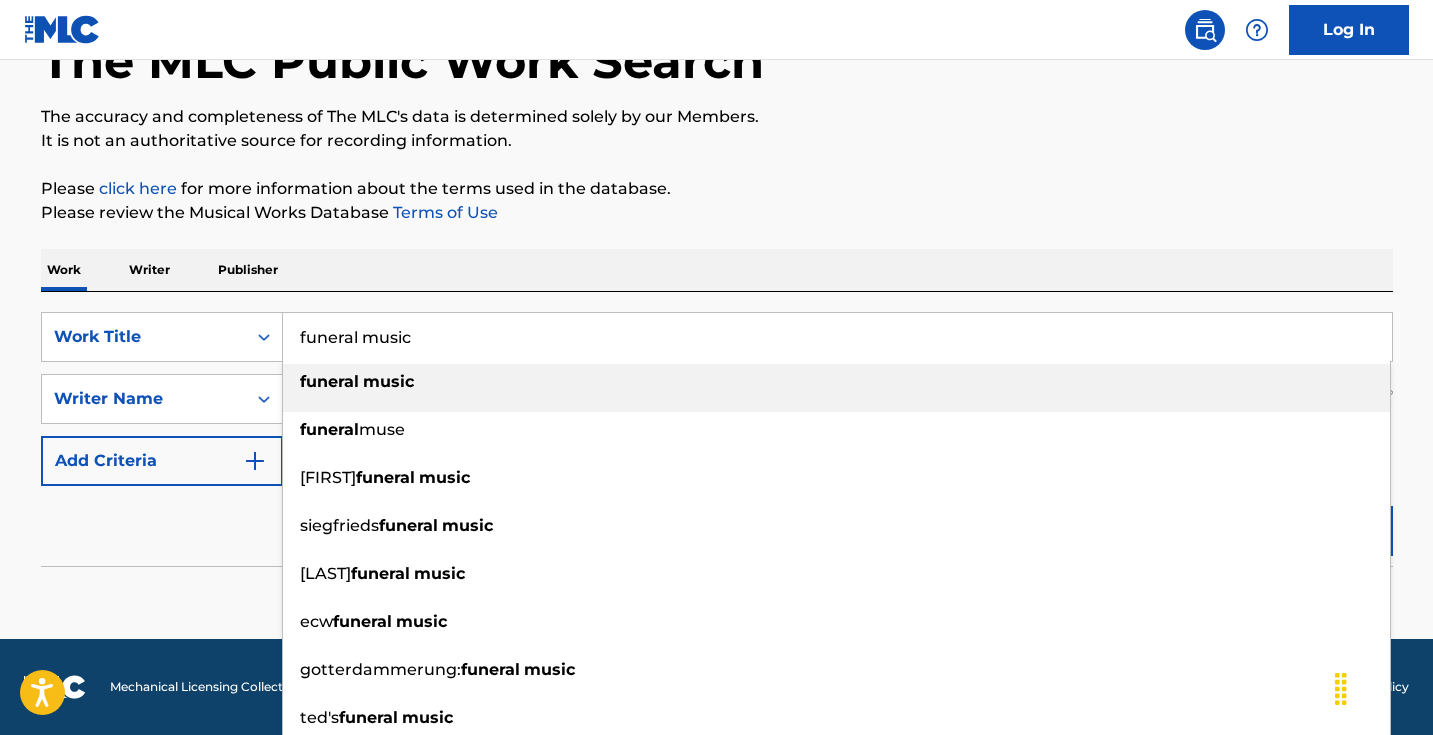type on "funeral music" 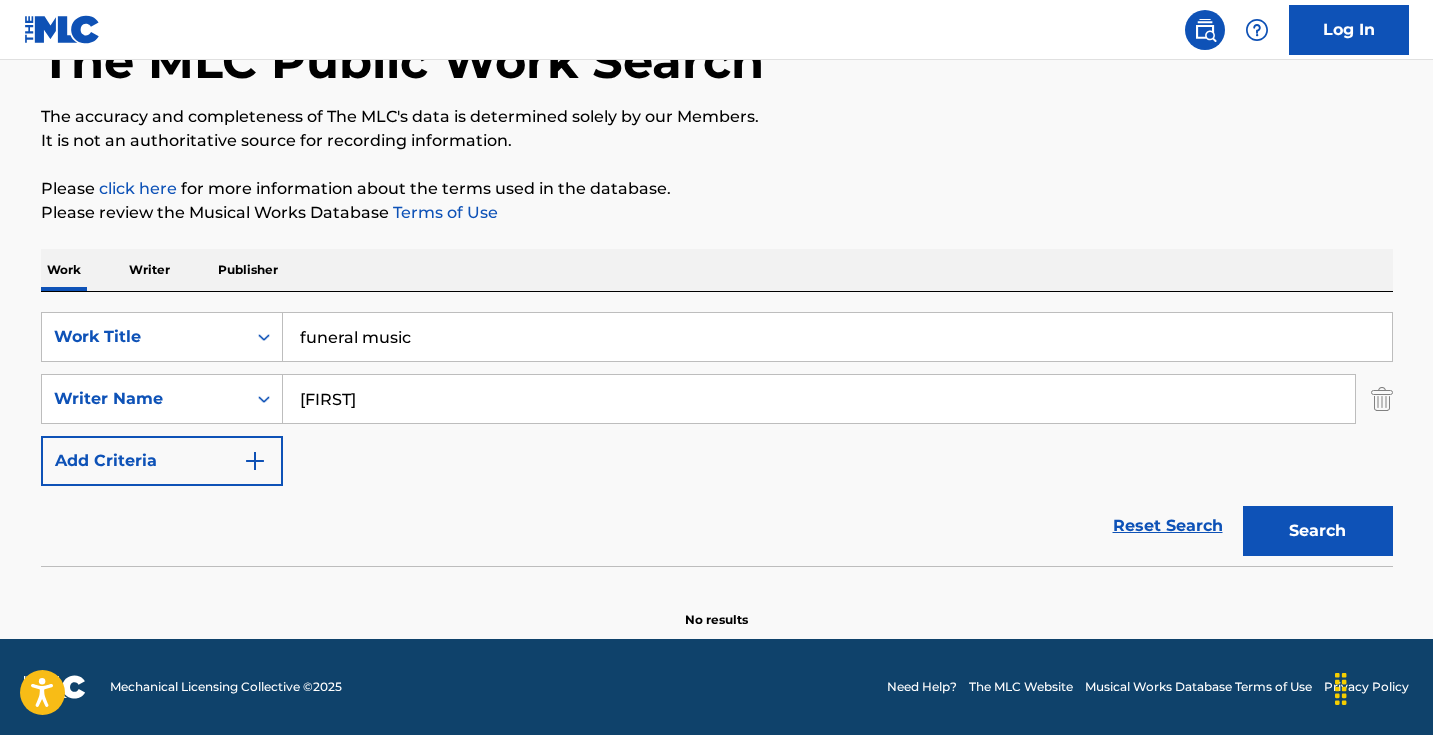 click on "[FIRST]" at bounding box center (819, 399) 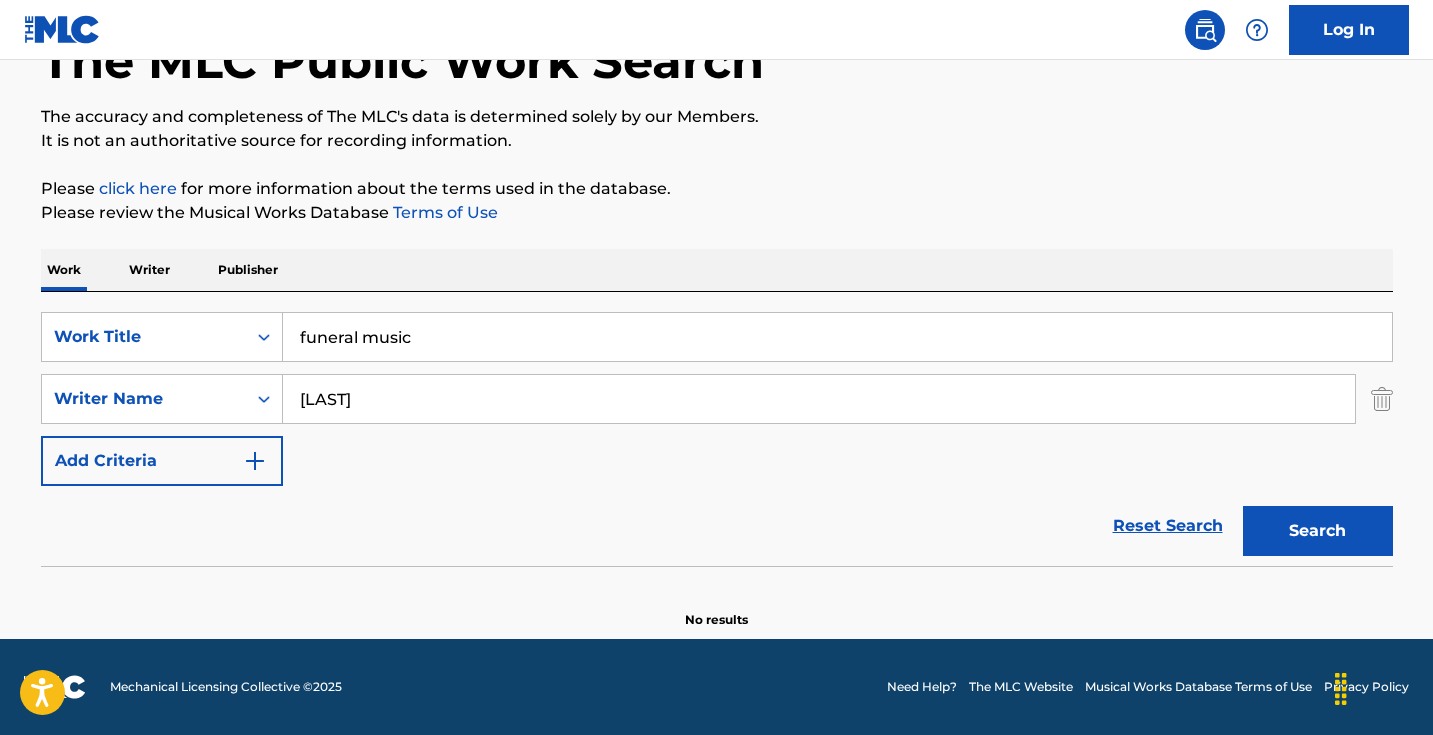 click on "Search" at bounding box center (1318, 531) 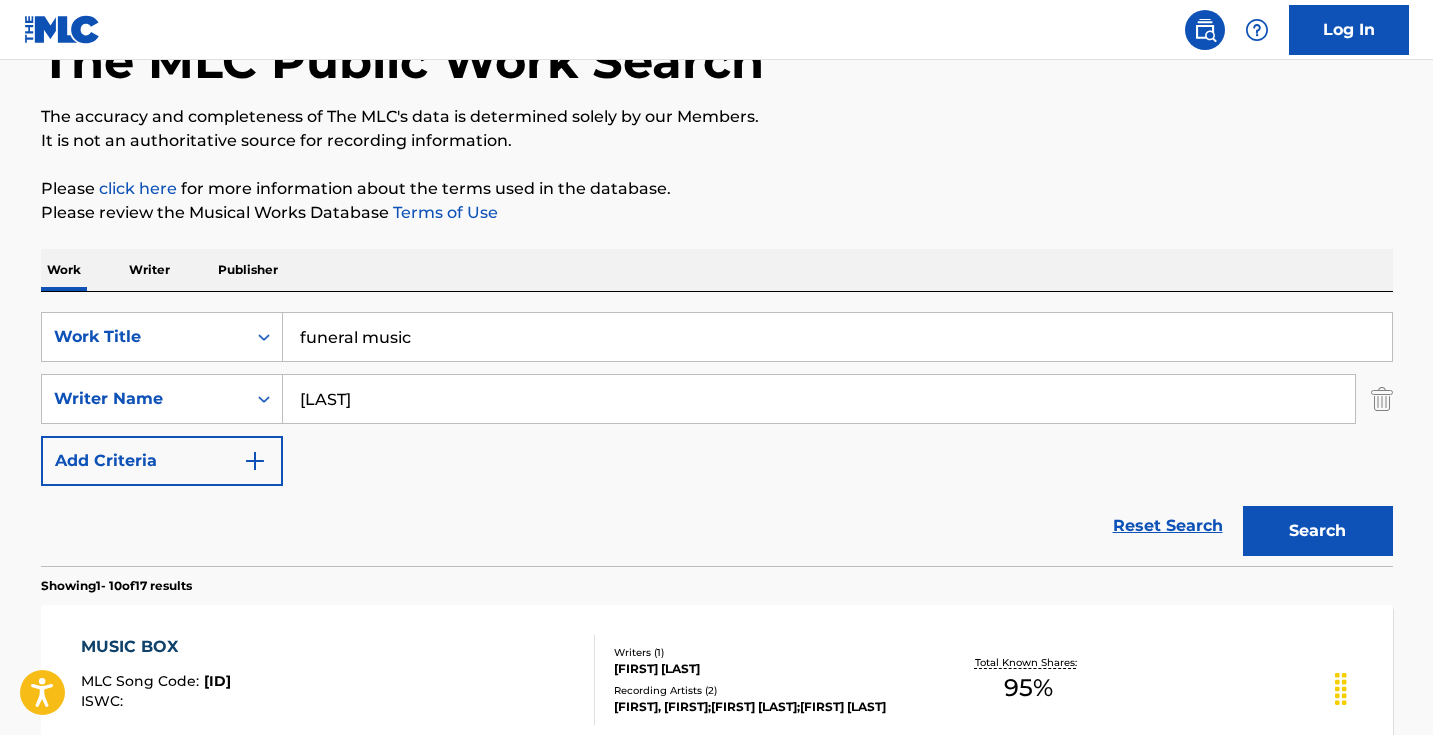 type on "[FIRST]" 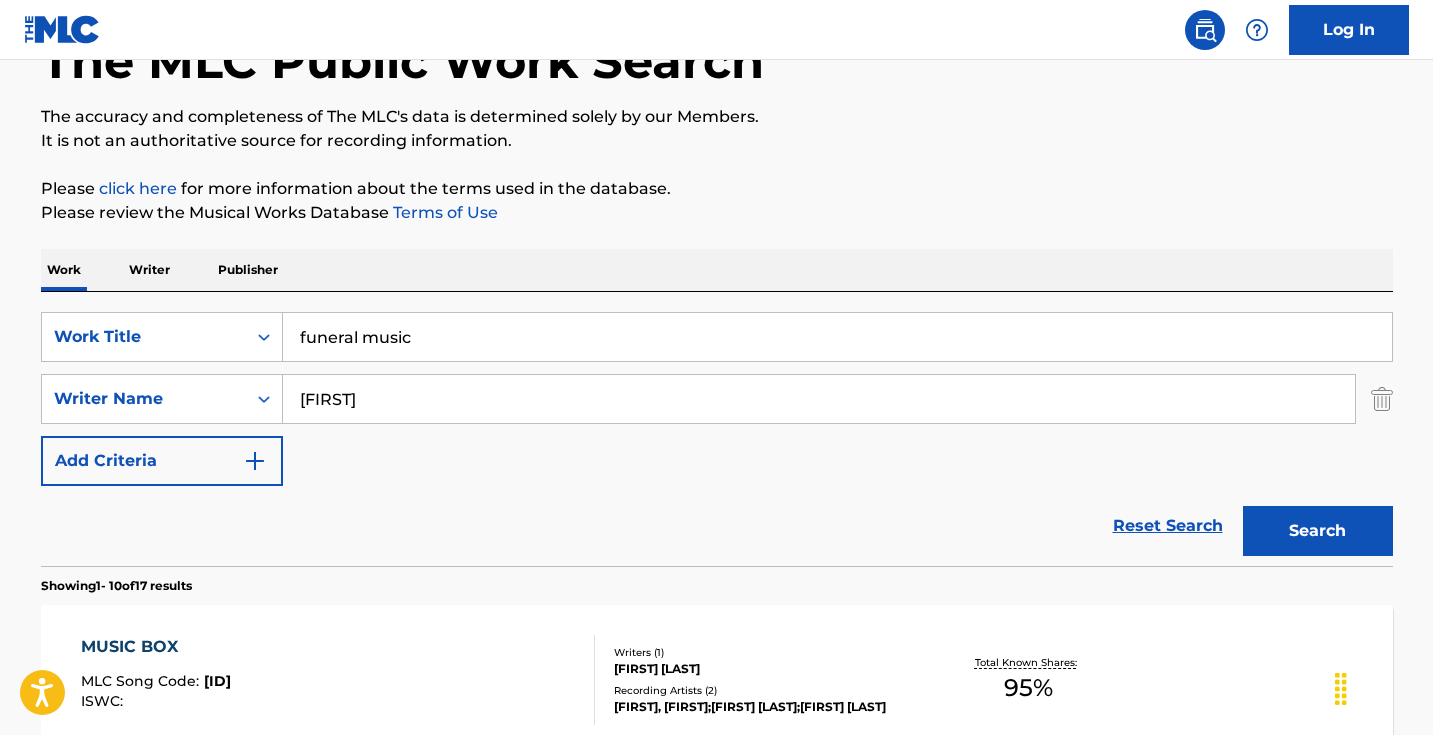 drag, startPoint x: 494, startPoint y: 406, endPoint x: 887, endPoint y: 177, distance: 454.85162 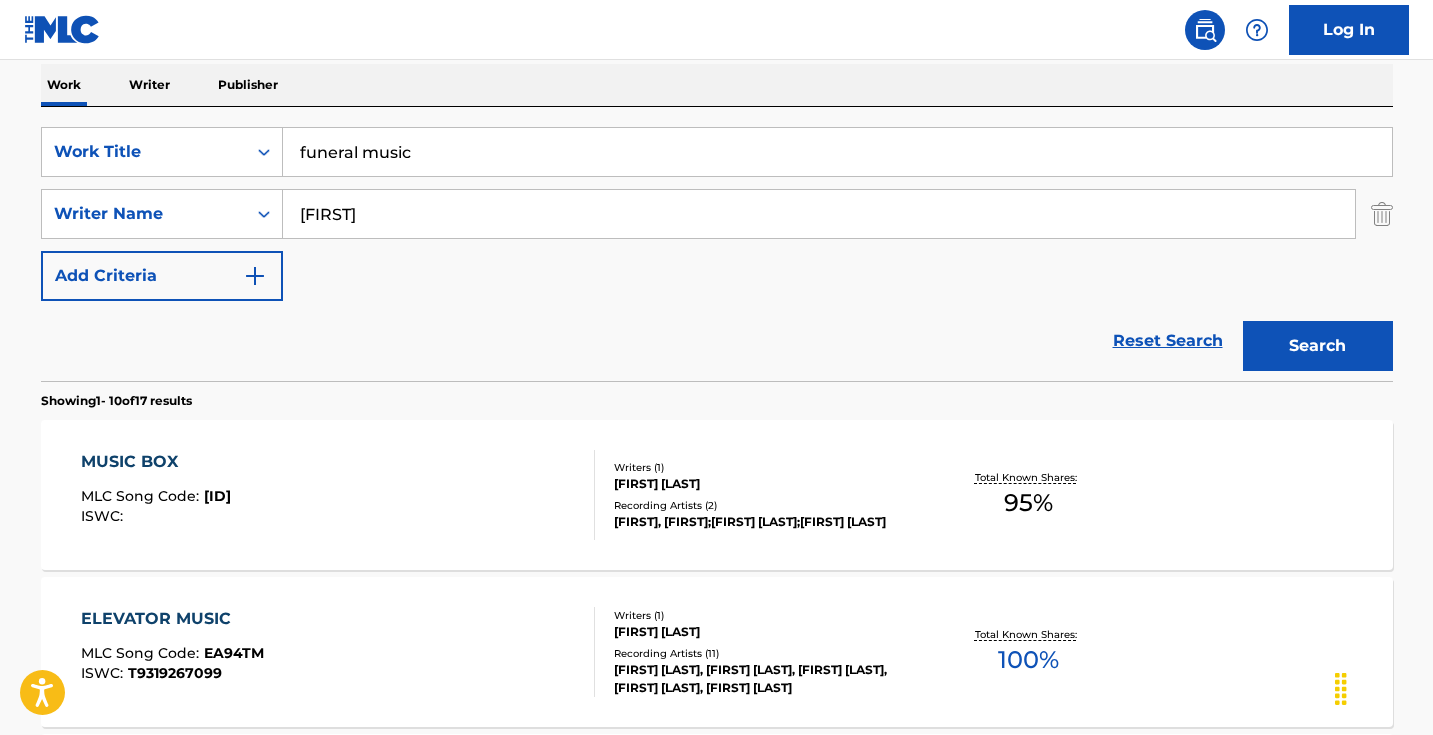 scroll, scrollTop: 335, scrollLeft: 0, axis: vertical 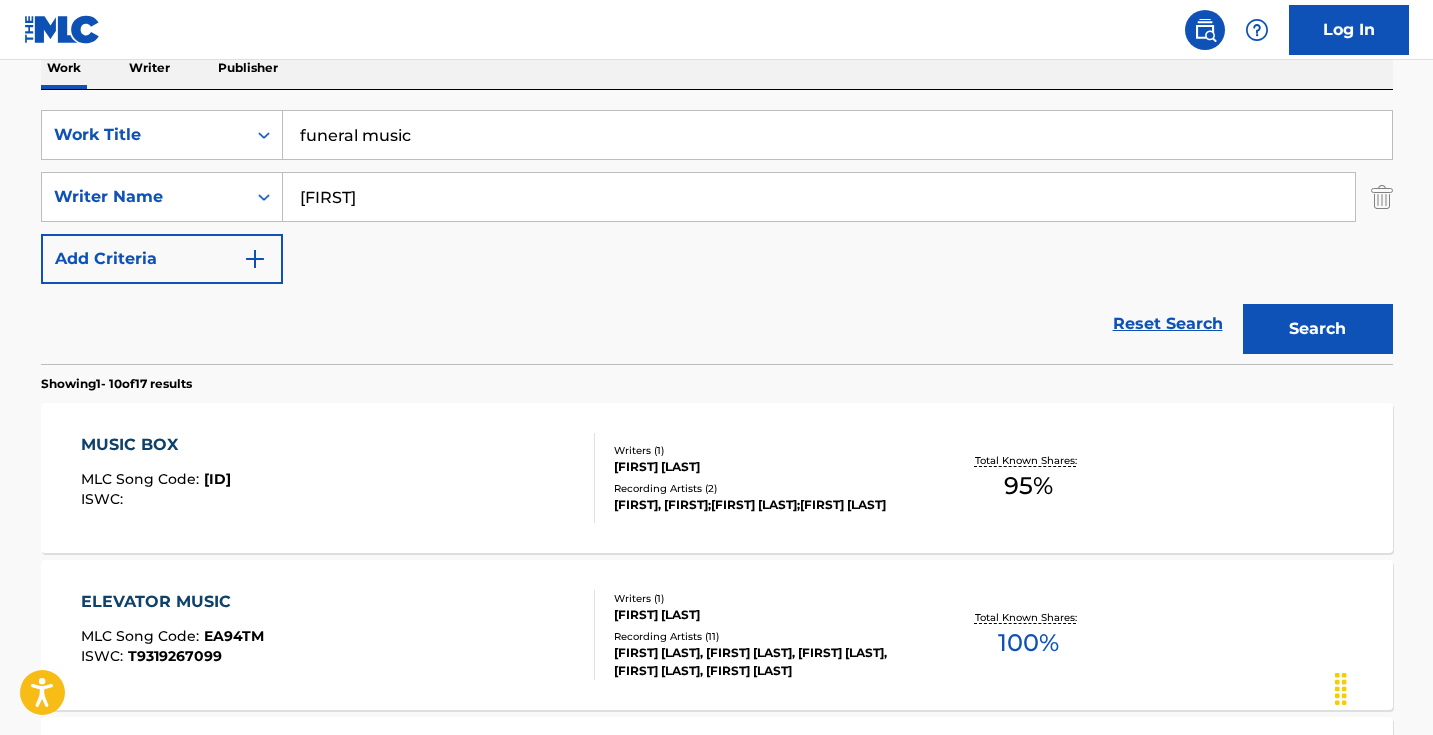 click on "[FIRST]" at bounding box center [819, 197] 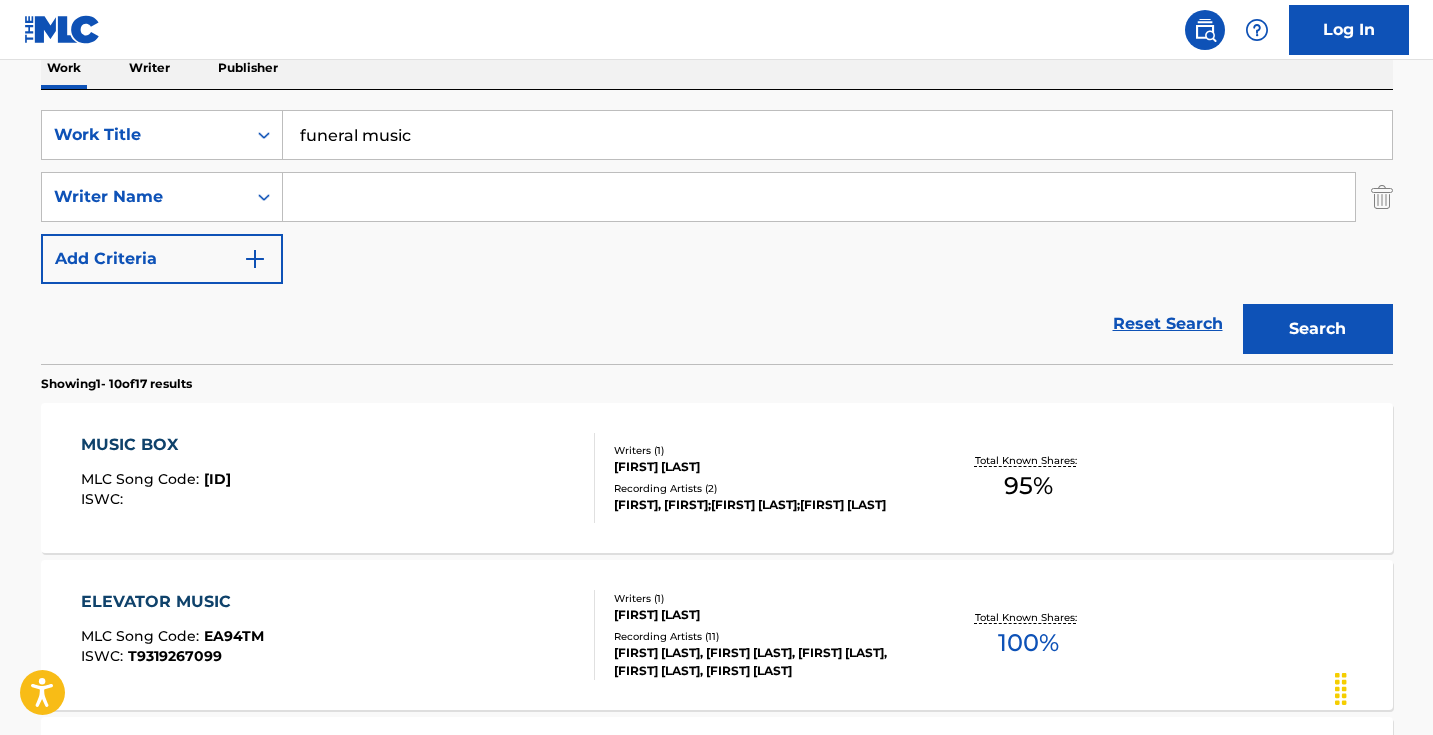 click on "Search" at bounding box center [1318, 329] 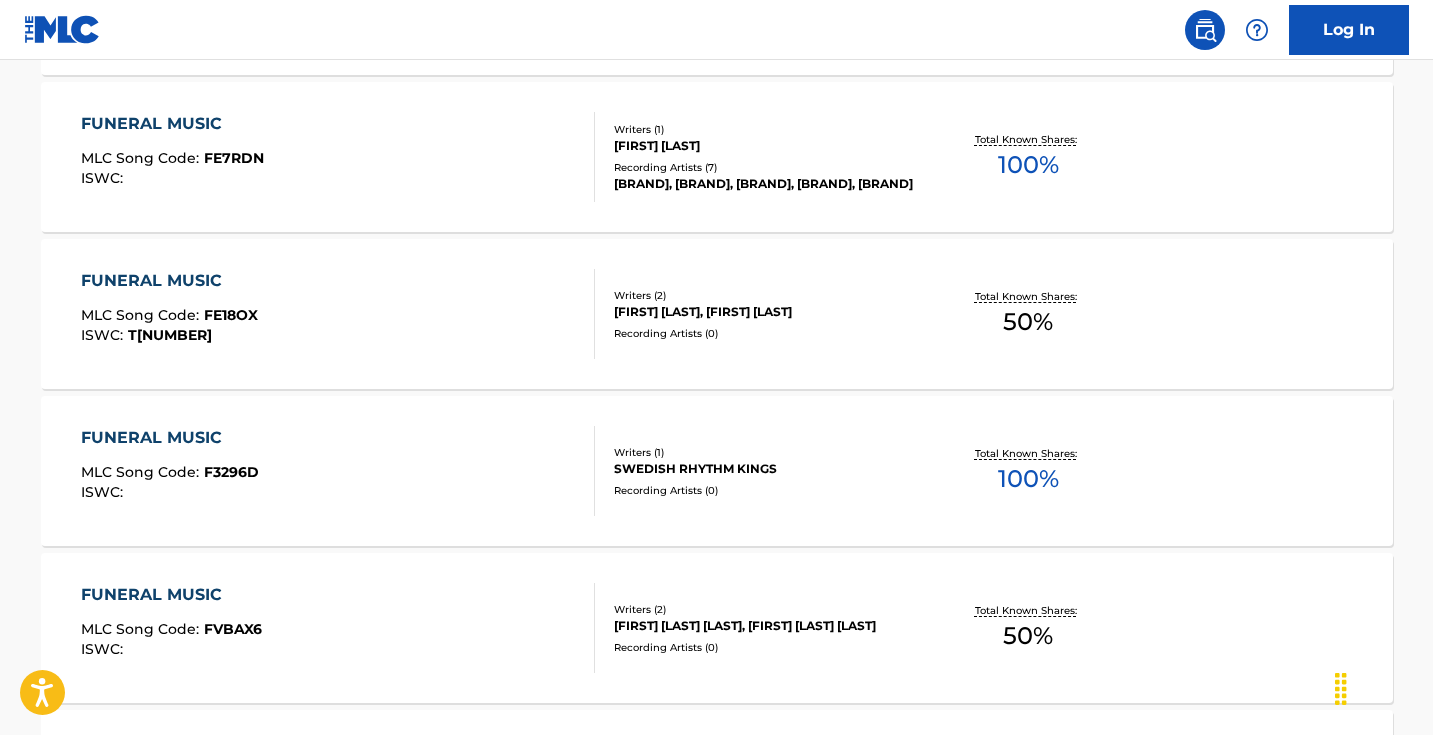 scroll, scrollTop: 1443, scrollLeft: 0, axis: vertical 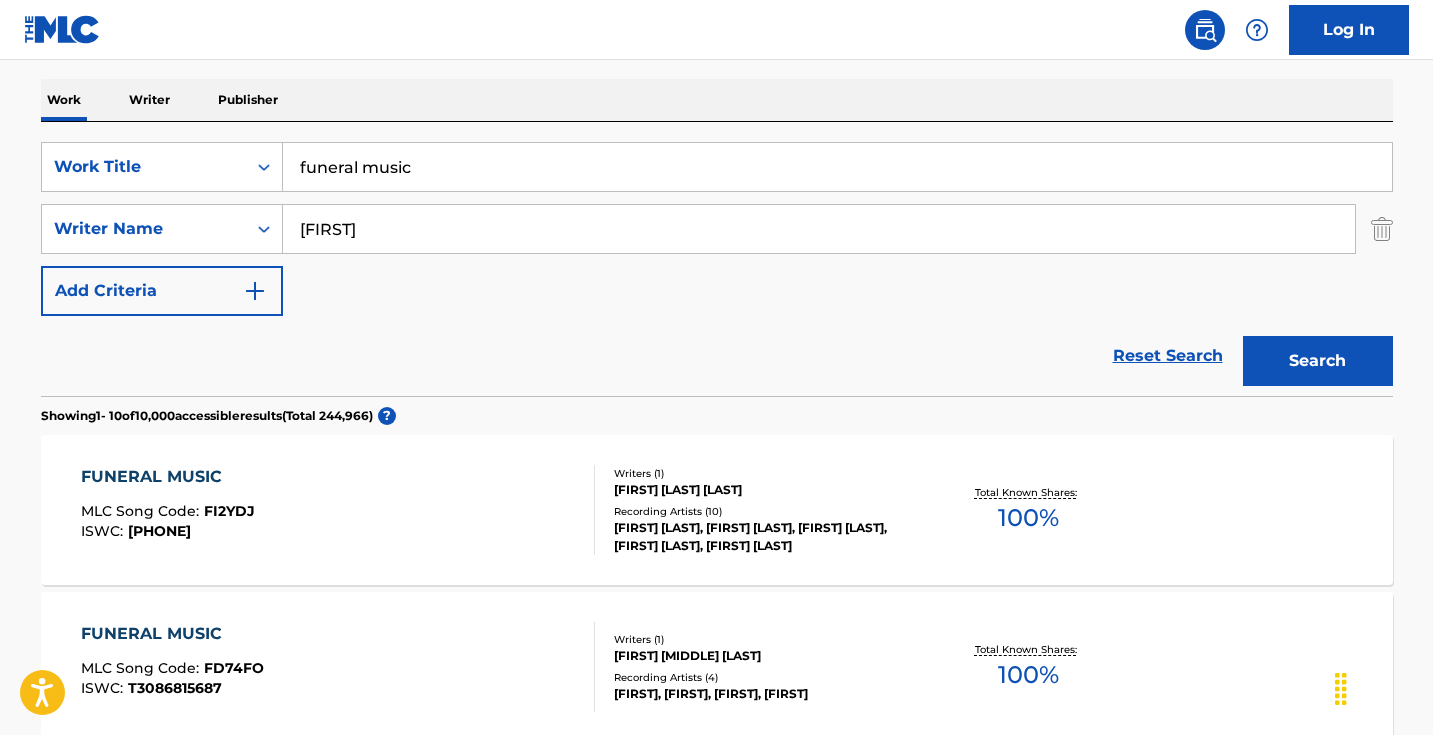 click on "Search" at bounding box center [1318, 361] 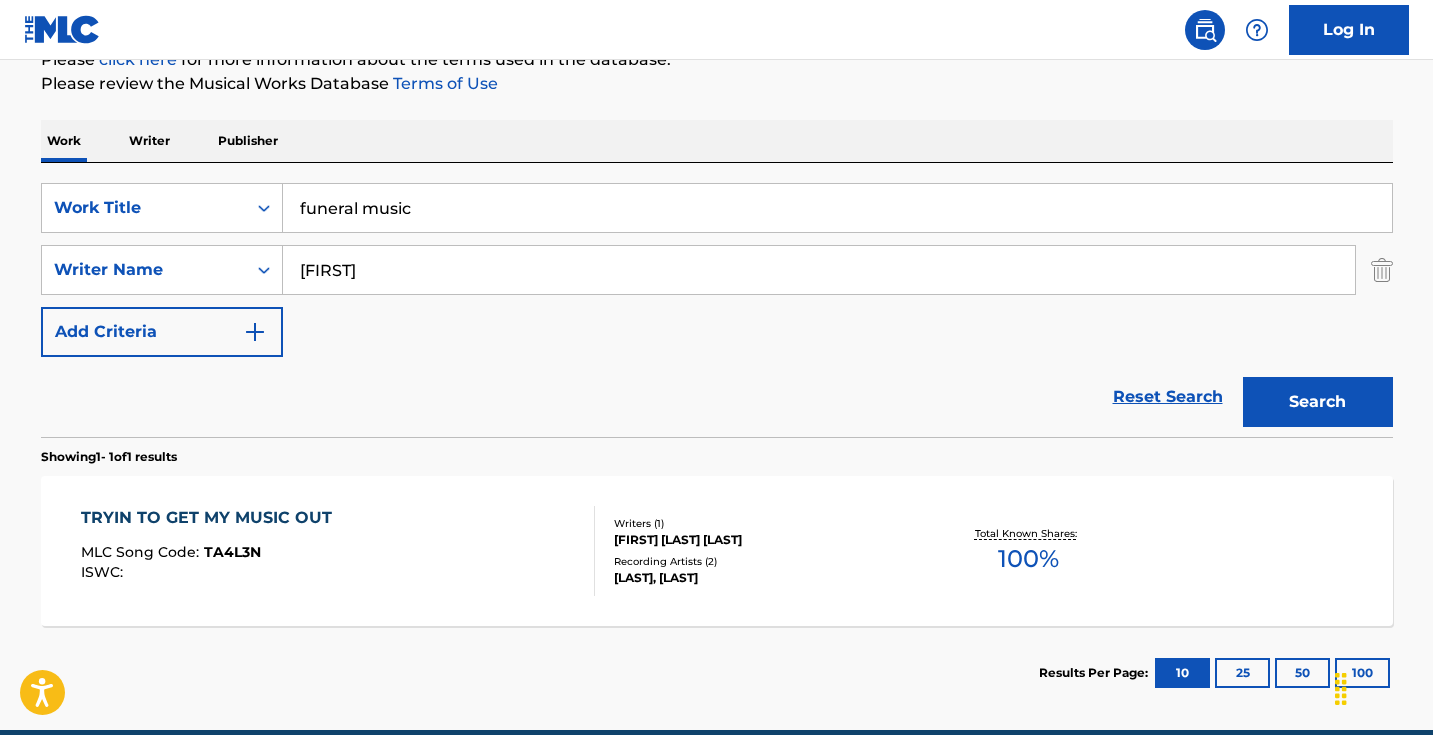 scroll, scrollTop: 326, scrollLeft: 0, axis: vertical 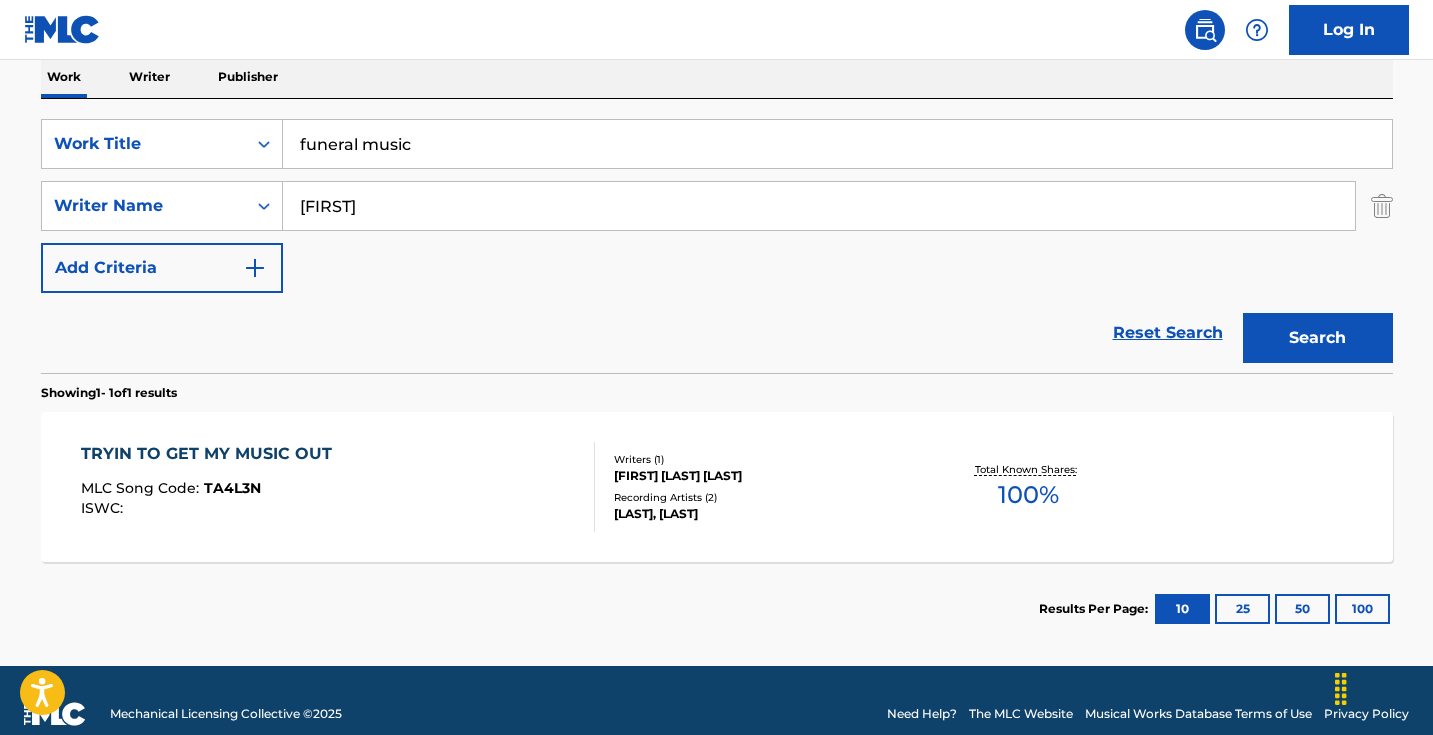 click on "[FIRST]" at bounding box center [819, 206] 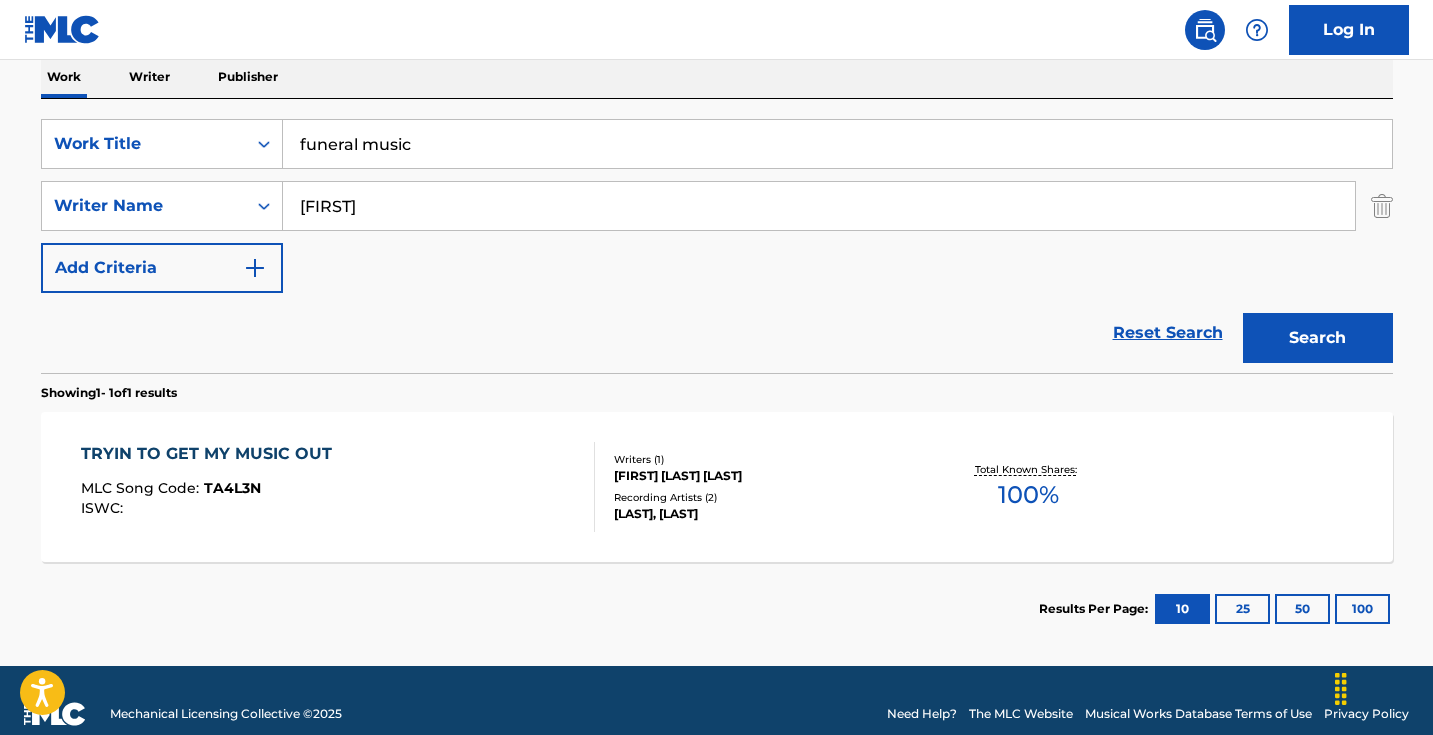 click on "[FIRST]" at bounding box center (819, 206) 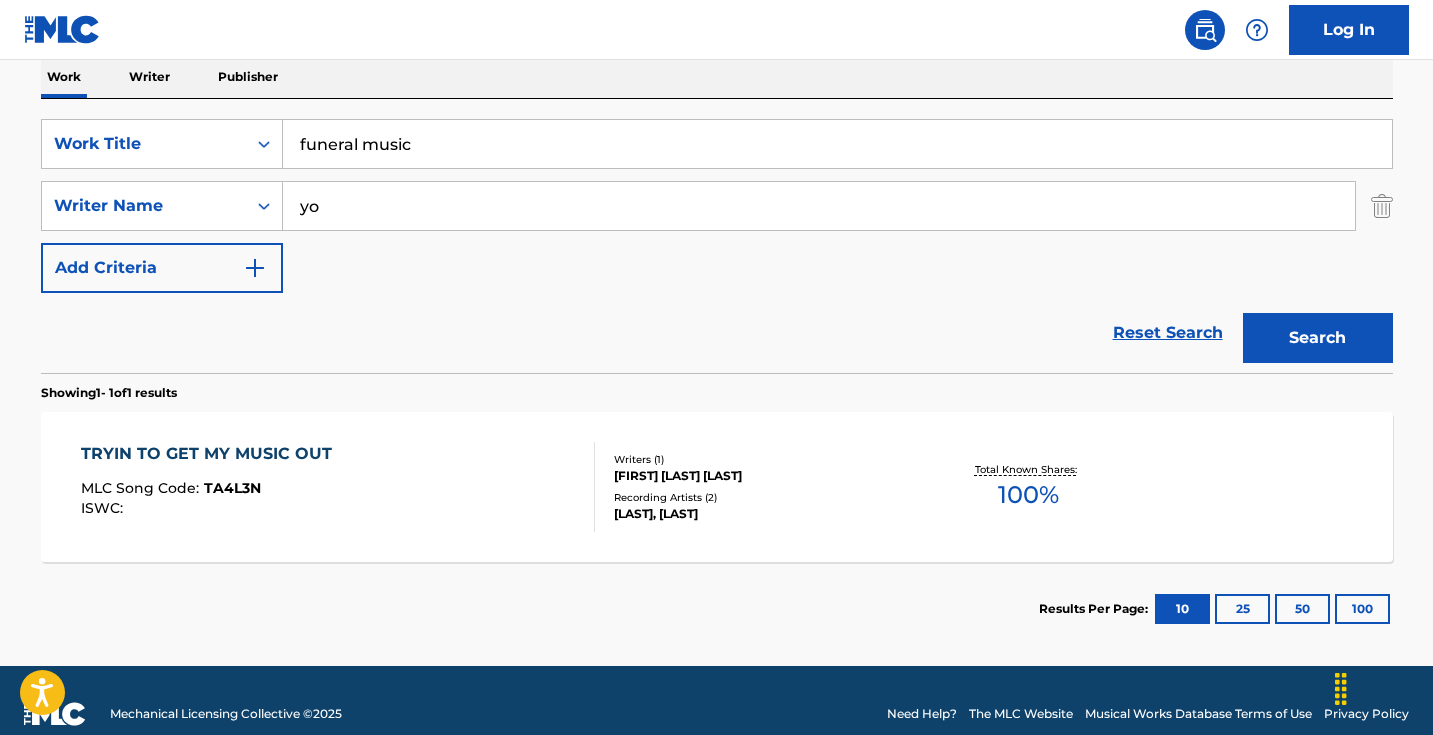 type on "y" 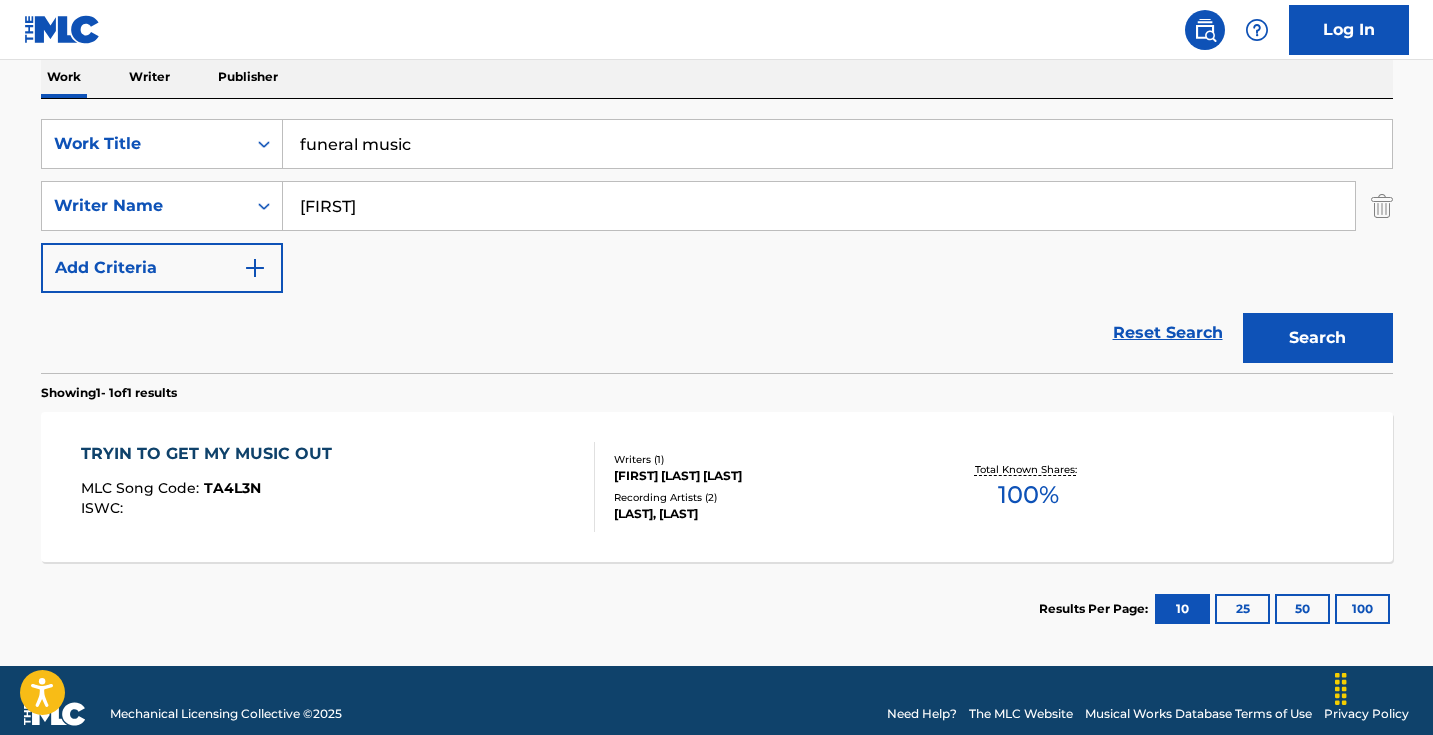 type on "[FIRST]" 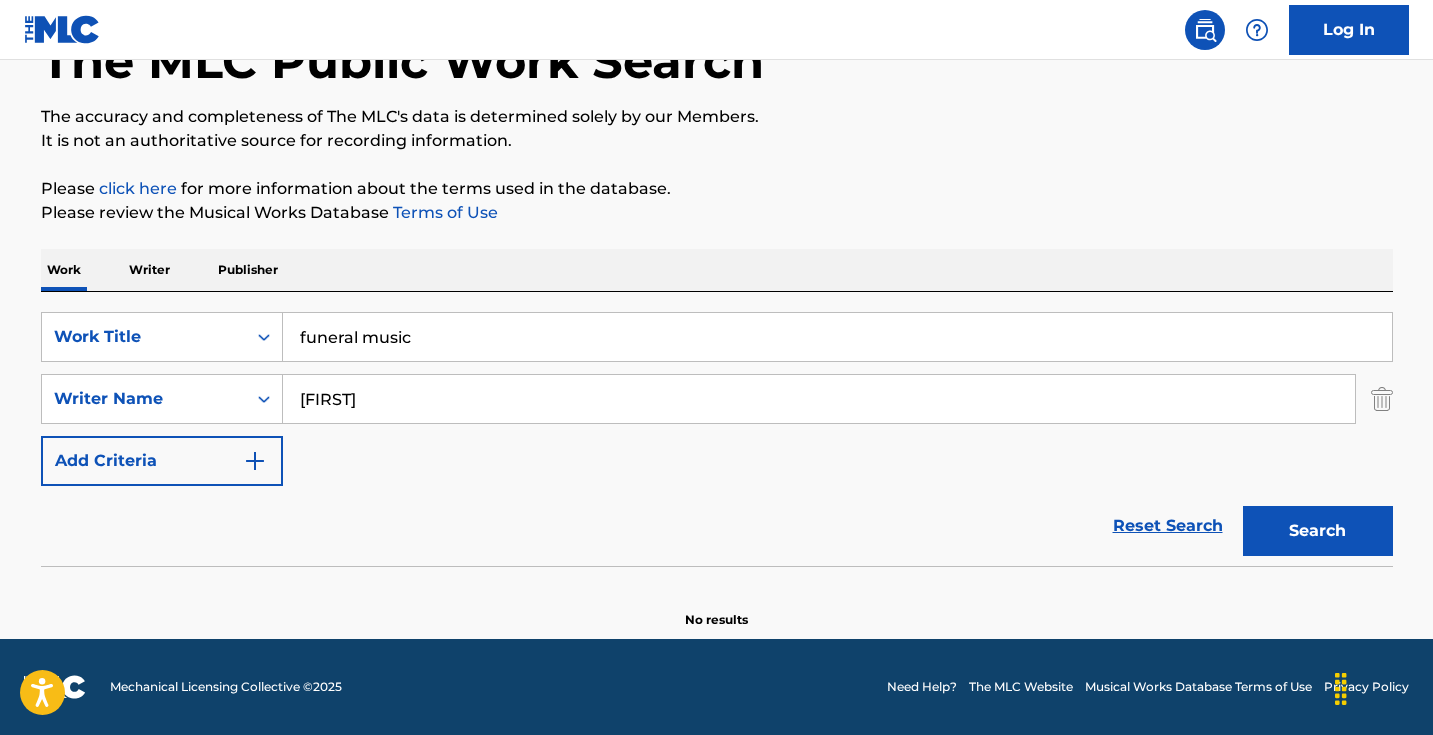 scroll, scrollTop: 133, scrollLeft: 0, axis: vertical 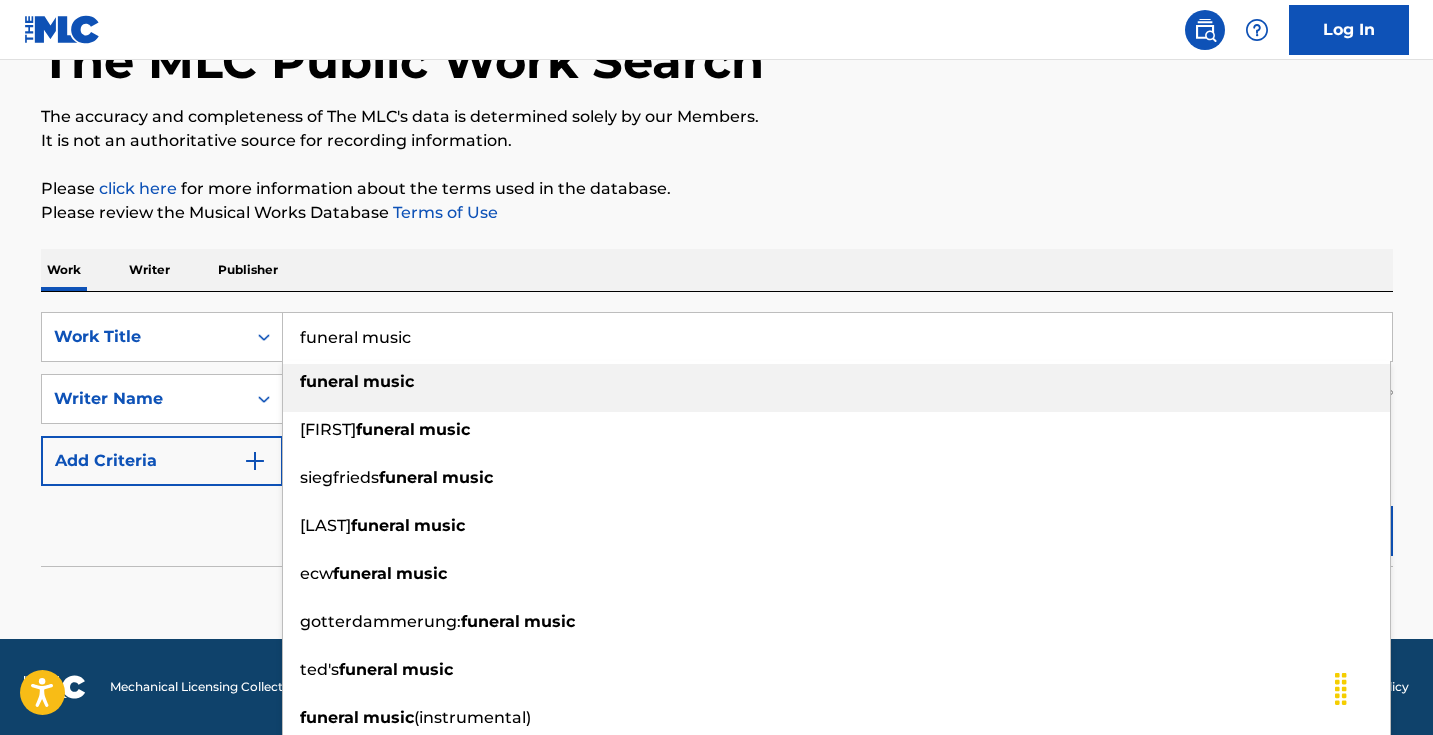click on "funeral music" at bounding box center (837, 337) 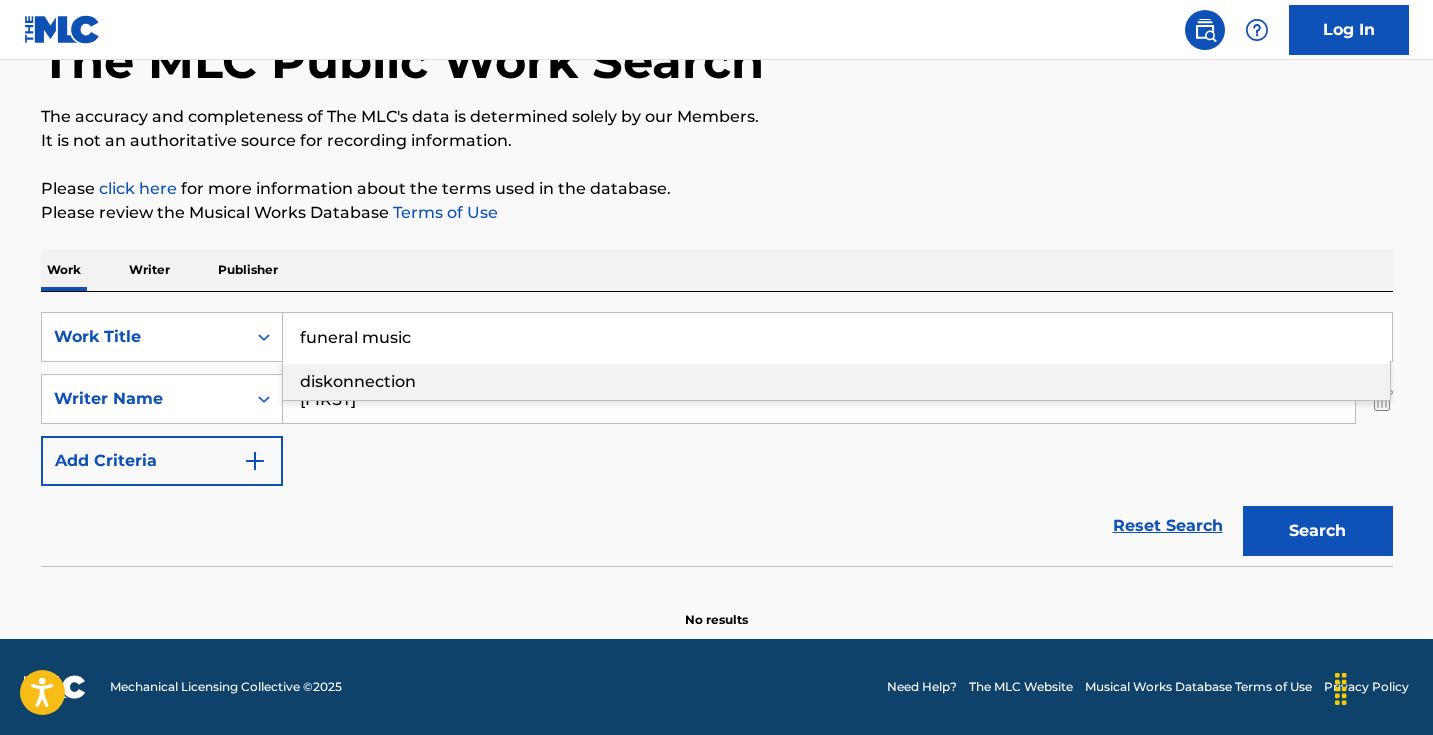 click on "diskonnection" at bounding box center (836, 382) 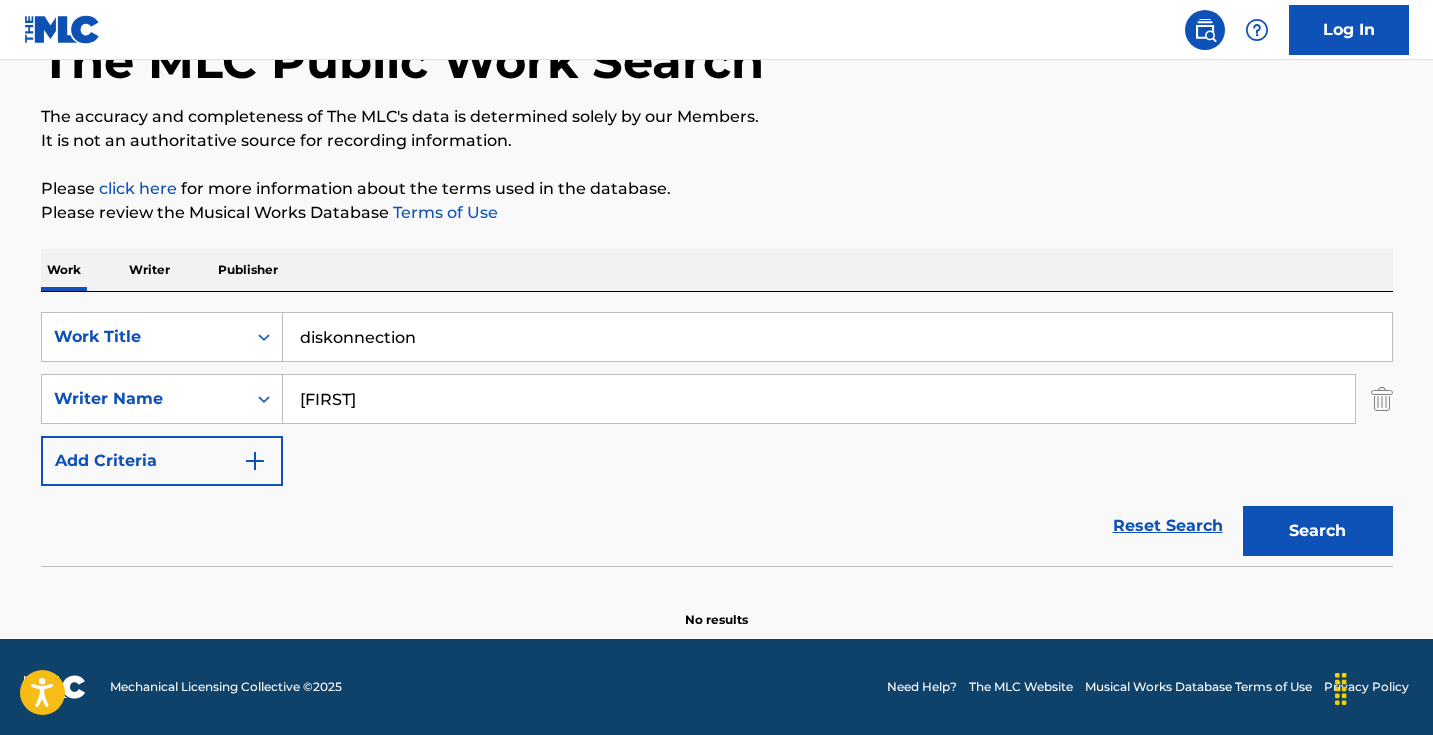 click on "Search" at bounding box center [1318, 531] 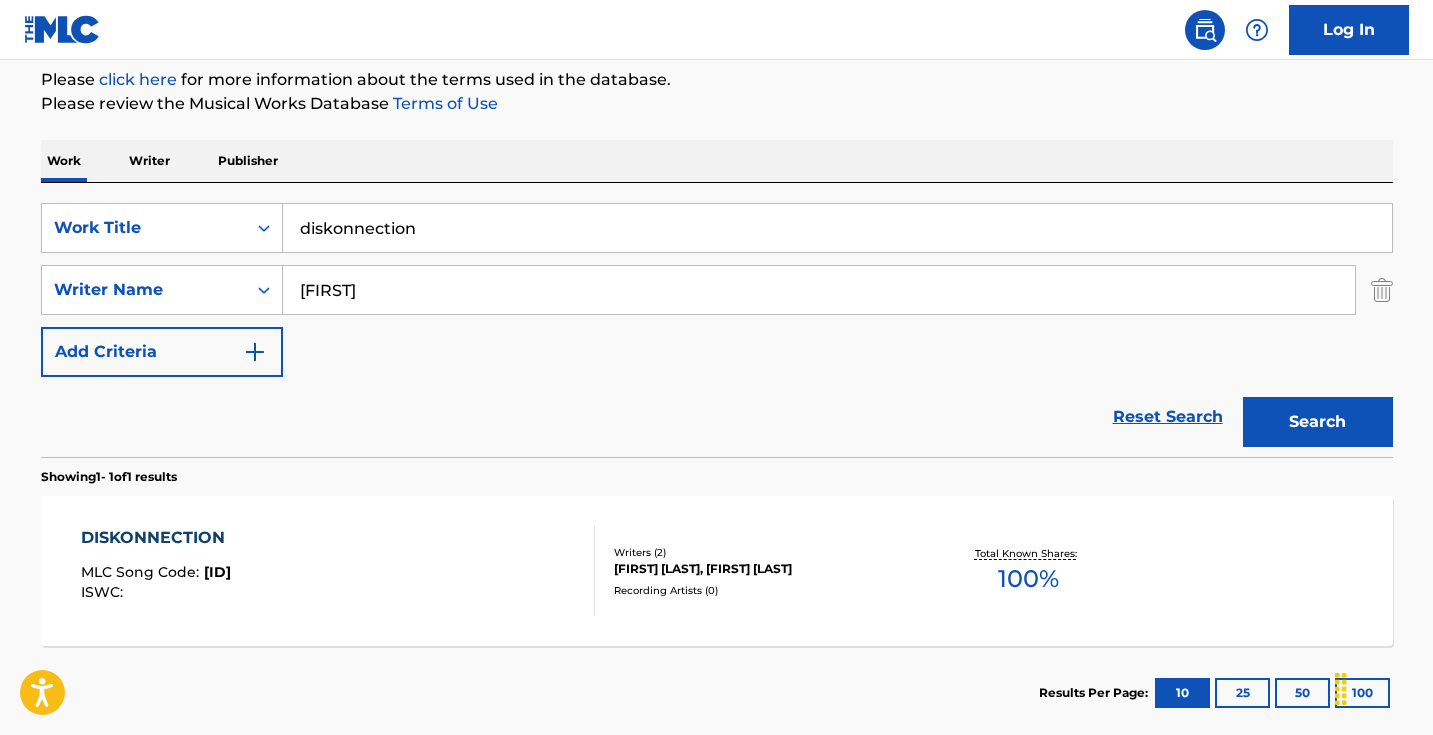 scroll, scrollTop: 353, scrollLeft: 0, axis: vertical 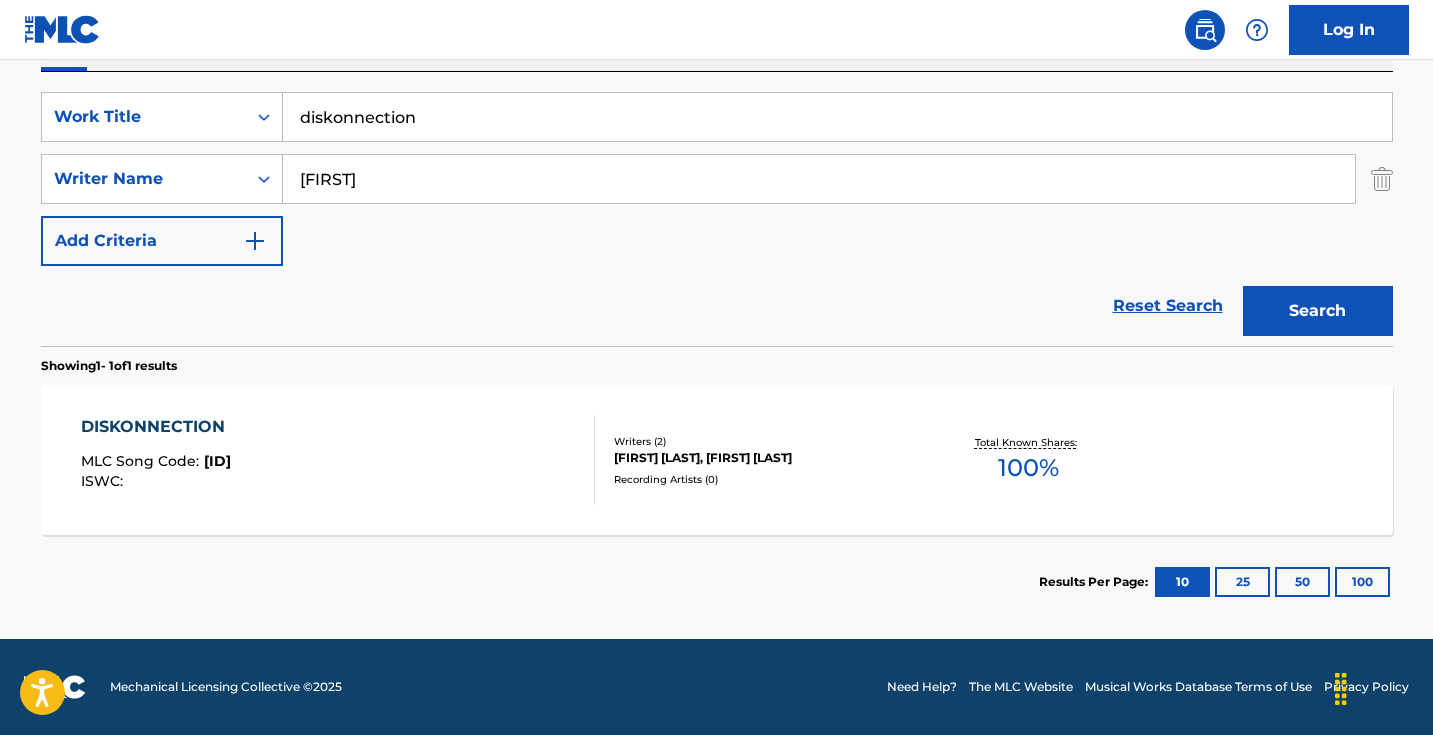 click on "[FIRST]" at bounding box center (819, 179) 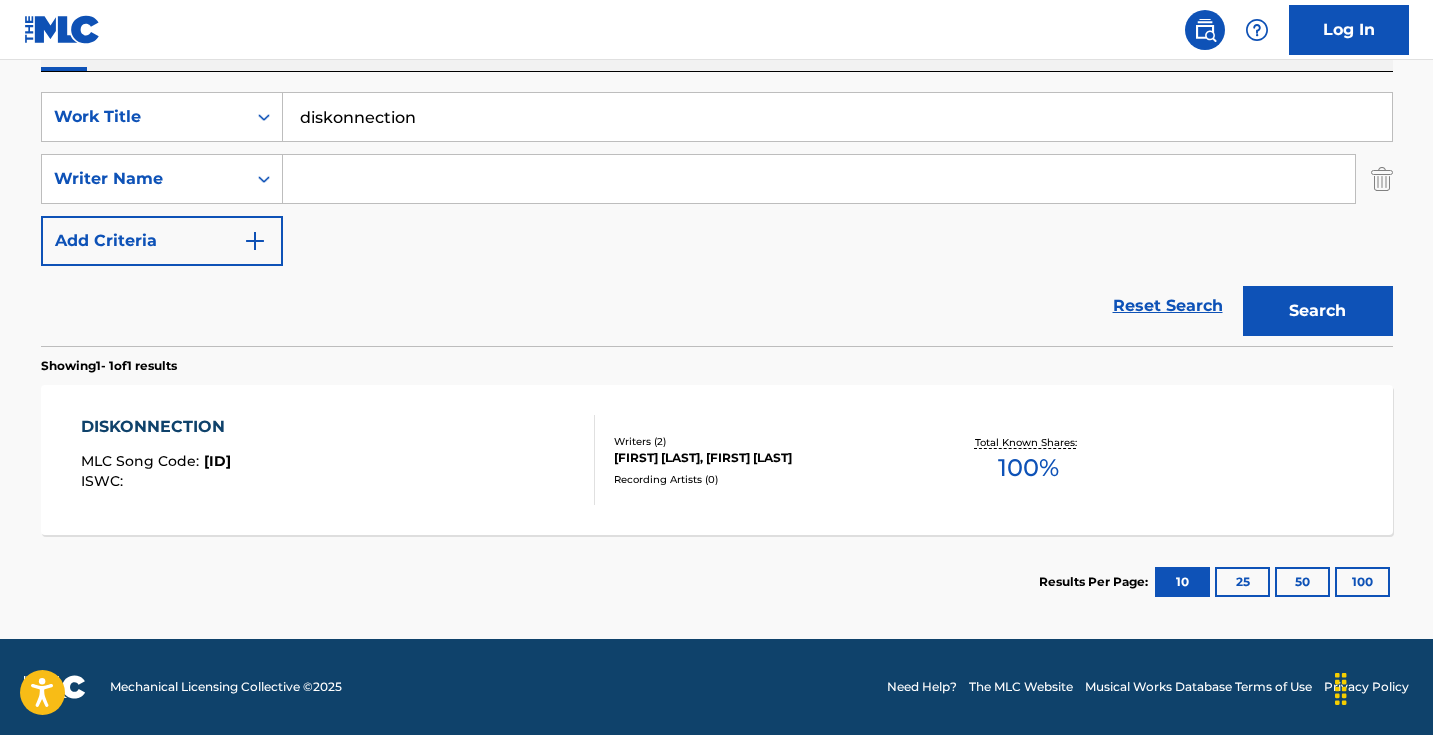 type 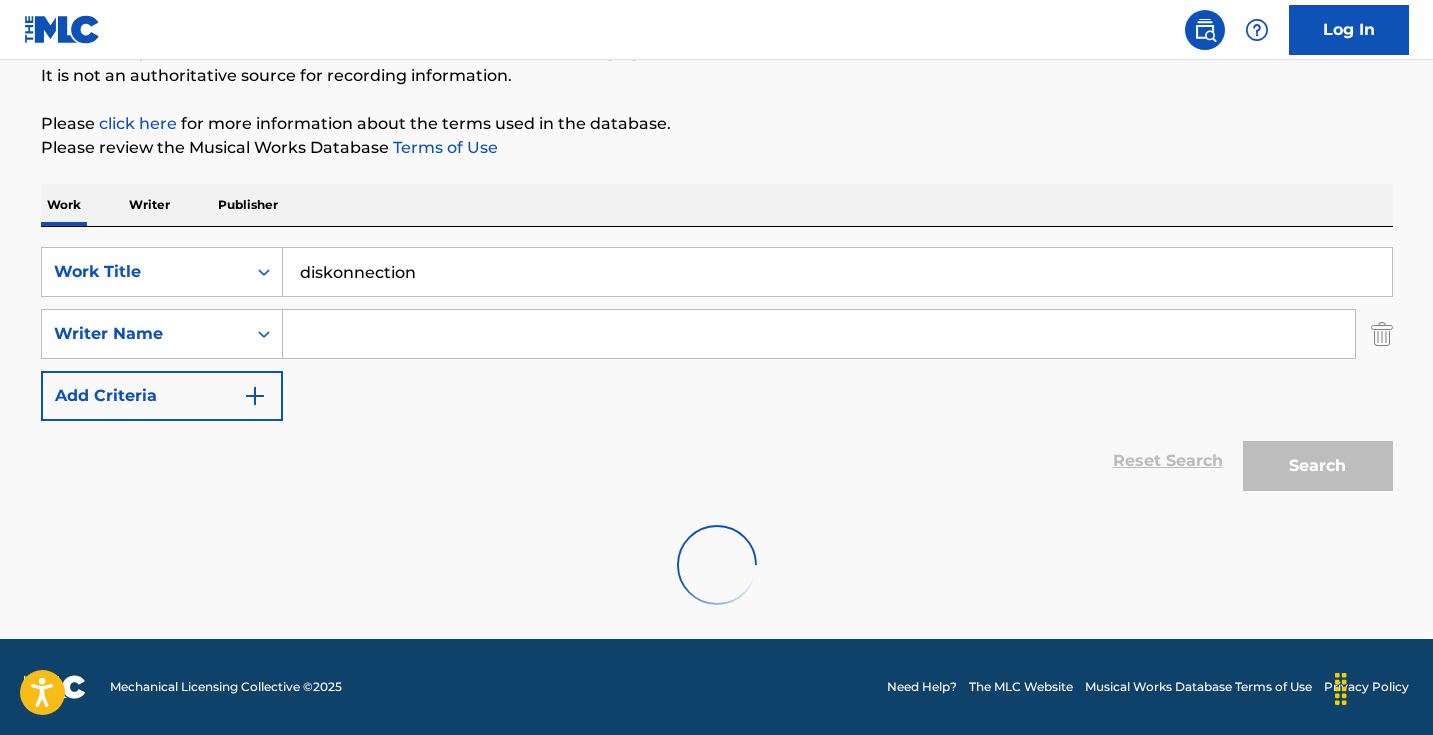 scroll, scrollTop: 198, scrollLeft: 0, axis: vertical 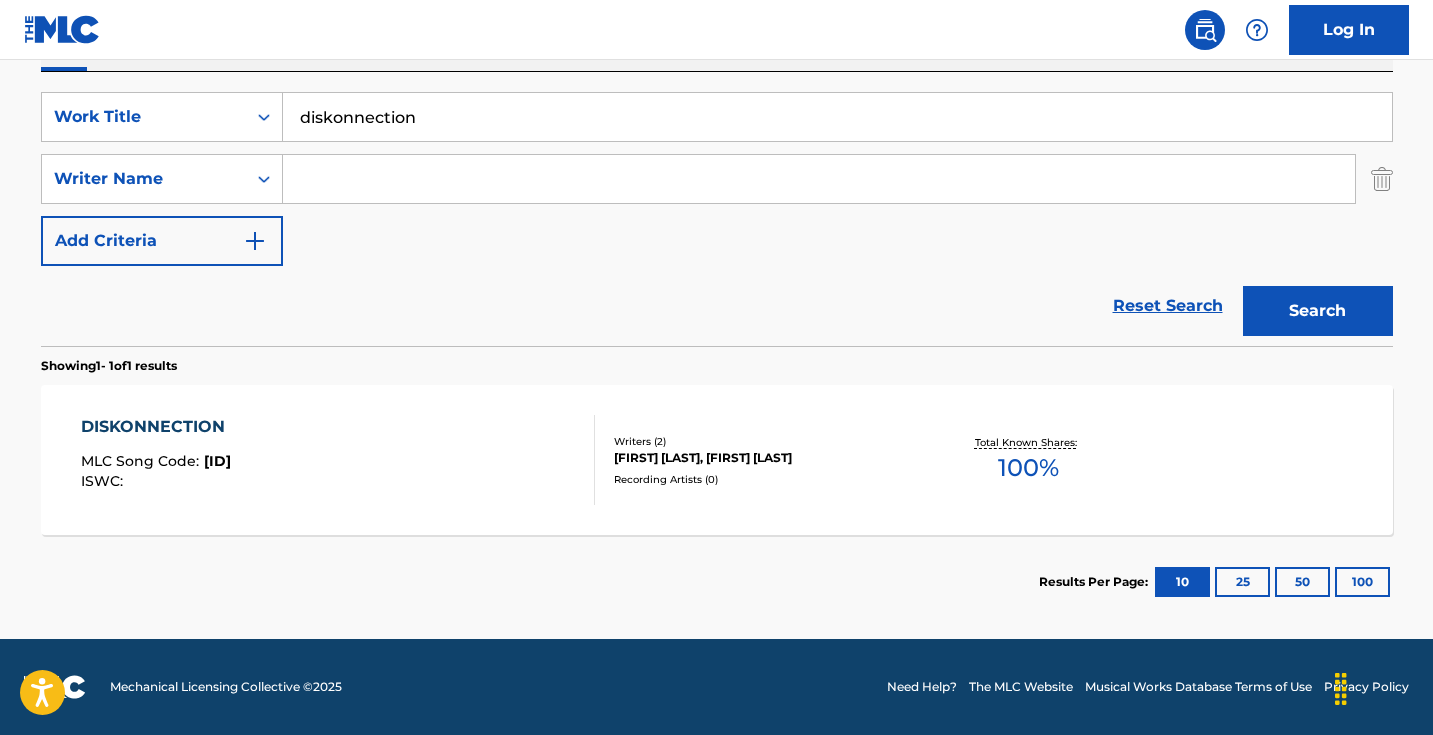 click on "DISKONNECTION MLC Song Code : DA7D9L ISWC :" at bounding box center [338, 460] 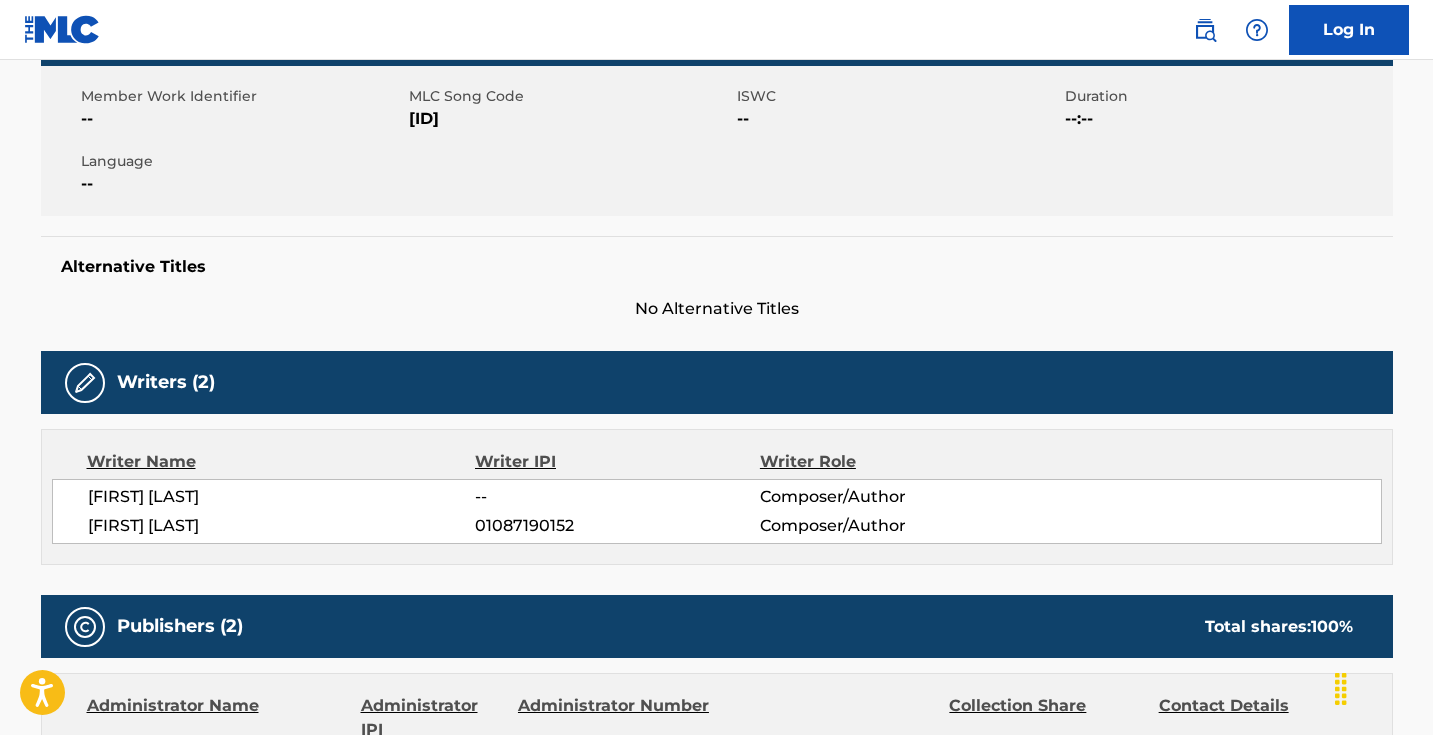 scroll, scrollTop: 0, scrollLeft: 0, axis: both 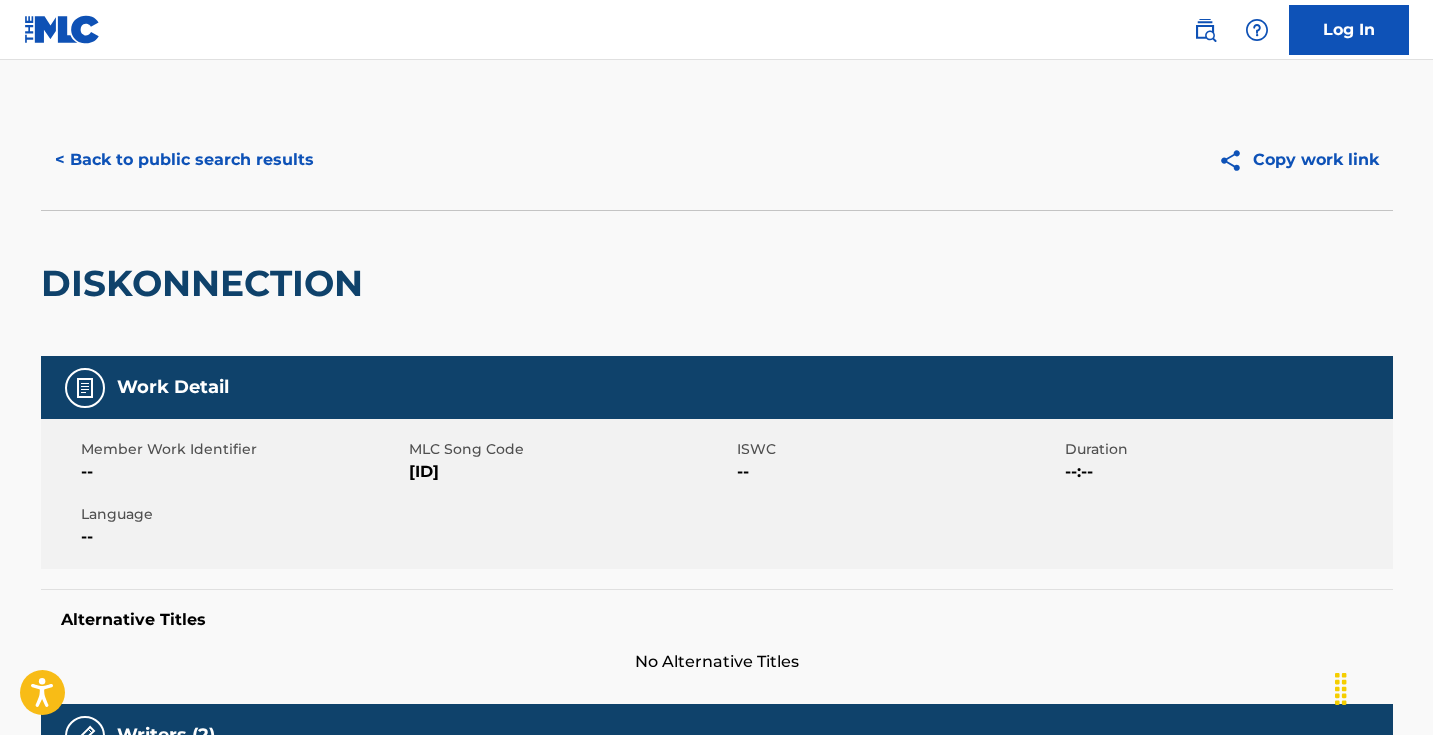 click on "[ID]" at bounding box center (570, 472) 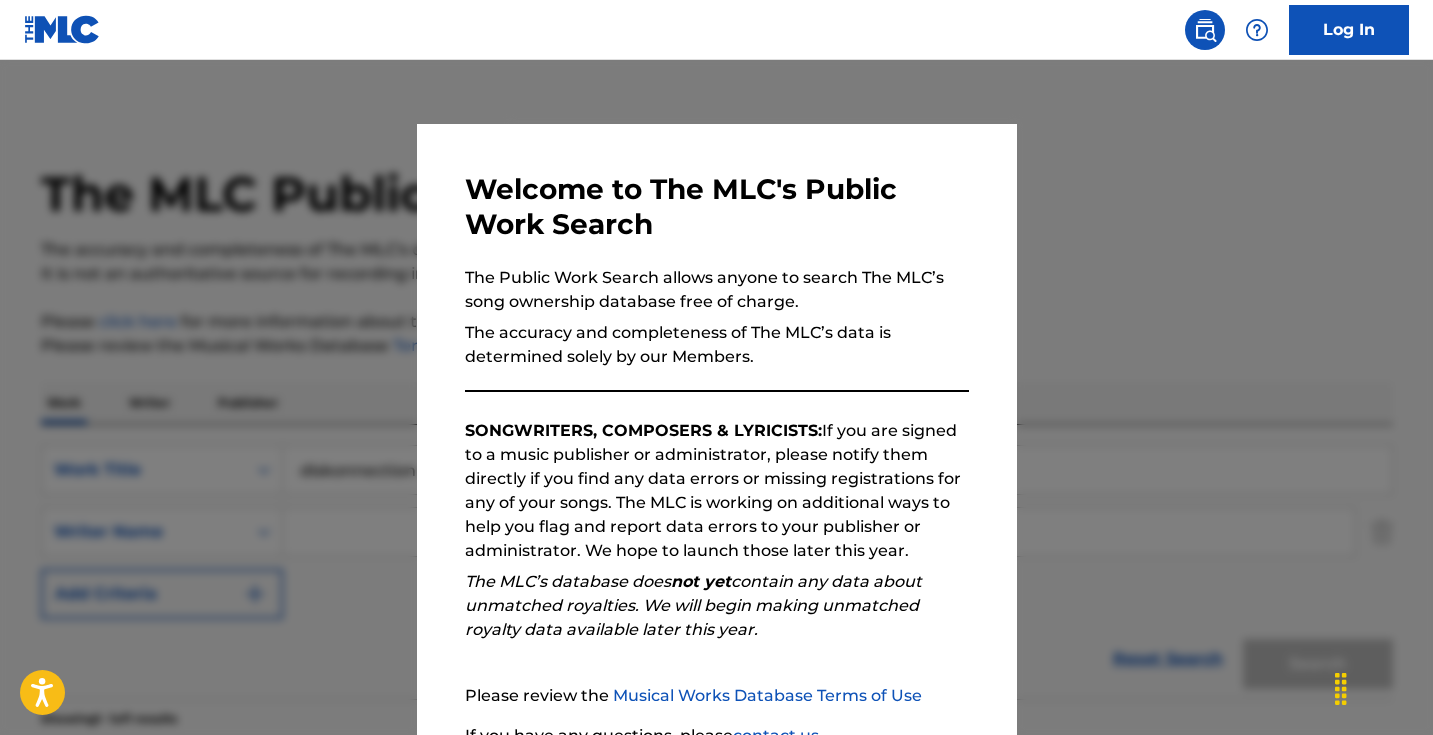 scroll, scrollTop: 239, scrollLeft: 0, axis: vertical 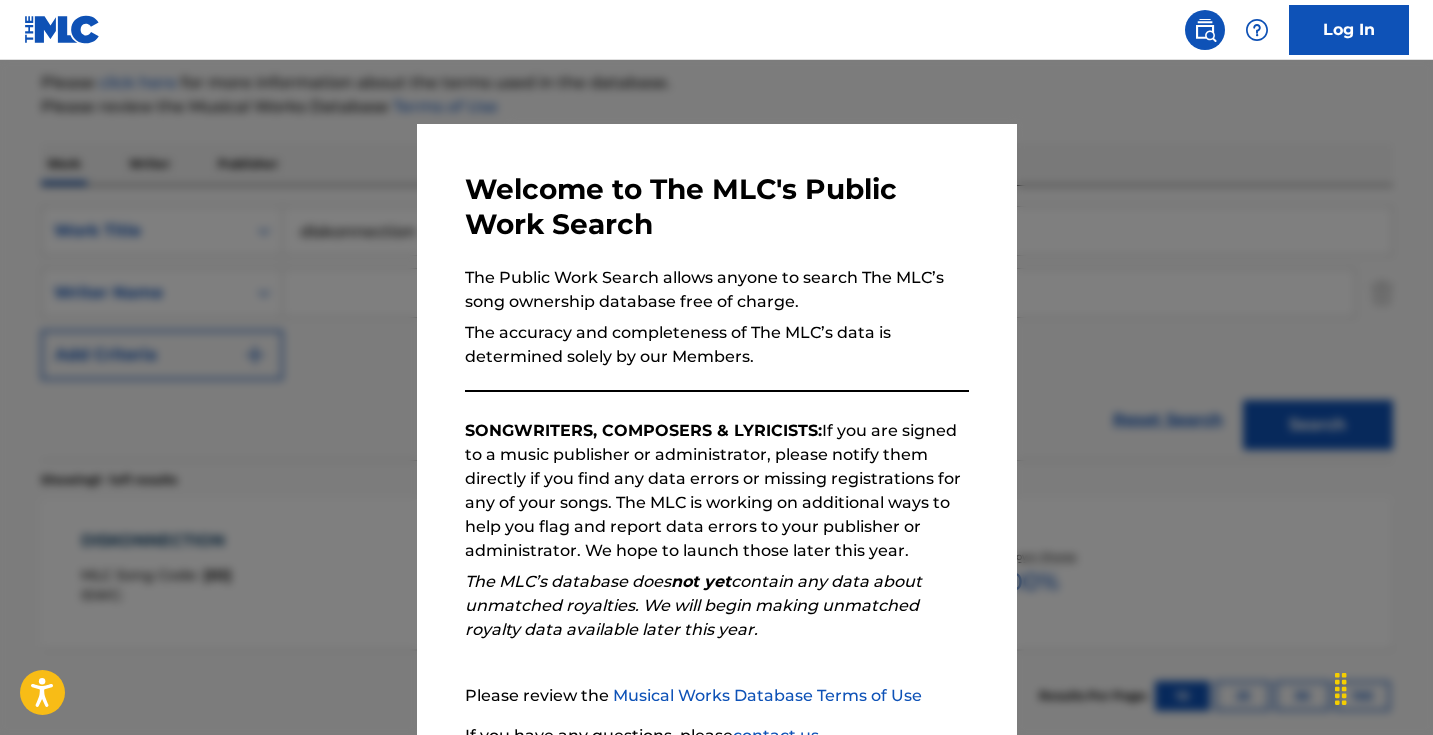 click at bounding box center [716, 427] 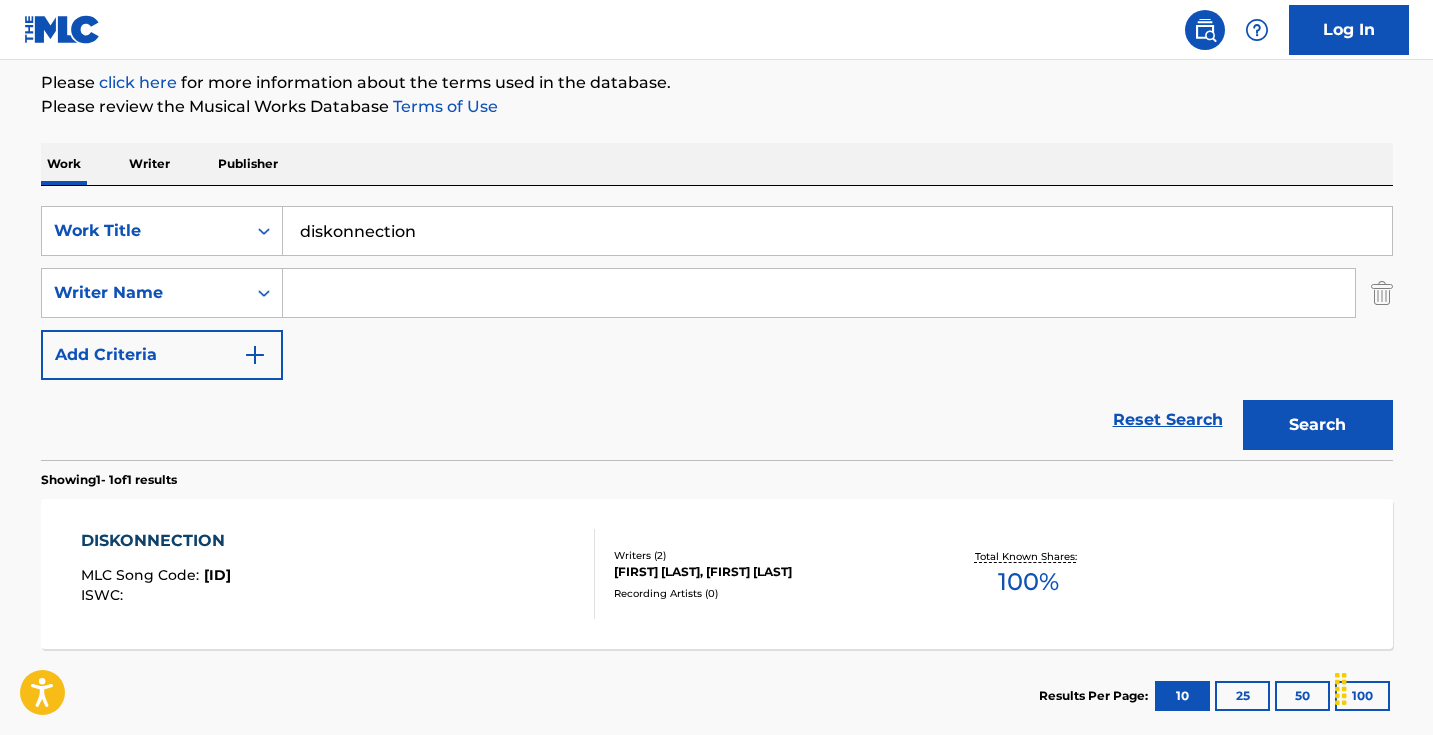 click on "diskonnection" at bounding box center (837, 231) 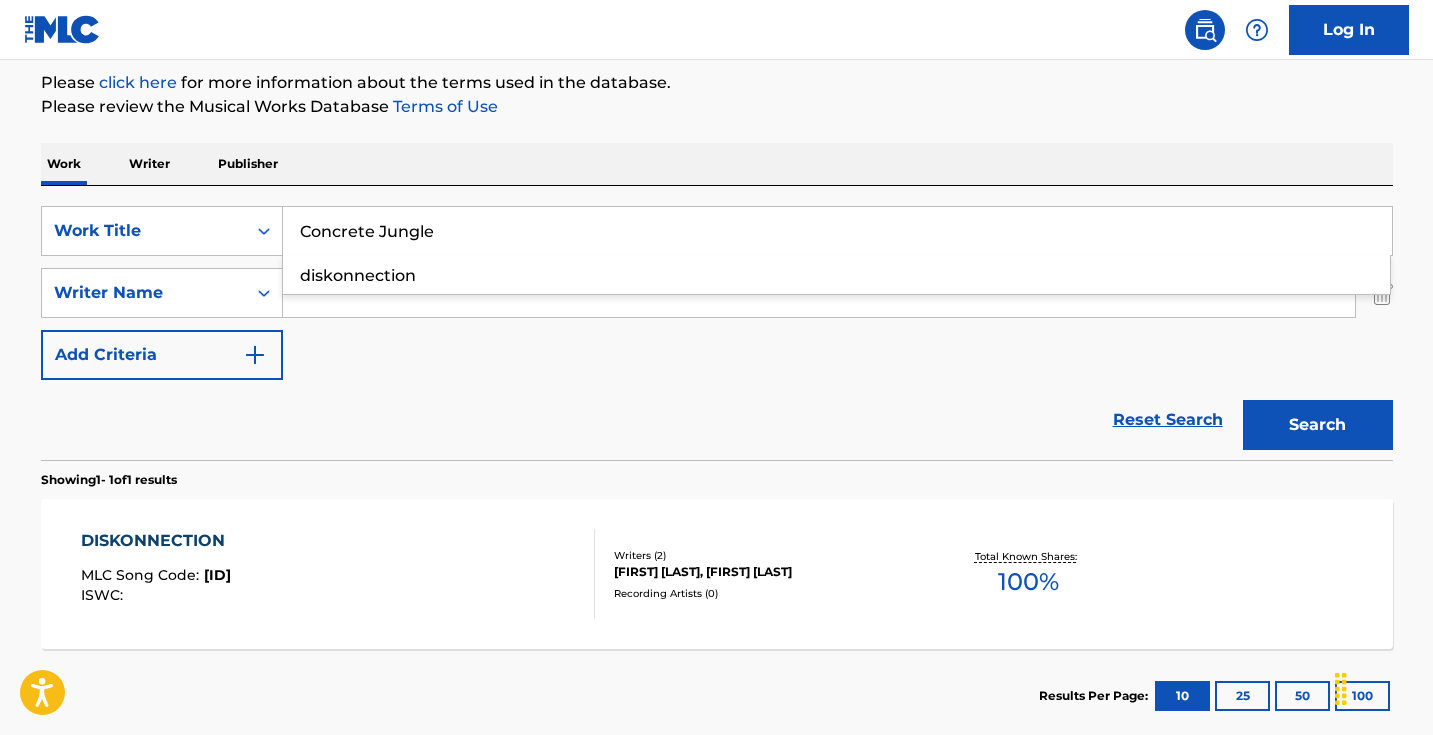 type on "Concrete Jungle" 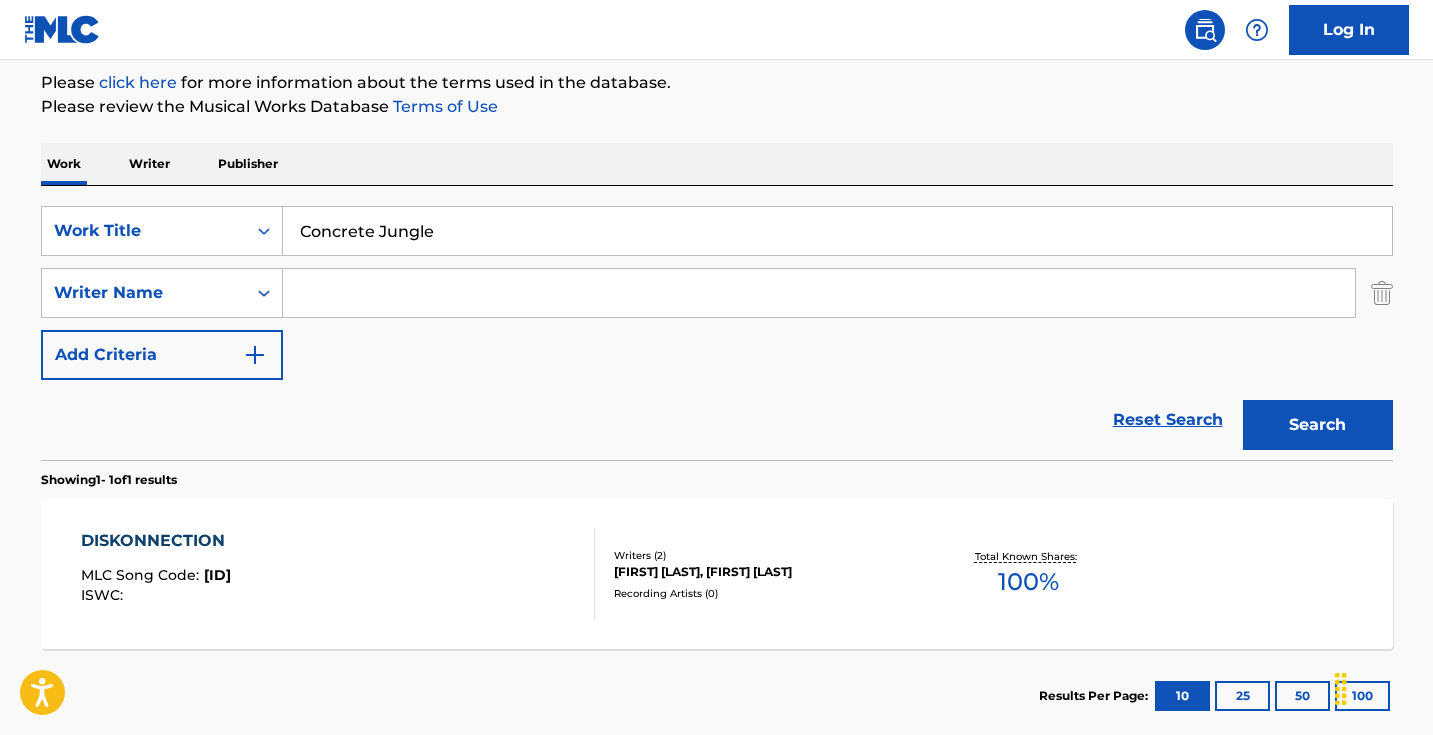 click at bounding box center [819, 293] 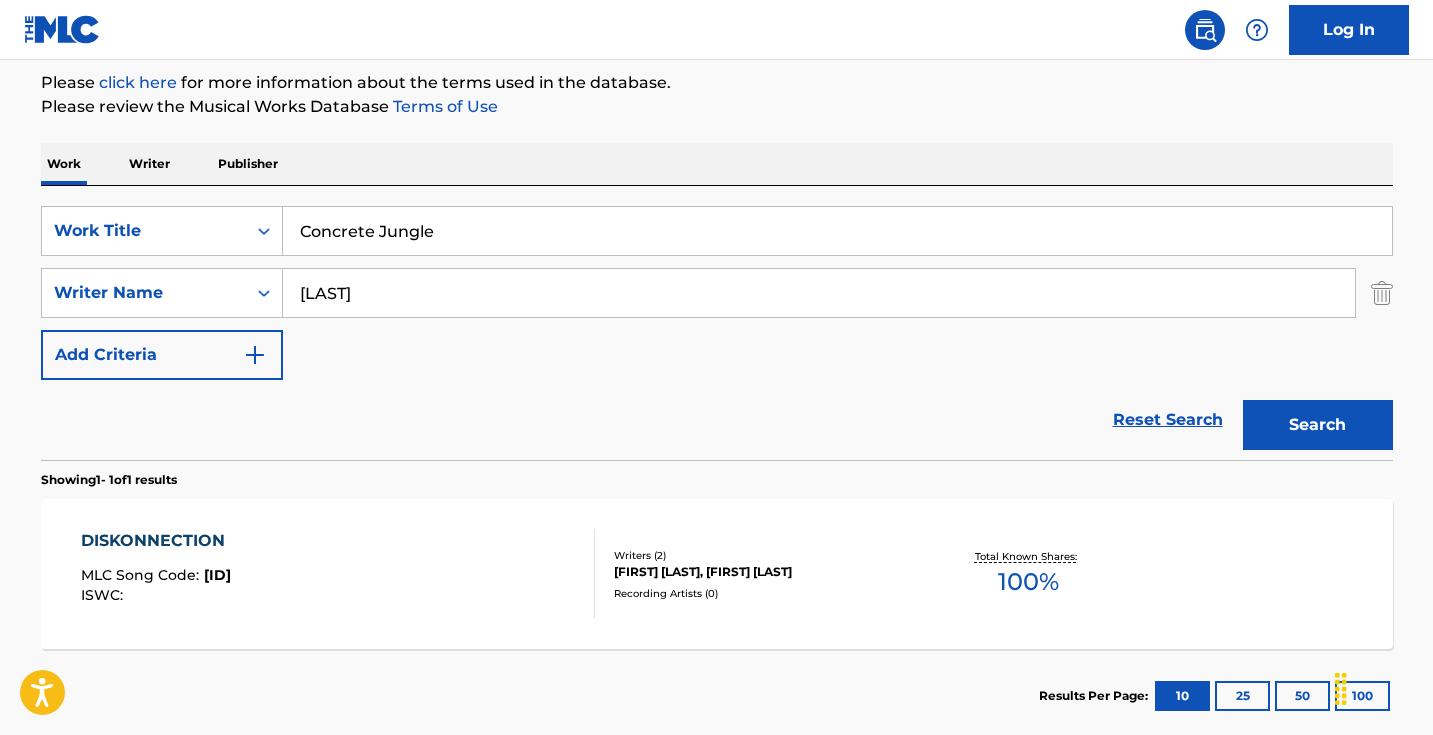 click on "Search" at bounding box center [1318, 425] 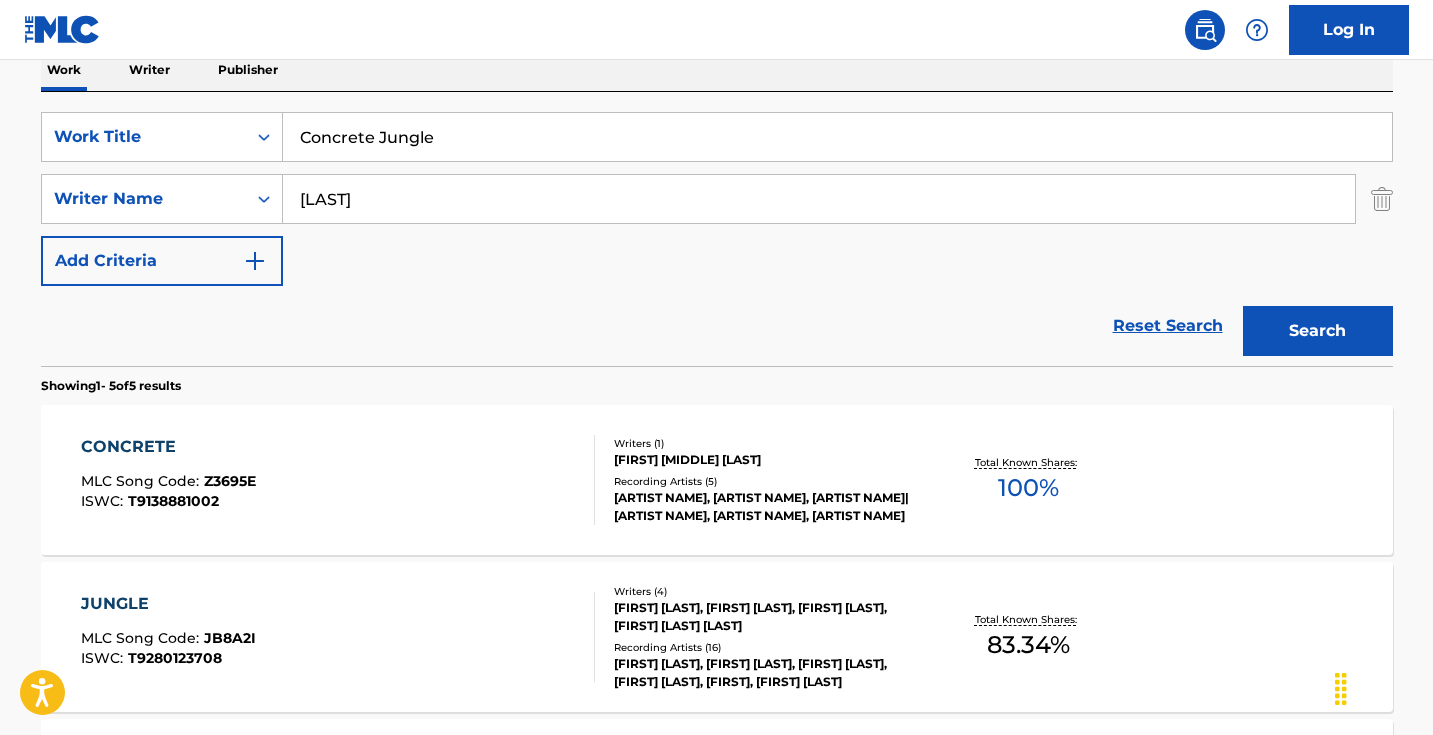 scroll, scrollTop: 349, scrollLeft: 0, axis: vertical 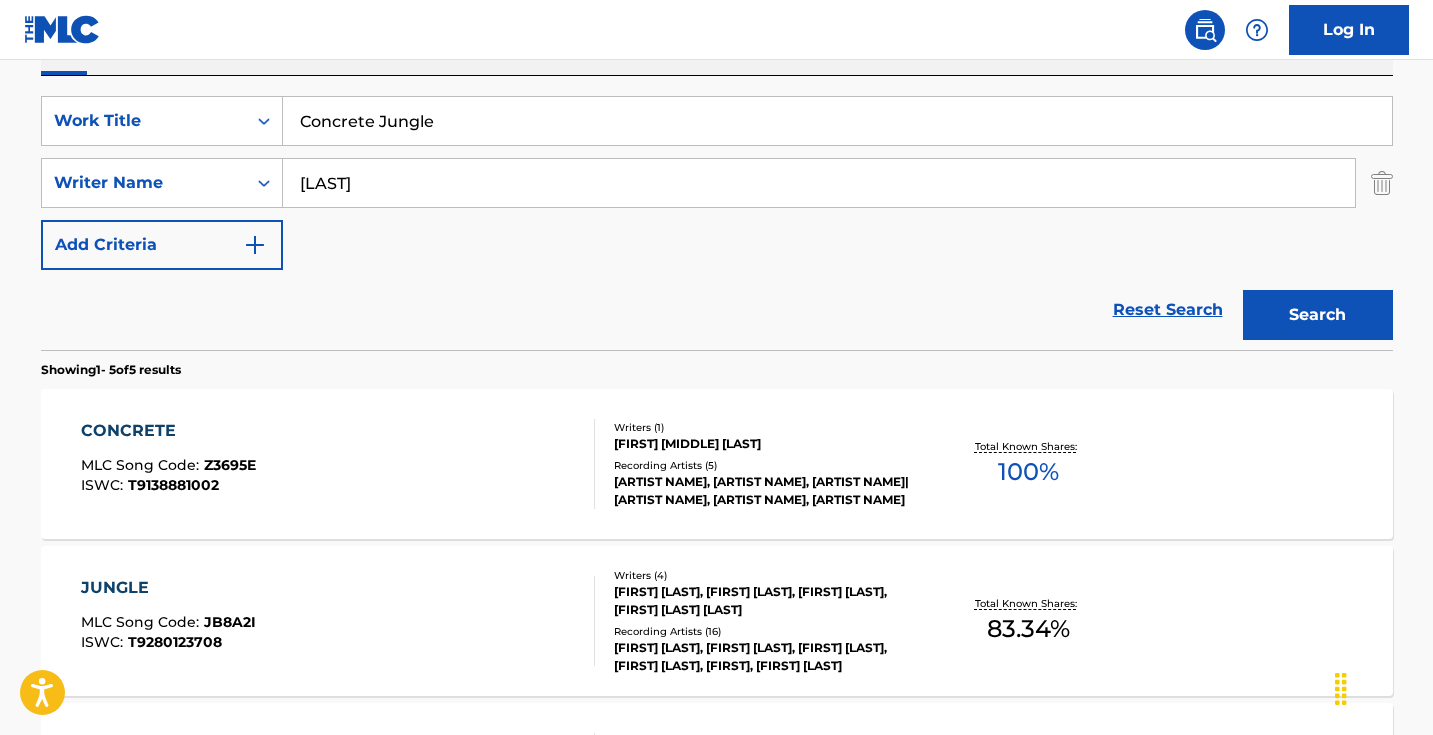 click on "[LAST]" at bounding box center [819, 183] 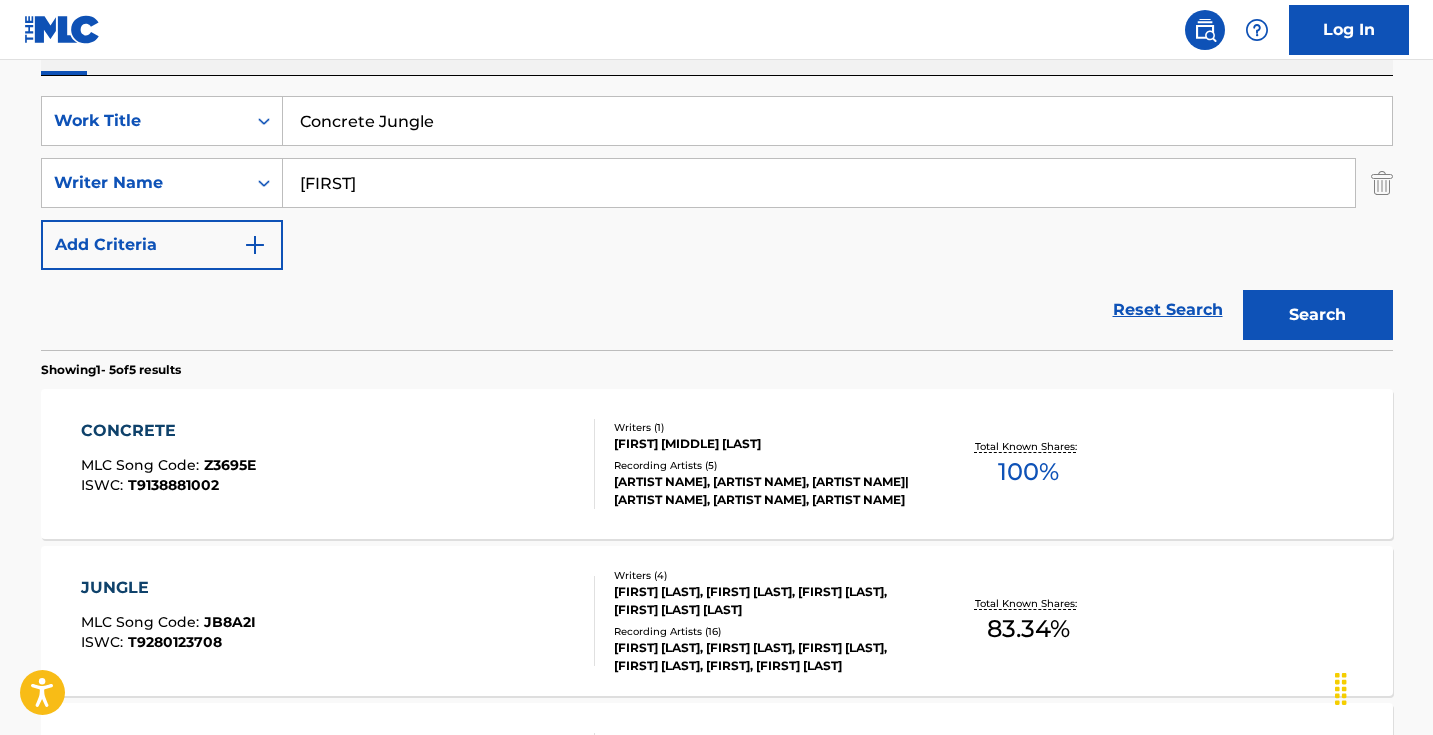 click on "Search" at bounding box center [1318, 315] 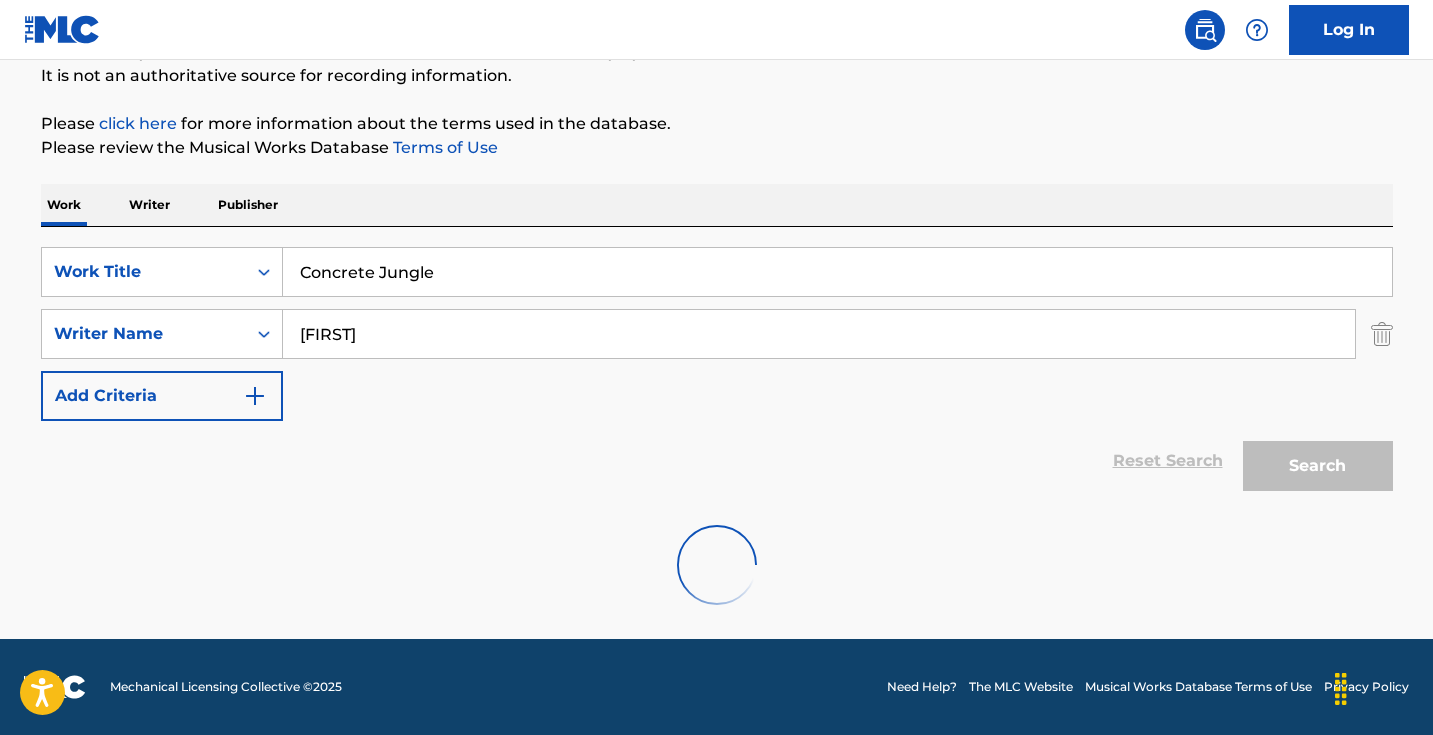 scroll, scrollTop: 133, scrollLeft: 0, axis: vertical 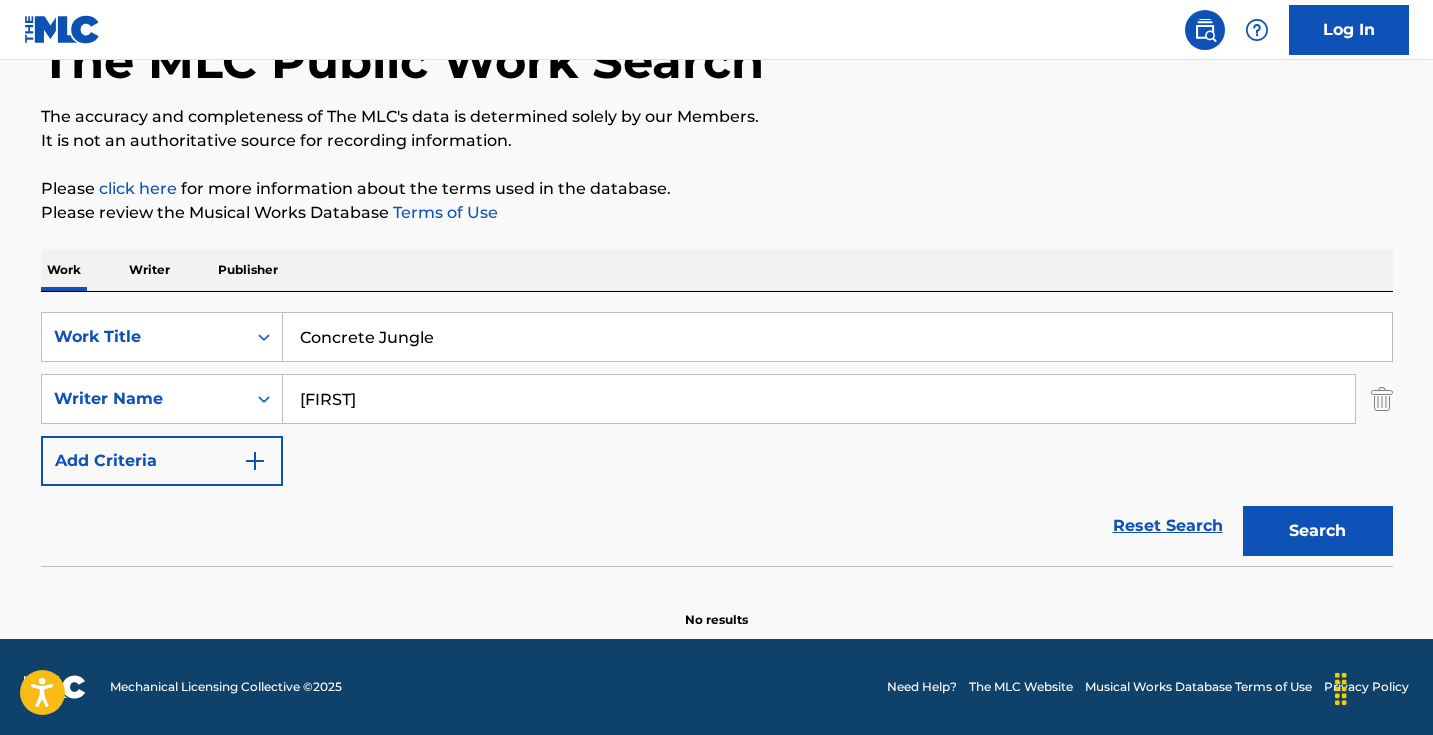 click on "Concrete Jungle" at bounding box center [837, 337] 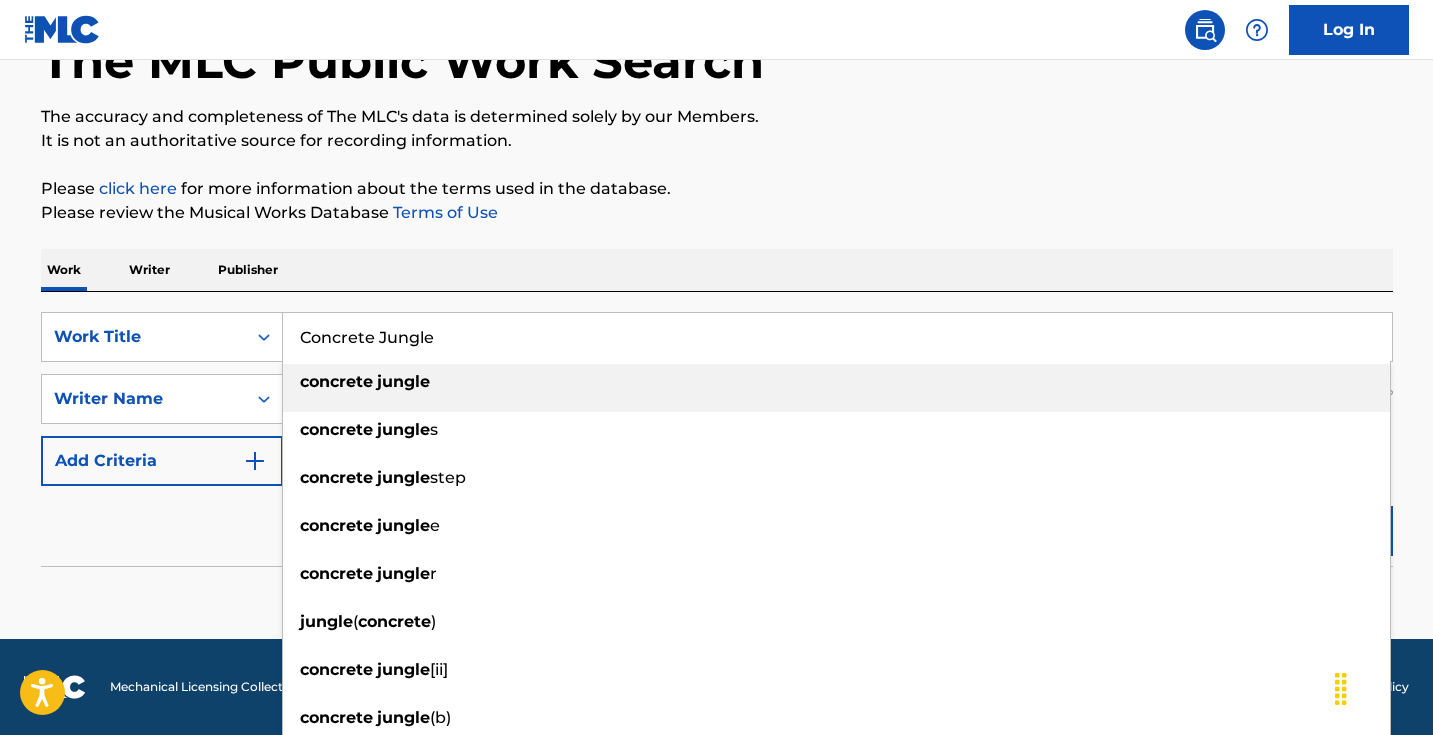 click on "Concrete Jungle" at bounding box center [837, 337] 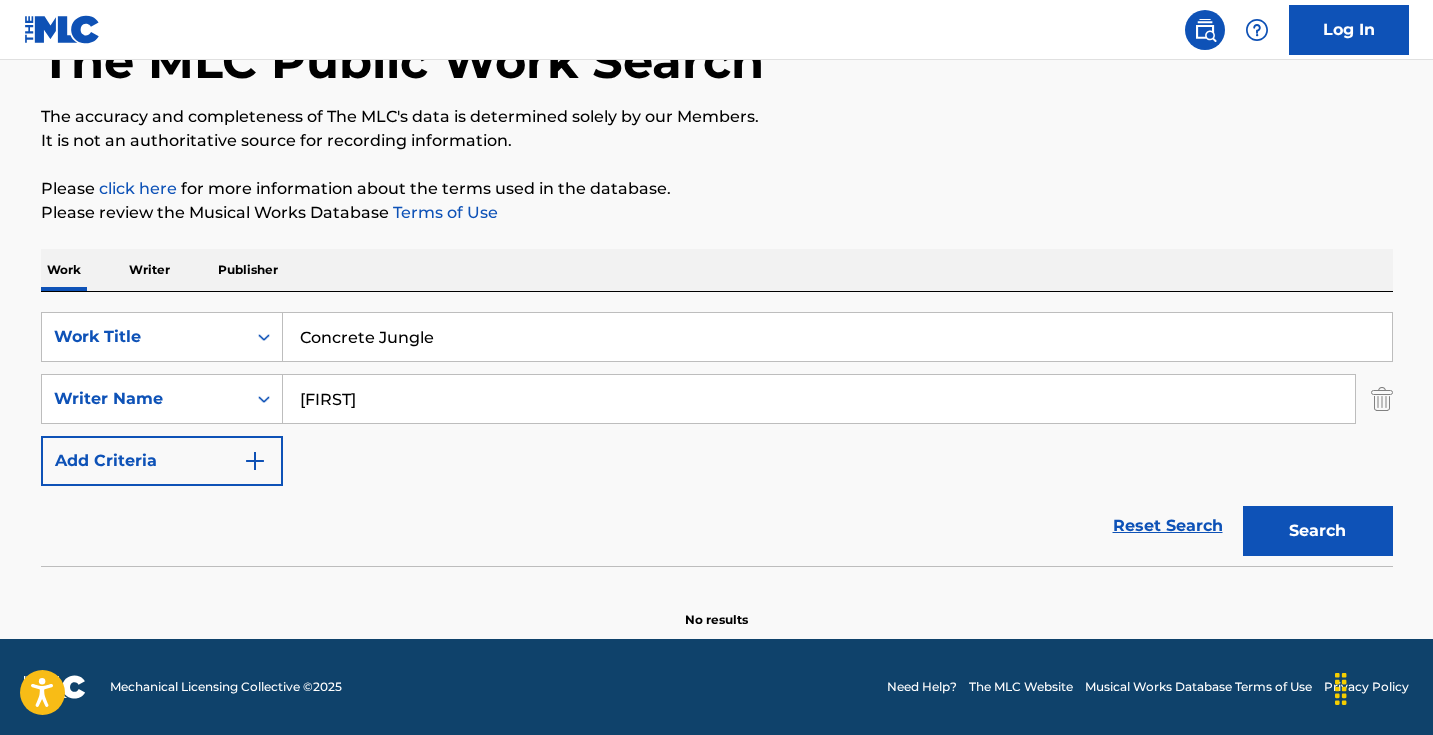 click on "Work Title [LAST] Search [FIRST] Add Criteria Reset Search Search No results" at bounding box center [717, 303] 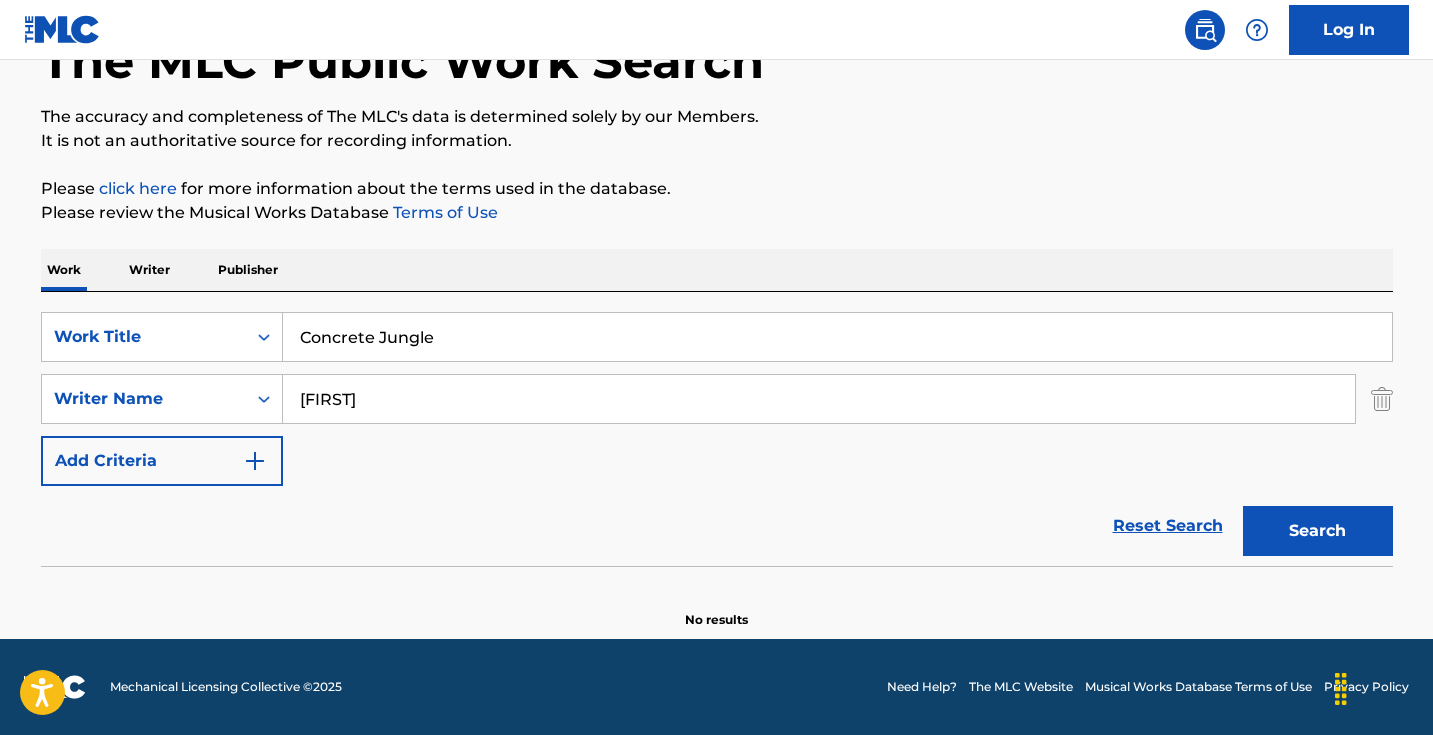 click on "[FIRST]" at bounding box center [819, 399] 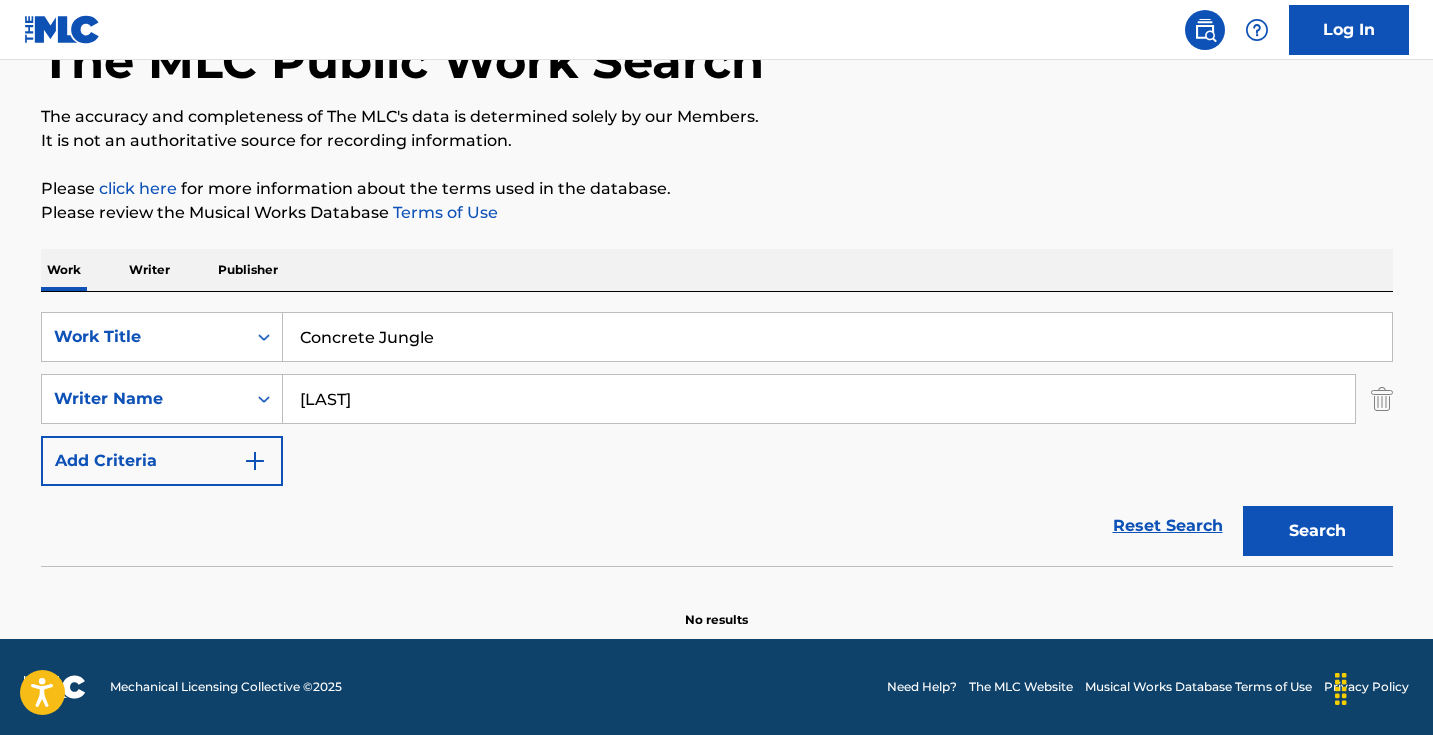 click on "Search" at bounding box center [1318, 531] 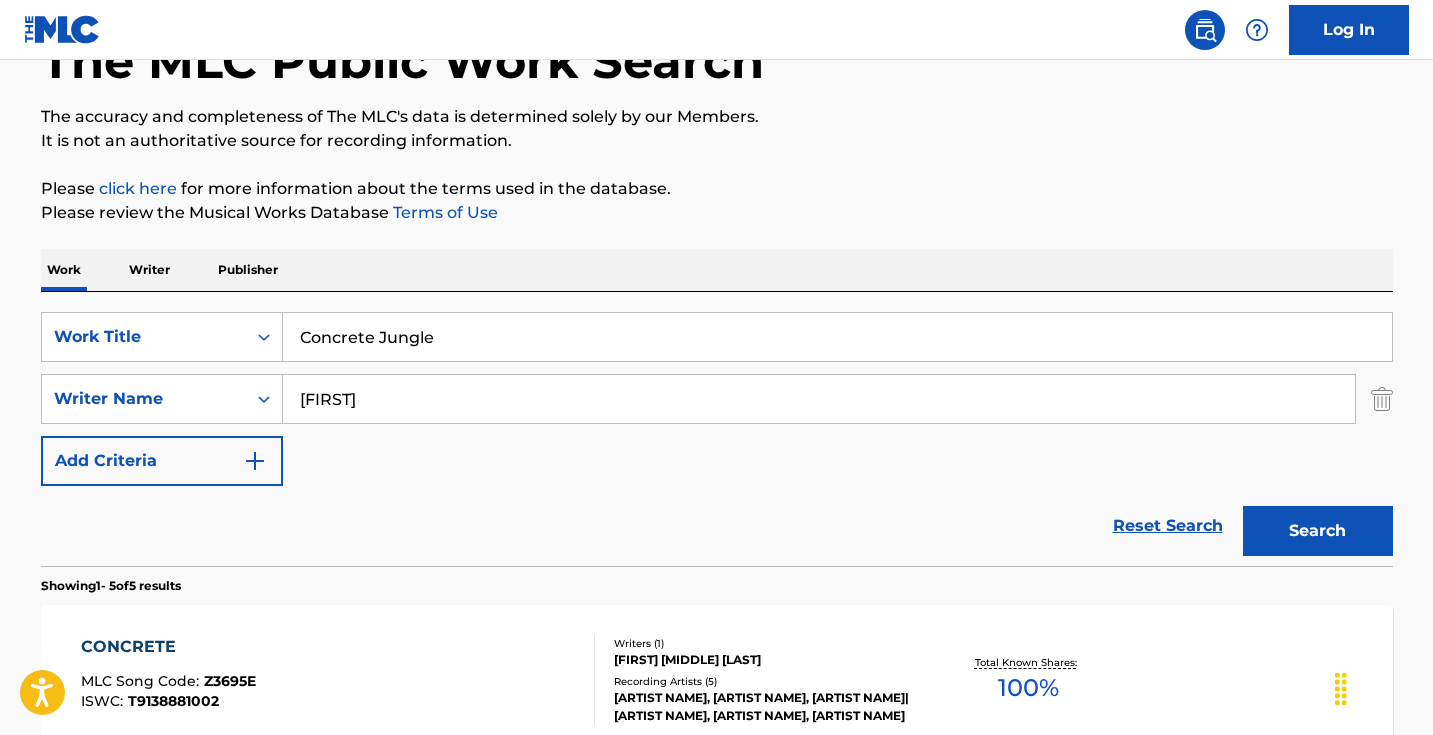 type on "[FIRST]" 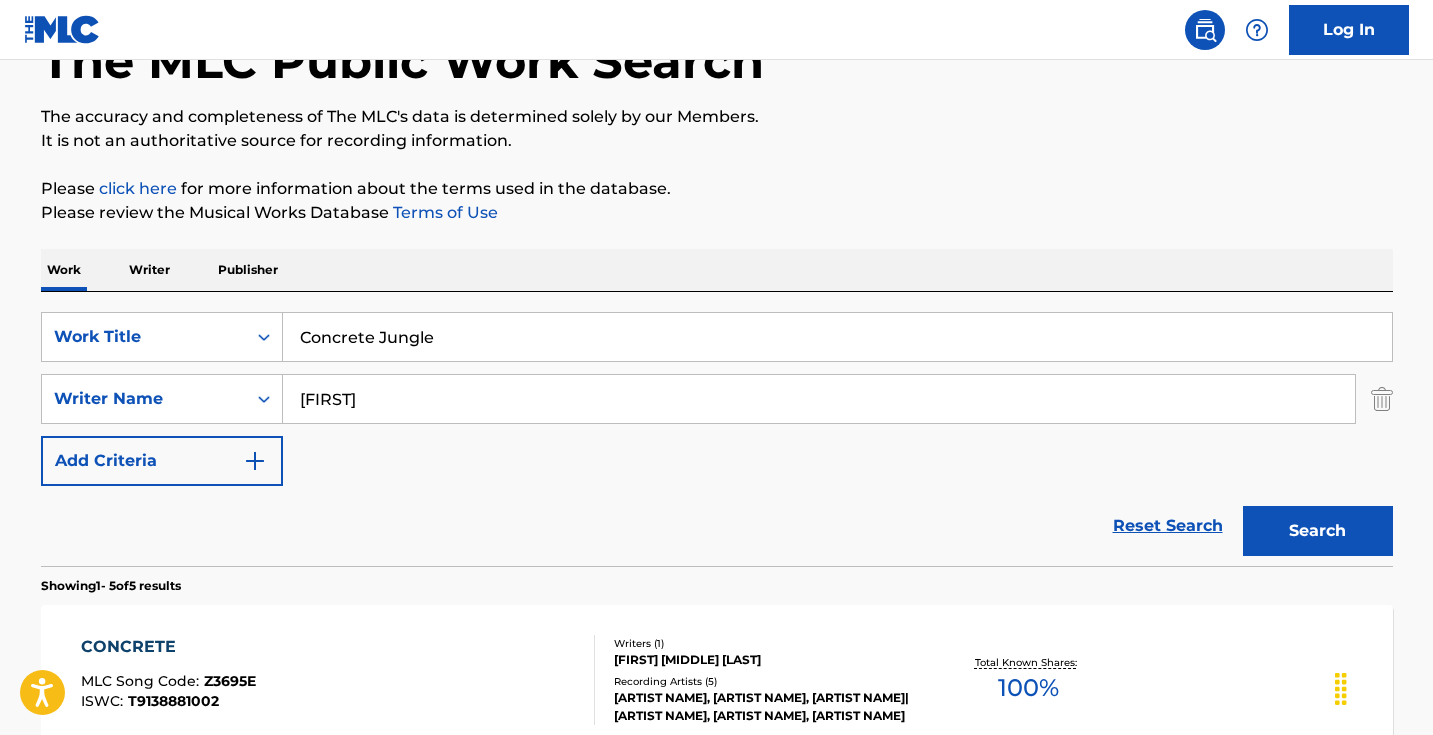 click on "Concrete Jungle" at bounding box center [837, 337] 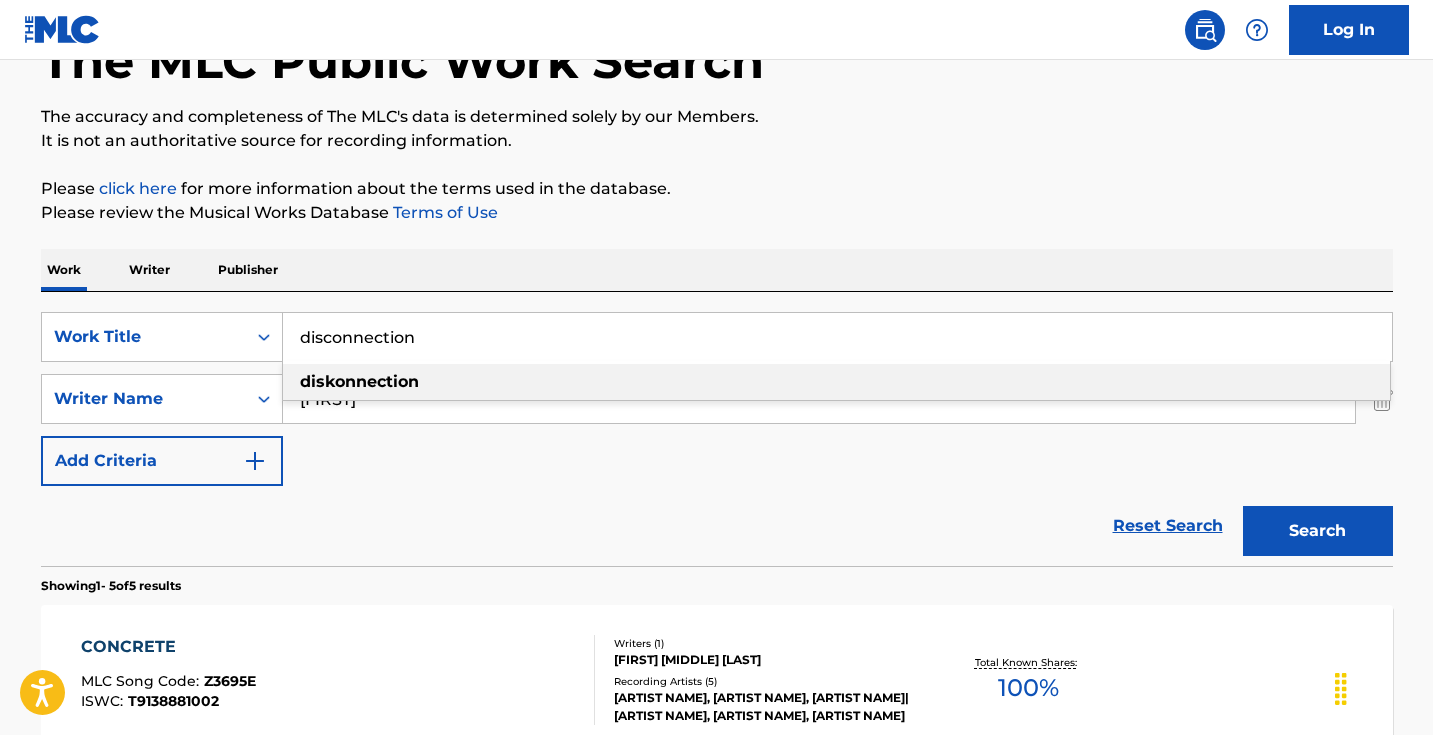 drag, startPoint x: 423, startPoint y: 330, endPoint x: 457, endPoint y: 383, distance: 62.968246 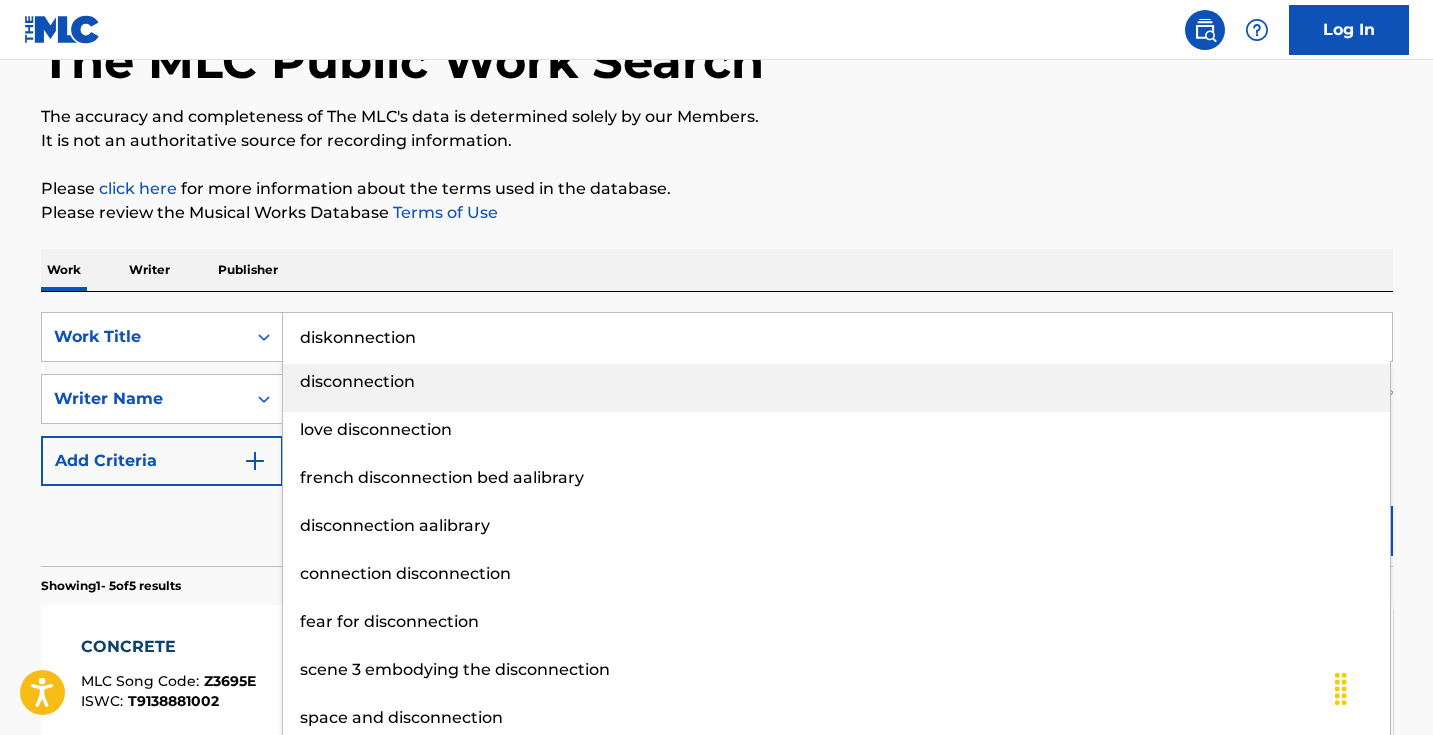 click on "Work Writer Publisher" at bounding box center (717, 270) 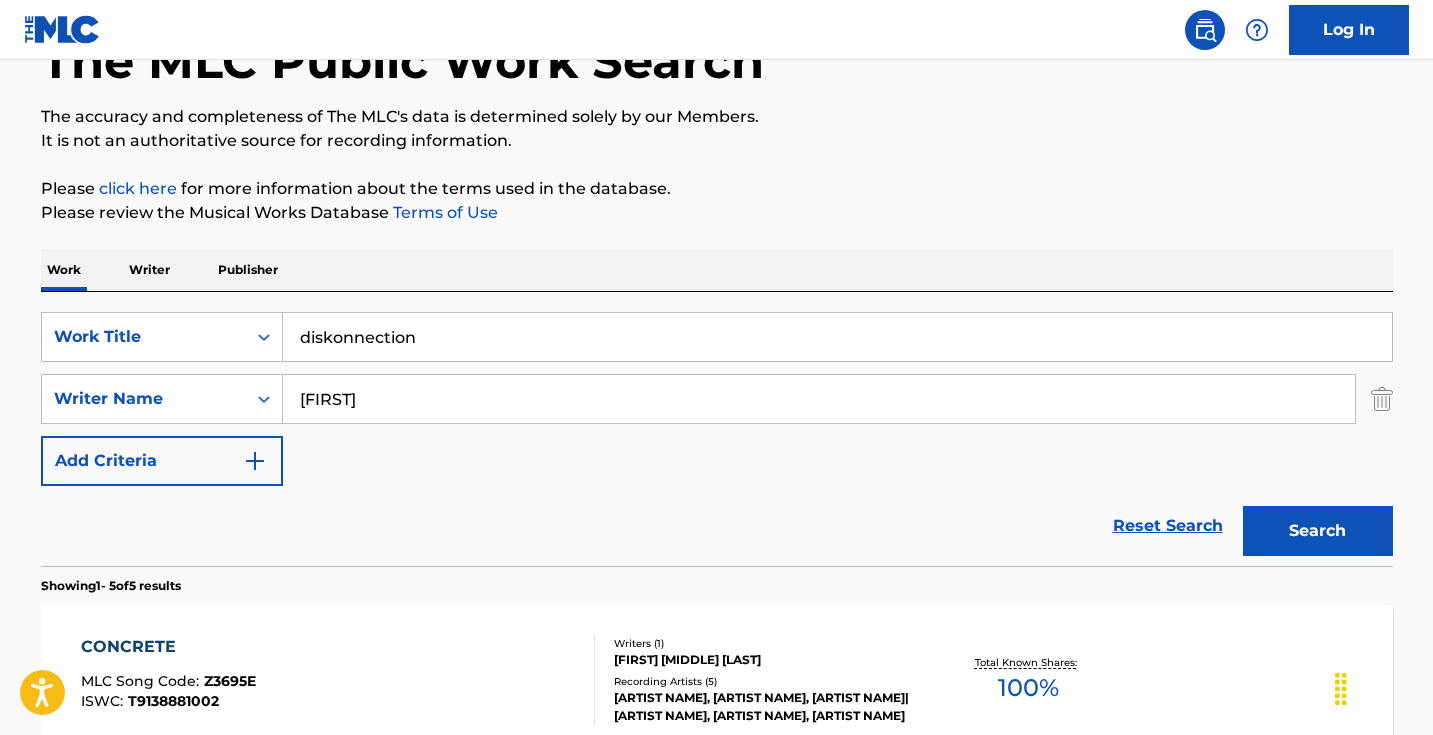 click on "Search" at bounding box center (1318, 531) 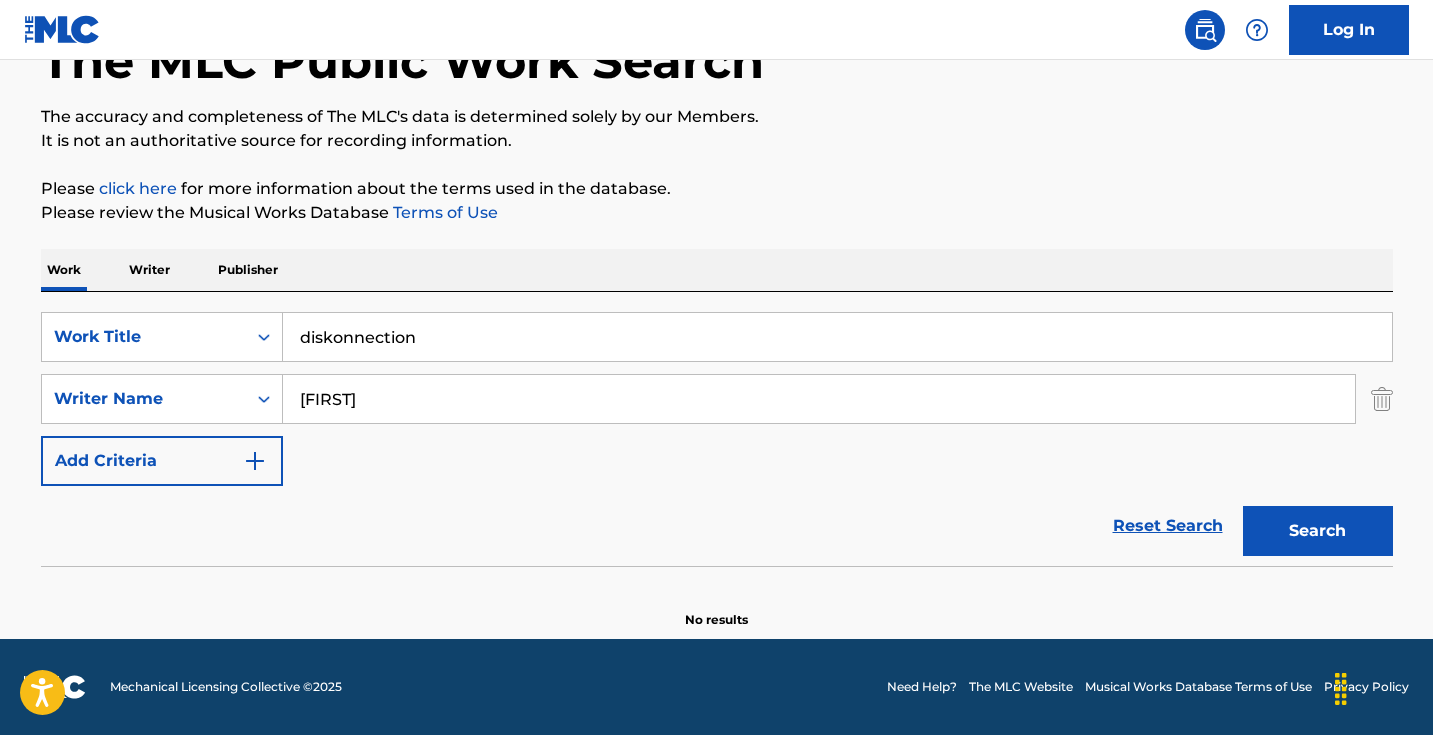 click on "[FIRST]" at bounding box center [819, 399] 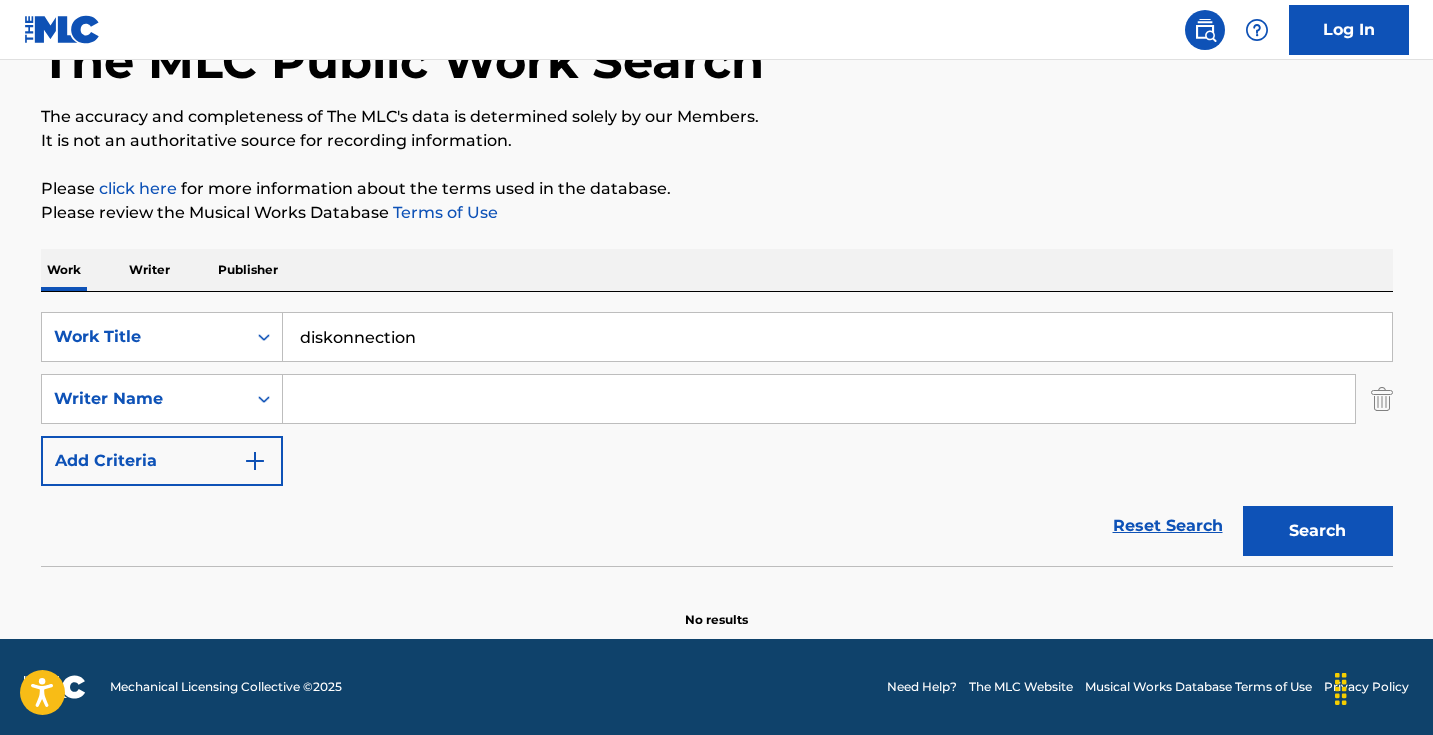 click on "Search" at bounding box center (1318, 531) 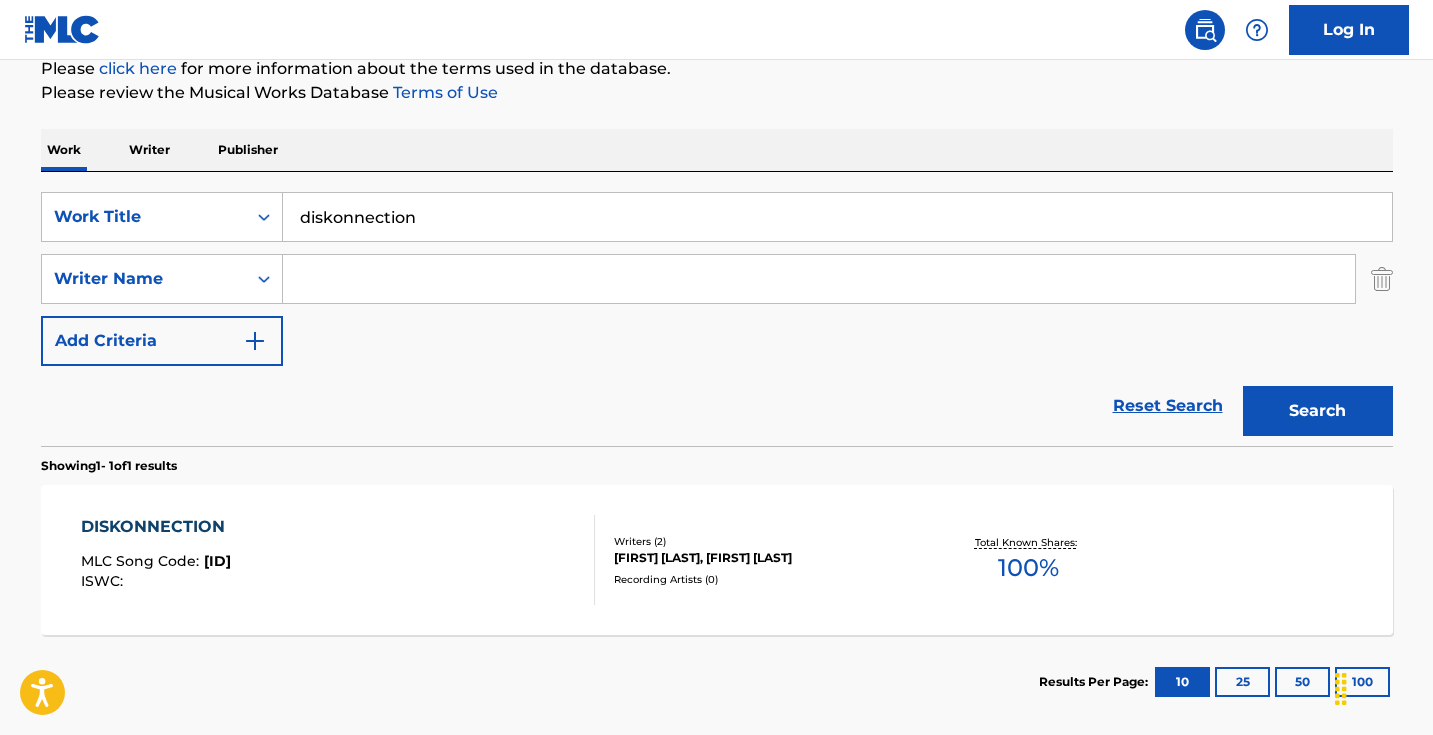 scroll, scrollTop: 353, scrollLeft: 0, axis: vertical 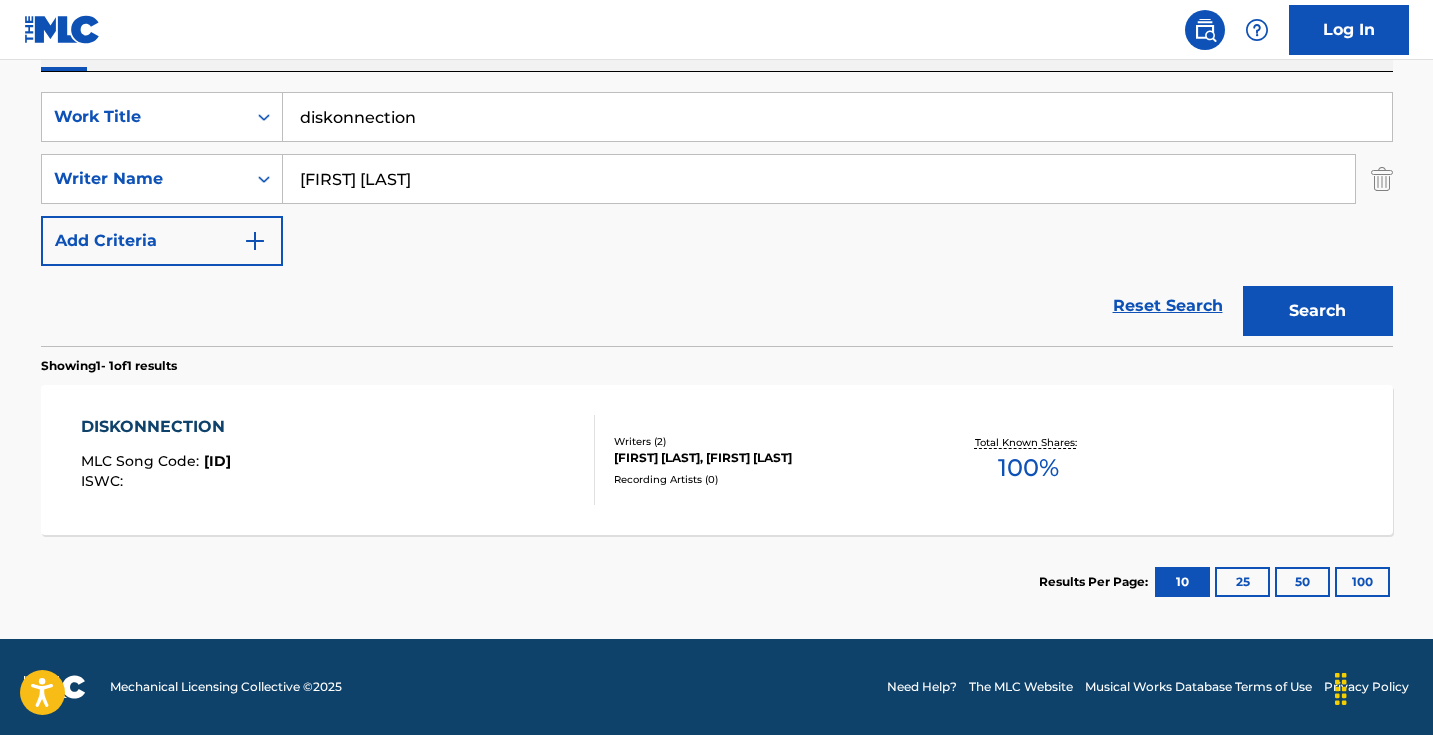 type on "[FIRST] [LAST]" 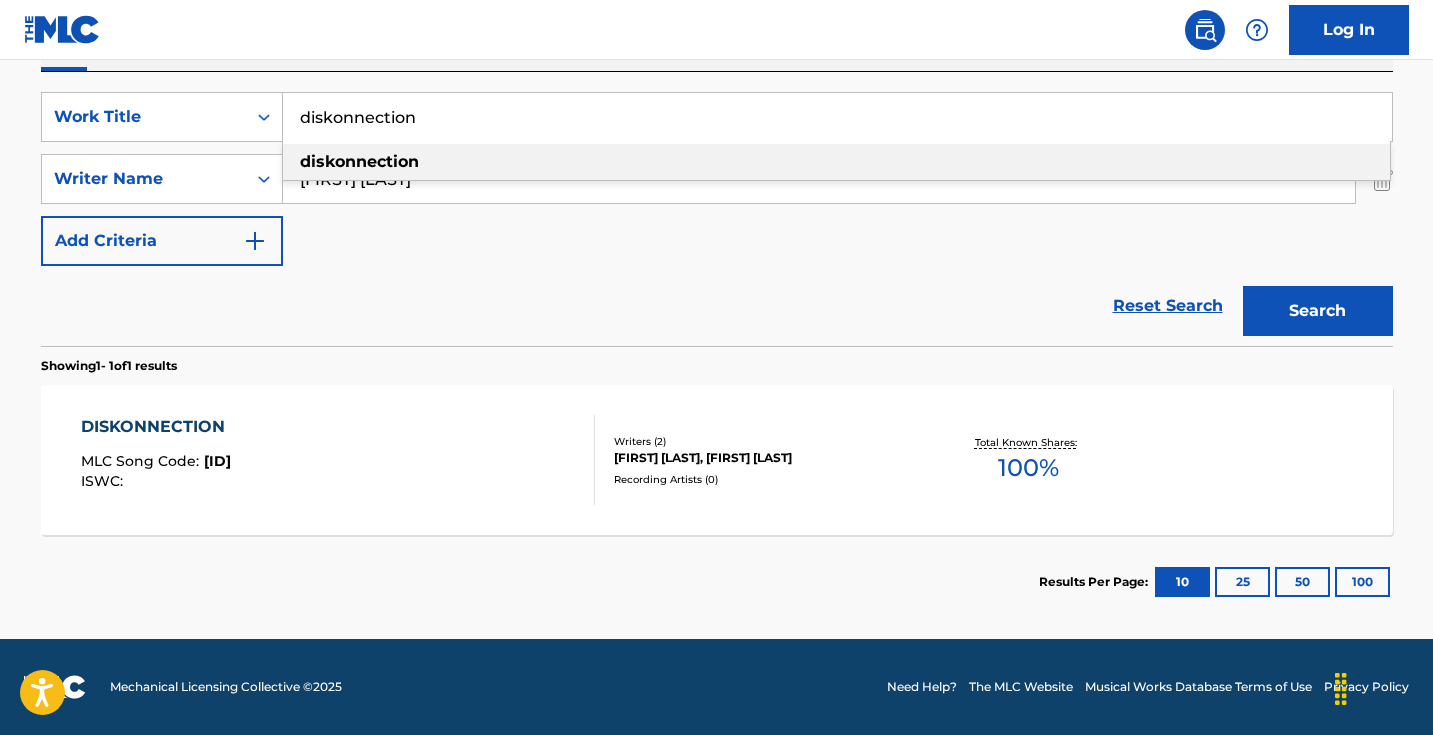 paste on "Concrete Jungle" 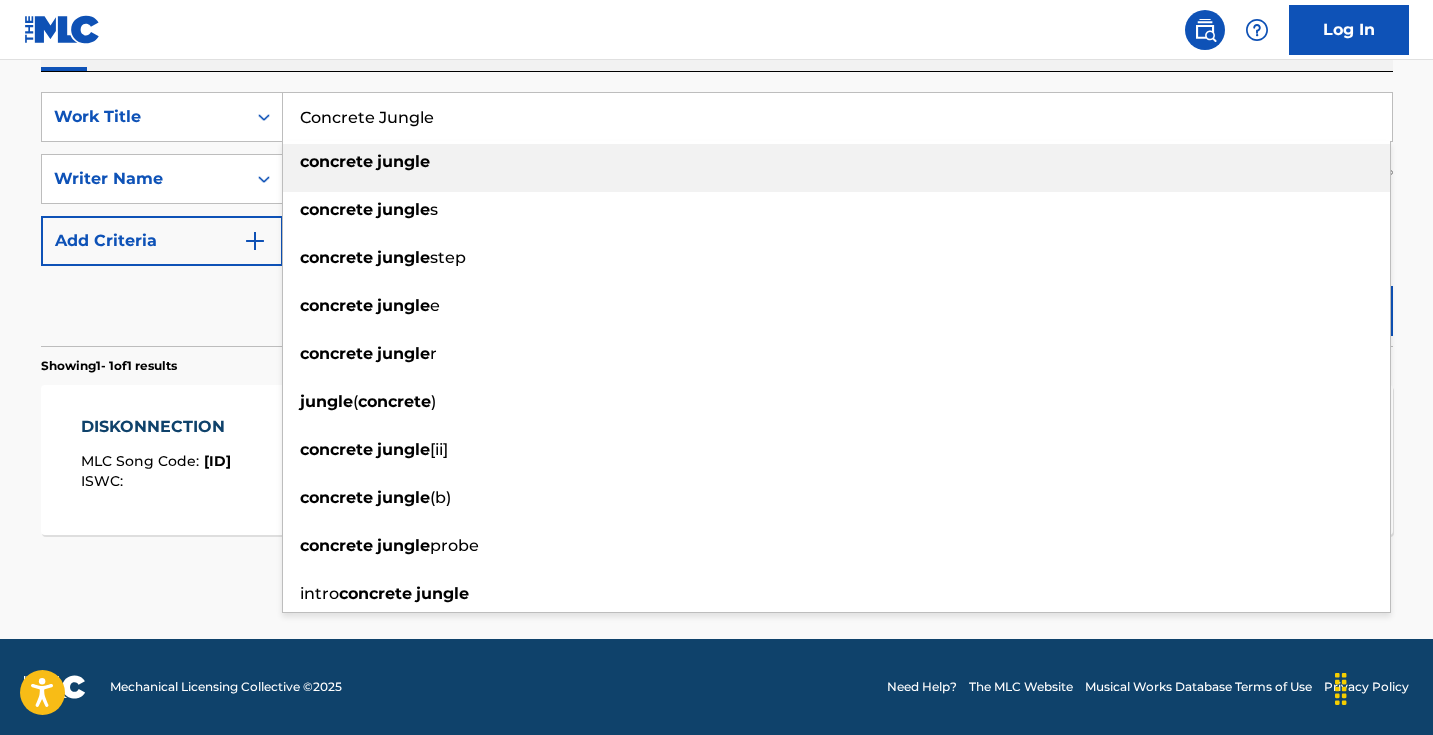 type on "concrete jungle" 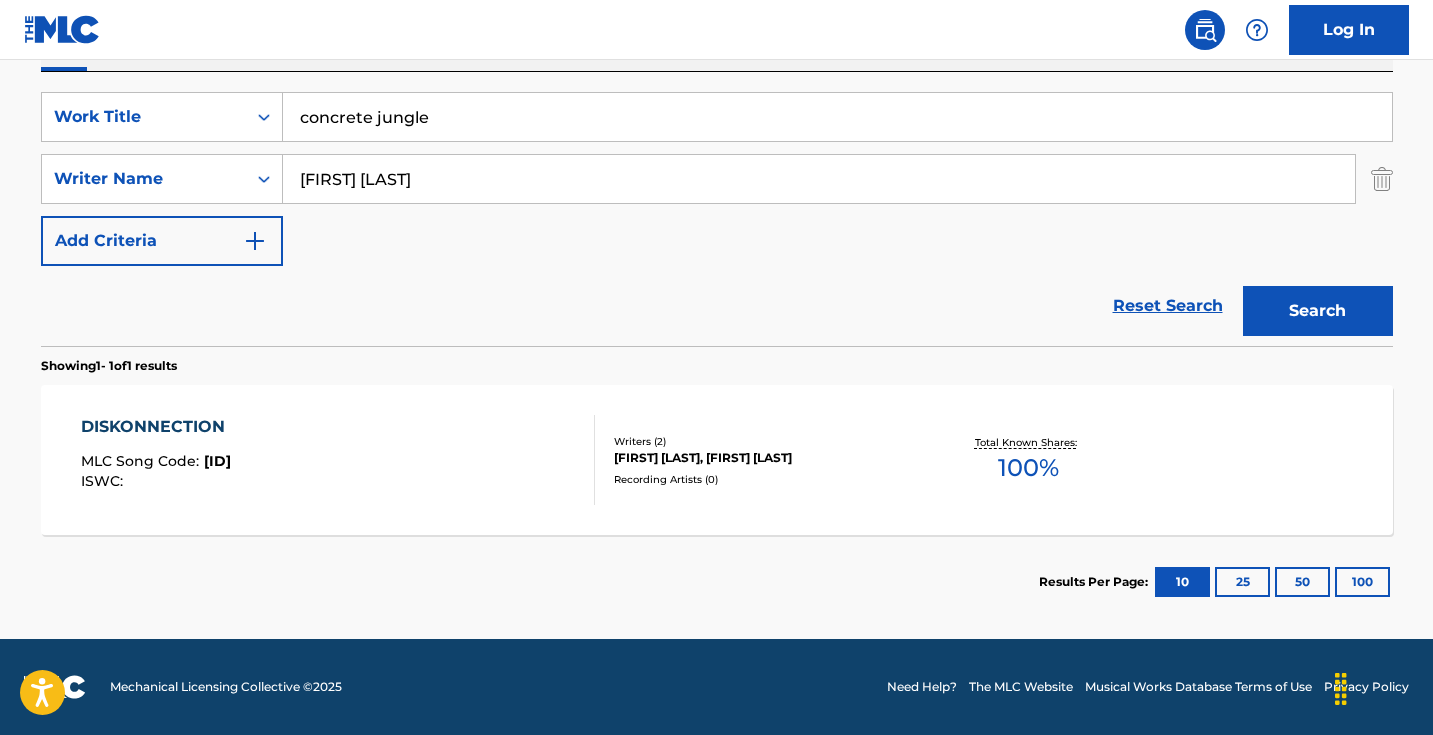 click on "Search" at bounding box center (1318, 311) 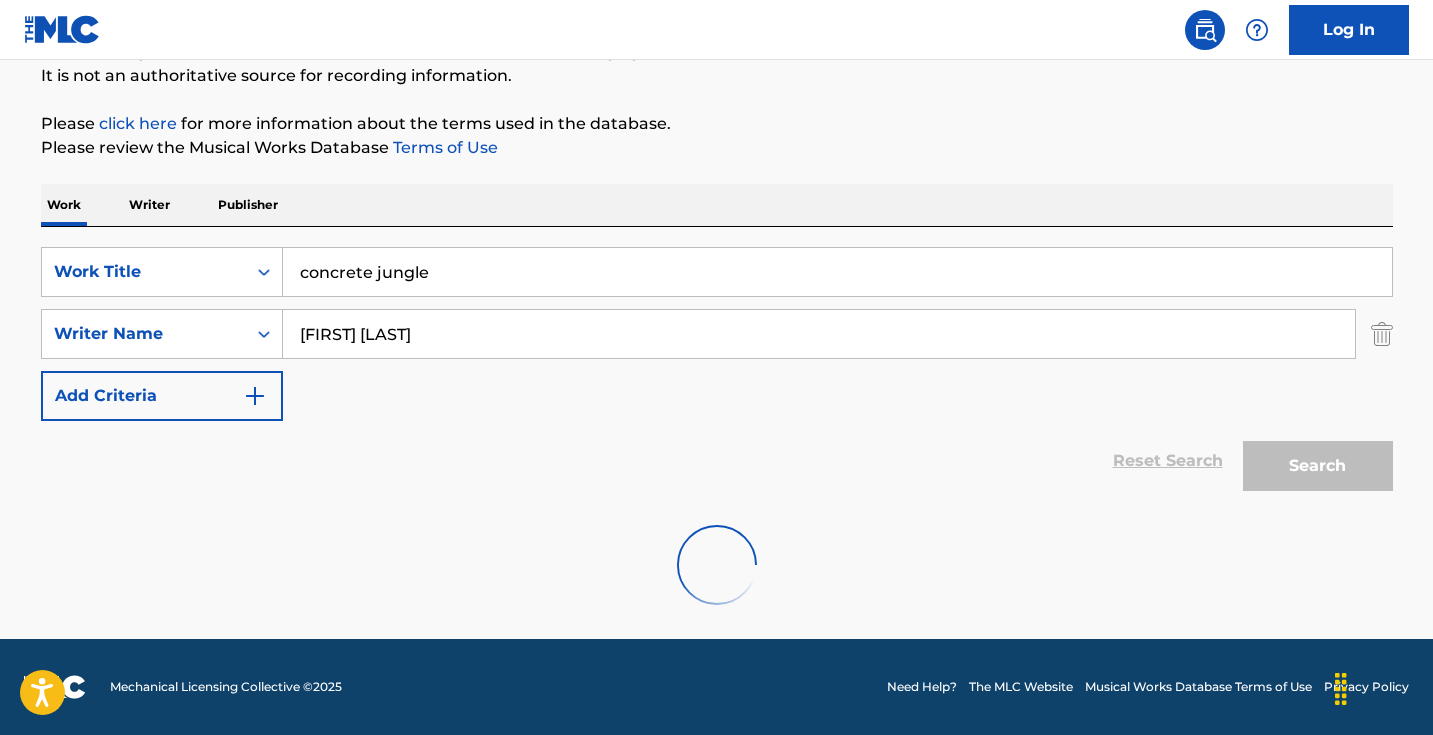 scroll, scrollTop: 133, scrollLeft: 0, axis: vertical 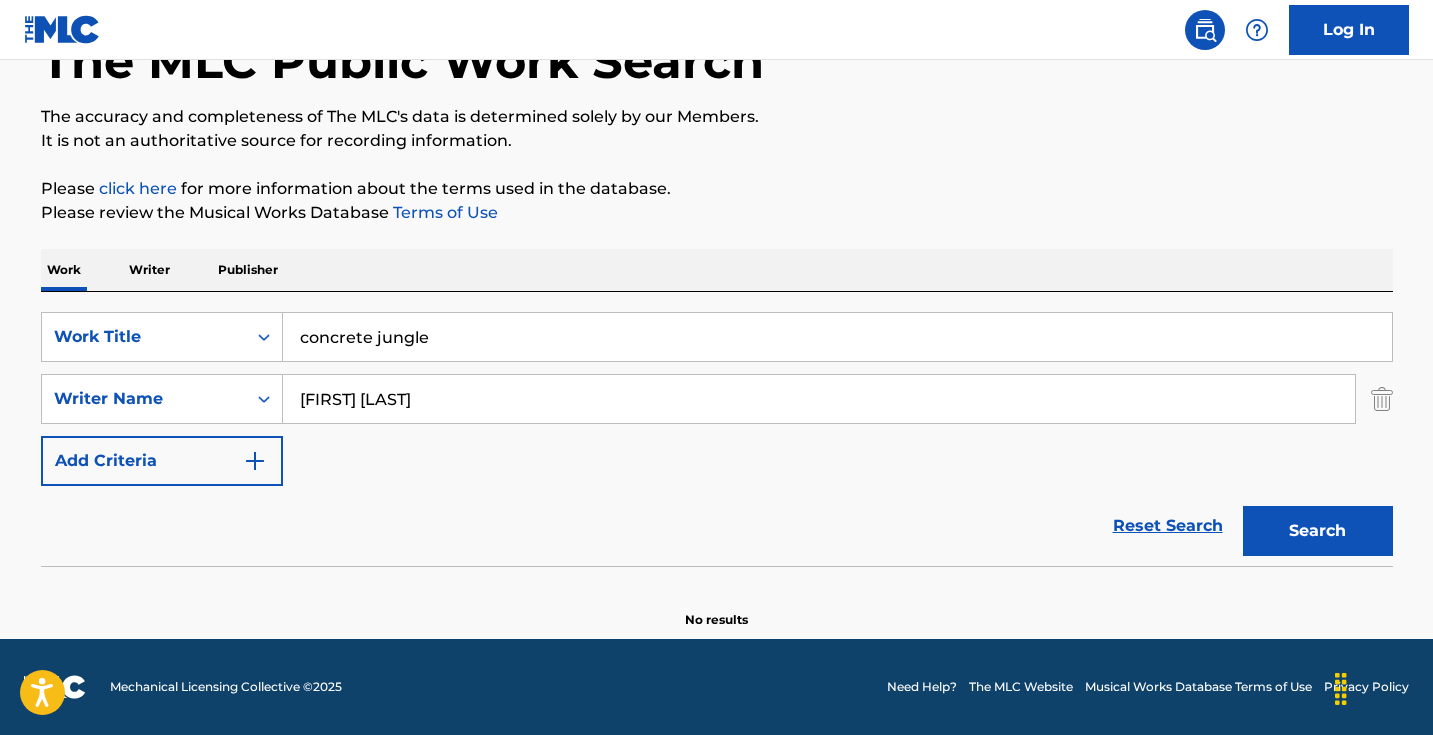 click on "concrete jungle" at bounding box center [837, 337] 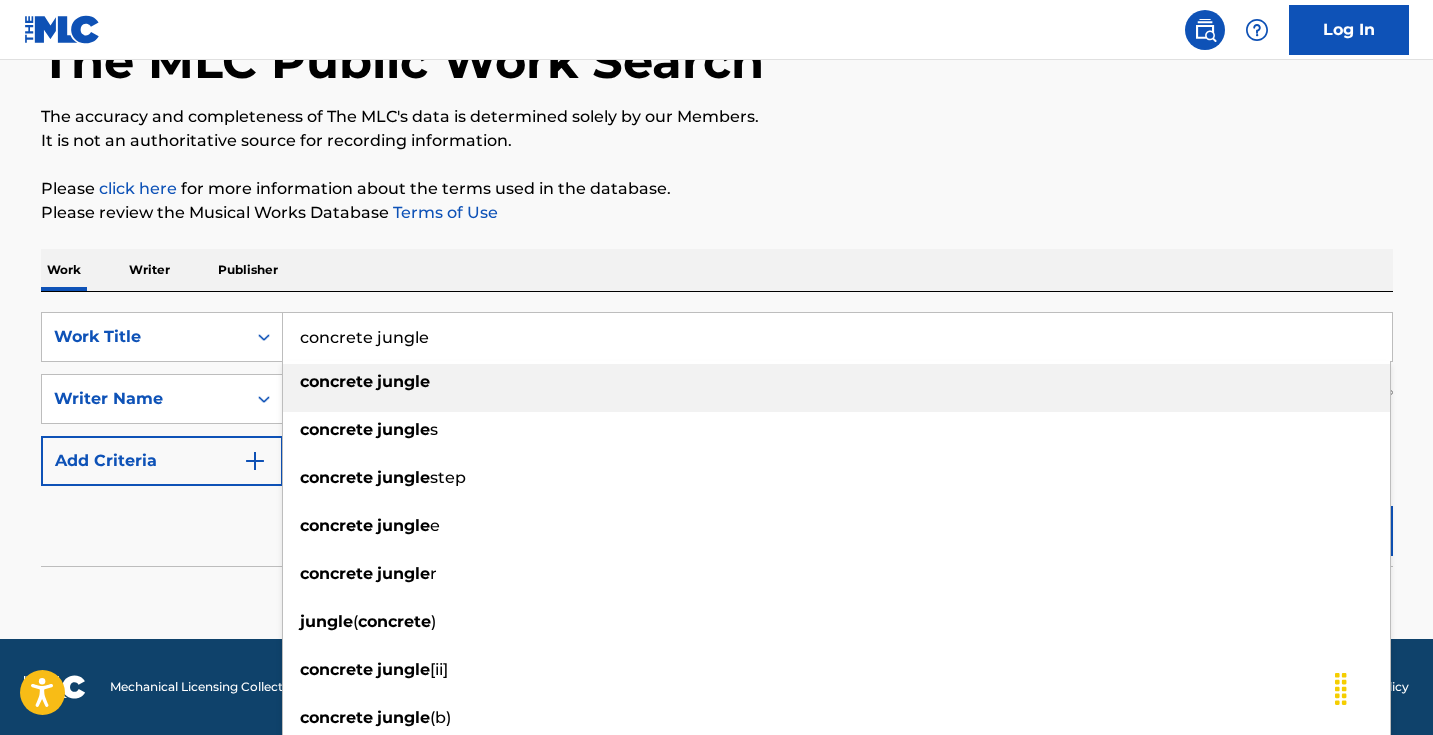 click on "concrete jungle" at bounding box center [837, 337] 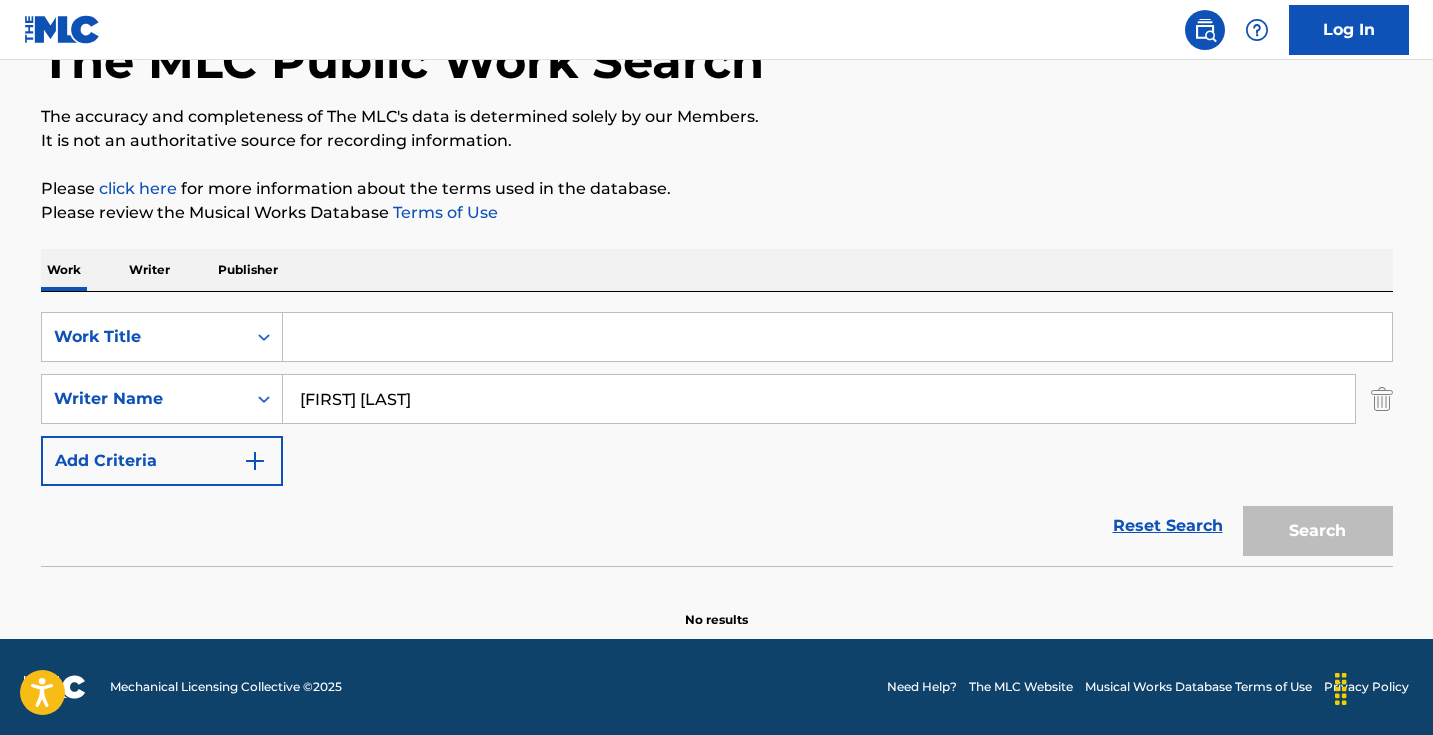 click at bounding box center [837, 337] 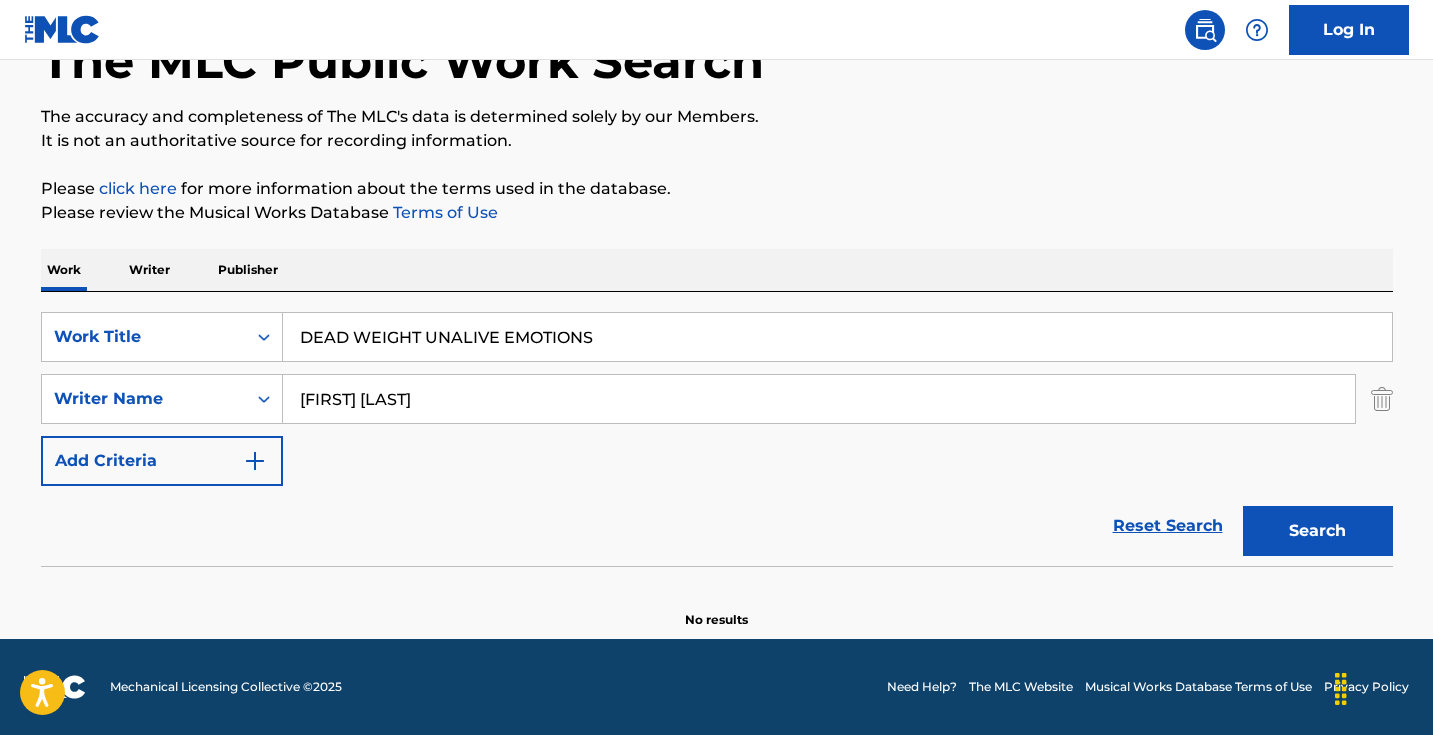 click on "Search" at bounding box center (1318, 531) 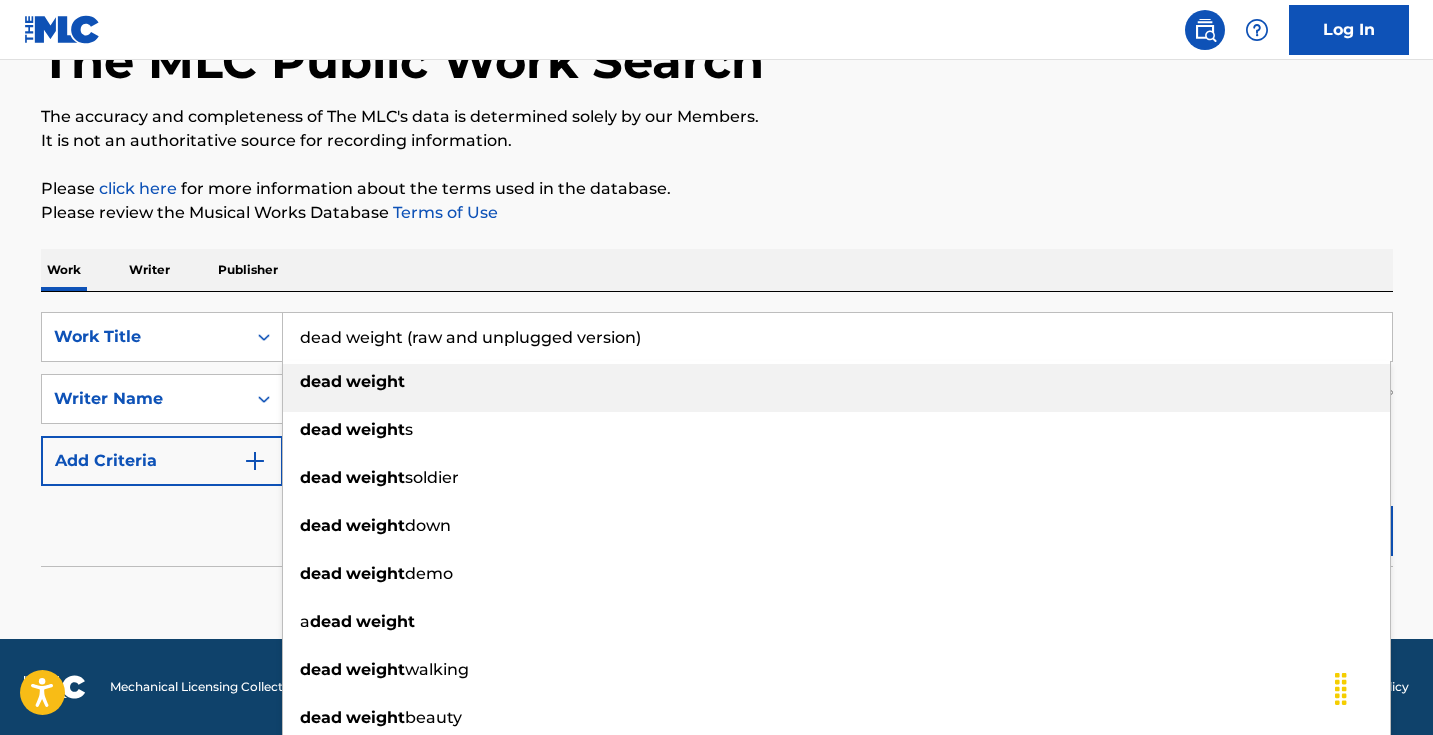 drag, startPoint x: 641, startPoint y: 329, endPoint x: 405, endPoint y: 332, distance: 236.01907 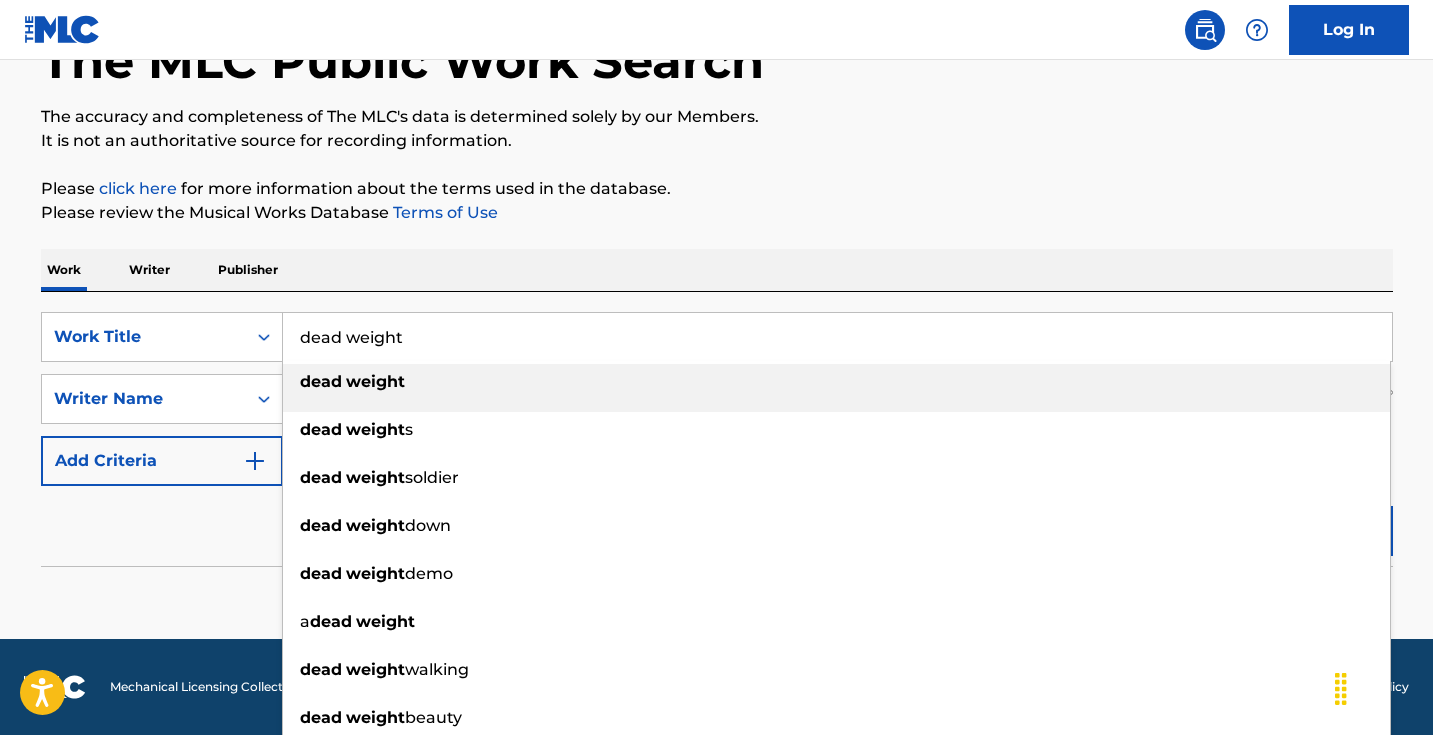type on "dead weight" 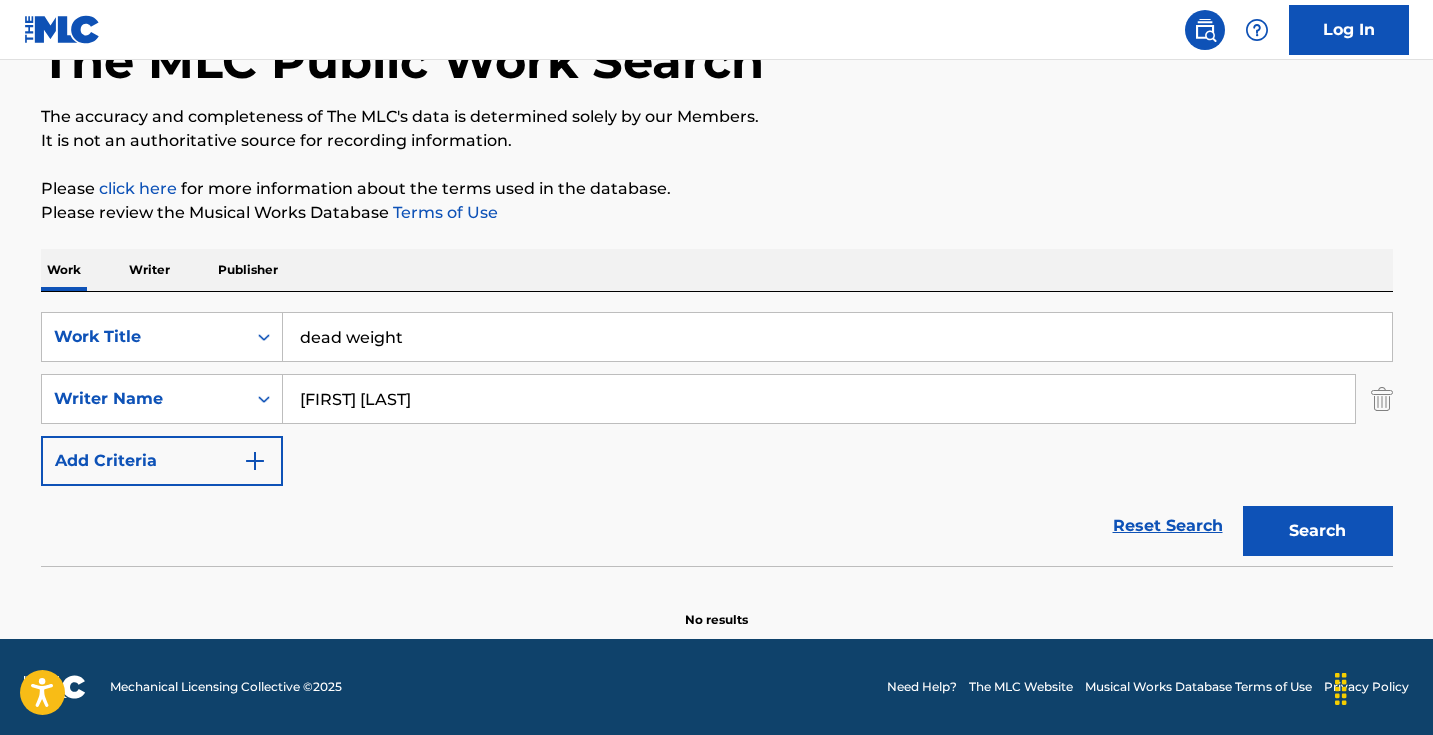 click on "Search" at bounding box center (1318, 531) 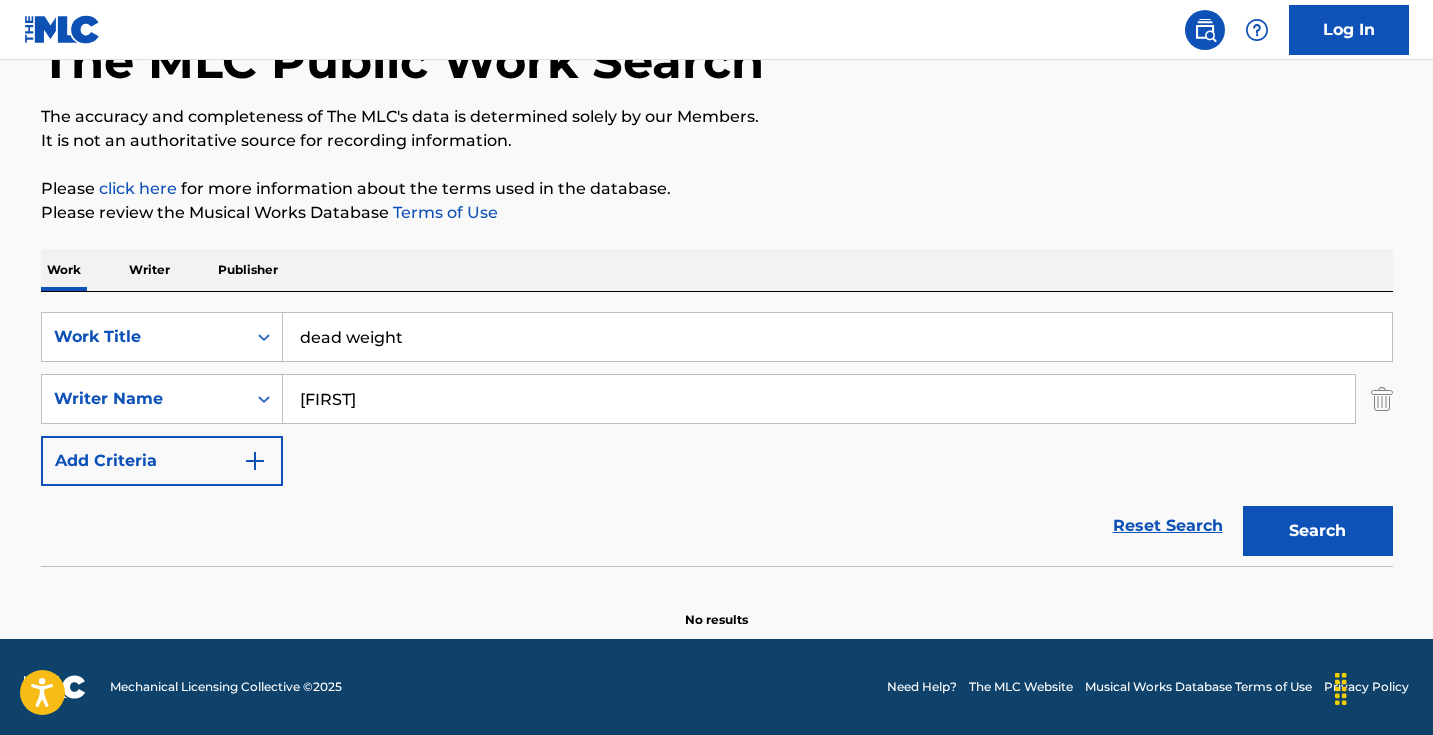 click on "Search" at bounding box center (1318, 531) 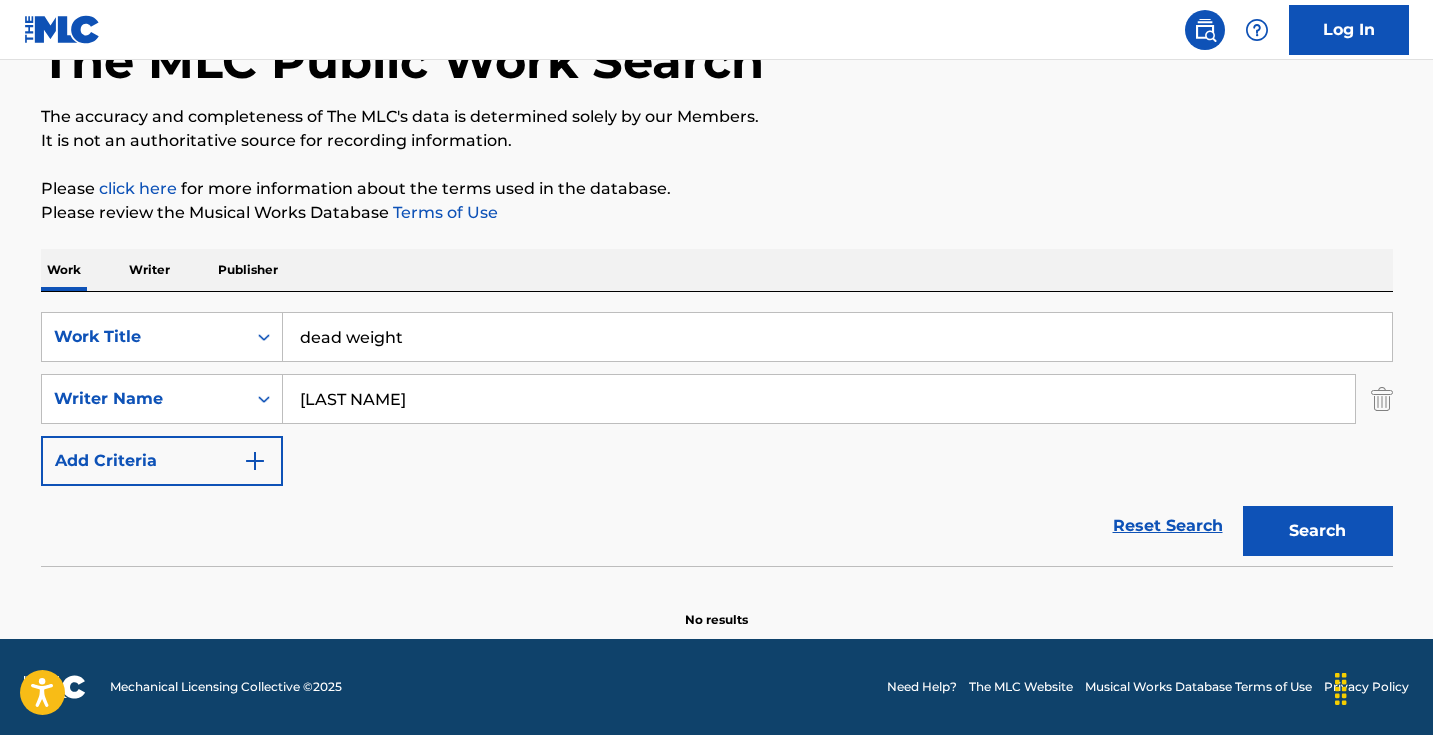 click on "[LAST NAME]" at bounding box center [819, 399] 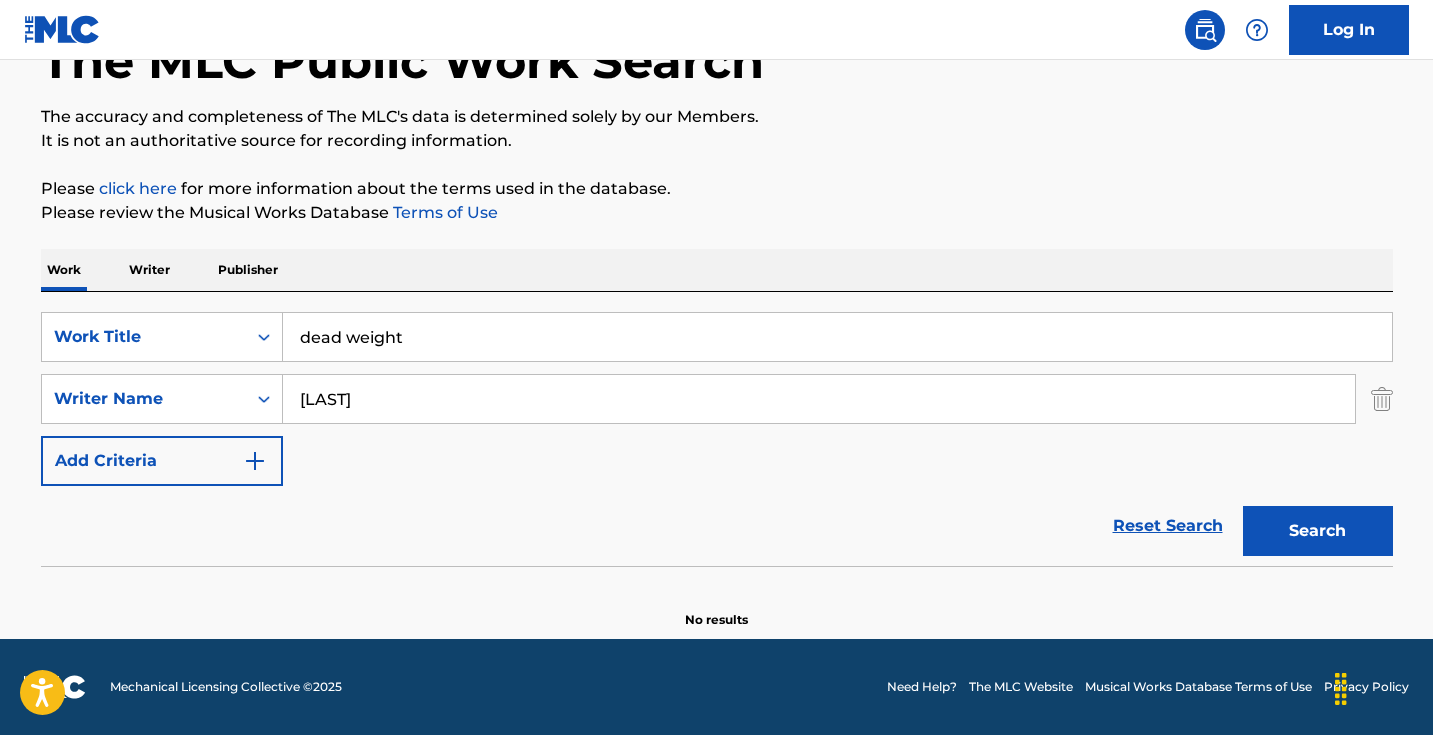 type on "[LAST]" 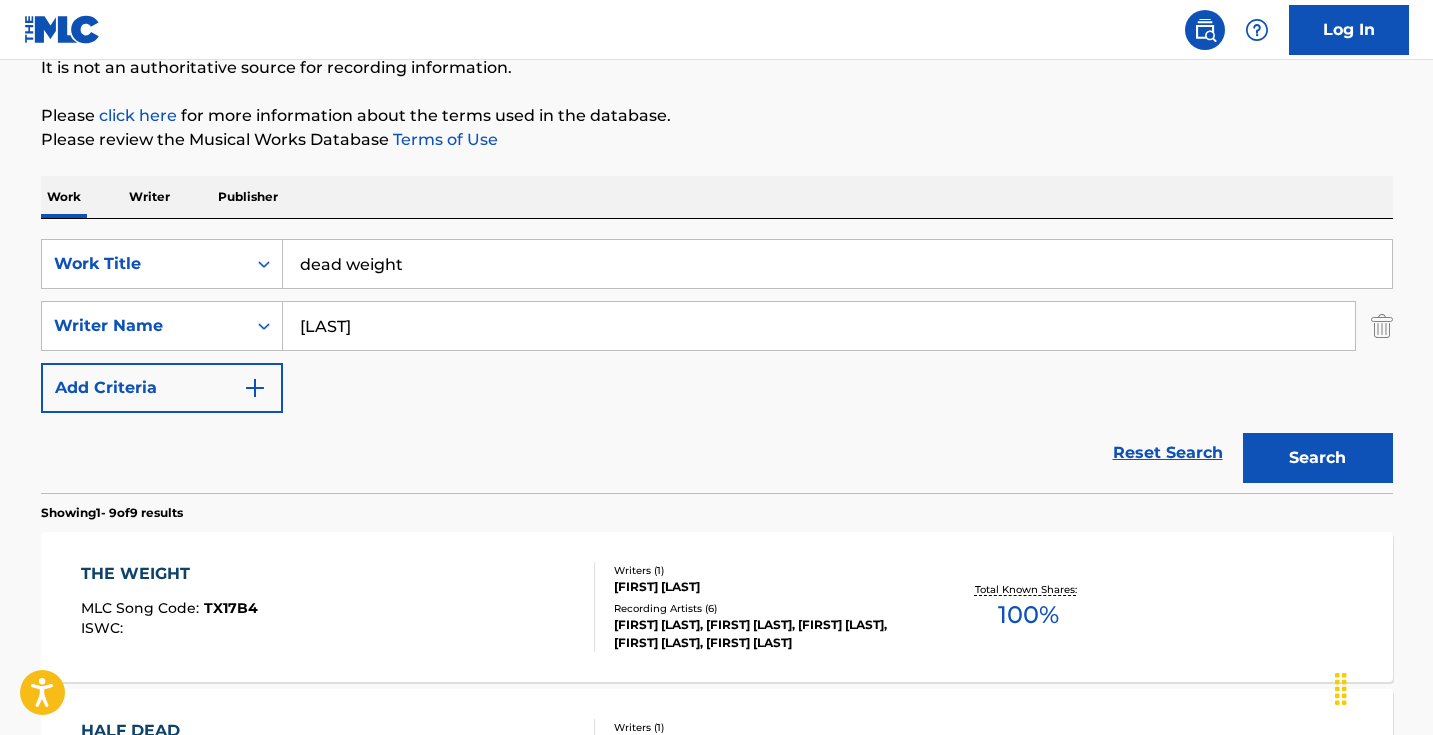 scroll, scrollTop: 194, scrollLeft: 0, axis: vertical 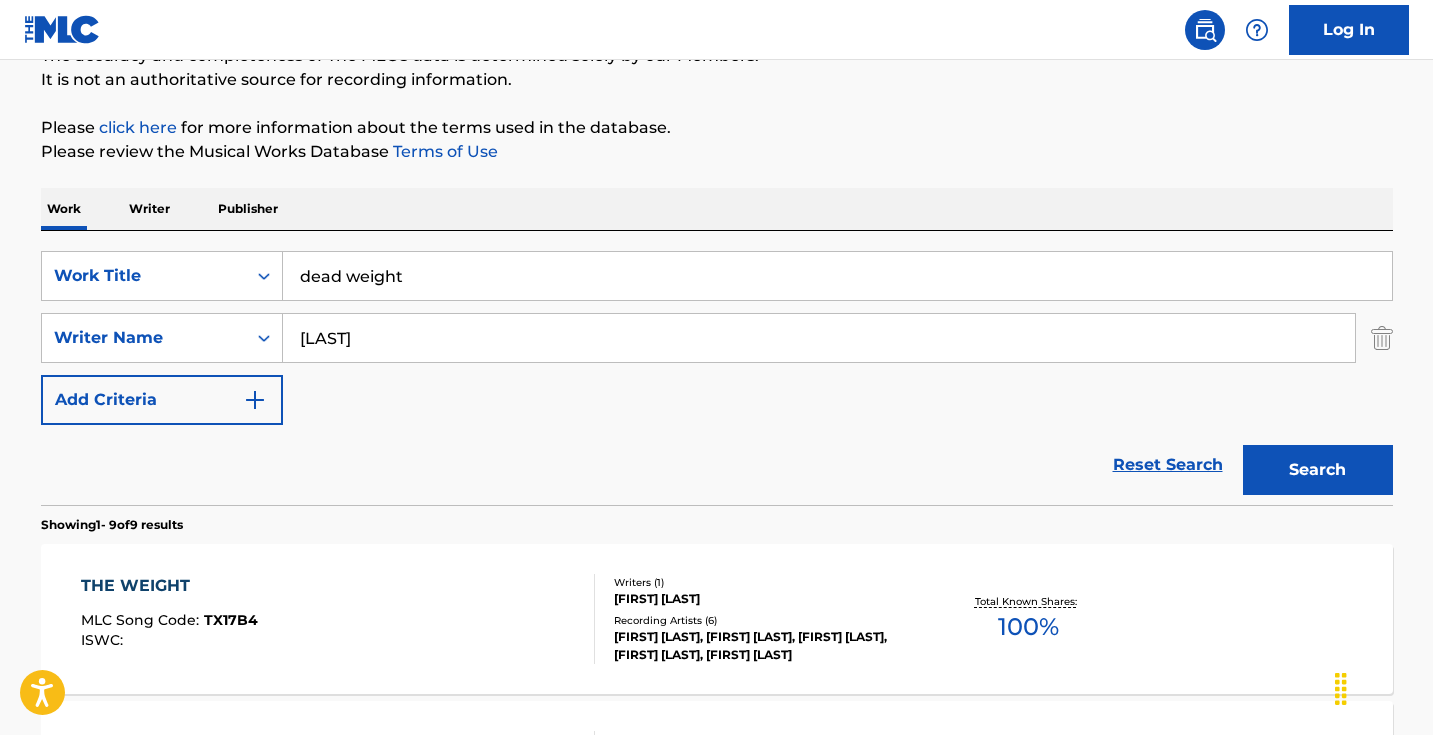 click on "dead weight" at bounding box center [837, 276] 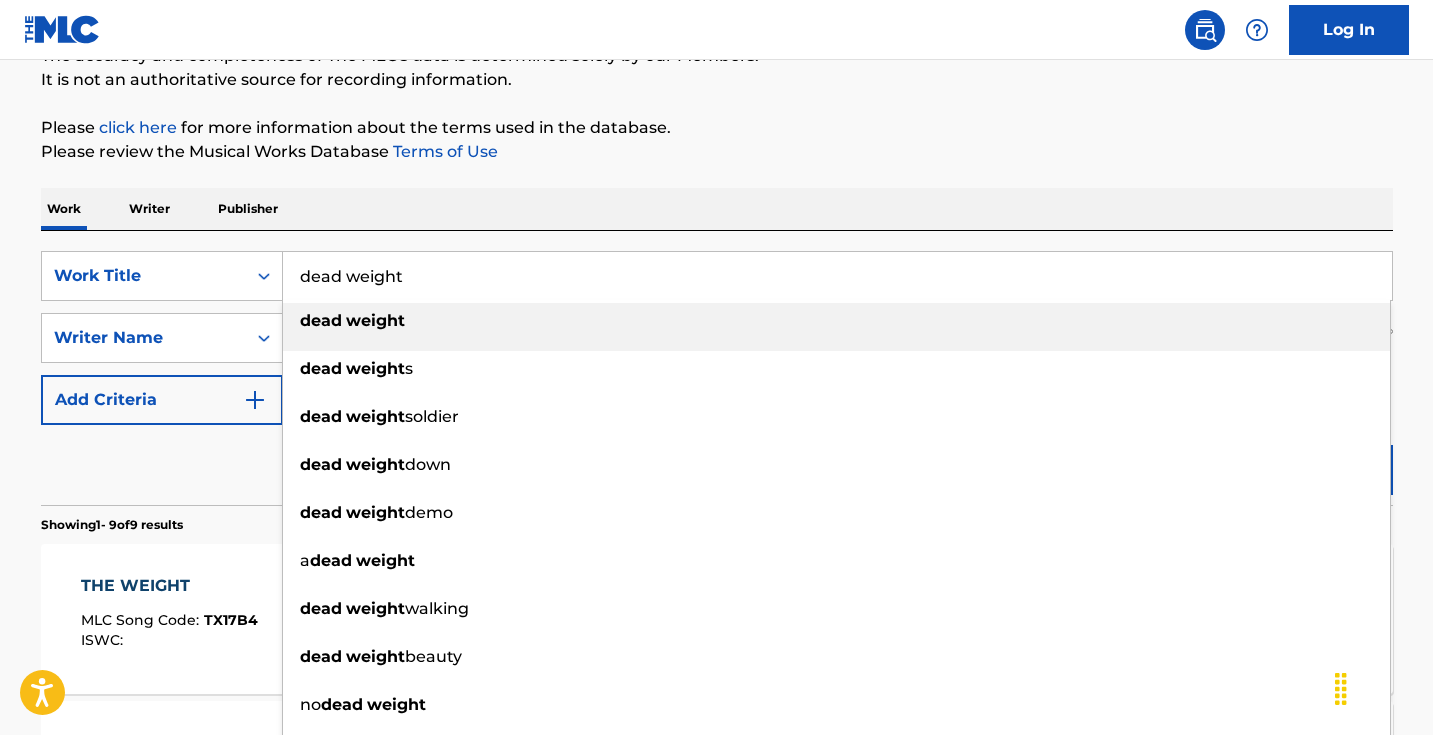 click on "dead weight" at bounding box center (837, 276) 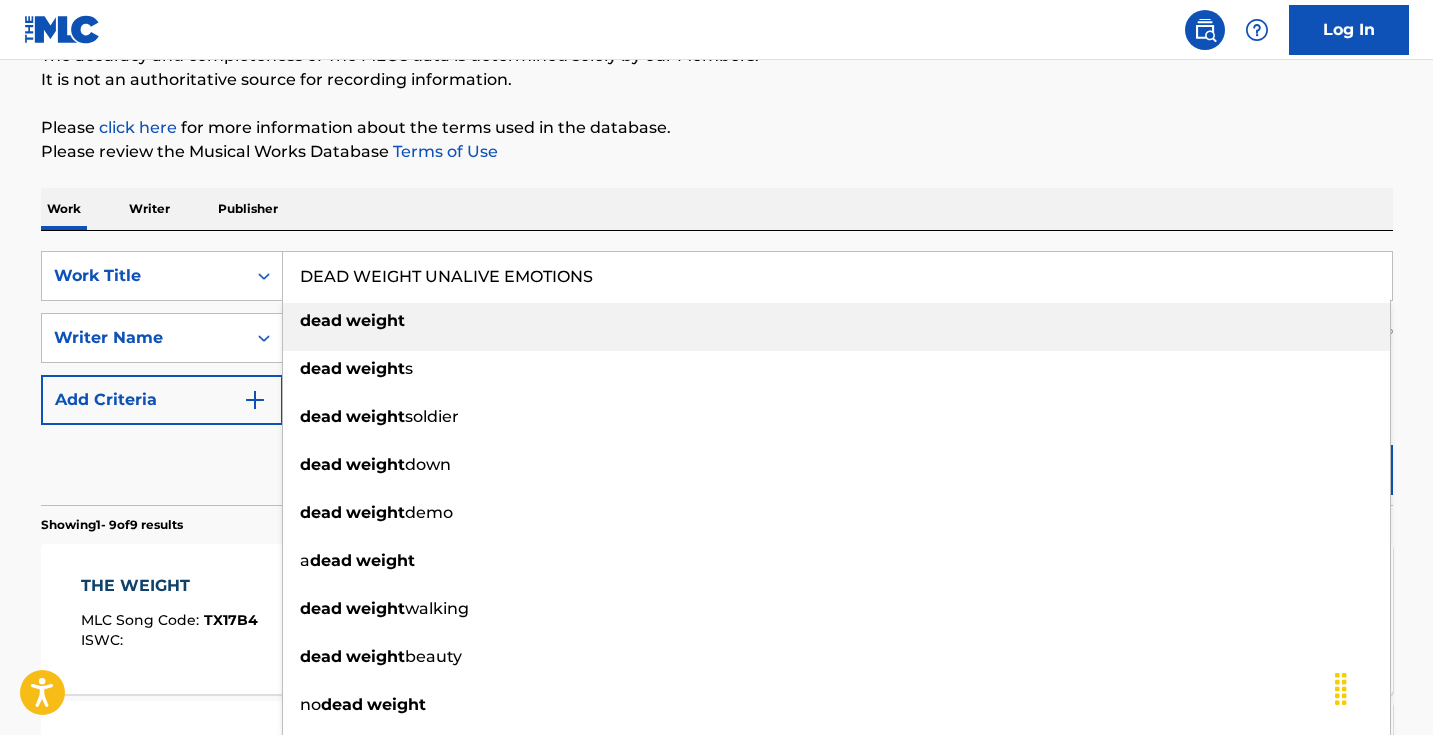 click on "Work Writer Publisher" at bounding box center [717, 209] 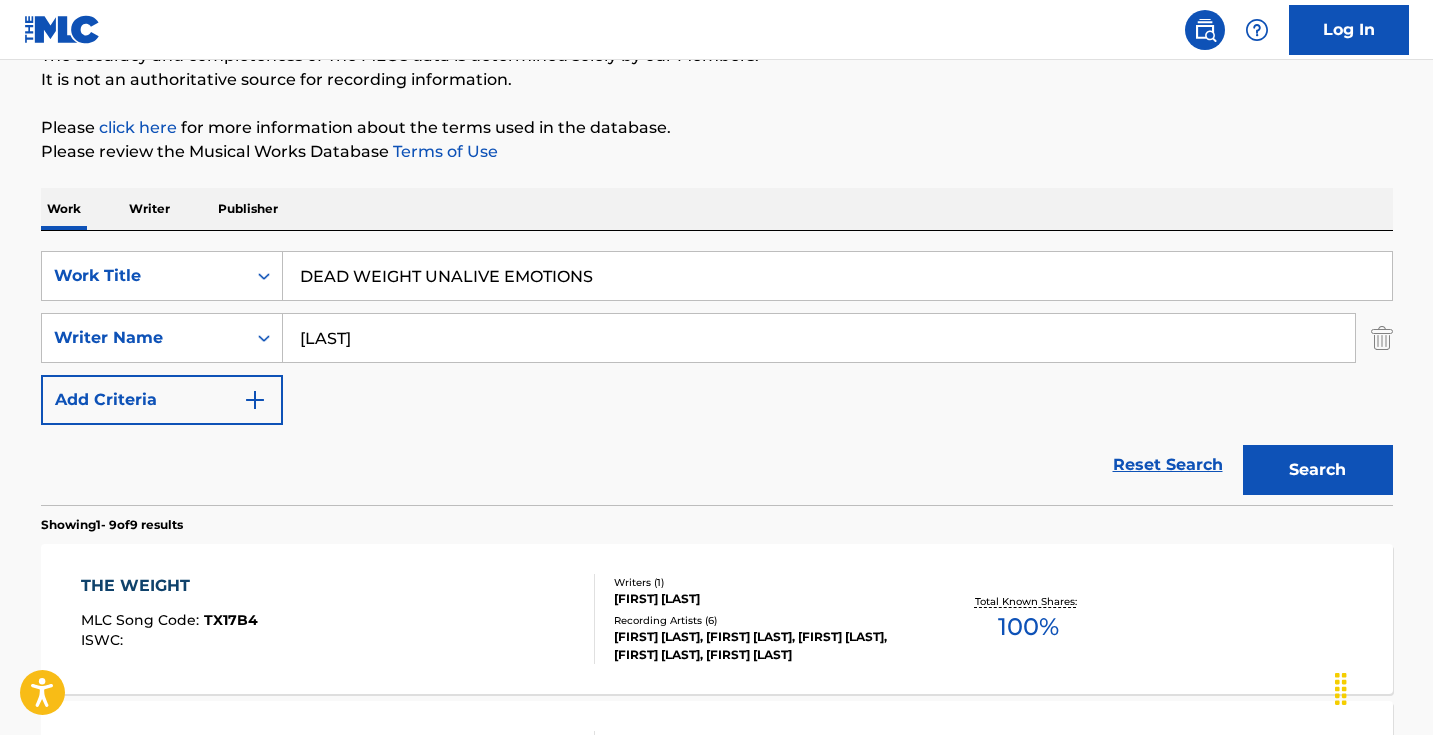click on "Search" at bounding box center [1318, 470] 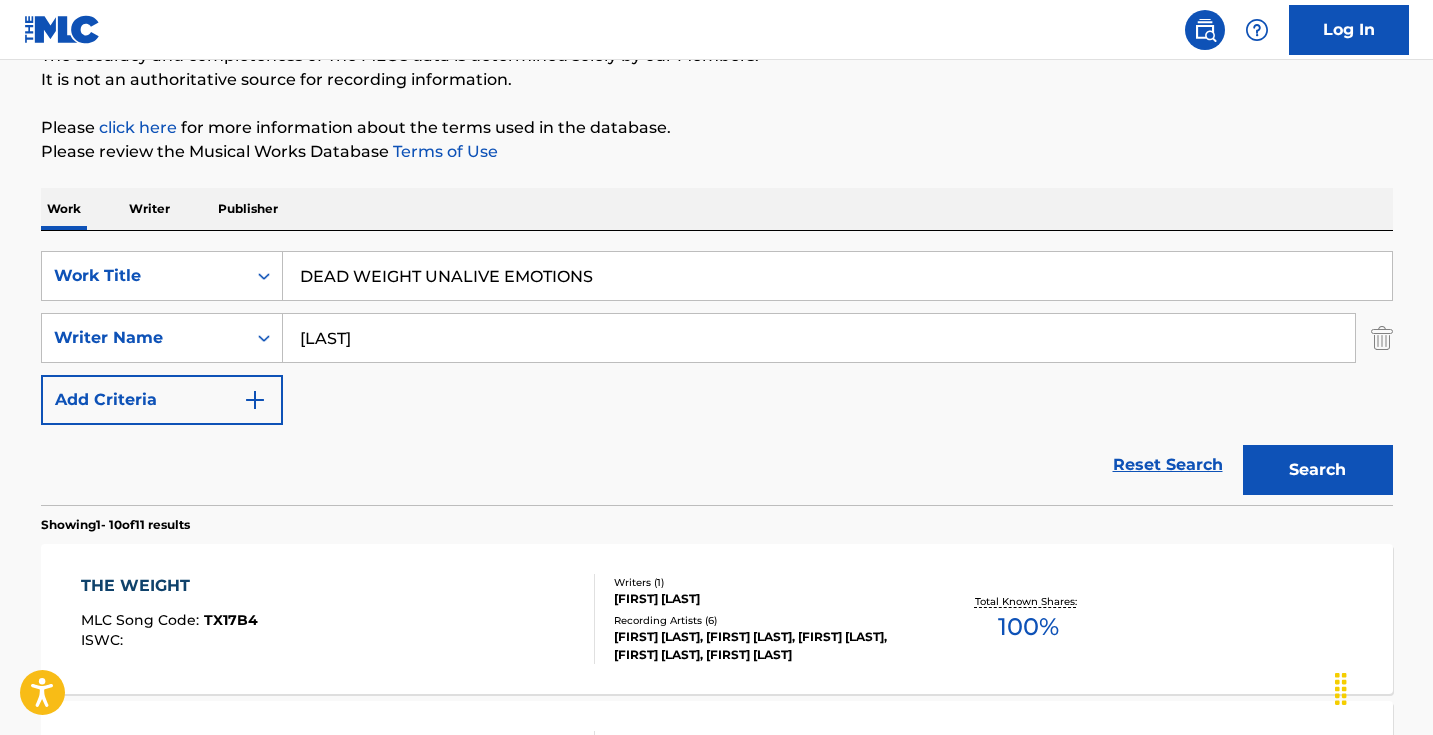 click on "DEAD WEIGHT UNALIVE EMOTIONS" at bounding box center [837, 276] 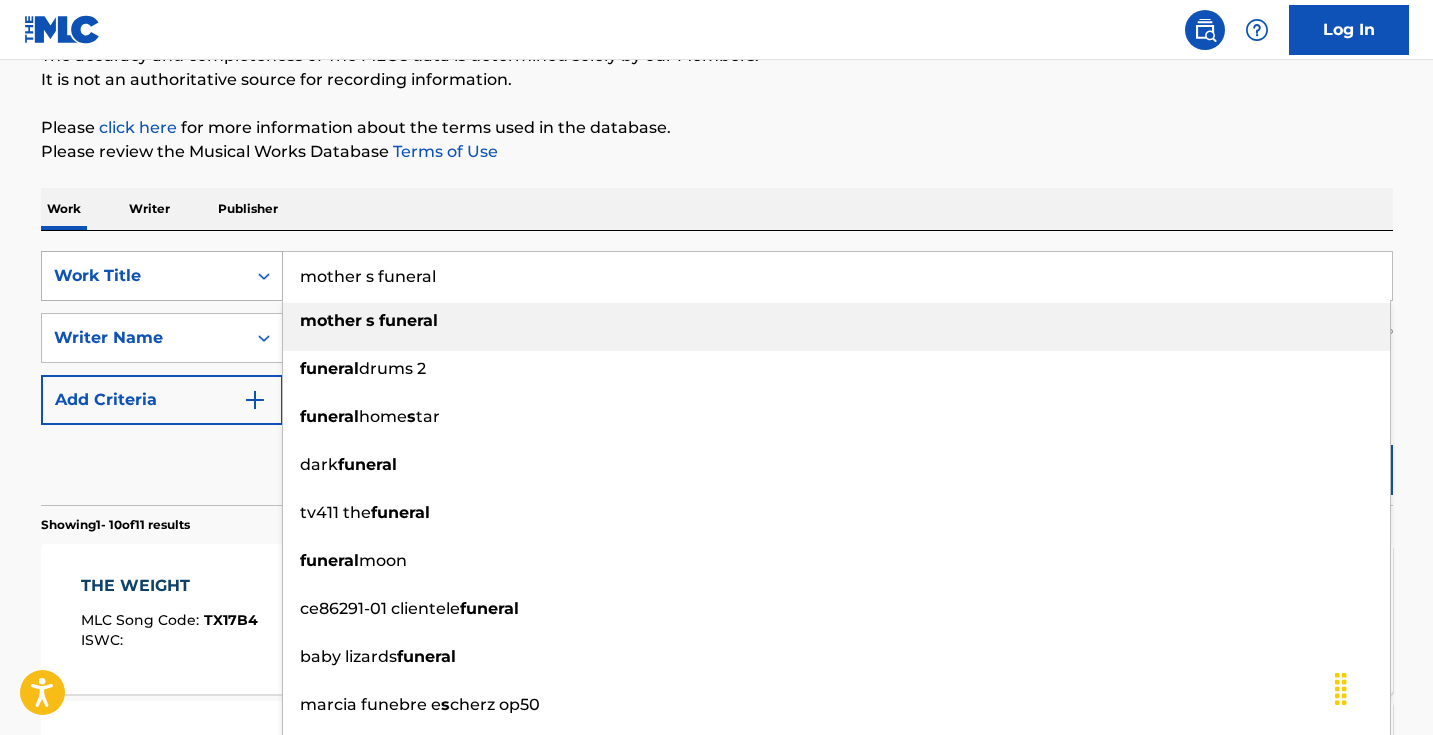 drag, startPoint x: 379, startPoint y: 275, endPoint x: 243, endPoint y: 275, distance: 136 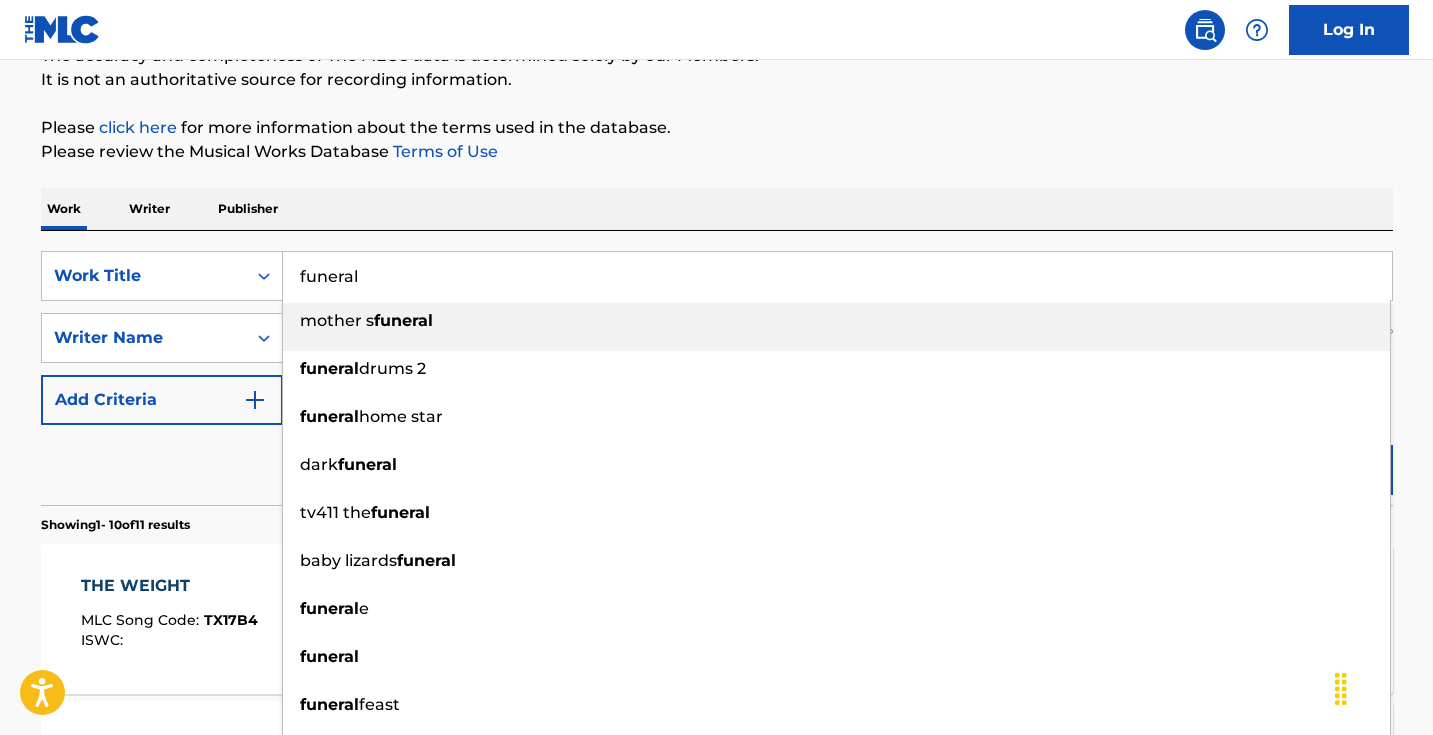 click on "funeral" at bounding box center [837, 276] 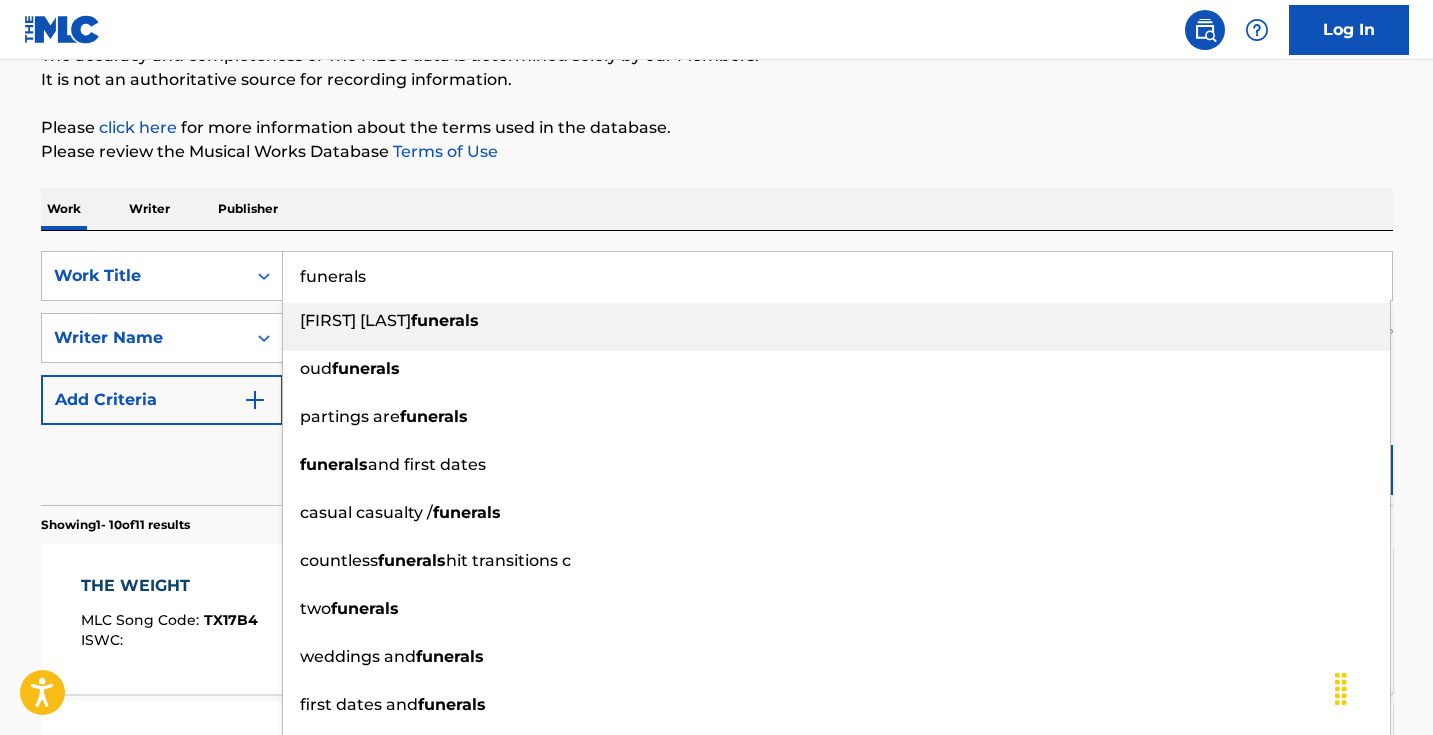 type on "funerals" 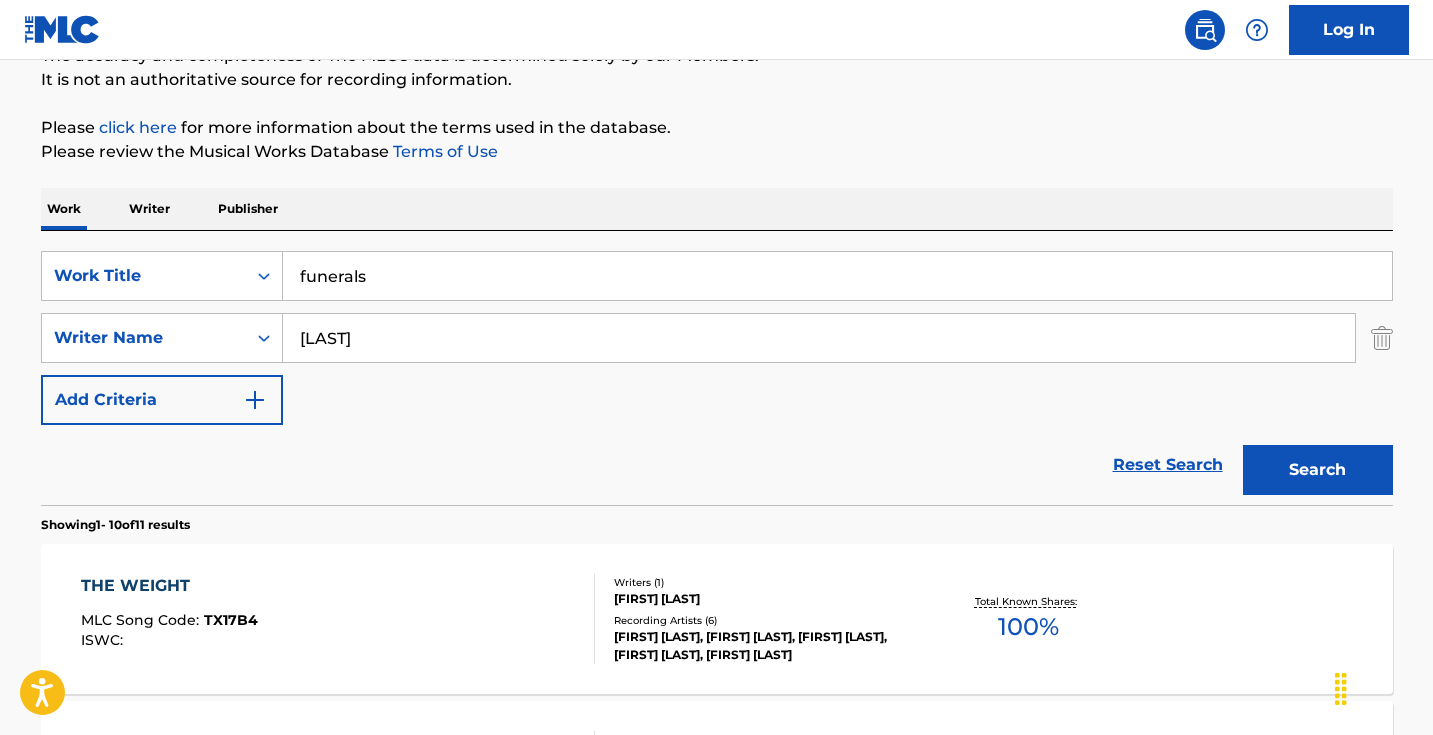 click on "Search" at bounding box center [1318, 470] 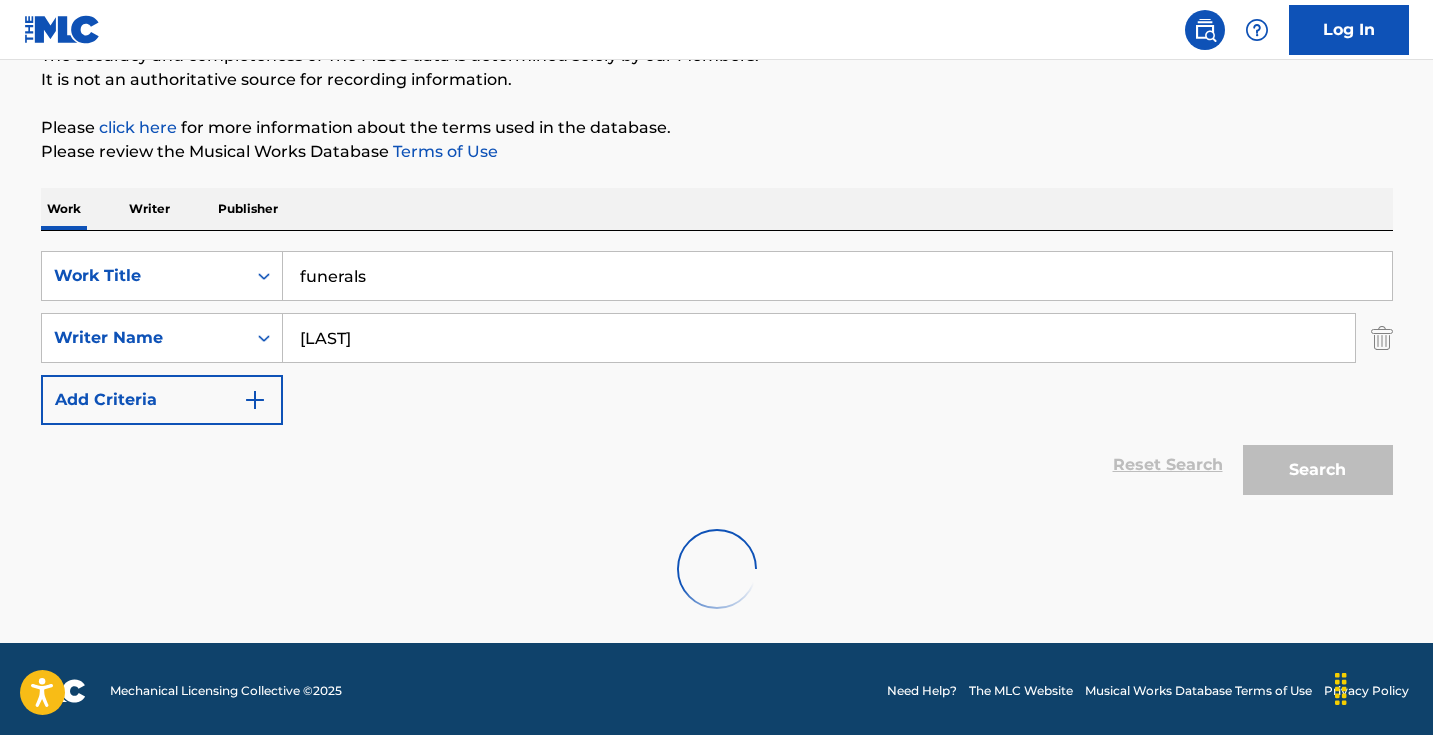 scroll, scrollTop: 133, scrollLeft: 0, axis: vertical 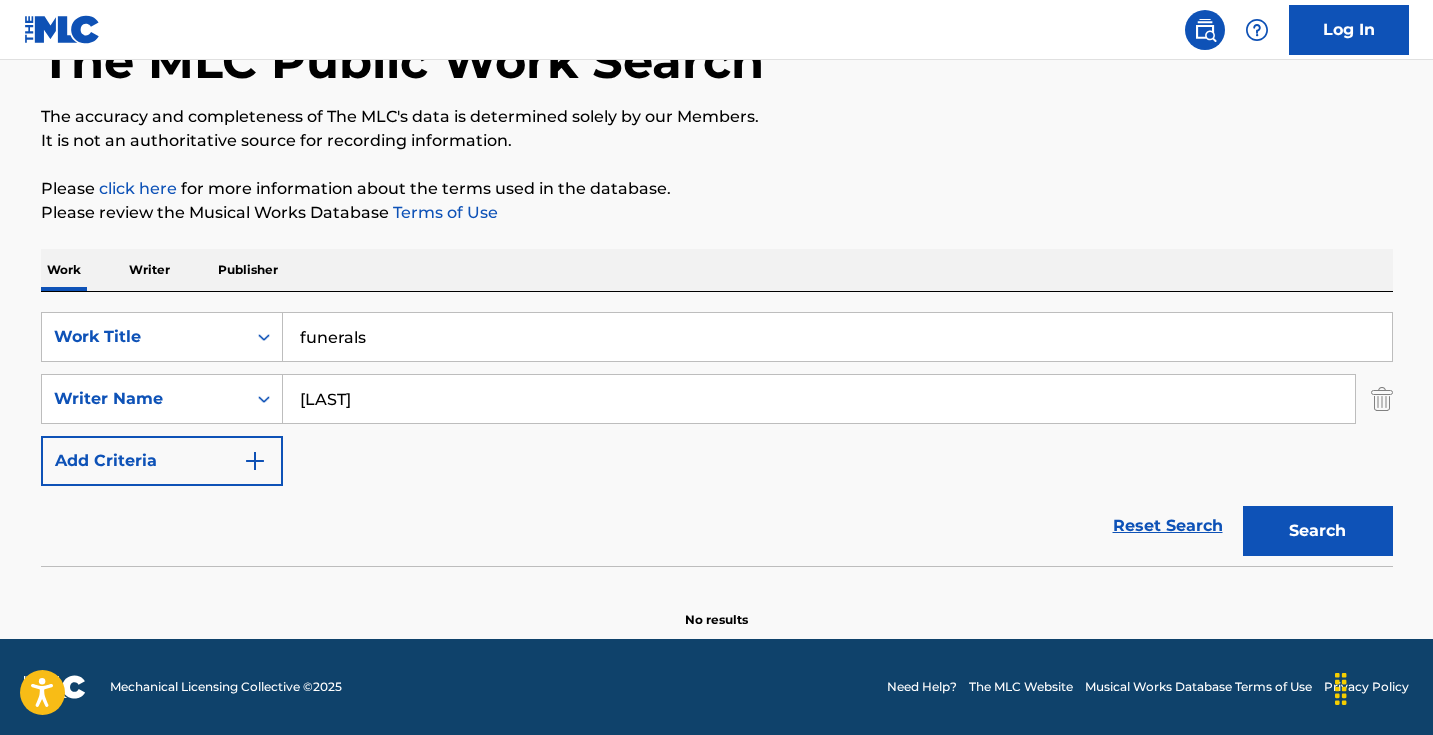 click on "[LAST]" at bounding box center (819, 399) 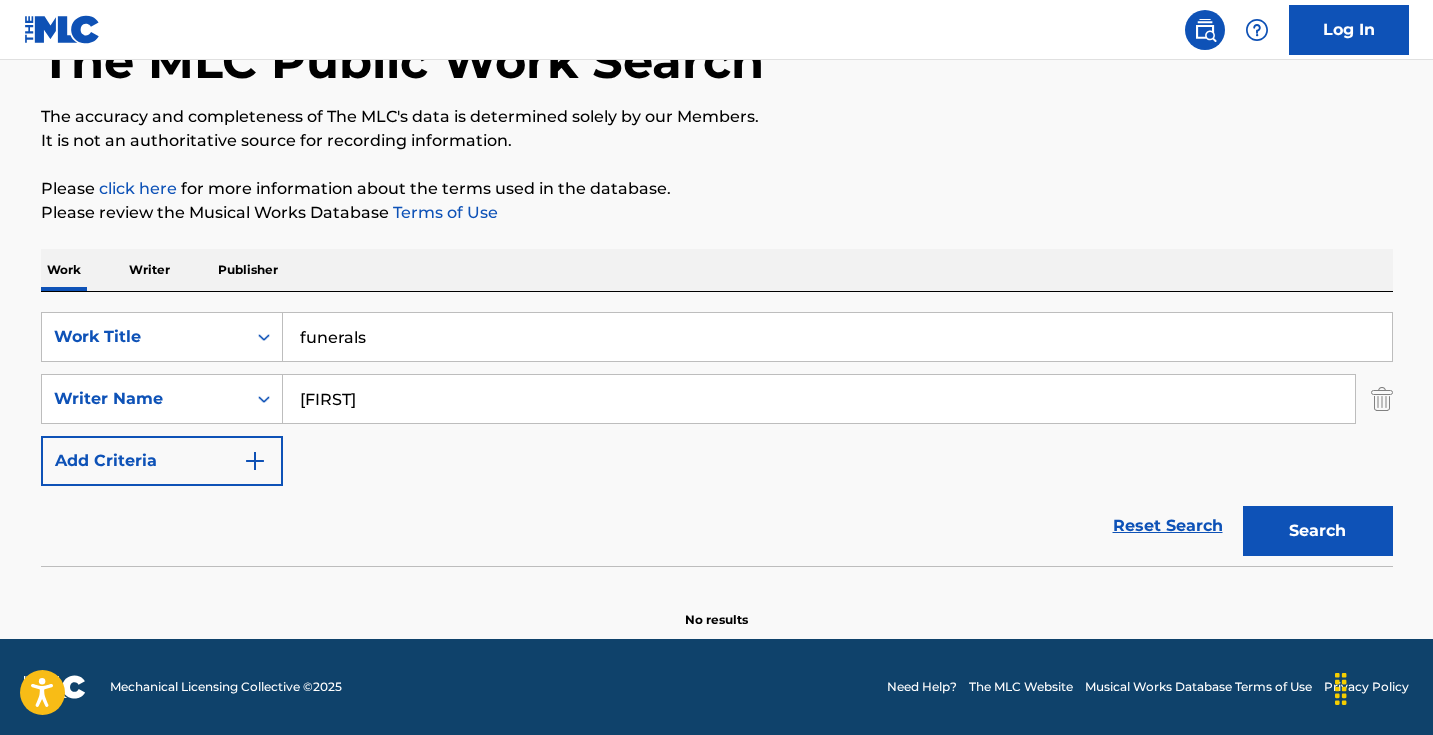 click on "Search" at bounding box center [1318, 531] 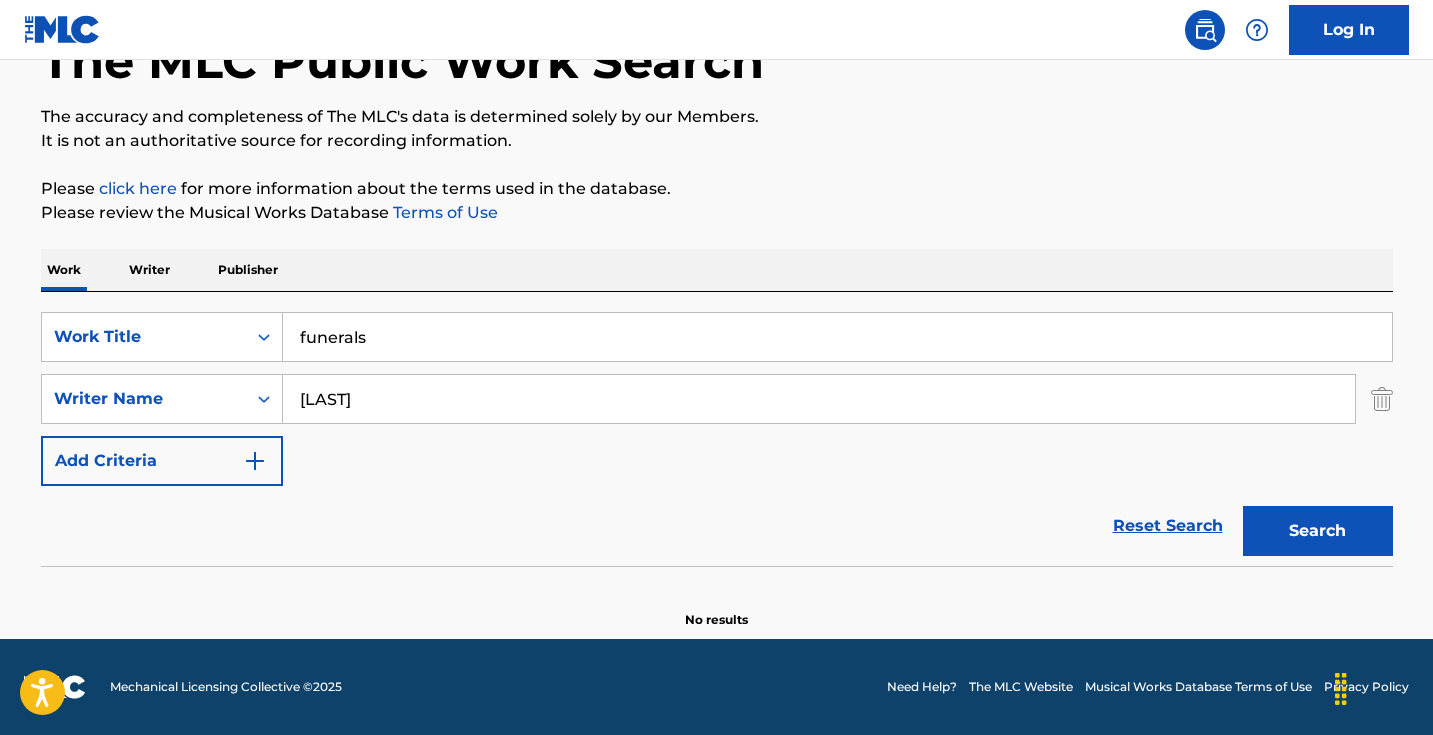 click on "Search" at bounding box center (1318, 531) 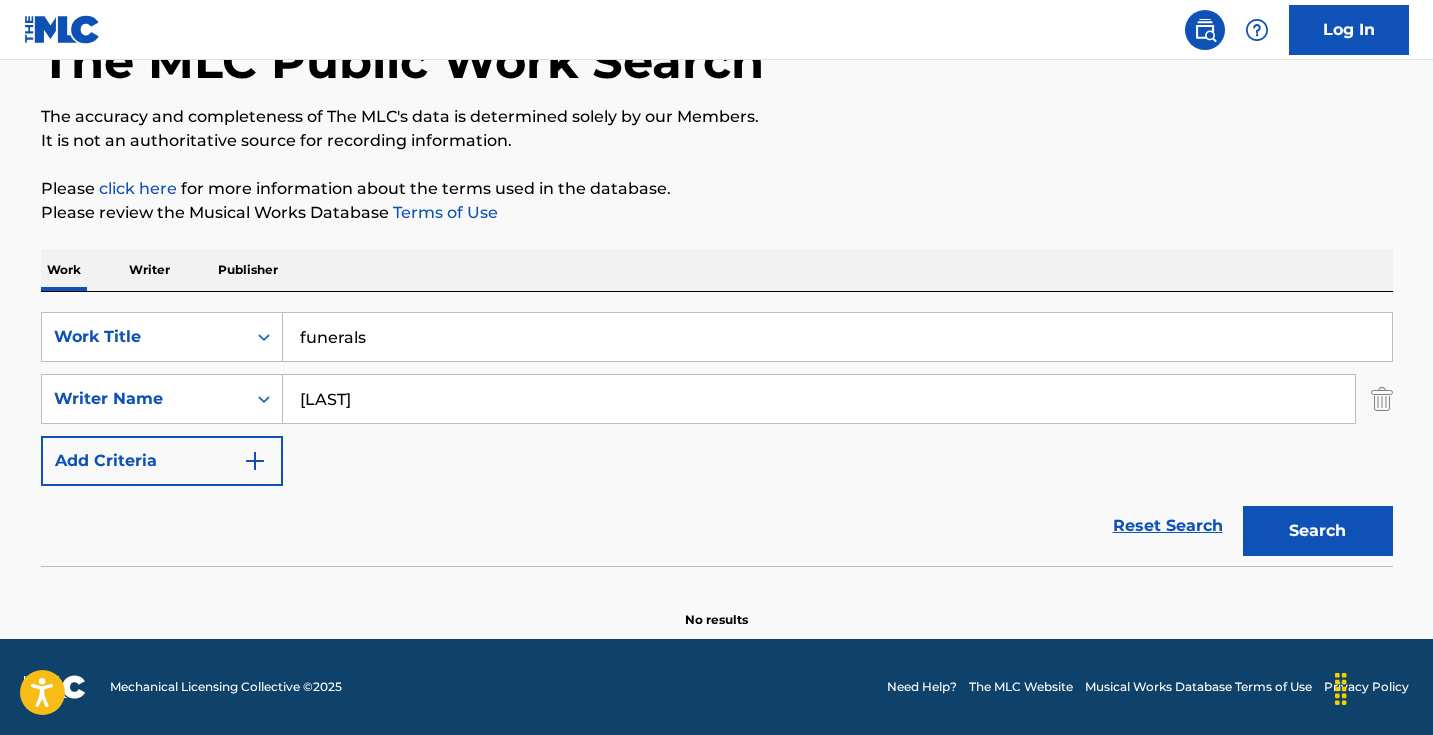 click on "[LAST]" at bounding box center [819, 399] 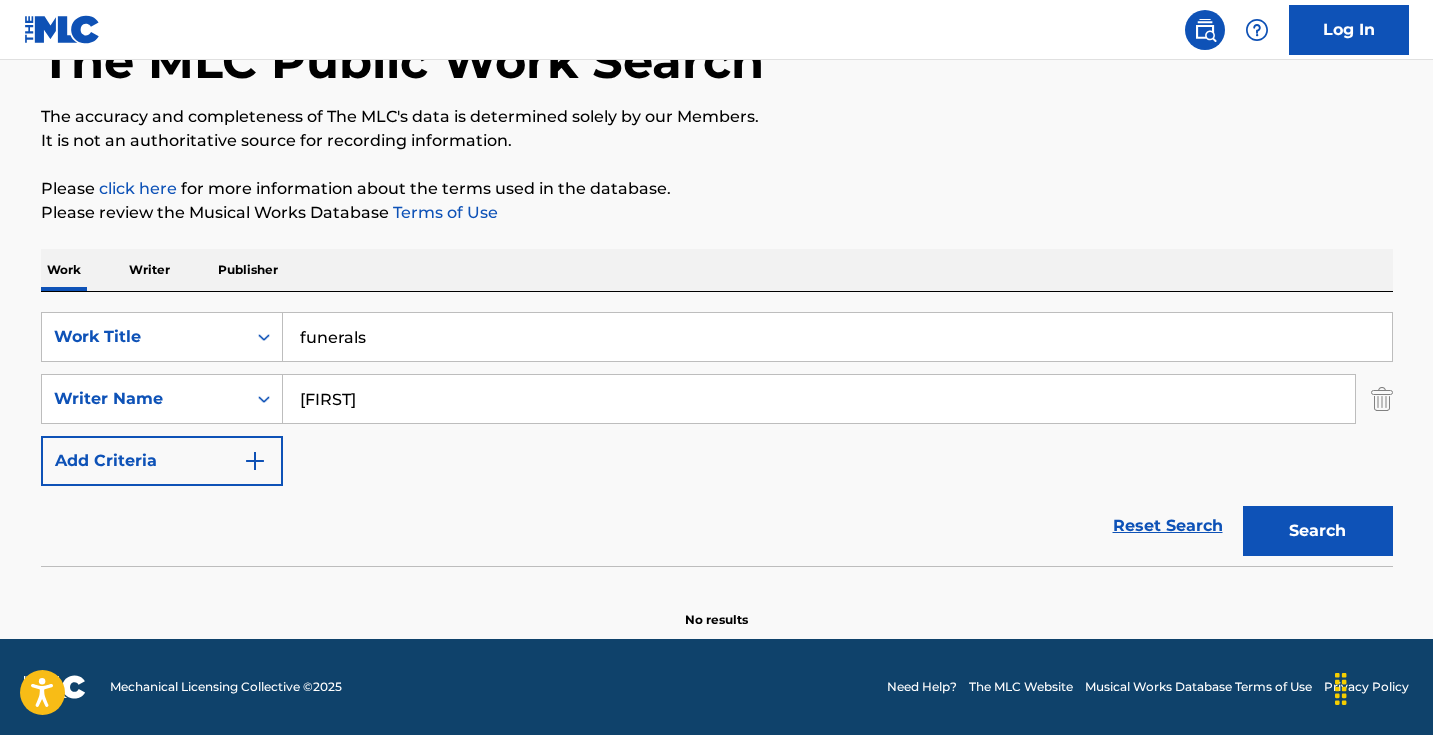 click on "Search" at bounding box center (1318, 531) 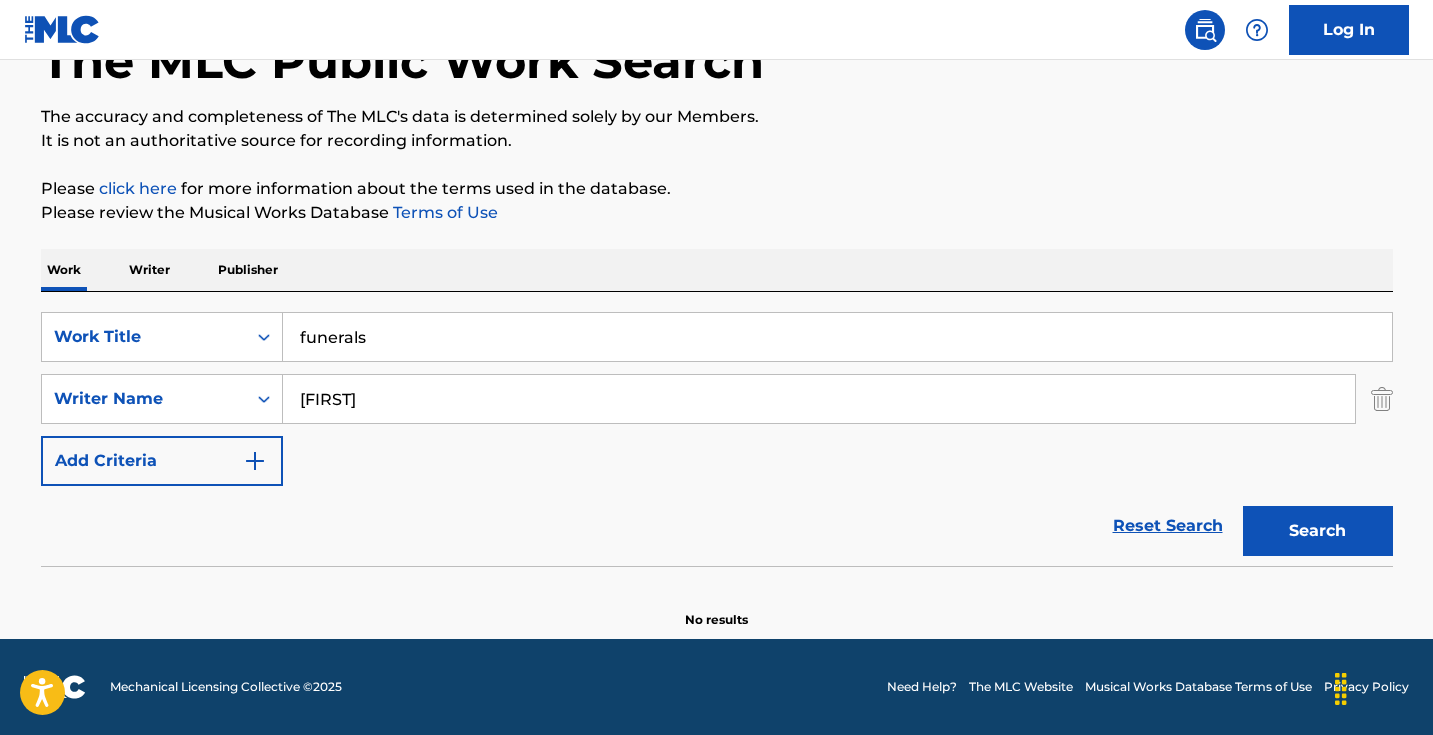 click on "The MLC Public Work Search The accuracy and completeness of The MLC's data is determined solely by our Members. It is not an authoritative source for recording information. Please   click here   for more information about the terms used in the database. Please review the Musical Works Database   Terms of Use Work Writer Publisher SearchWithCriteria58b1d7a4-6f91-450f-a8e2-3b8d75b9f4b1 Work Title funerals SearchWithCriteria74c6124f-a44f-41bc-a6d8-96407cde578e Writer Name maleek Add Criteria Reset Search Search No results" at bounding box center (717, 303) 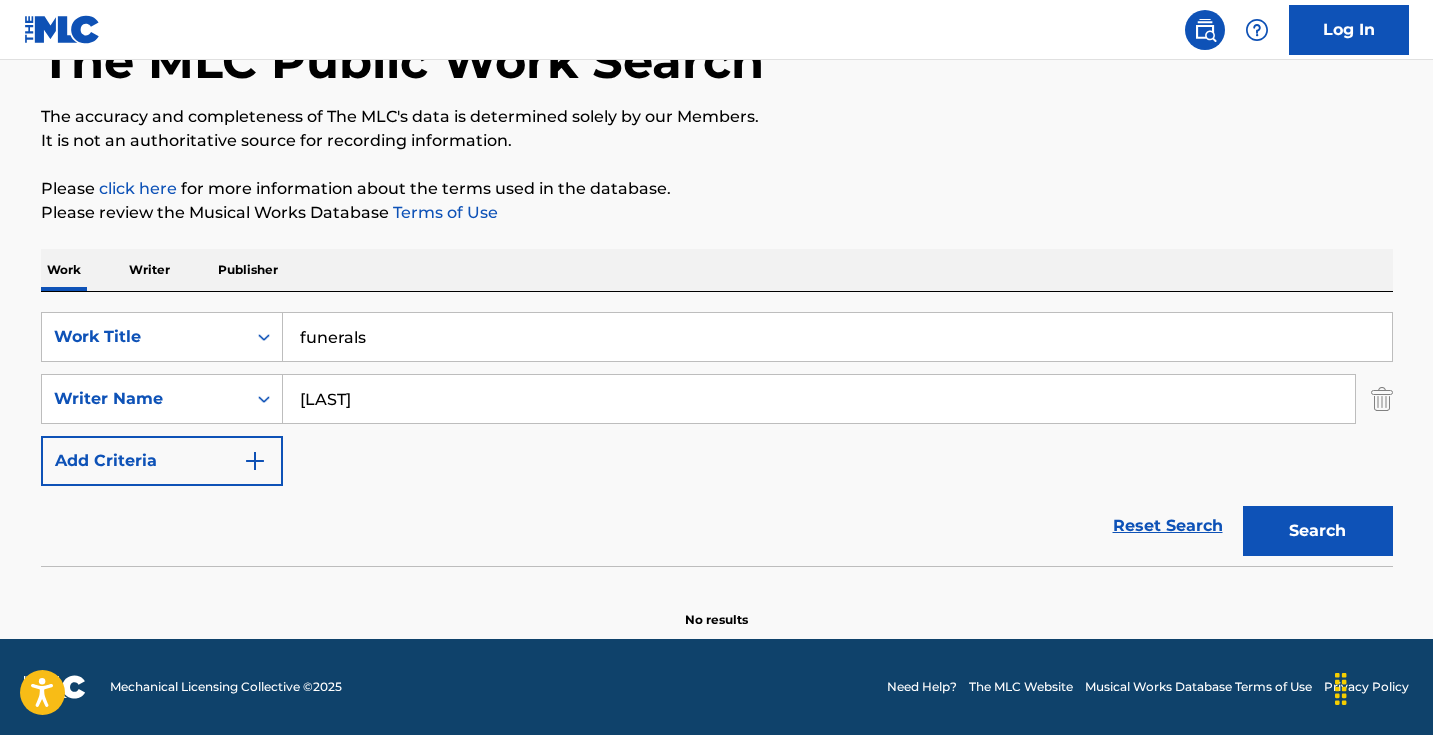 click on "Search" at bounding box center (1318, 531) 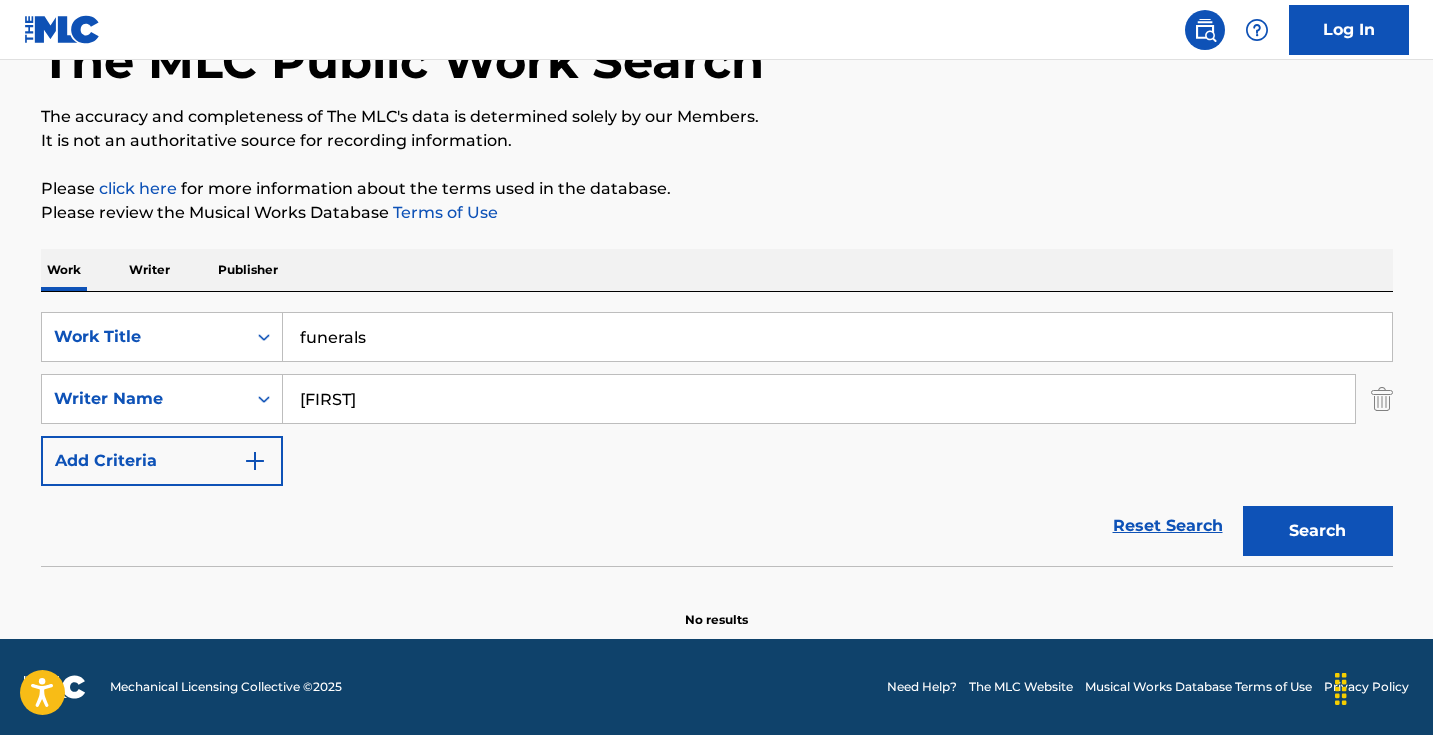 drag, startPoint x: 771, startPoint y: 402, endPoint x: 735, endPoint y: 518, distance: 121.45781 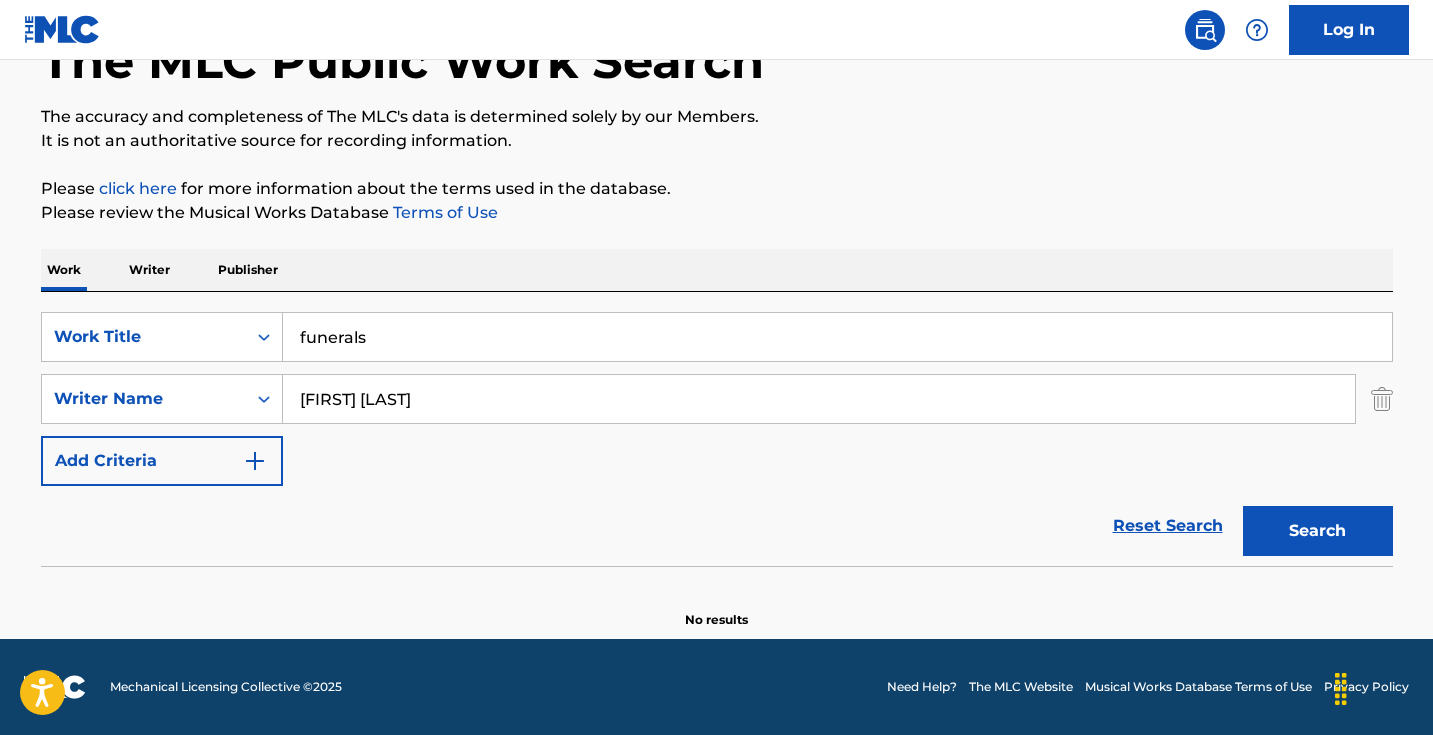 click on "Search" at bounding box center [1318, 531] 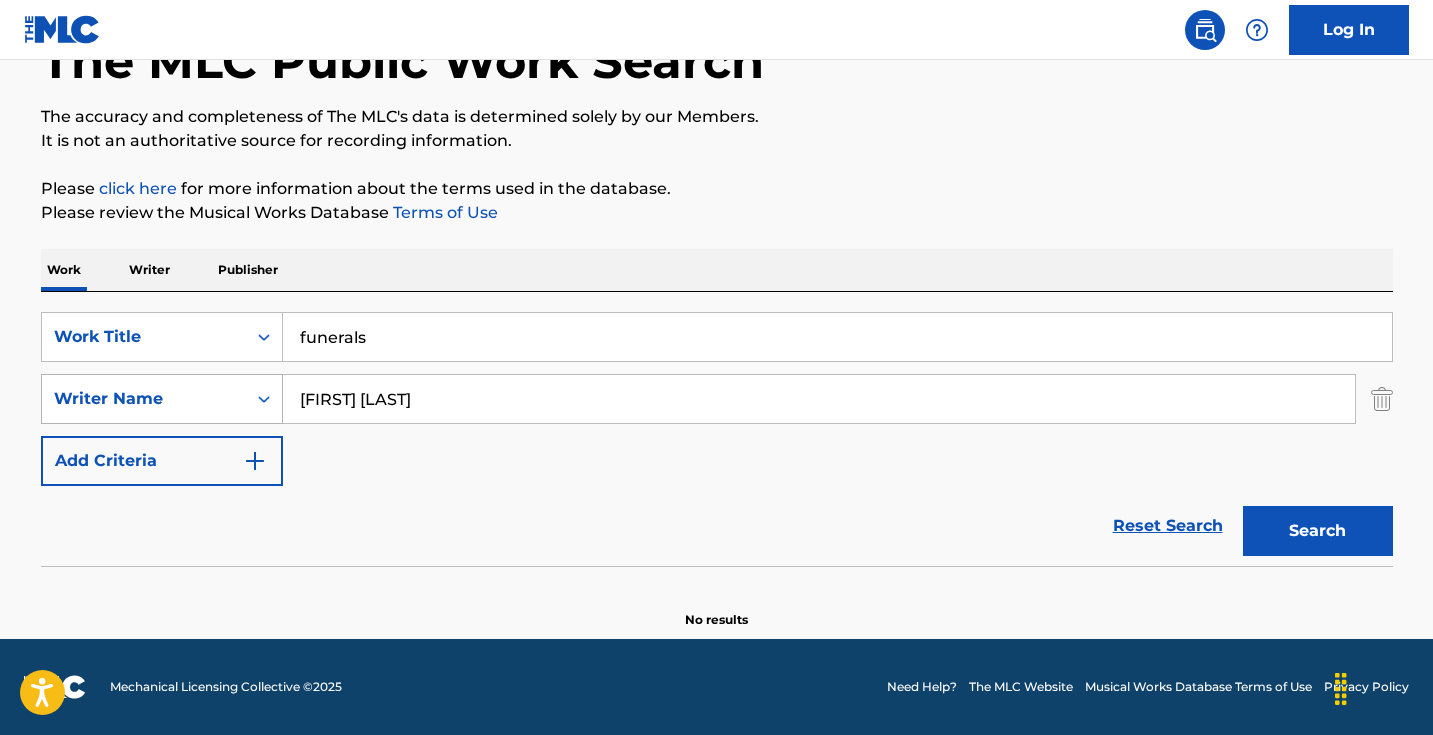drag, startPoint x: 350, startPoint y: 395, endPoint x: 236, endPoint y: 394, distance: 114.00439 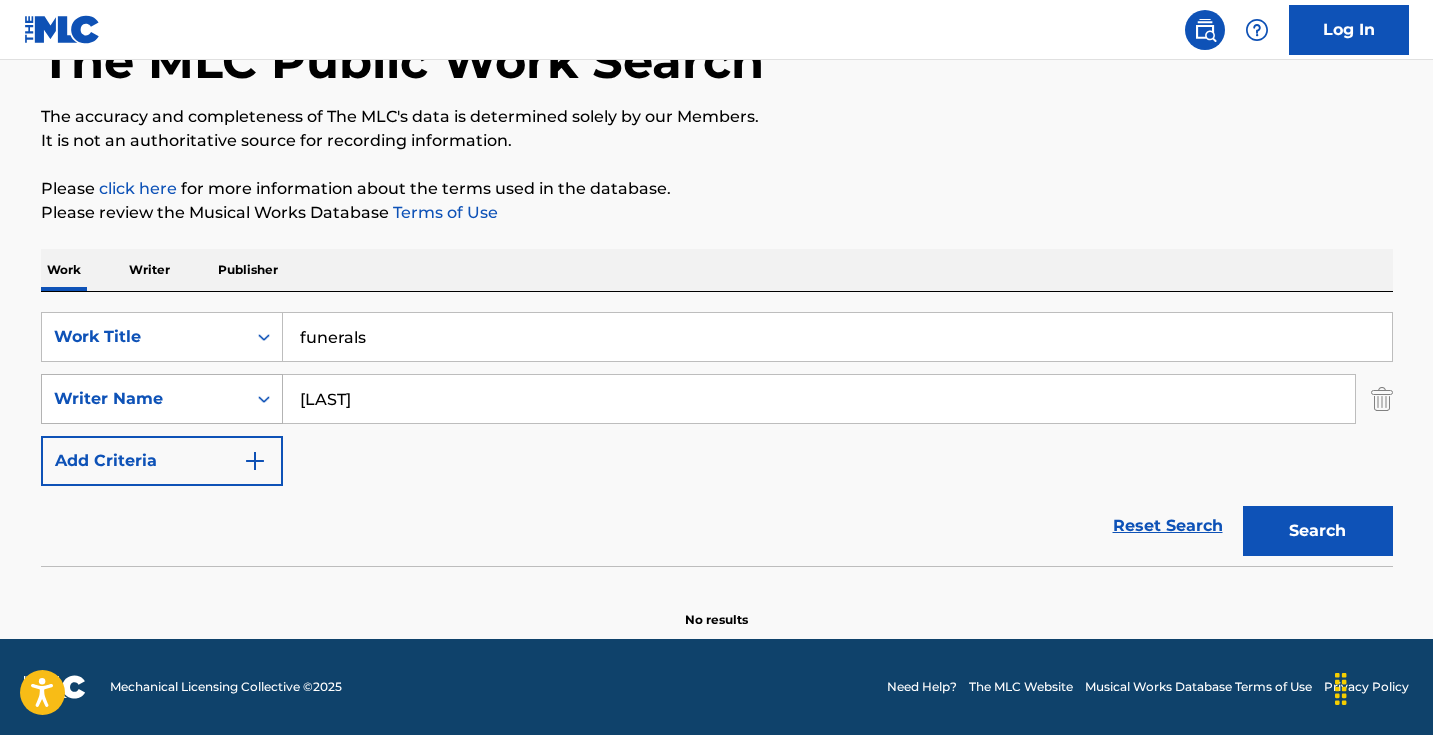 type on "[LAST]" 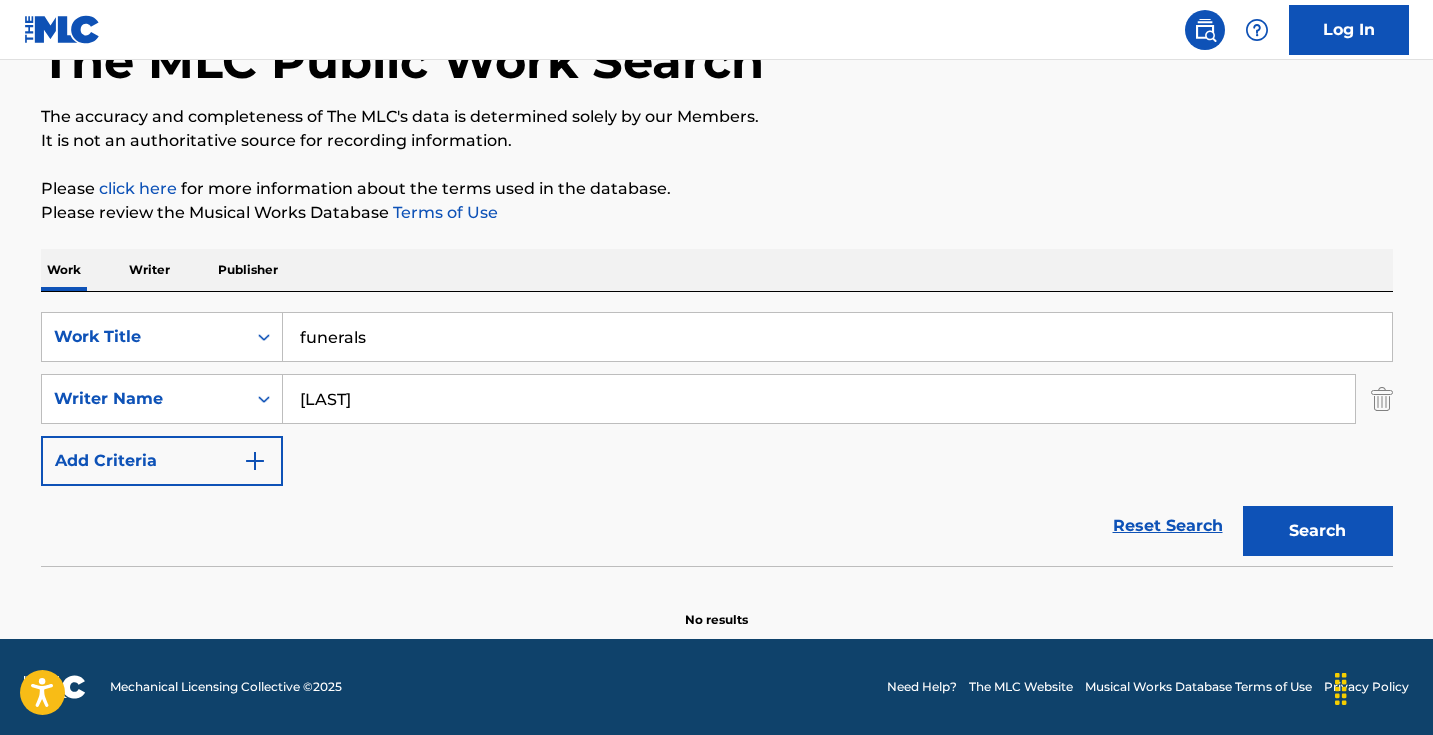 click on "[LAST]" at bounding box center [819, 399] 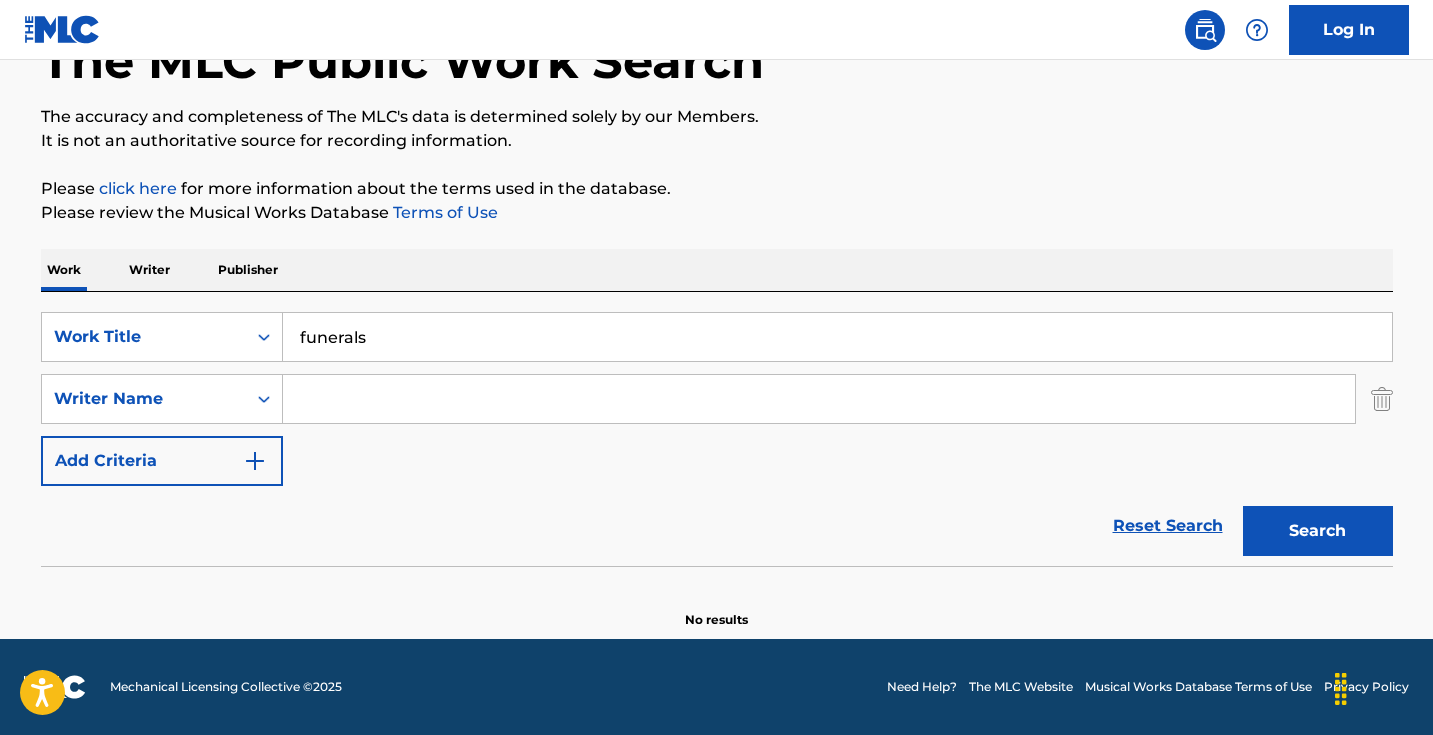type 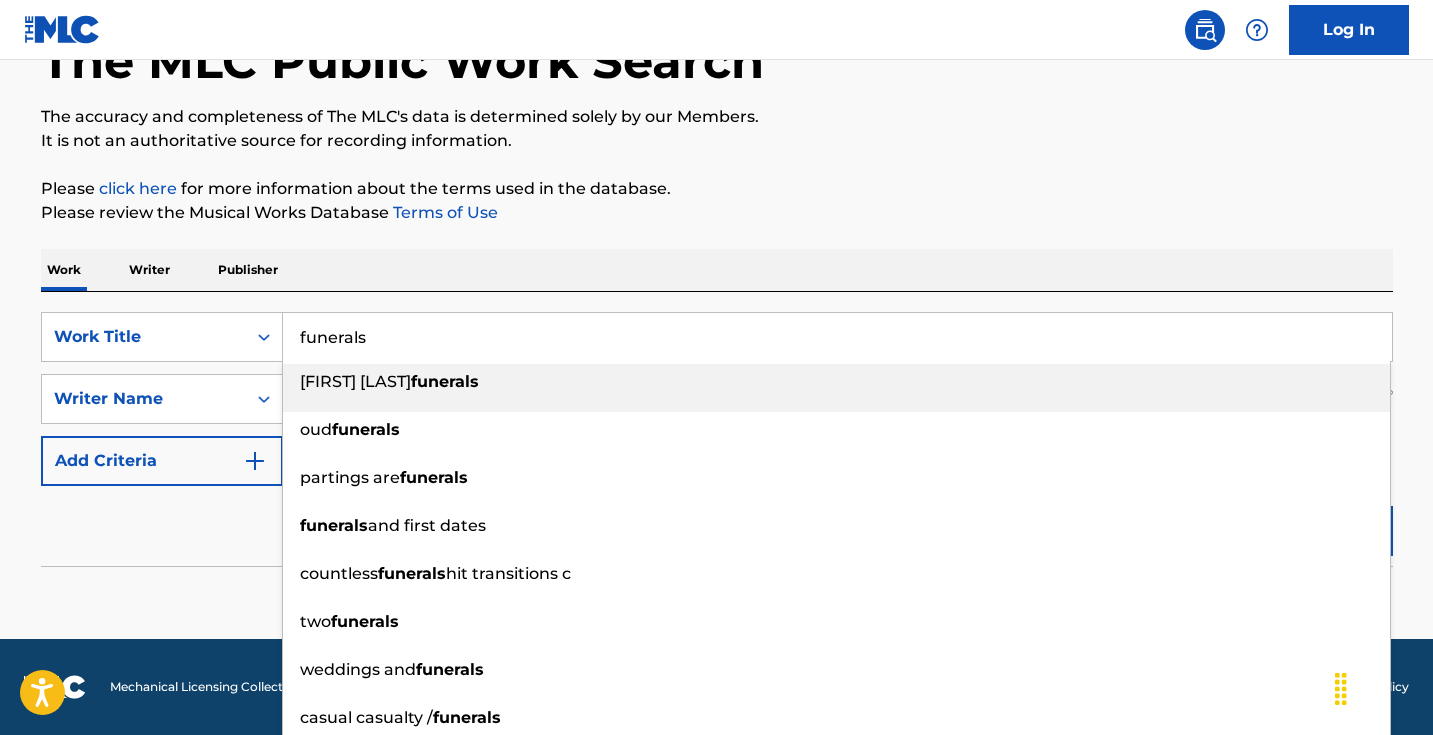 paste on "Resurrection" 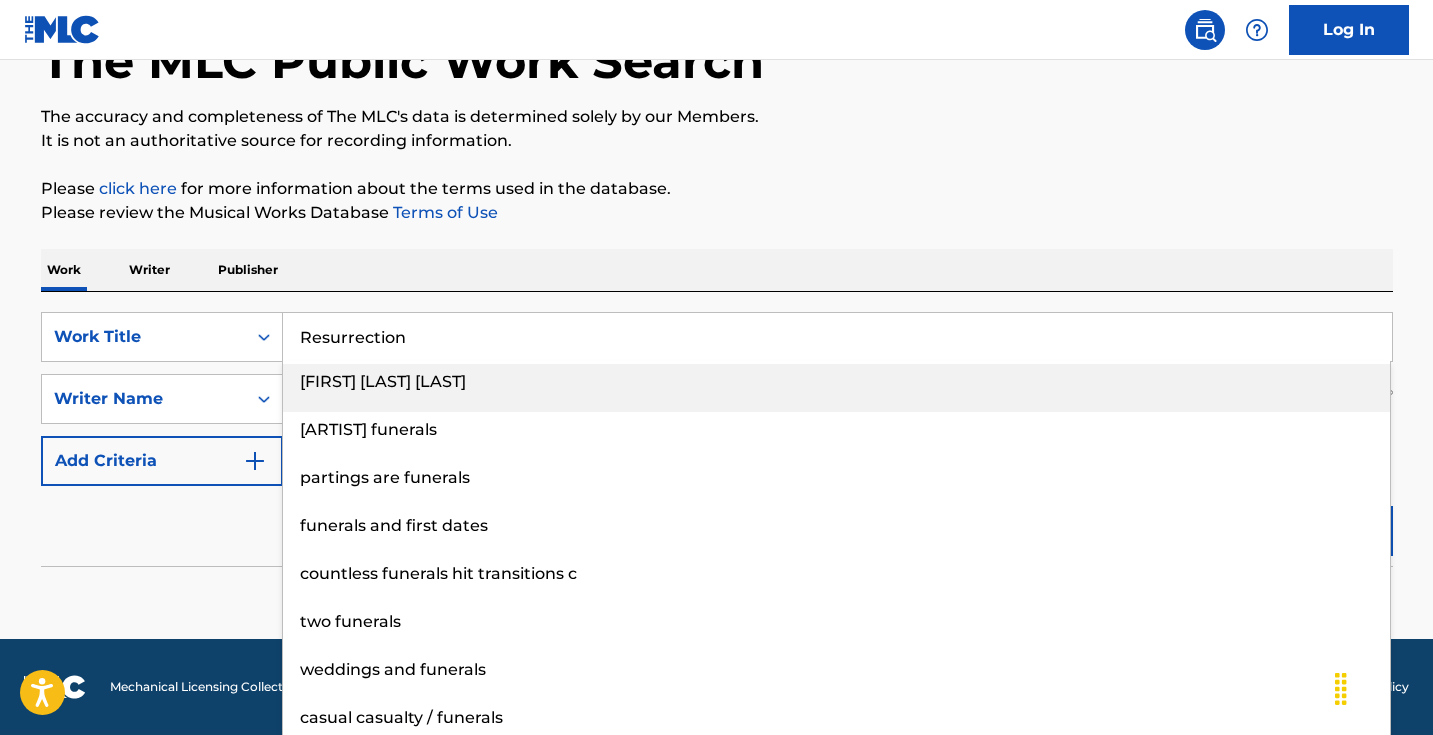 type on "Resurrection" 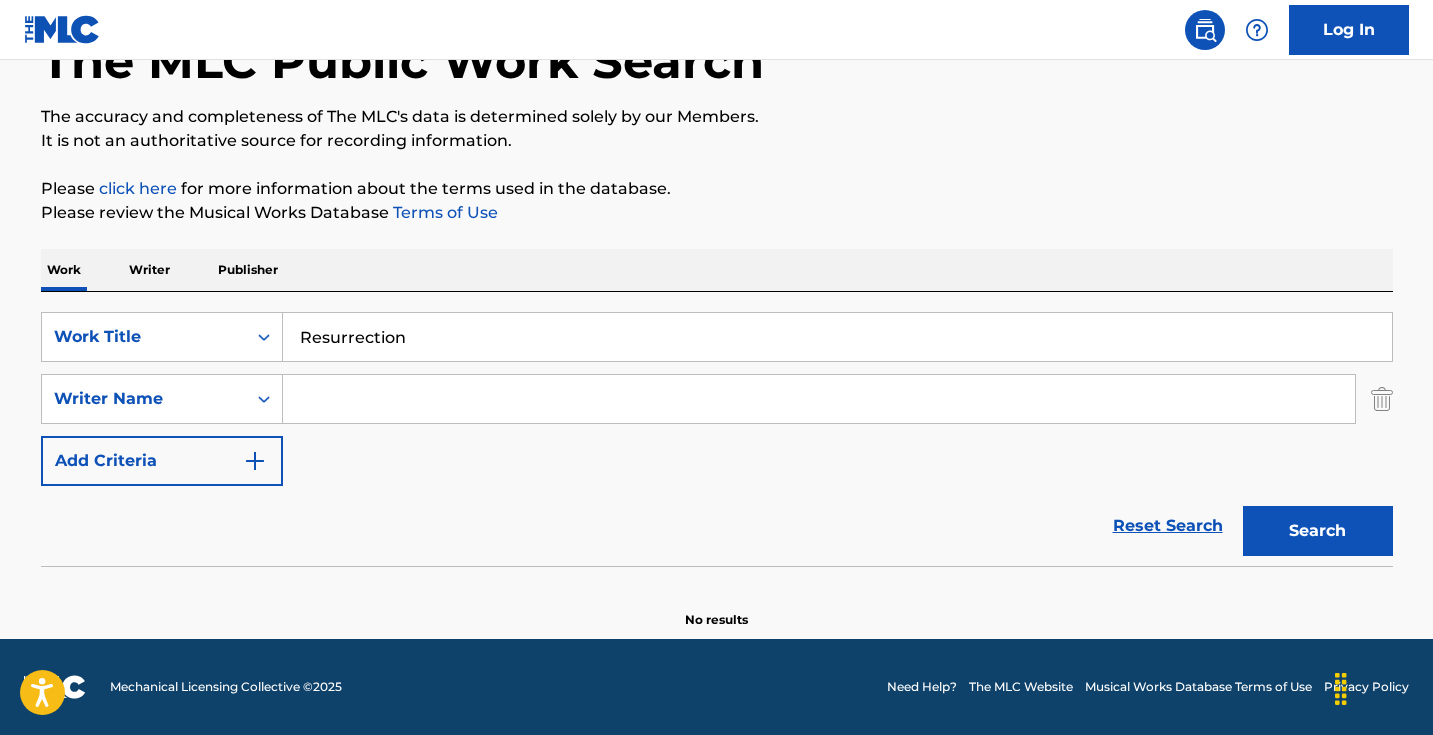 click at bounding box center [819, 399] 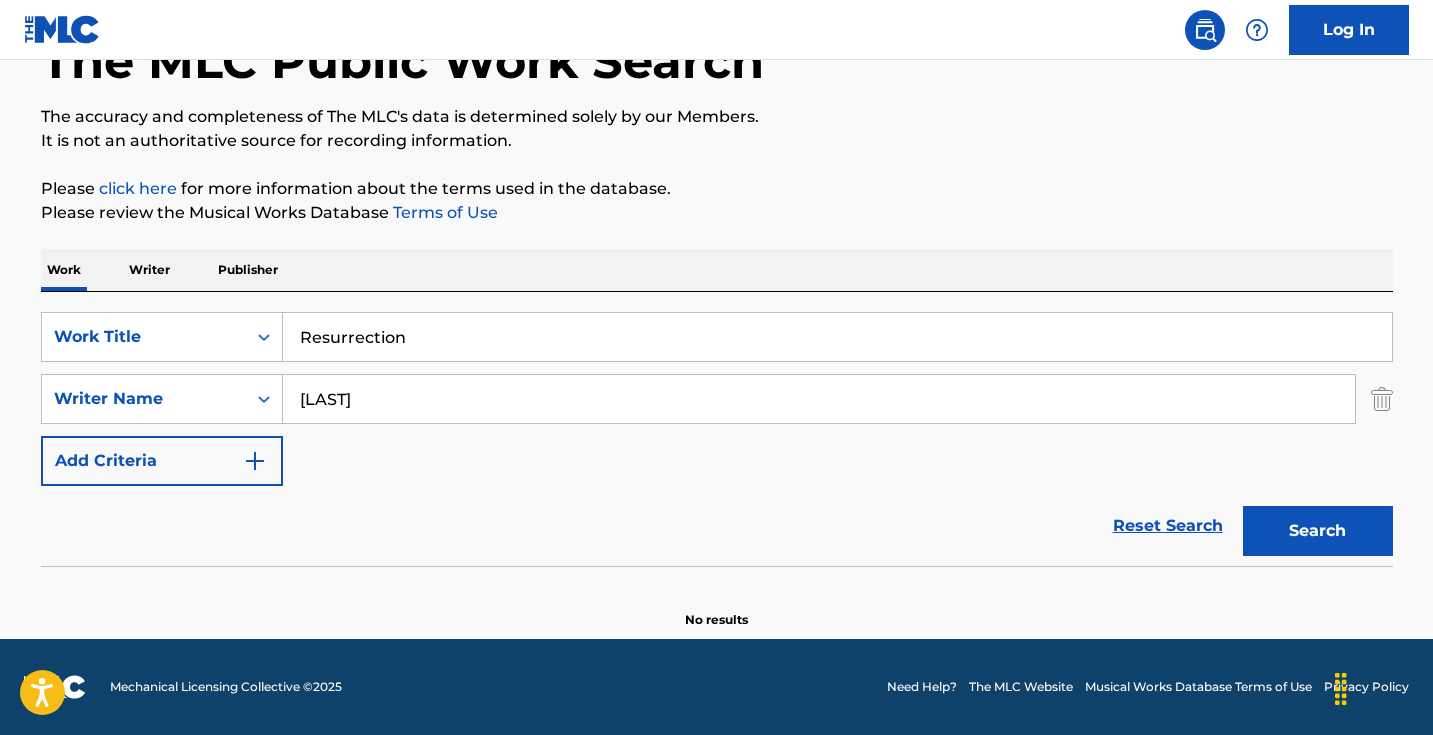 click on "Please review the Musical Works Database   Terms of Use" at bounding box center [717, 213] 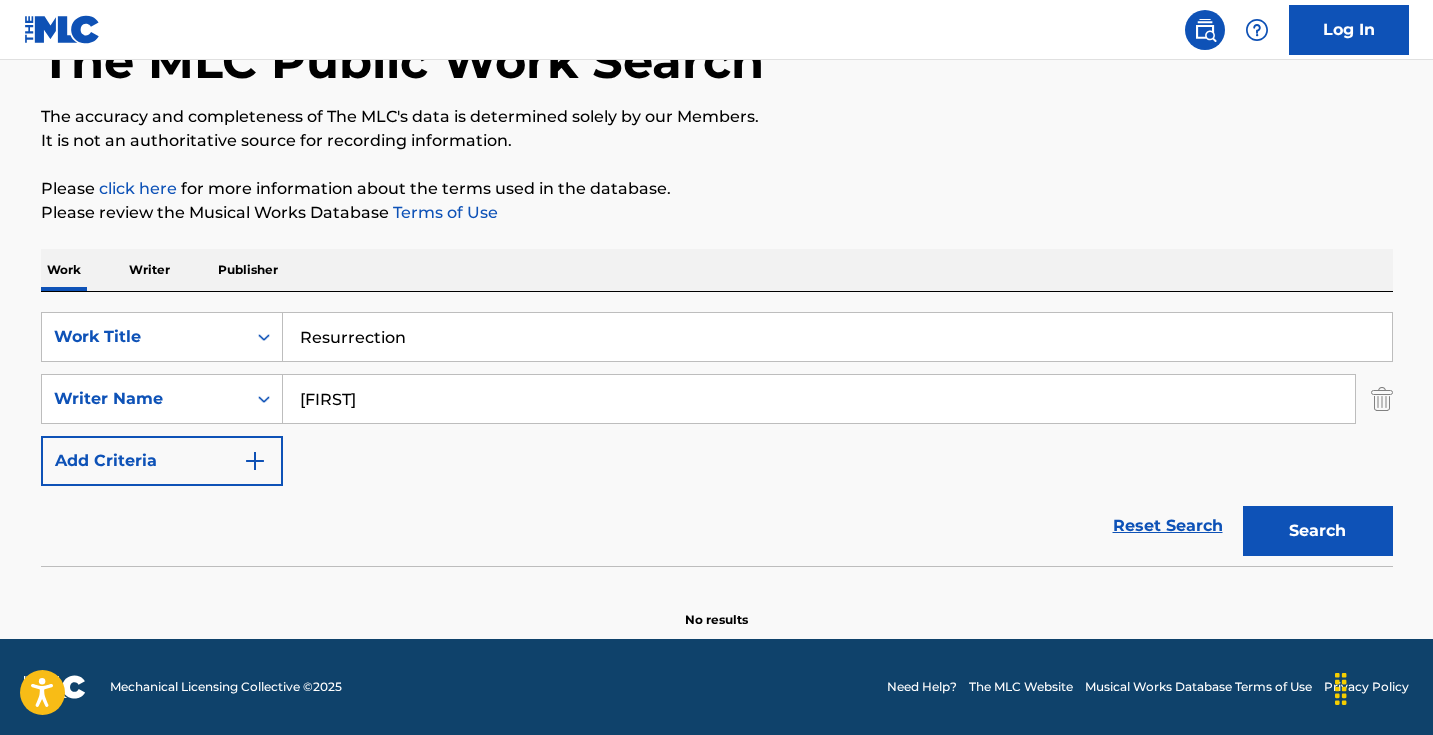 click on "Search" at bounding box center (1318, 531) 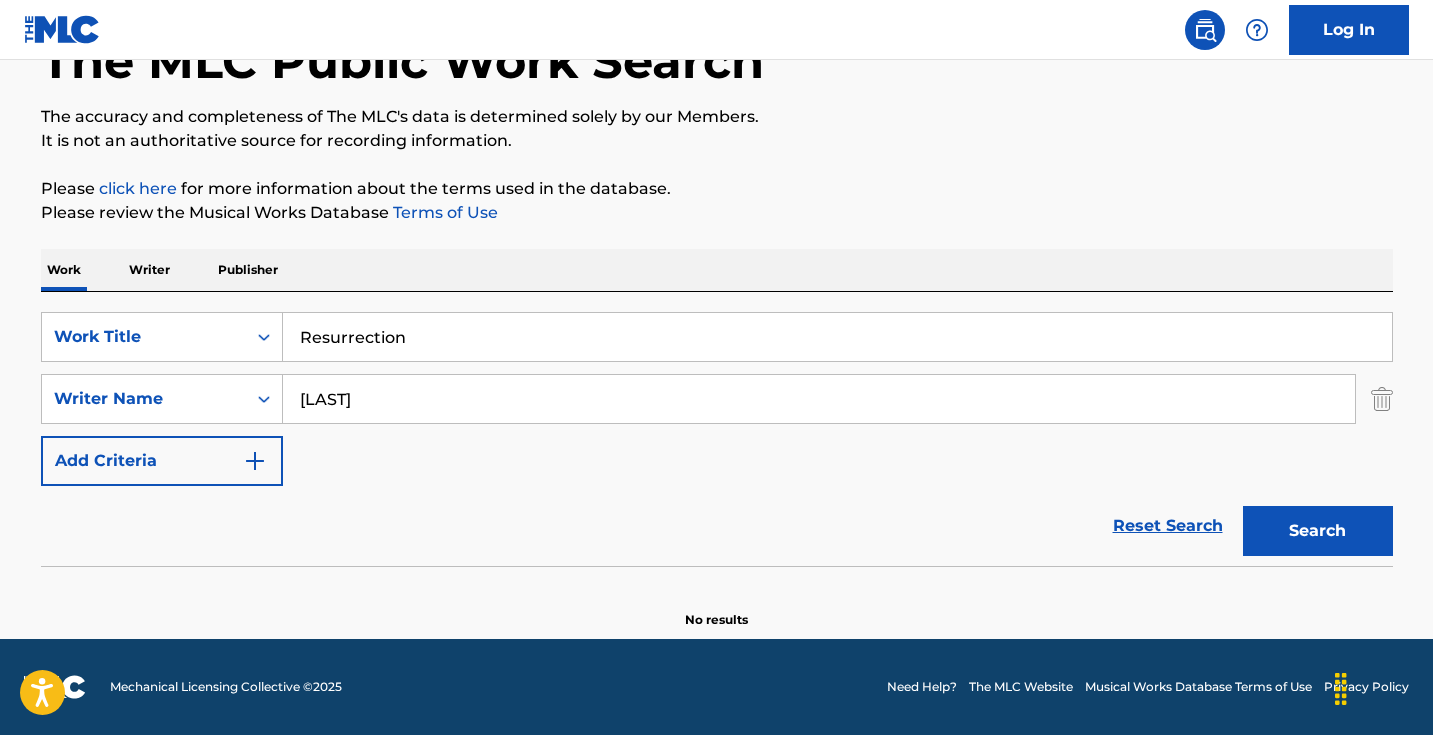 click on "Search" at bounding box center (1318, 531) 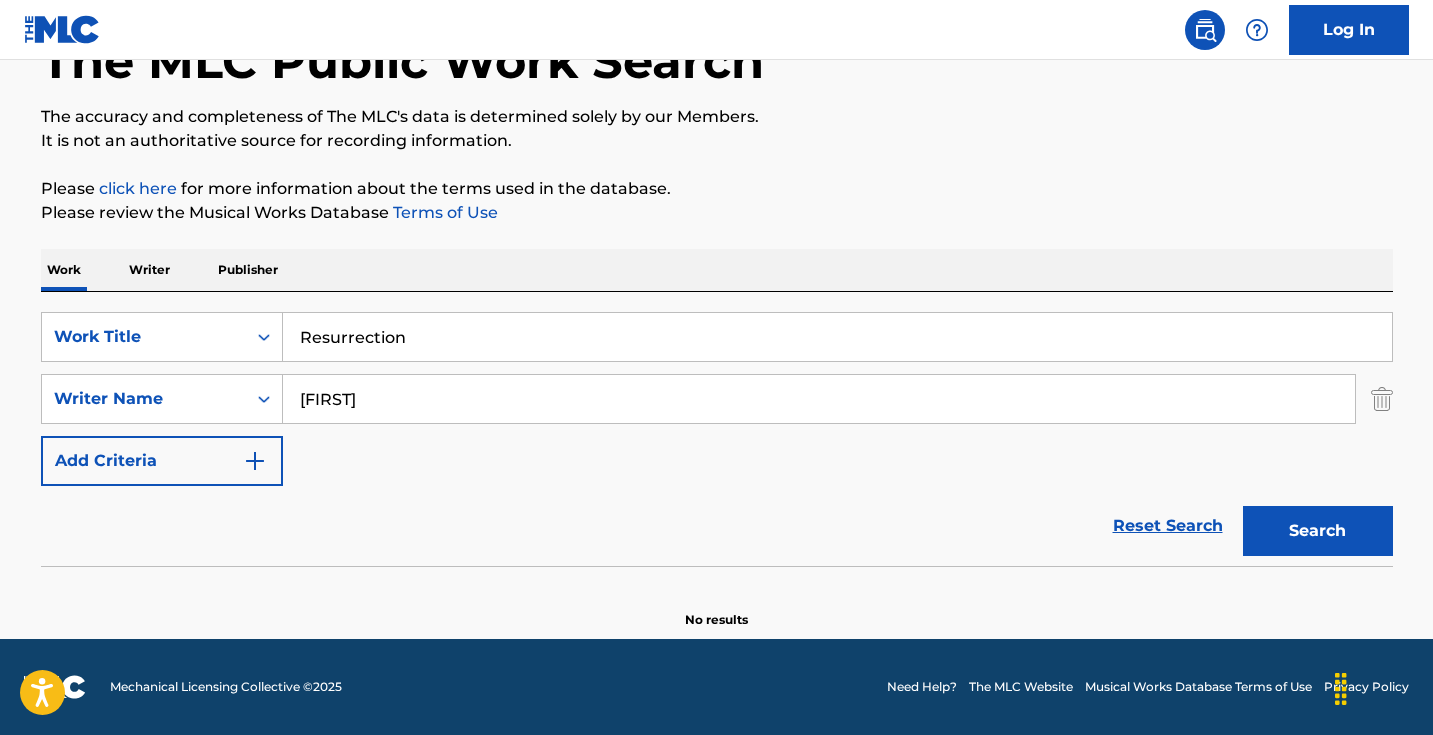 click on "[FIRST]" at bounding box center [819, 399] 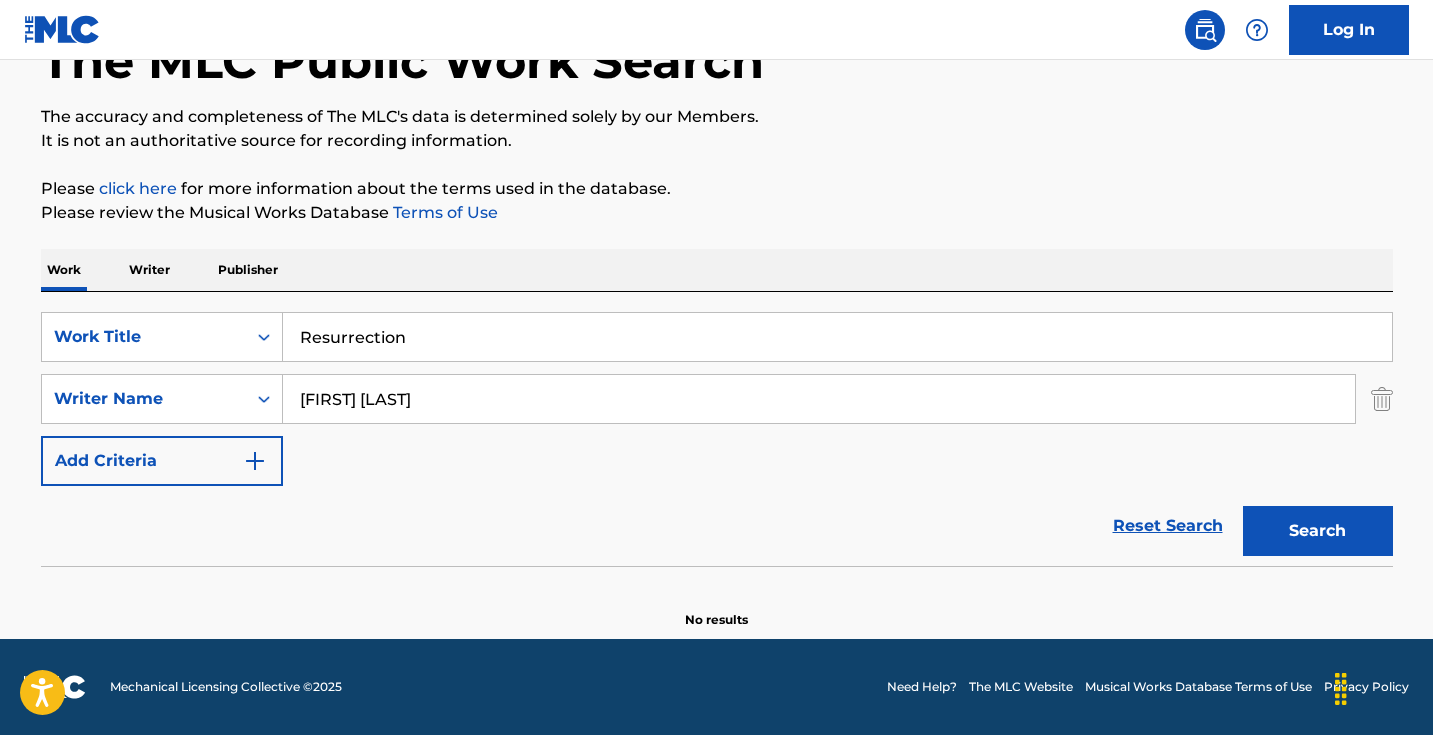 click on "Search" at bounding box center (1318, 531) 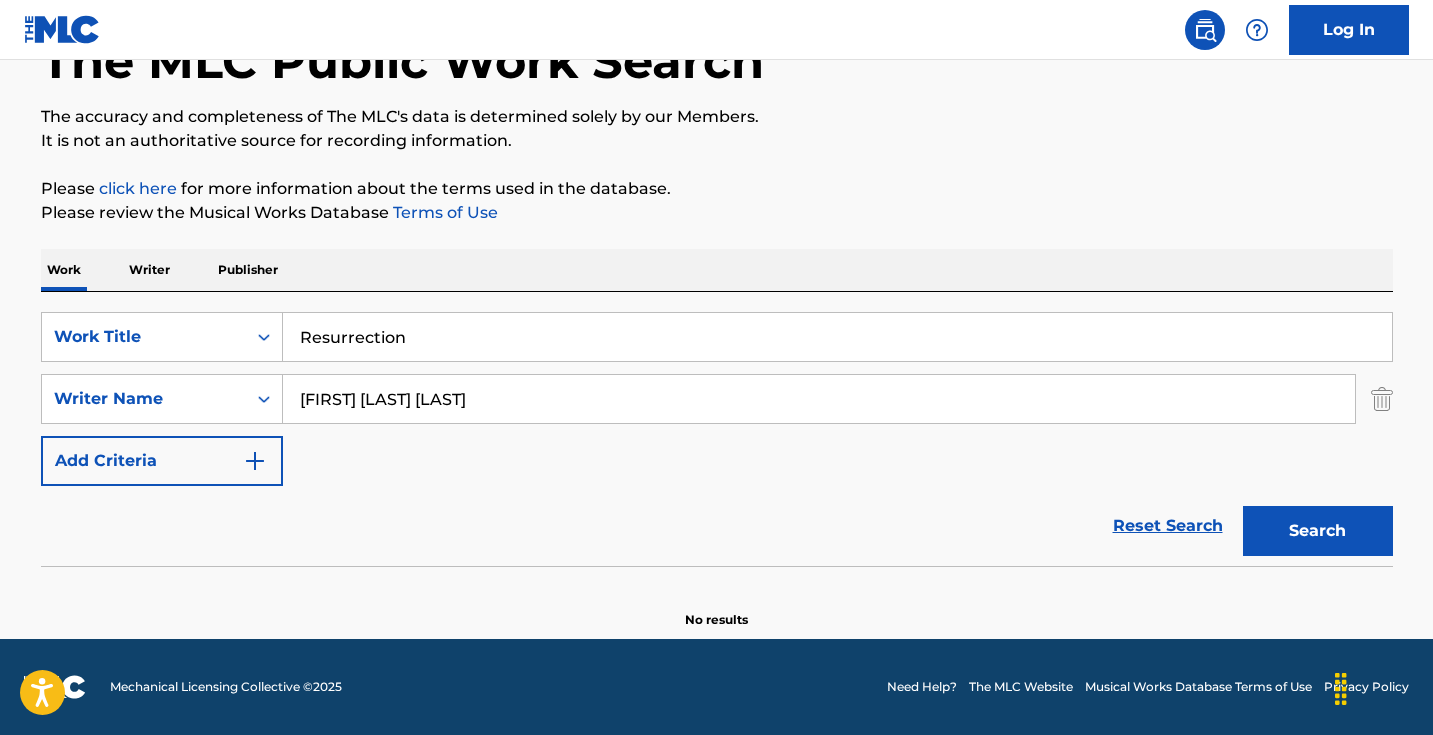 click on "Search" at bounding box center (1318, 531) 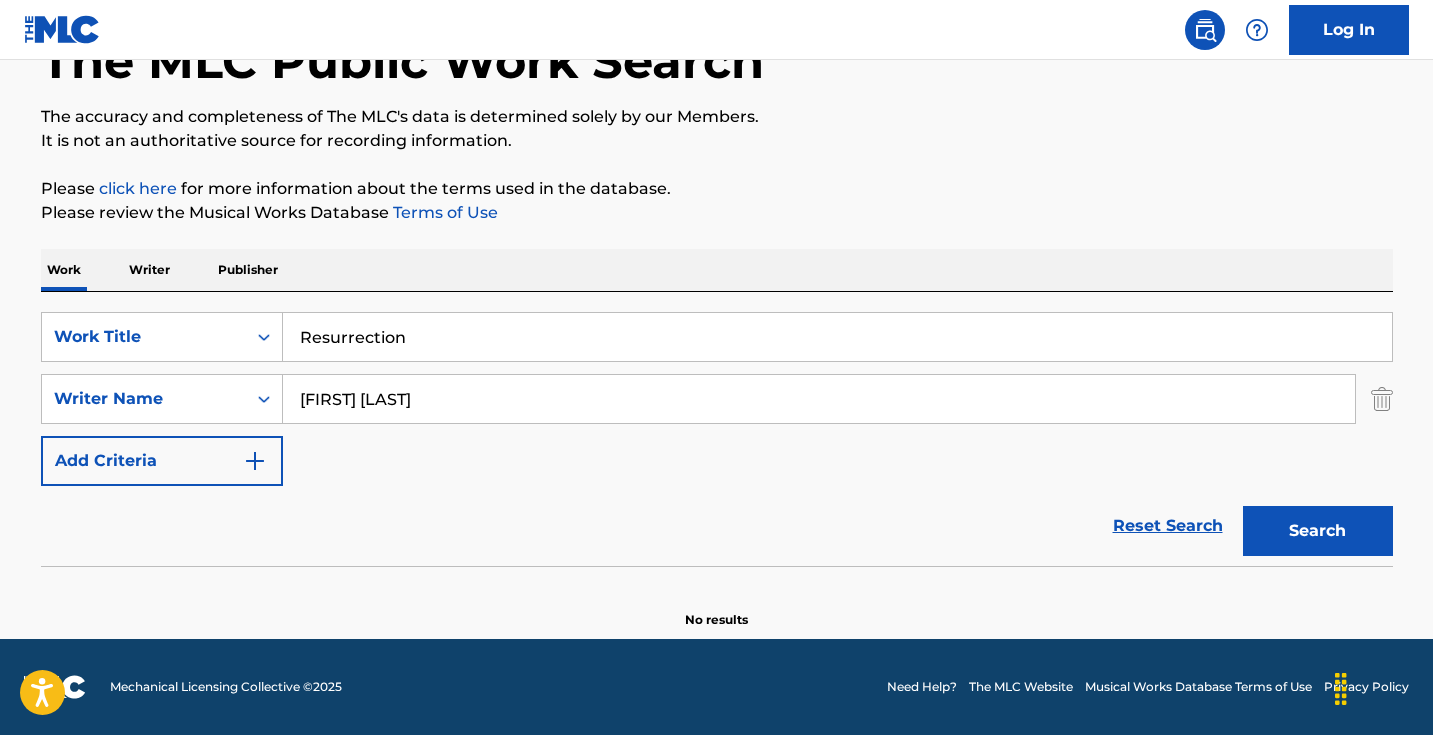 click on "Search" at bounding box center (1318, 531) 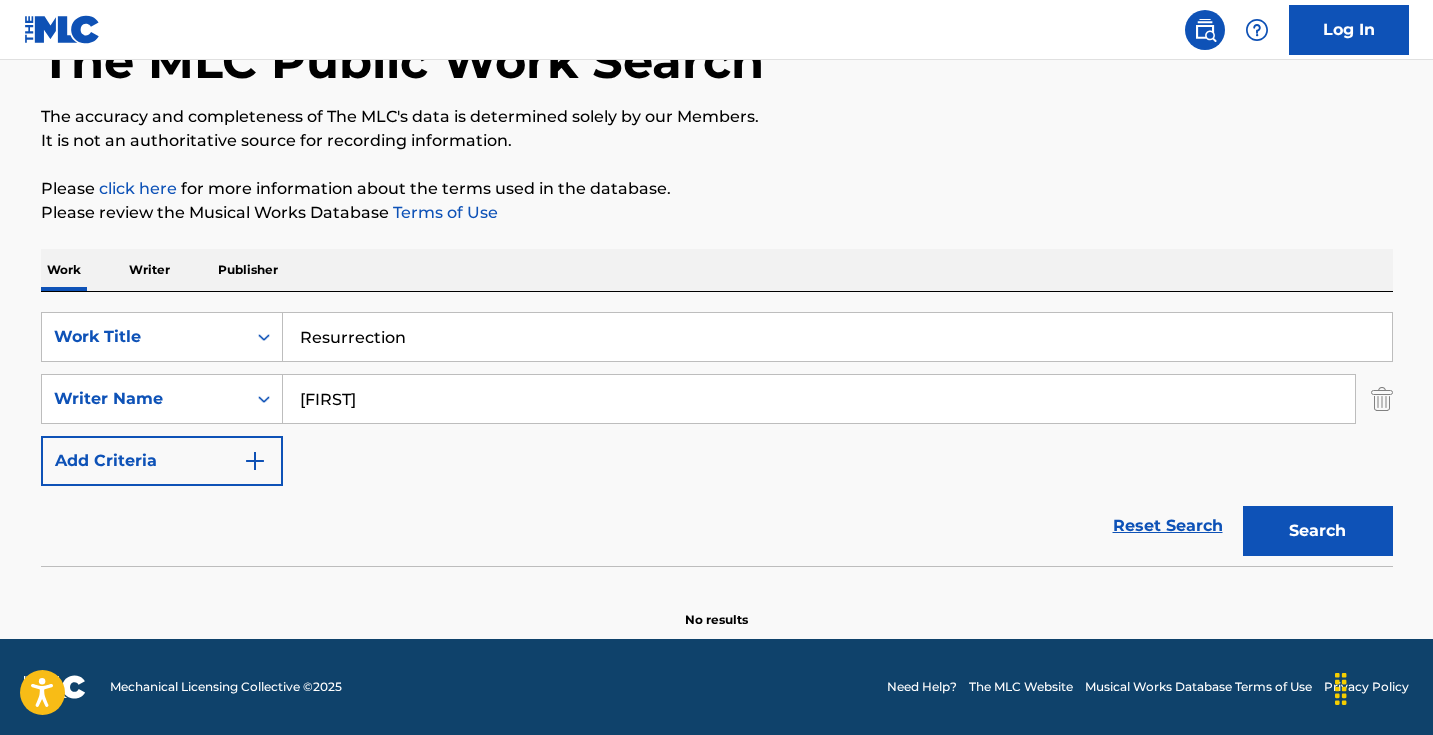 click on "Search" at bounding box center [1318, 531] 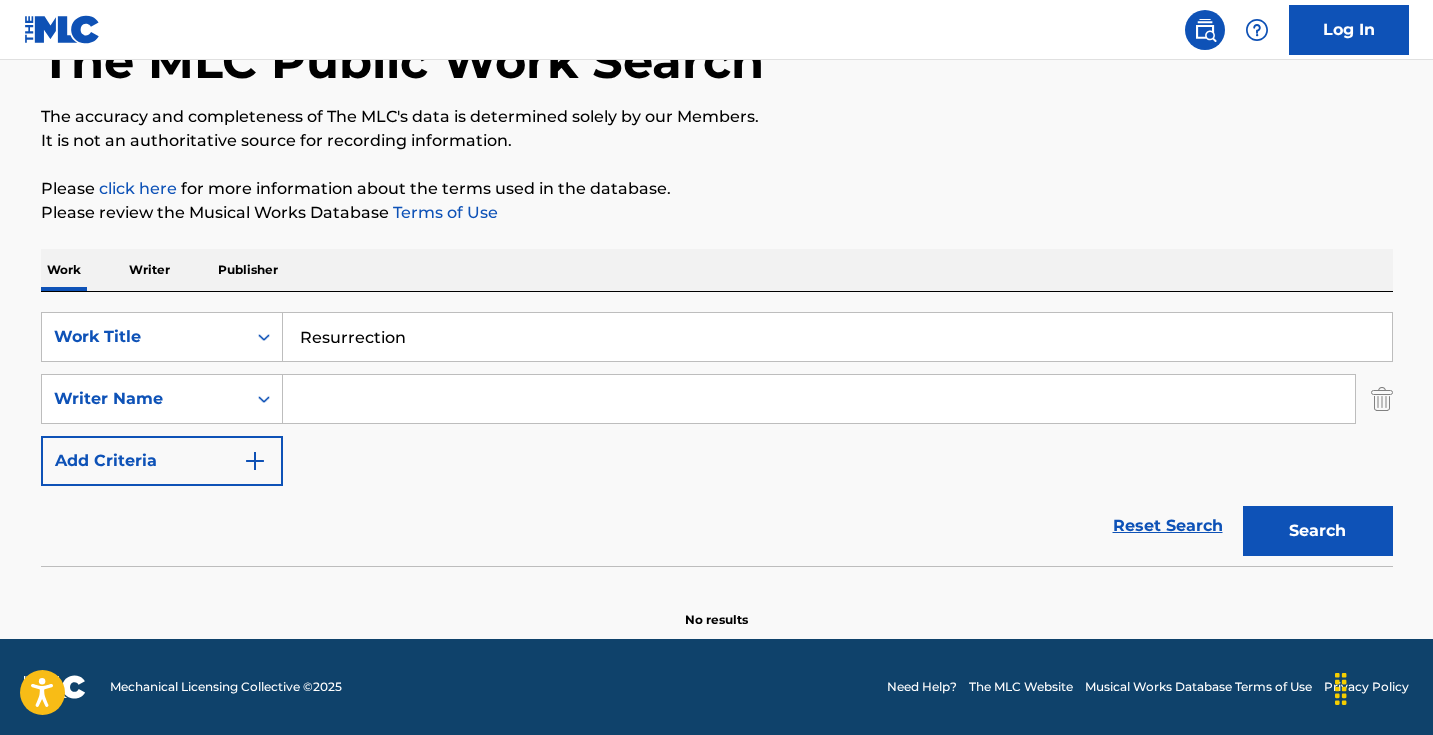type 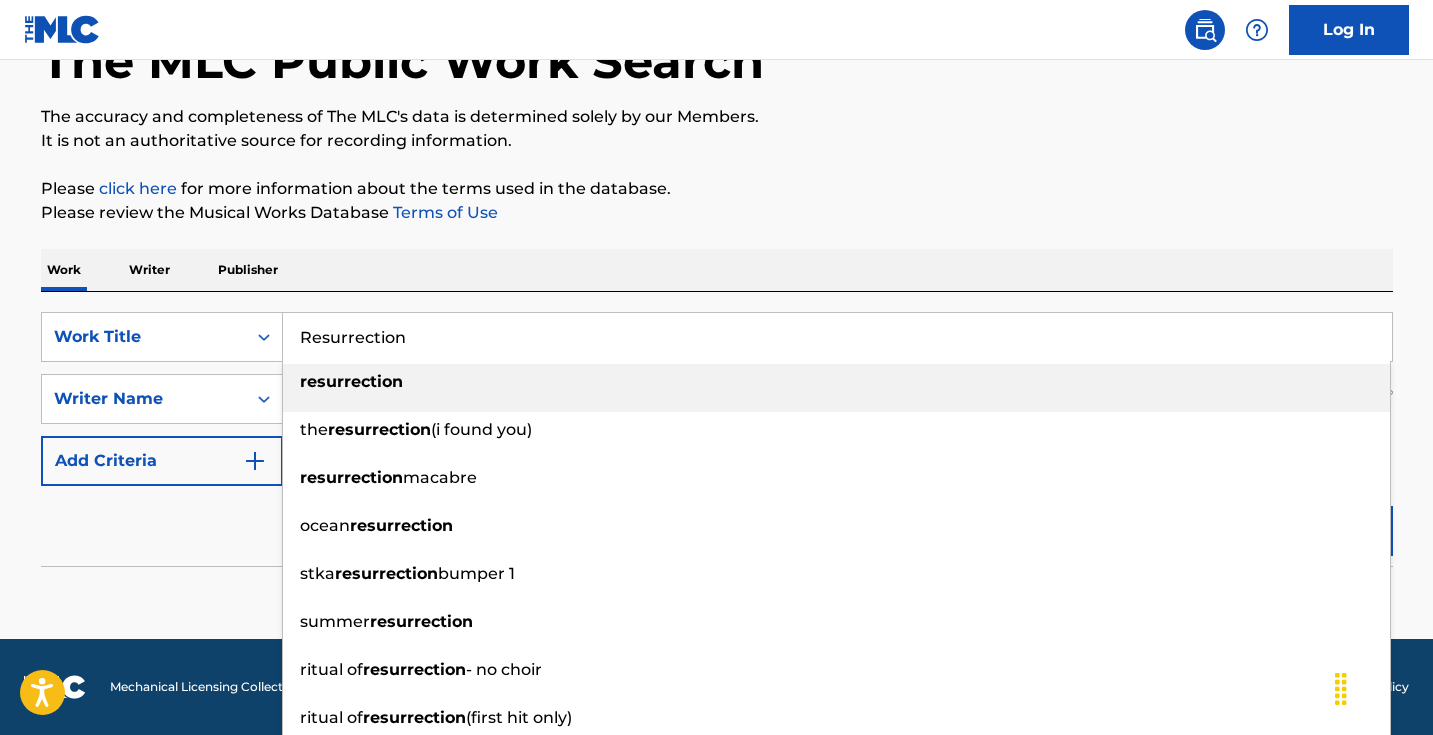 paste on "Smoove" 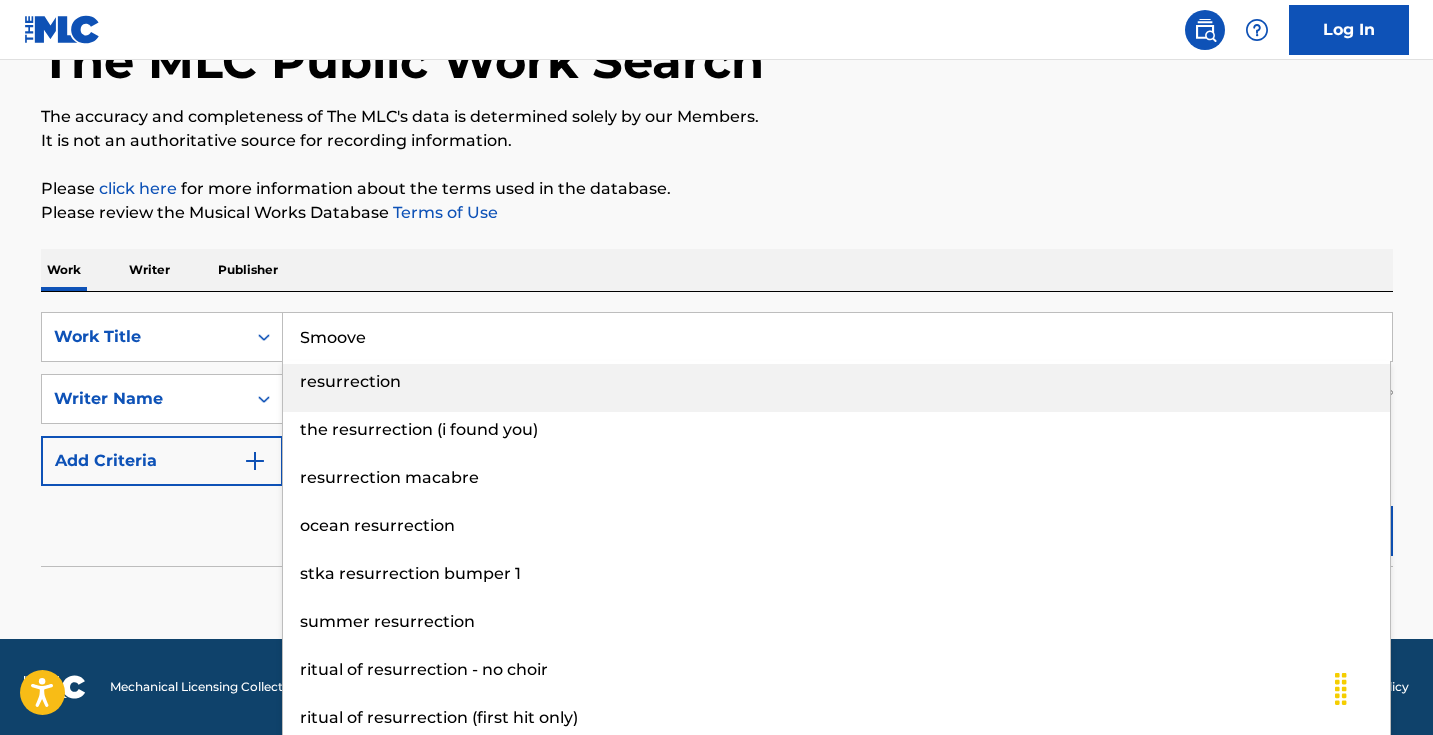 type on "Smoove" 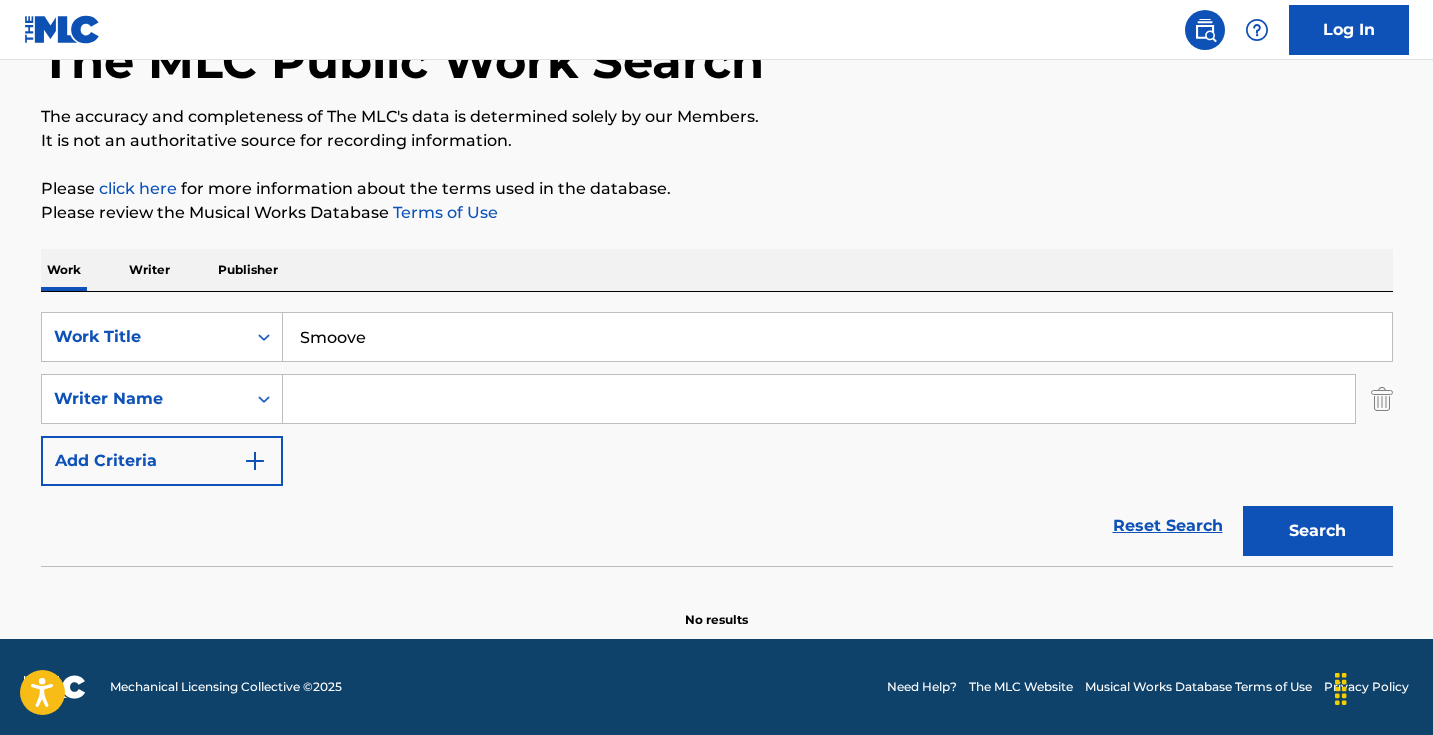 click on "The MLC Public Work Search The accuracy and completeness of The MLC's data is determined solely by our Members. It is not an authoritative source for recording information. Please   click here   for more information about the terms used in the database. Please review the Musical Works Database   Terms of Use Work Writer Publisher SearchWithCriteria58b1d7a4-6f91-450f-a8e2-3b8d75b9f4b1 Work Title Smoove SearchWithCriteria74c6124f-a44f-41bc-a6d8-96407cde578e Writer Name Add Criteria Reset Search Search No results" at bounding box center (717, 303) 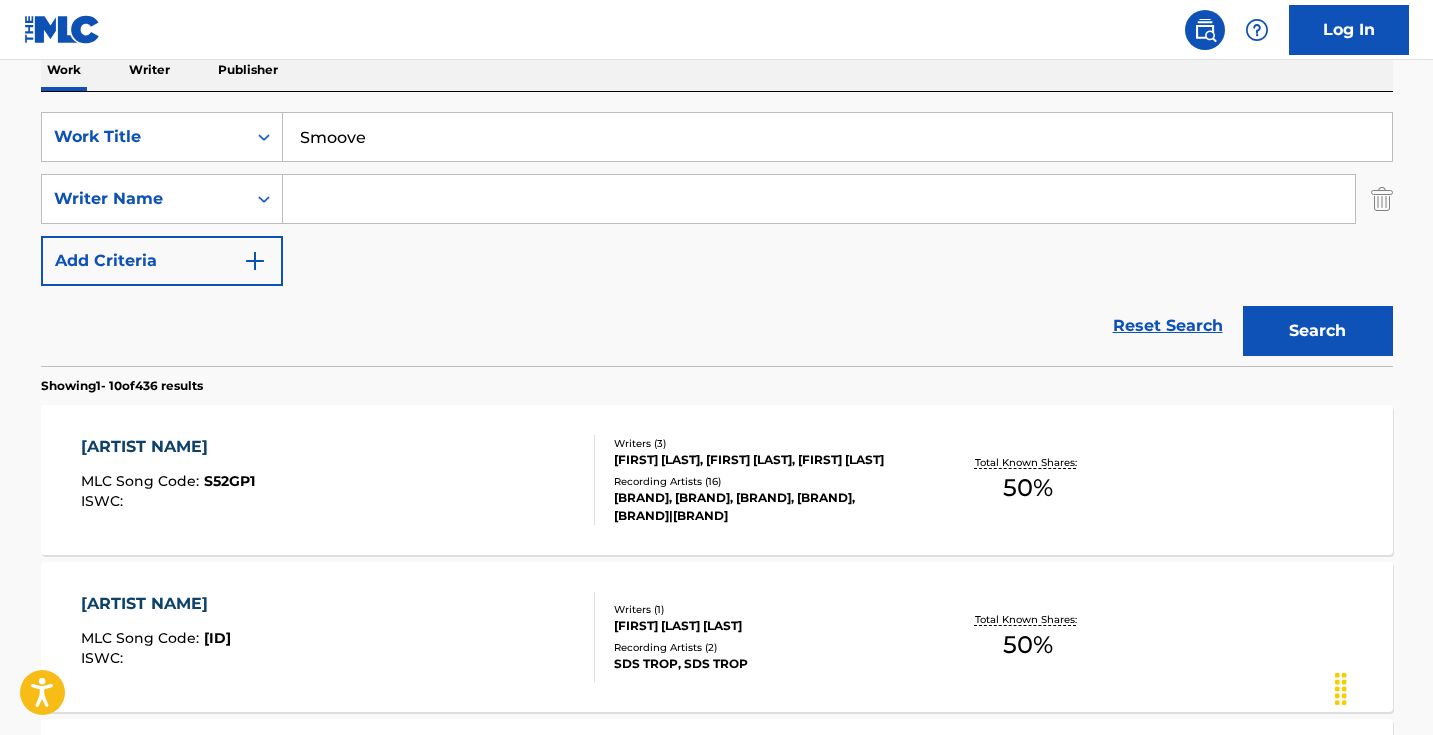 scroll, scrollTop: 347, scrollLeft: 0, axis: vertical 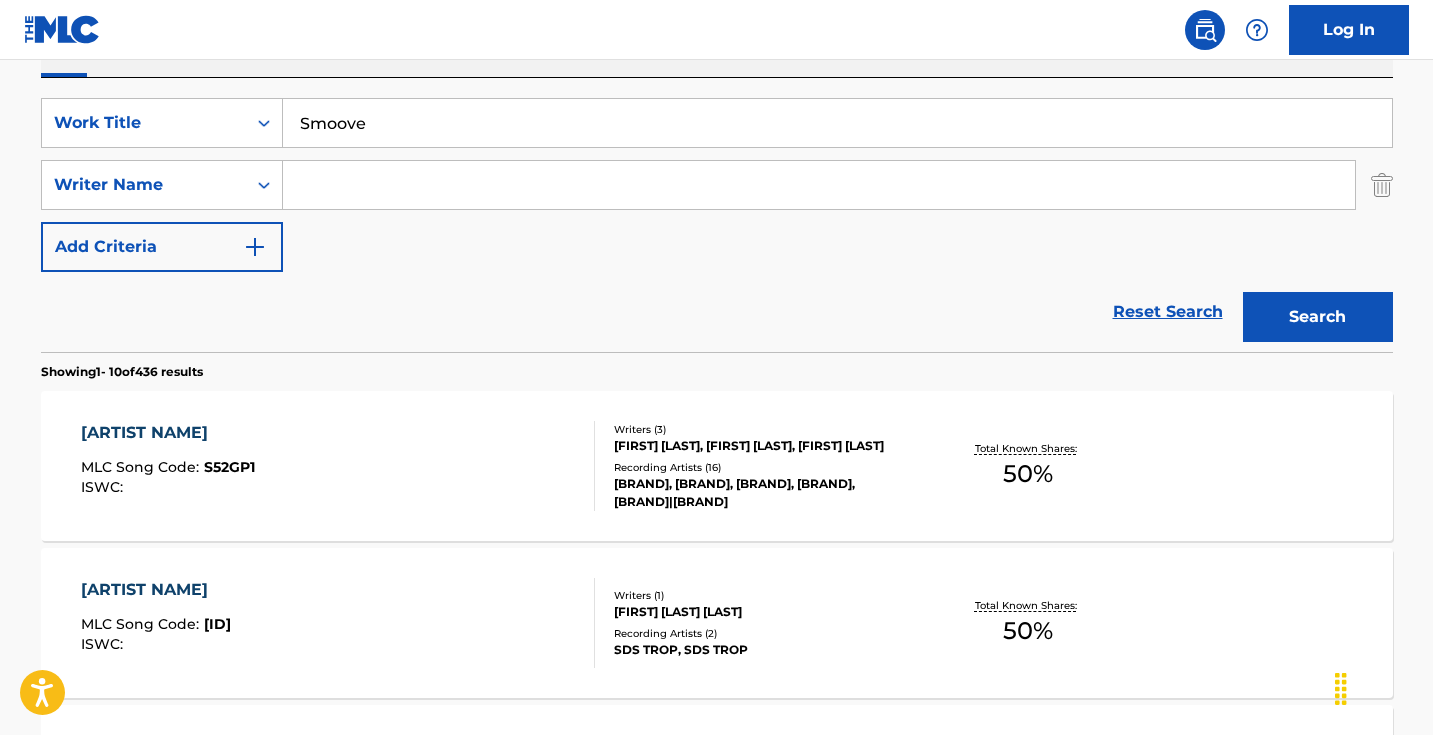 click at bounding box center (819, 185) 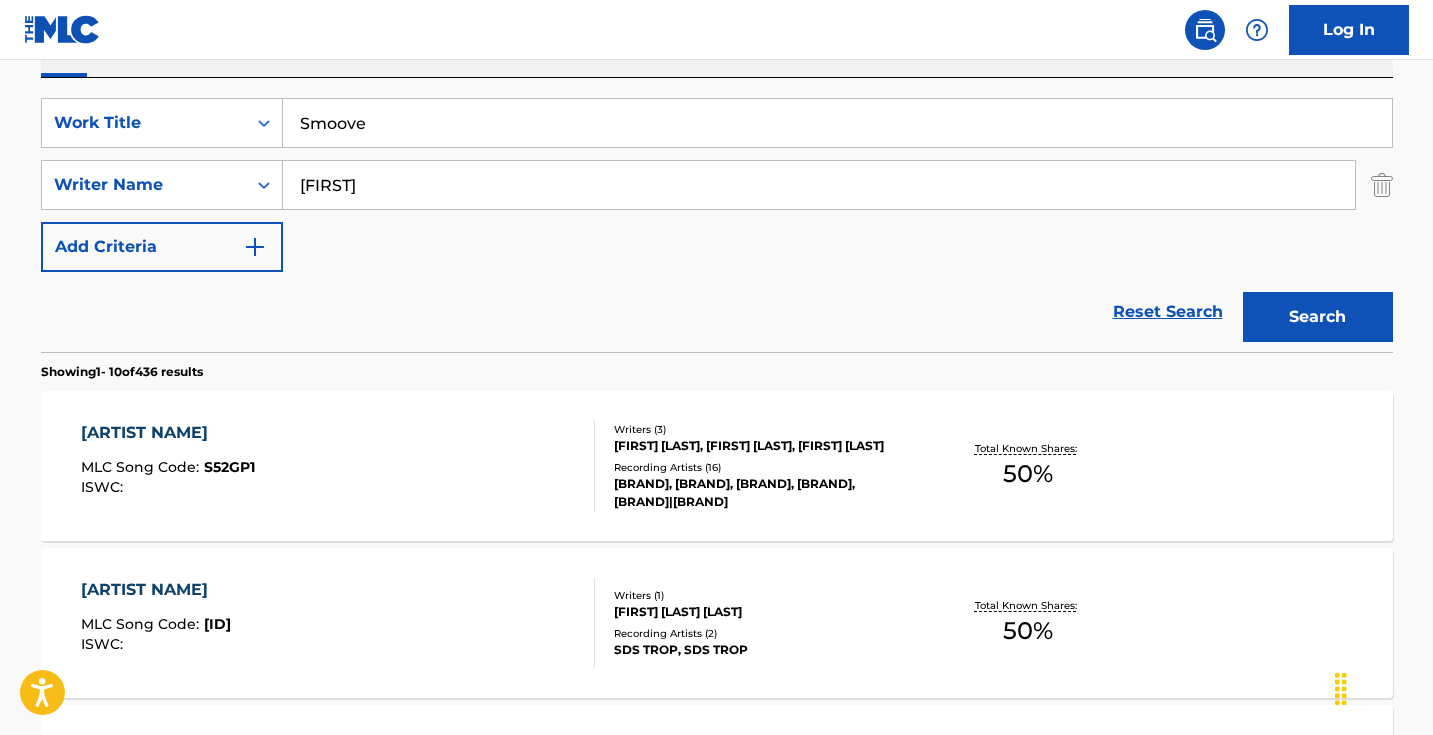 click on "Search" at bounding box center [1318, 317] 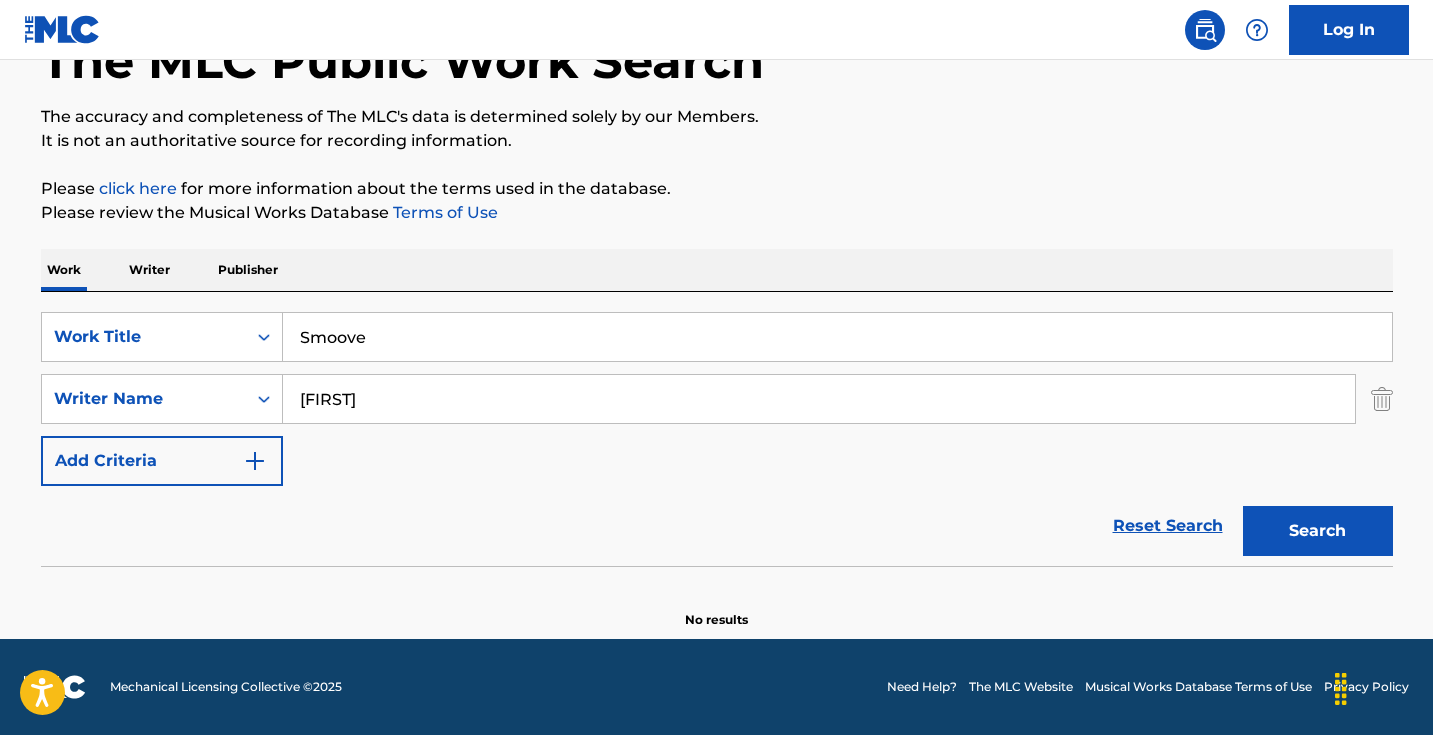 scroll, scrollTop: 133, scrollLeft: 0, axis: vertical 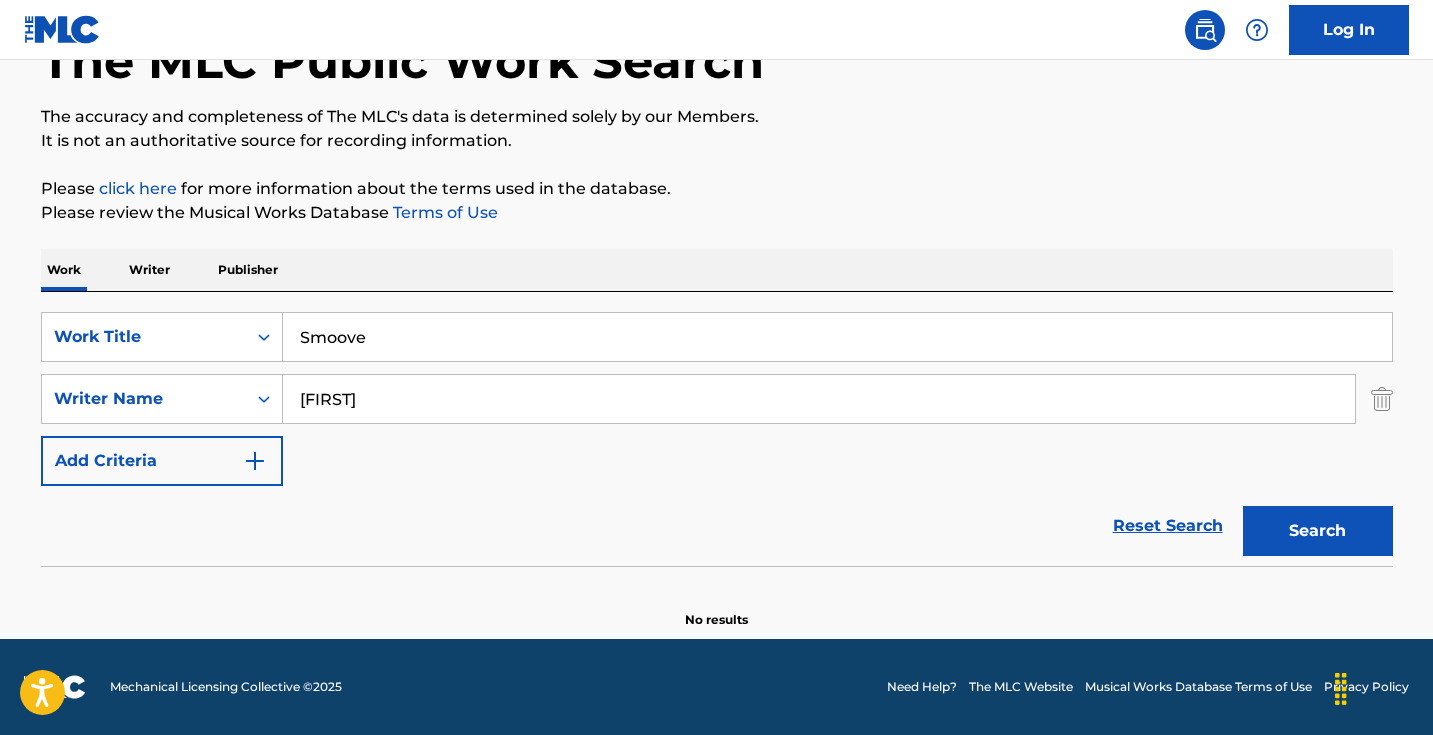 click on "[FIRST]" at bounding box center [819, 399] 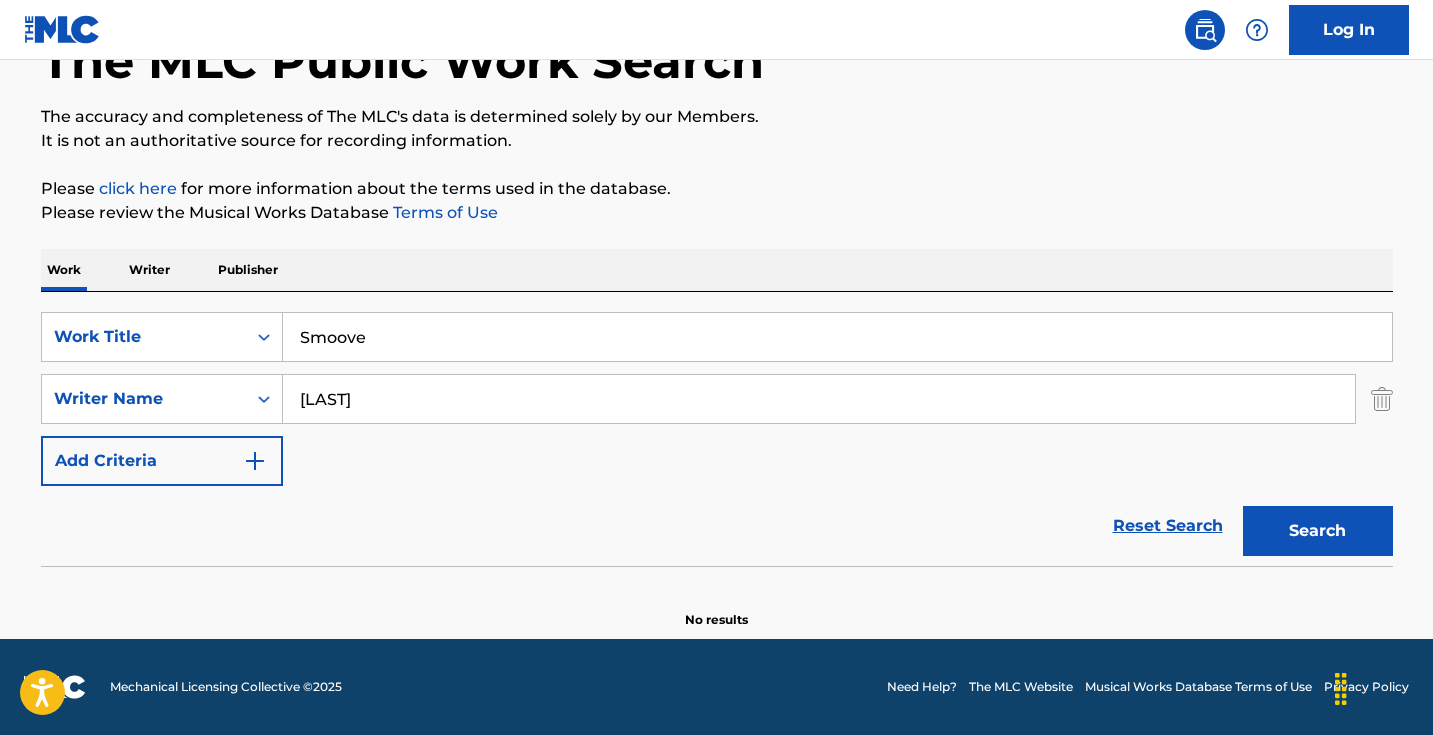 click on "Search" at bounding box center (1318, 531) 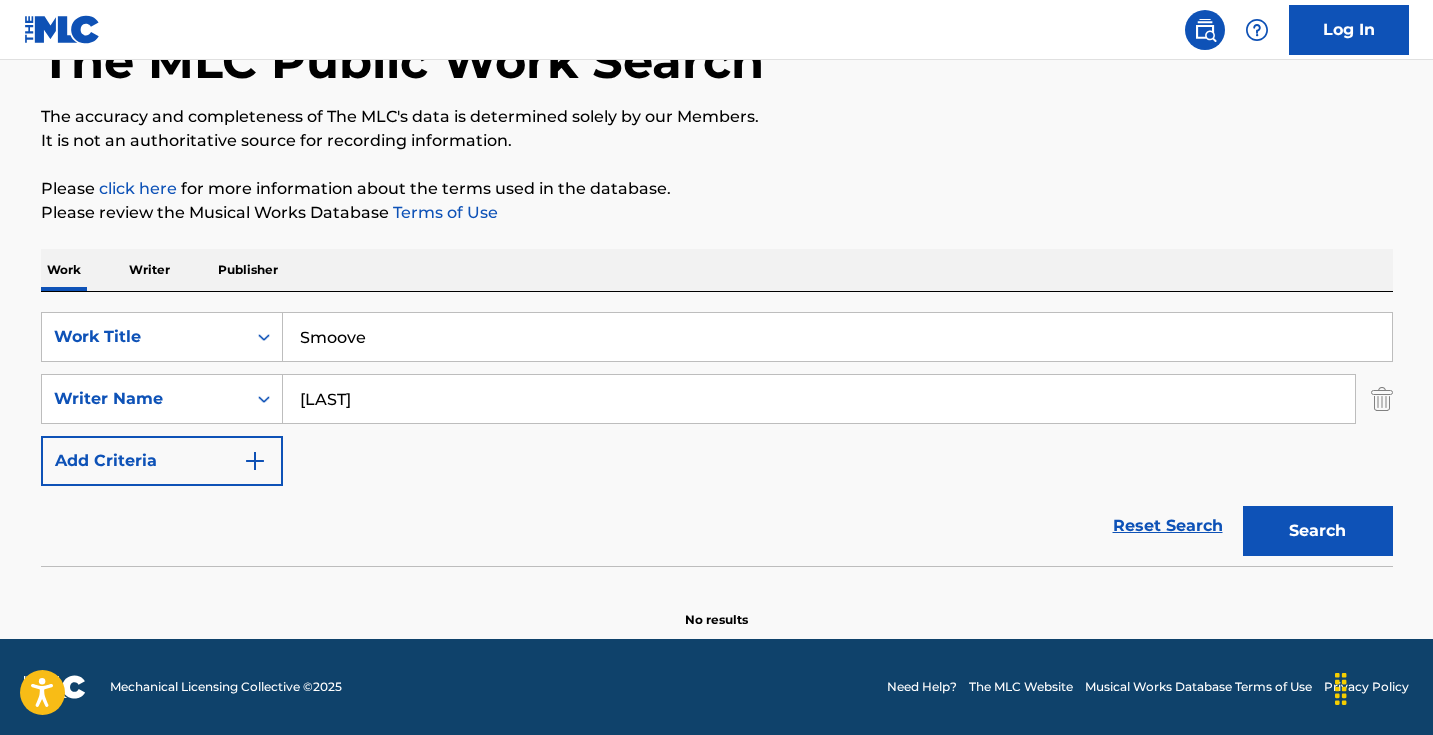 click on "[LAST]" at bounding box center [819, 399] 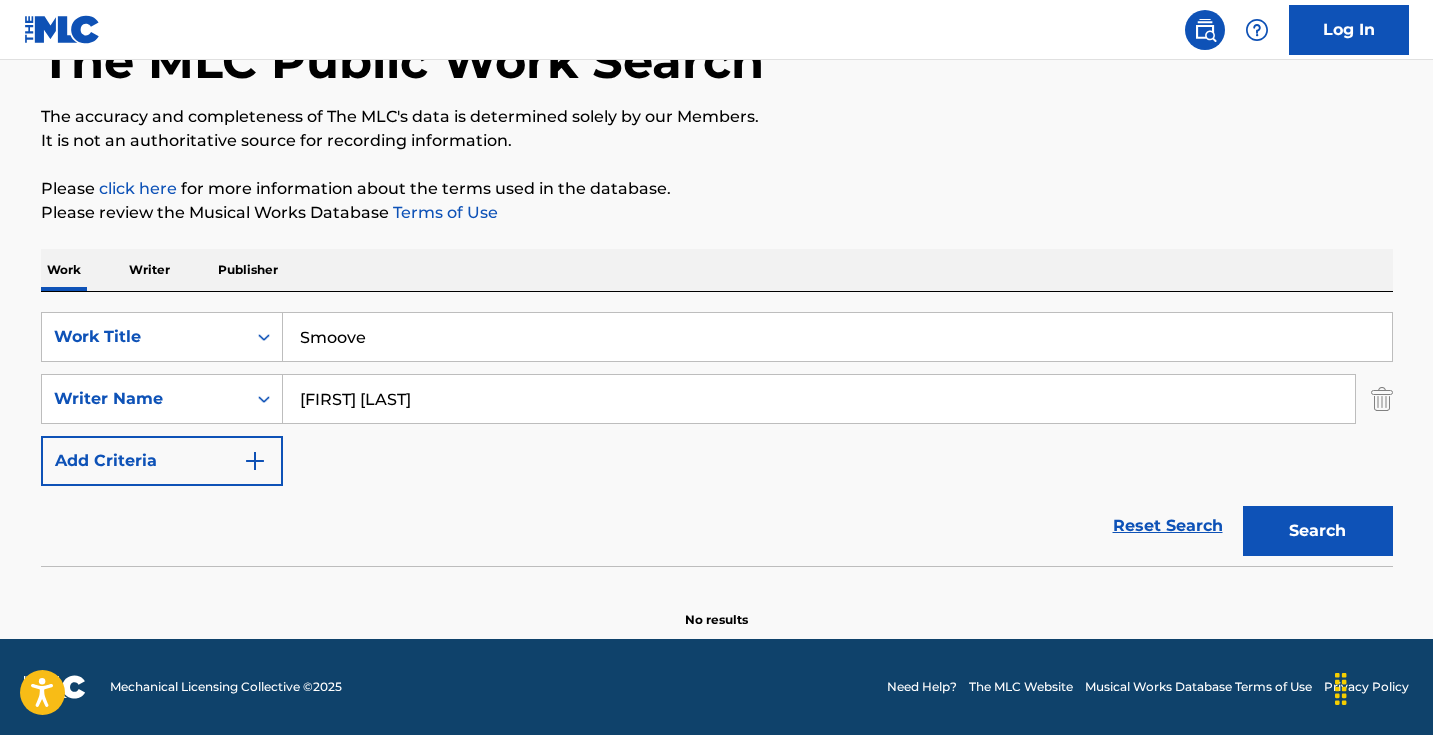 type on "[FIRST] [LAST]" 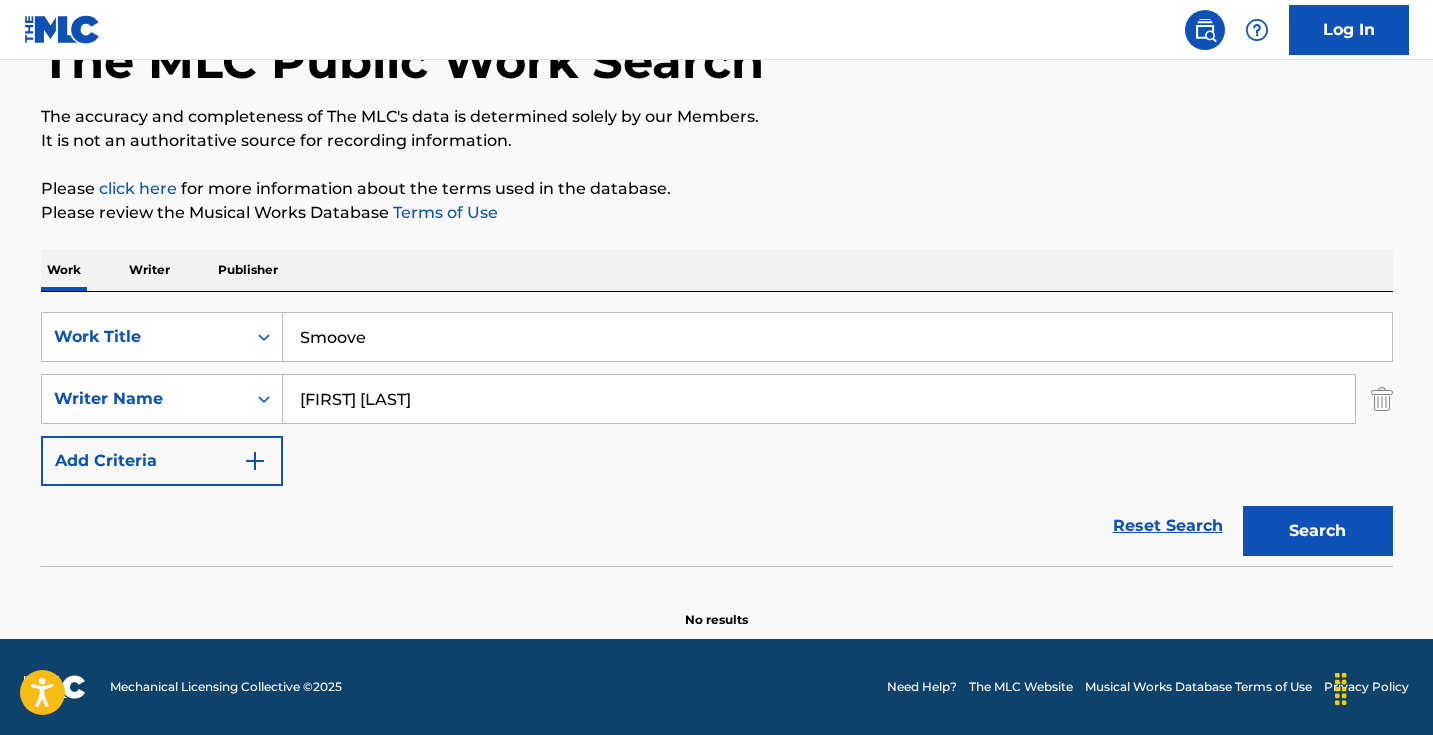 click on "Smoove" at bounding box center (837, 337) 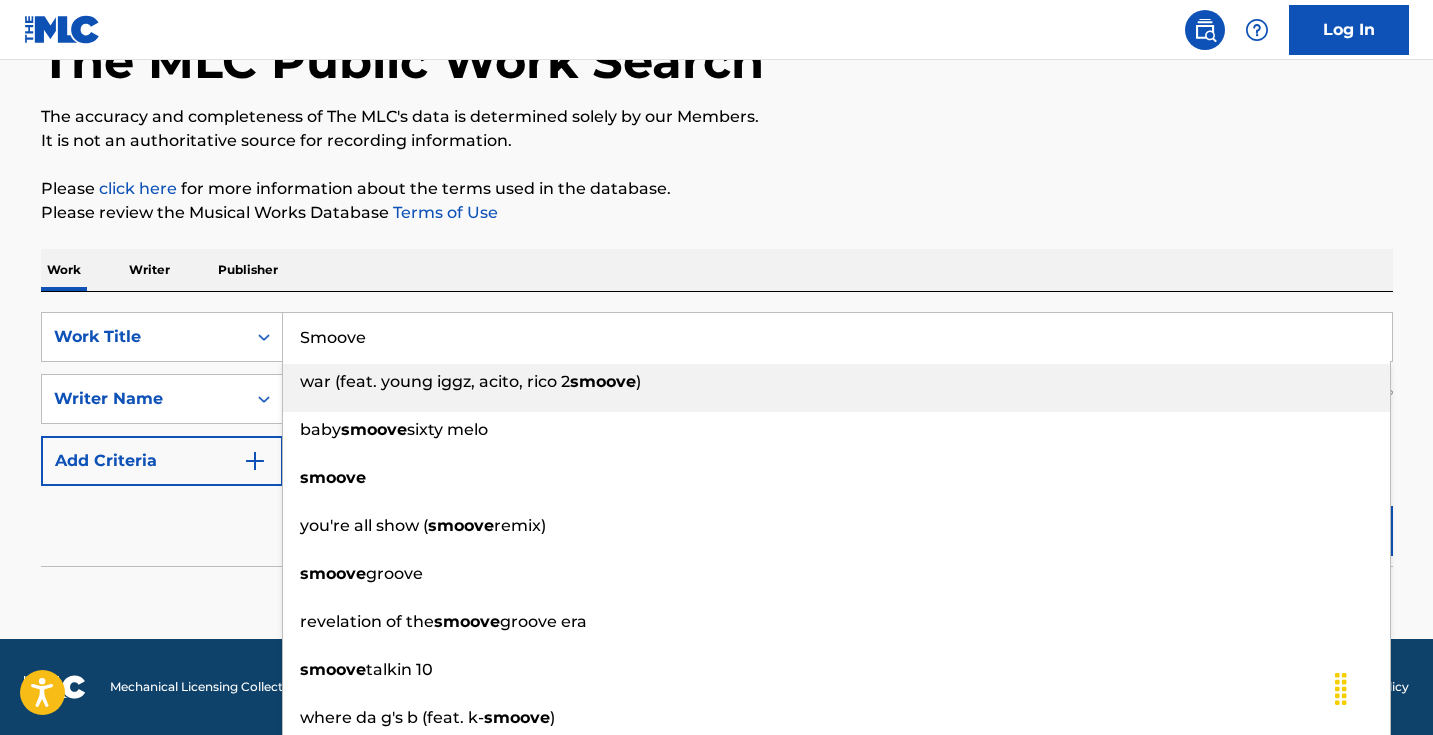 paste on "Inkomplet" 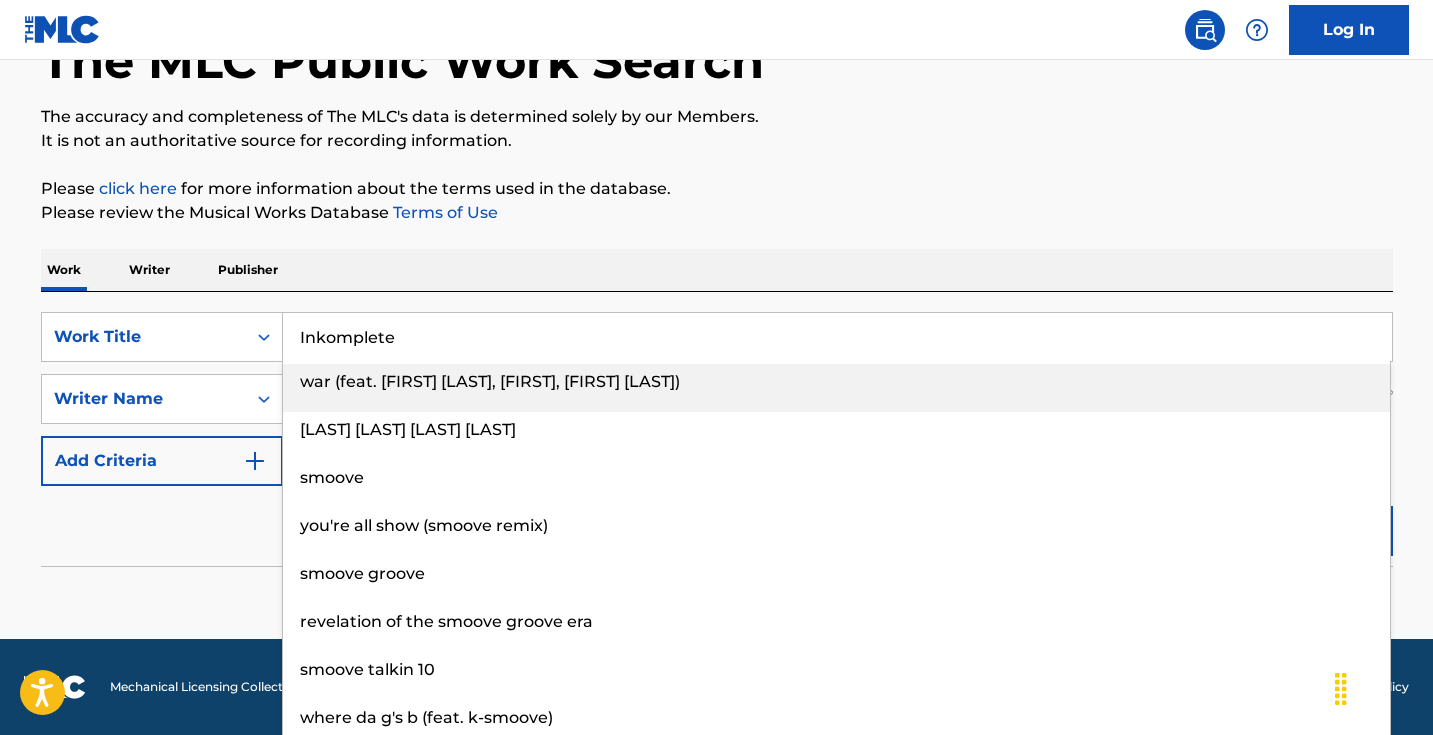 type on "Inkomplete" 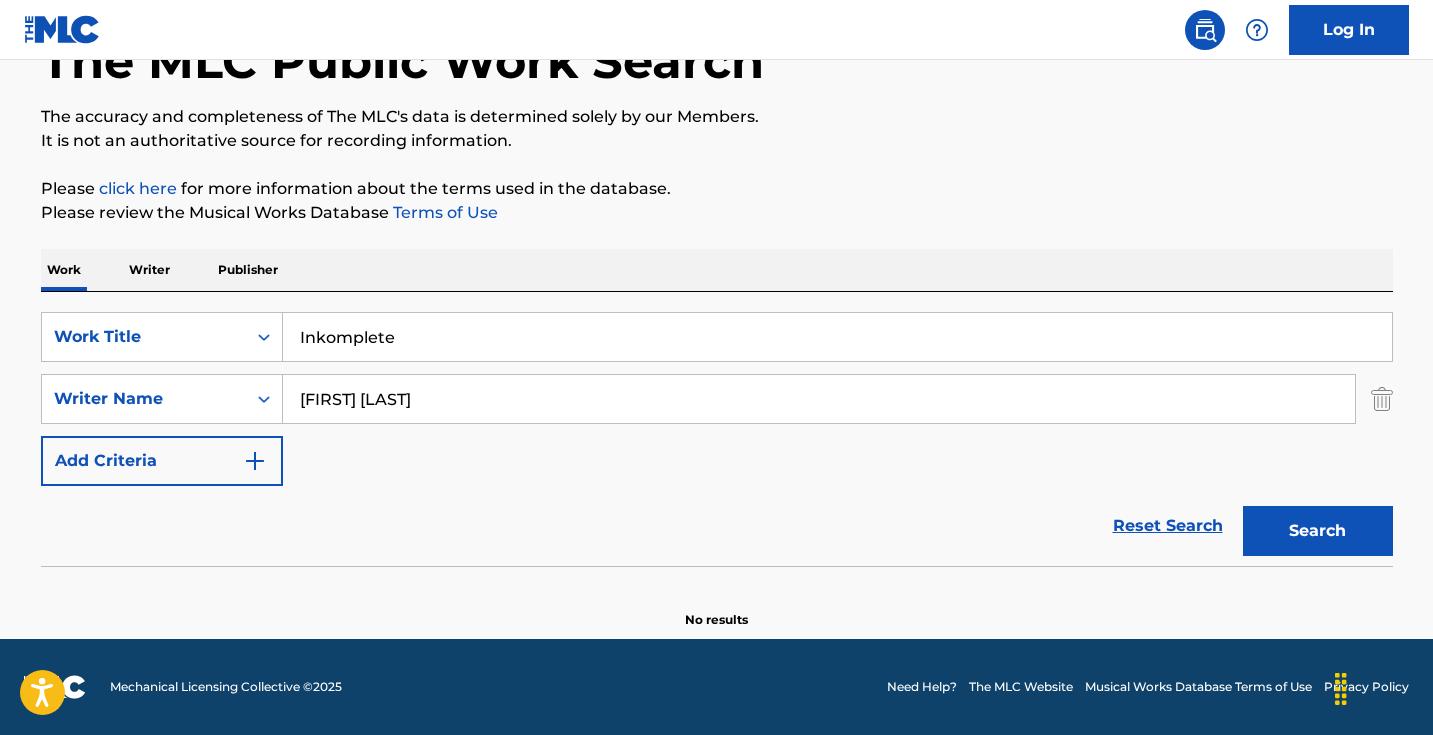 click on "Search" at bounding box center [1318, 531] 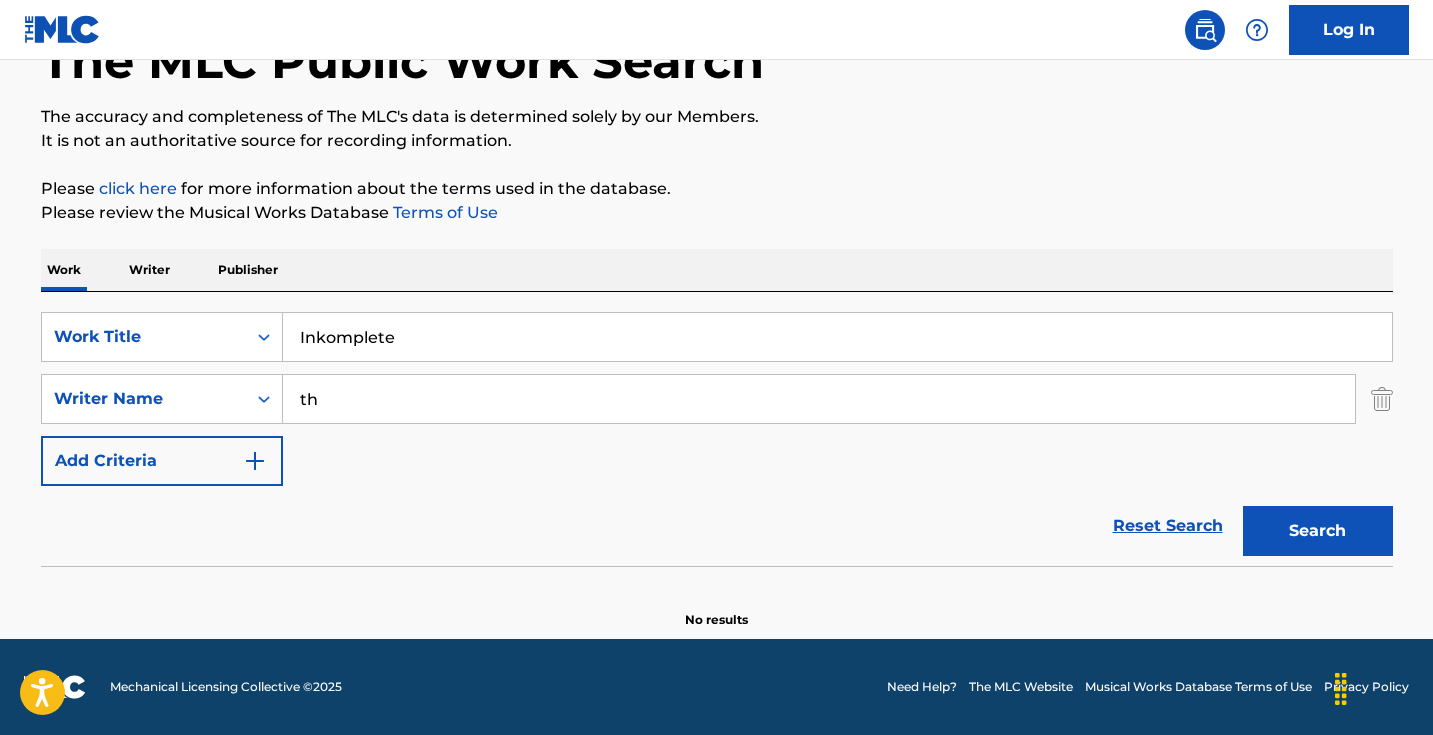 type on "t" 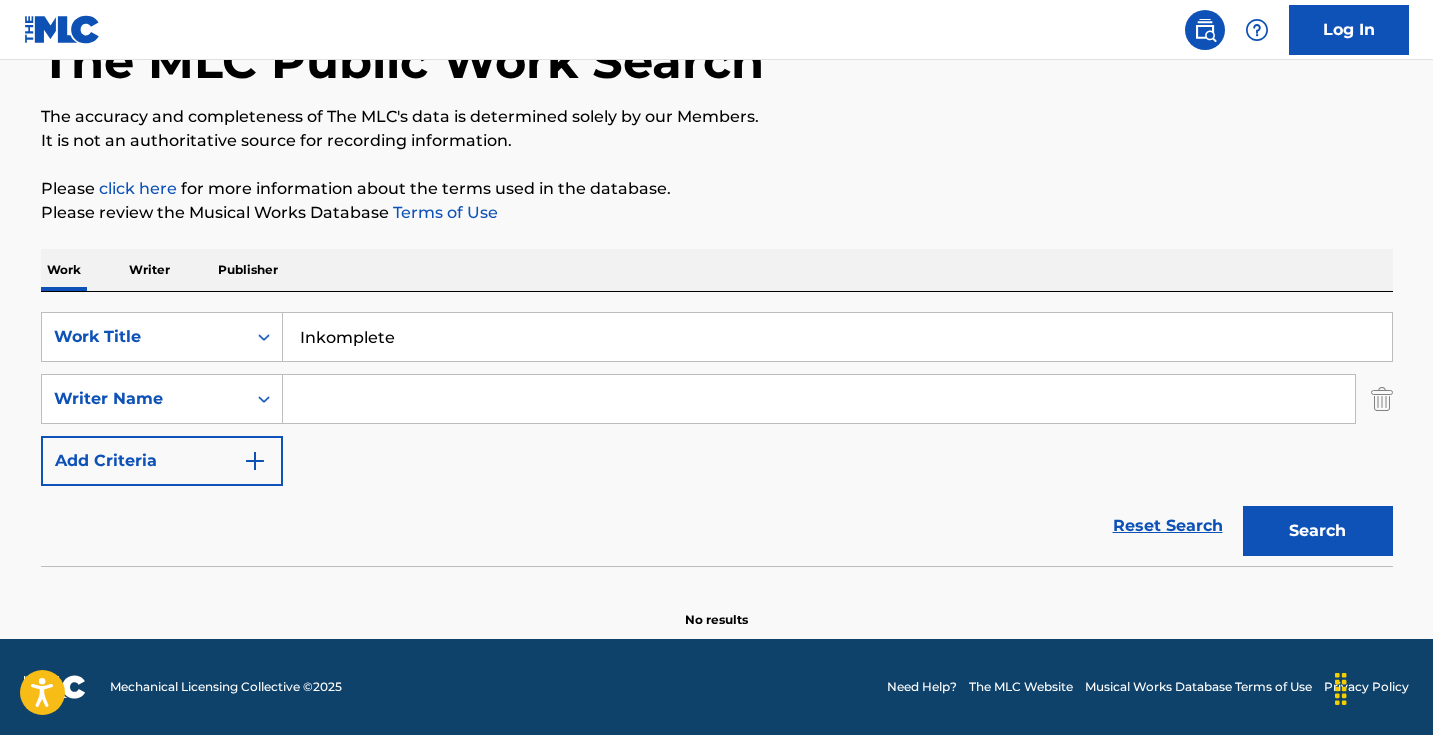 type 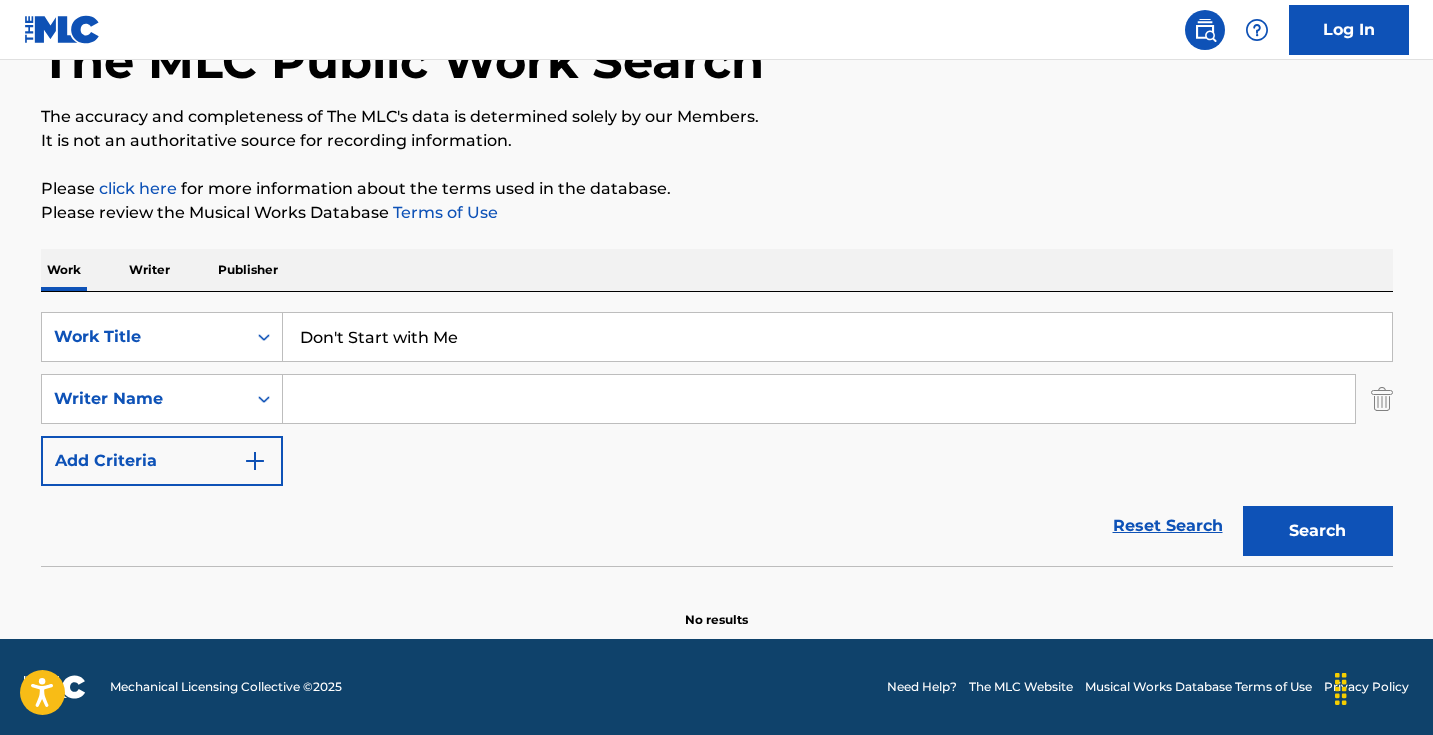 type on "Don't Start with Me" 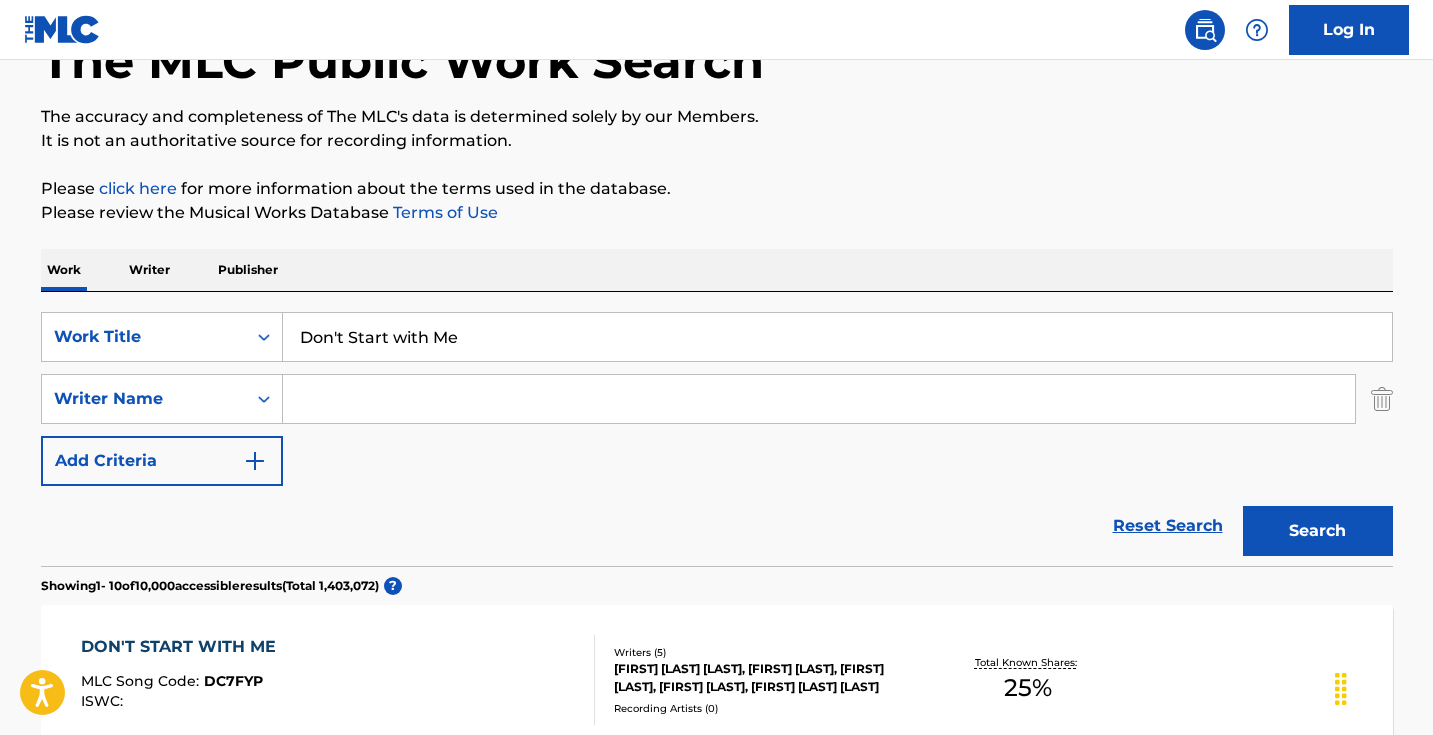 click at bounding box center (819, 399) 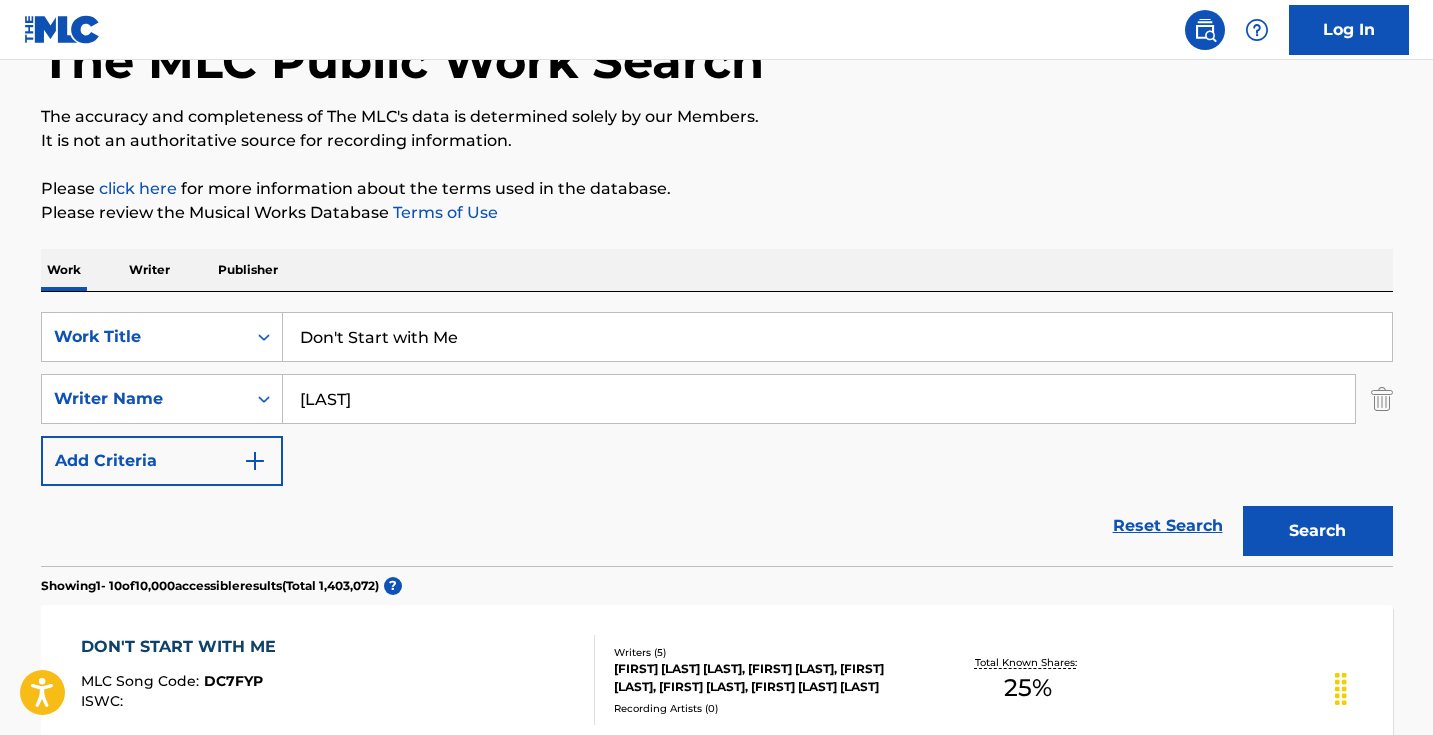 click on "Search" at bounding box center (1318, 531) 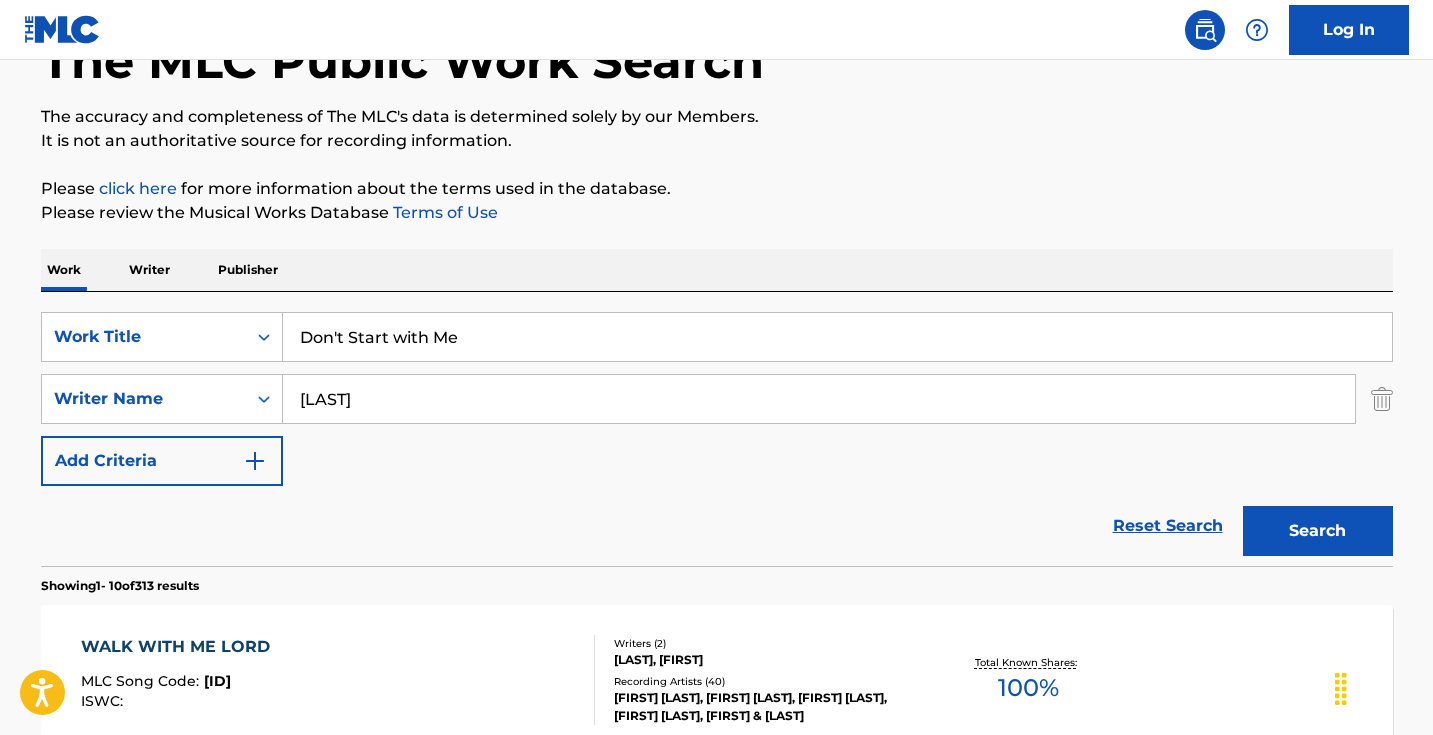 scroll, scrollTop: 248, scrollLeft: 0, axis: vertical 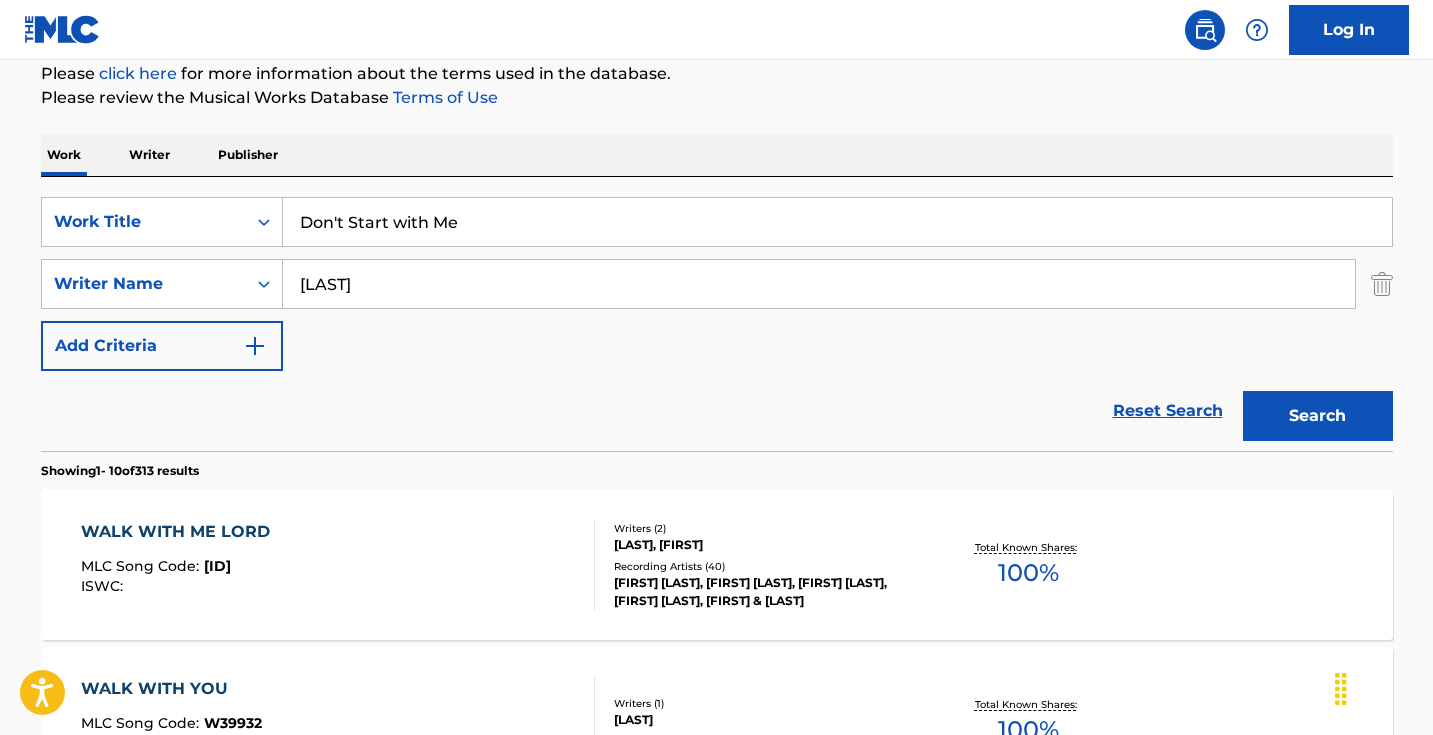 click on "Work Title [LAST] [LAST] [LAST] Writer Name [LAST] Add Criteria" at bounding box center [717, 284] 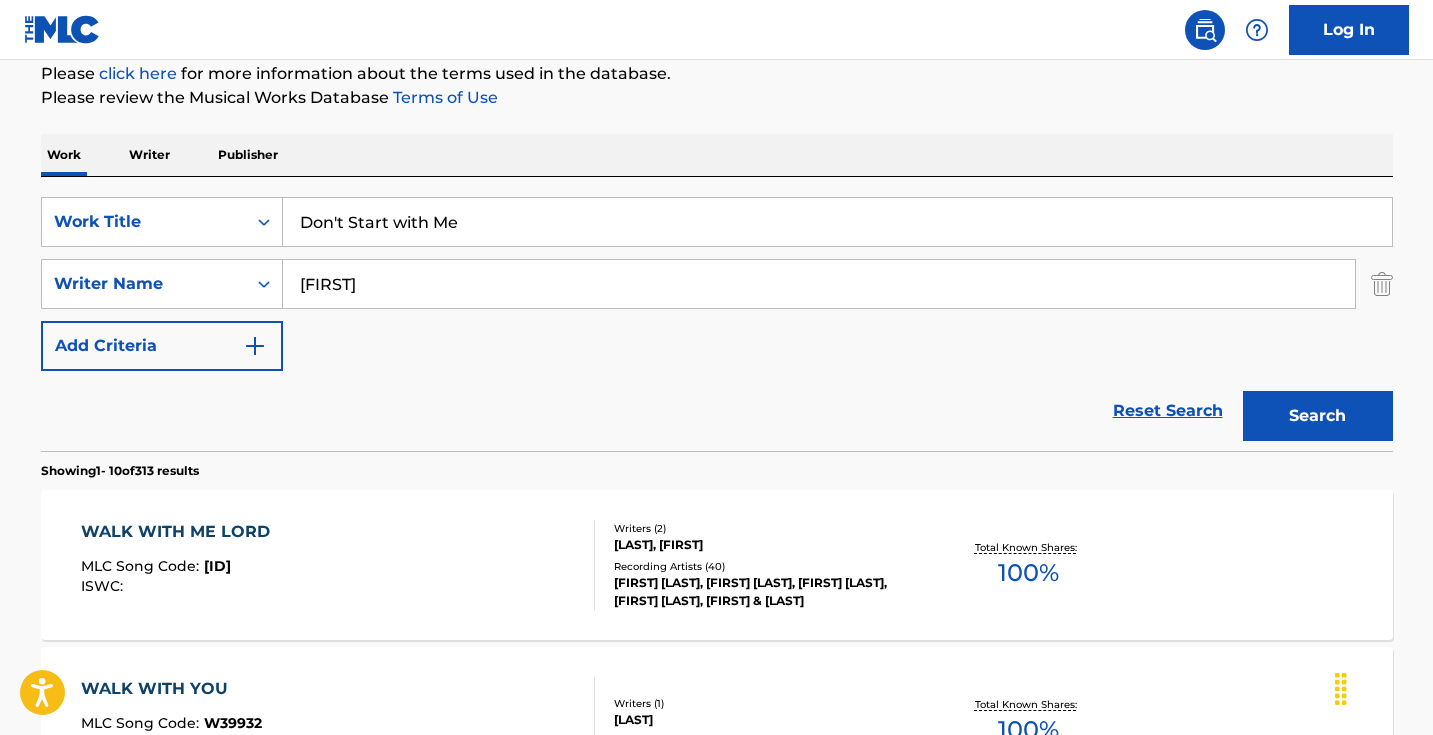 click on "Search" at bounding box center [1318, 416] 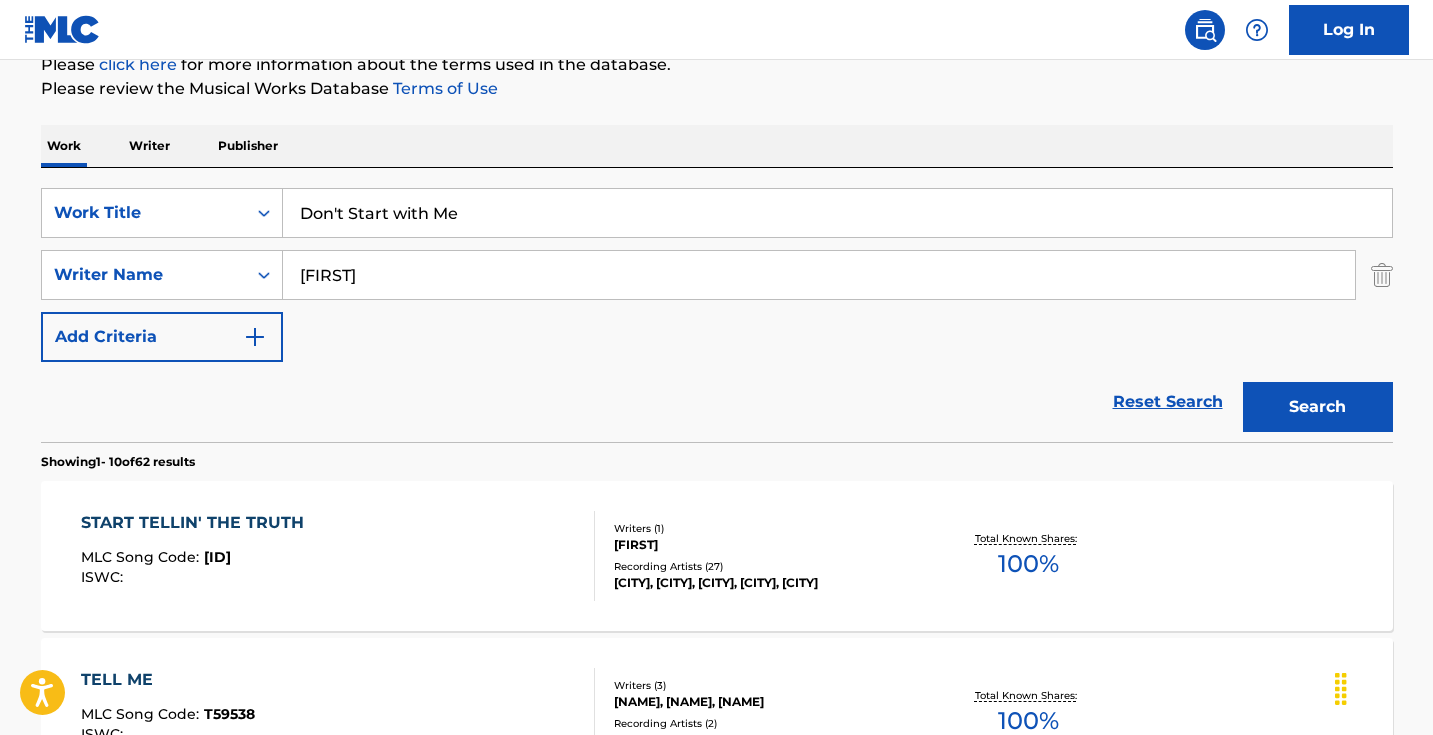 scroll, scrollTop: 208, scrollLeft: 0, axis: vertical 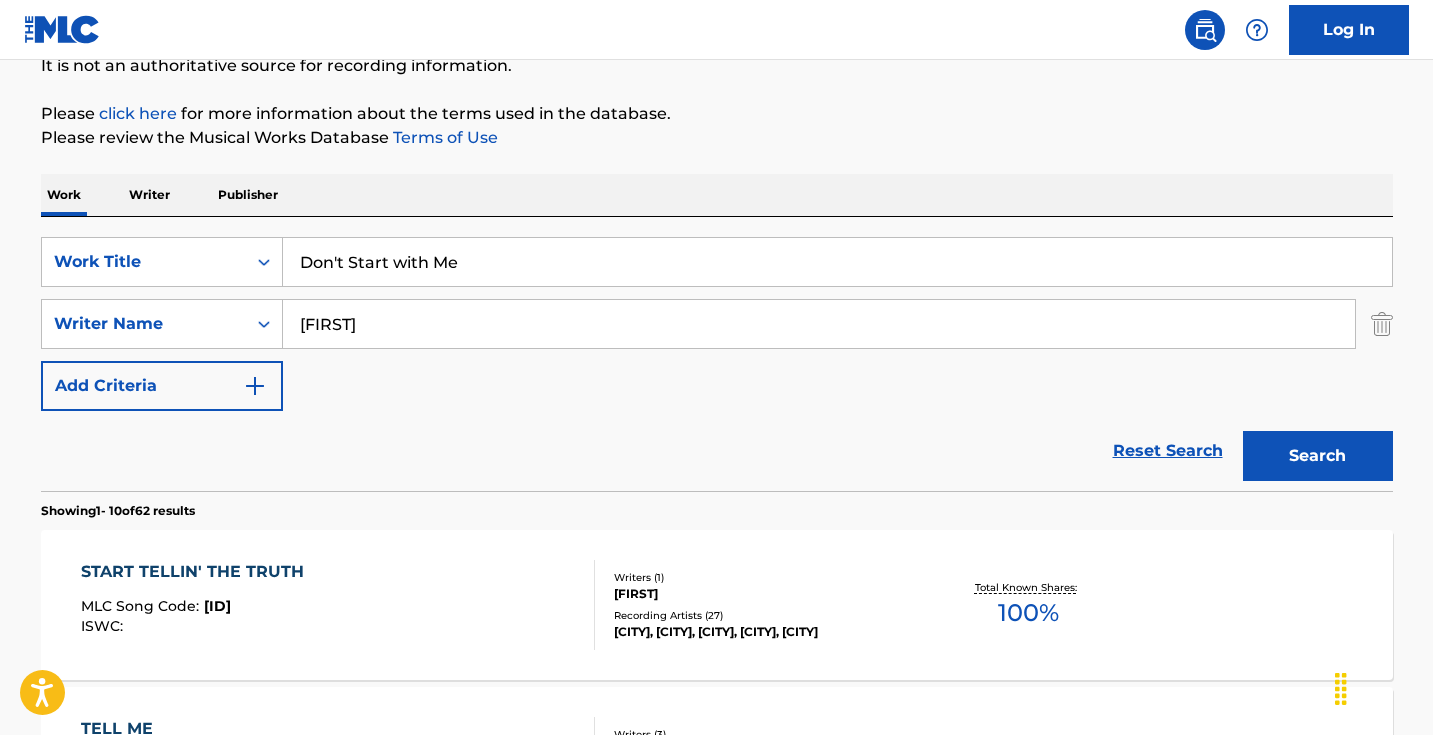 click on "[FIRST]" at bounding box center [819, 324] 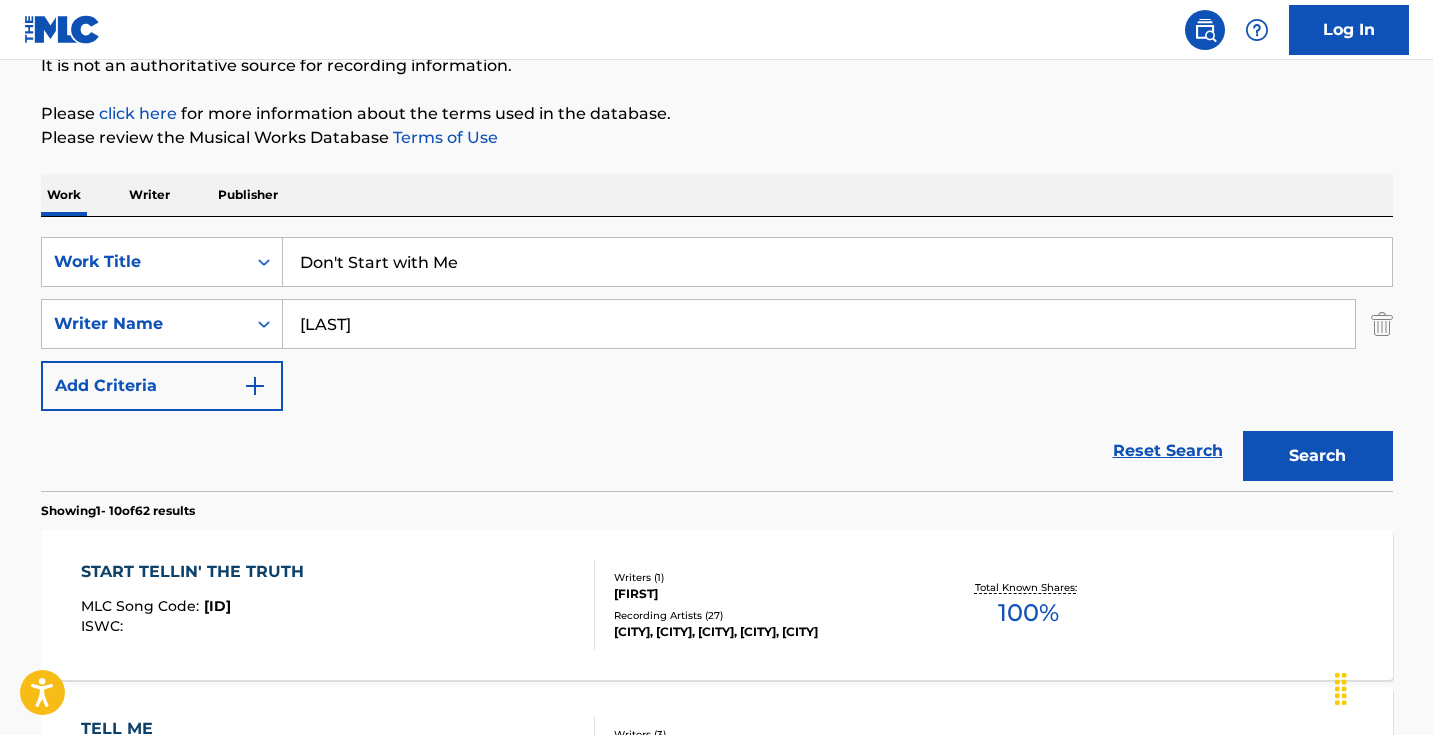 click on "Search" at bounding box center [1318, 456] 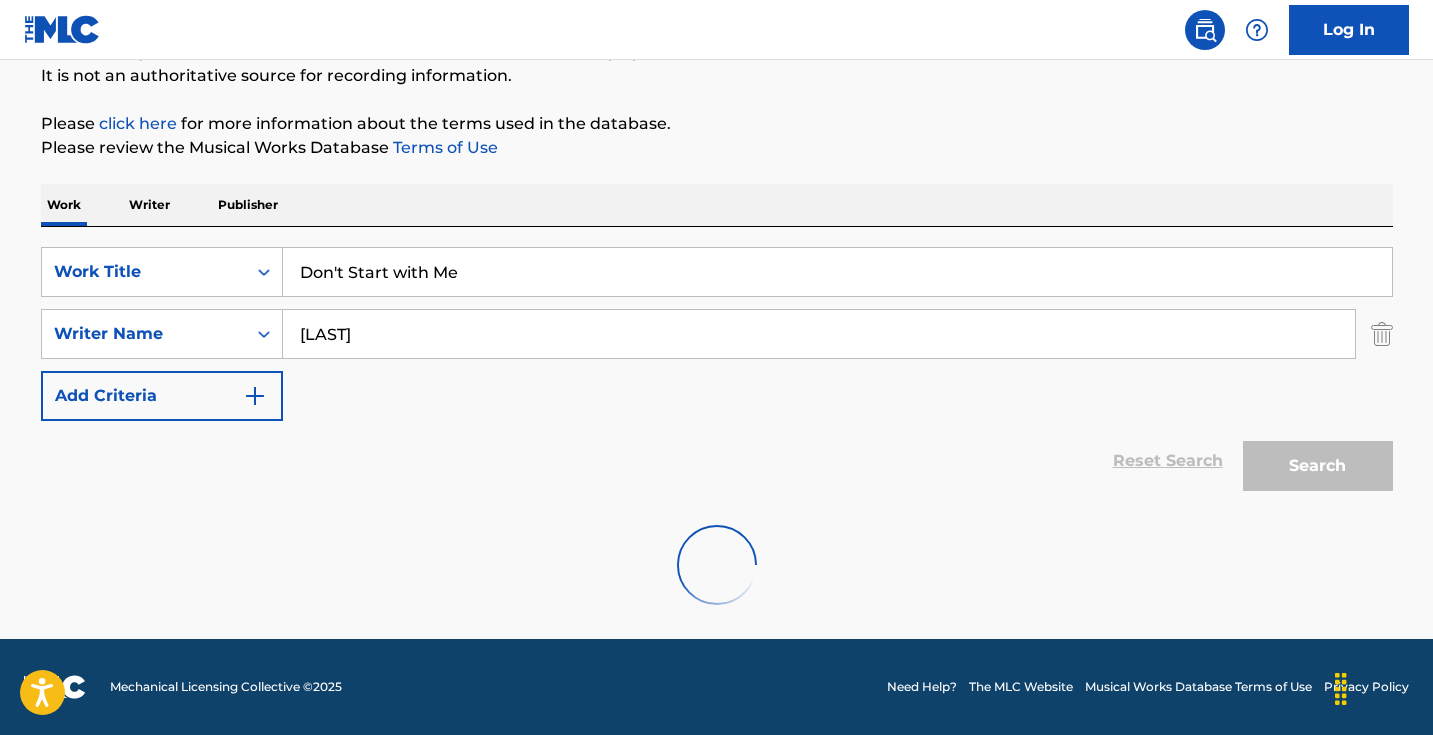 scroll, scrollTop: 198, scrollLeft: 0, axis: vertical 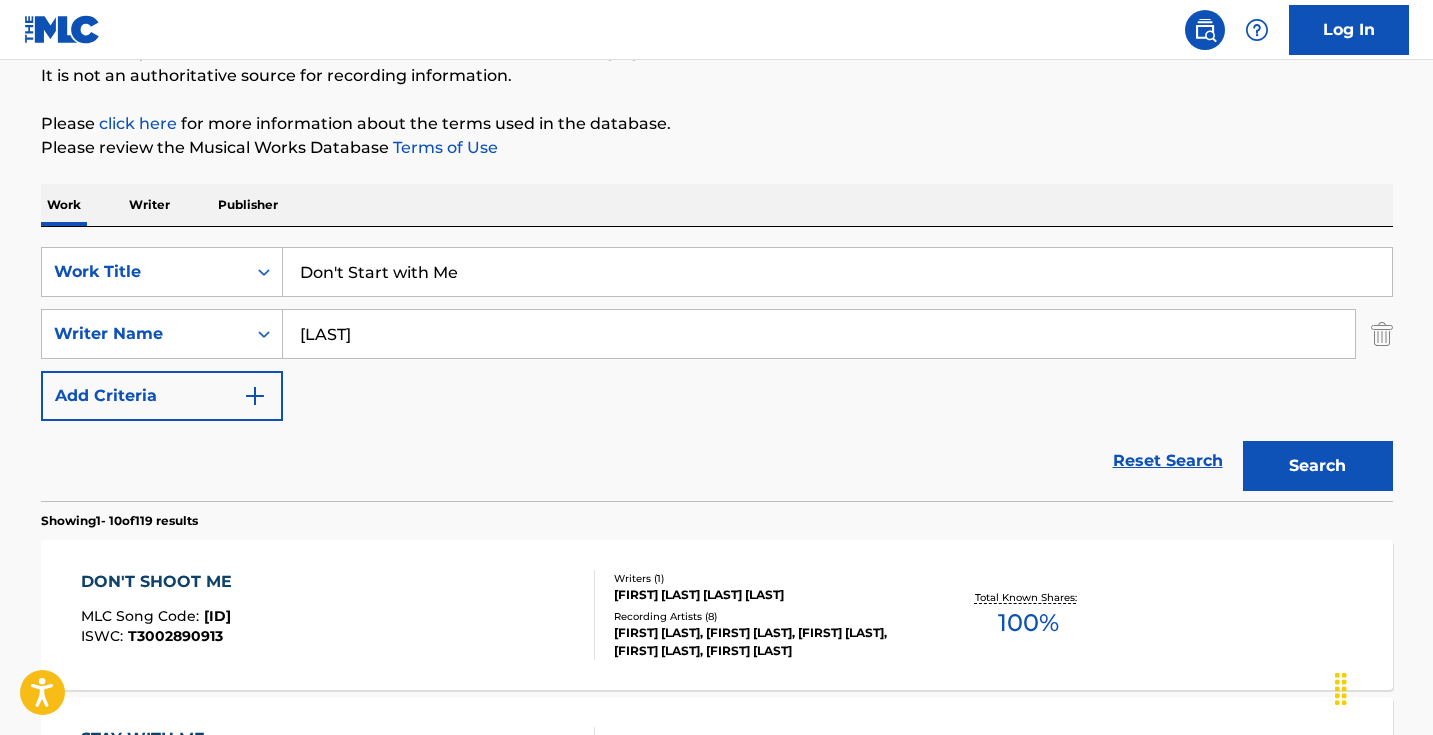 click on "[LAST]" at bounding box center [819, 334] 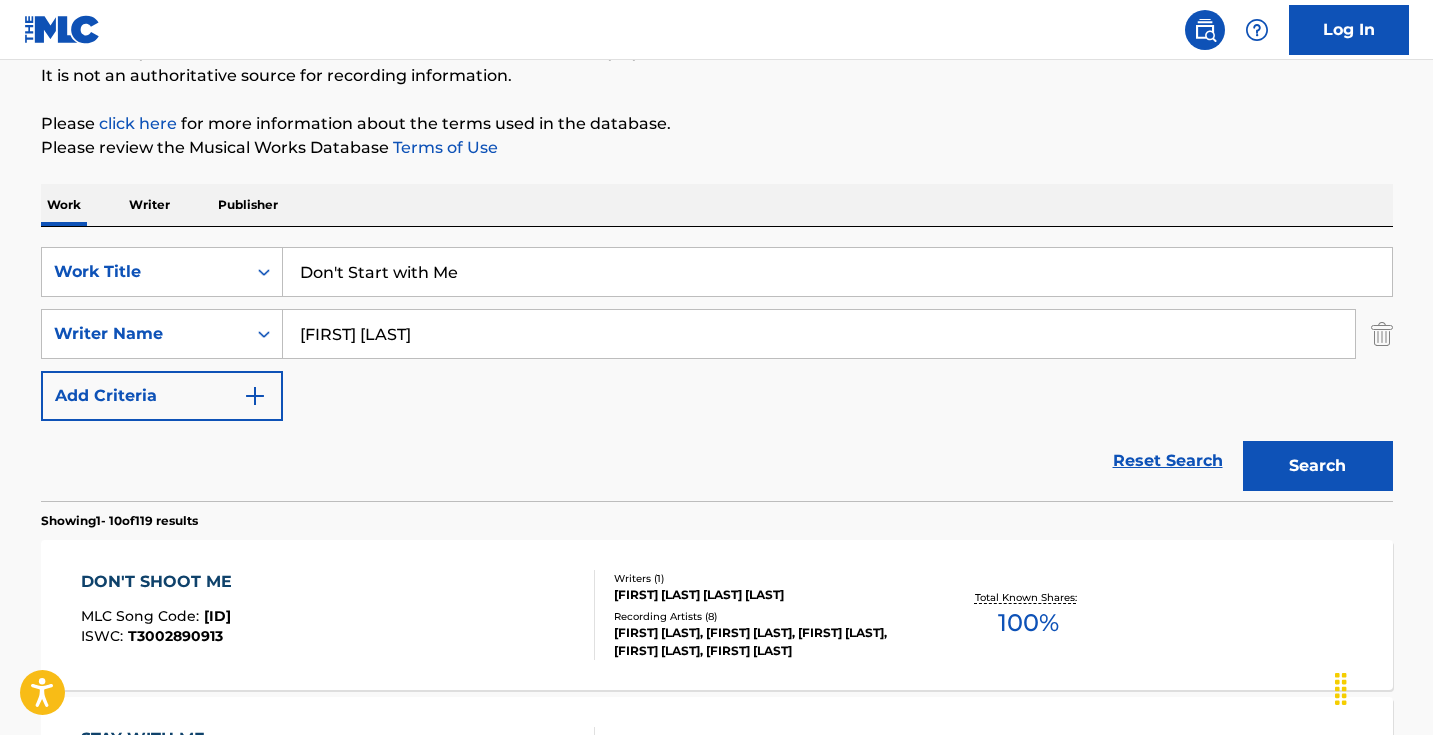 type on "[FIRST] [LAST]" 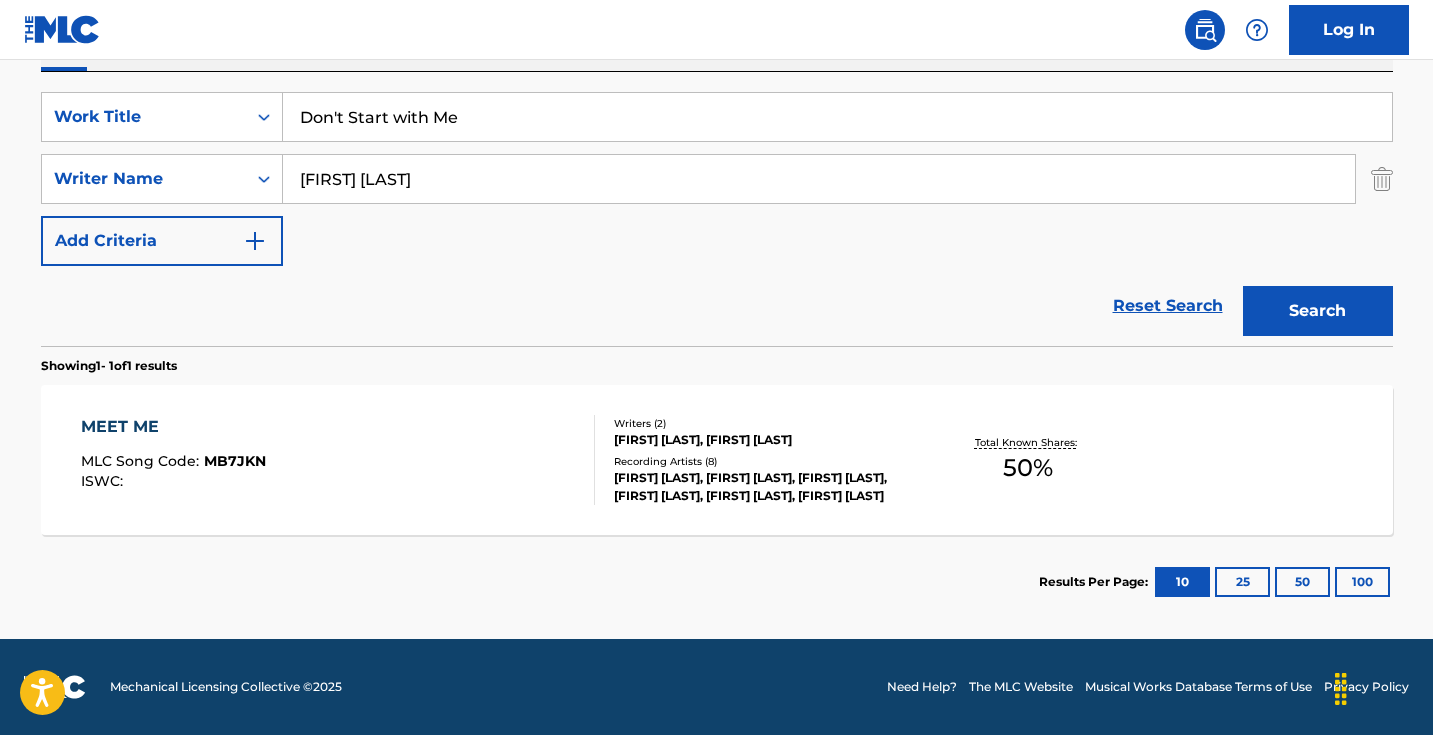 scroll, scrollTop: 353, scrollLeft: 0, axis: vertical 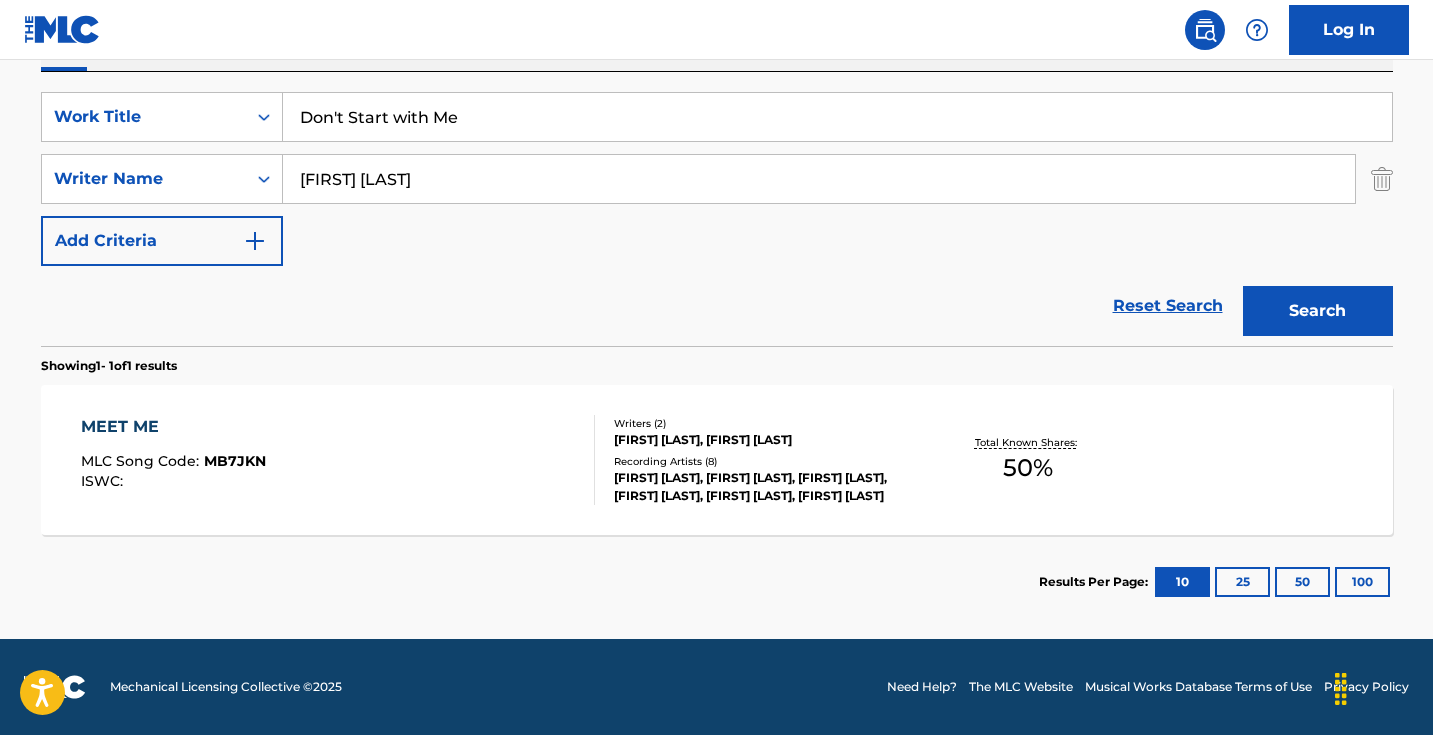 click on "Don't Start with Me" at bounding box center [837, 117] 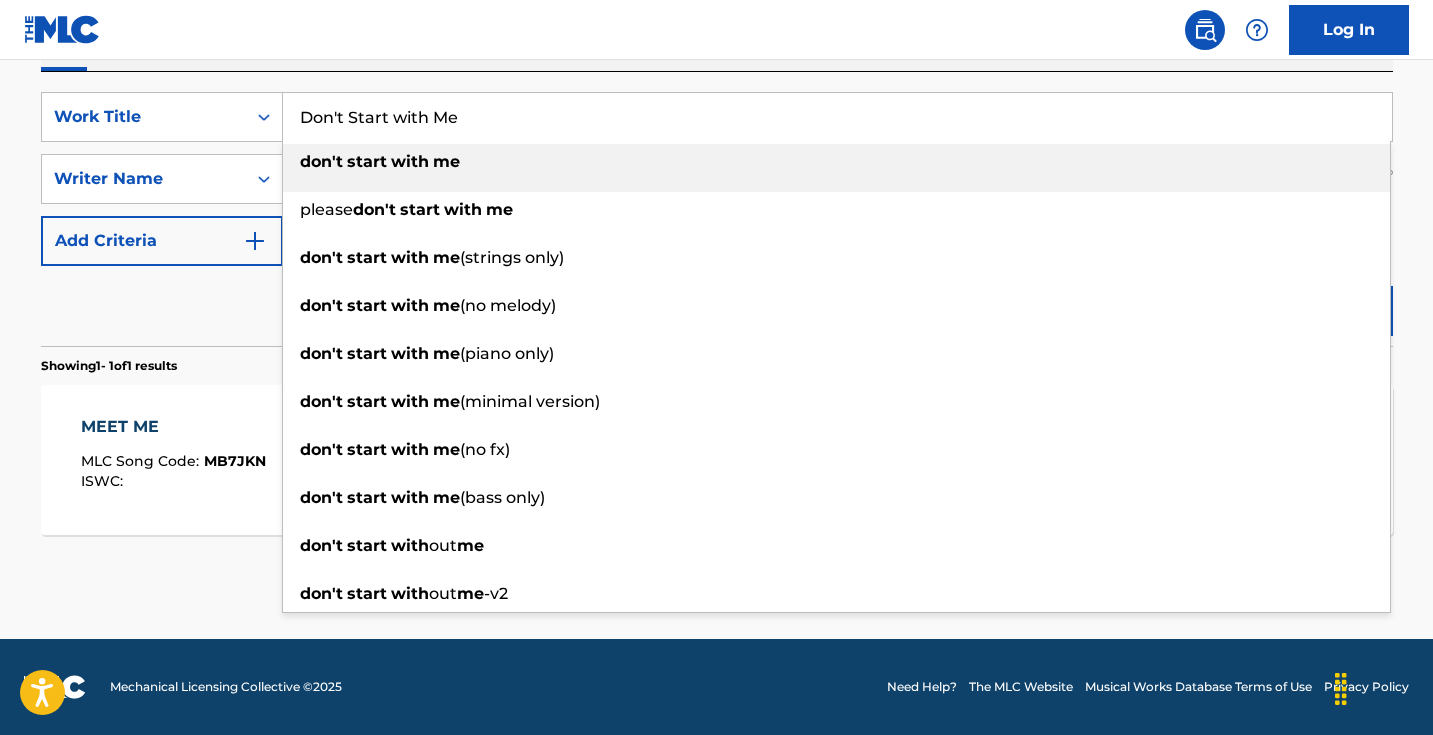 click on "Don't Start with Me" at bounding box center [837, 117] 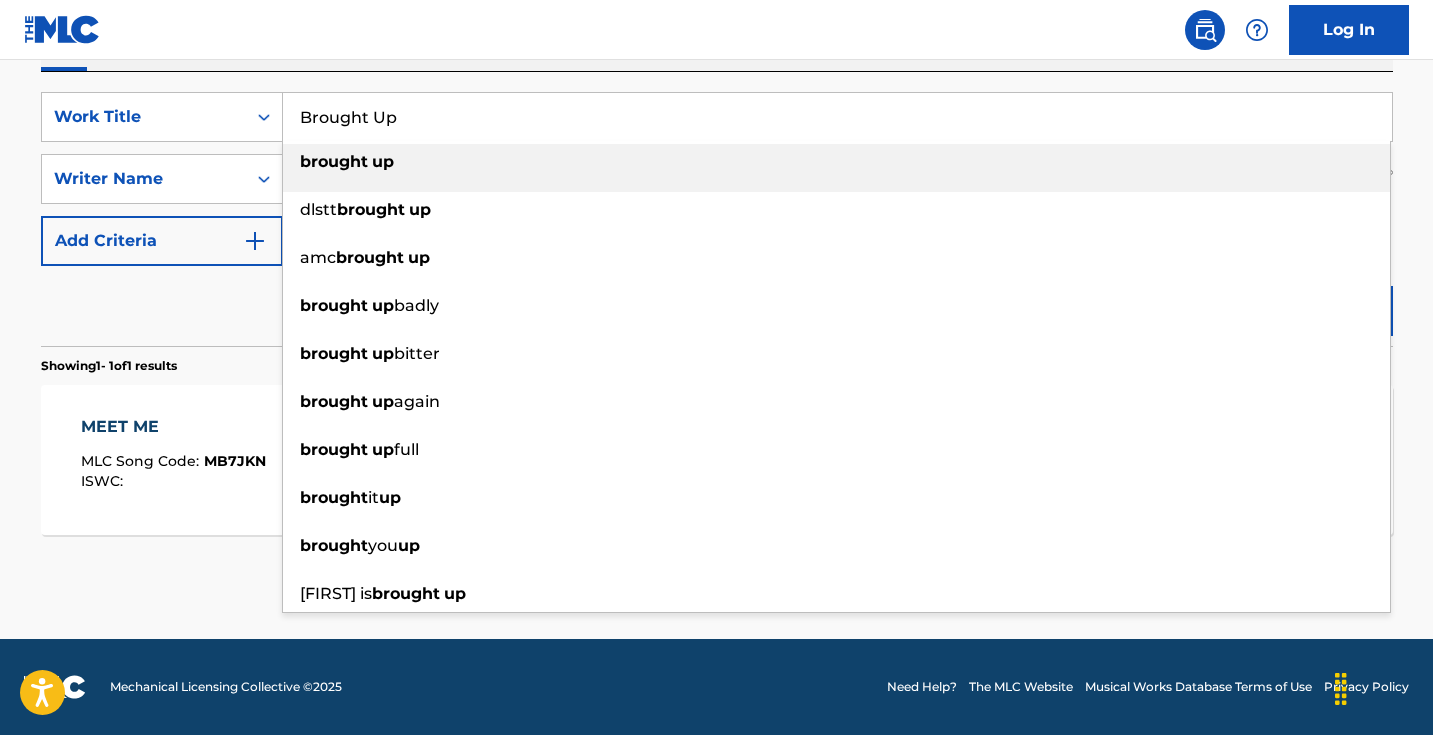 type on "Brought Up" 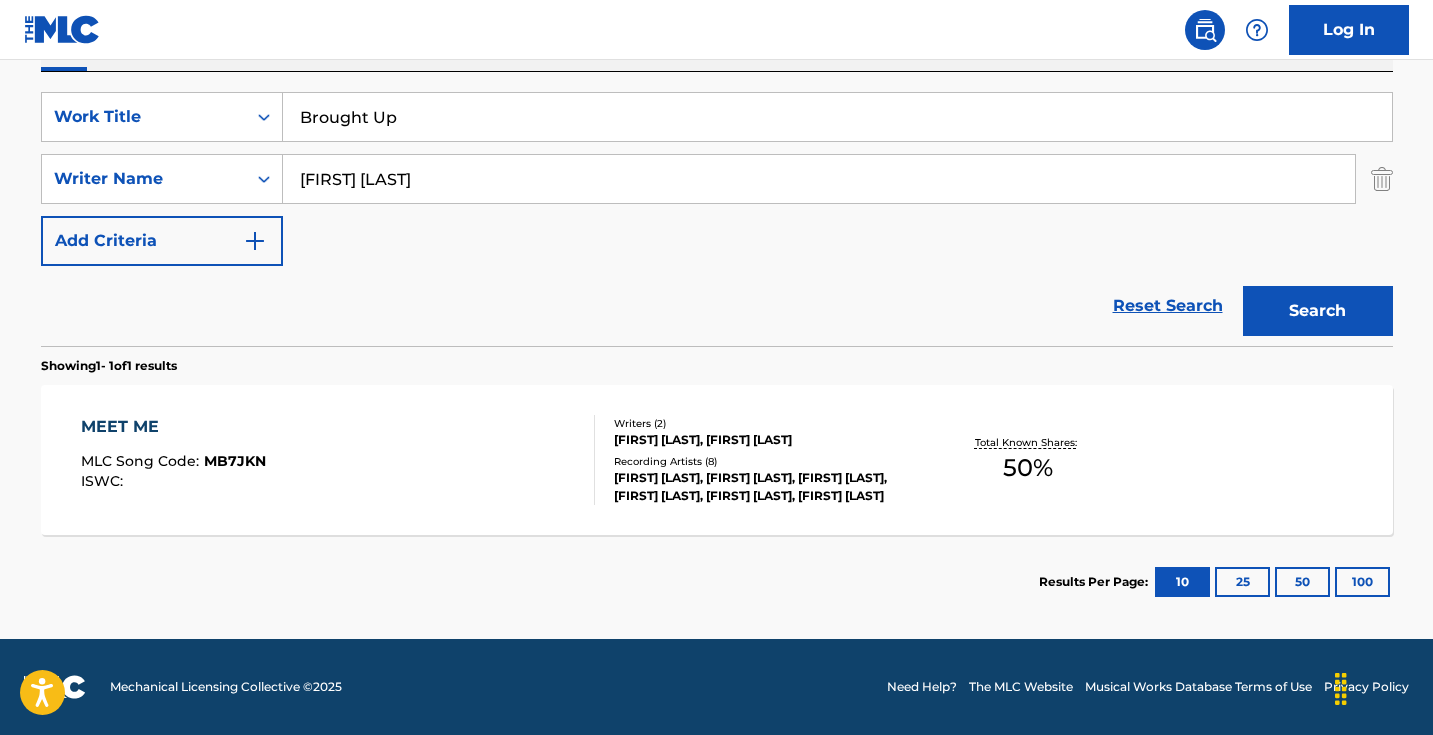 click on "Search" at bounding box center [1318, 311] 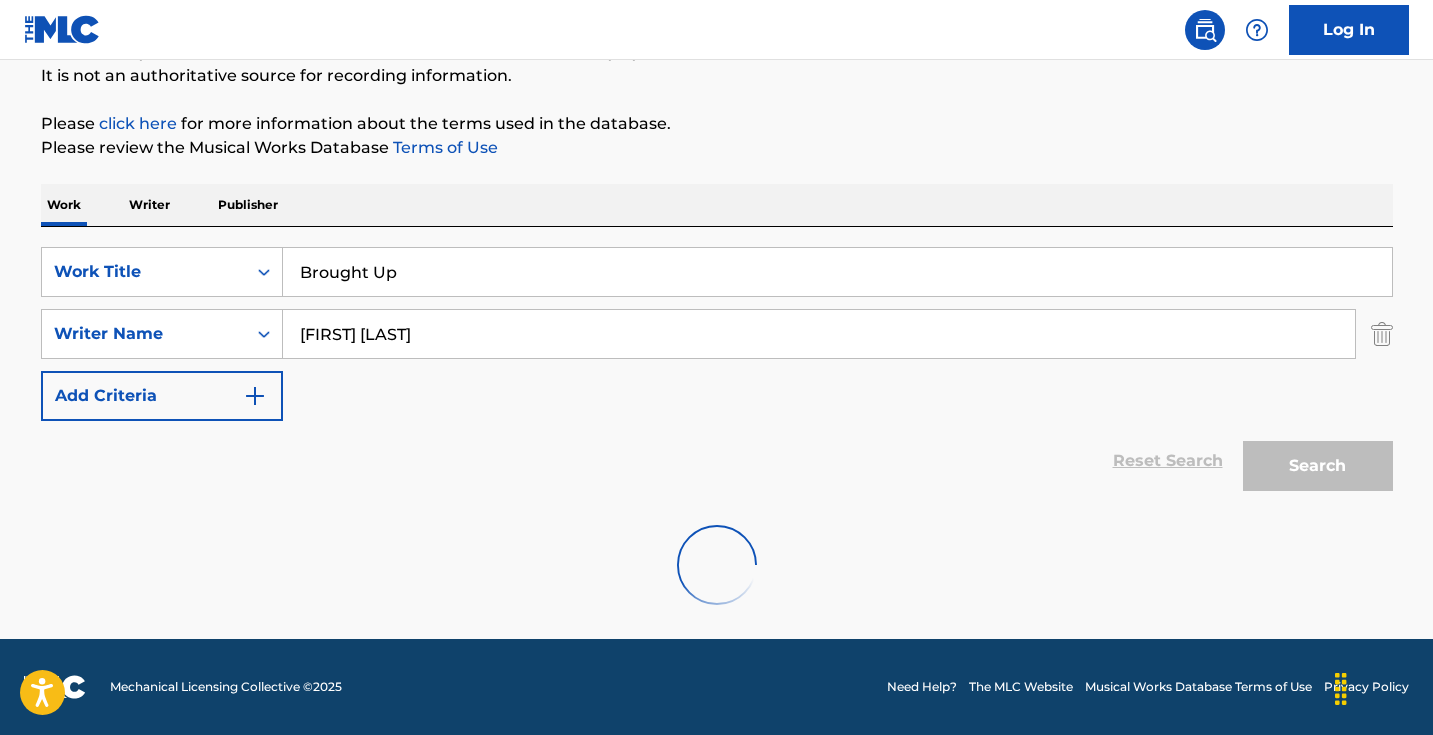 scroll, scrollTop: 133, scrollLeft: 0, axis: vertical 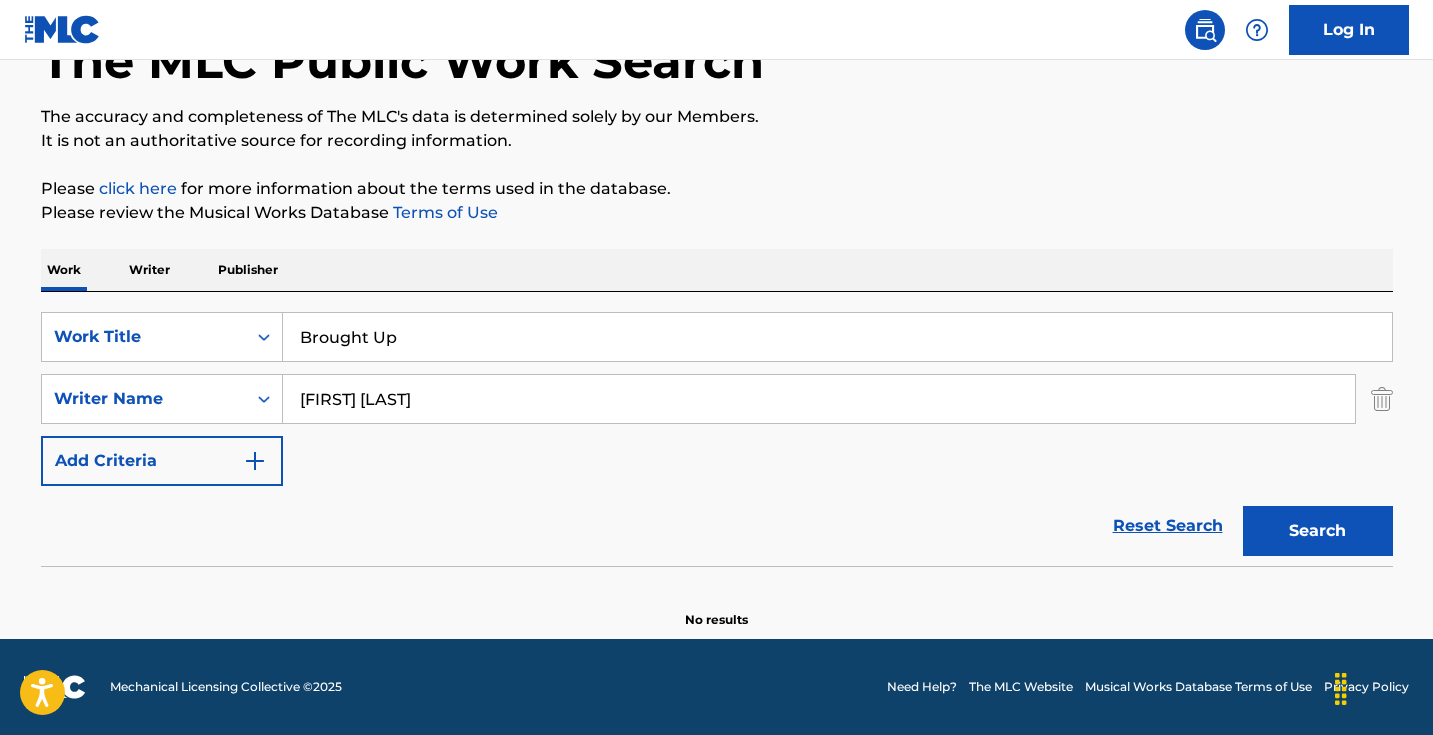 click on "[FIRST] [LAST]" at bounding box center [819, 399] 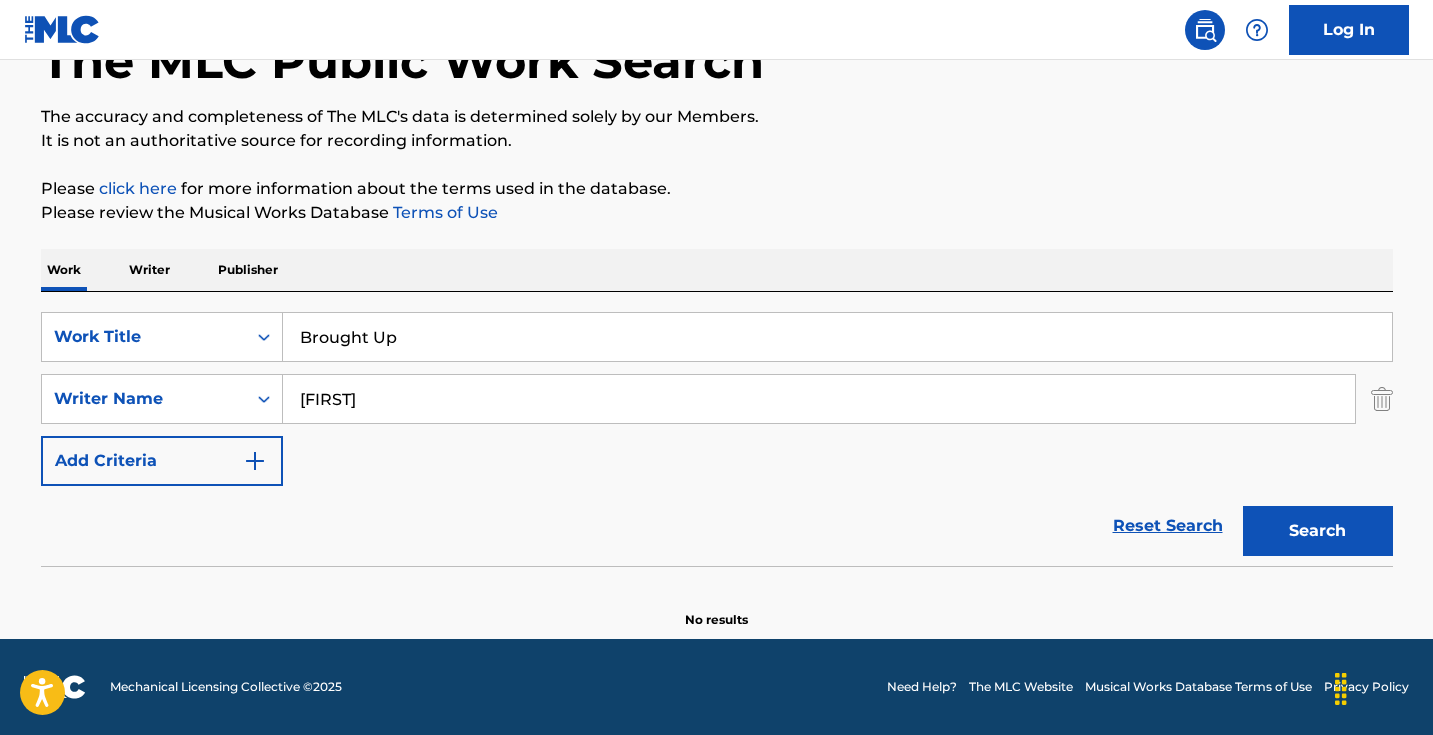 click on "Search" at bounding box center [1318, 531] 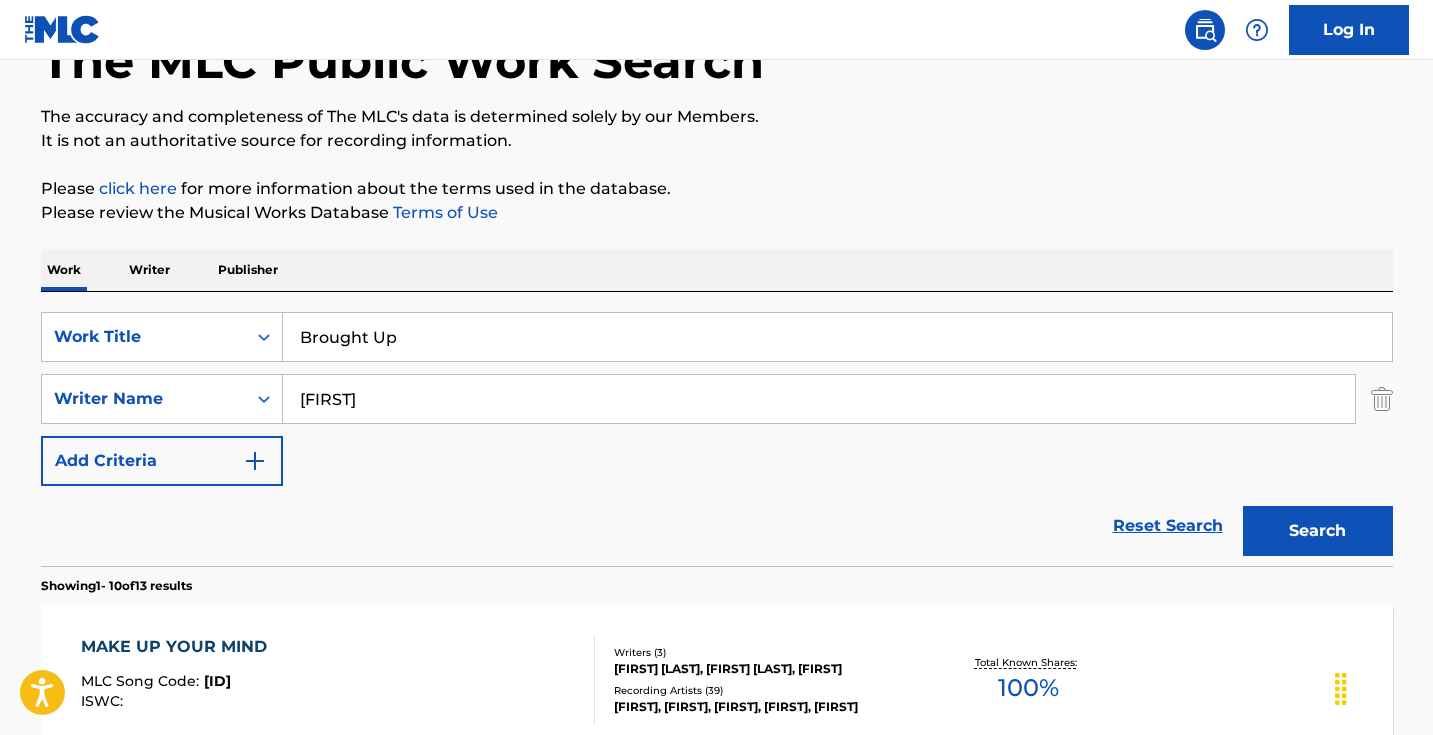 click on "[FIRST]" at bounding box center [819, 399] 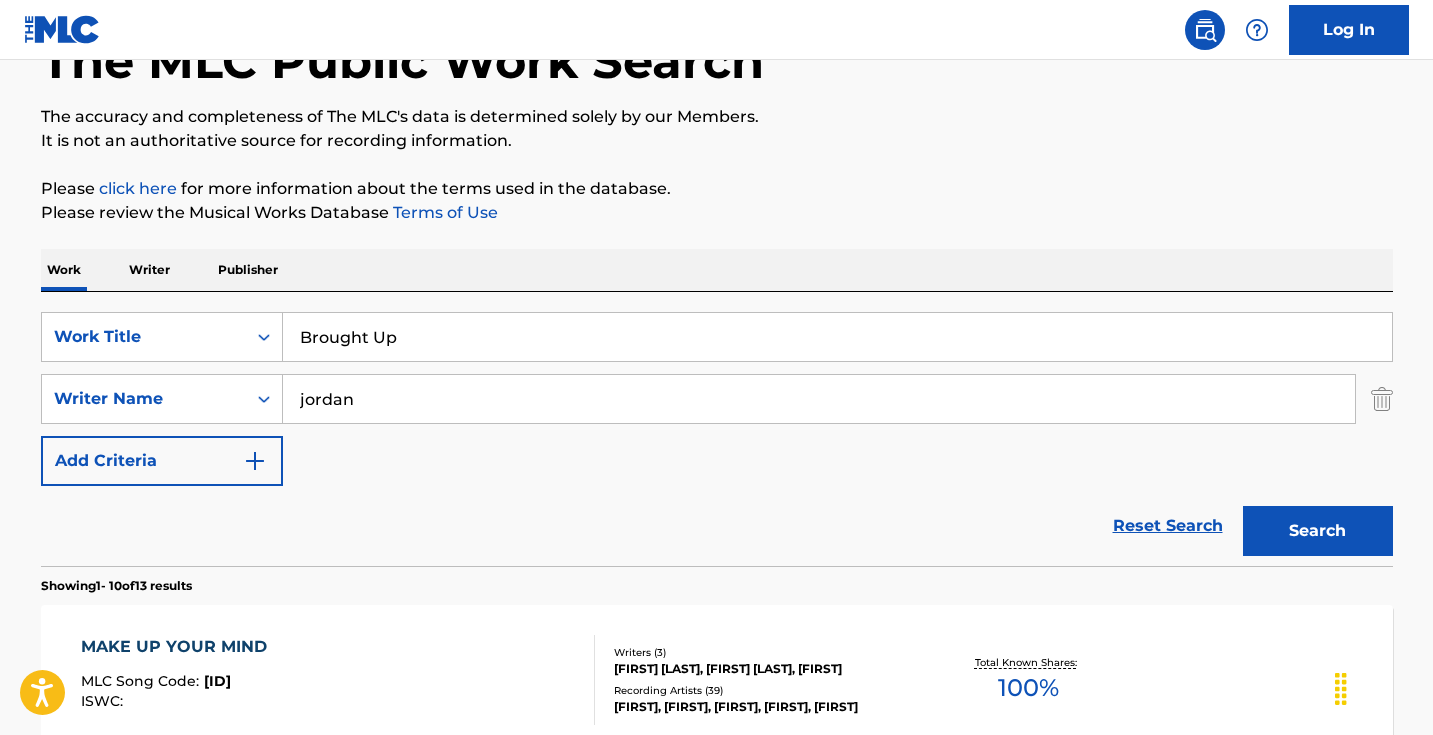 type on "jordan" 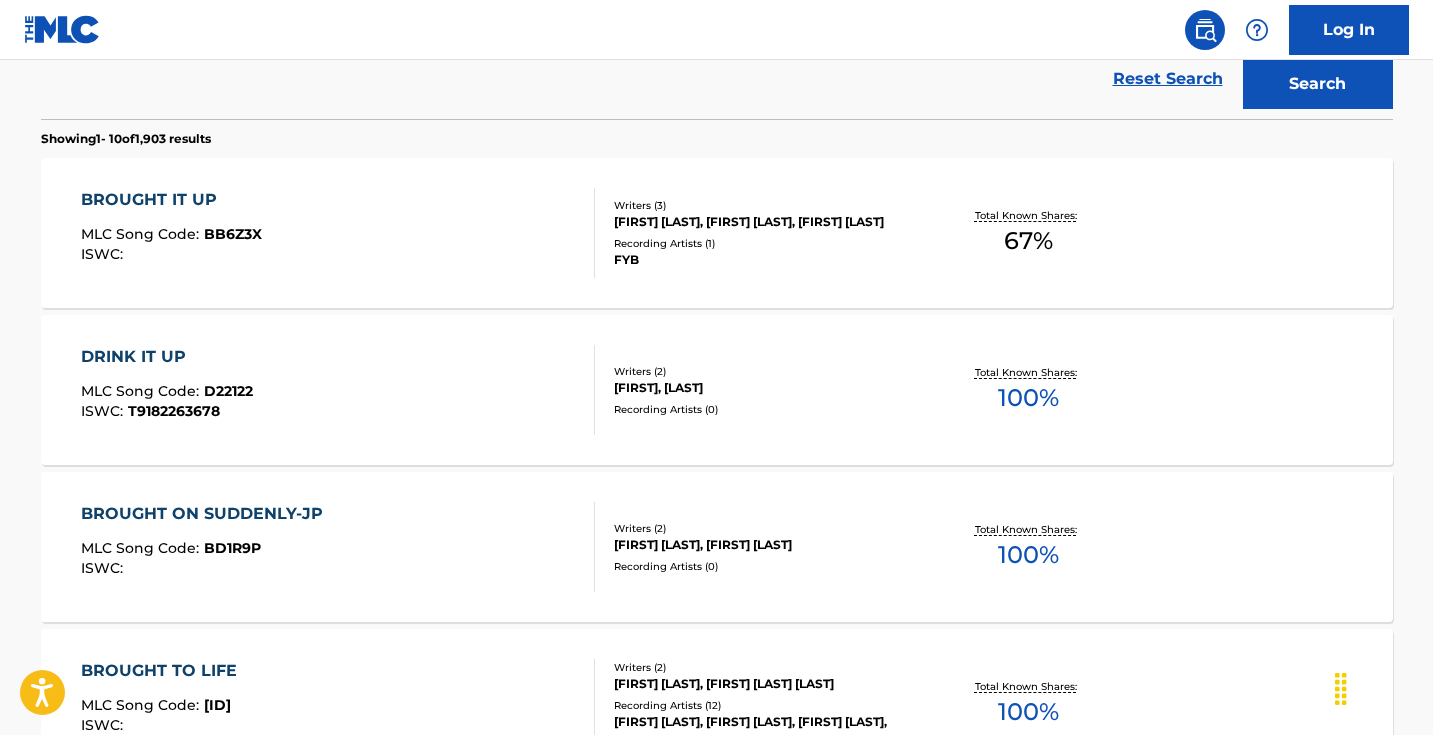 scroll, scrollTop: 162, scrollLeft: 0, axis: vertical 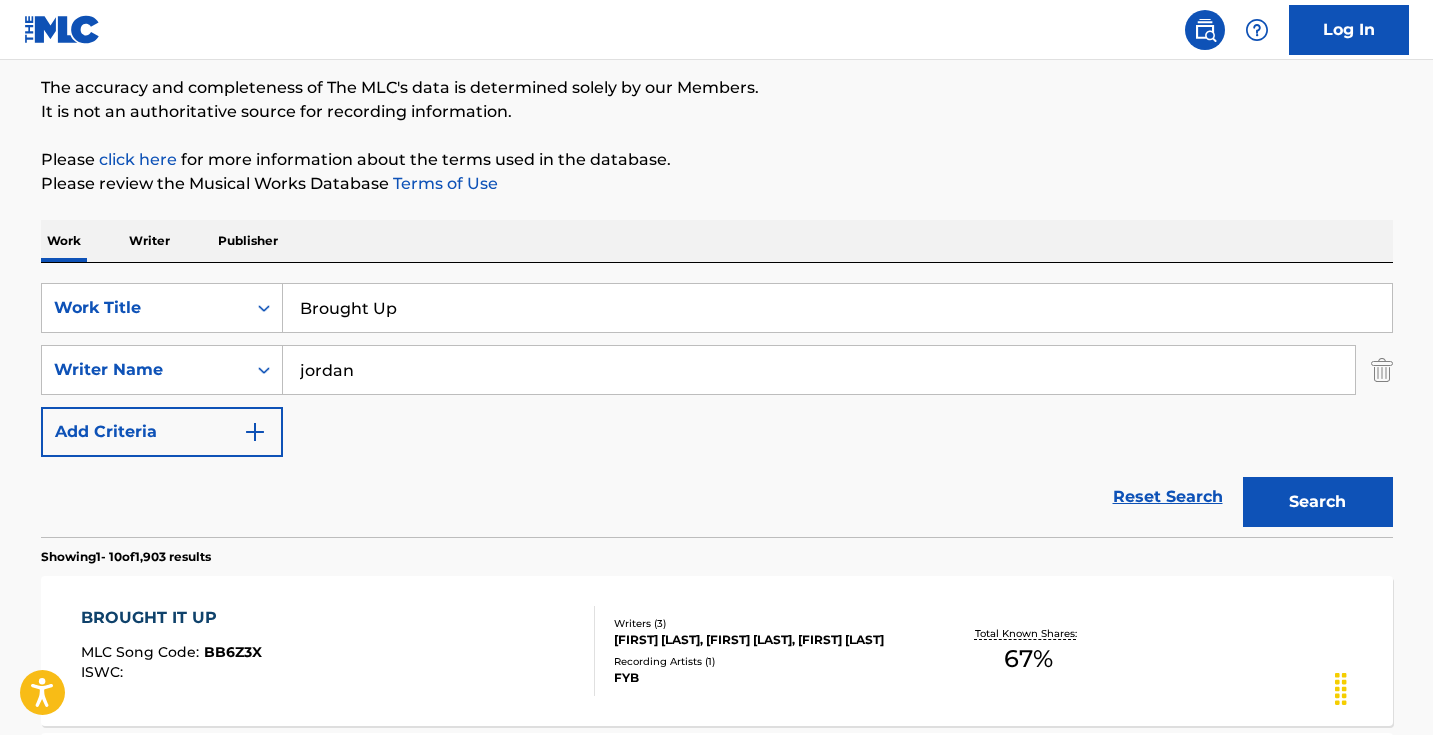 click on "Writer Name [FIRST] Add Criteria" at bounding box center [717, 370] 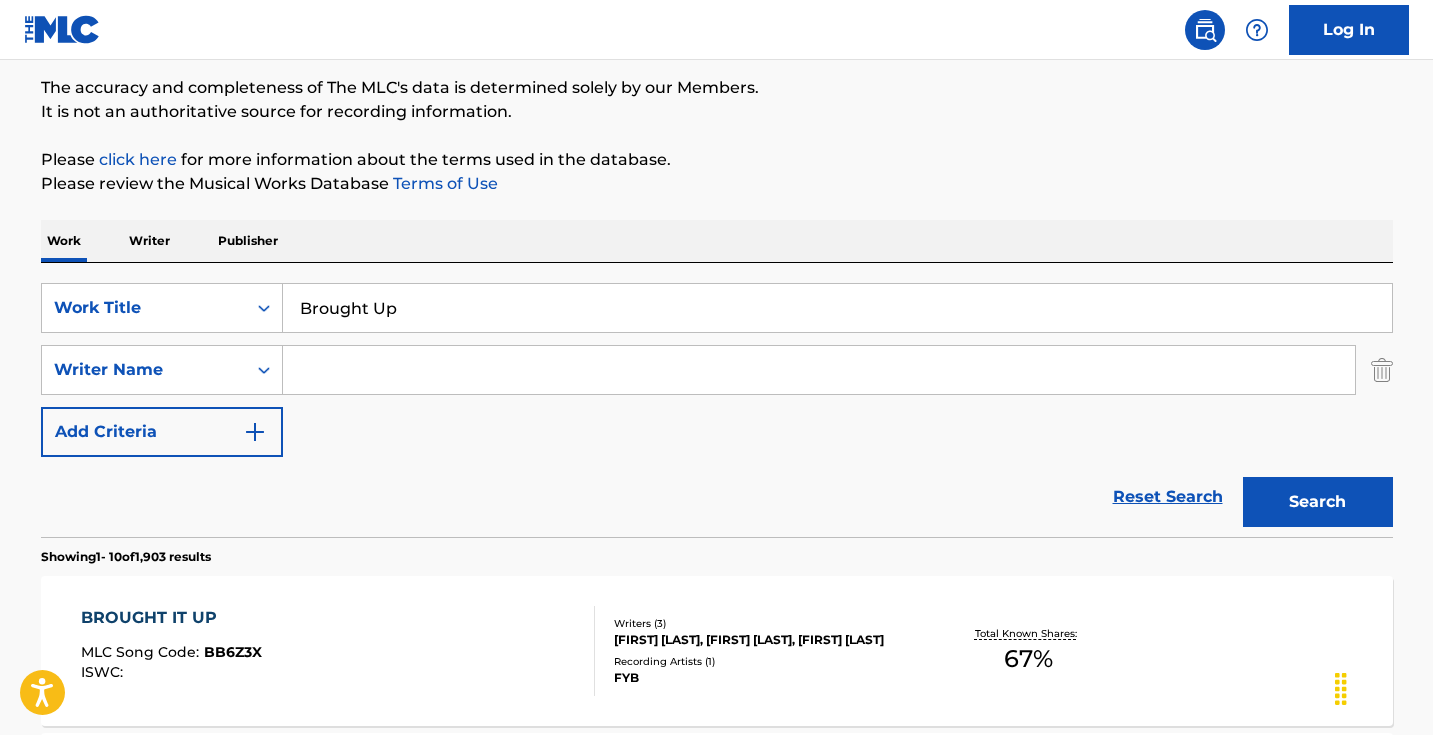 type 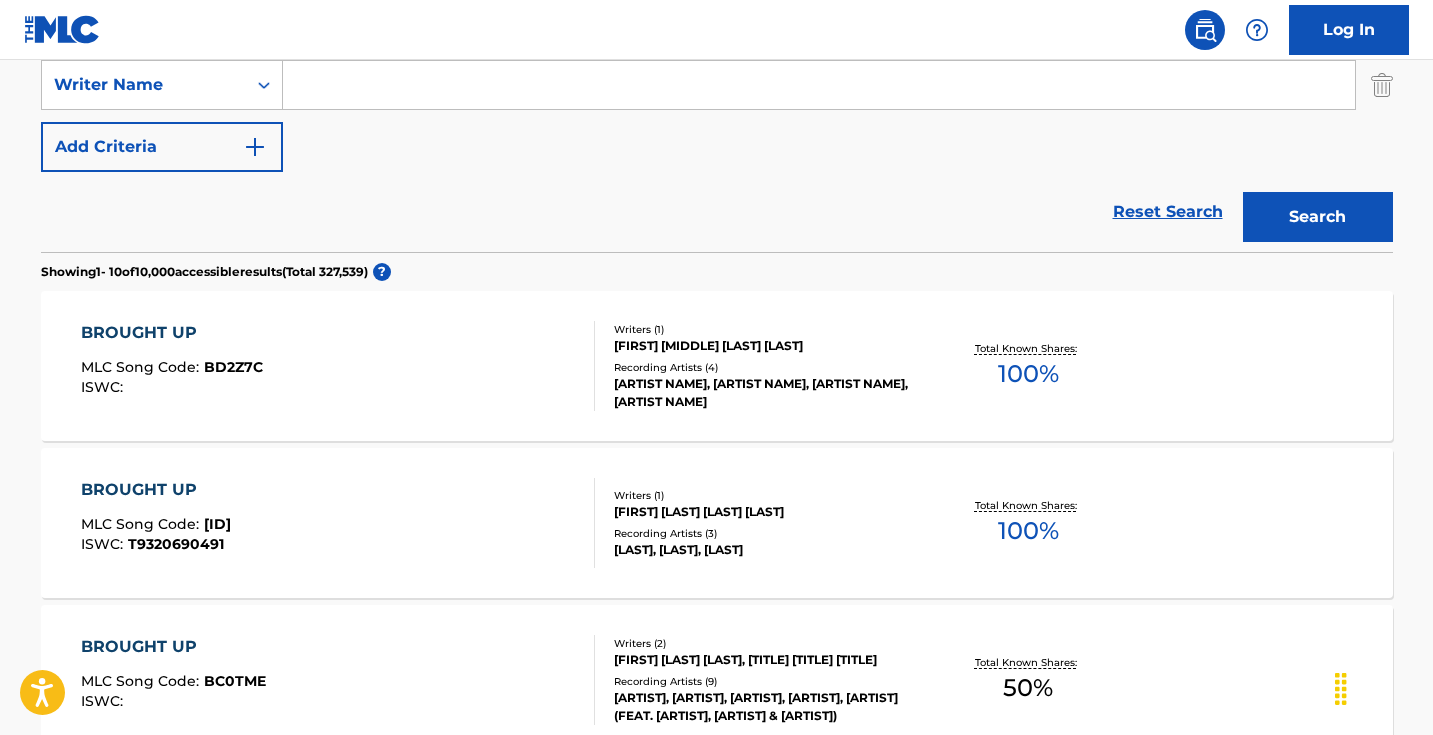 scroll, scrollTop: 314, scrollLeft: 0, axis: vertical 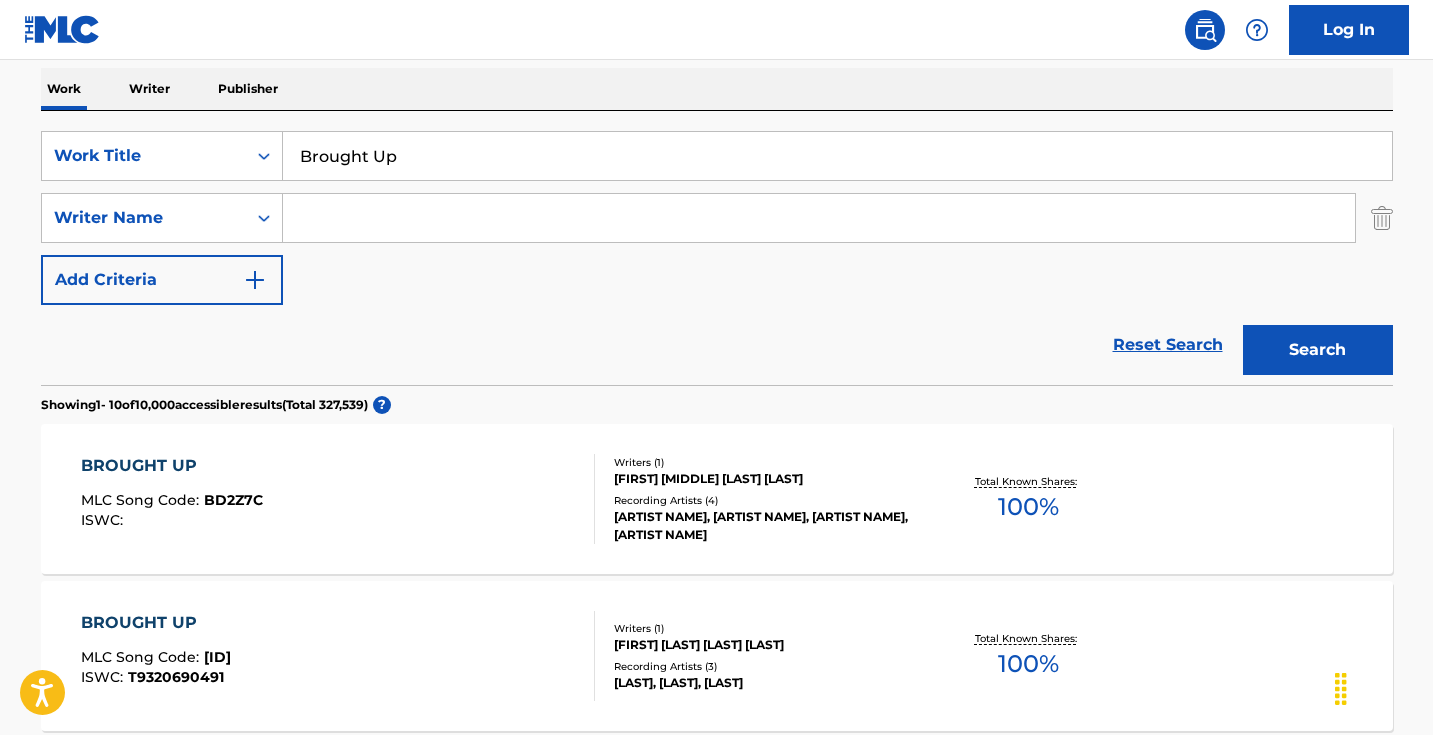 click on "Brought Up" at bounding box center (837, 156) 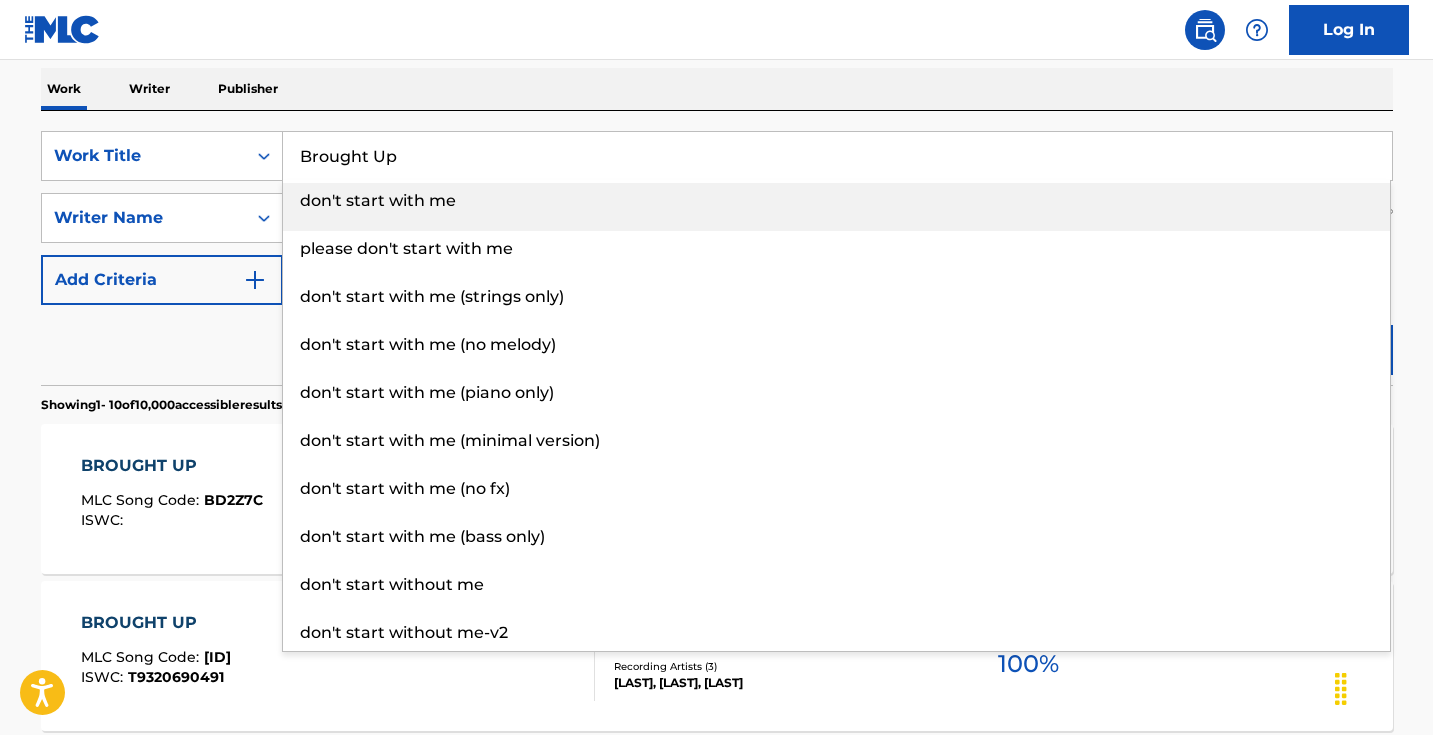 click on "Brought Up" at bounding box center [837, 156] 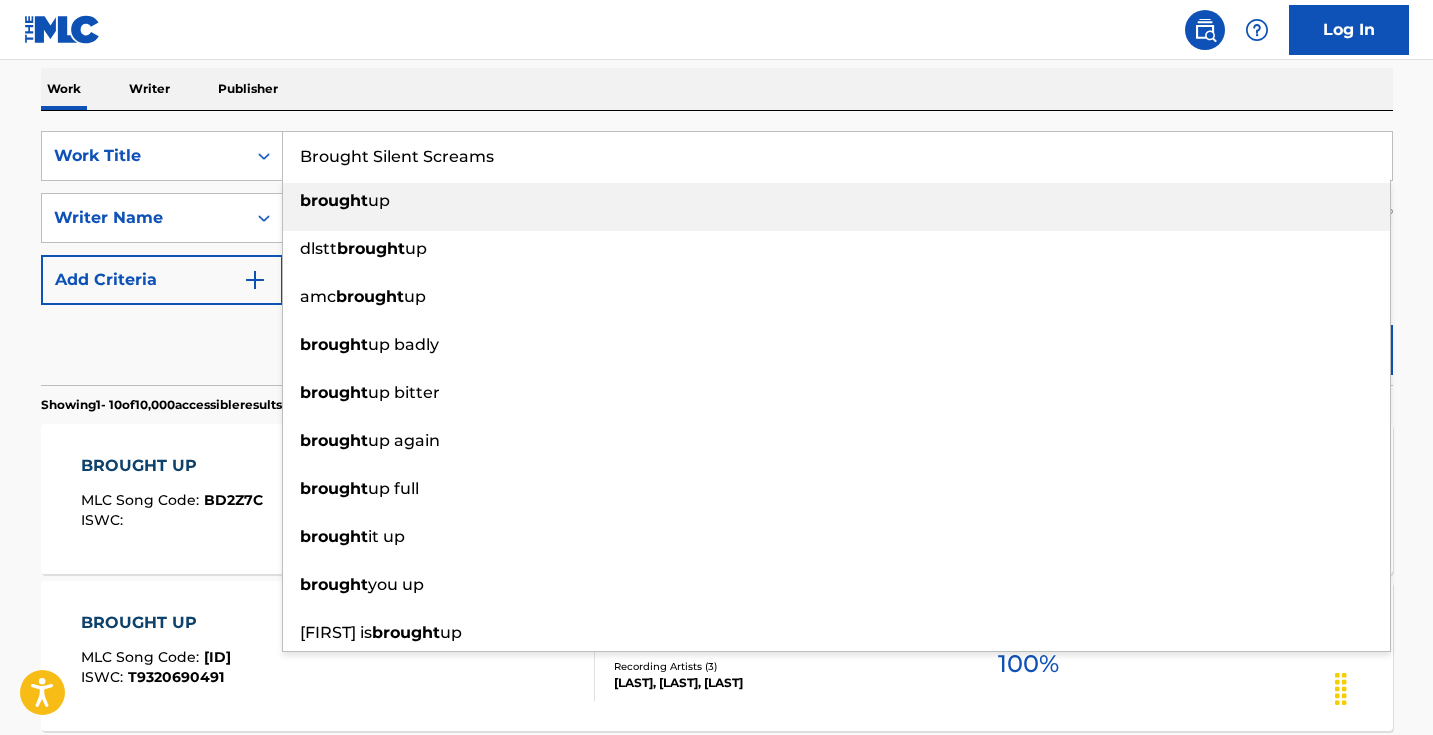click on "Brought Silent Screams" at bounding box center [837, 156] 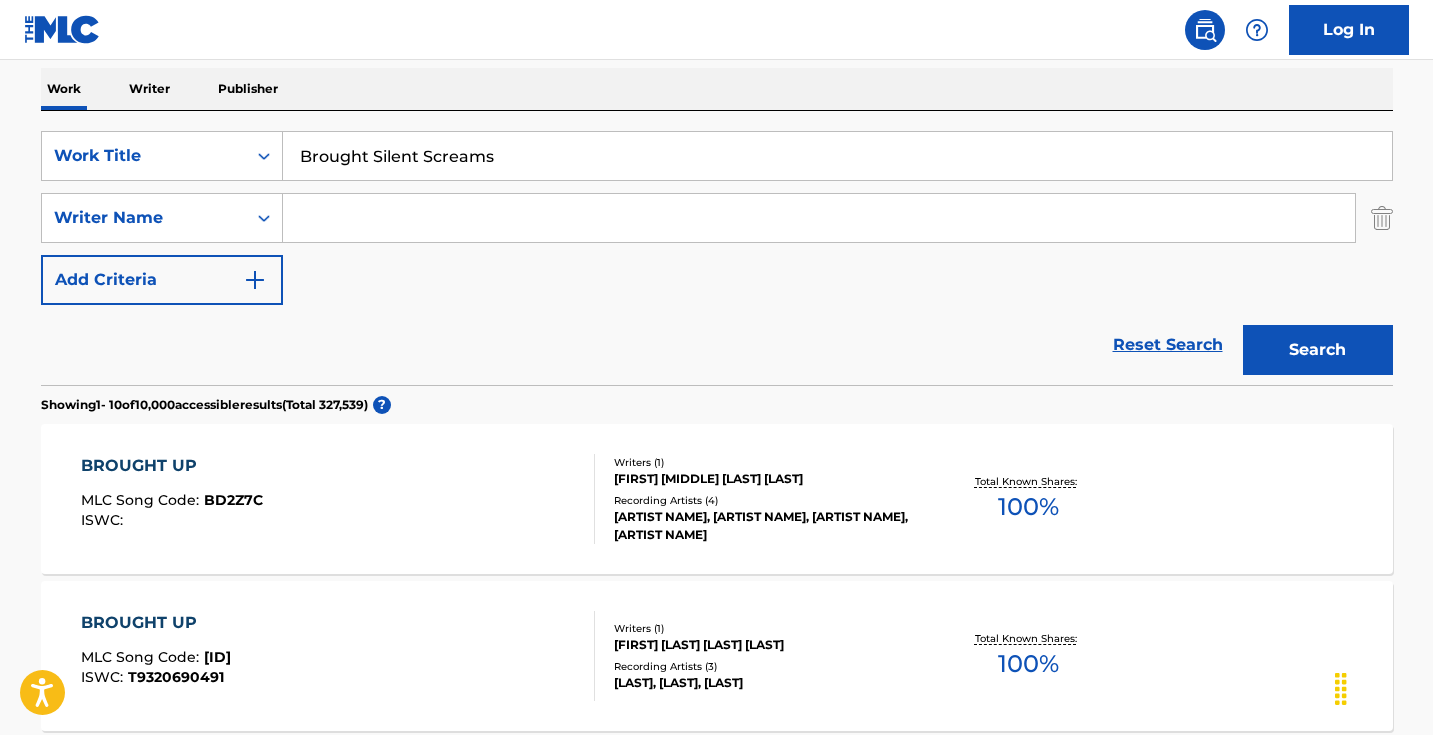 click on "Brought Silent Screams" at bounding box center (837, 156) 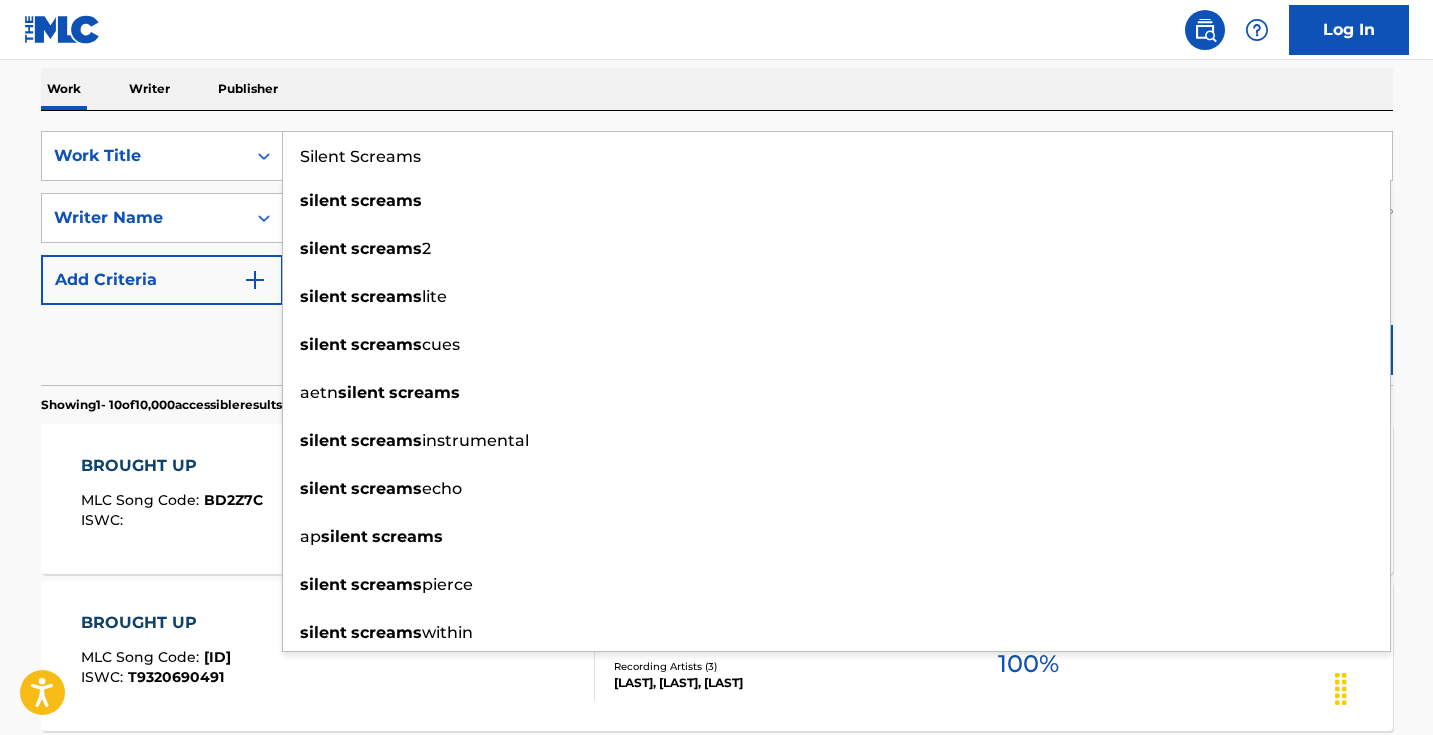 type on "Silent Screams" 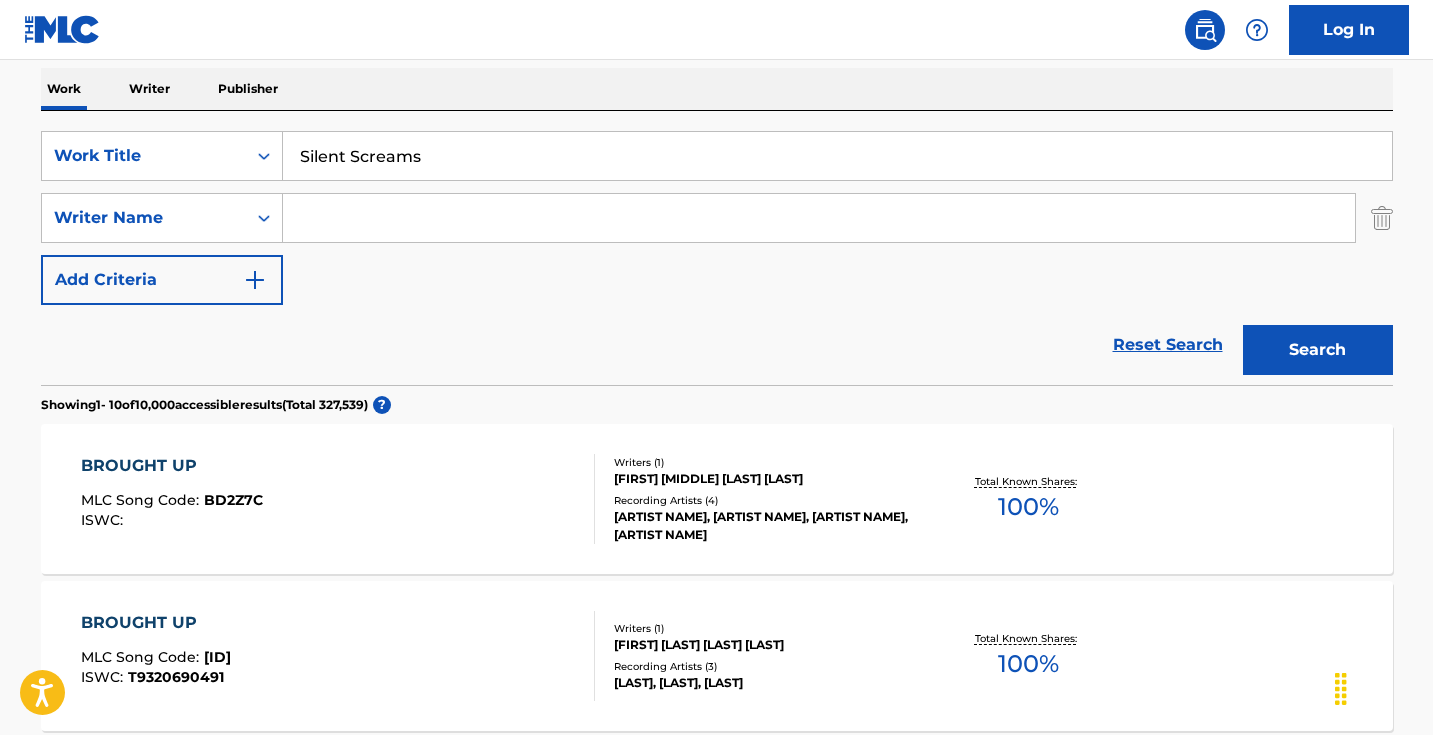 click on "Log In" at bounding box center (716, 30) 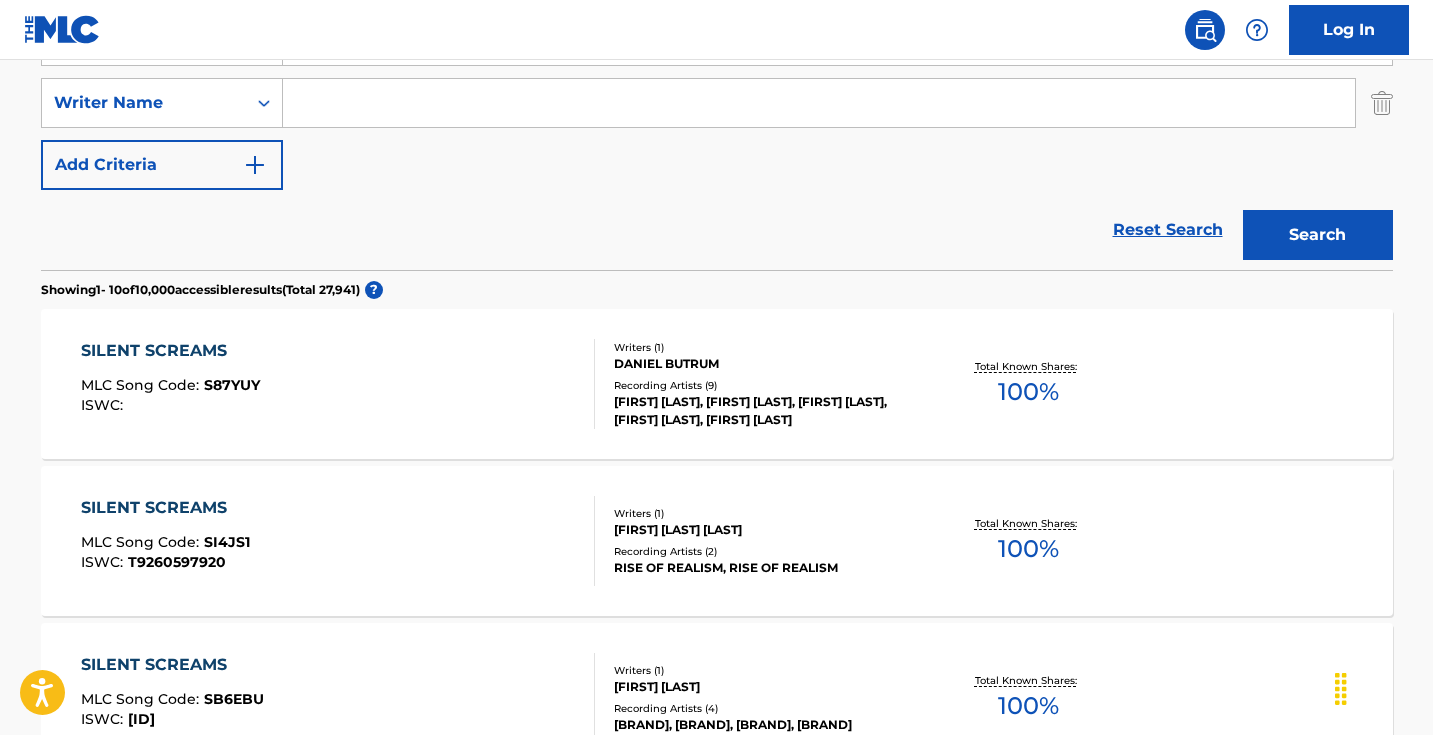 scroll, scrollTop: 384, scrollLeft: 0, axis: vertical 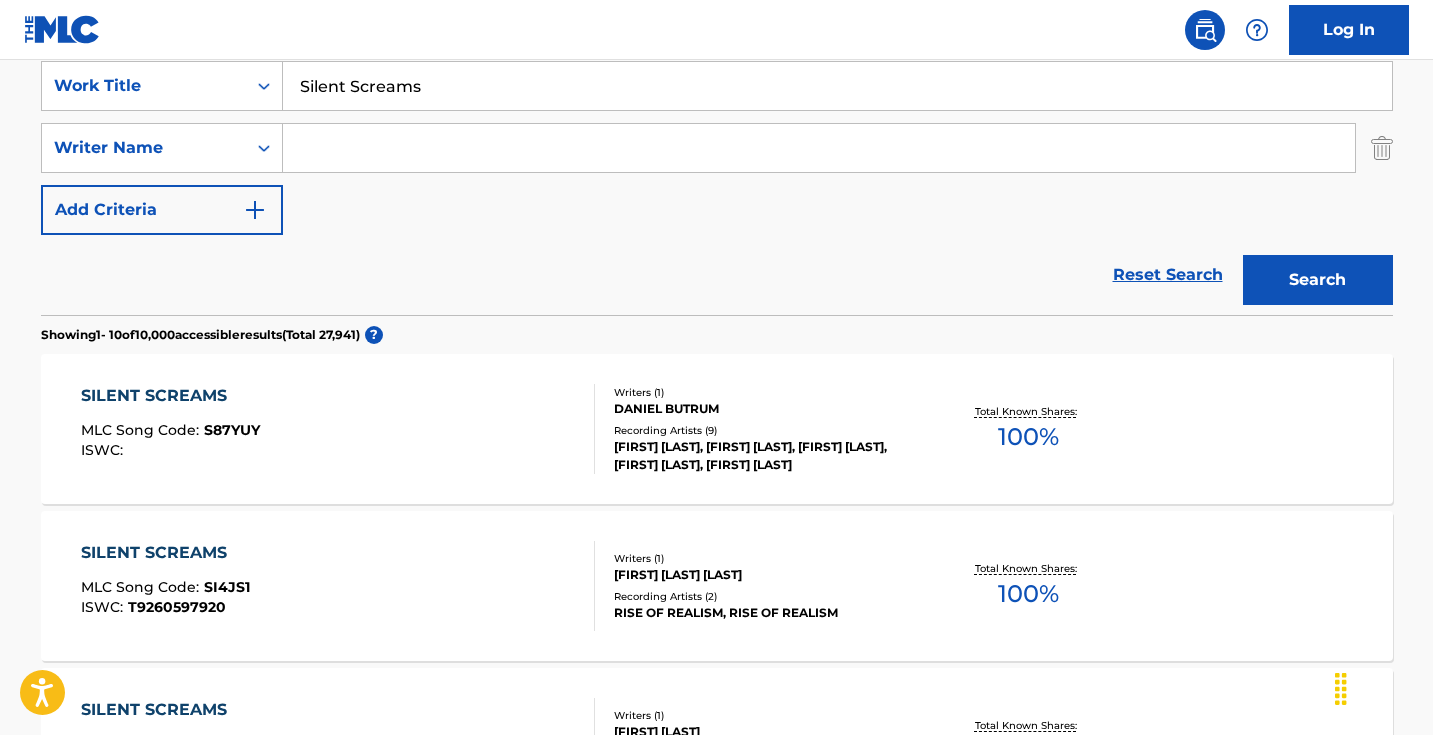 click on "SearchWithCriteria58b1d7a4-6f91-450f-a8e2-3b8d75b9f4b1 Work Title Silent Screams SearchWithCriteria74c6124f-a44f-41bc-a6d8-96407cde578e Writer Name Add Criteria" at bounding box center [717, 148] 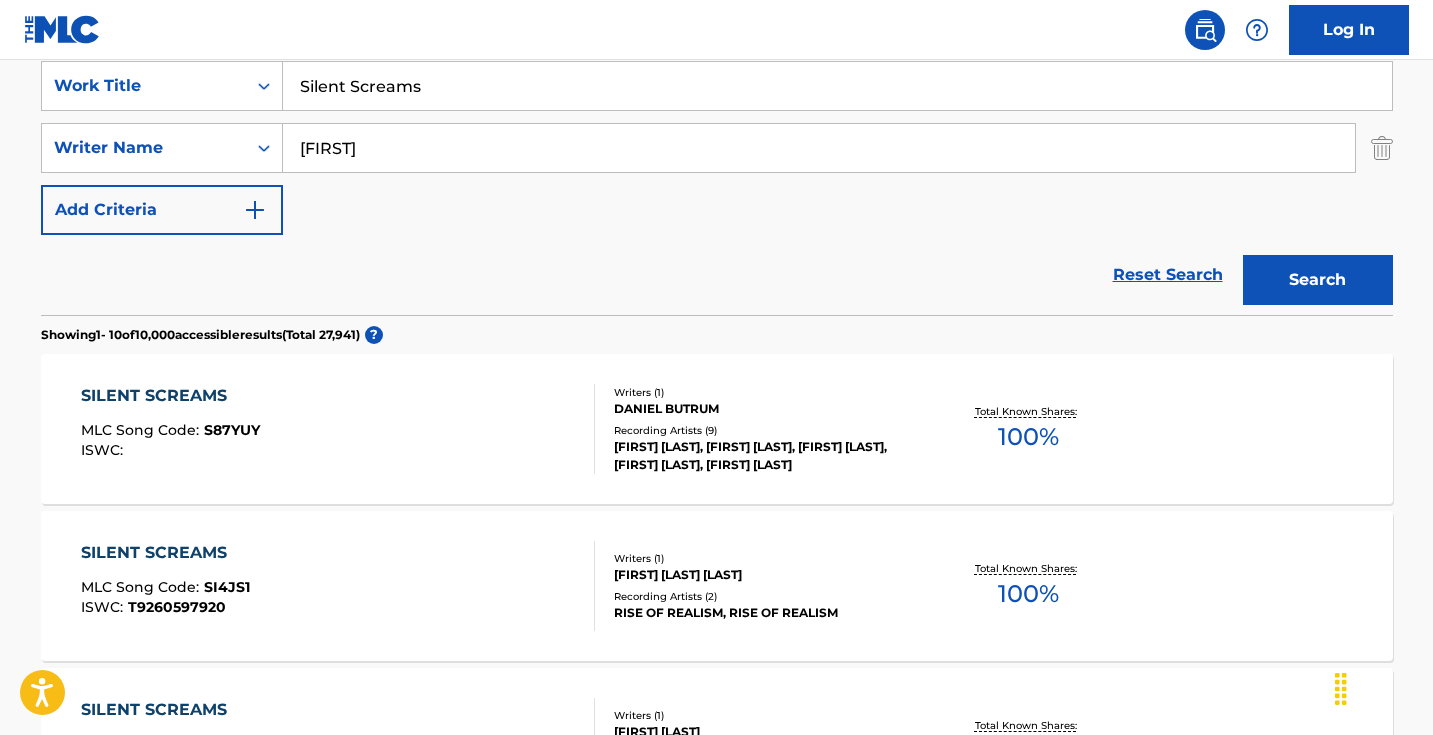 drag, startPoint x: 807, startPoint y: 249, endPoint x: 1112, endPoint y: 193, distance: 310.09836 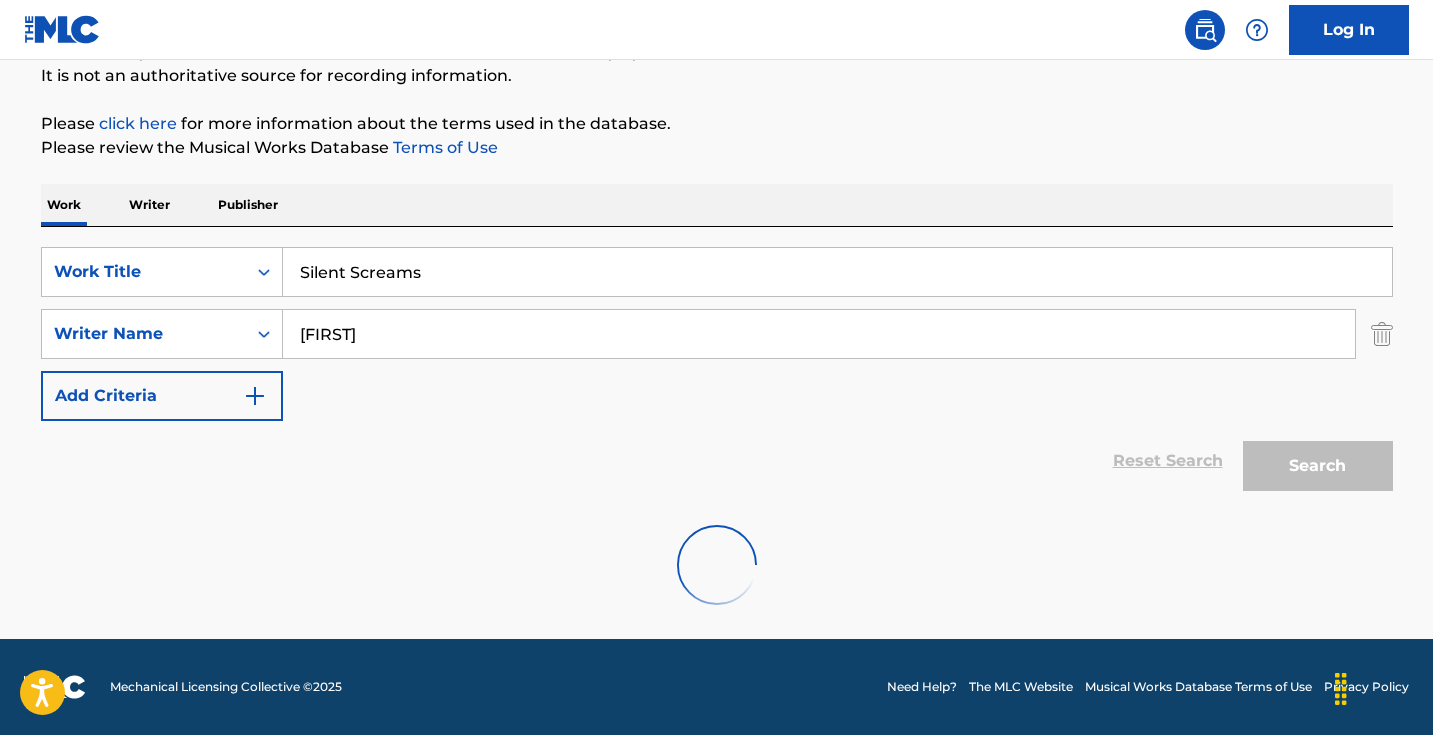 scroll, scrollTop: 198, scrollLeft: 0, axis: vertical 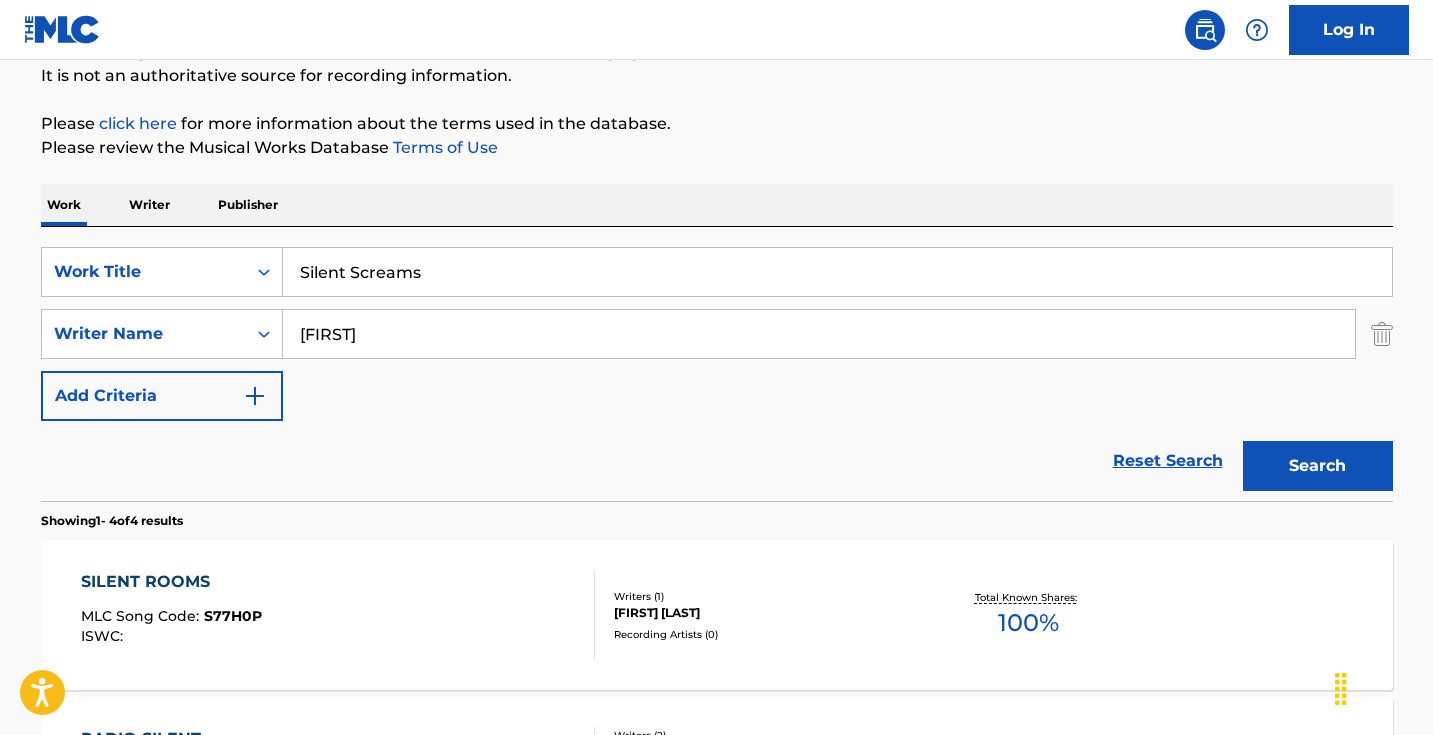 click on "[FIRST]" at bounding box center [819, 334] 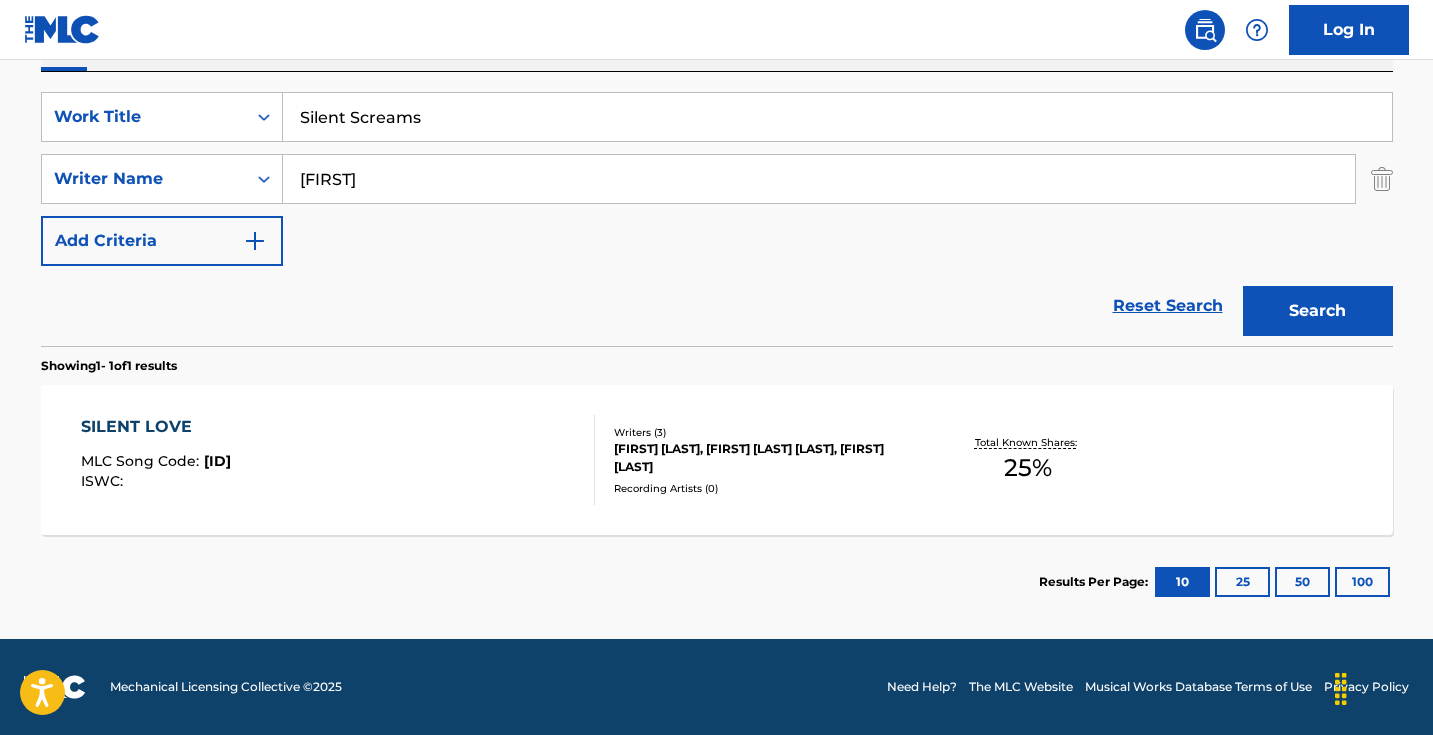 scroll, scrollTop: 353, scrollLeft: 0, axis: vertical 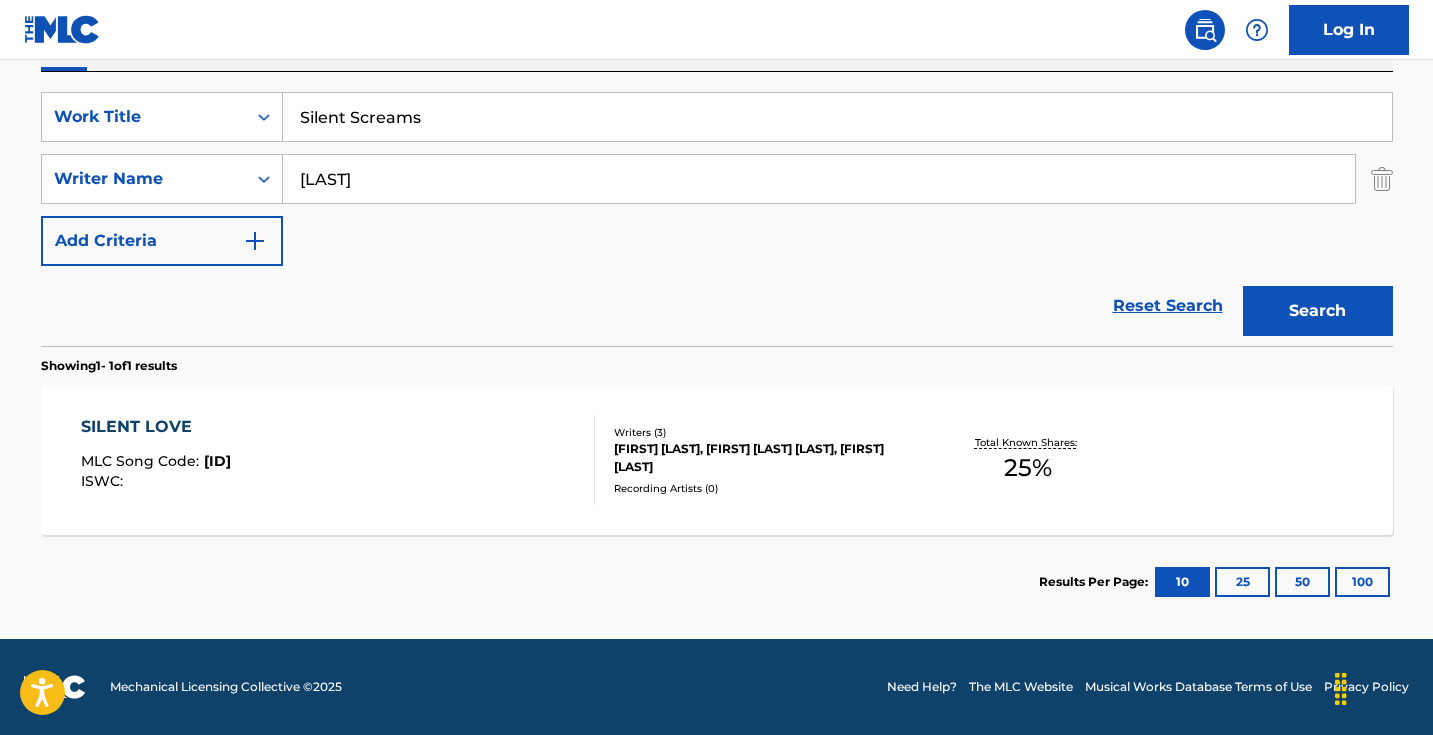 click on "Search" at bounding box center (1318, 311) 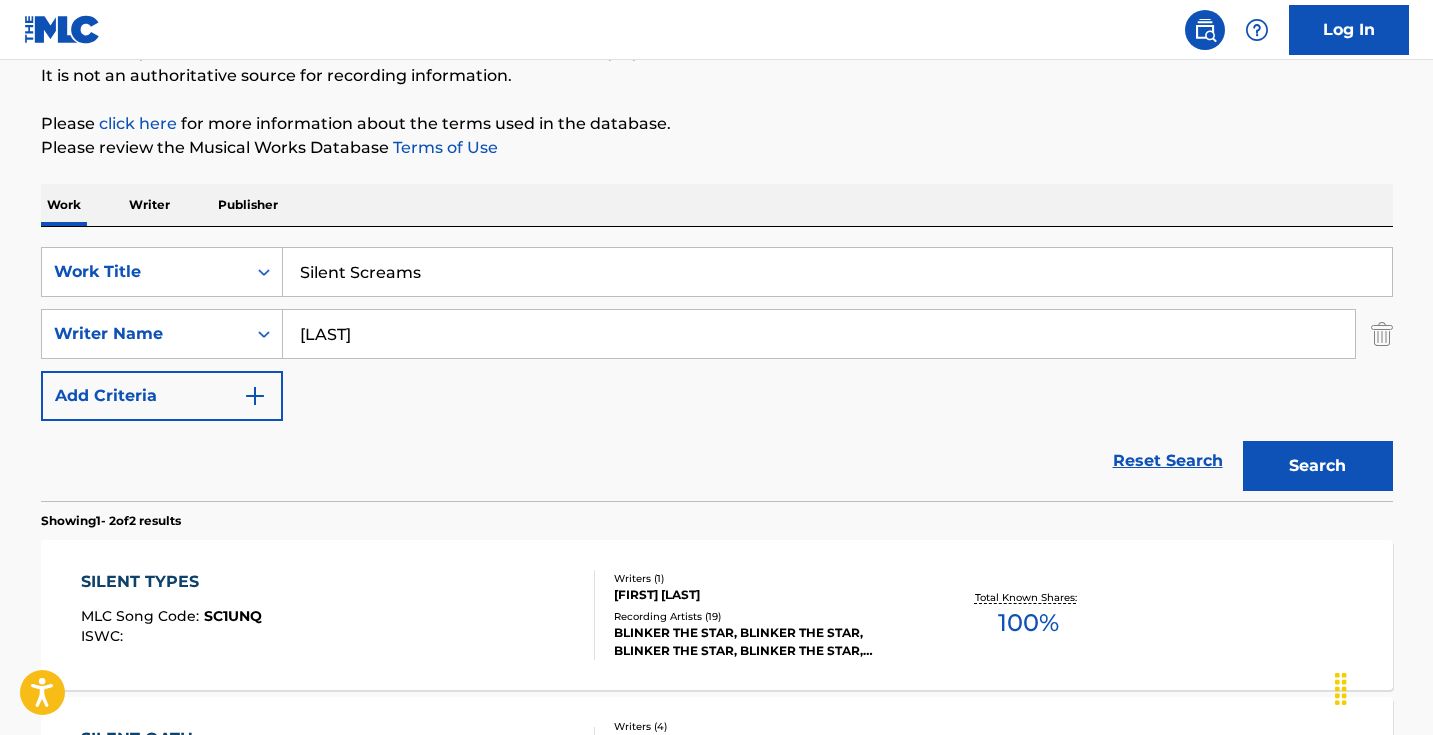 click on "[LAST]" at bounding box center (819, 334) 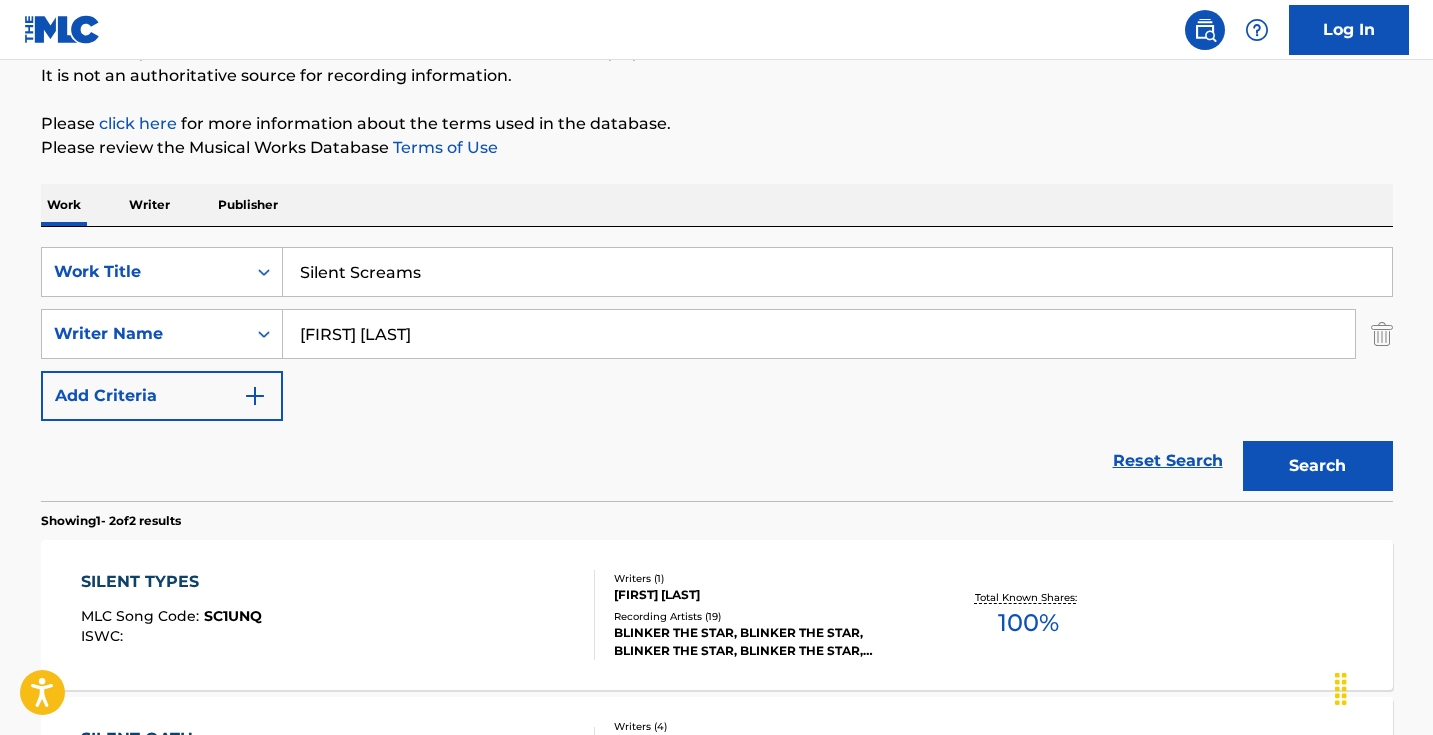 type on "[FIRST] [LAST]" 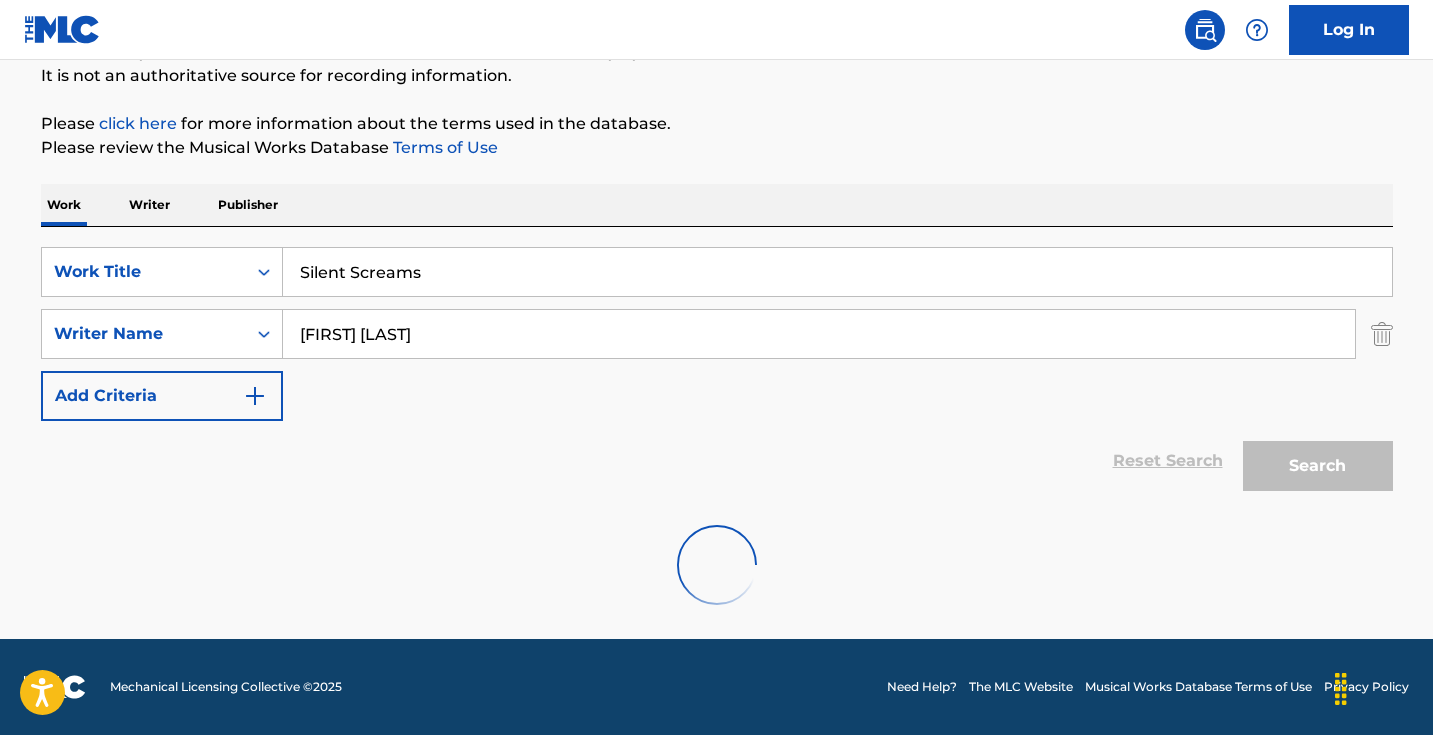 scroll, scrollTop: 133, scrollLeft: 0, axis: vertical 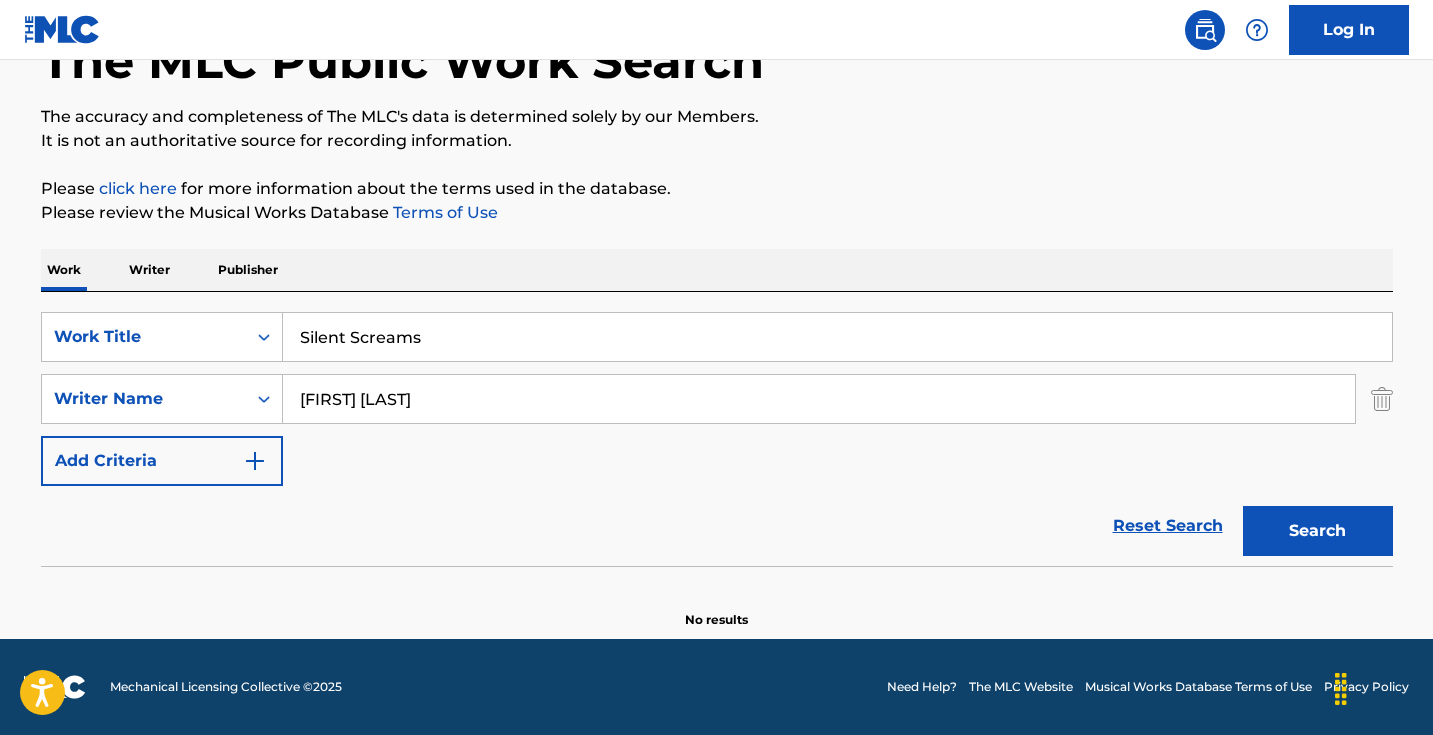 click on "Silent Screams" at bounding box center [837, 337] 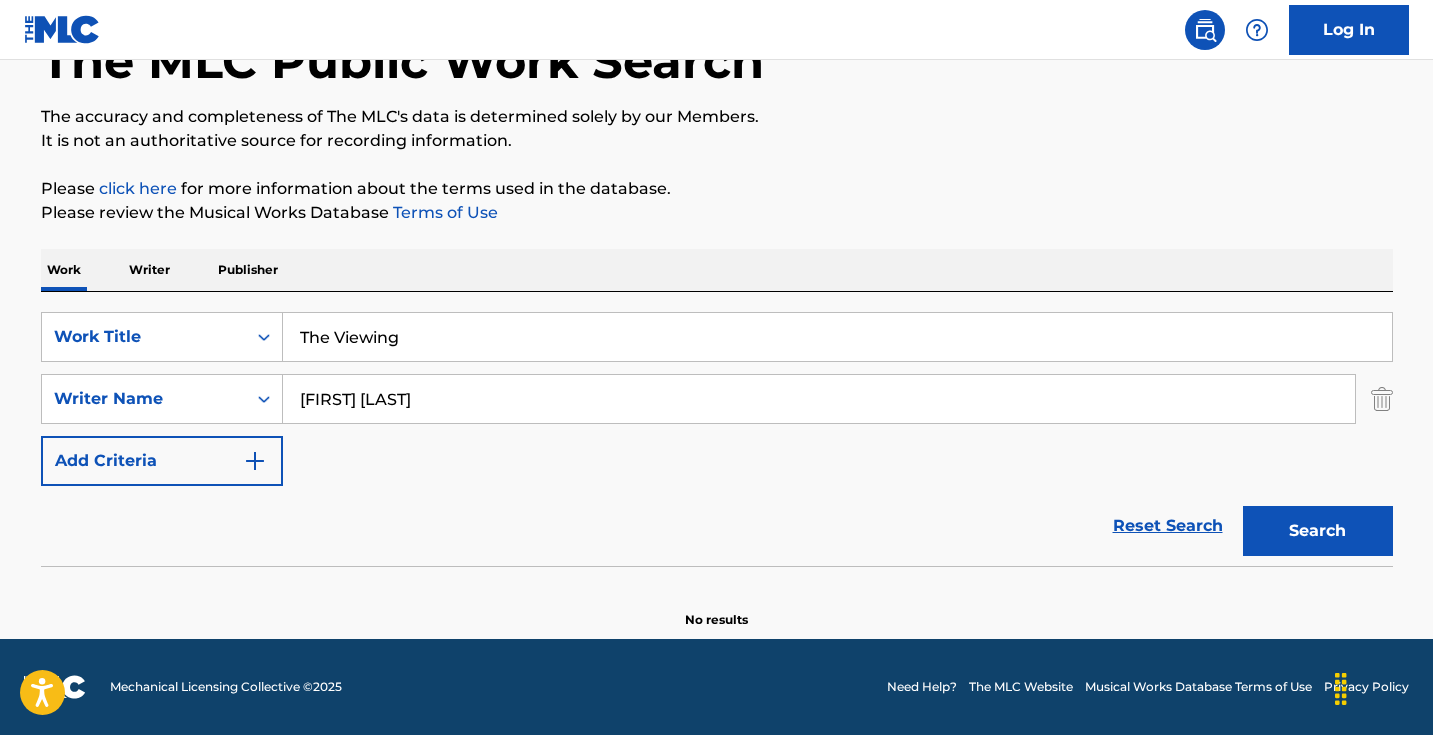 type on "The Viewing" 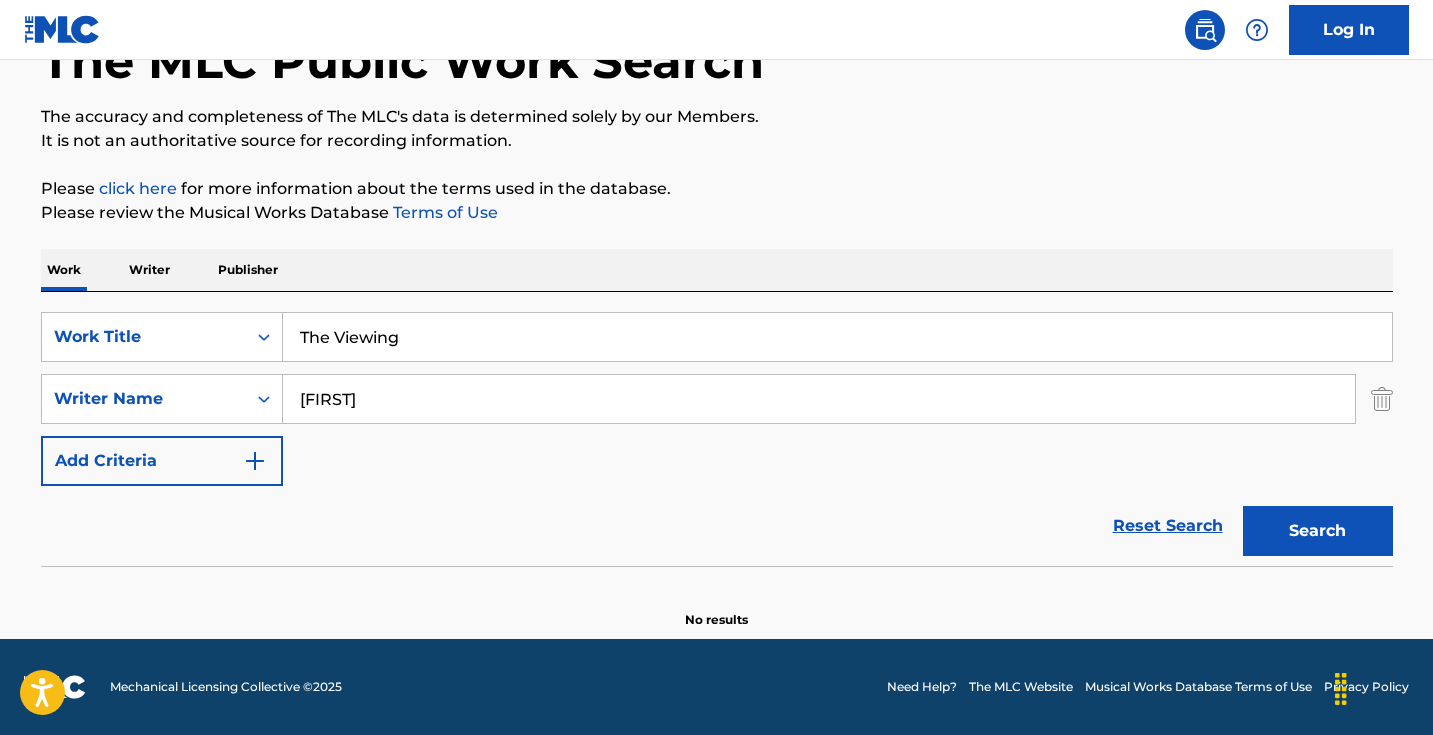 type on "[FIRST]" 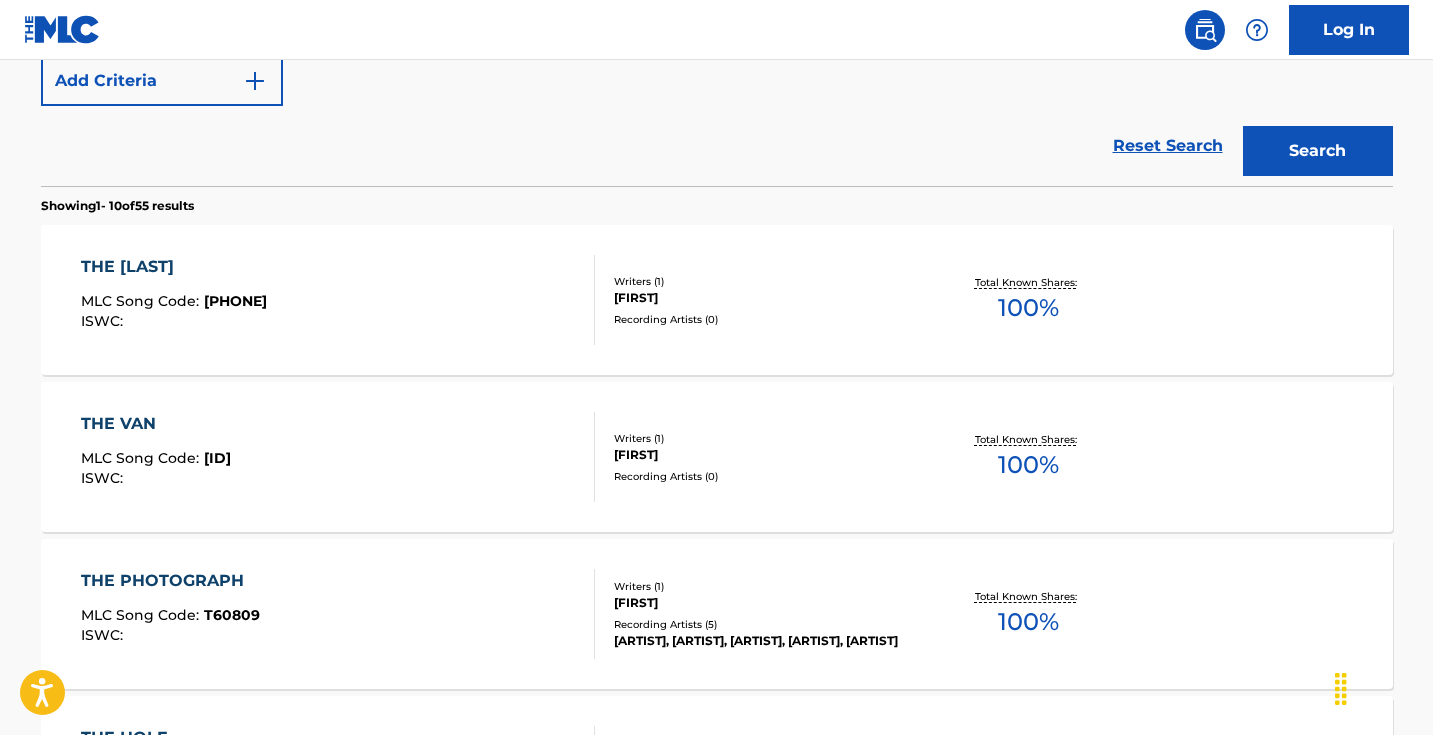 scroll, scrollTop: 411, scrollLeft: 0, axis: vertical 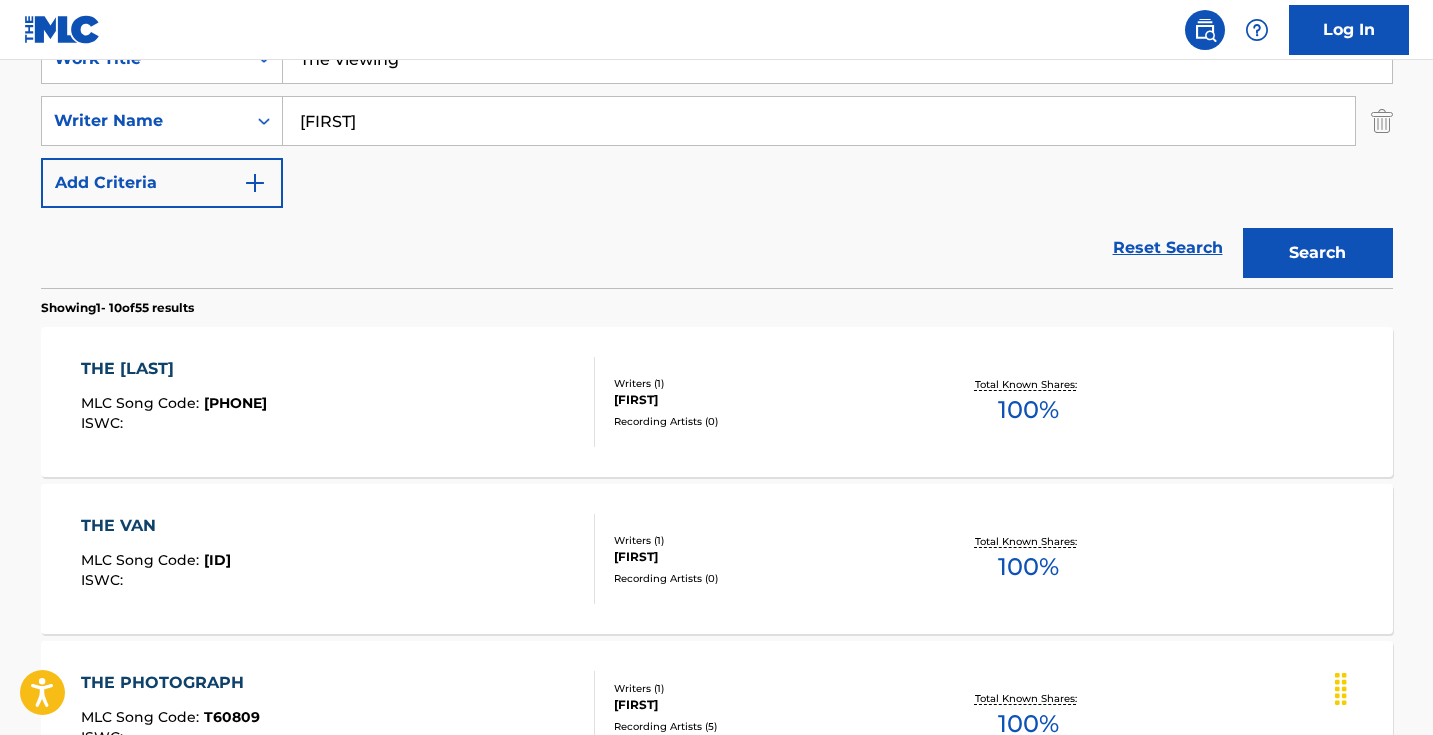 click on "[FIRST]" at bounding box center [819, 121] 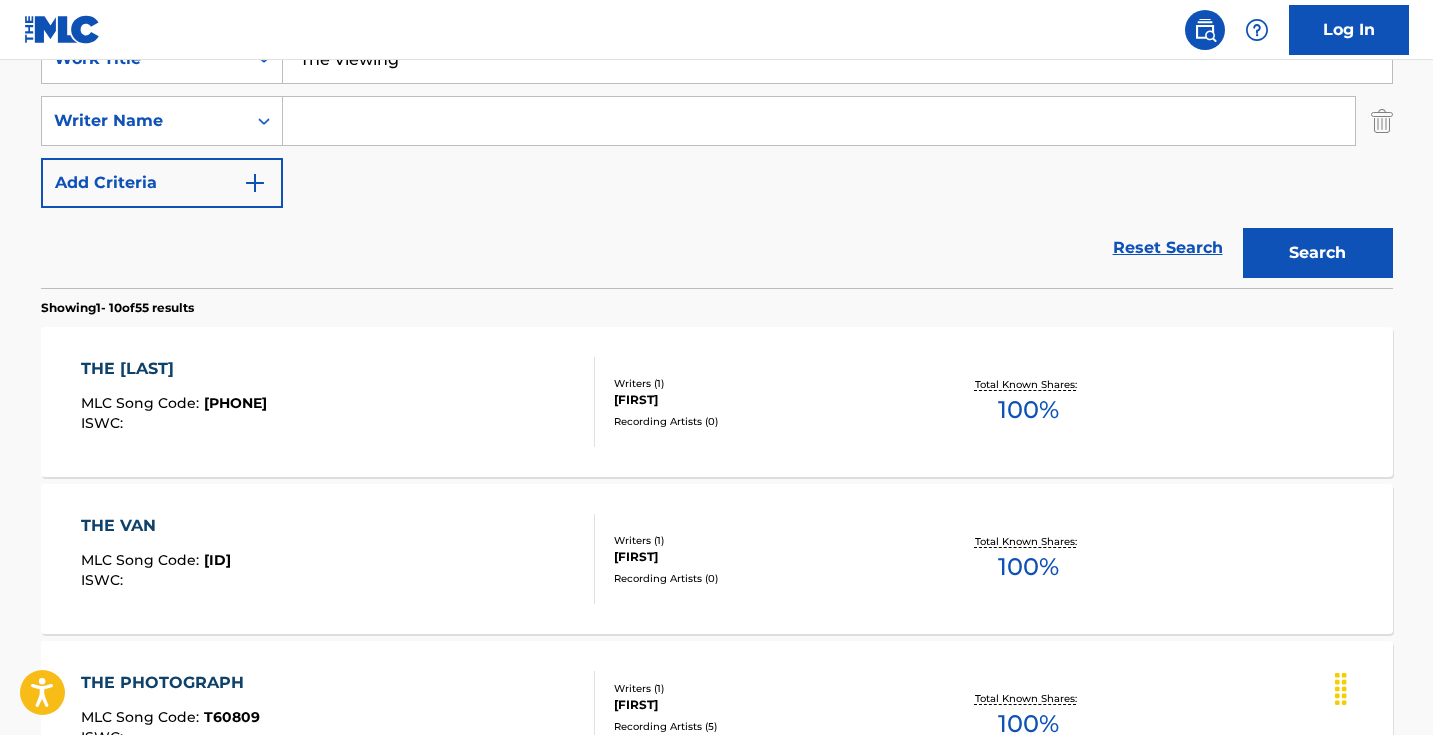 type 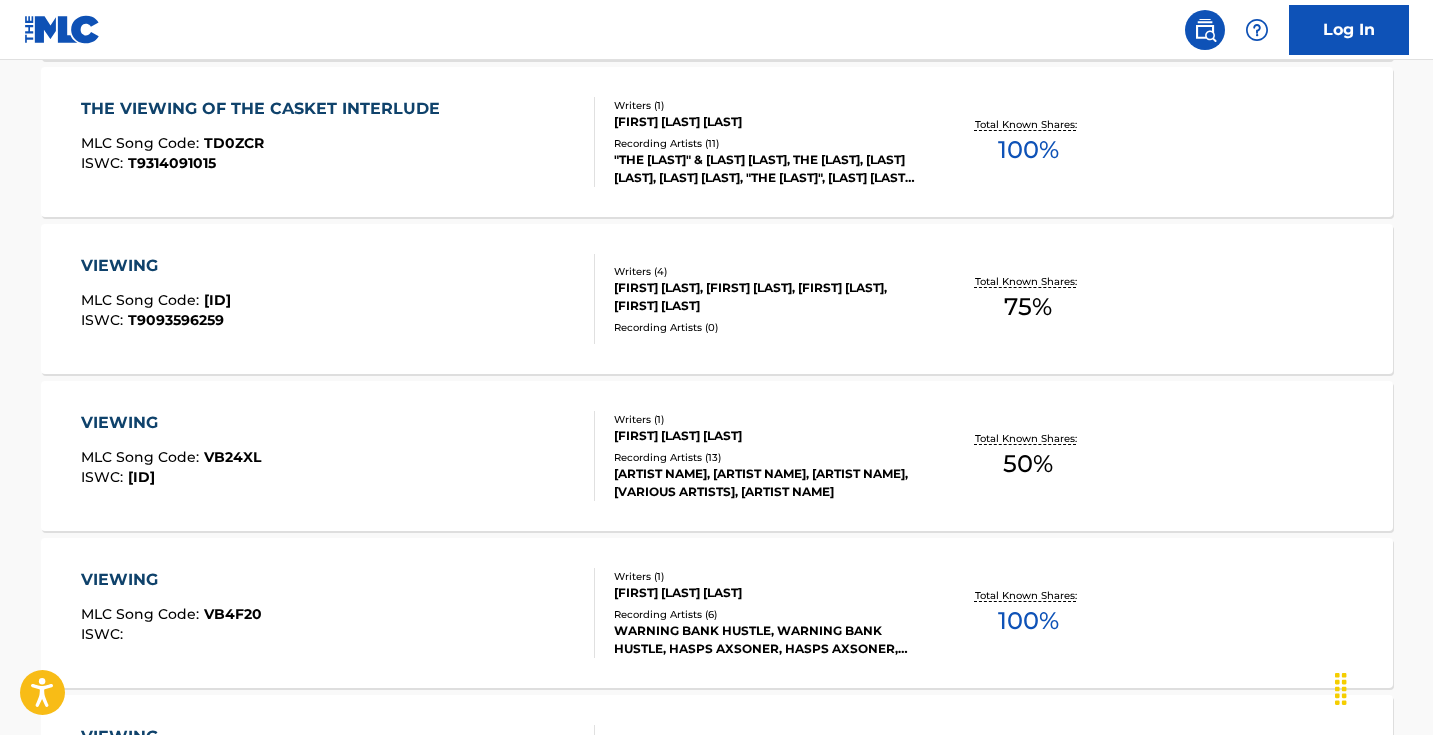scroll, scrollTop: 1148, scrollLeft: 0, axis: vertical 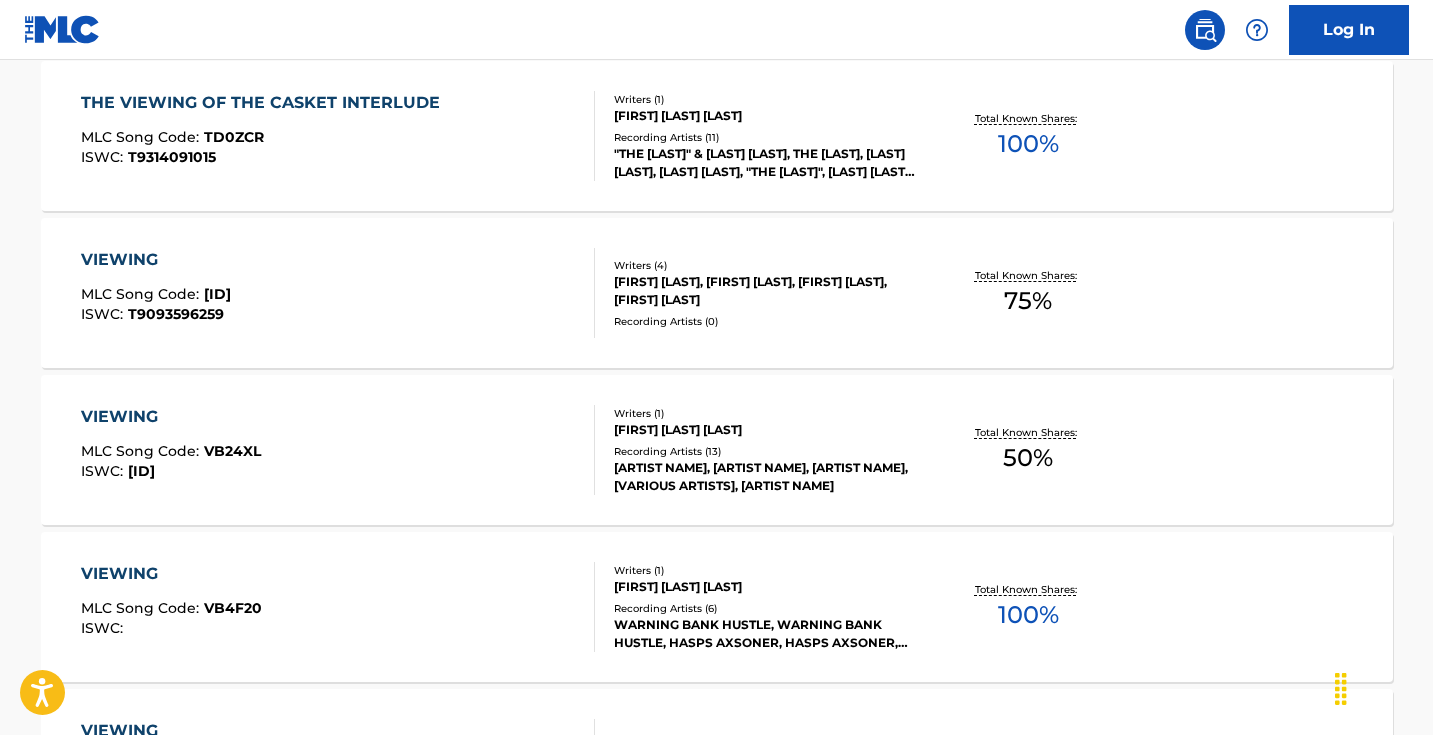click on "Log In" at bounding box center [716, 30] 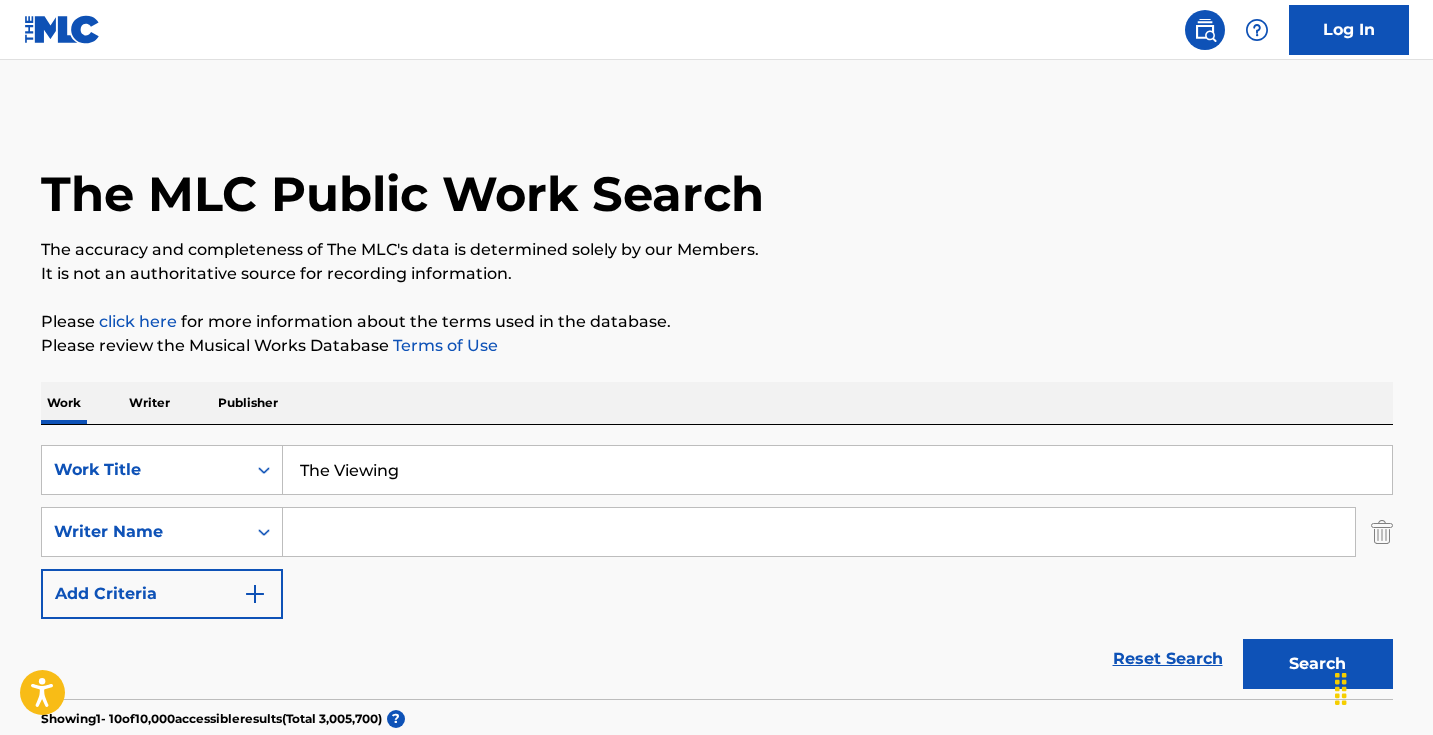 scroll, scrollTop: 0, scrollLeft: 0, axis: both 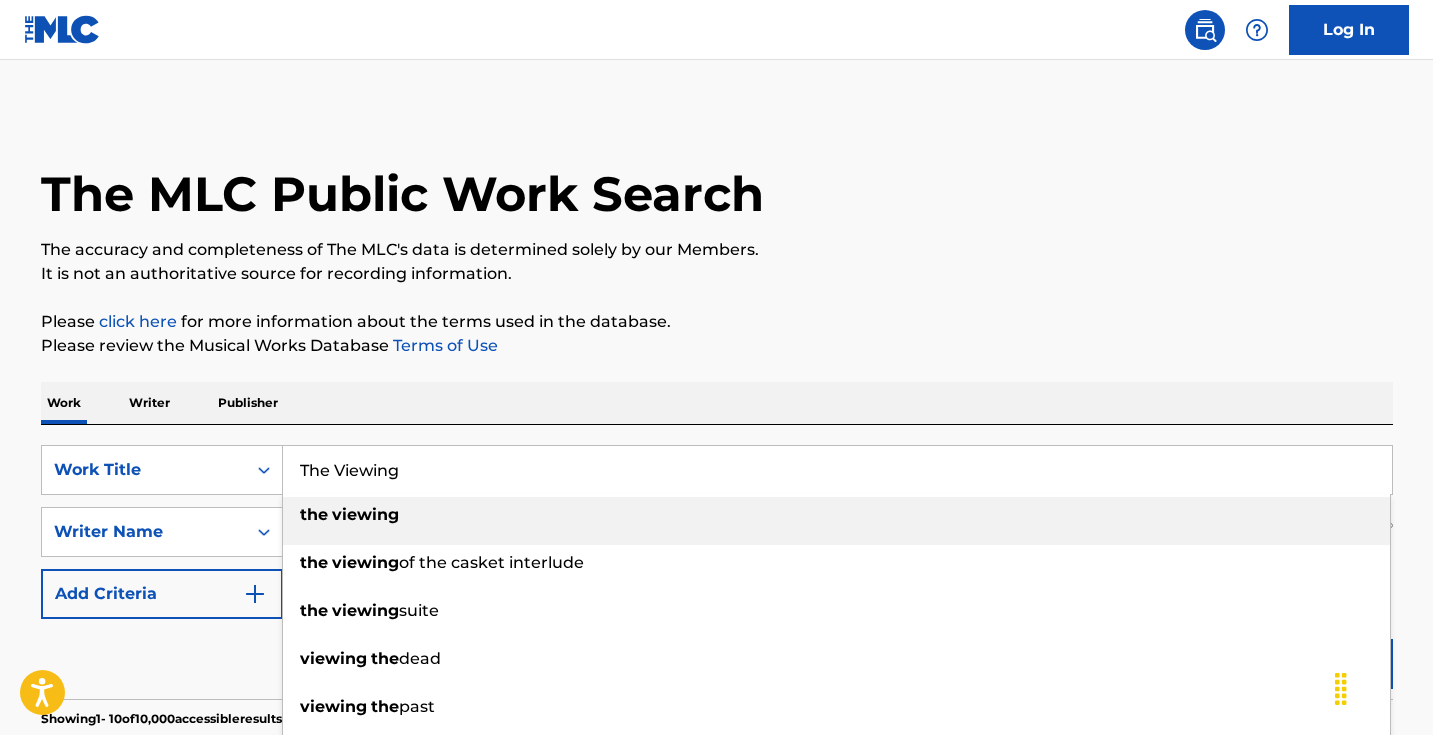 click on "The Viewing" at bounding box center [837, 470] 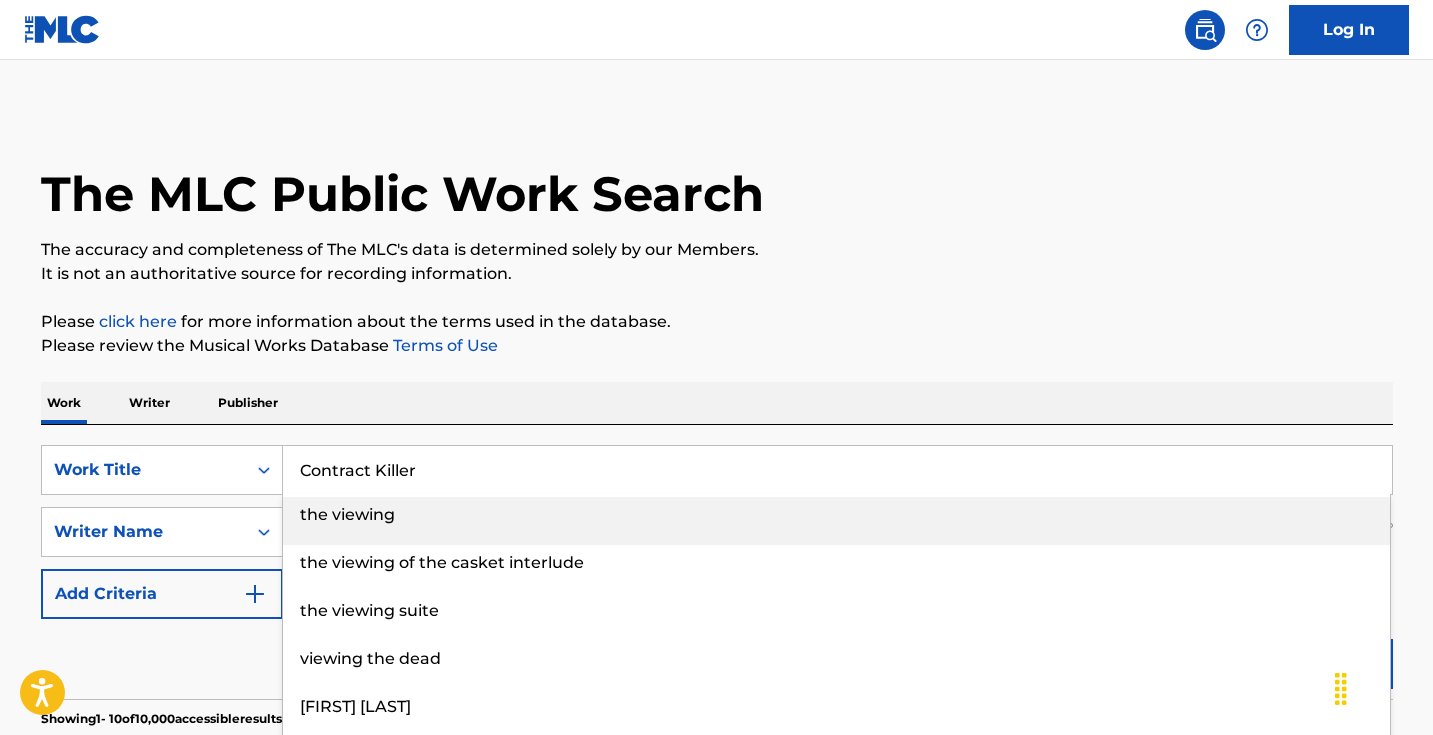 type on "Contract Killer" 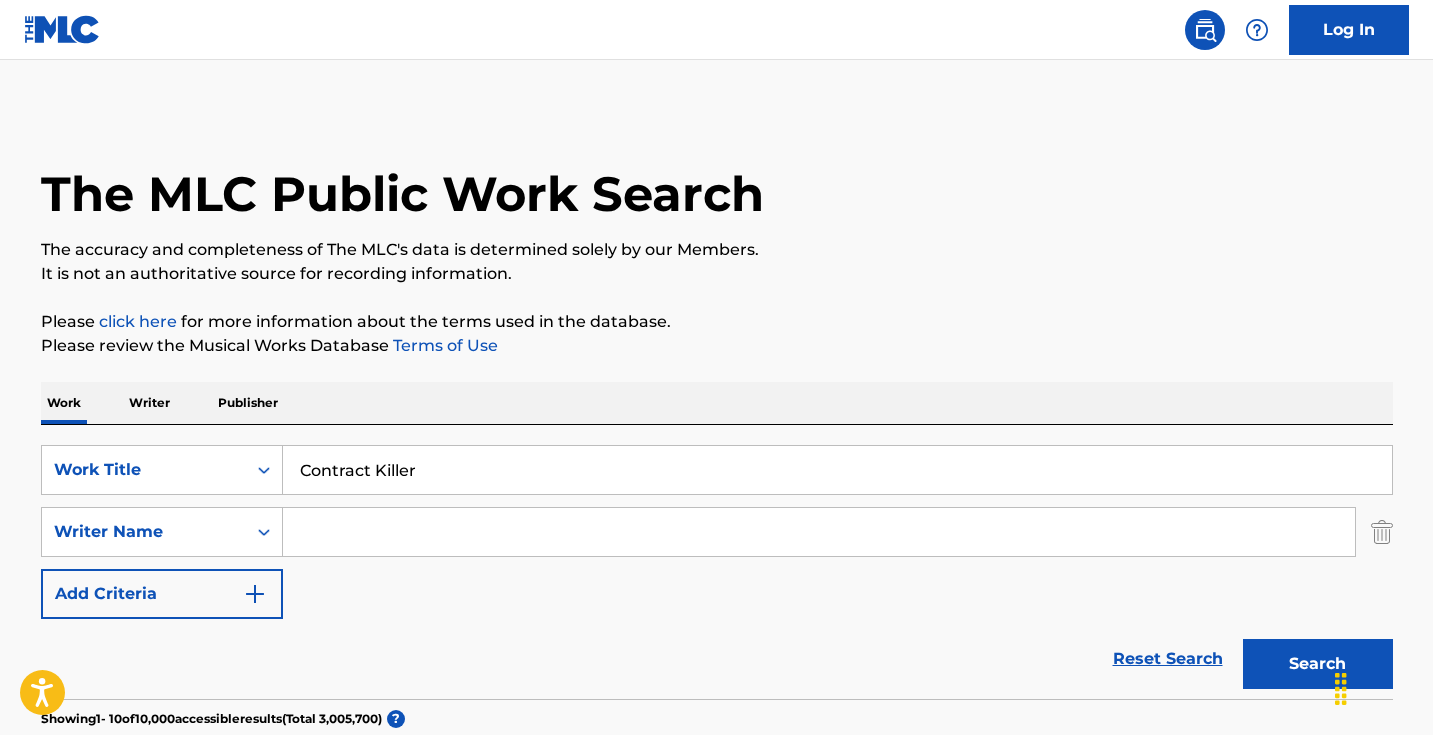 click on "Search" at bounding box center (1318, 664) 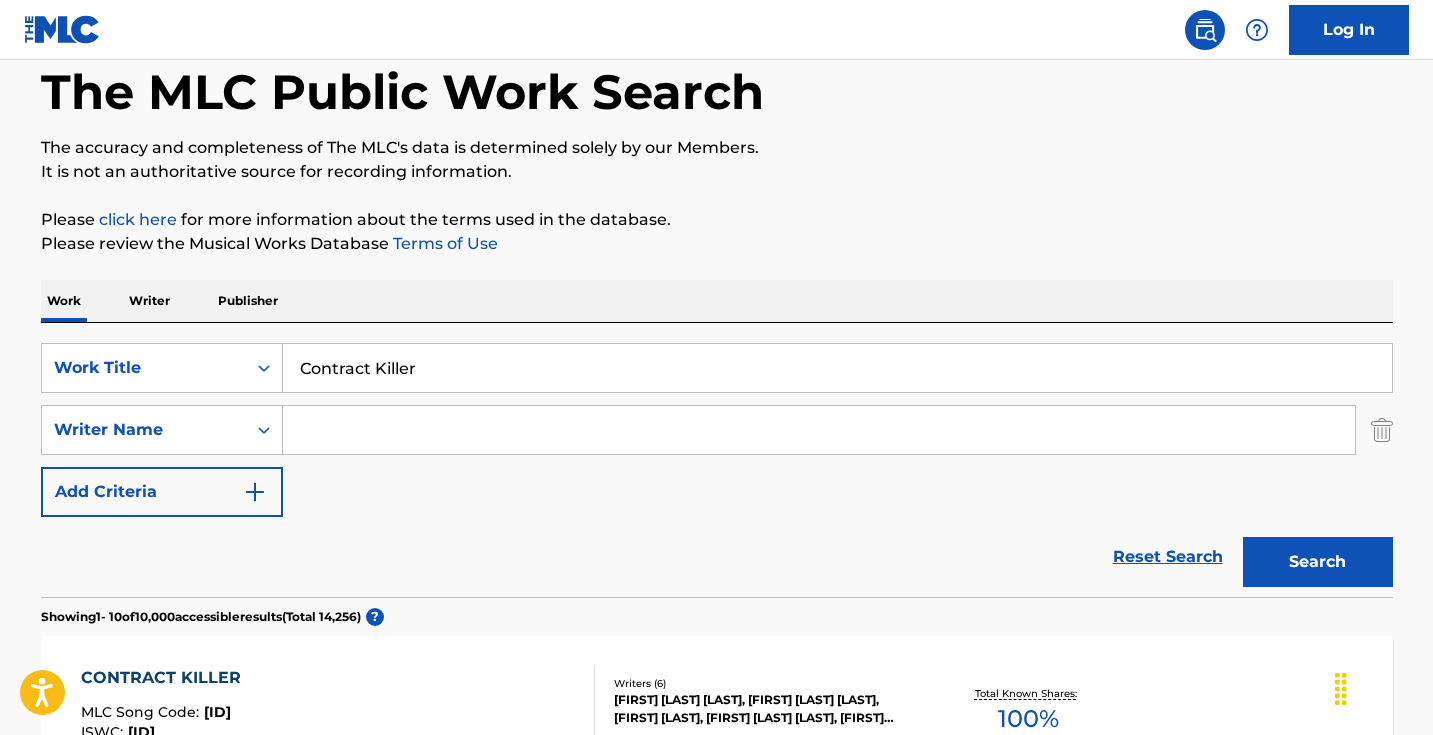 scroll, scrollTop: 179, scrollLeft: 0, axis: vertical 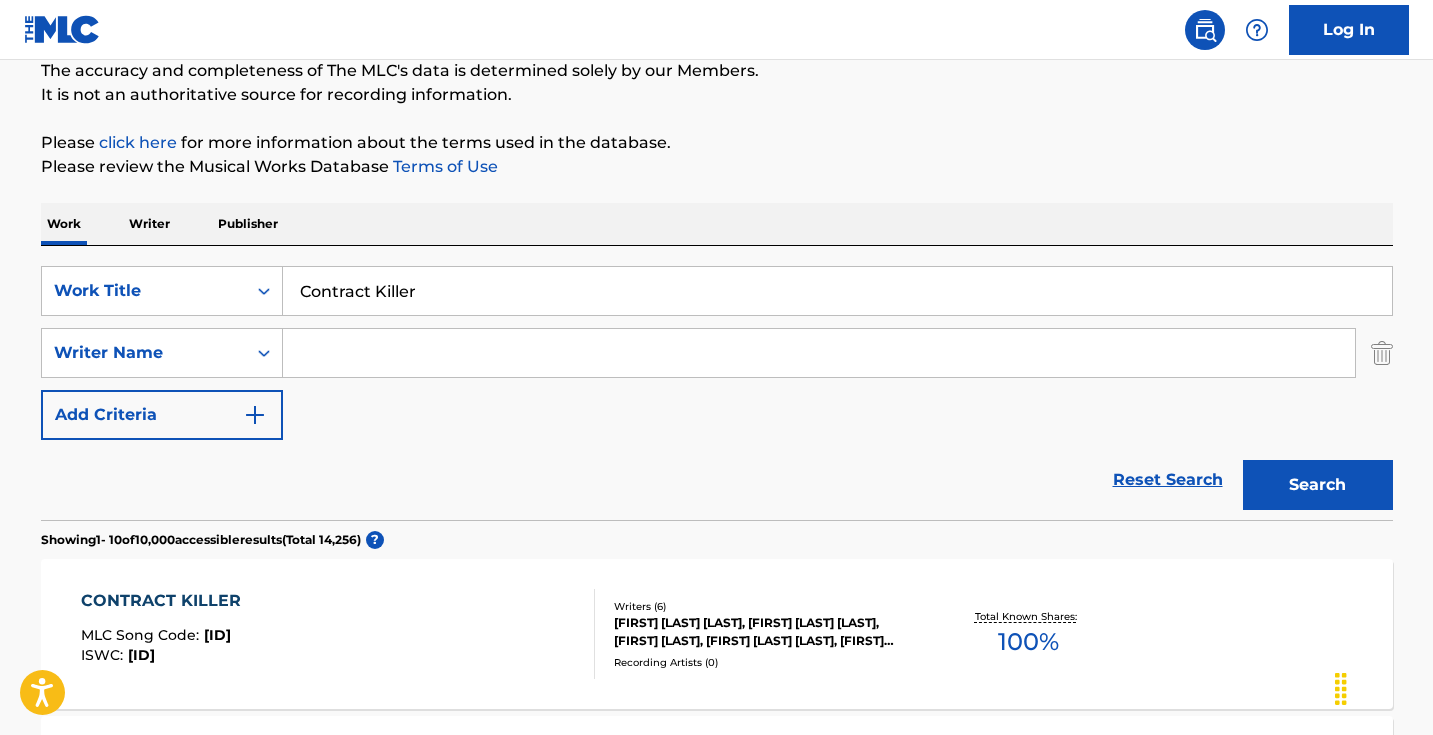 click at bounding box center [819, 353] 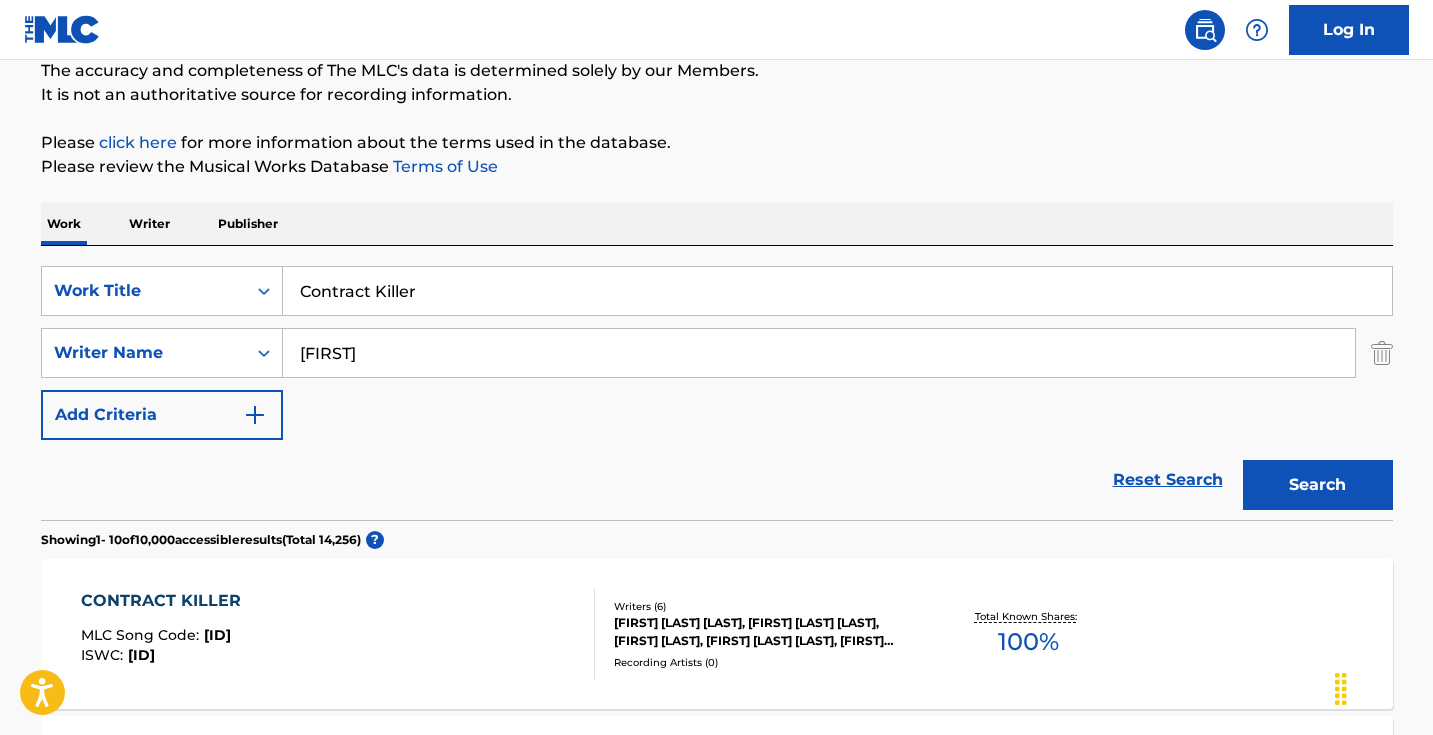 click on "Search" at bounding box center [1318, 485] 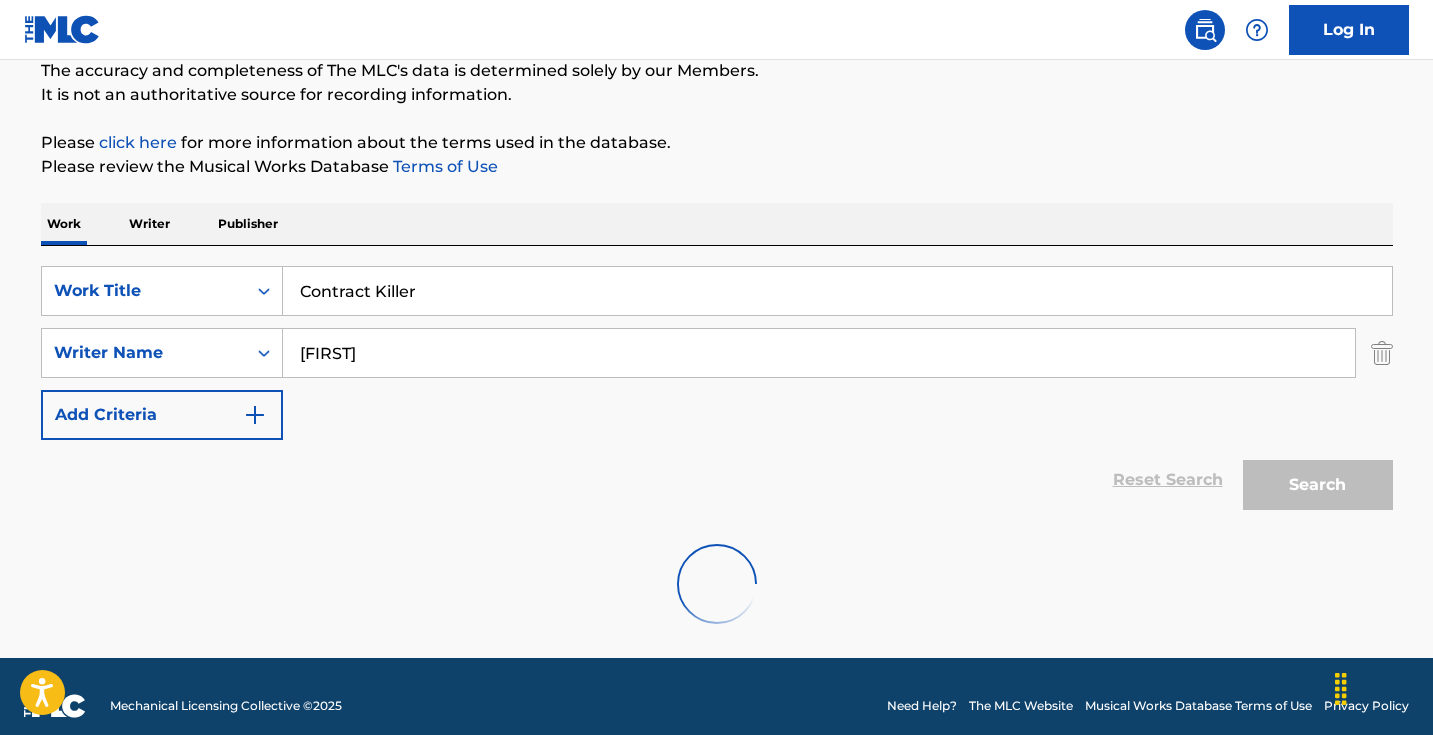 scroll, scrollTop: 133, scrollLeft: 0, axis: vertical 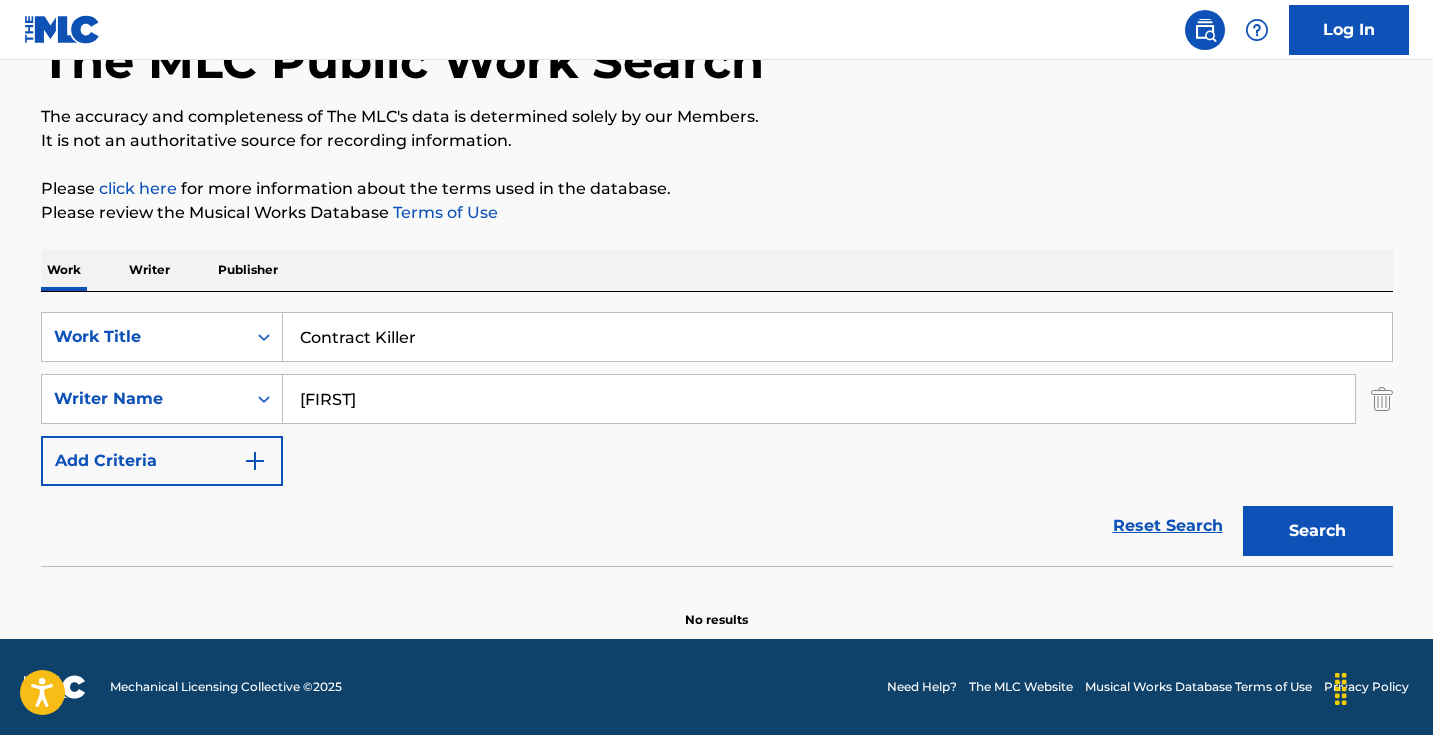 click on "[FIRST]" at bounding box center (819, 399) 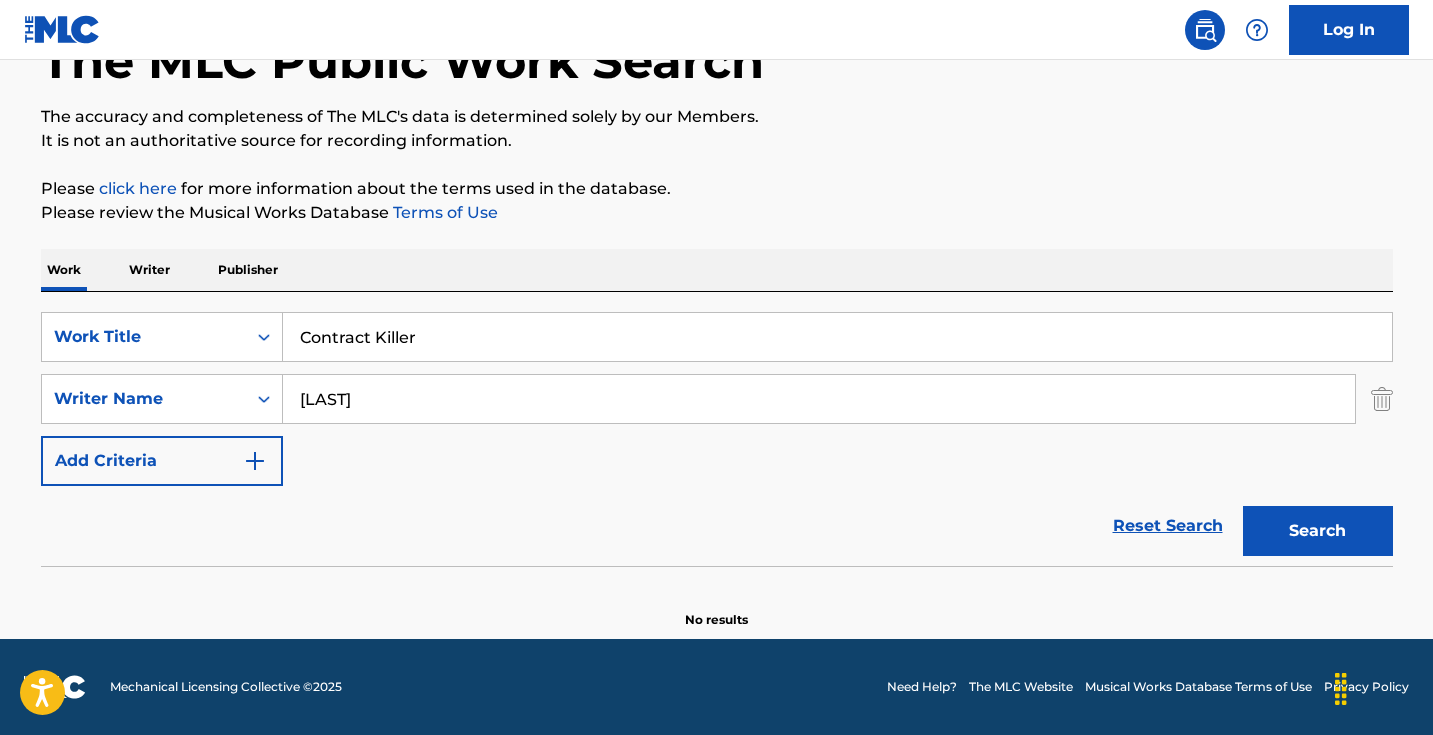 click on "Search" at bounding box center (1318, 531) 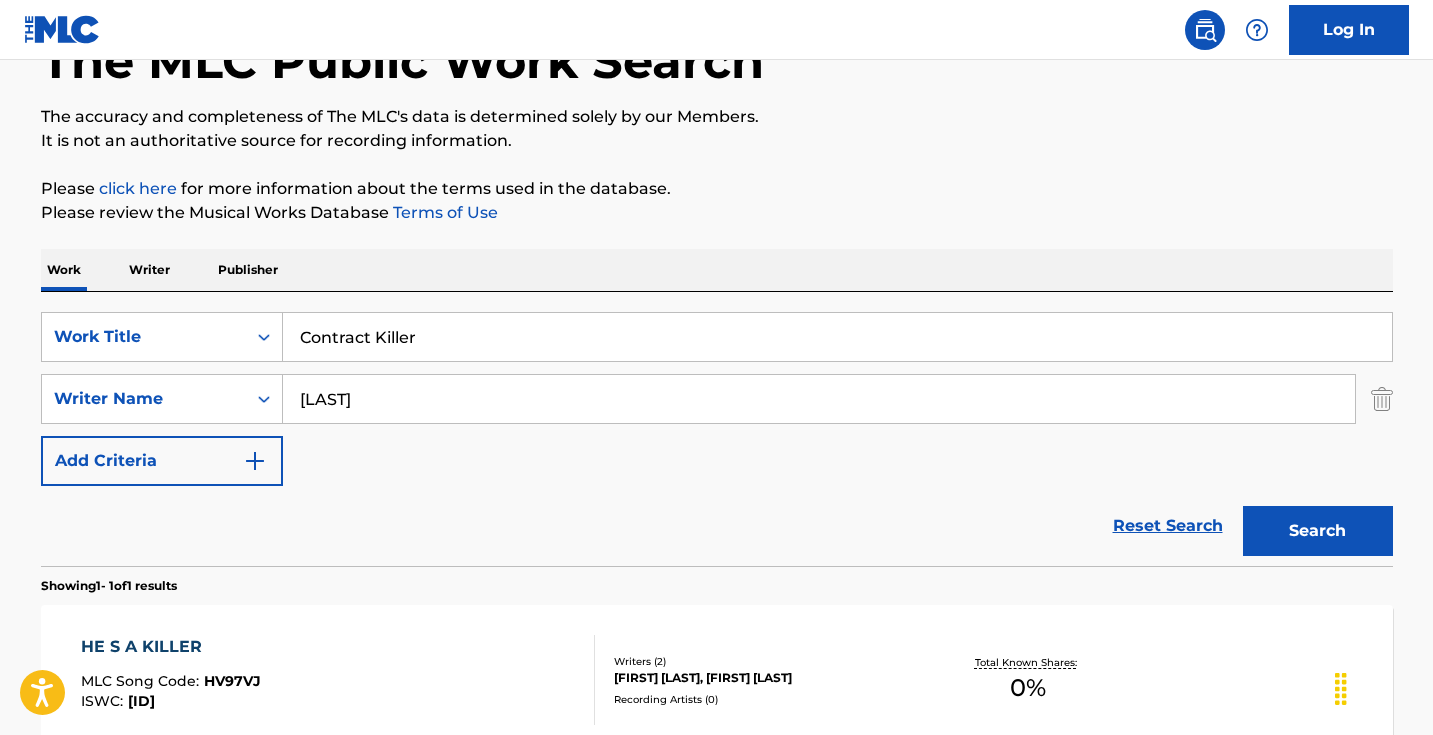 click on "[LAST]" at bounding box center (819, 399) 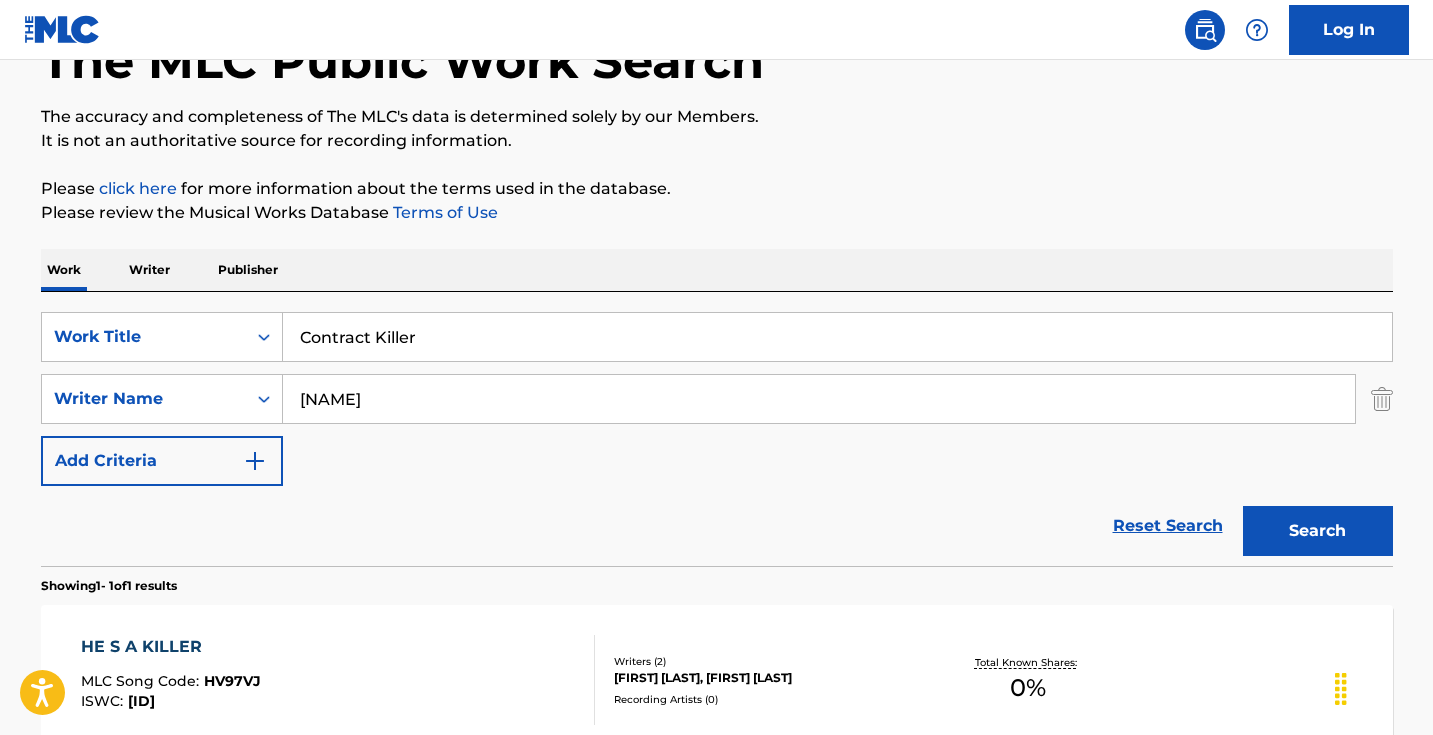 click on "Search" at bounding box center (1318, 531) 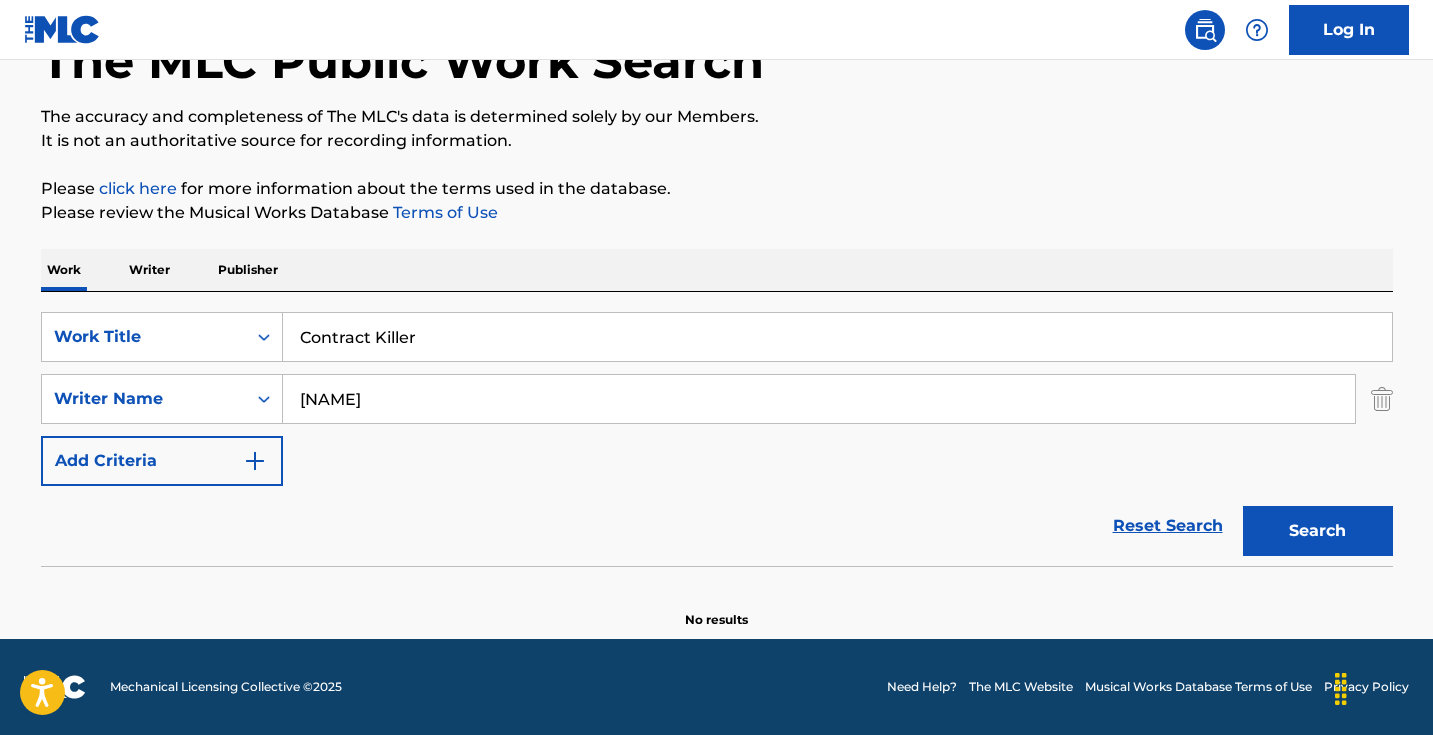 click on "[NAME]" at bounding box center [819, 399] 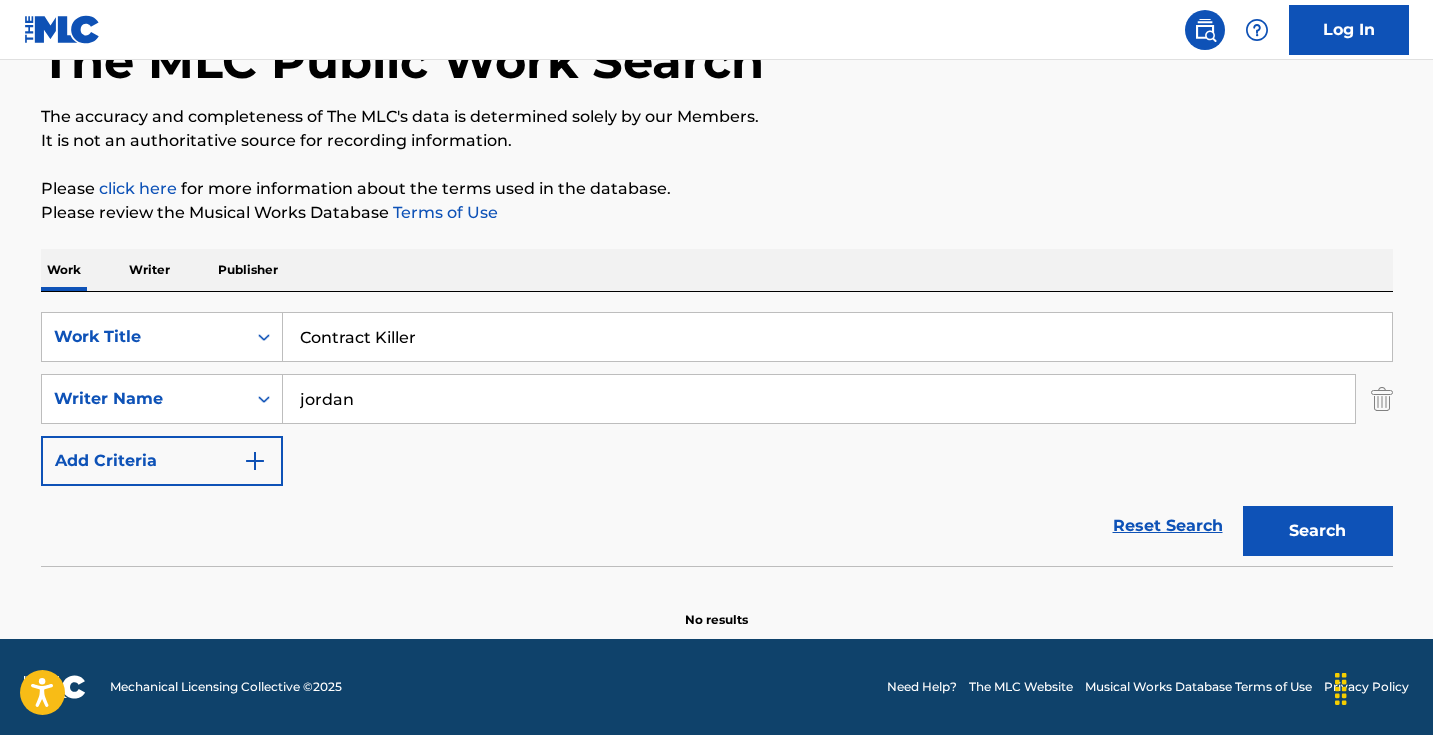 type on "jordan" 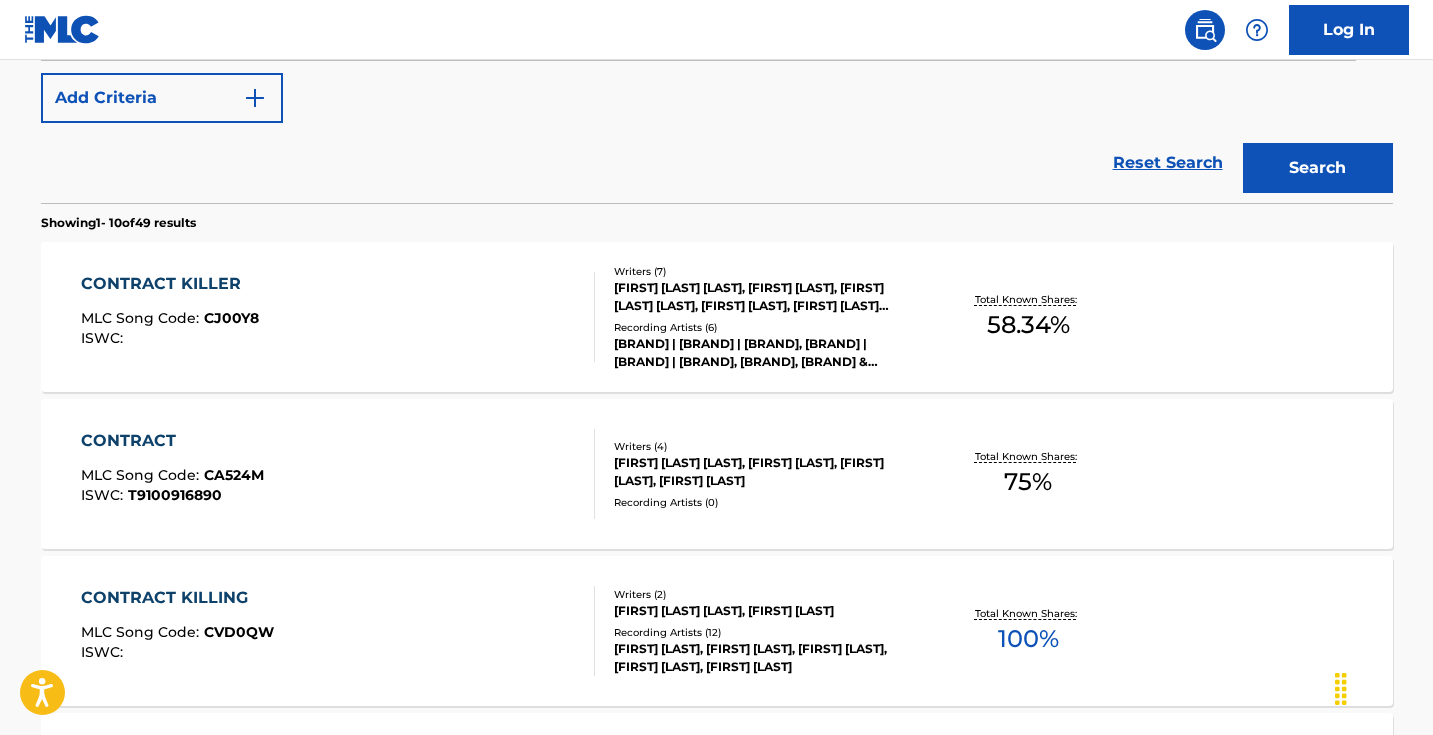 scroll, scrollTop: 495, scrollLeft: 0, axis: vertical 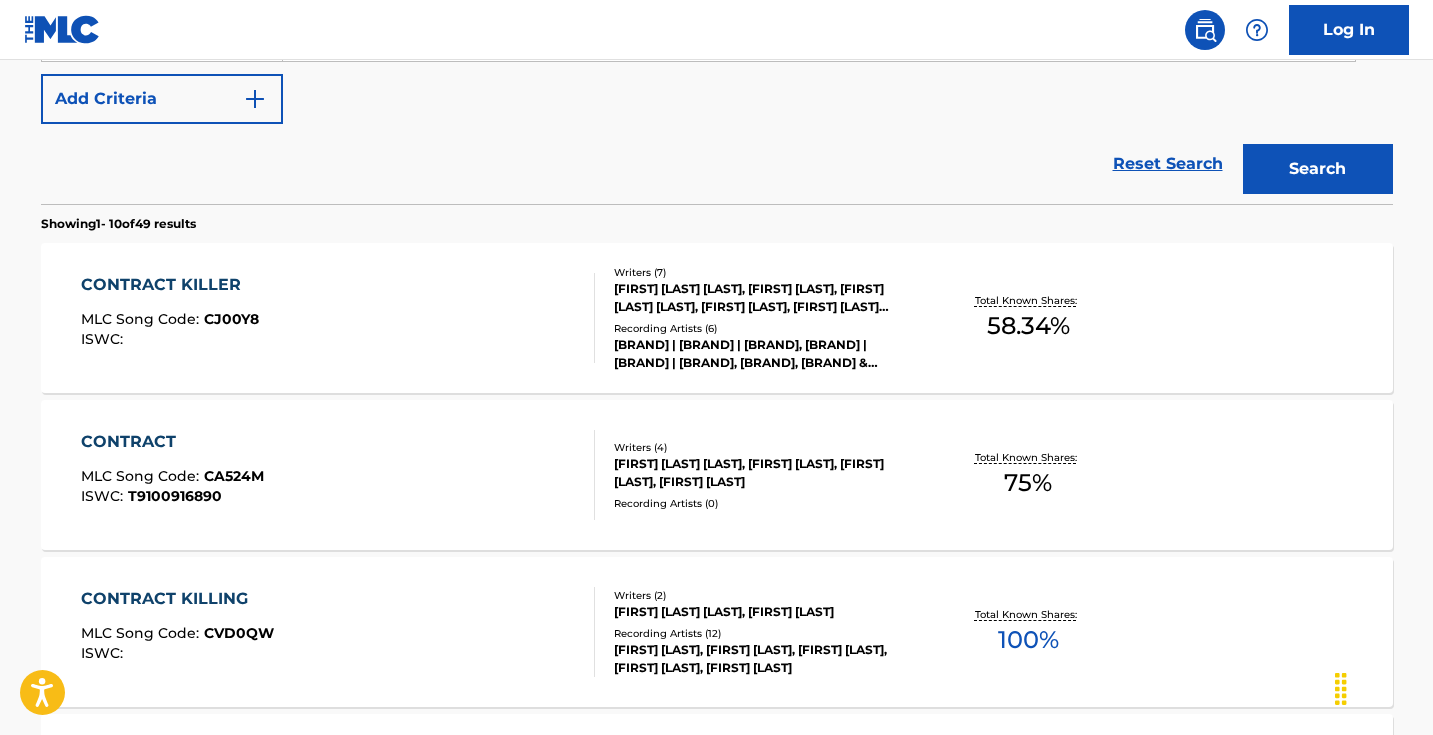 click on "CONTRACT KILLER MLC Song Code : CJ00Y8 ISWC :" at bounding box center [338, 318] 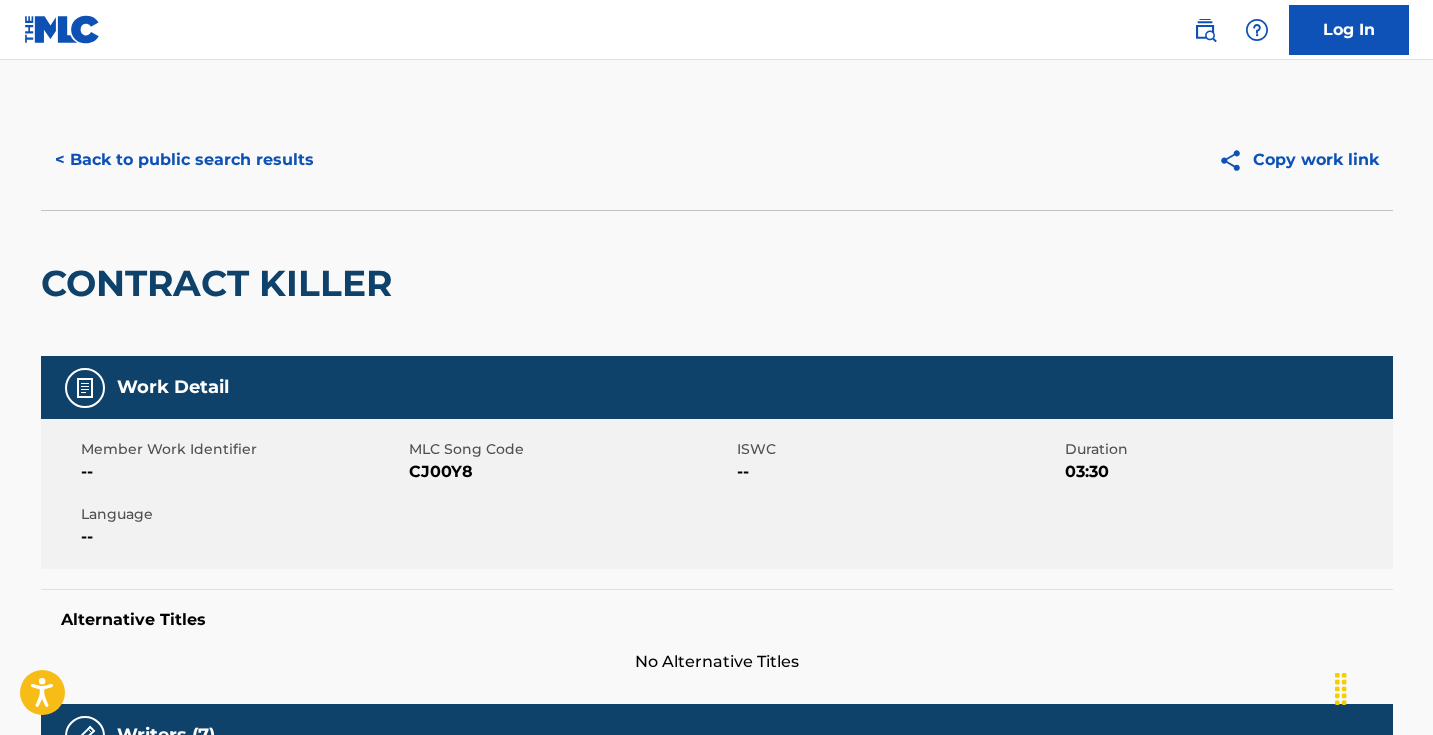scroll, scrollTop: 0, scrollLeft: 0, axis: both 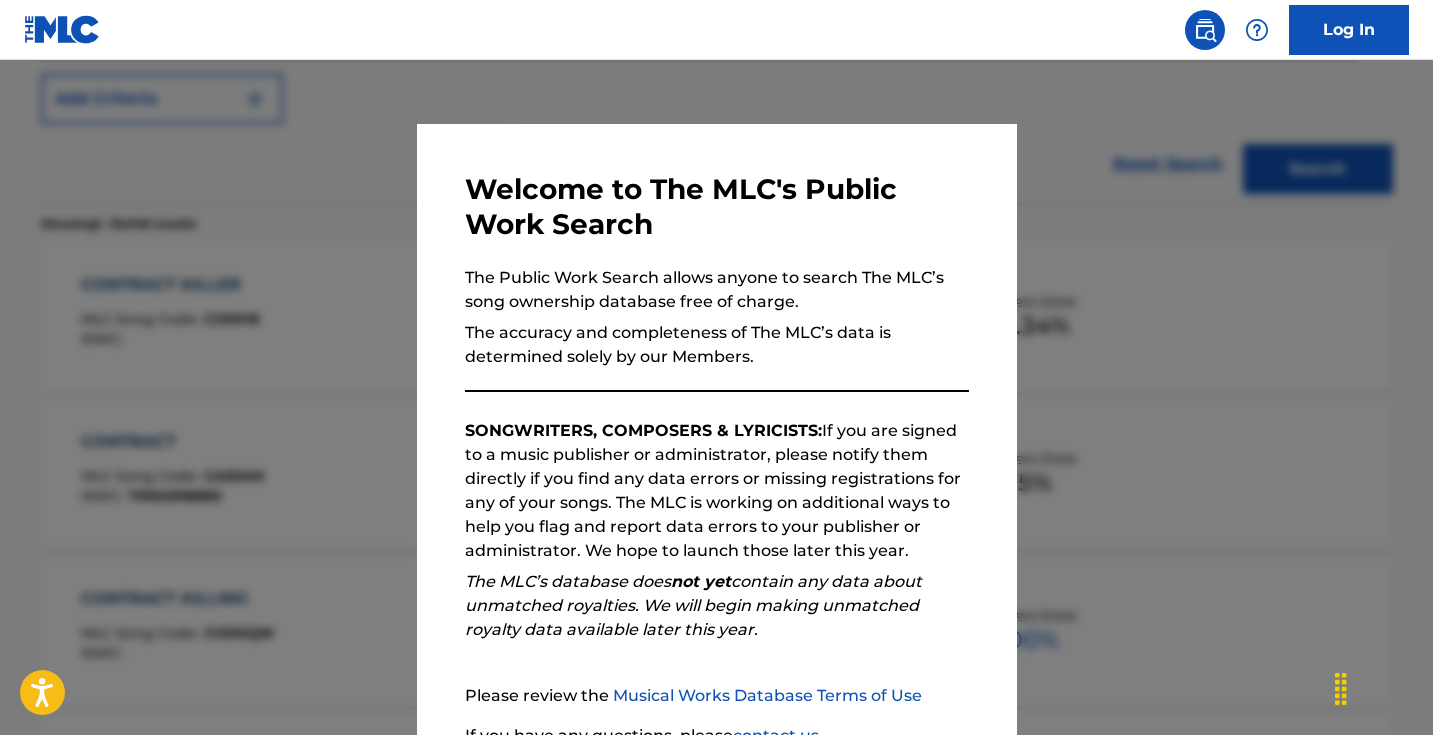 click on "Log In" at bounding box center [716, 30] 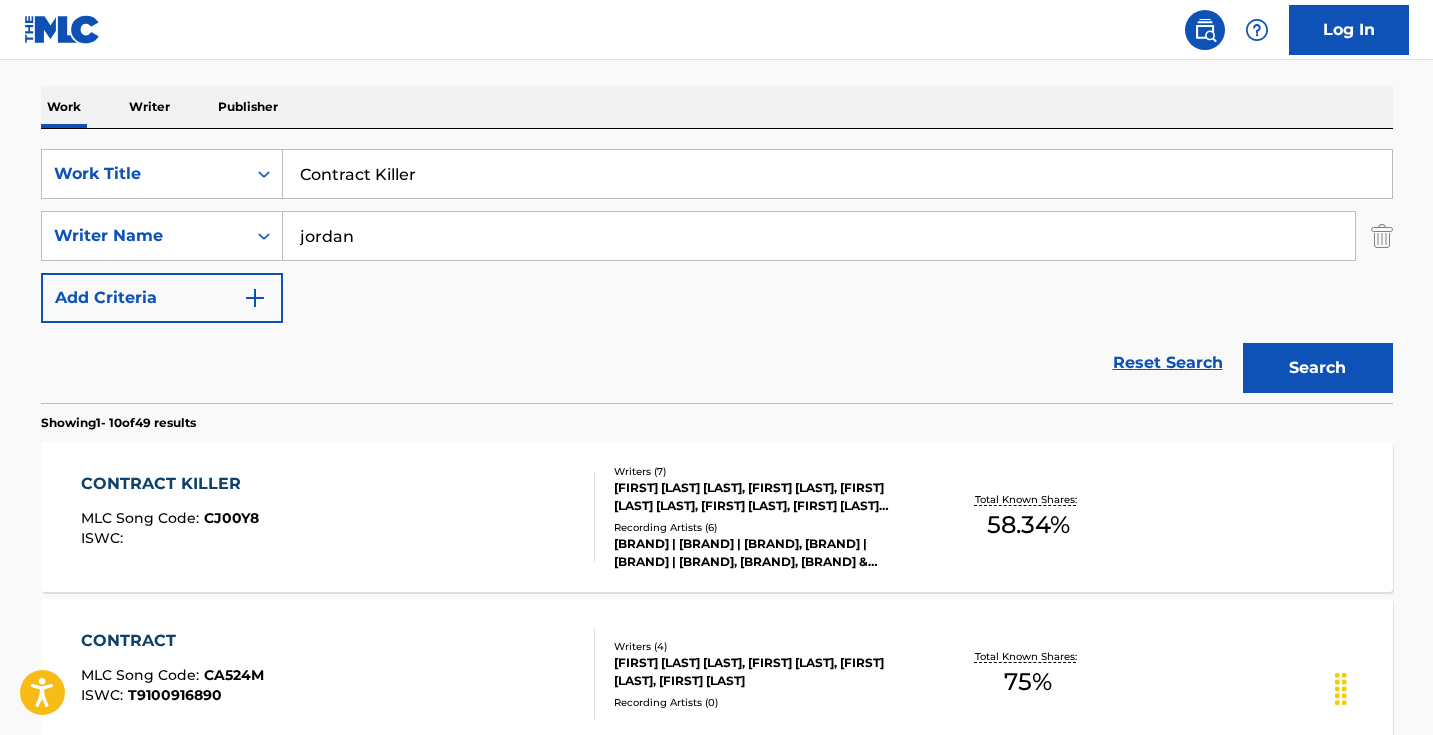 scroll, scrollTop: 155, scrollLeft: 0, axis: vertical 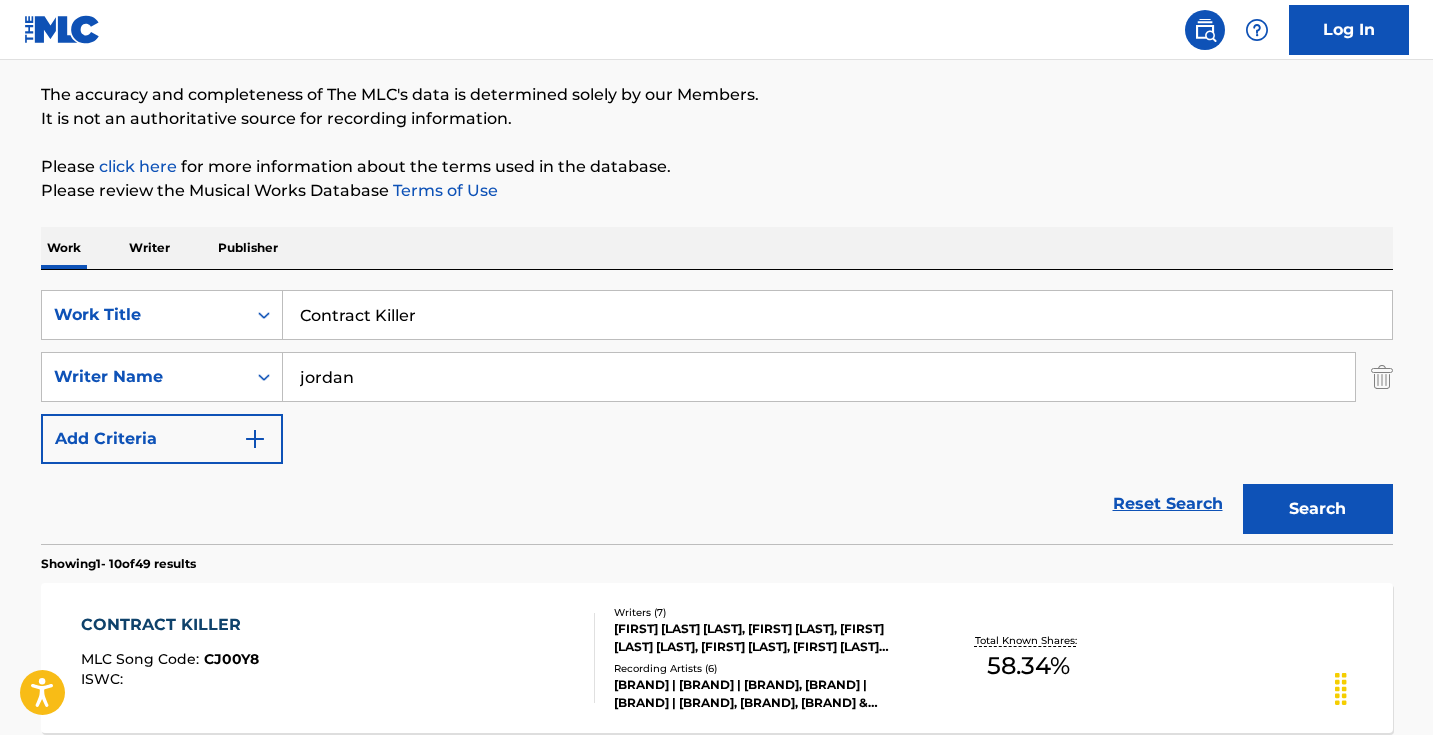 click on "Contract Killer" at bounding box center (837, 315) 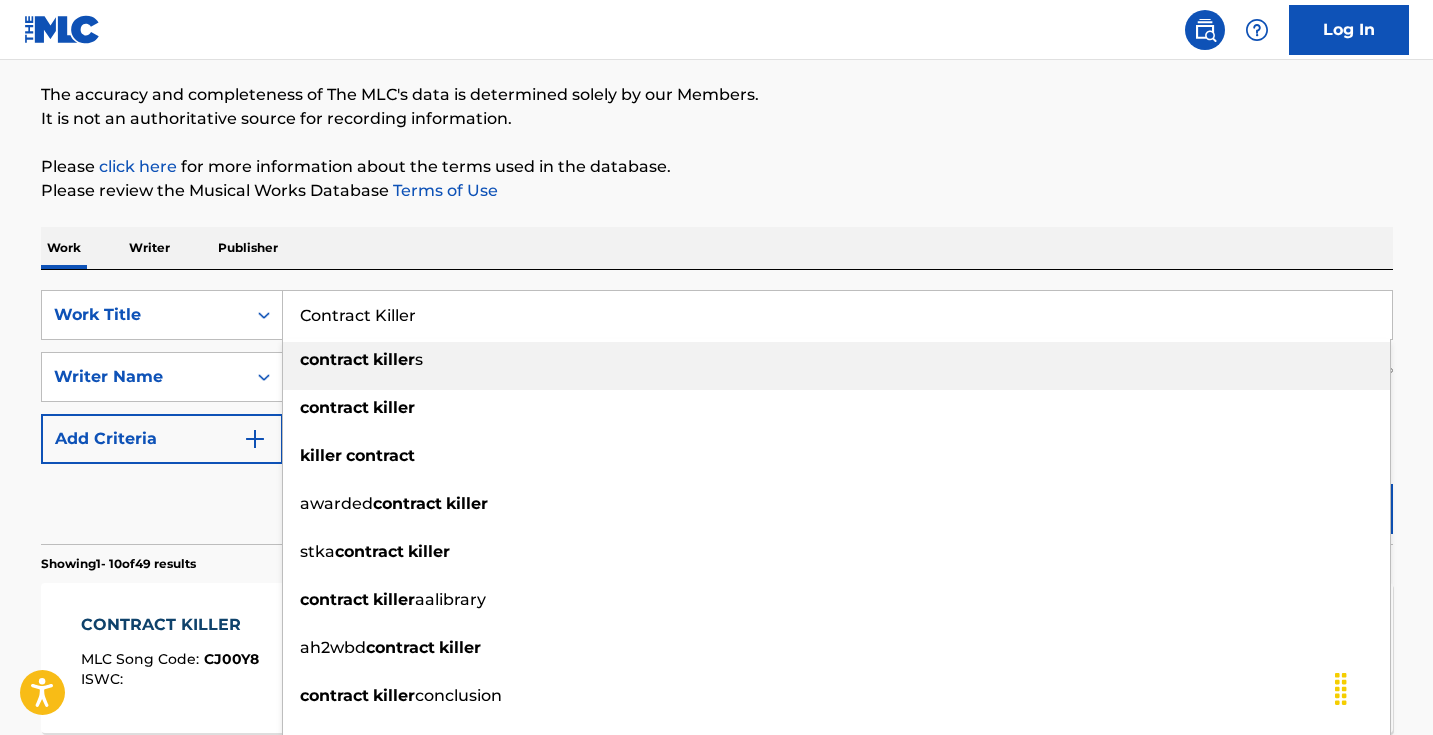 paste on "Nature Boy" 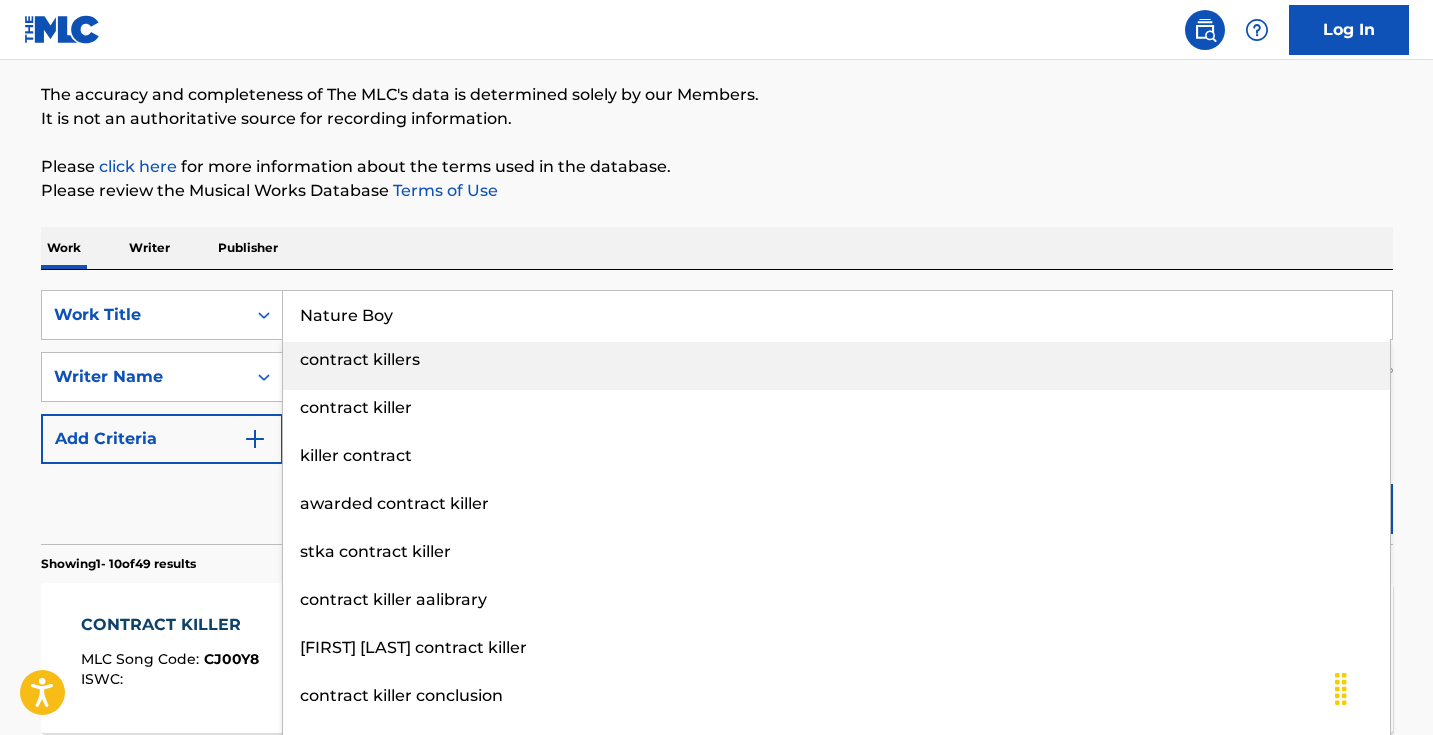 type on "Nature Boy" 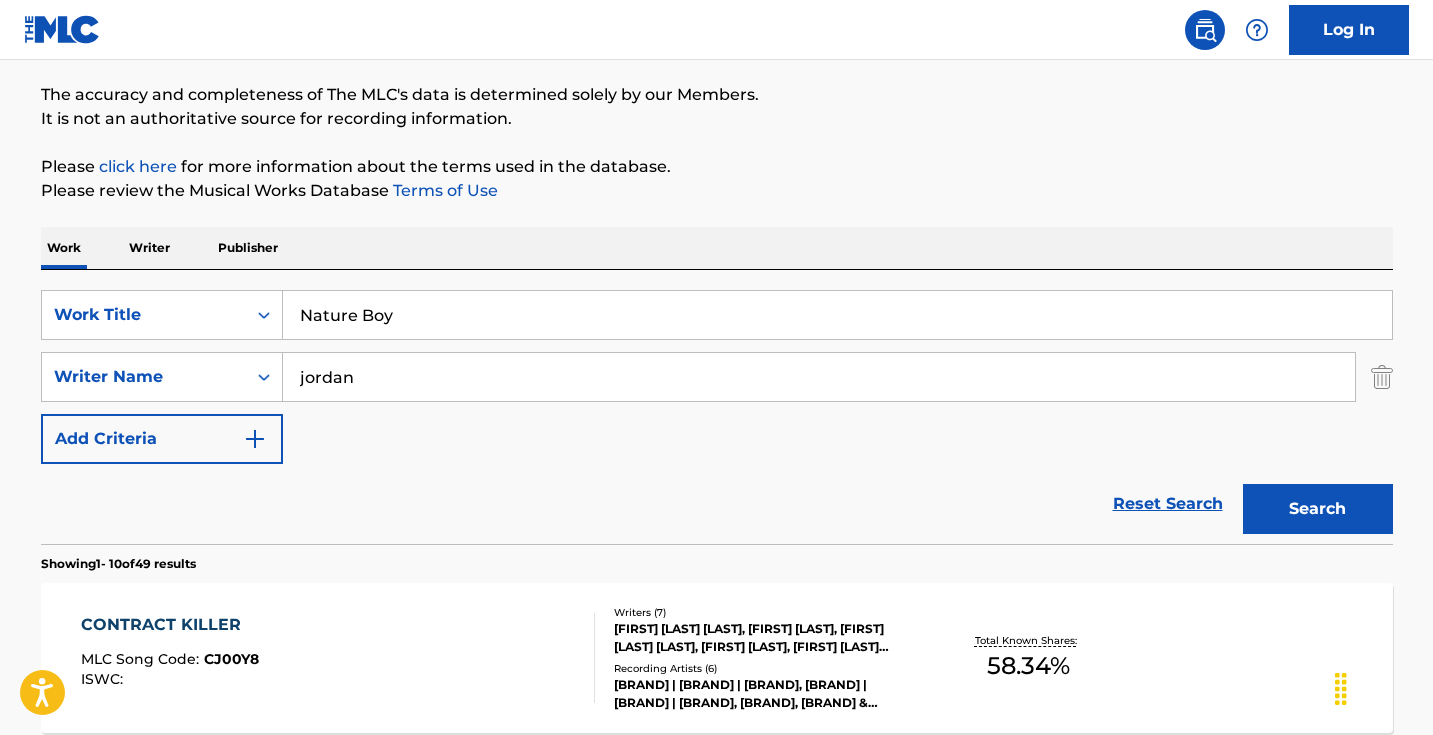click on "Work Writer Publisher" at bounding box center [717, 248] 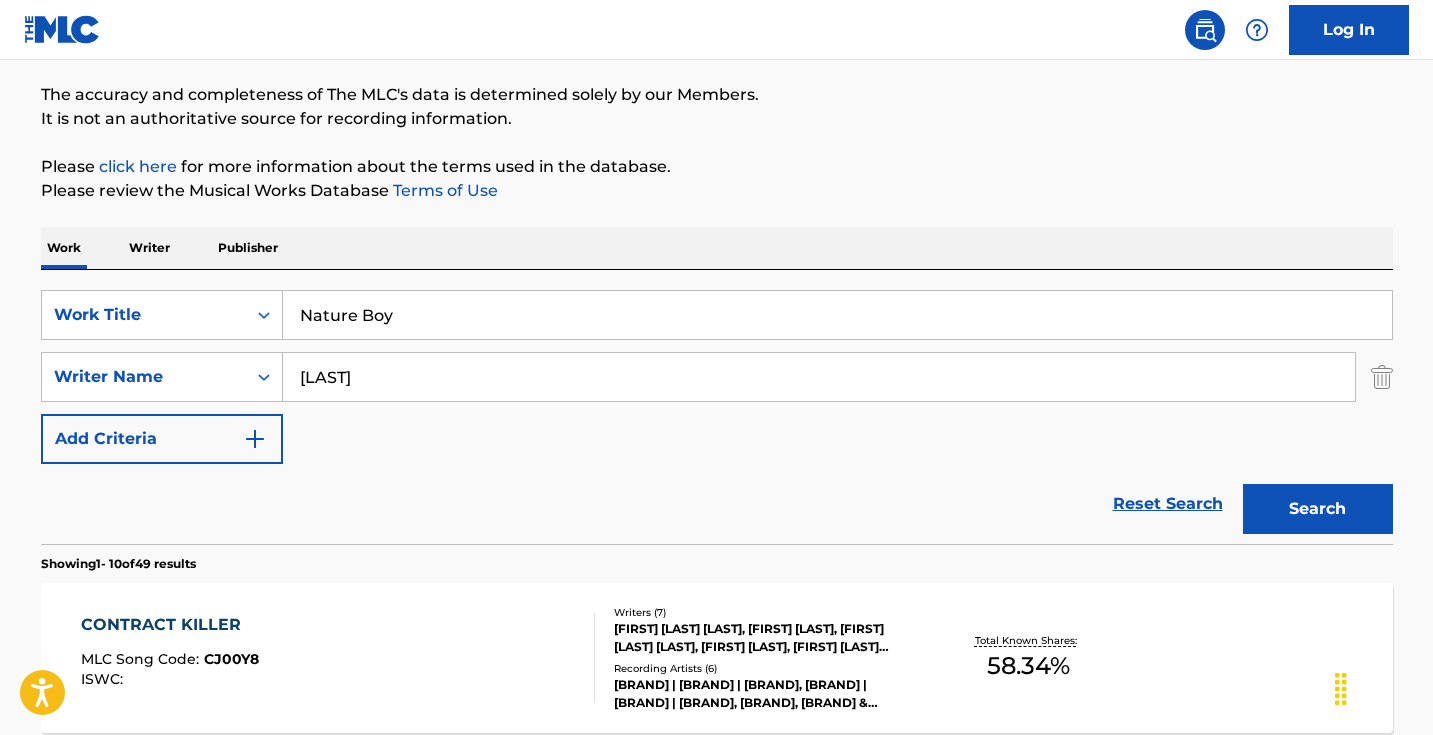 click on "Work Writer Publisher" at bounding box center [717, 248] 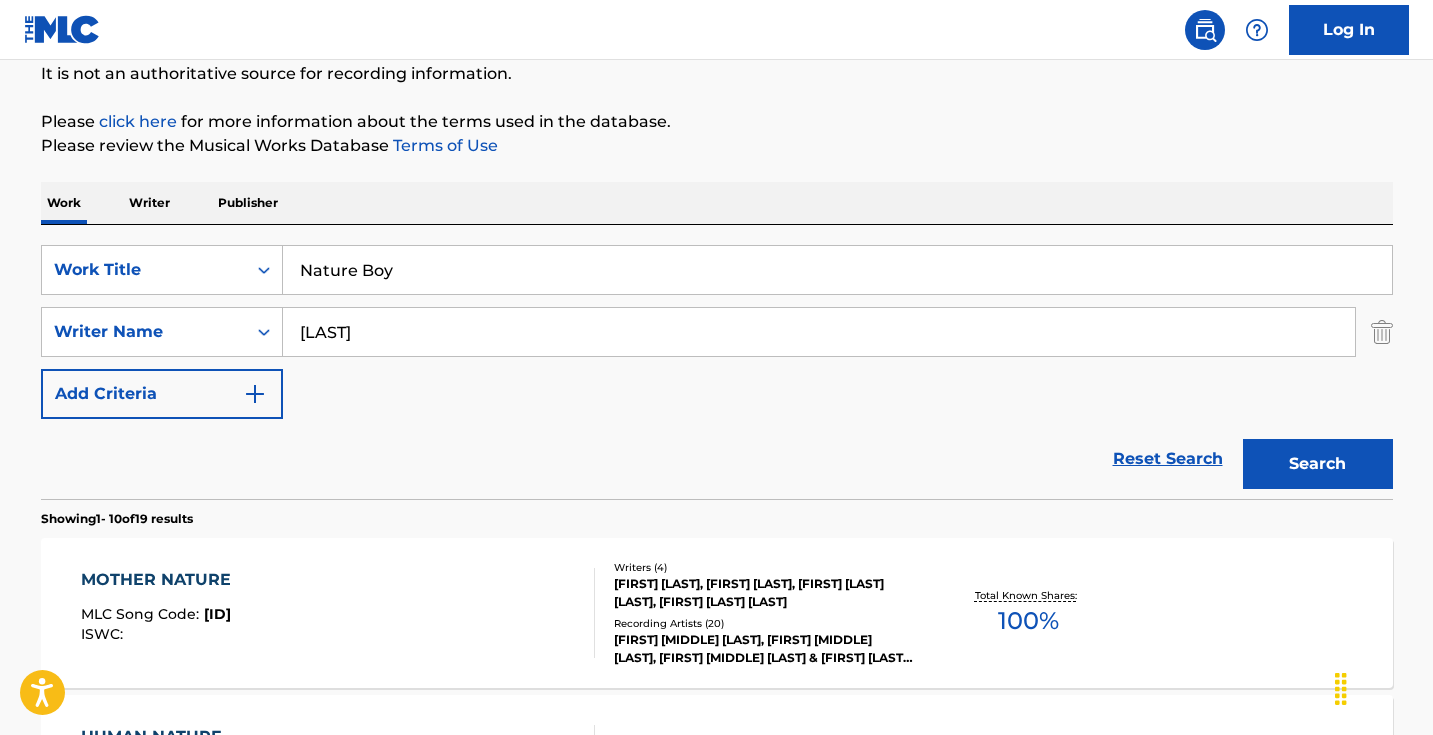 scroll, scrollTop: 198, scrollLeft: 0, axis: vertical 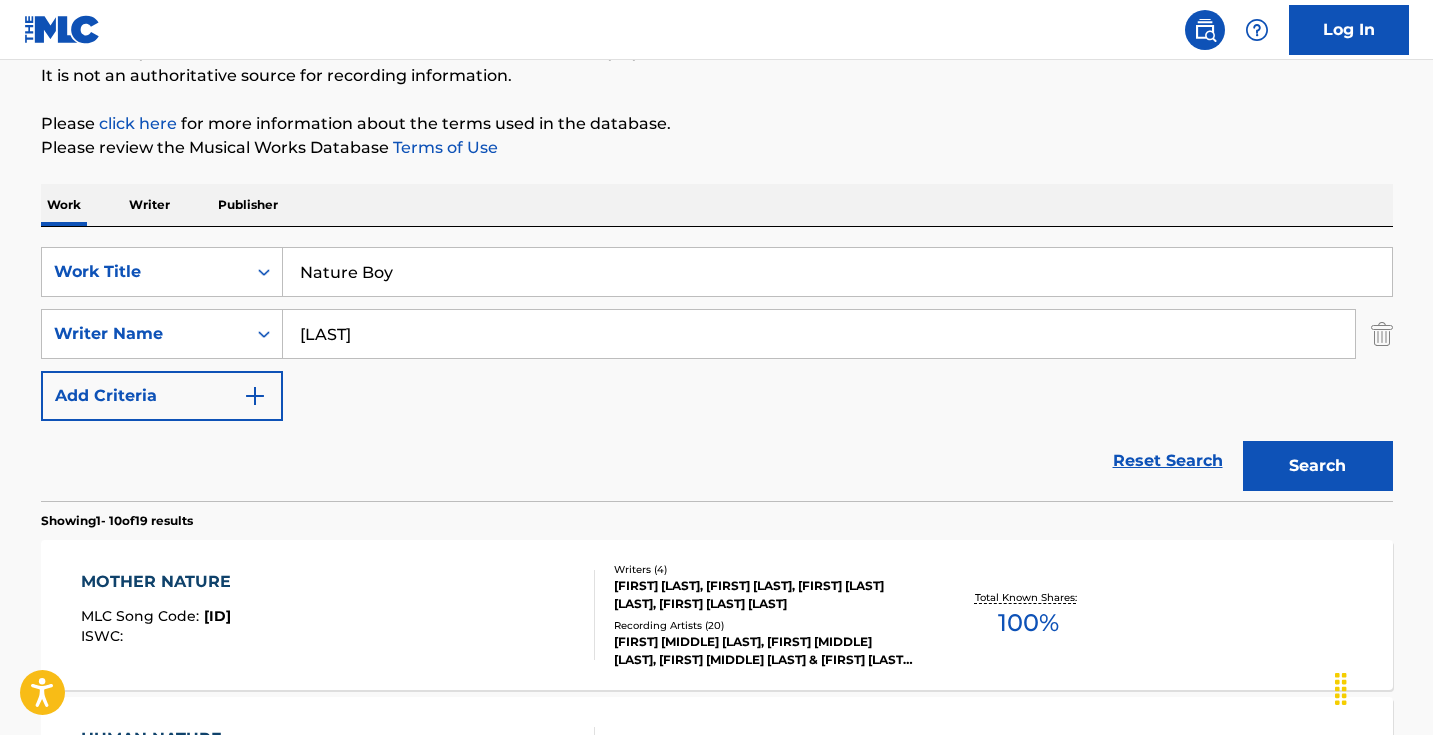 click on "[LAST]" at bounding box center [819, 334] 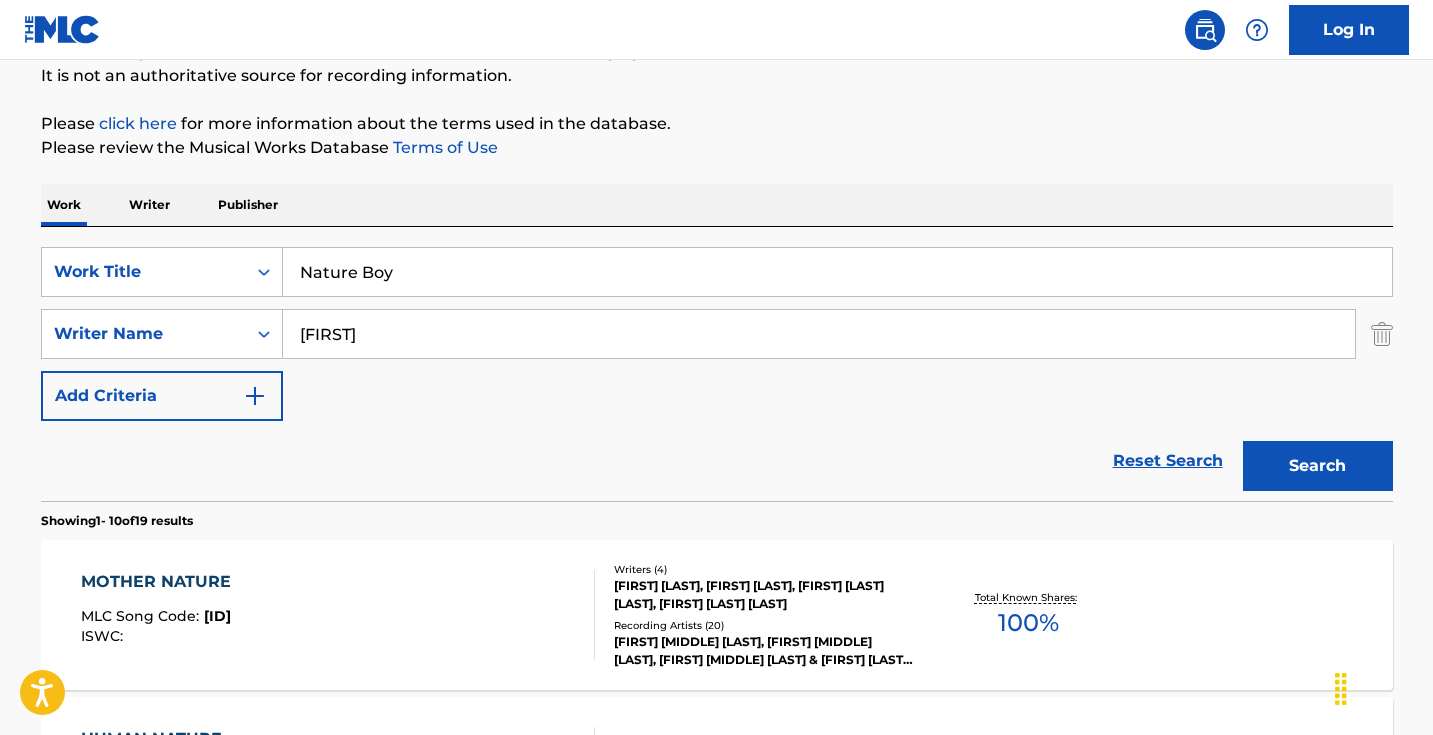 click on "Search" at bounding box center [1318, 466] 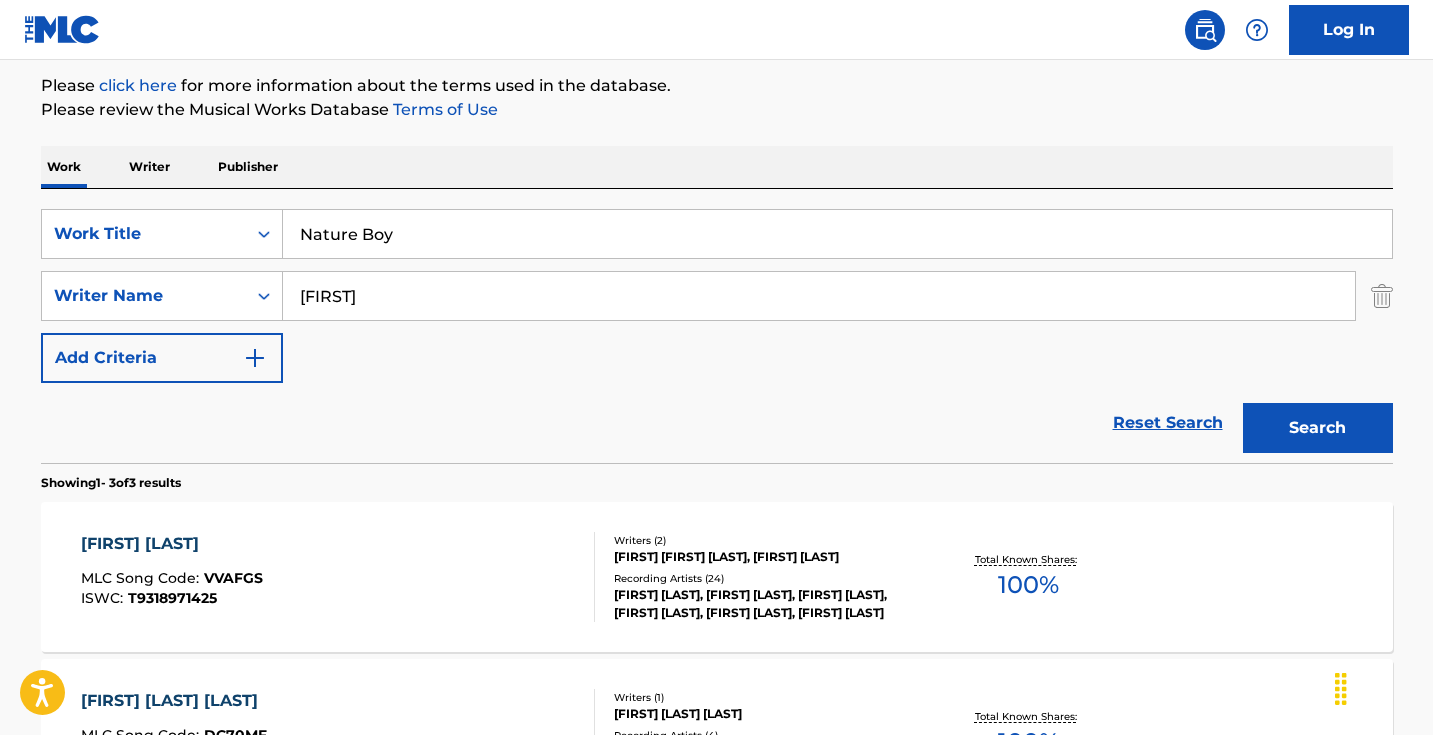 scroll, scrollTop: 242, scrollLeft: 0, axis: vertical 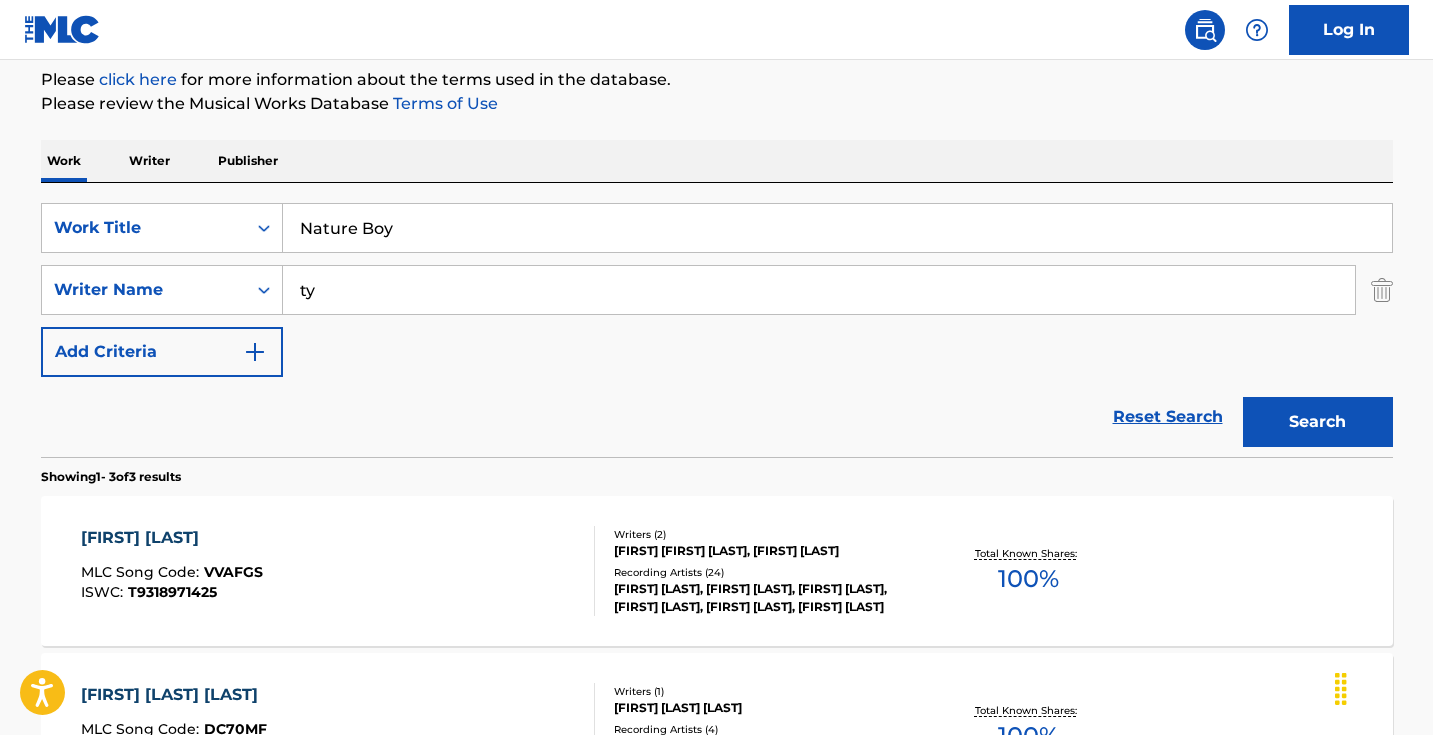 type on "t" 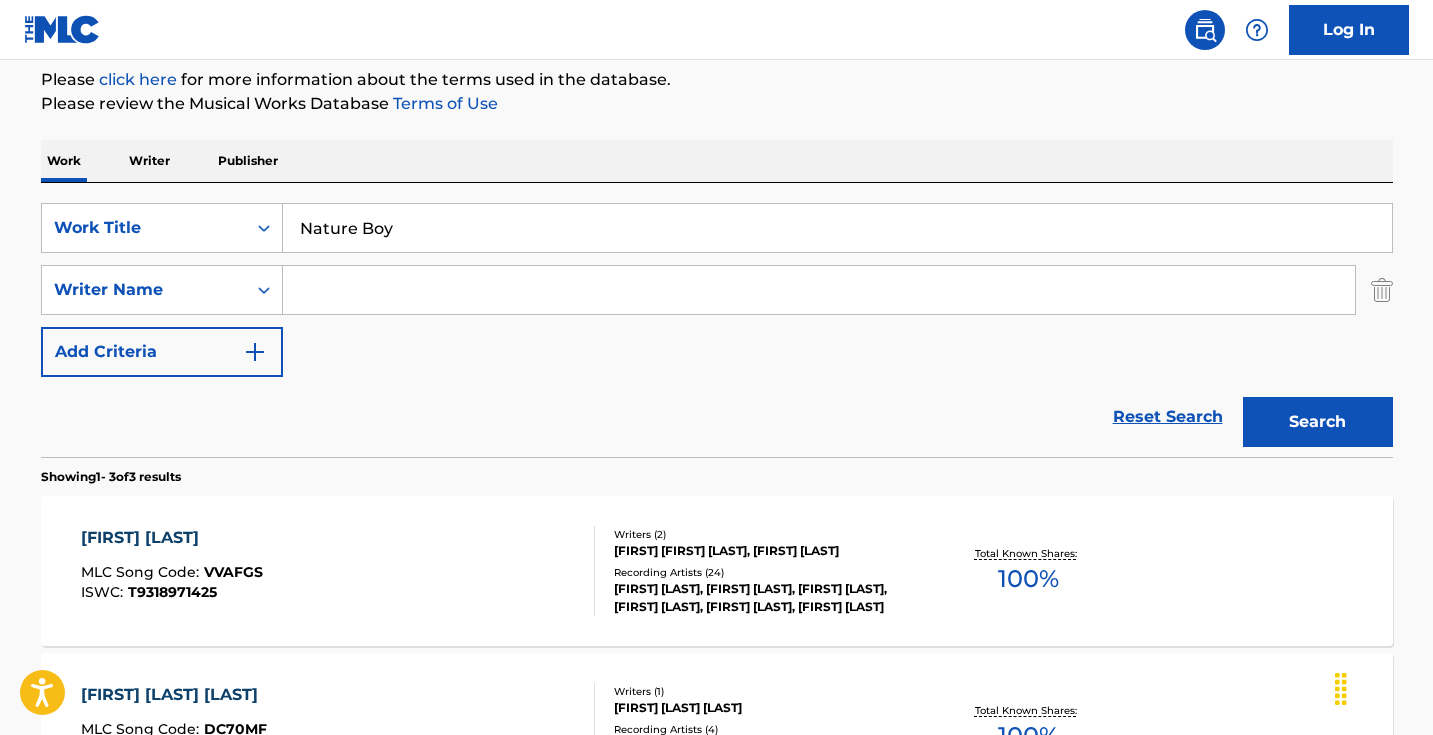 type 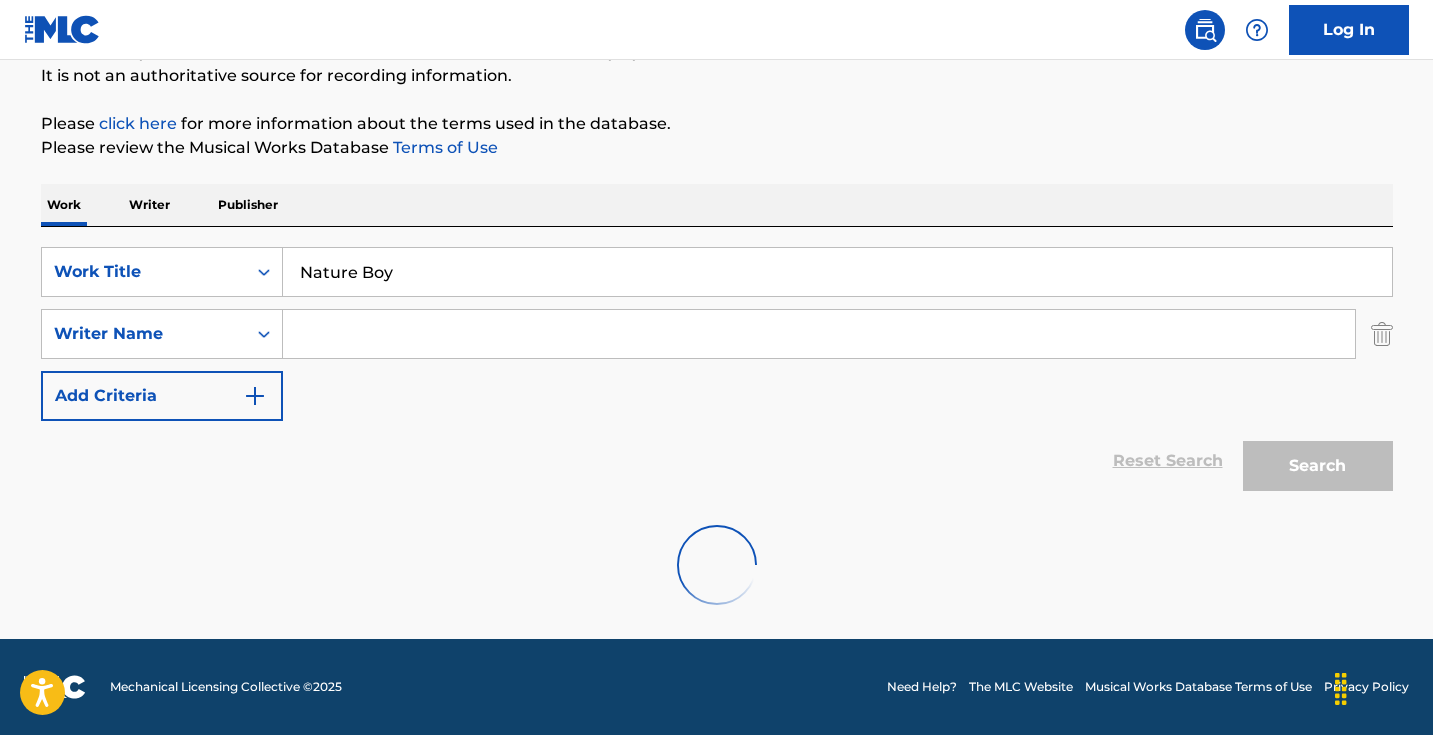 scroll, scrollTop: 198, scrollLeft: 0, axis: vertical 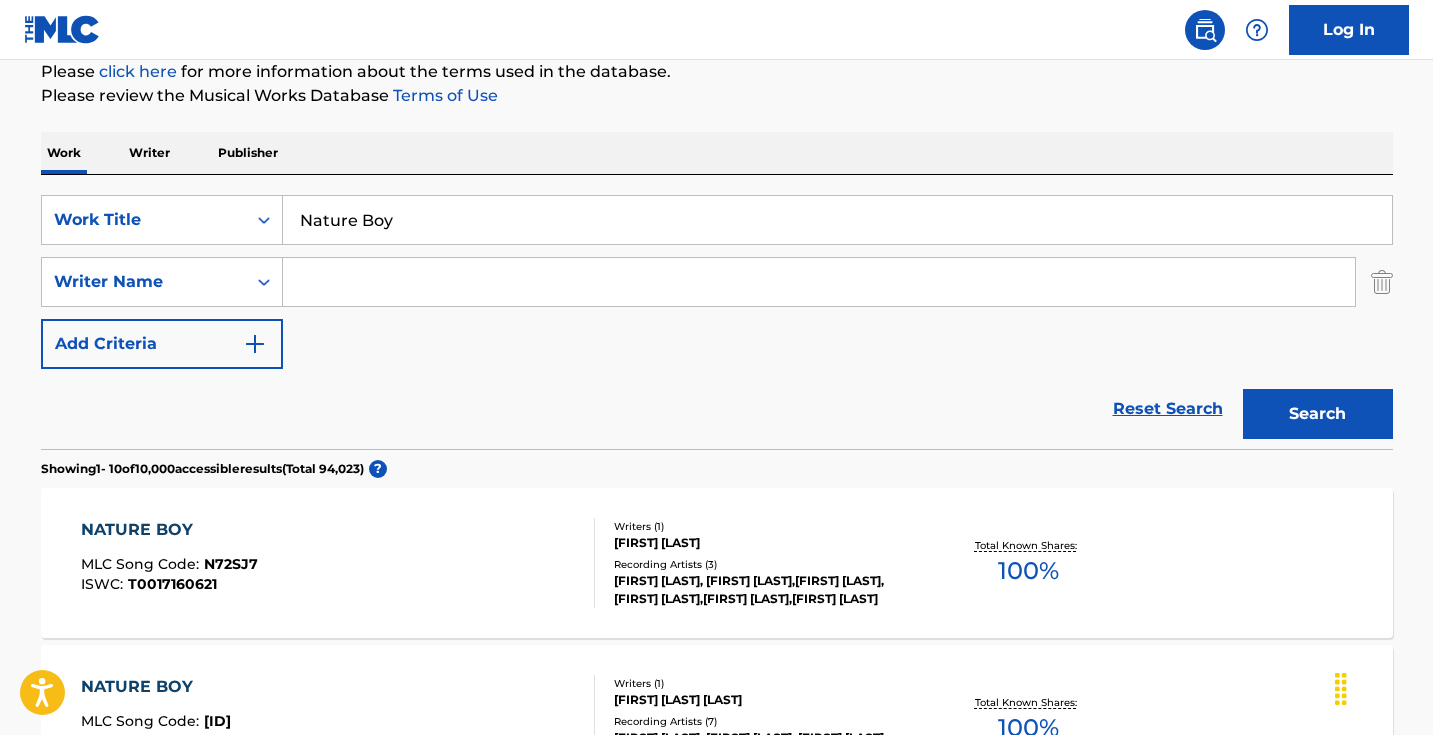 click on "Nature Boy" at bounding box center (837, 220) 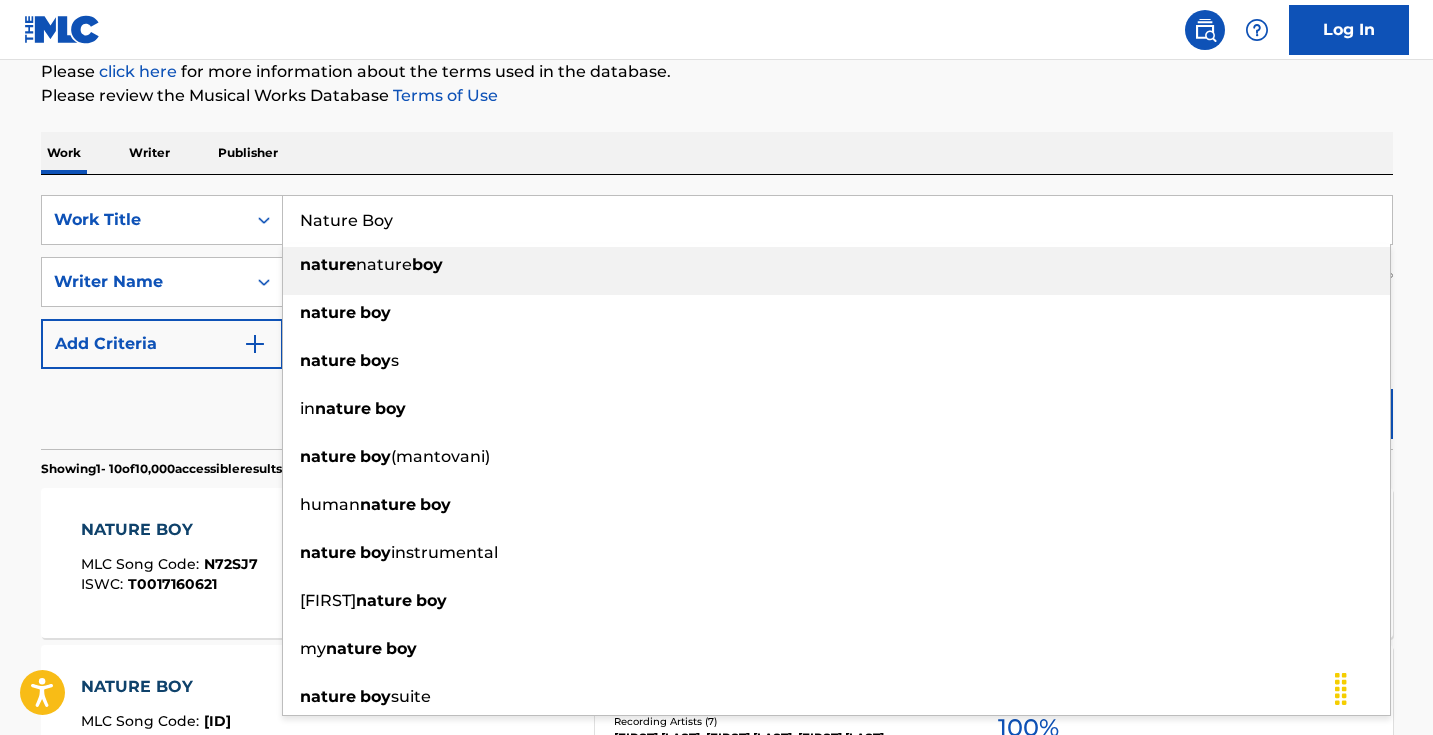click on "Nature Boy" at bounding box center (837, 220) 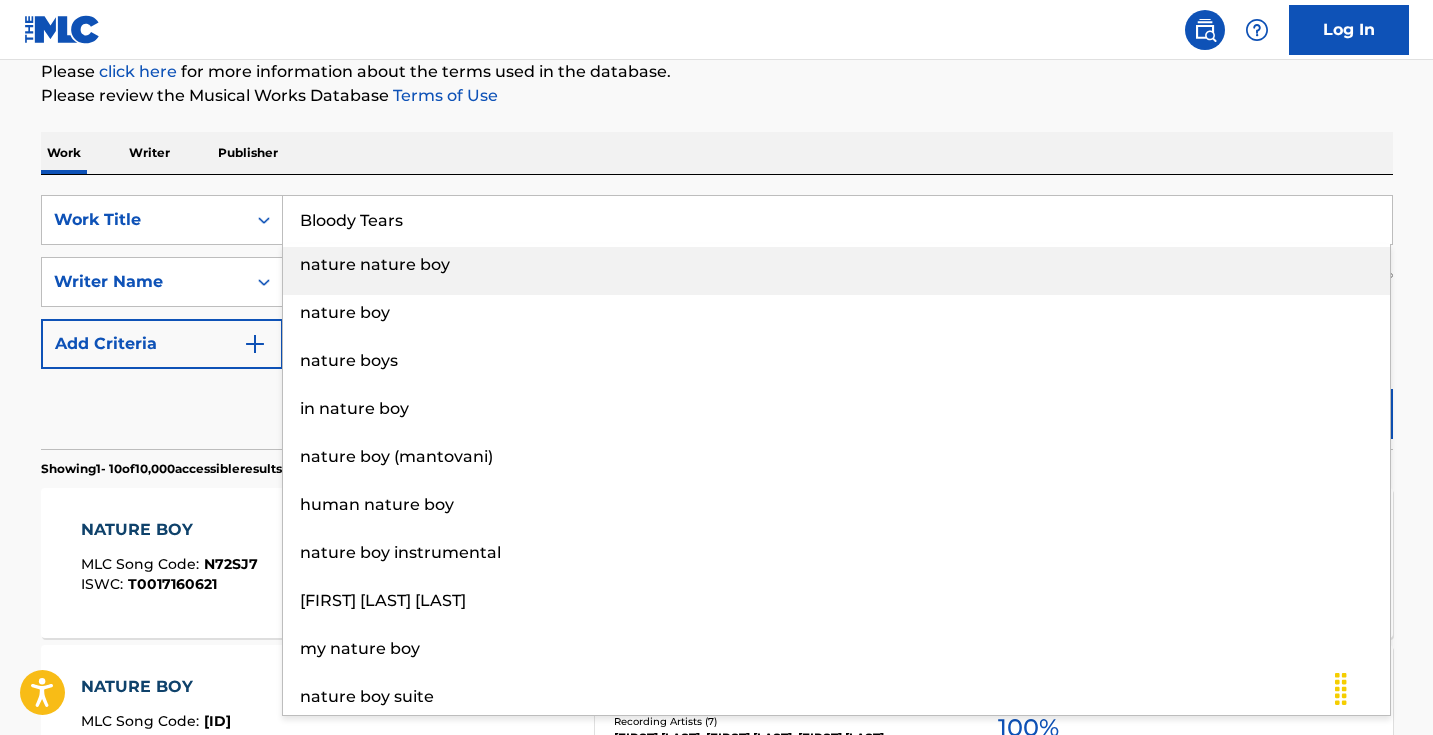 type on "Bloody Tears" 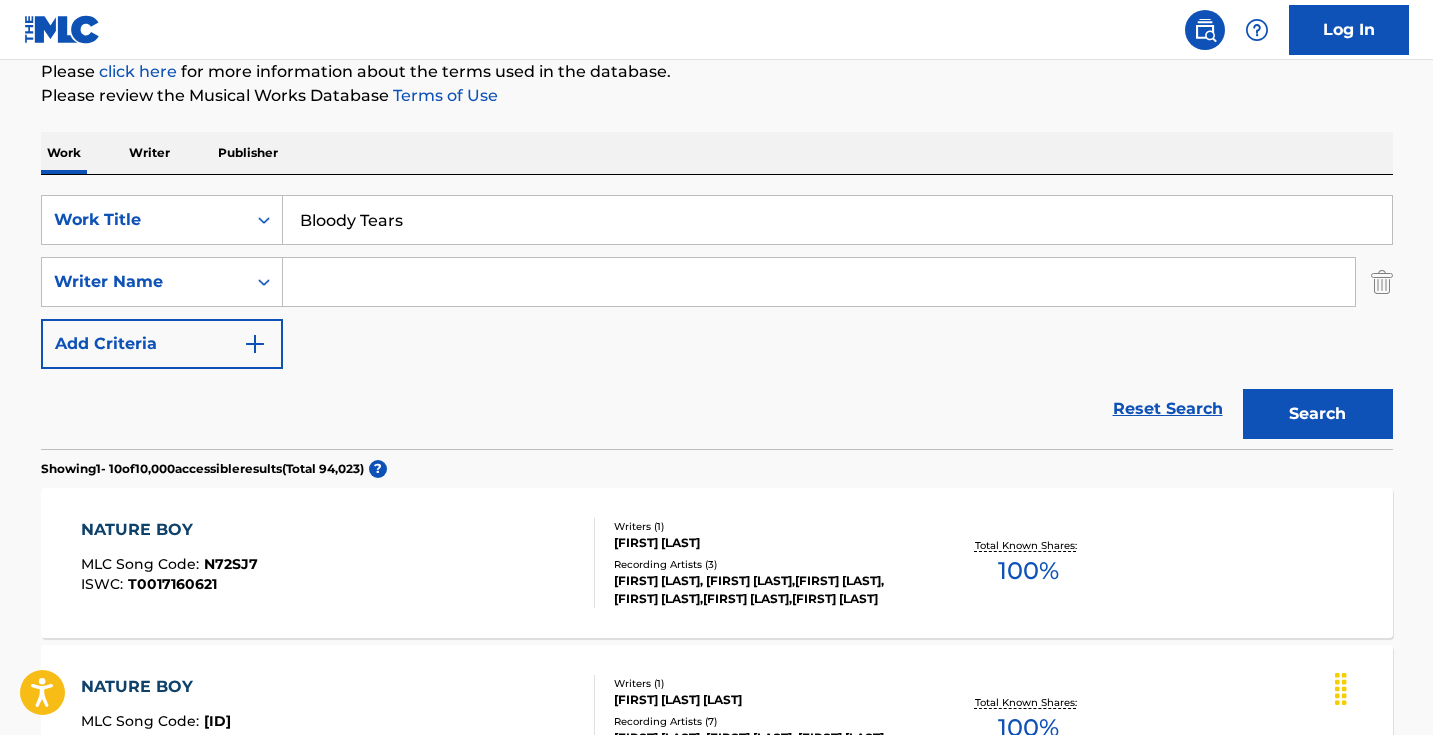 click on "Search" at bounding box center (1318, 414) 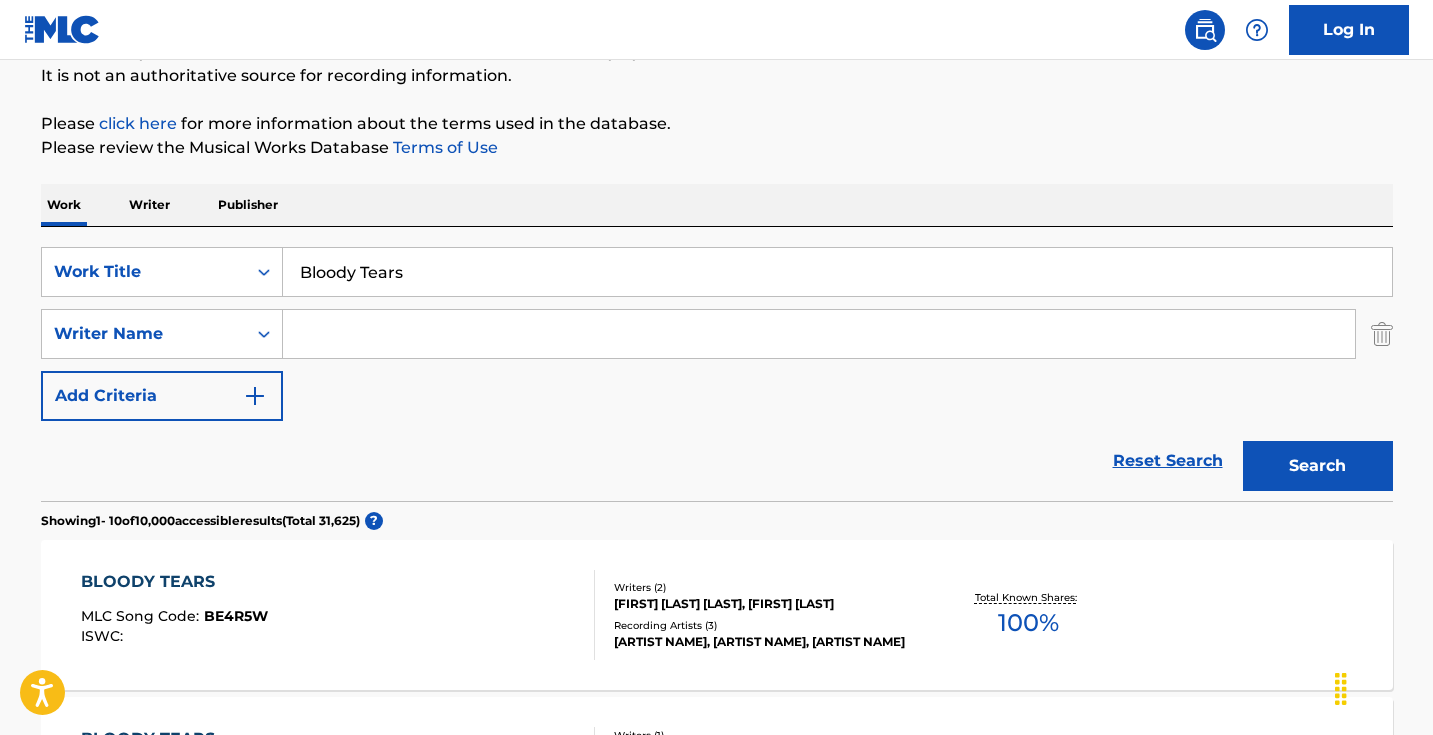 click at bounding box center [819, 334] 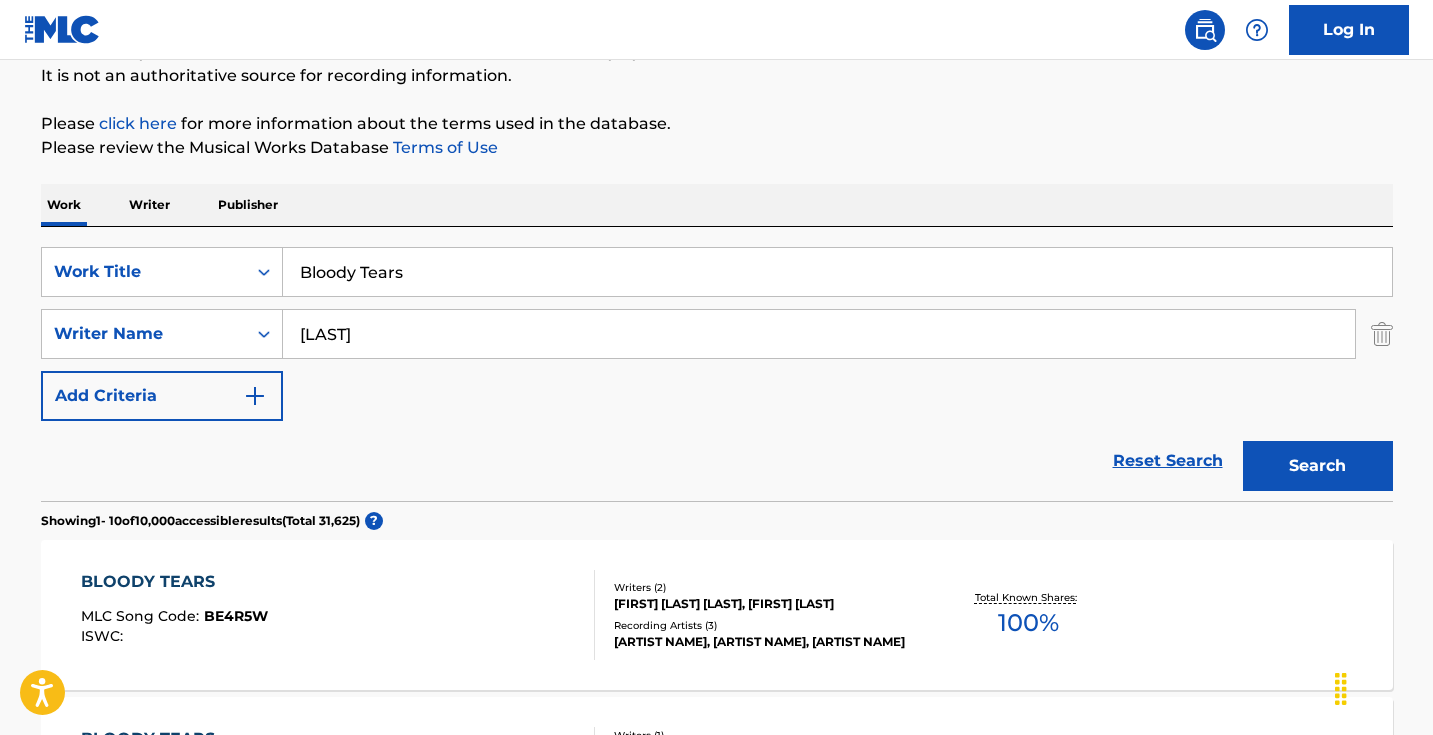click on "Search" at bounding box center [1318, 466] 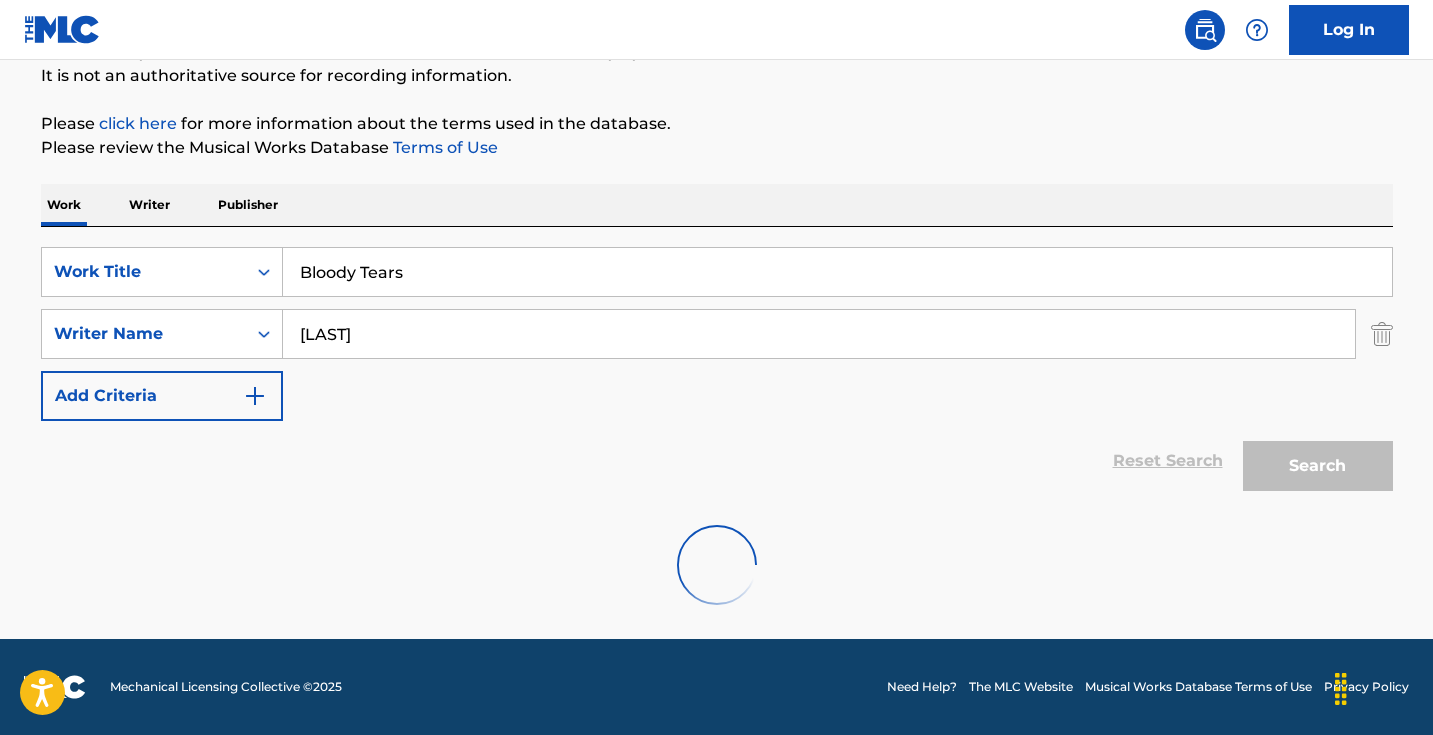 scroll, scrollTop: 133, scrollLeft: 0, axis: vertical 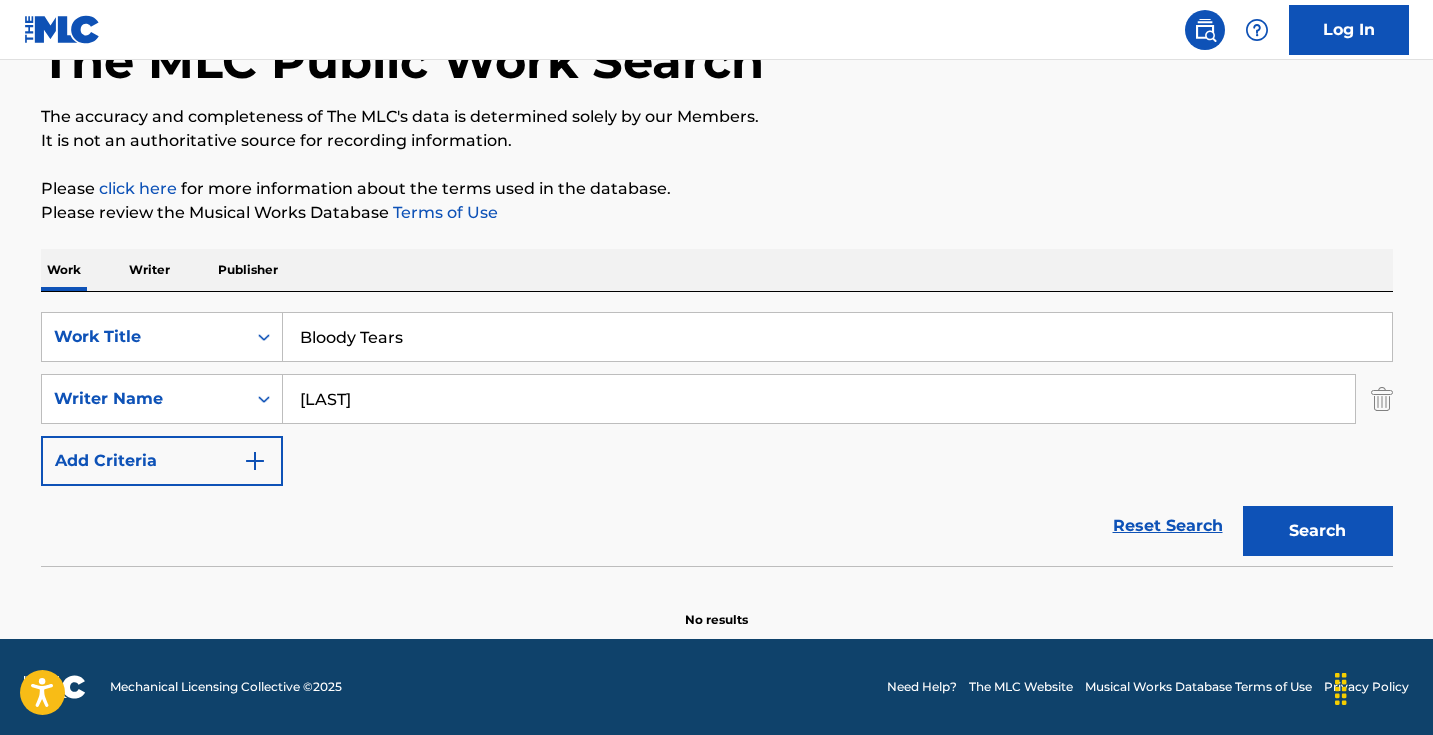 click on "Writer Name [FIRST] Add Criteria" at bounding box center (717, 399) 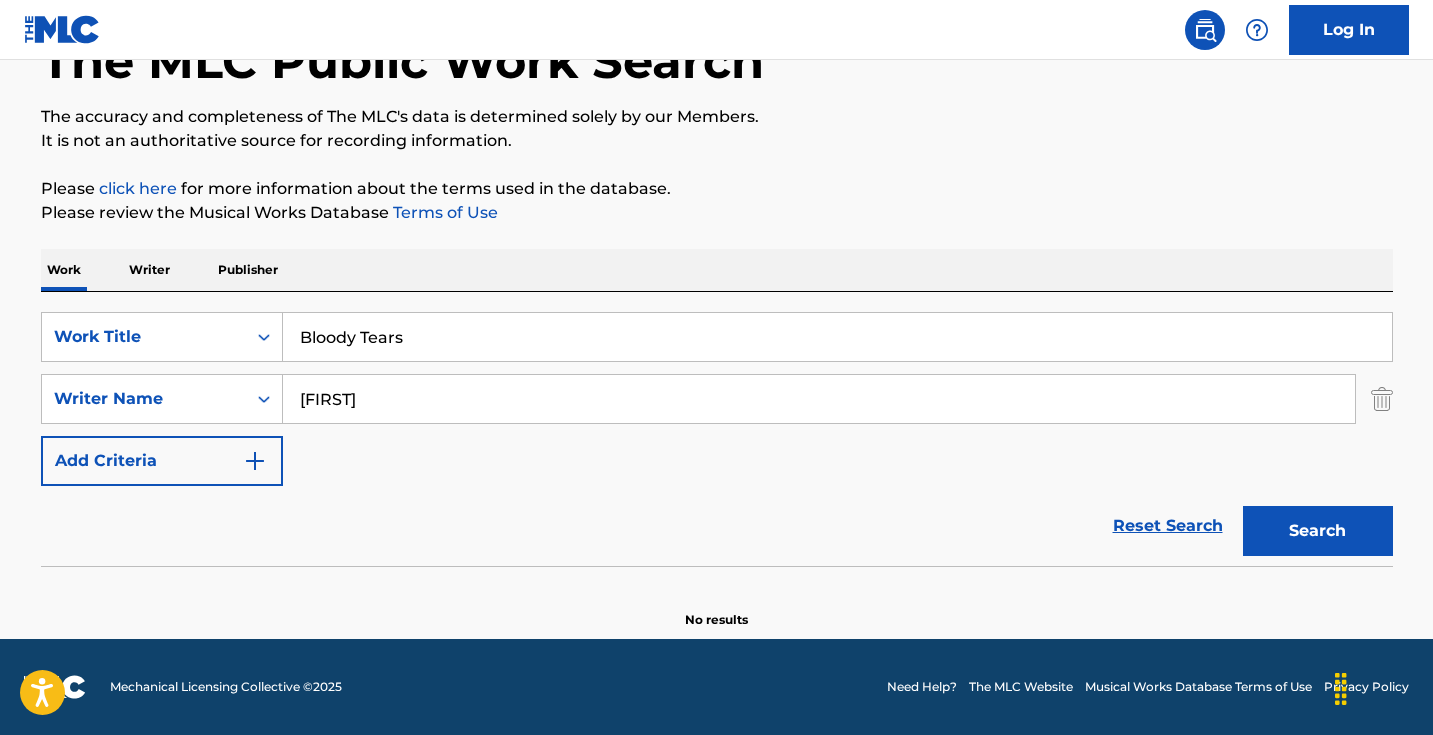 click on "Search" at bounding box center (1318, 531) 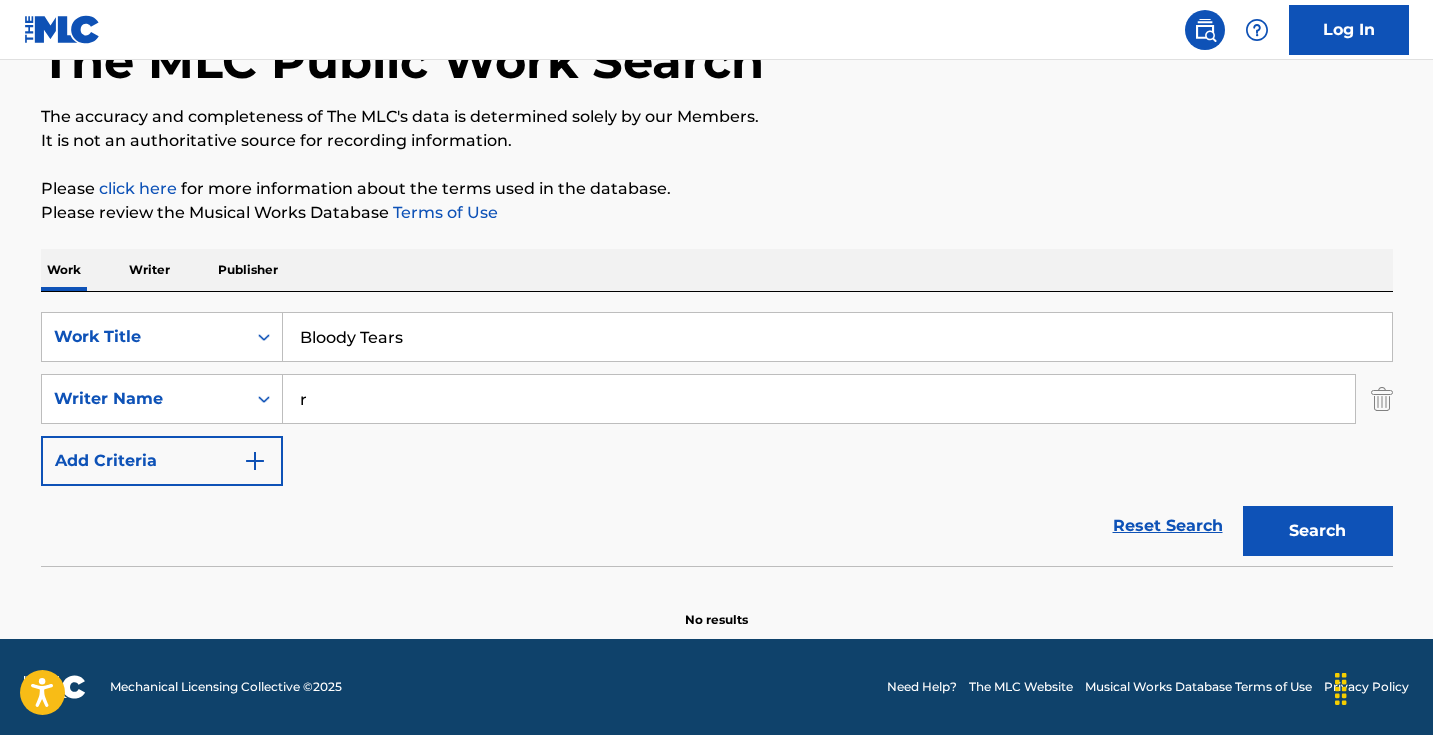 click on "r" at bounding box center (819, 399) 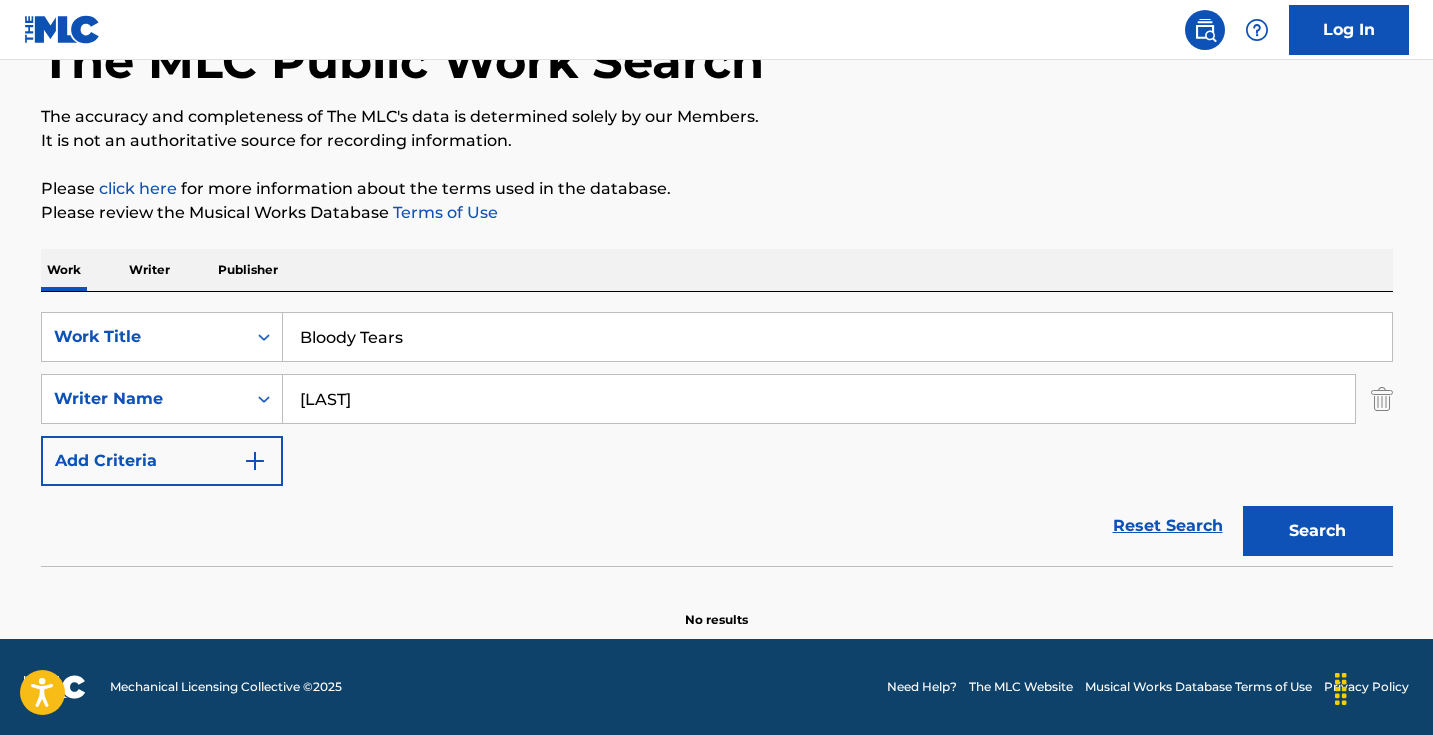 type on "[LAST]" 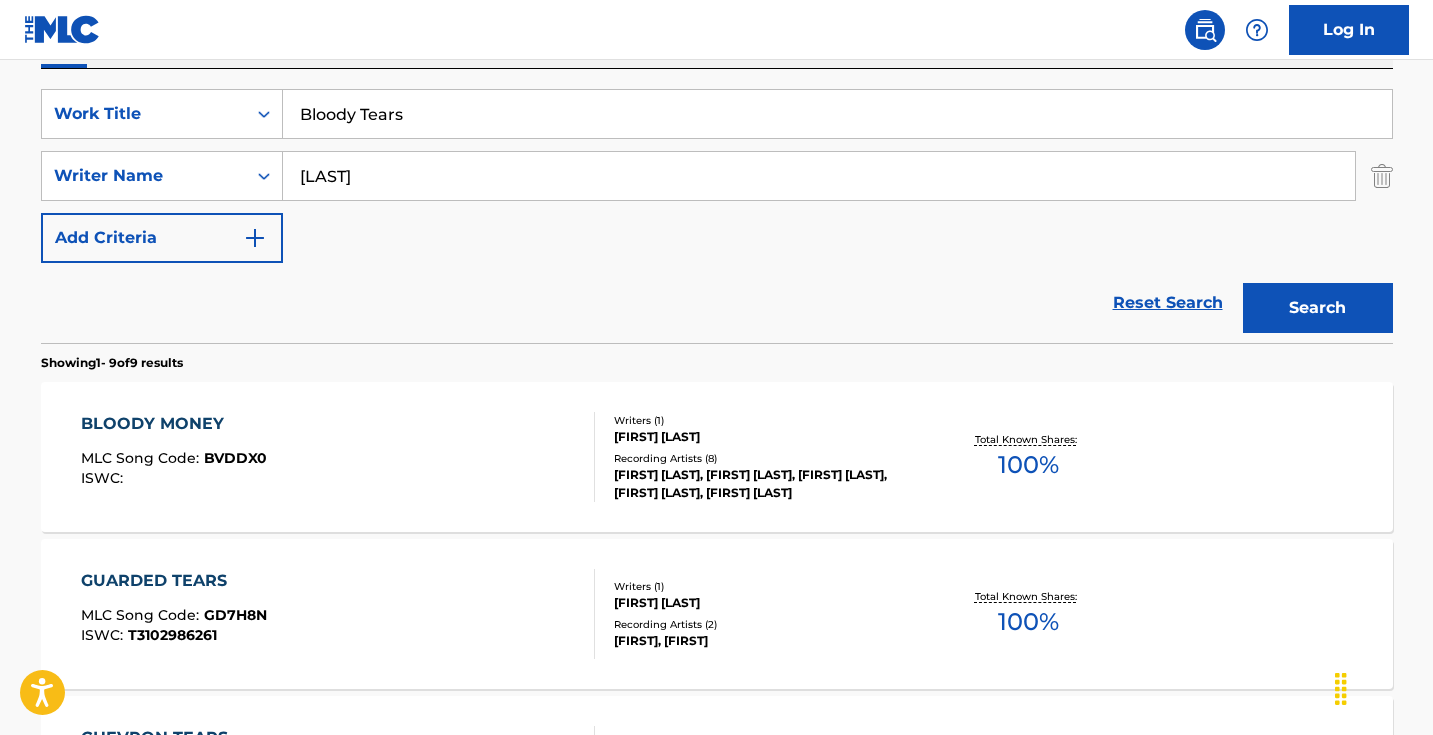 scroll, scrollTop: 434, scrollLeft: 0, axis: vertical 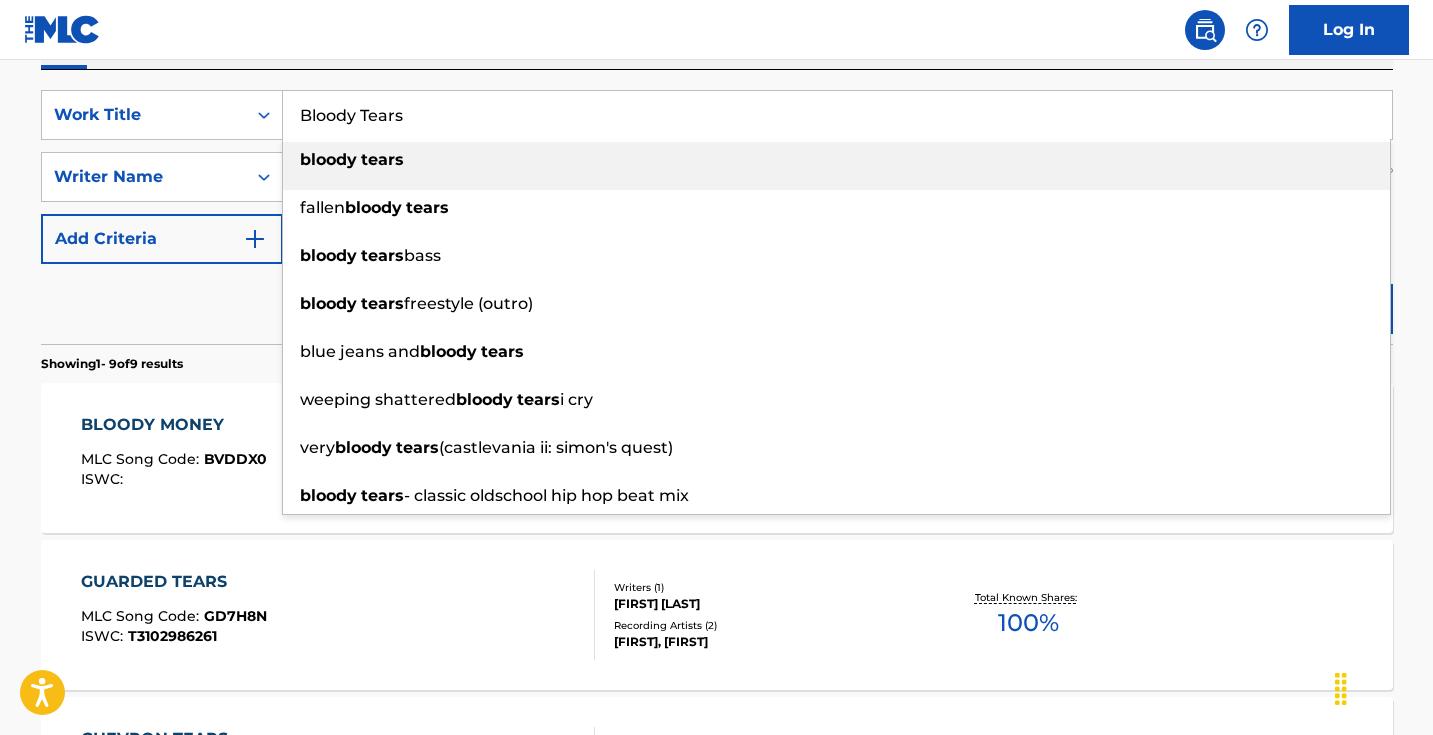 click on "Bloody Tears" at bounding box center (837, 115) 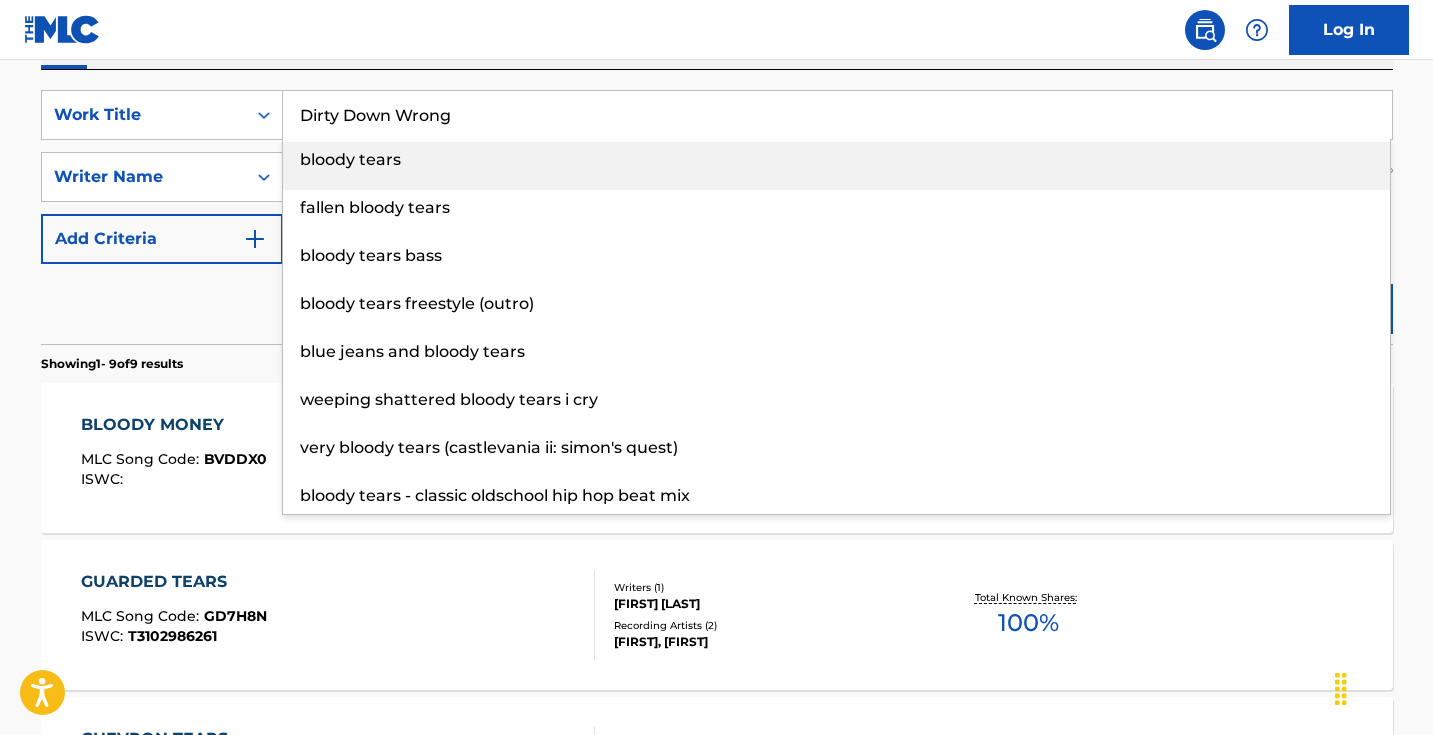 type on "Dirty Down Wrong" 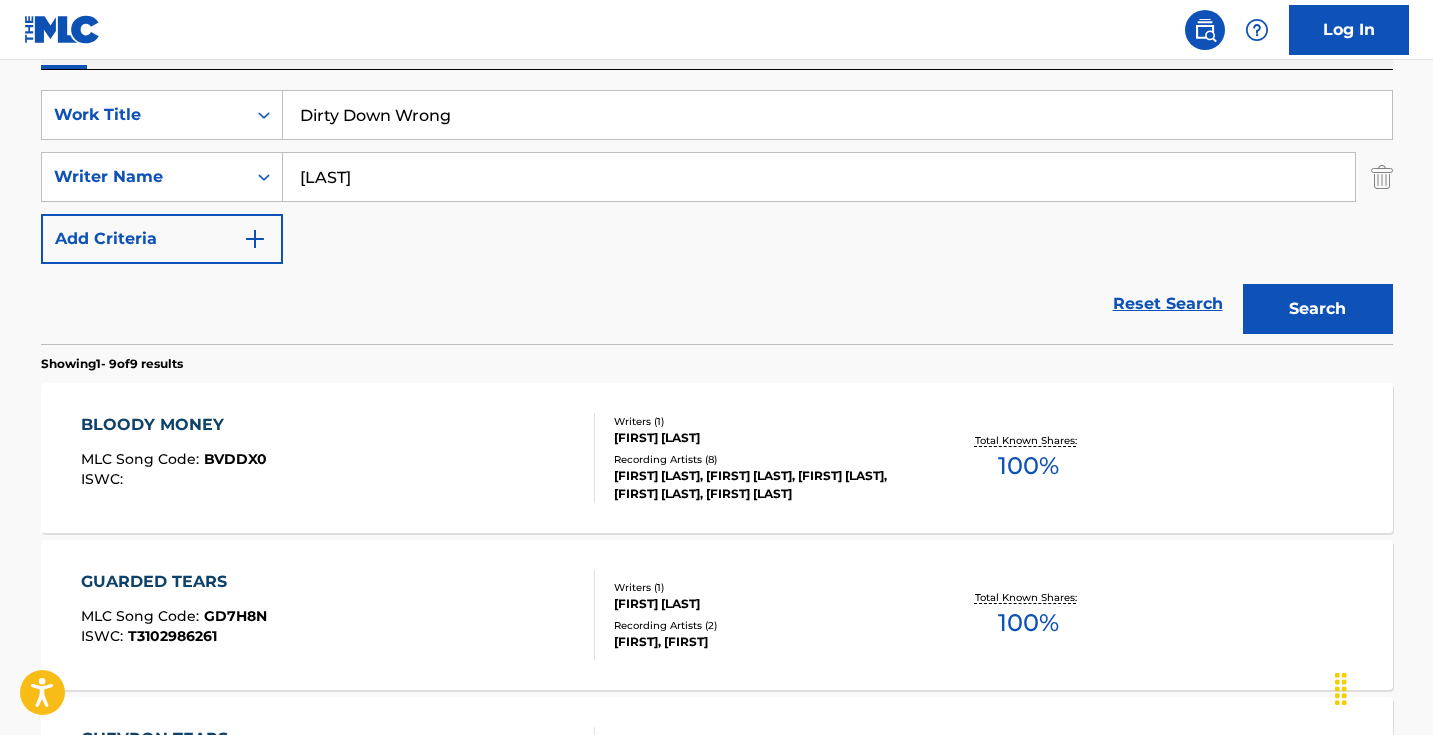 click on "Work Writer Publisher" at bounding box center [717, 48] 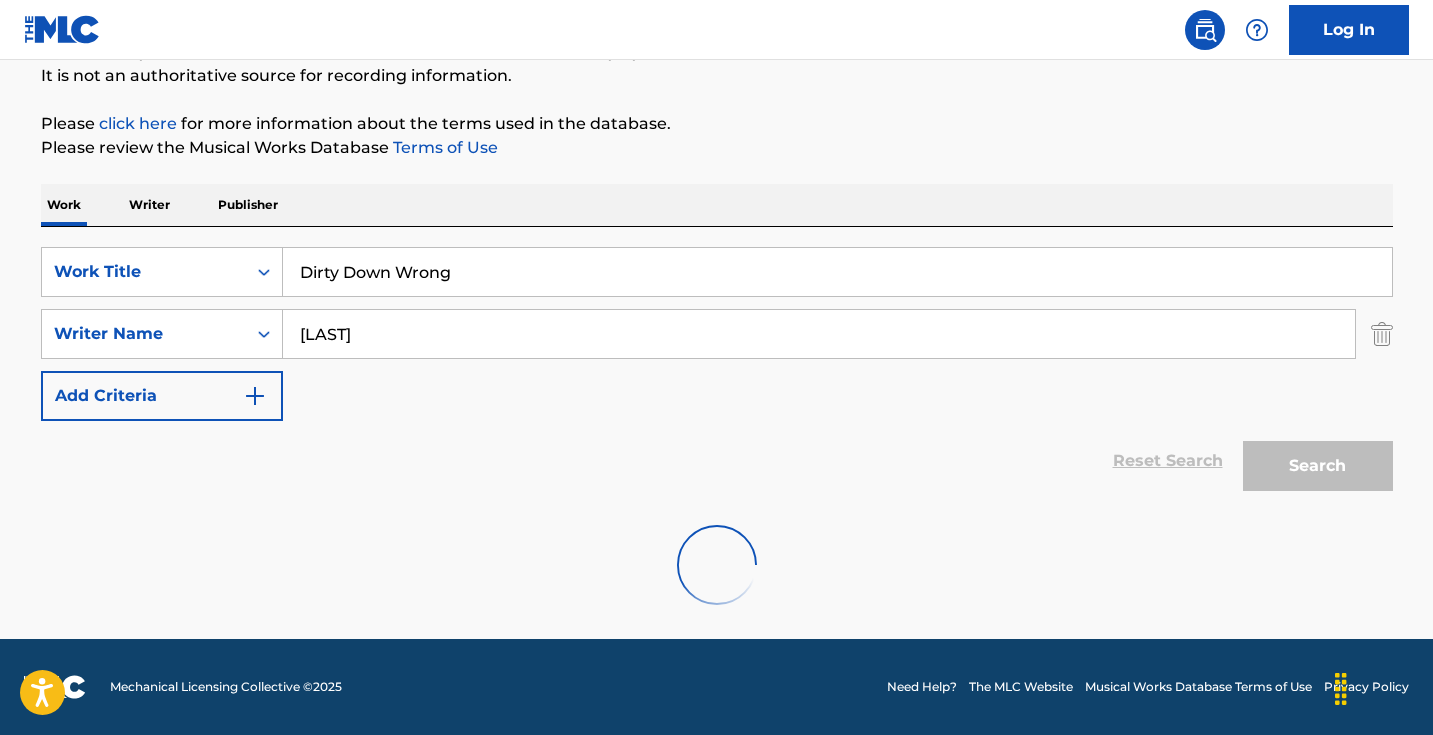 scroll, scrollTop: 198, scrollLeft: 0, axis: vertical 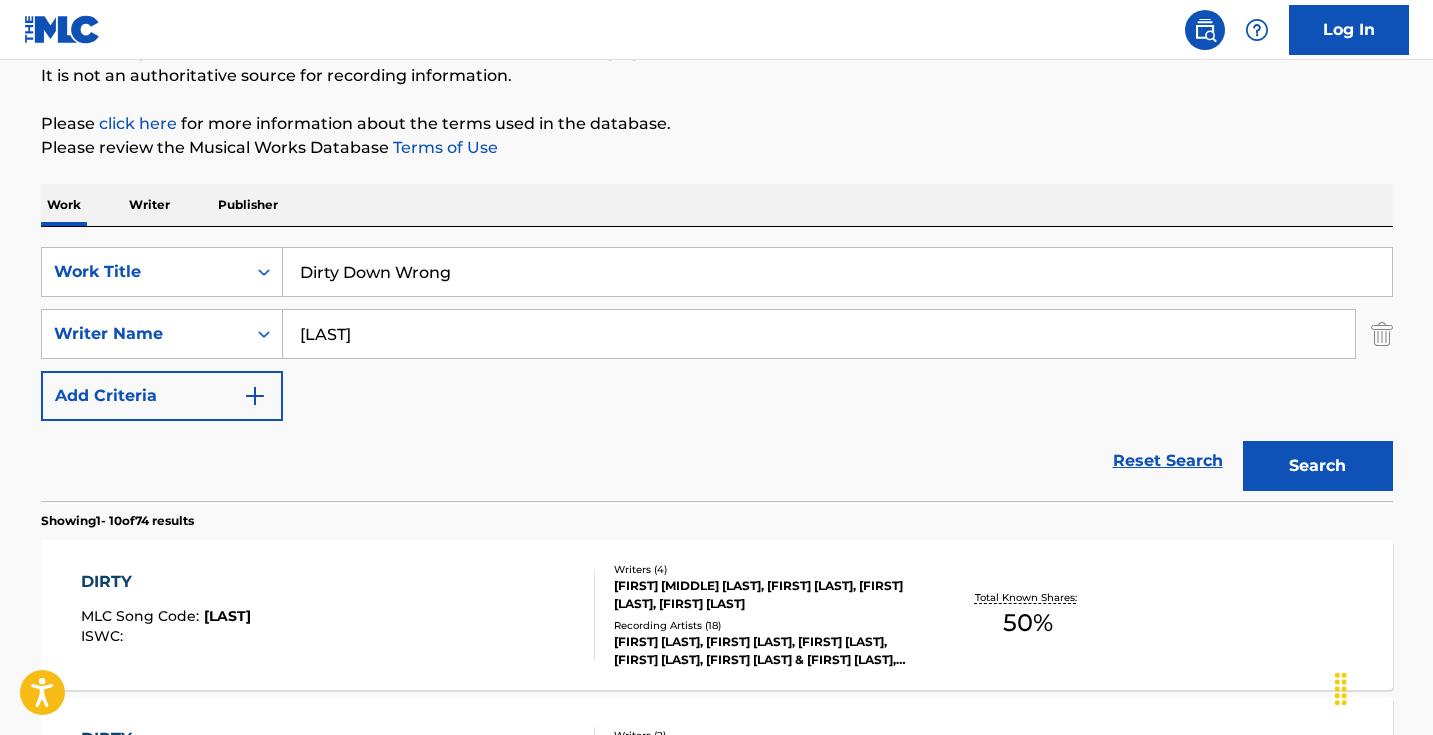 click on "[LAST]" at bounding box center [819, 334] 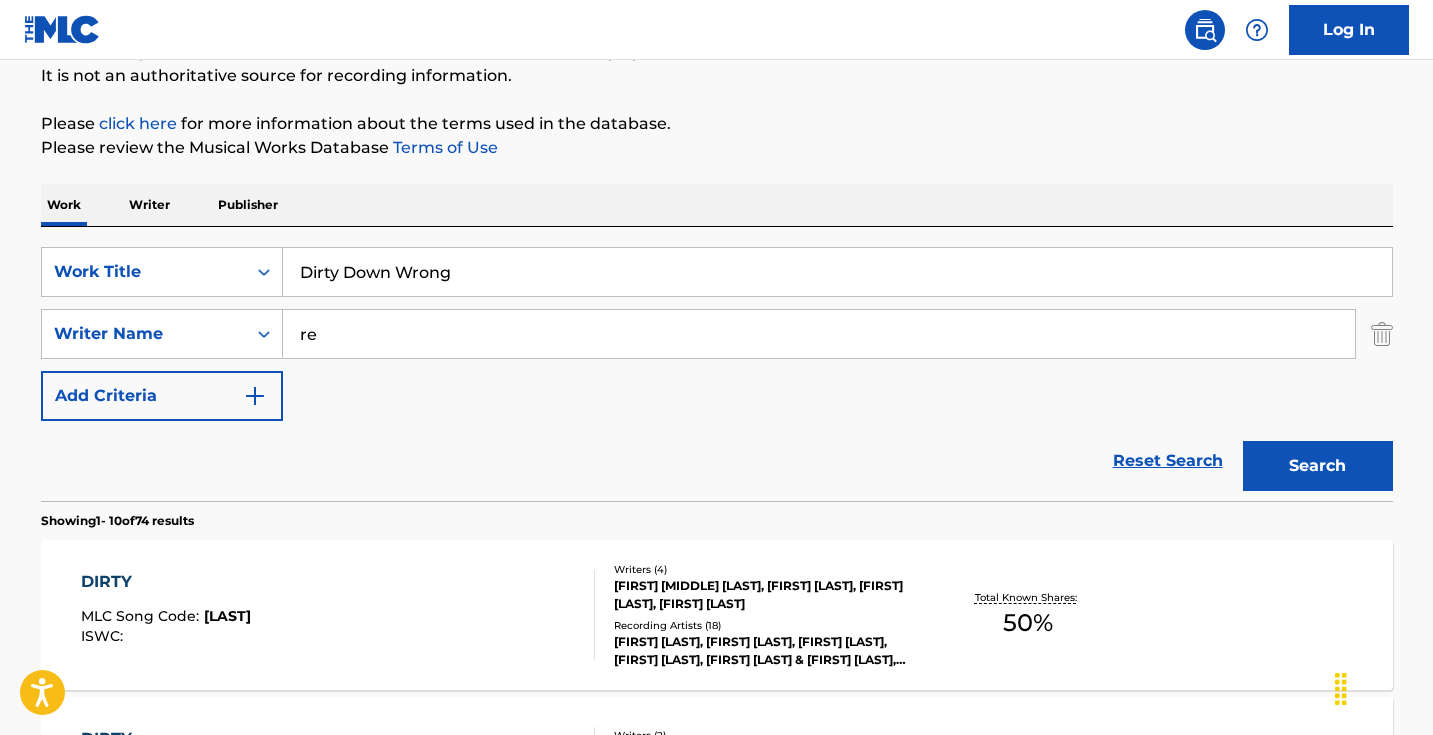 type on "r" 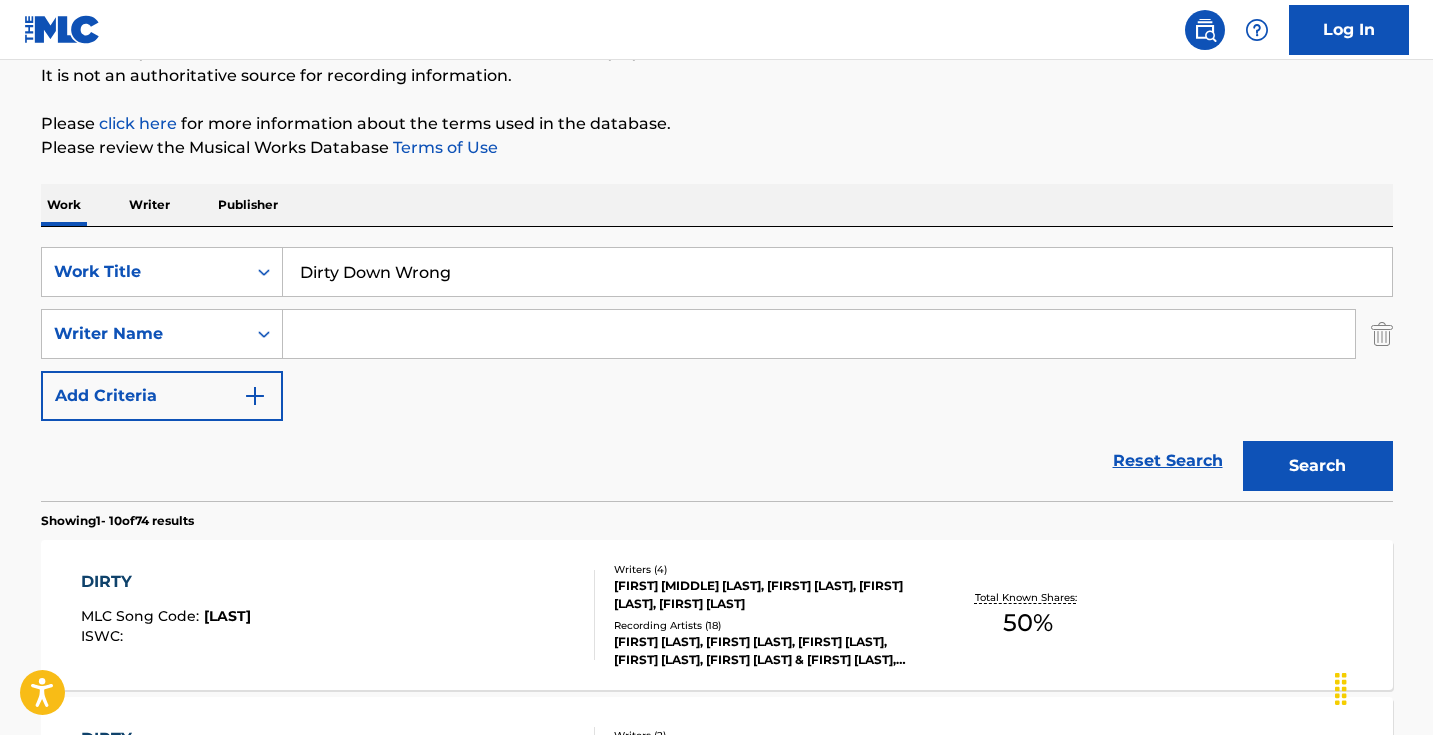 click on "Search" at bounding box center [1318, 466] 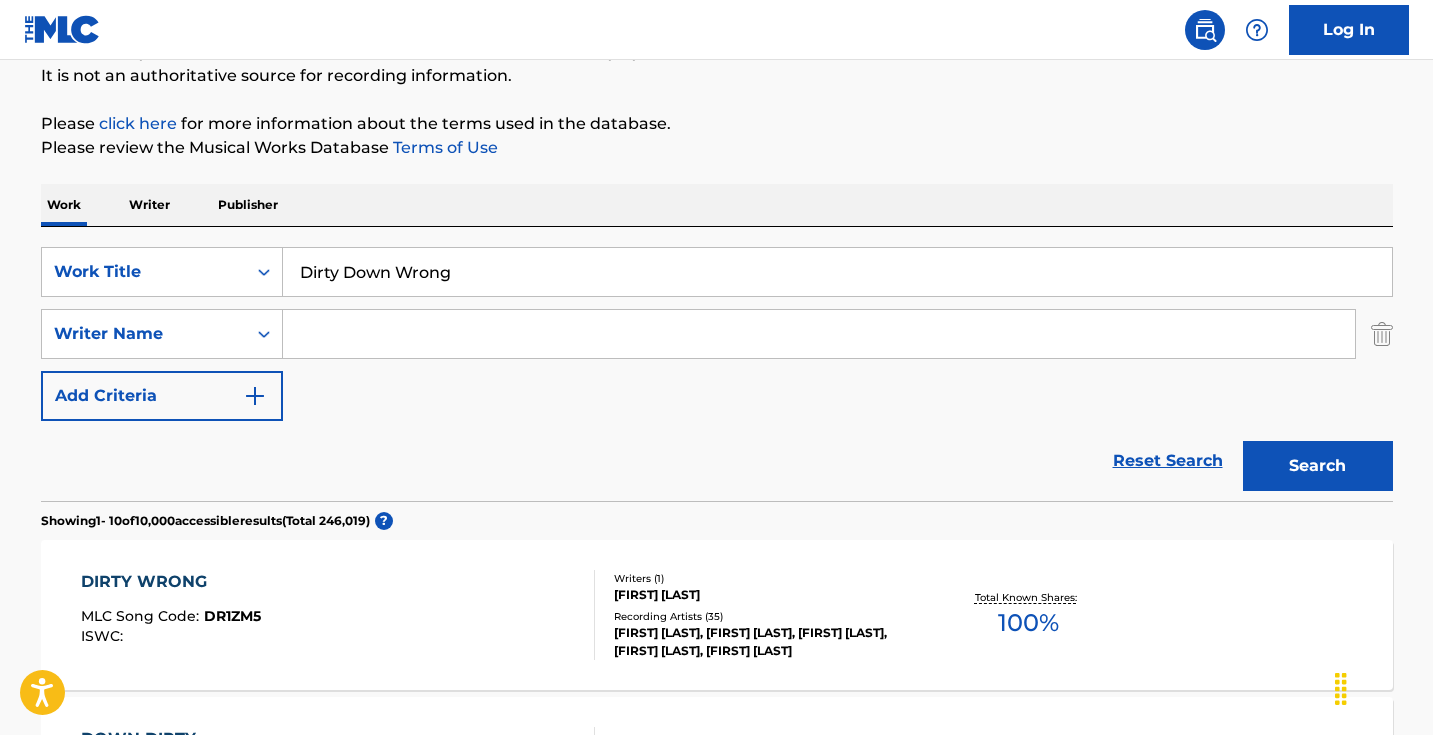 click at bounding box center [819, 334] 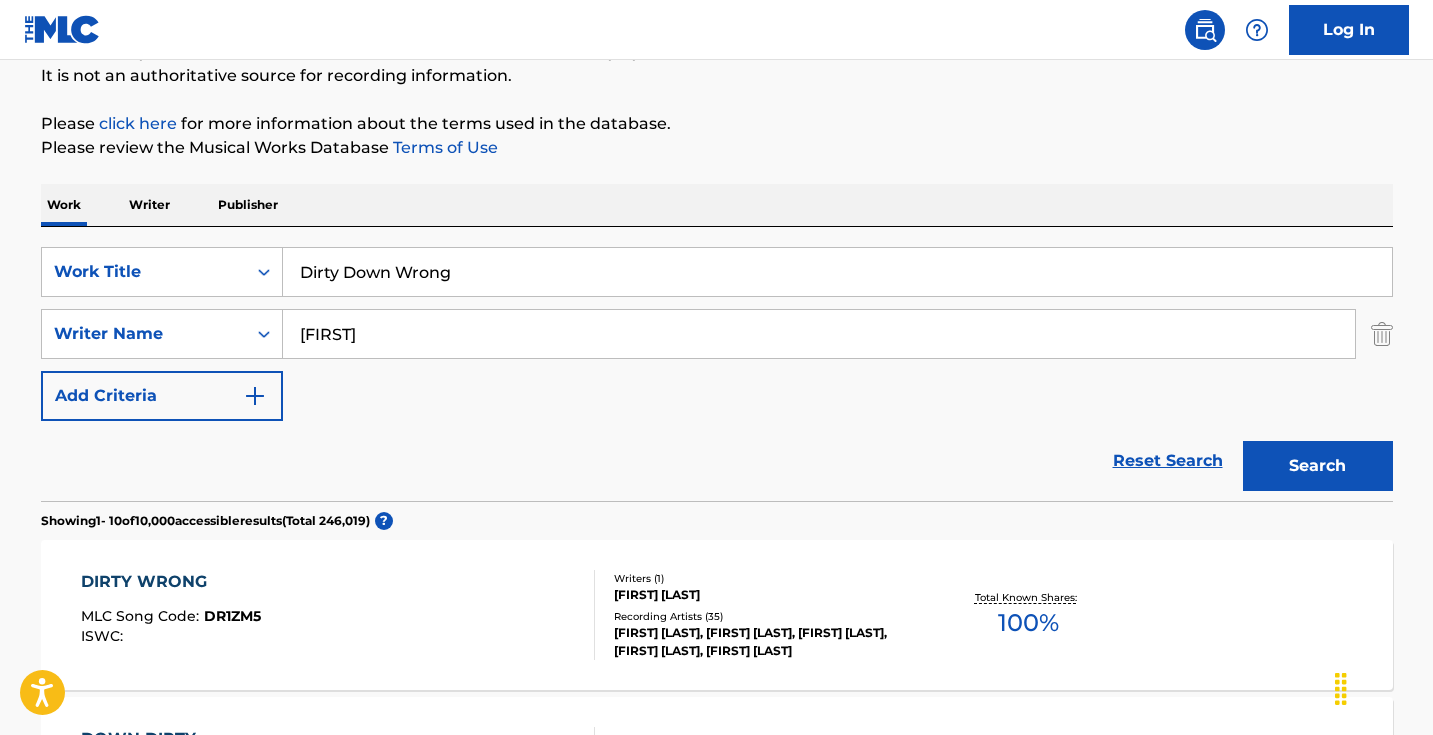 type on "[FIRST]" 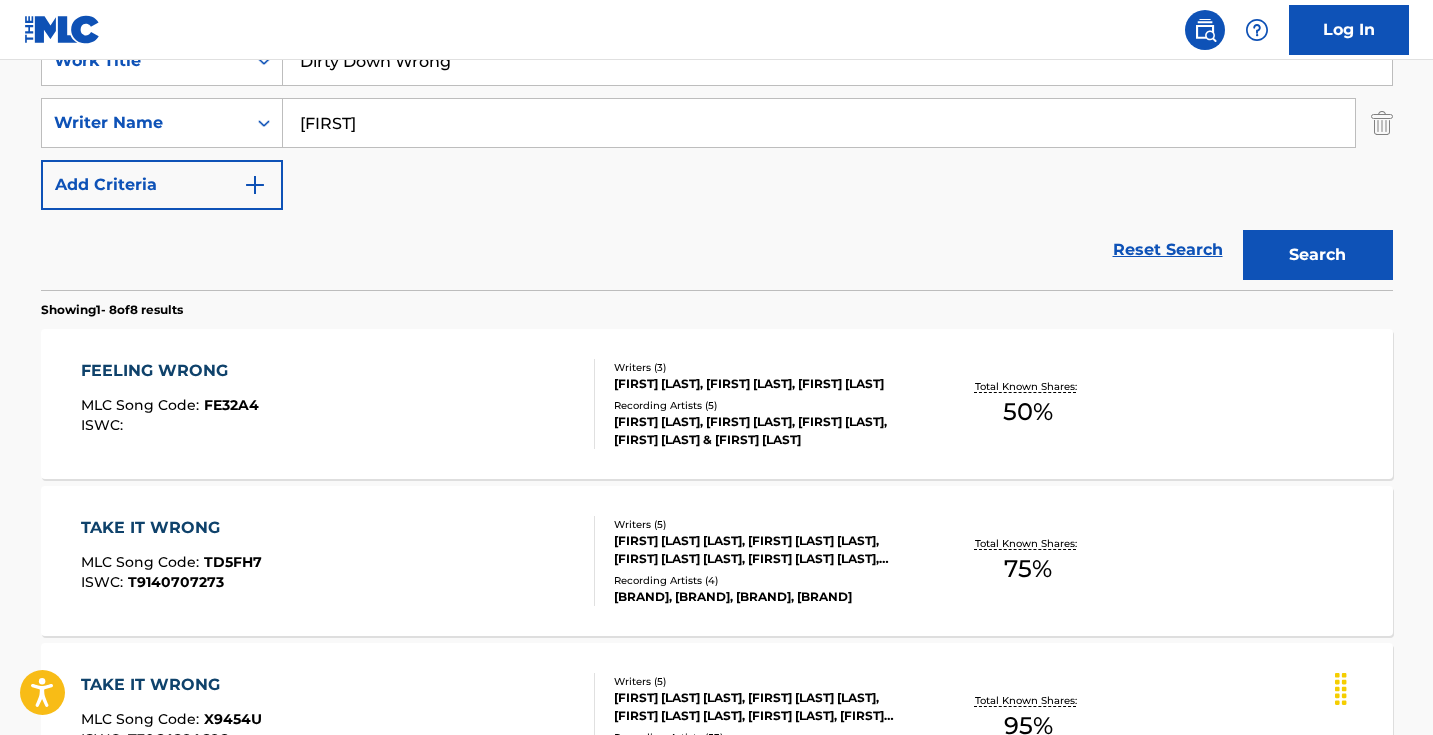 scroll, scrollTop: 474, scrollLeft: 0, axis: vertical 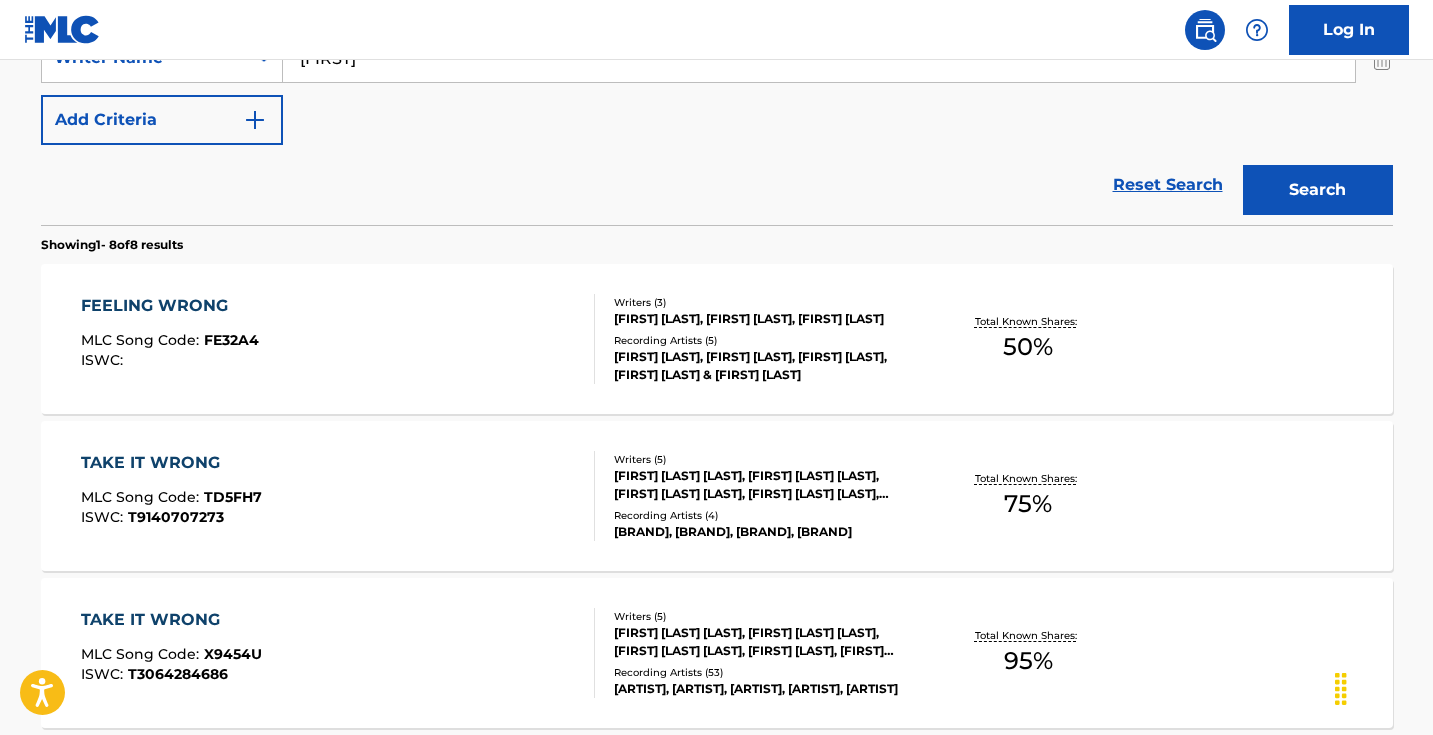 click on "[FIRST]" at bounding box center [819, 58] 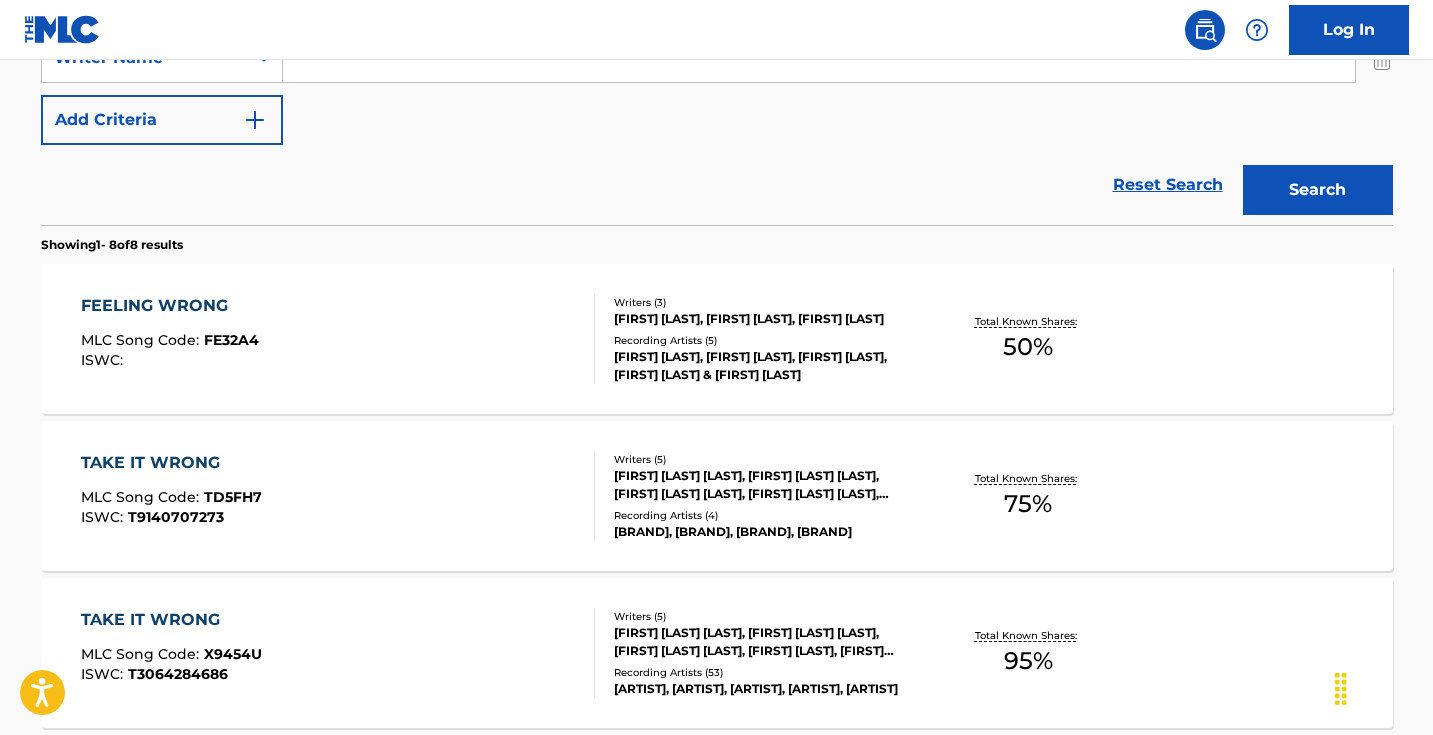type 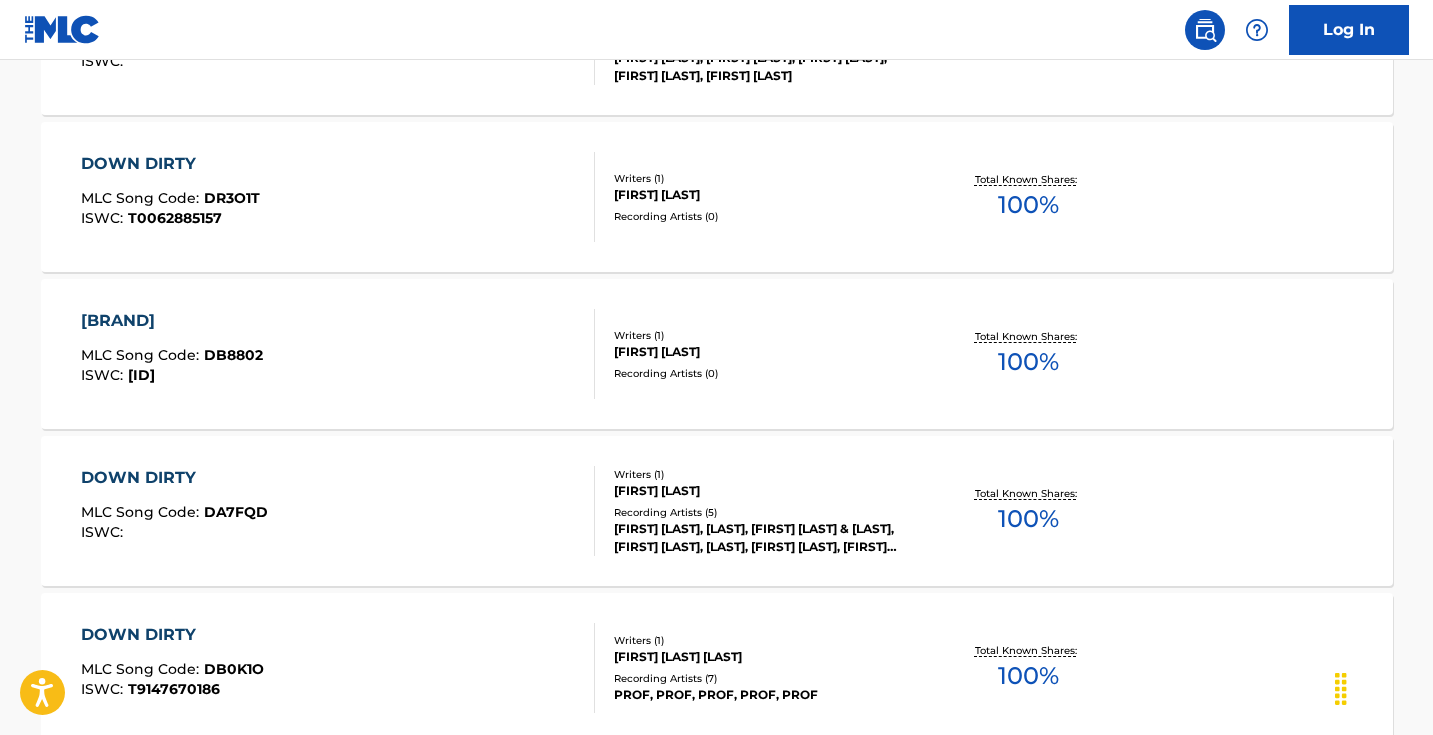 scroll, scrollTop: 875, scrollLeft: 0, axis: vertical 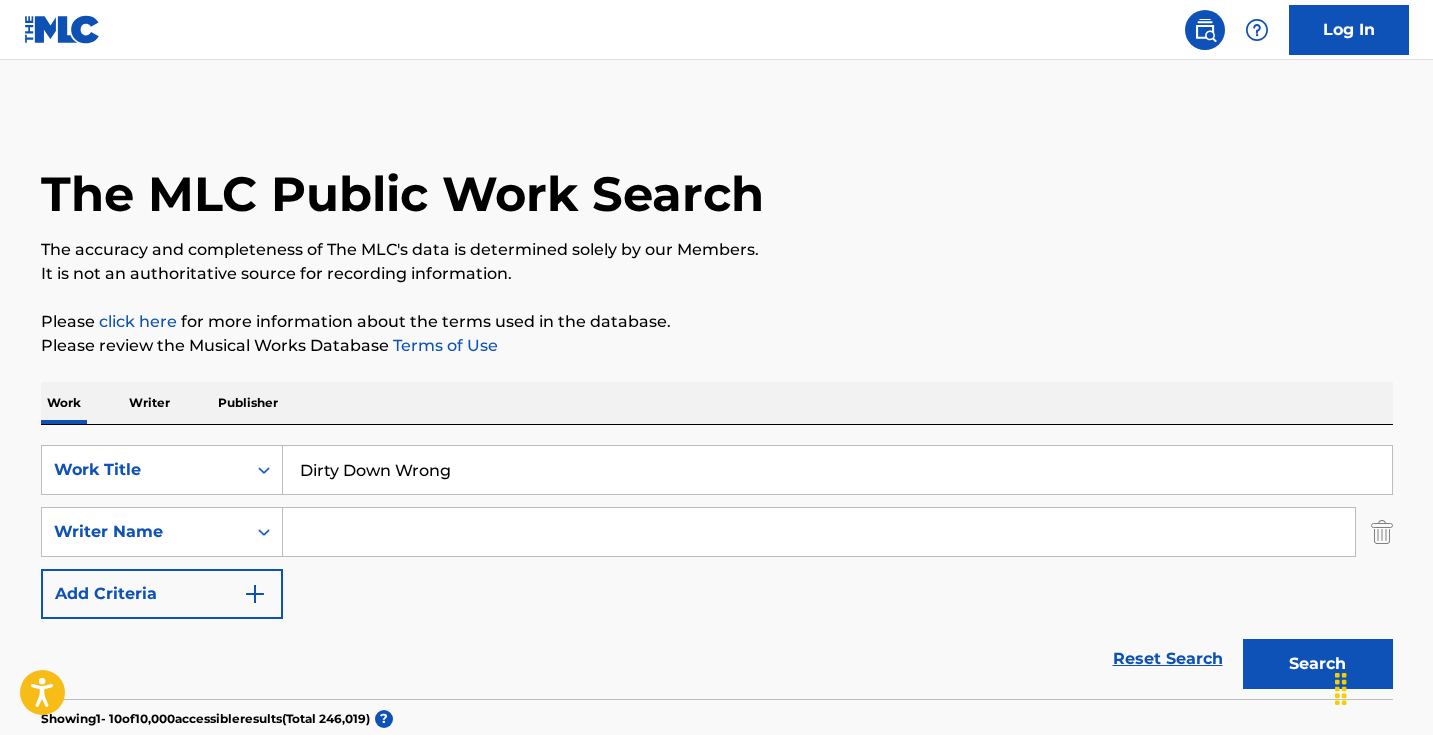 click on "Dirty Down Wrong" at bounding box center (837, 470) 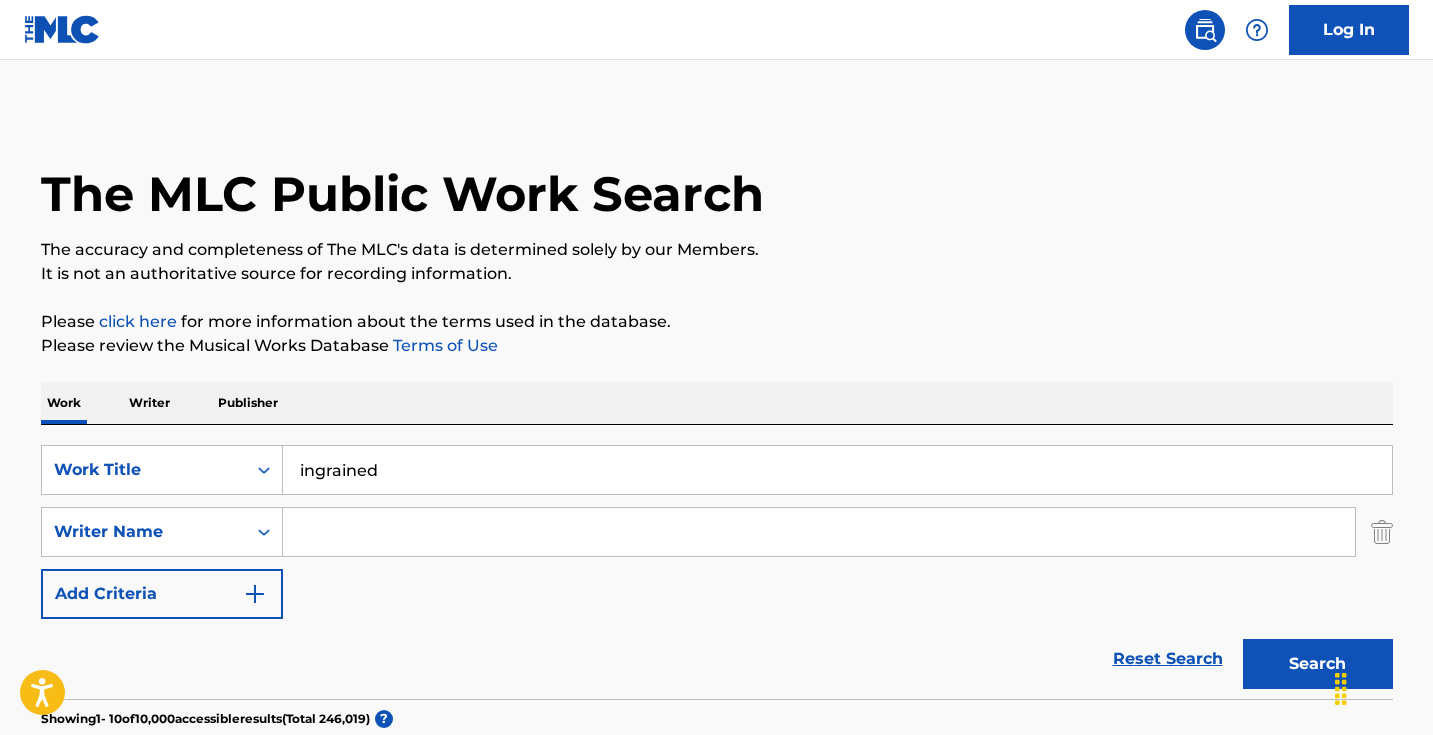 type on "ingrained" 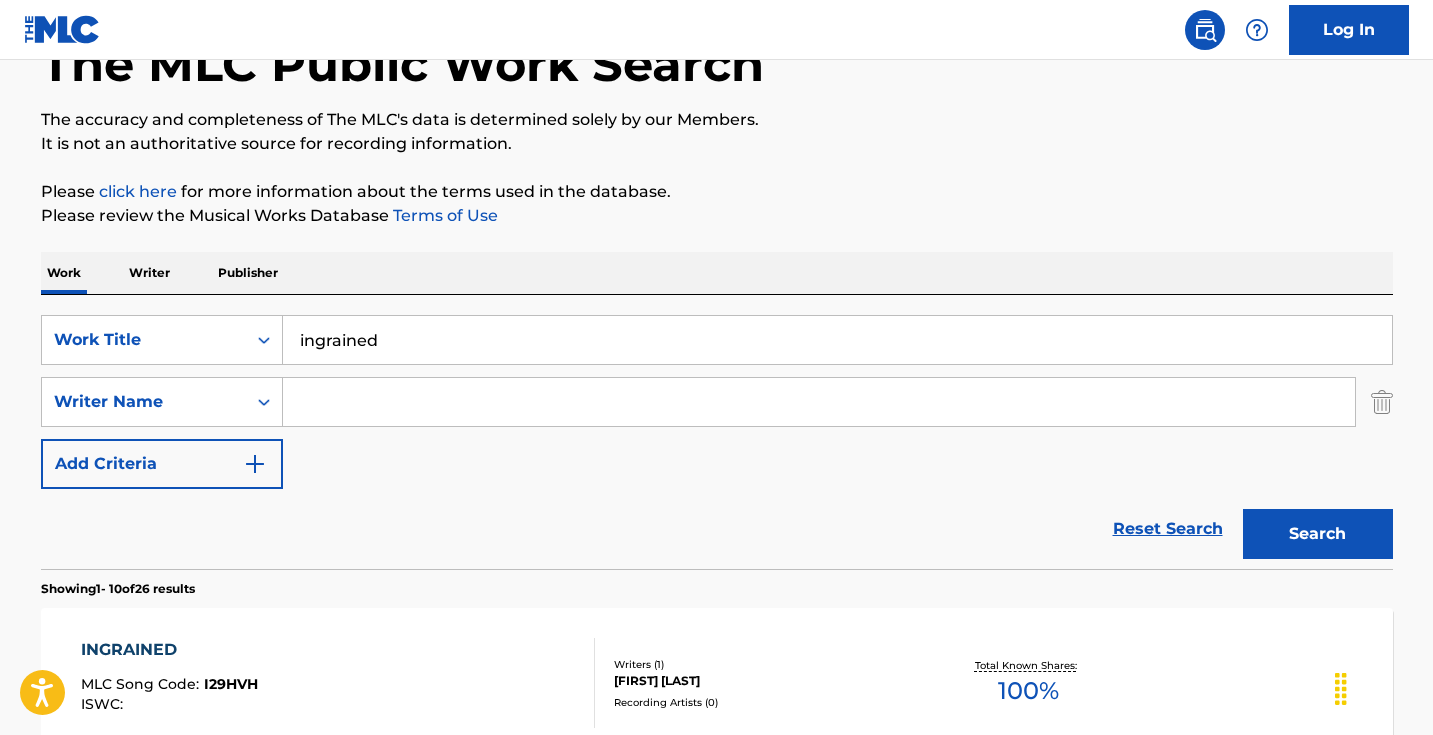 scroll, scrollTop: 188, scrollLeft: 0, axis: vertical 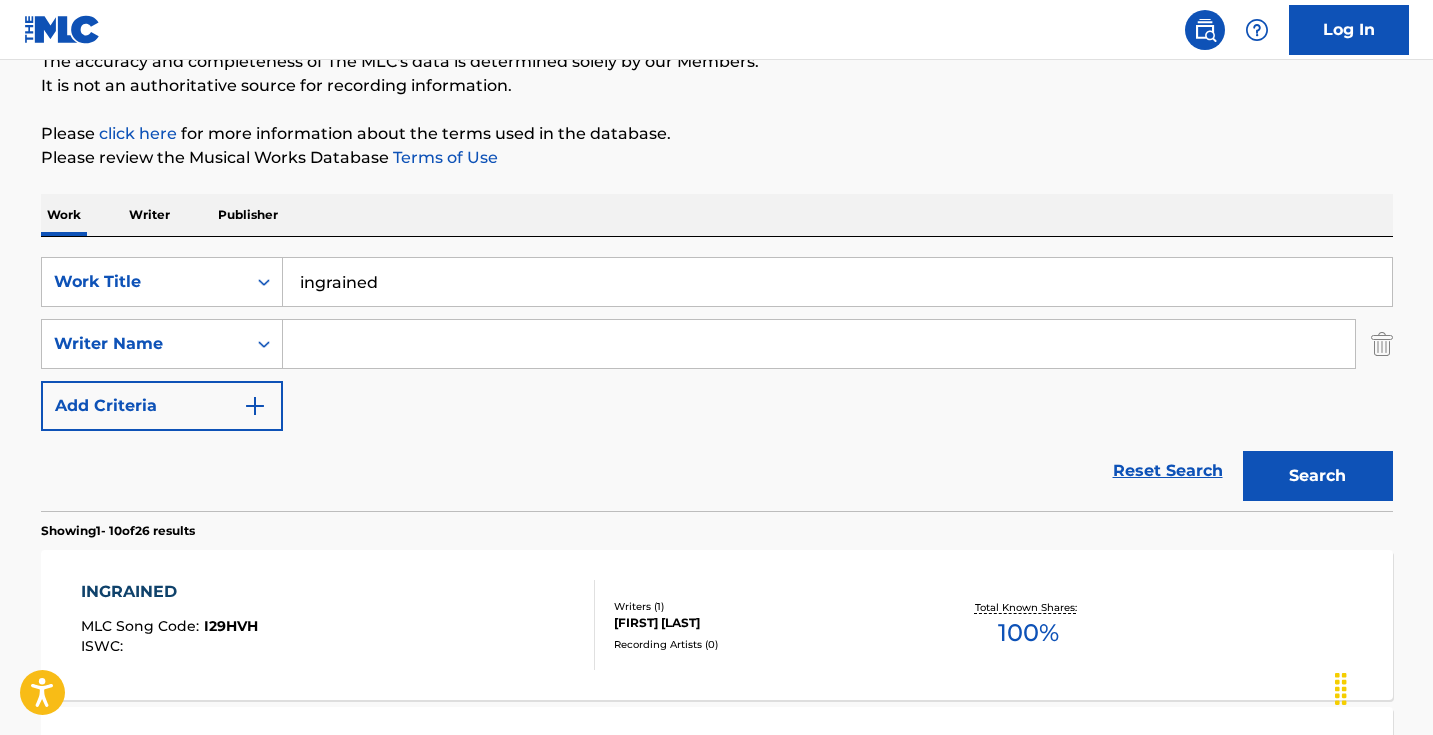 click at bounding box center [819, 344] 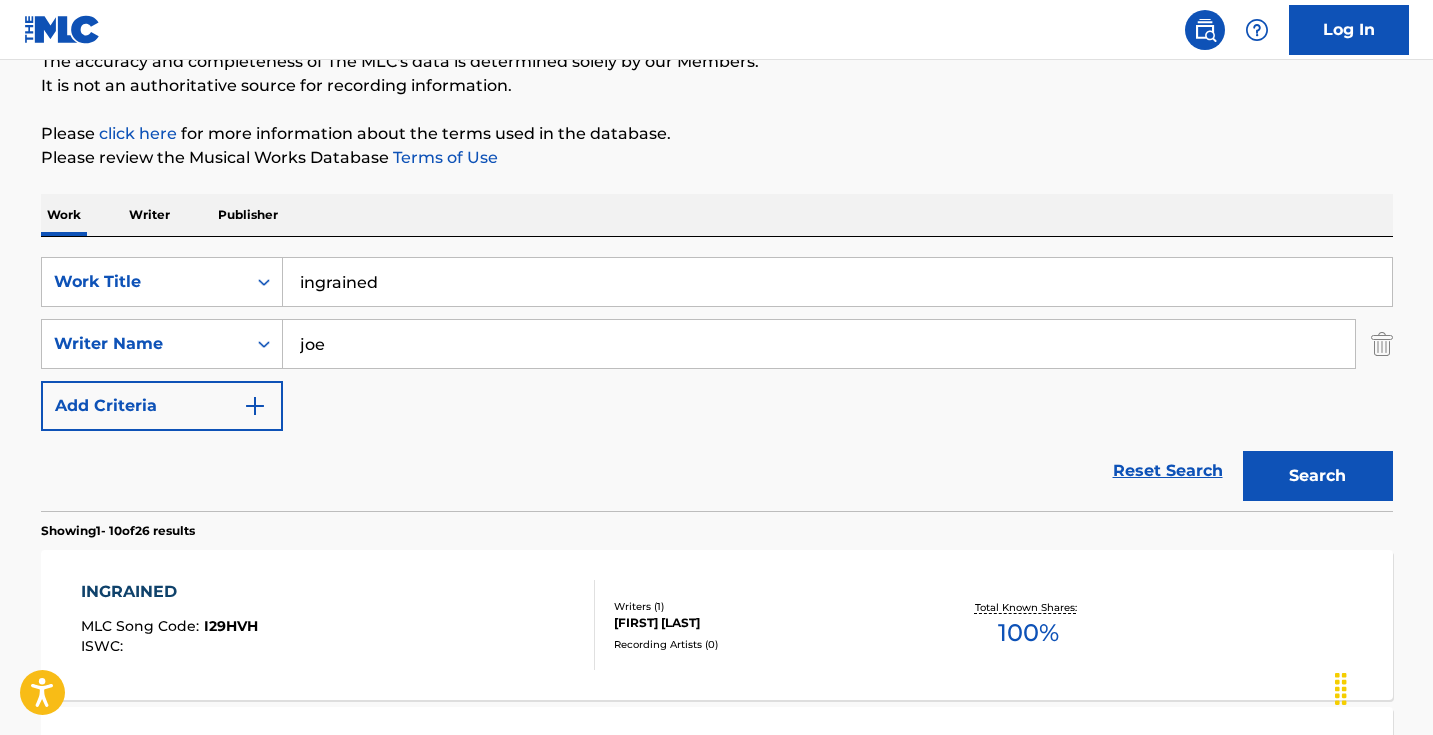 click on "Search" at bounding box center [1318, 476] 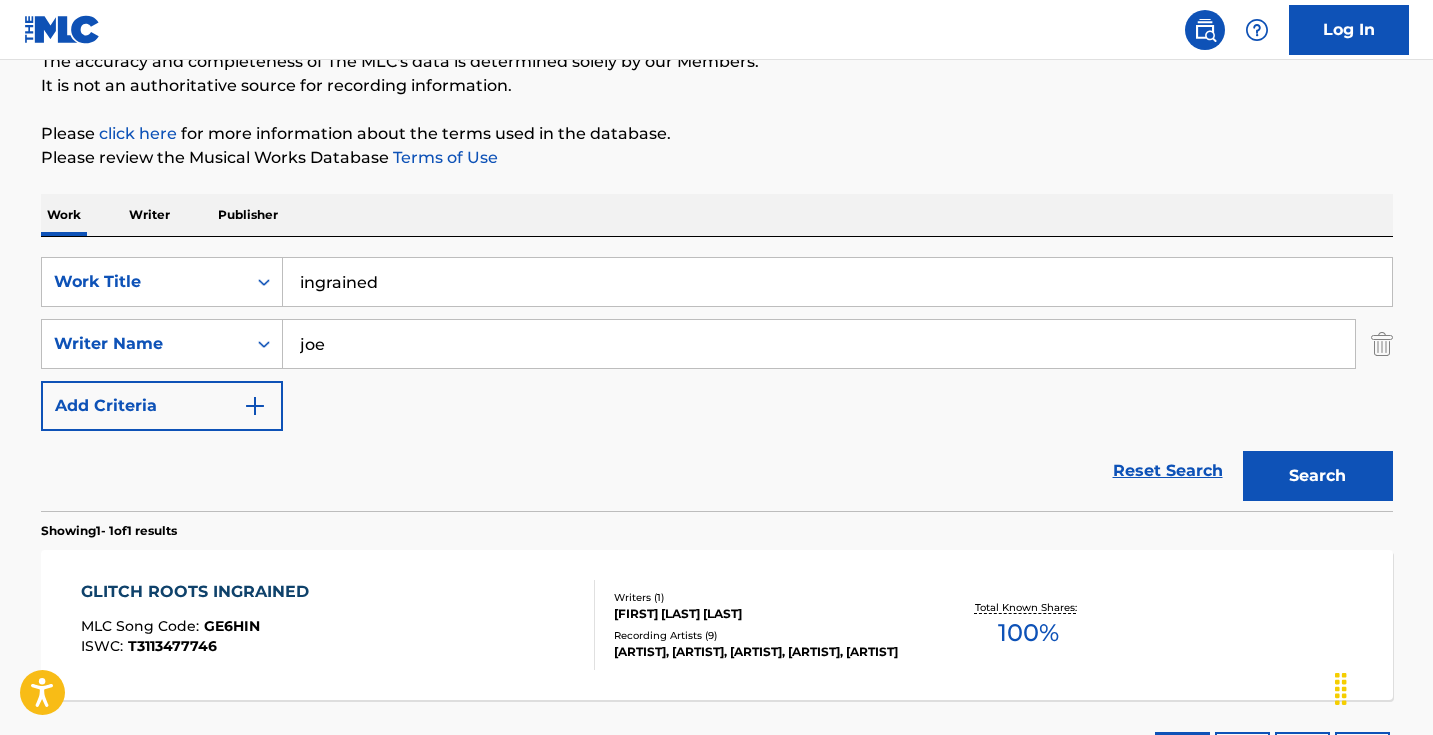 click on "joe" at bounding box center (819, 344) 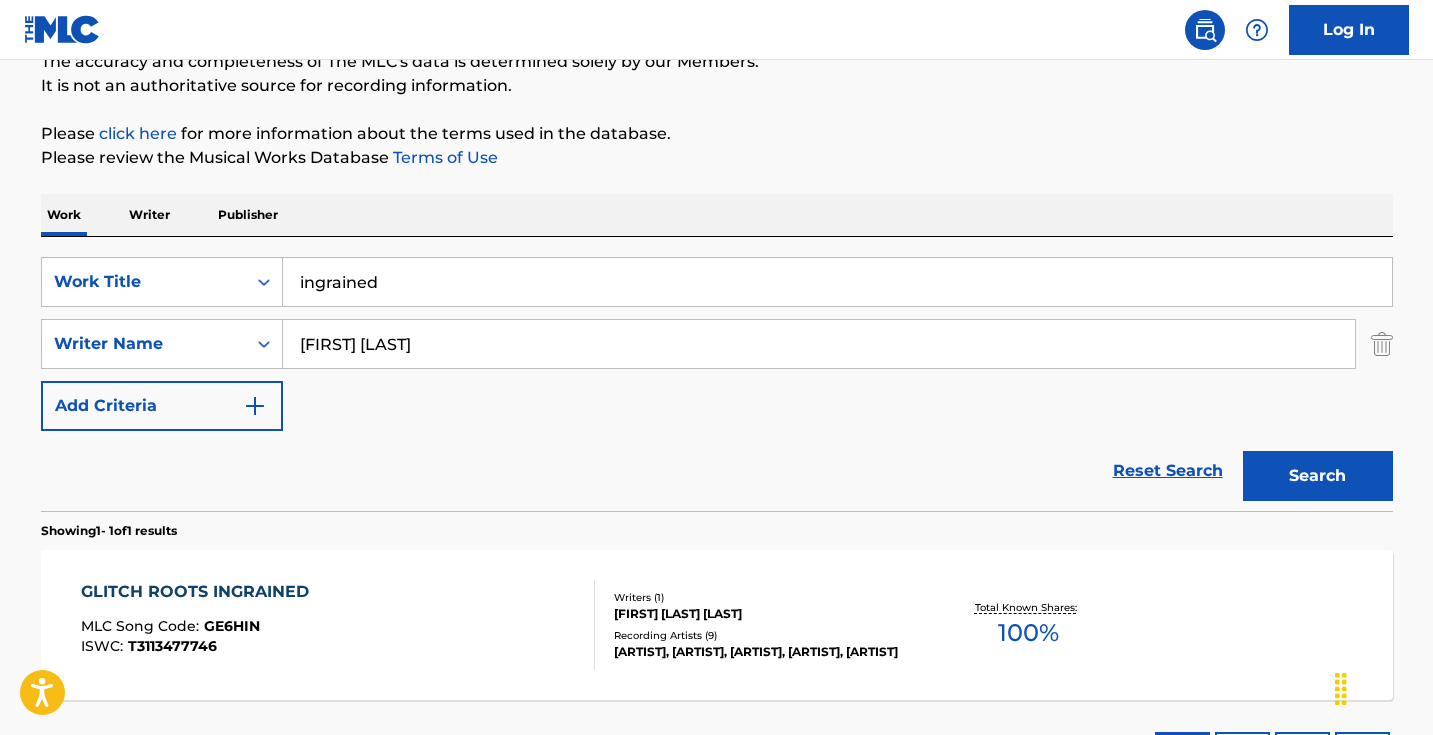 type on "[FIRST] [LAST]" 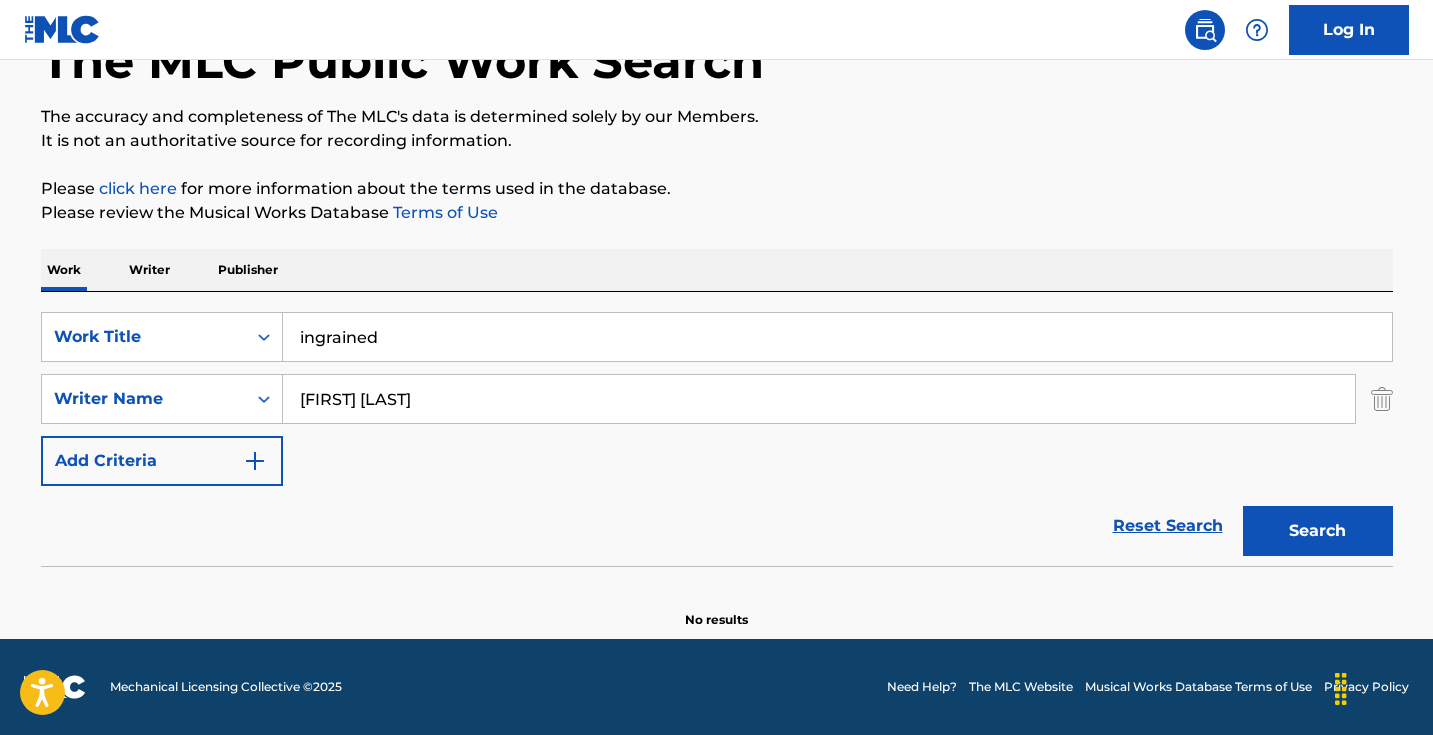 scroll, scrollTop: 133, scrollLeft: 0, axis: vertical 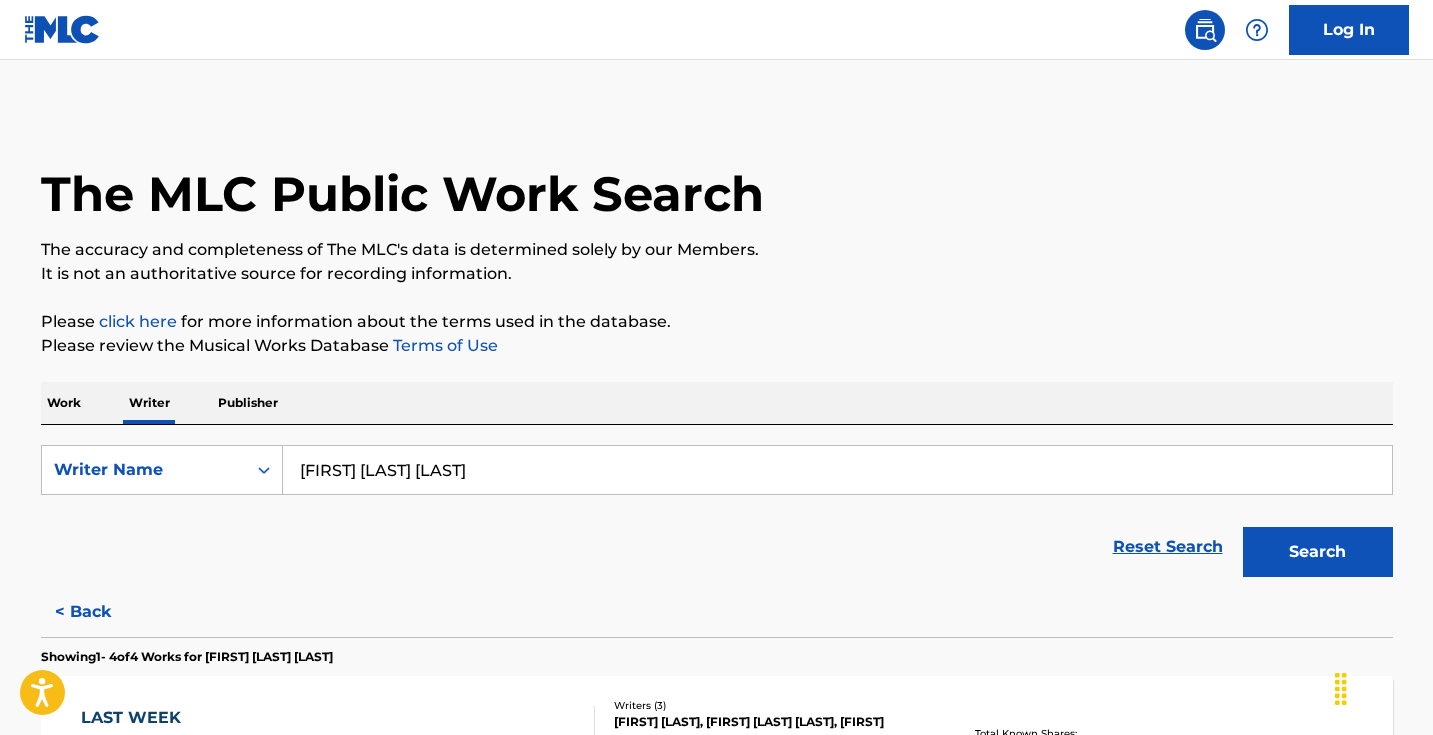 click on "[FIRST] [LAST] [LAST]" at bounding box center (837, 470) 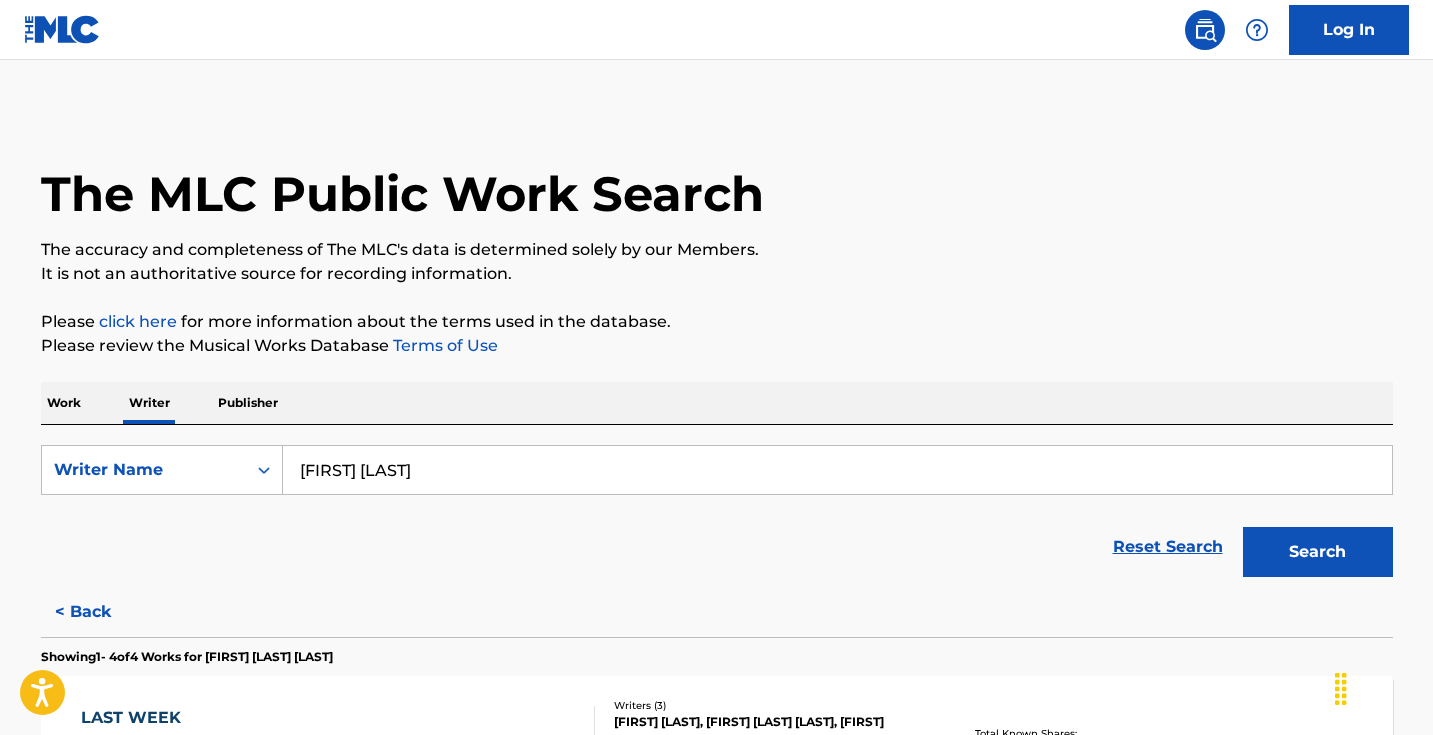 type on "[FIRST] [LAST]" 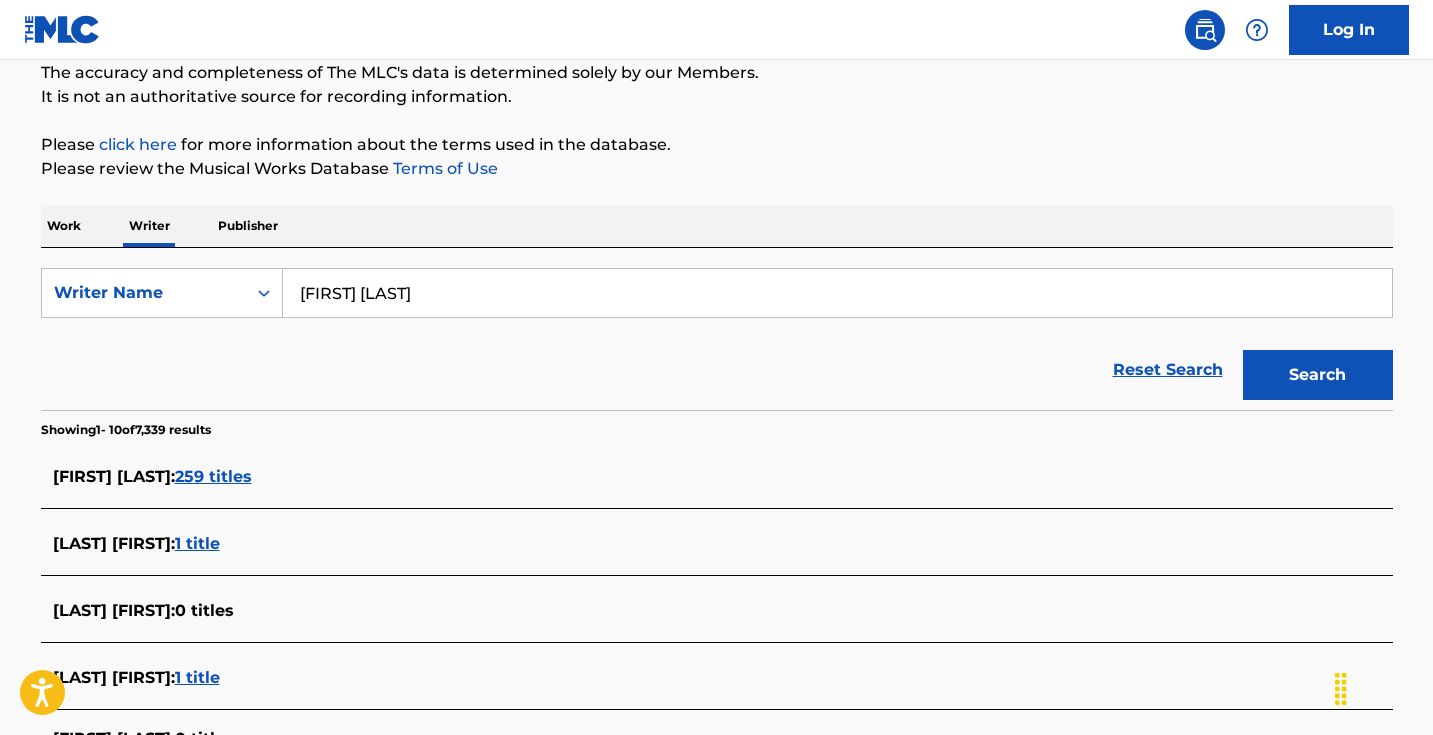 scroll, scrollTop: 195, scrollLeft: 0, axis: vertical 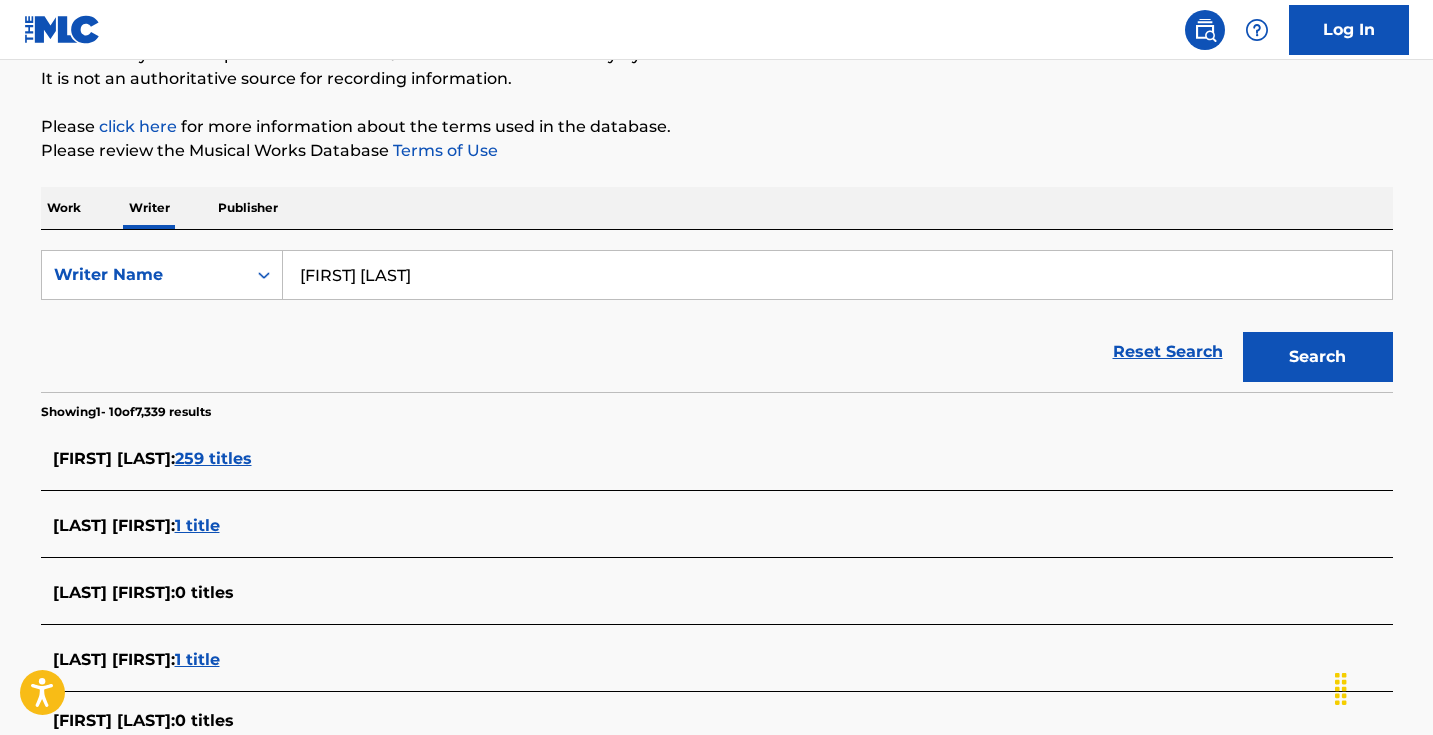 click on "Work" at bounding box center (64, 208) 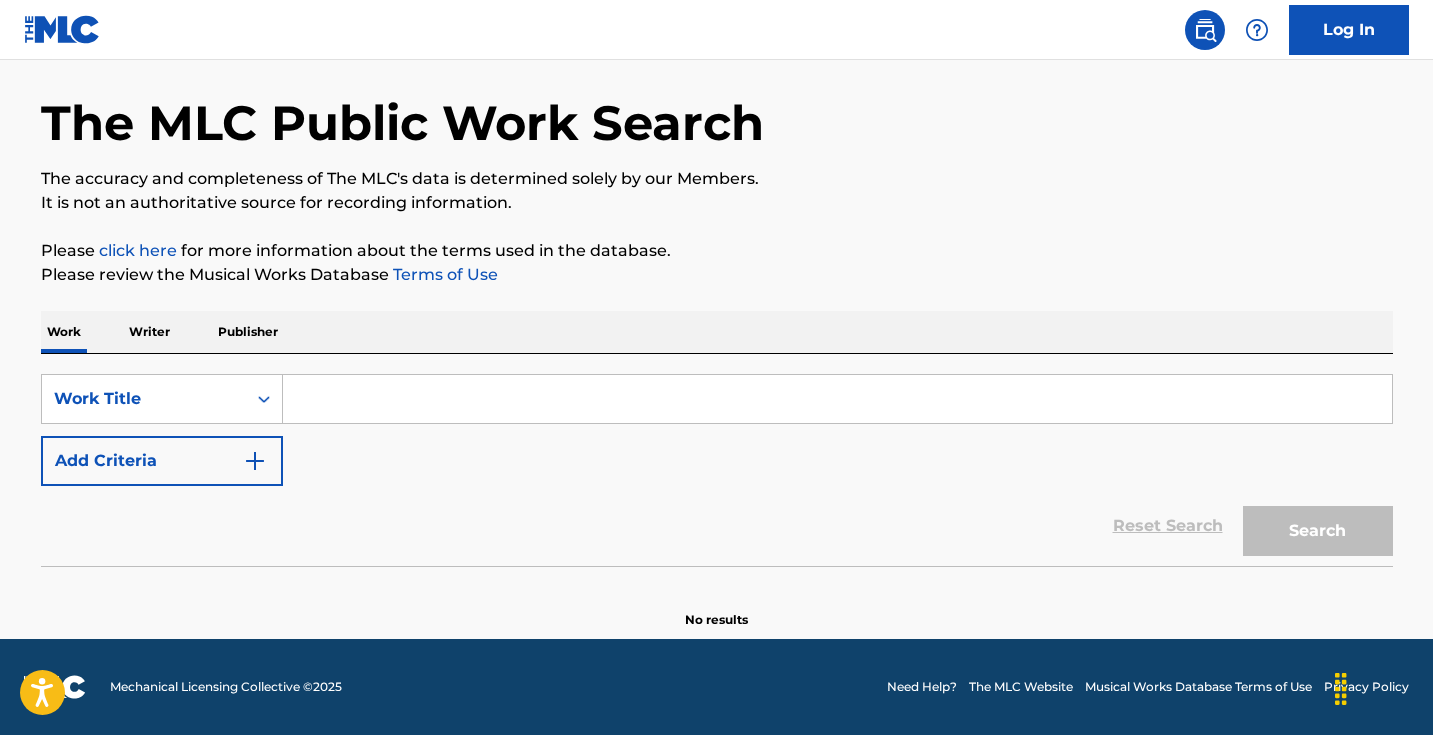 scroll, scrollTop: 0, scrollLeft: 0, axis: both 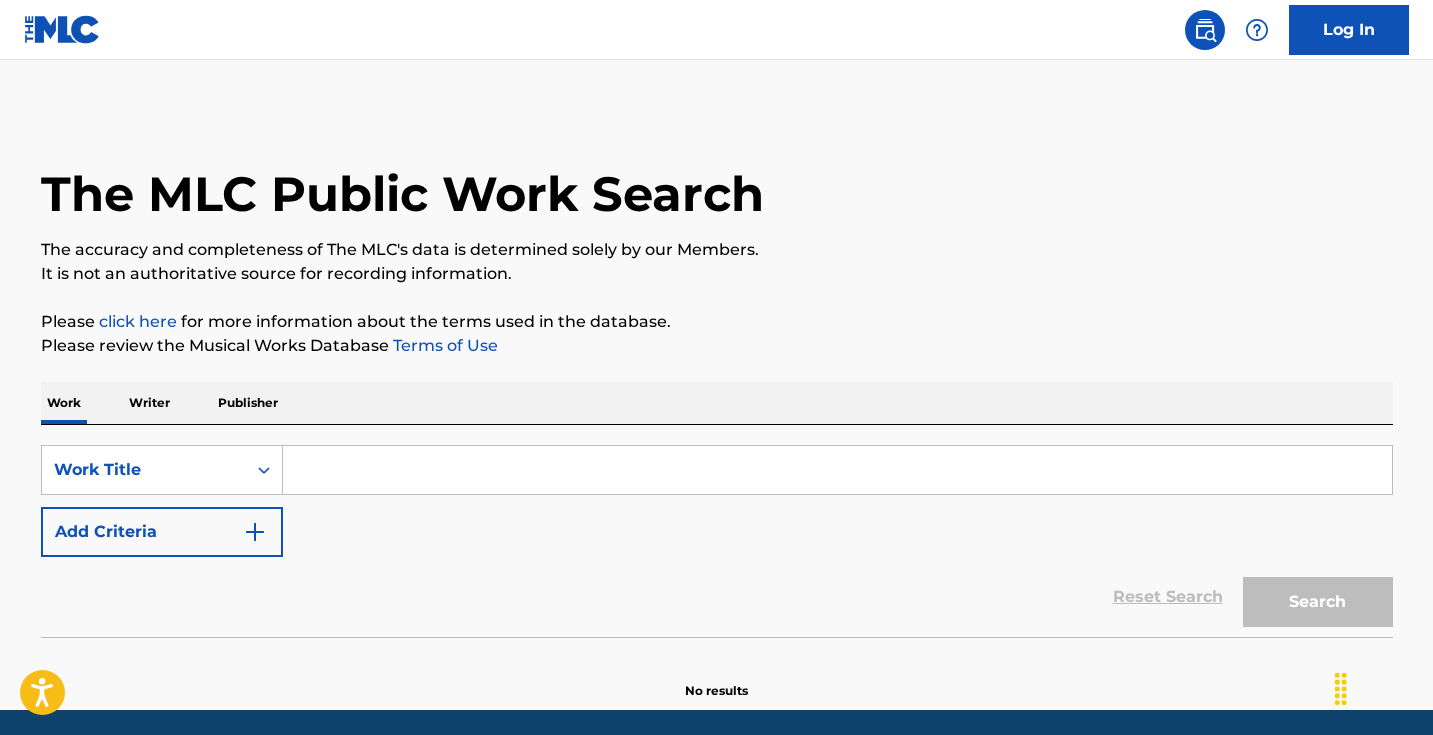 click at bounding box center [837, 470] 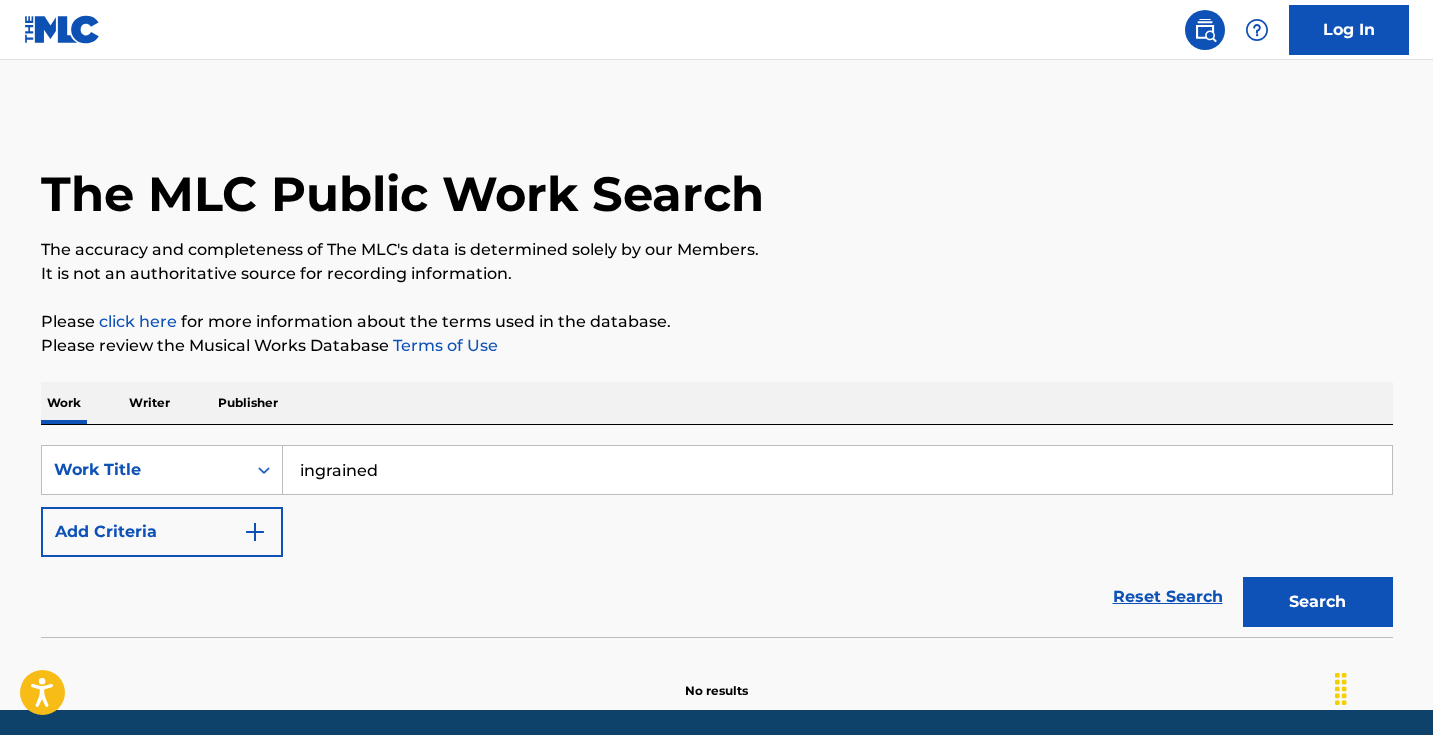 click on "Search" at bounding box center [1313, 597] 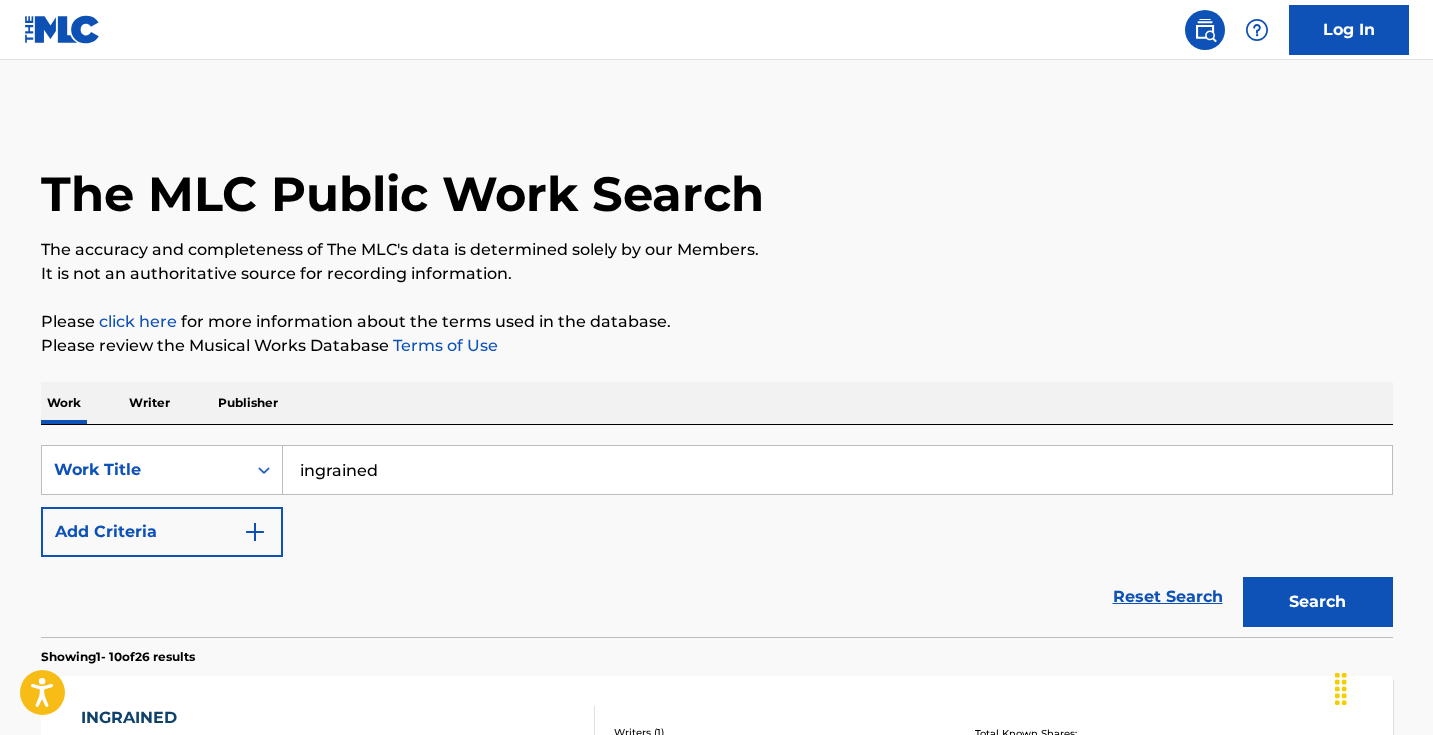 scroll, scrollTop: -2, scrollLeft: 0, axis: vertical 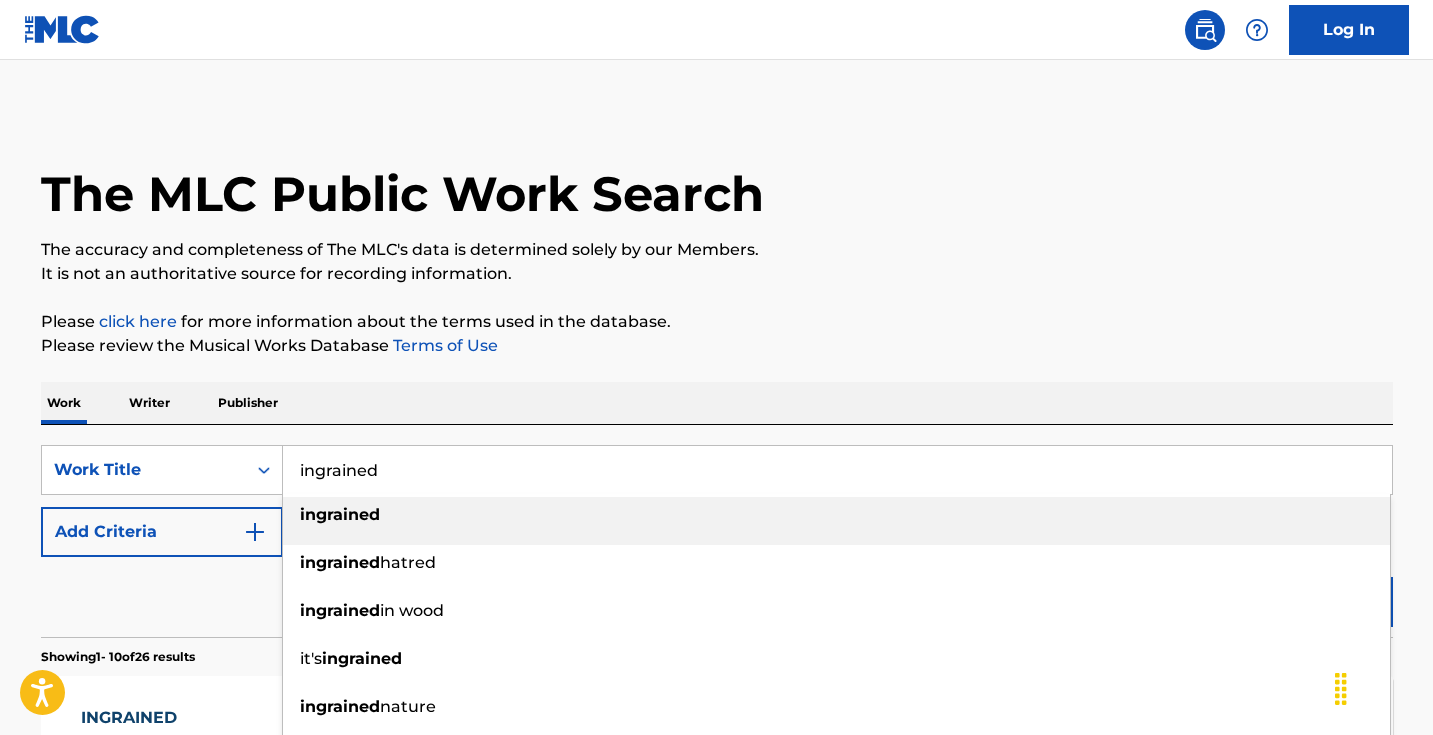 paste on "Hot Sauce" 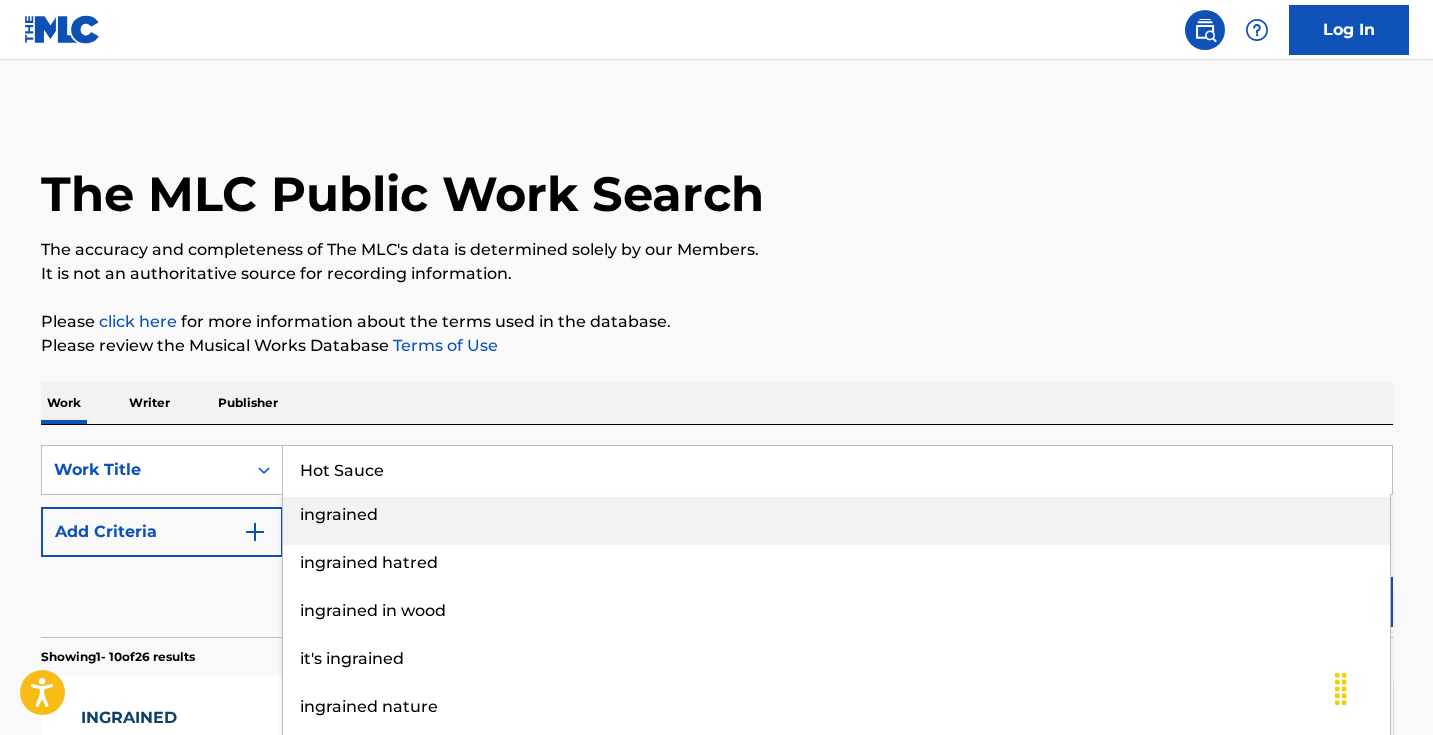type on "Hot Sauce" 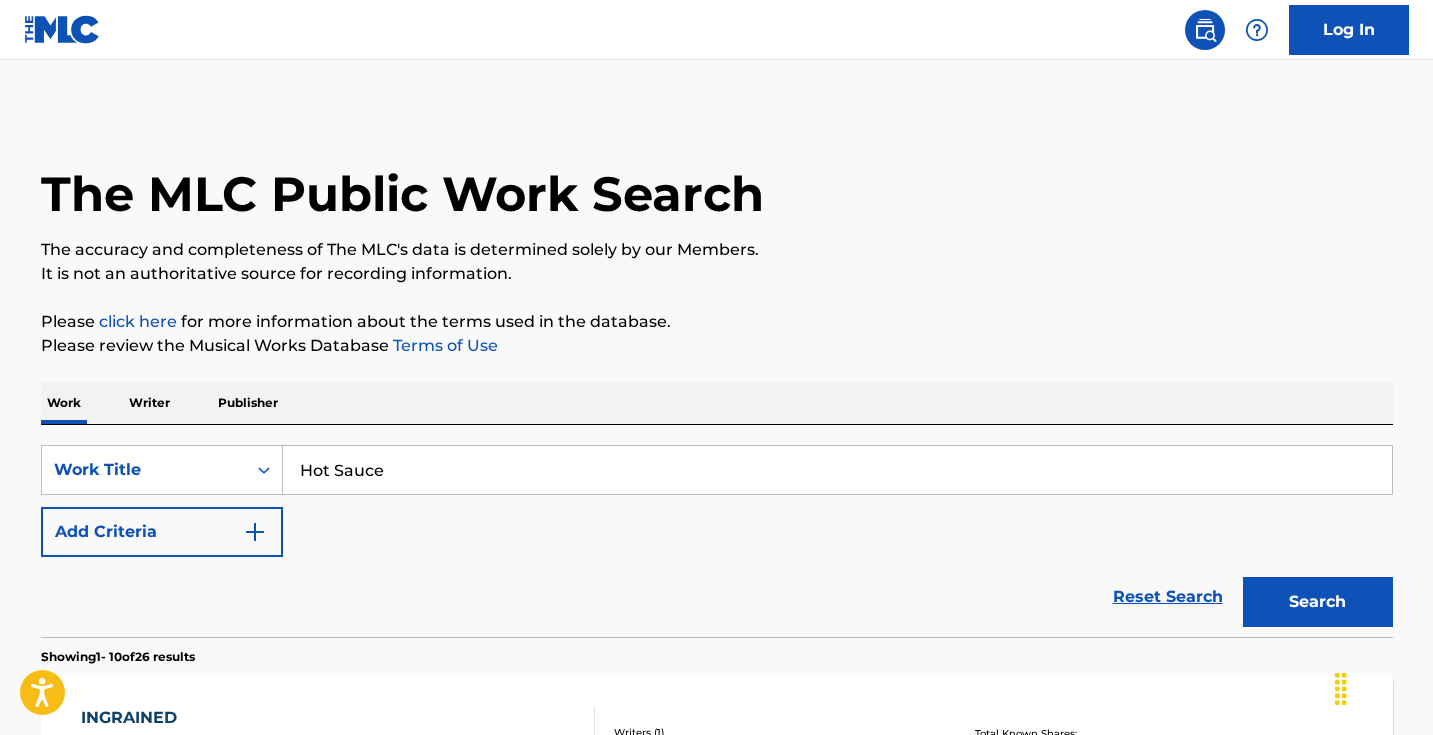 click on "Search" at bounding box center (1318, 602) 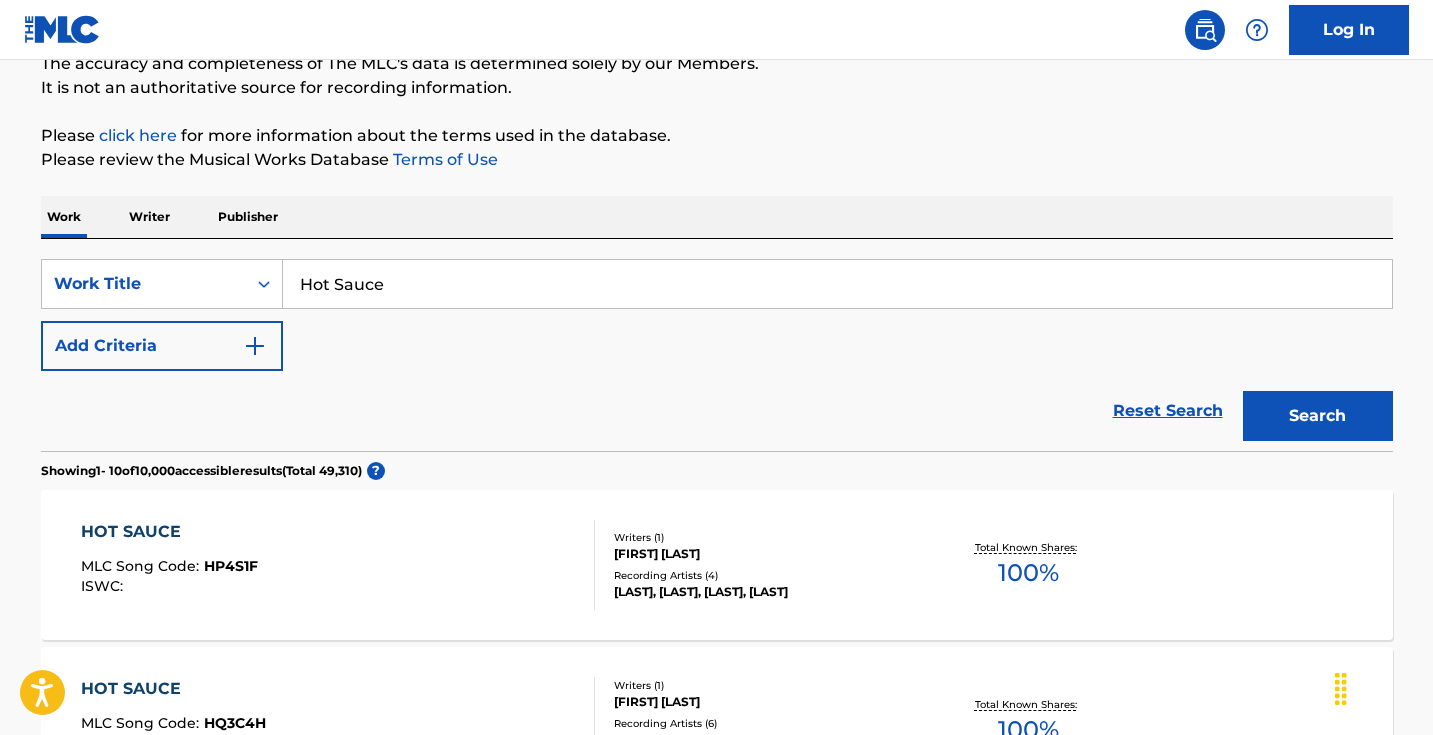 scroll, scrollTop: 375, scrollLeft: 0, axis: vertical 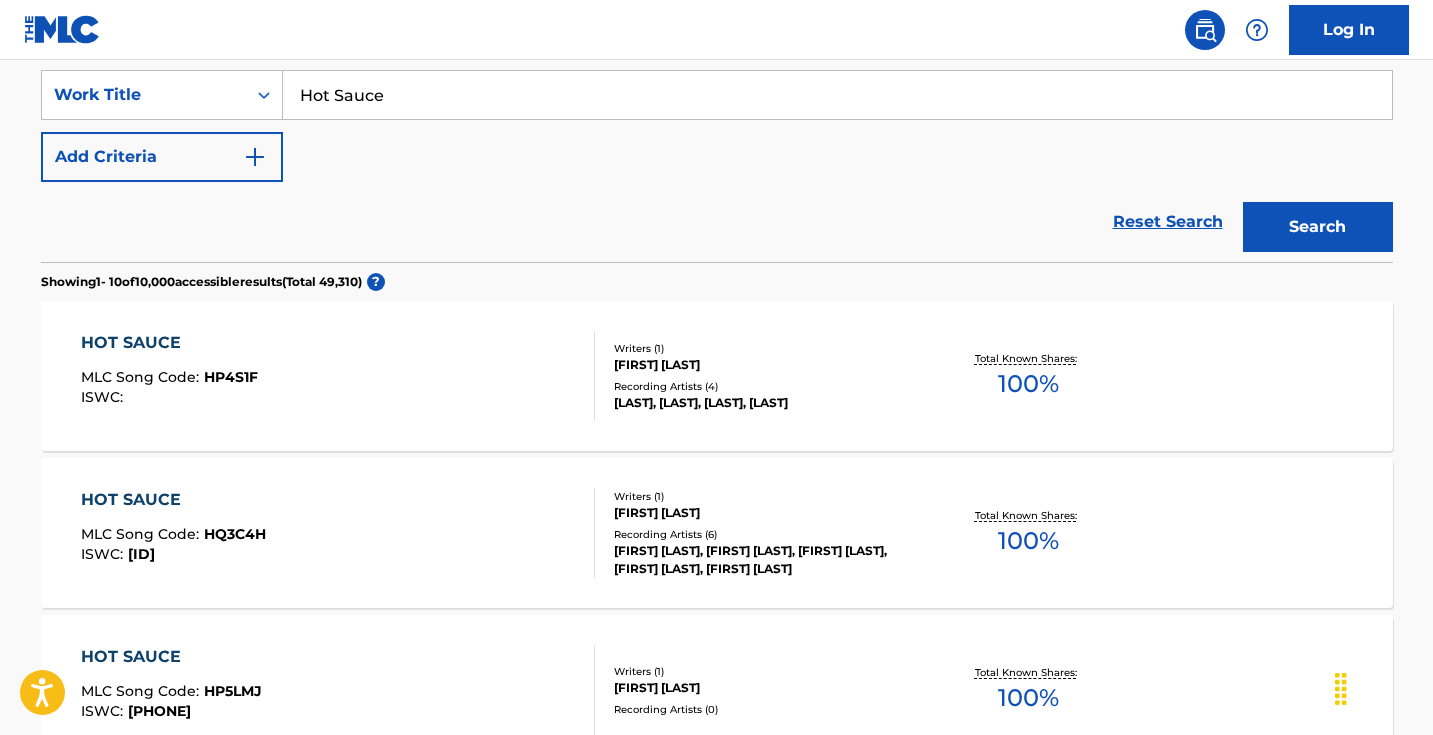 click on "Add Criteria" at bounding box center (162, 157) 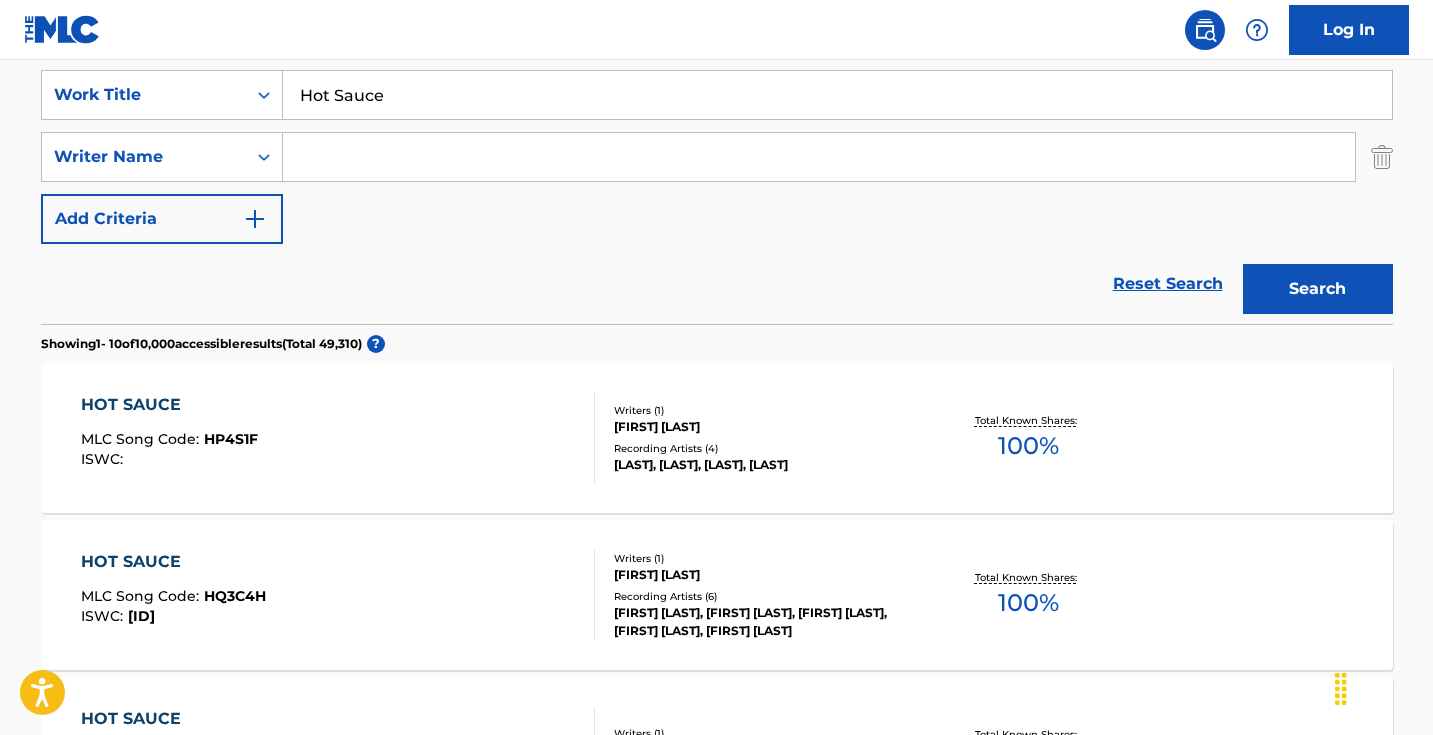 click at bounding box center (819, 157) 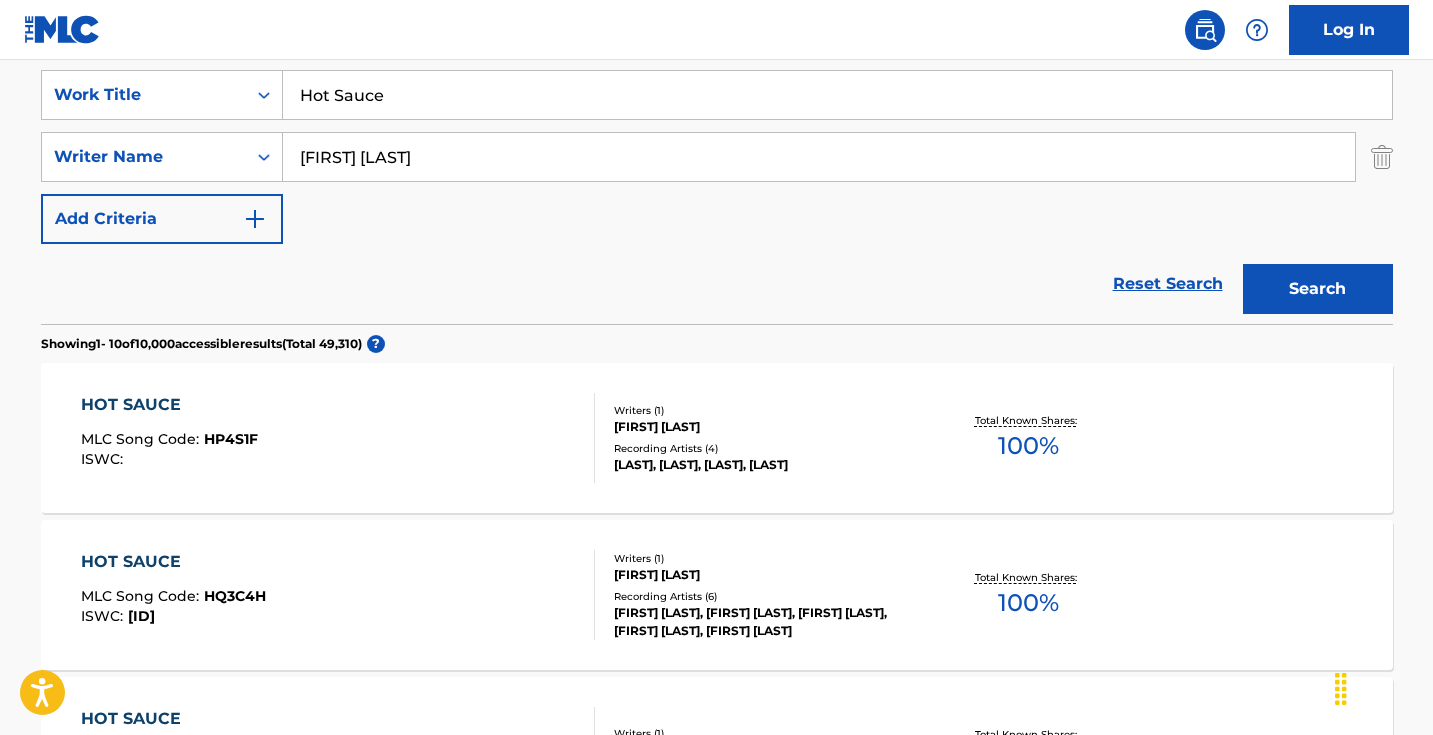 click on "Search" at bounding box center [1318, 289] 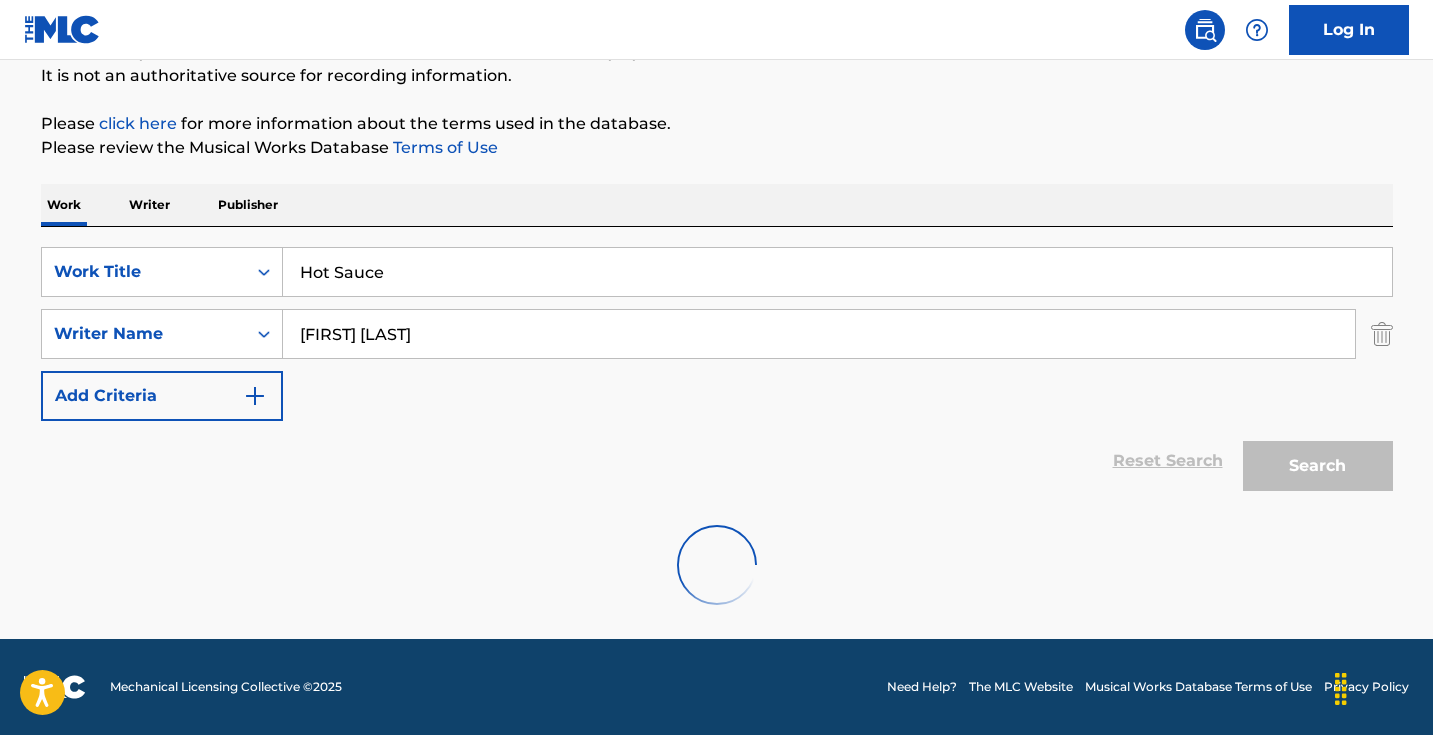 scroll, scrollTop: 133, scrollLeft: 0, axis: vertical 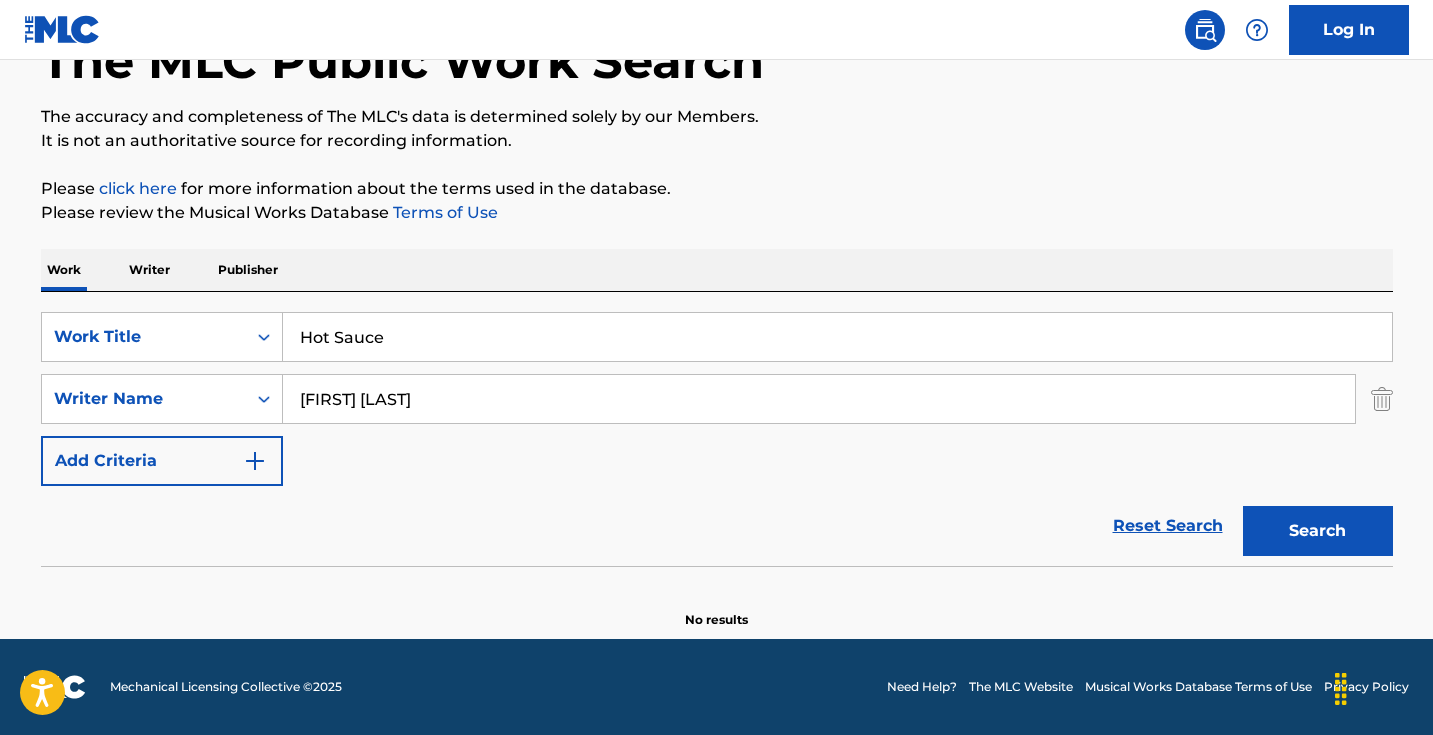 click on "[FIRST] [LAST]" at bounding box center [819, 399] 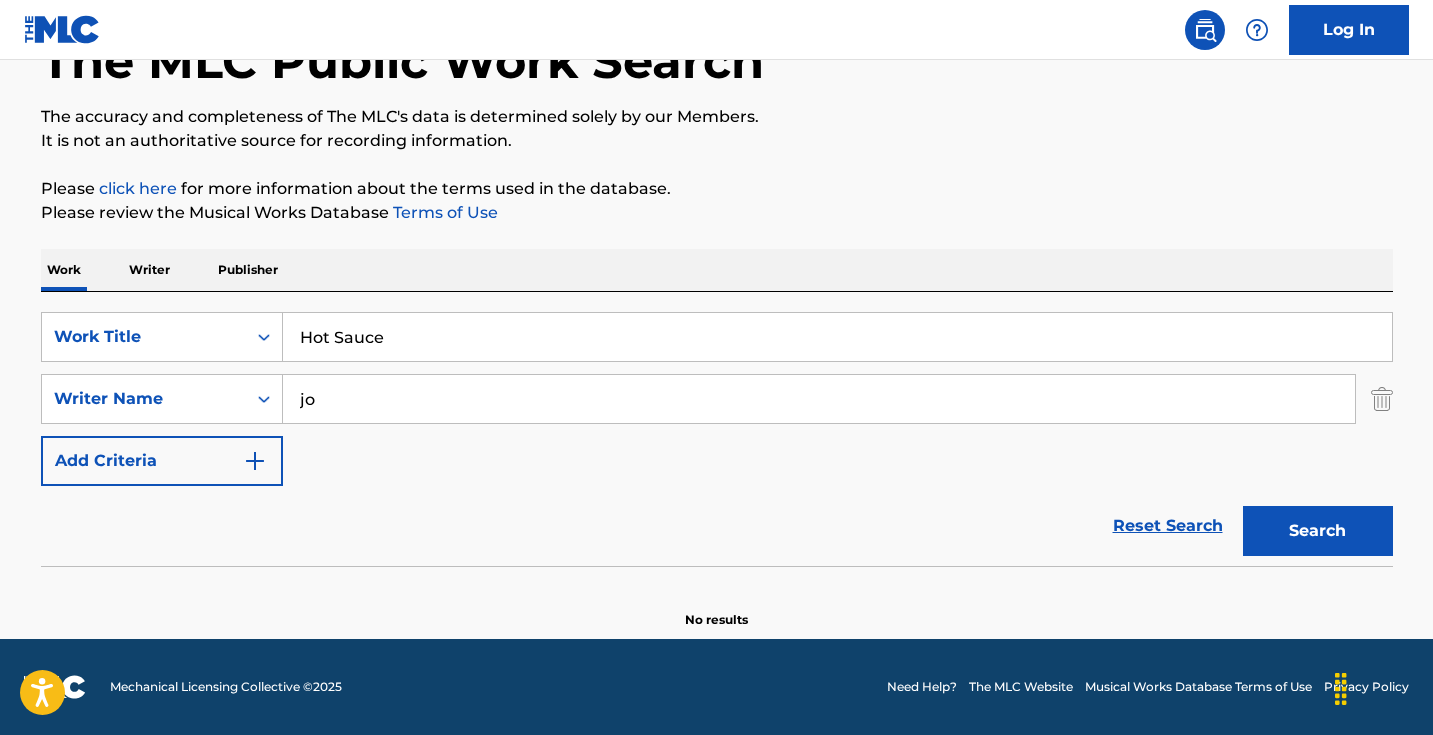 type on "j" 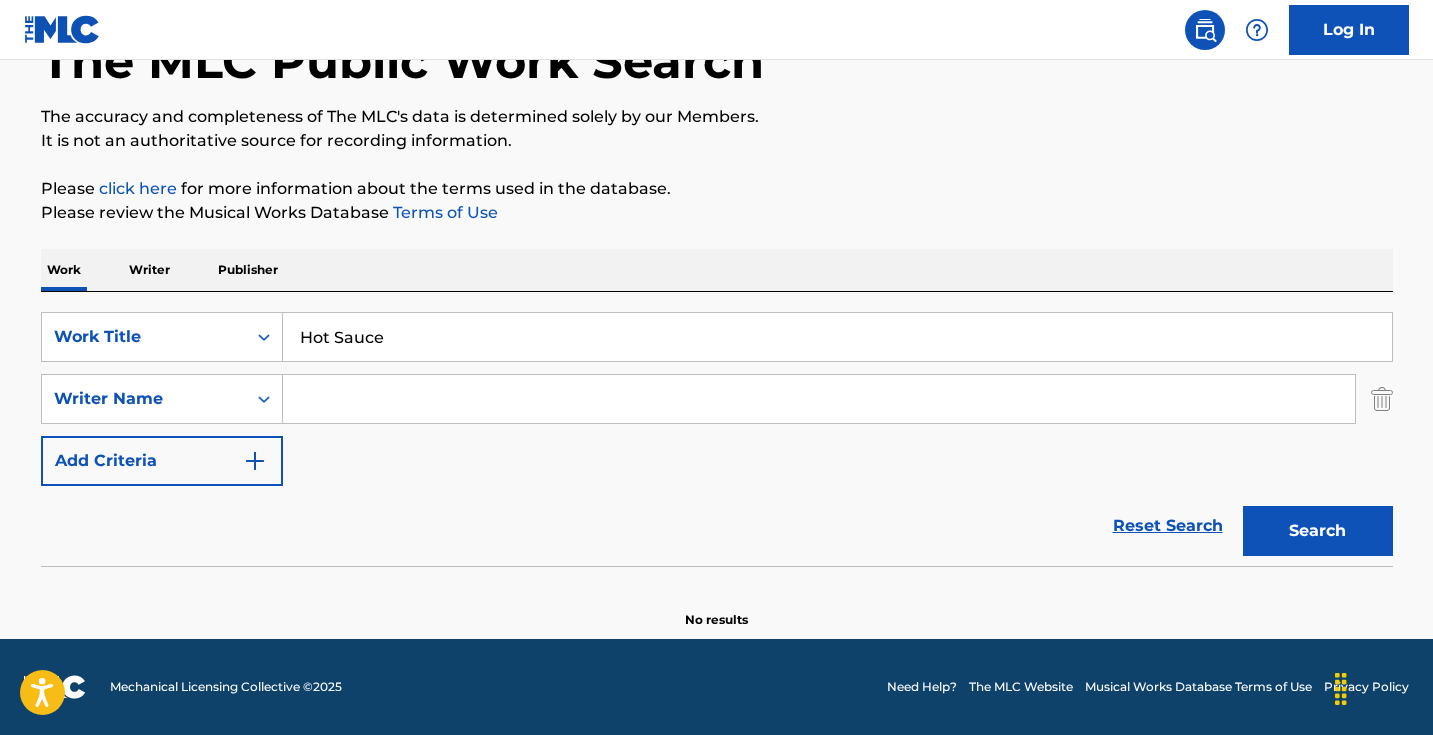 type 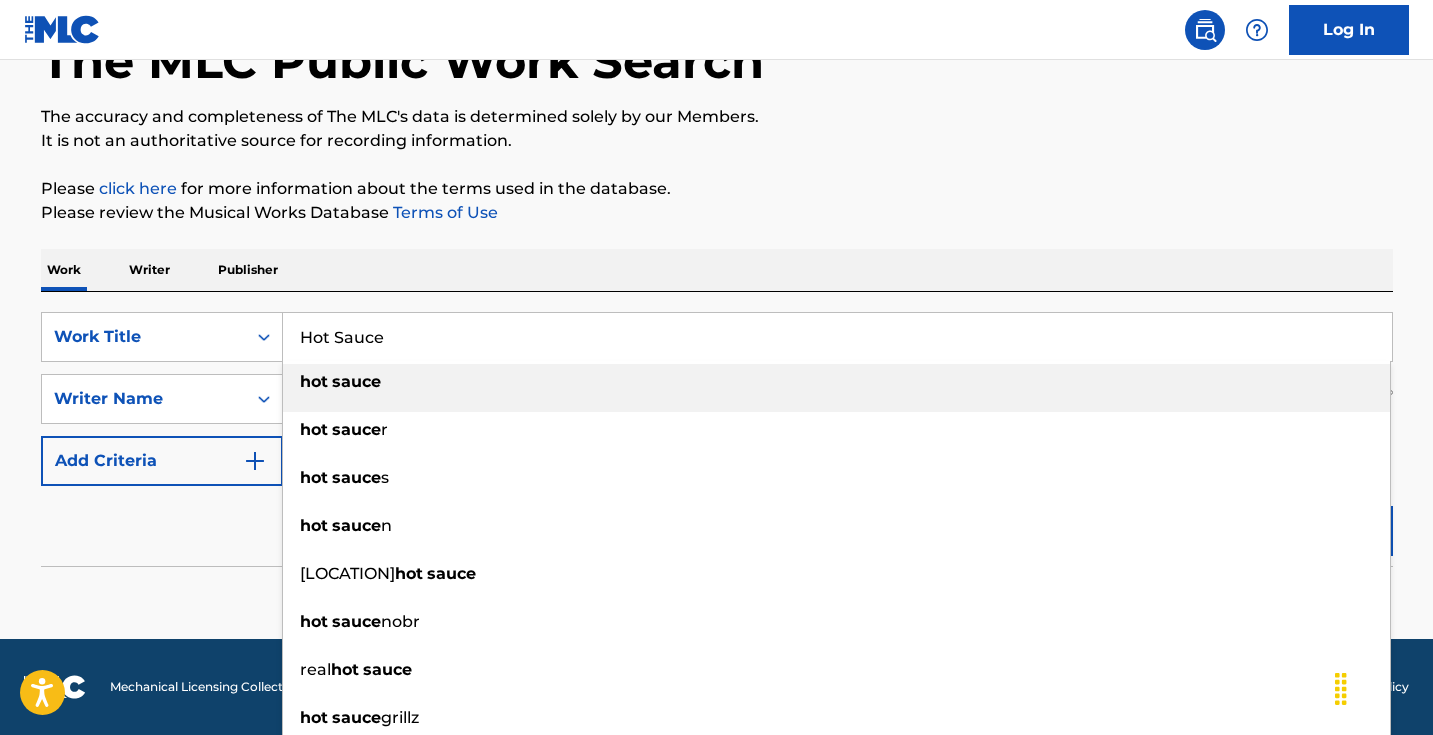 click on "Hot Sauce" at bounding box center [837, 337] 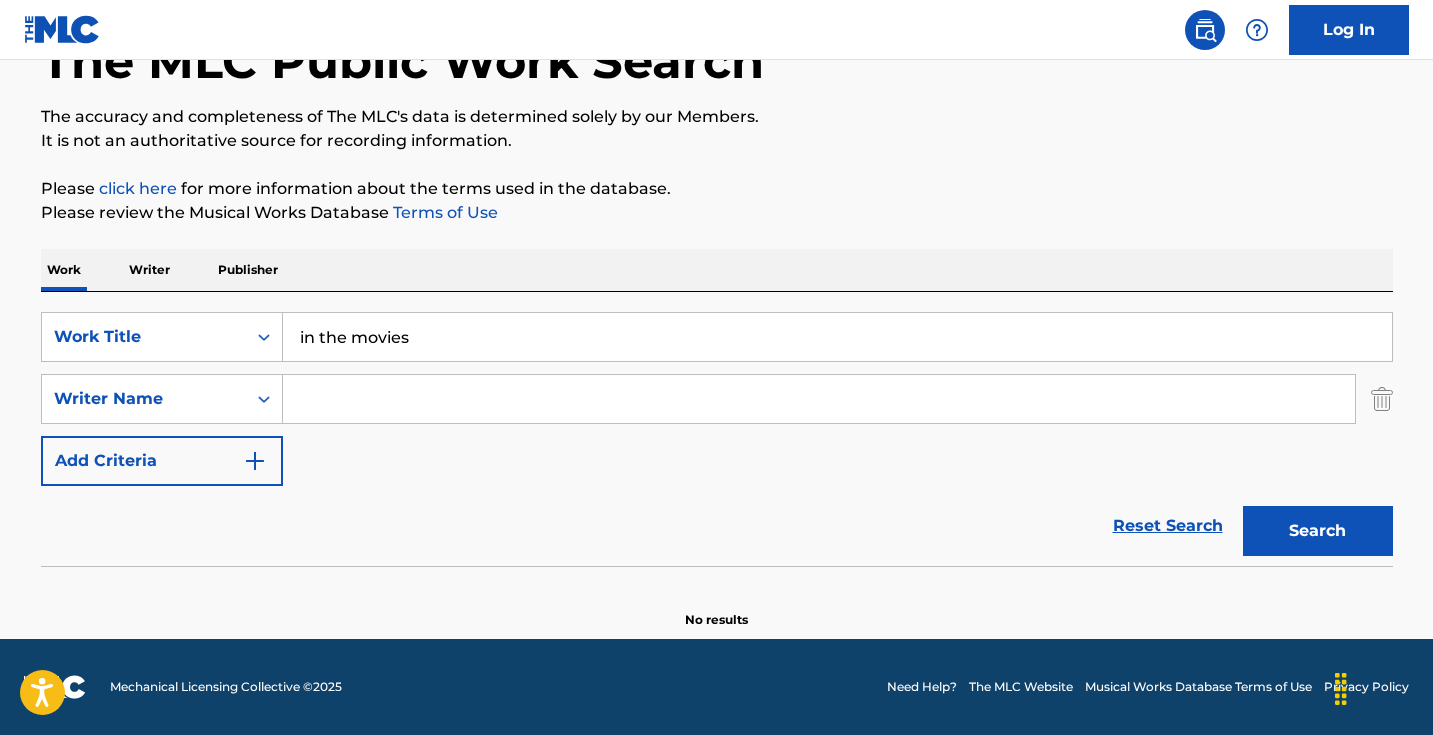 click on "in the movies" at bounding box center (837, 337) 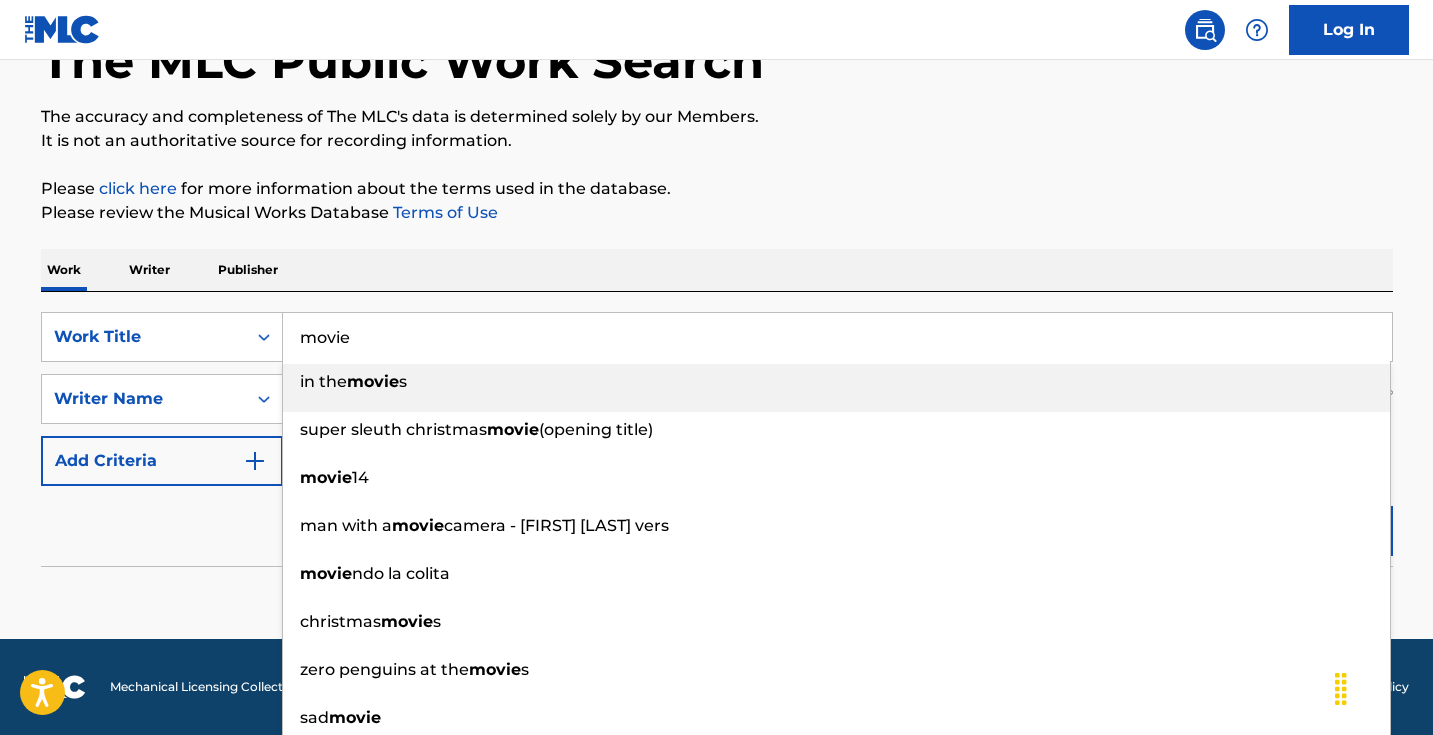 type on "movie" 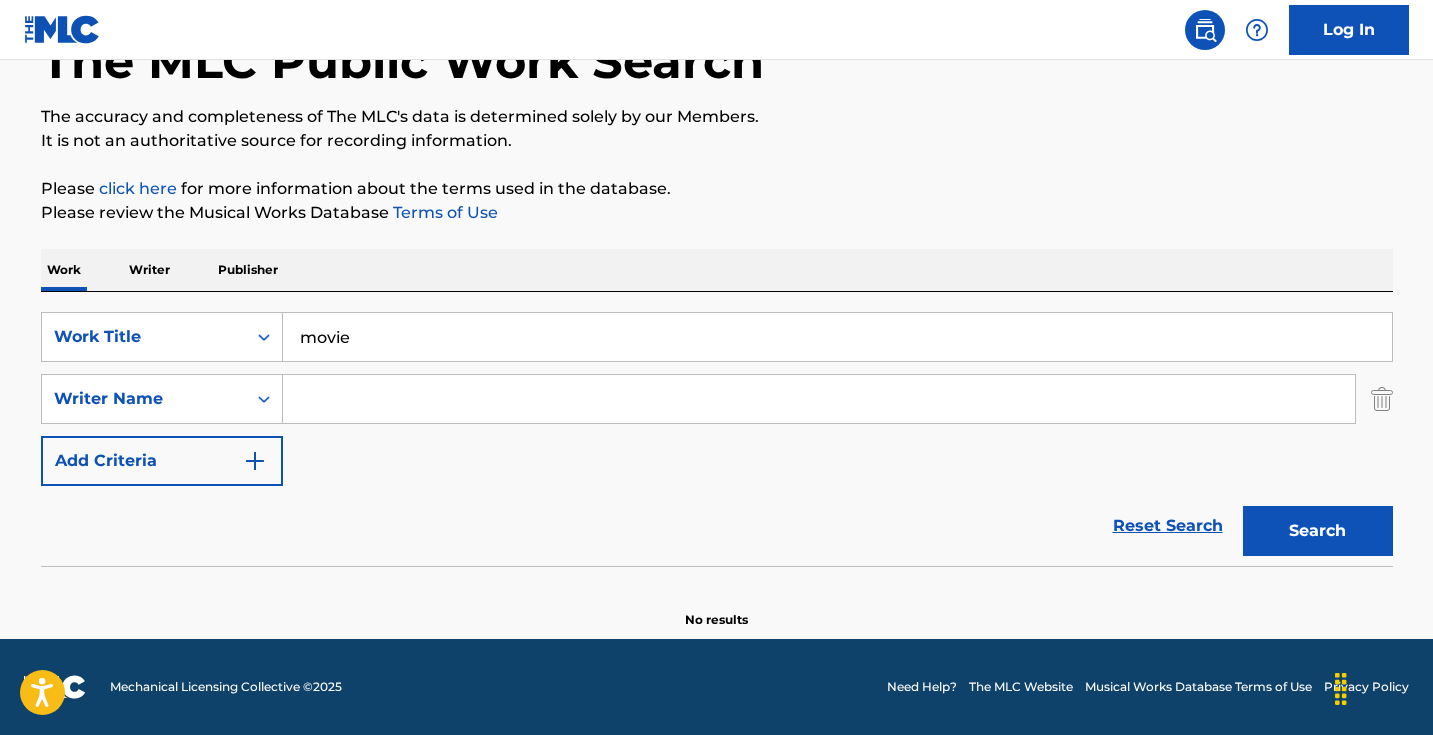 click at bounding box center (819, 399) 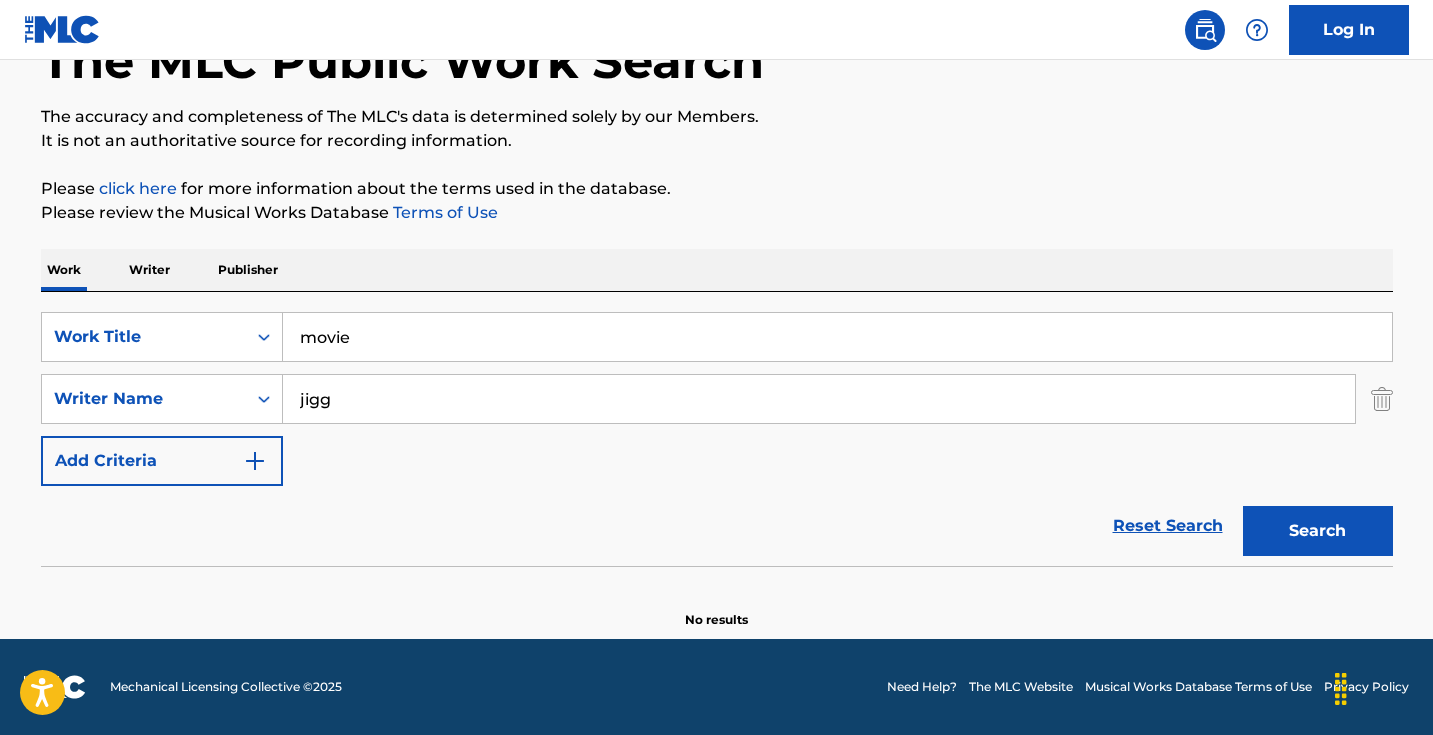 click on "Search" at bounding box center (1318, 531) 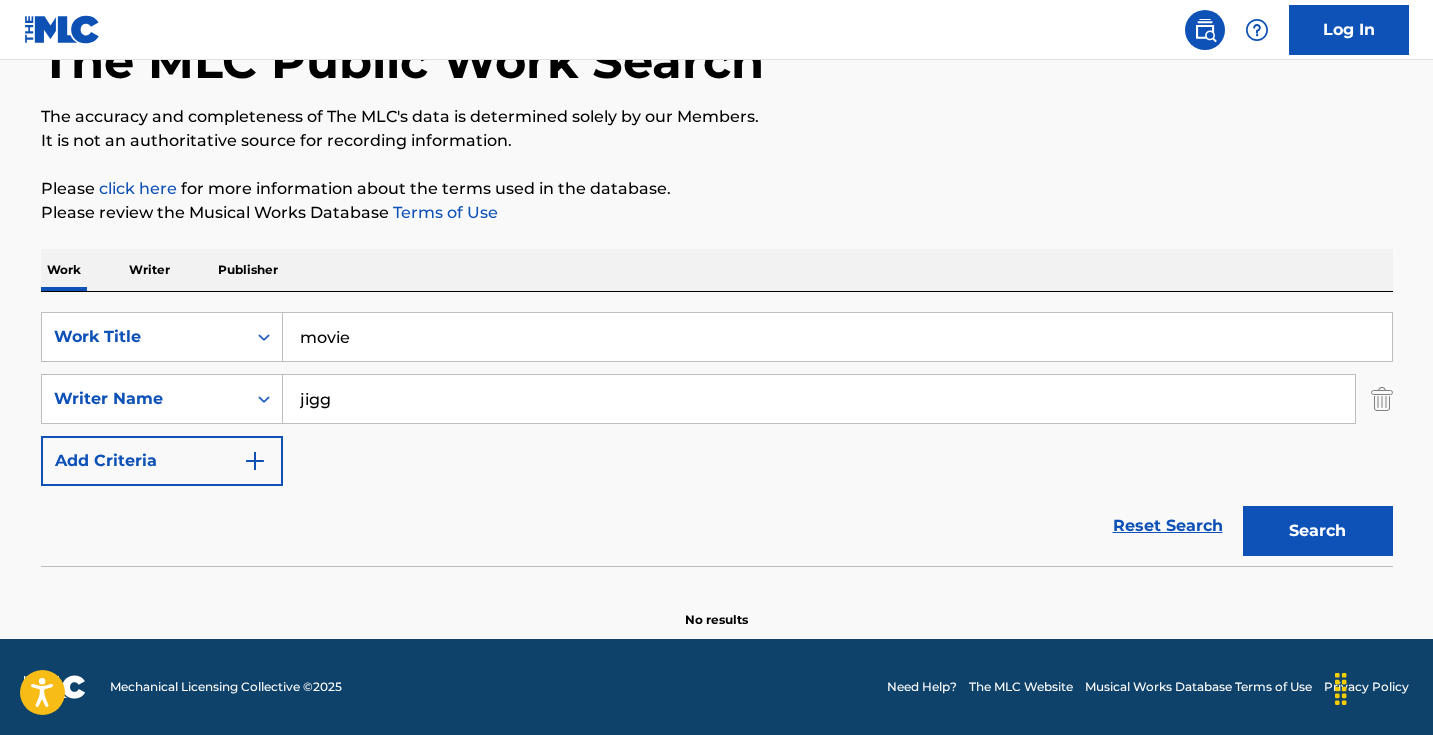 click on "jigg" at bounding box center (819, 399) 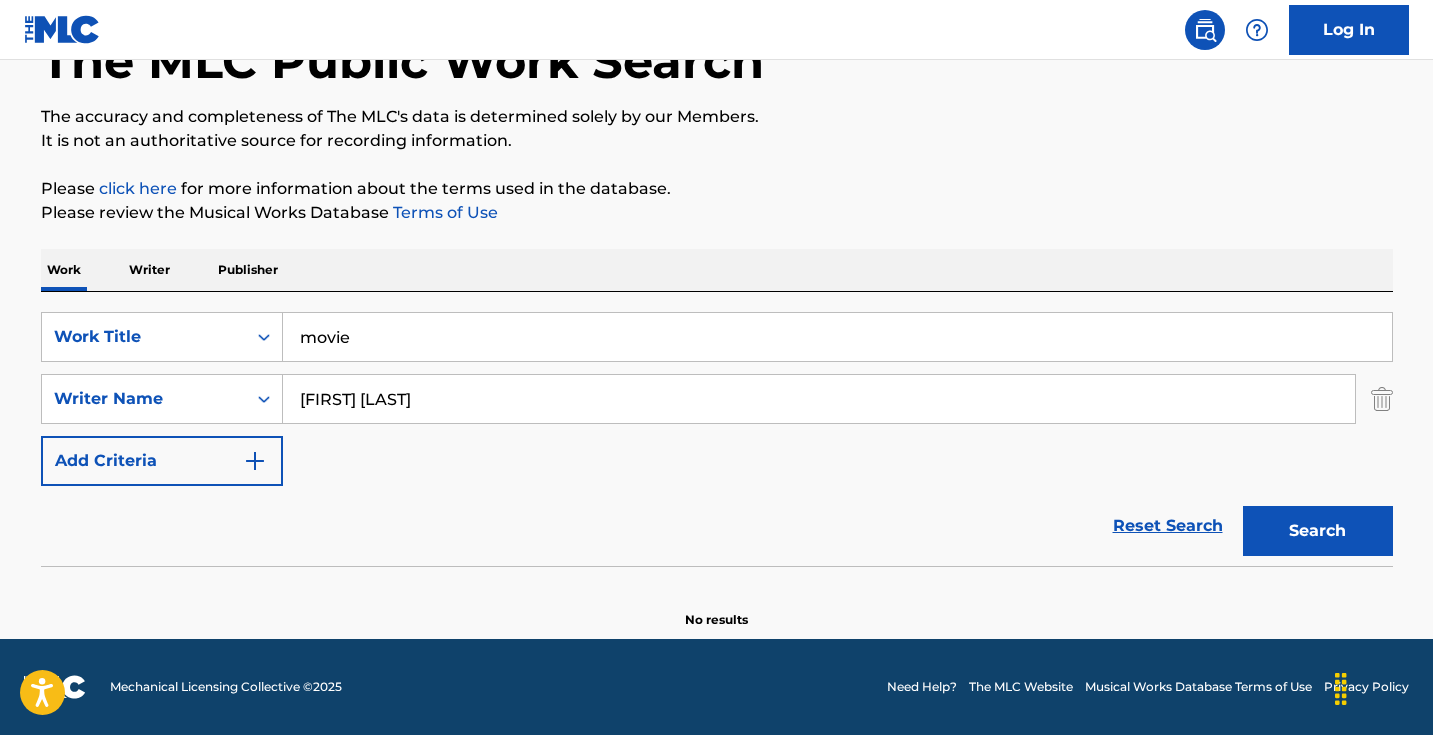 click on "Search" at bounding box center (1318, 531) 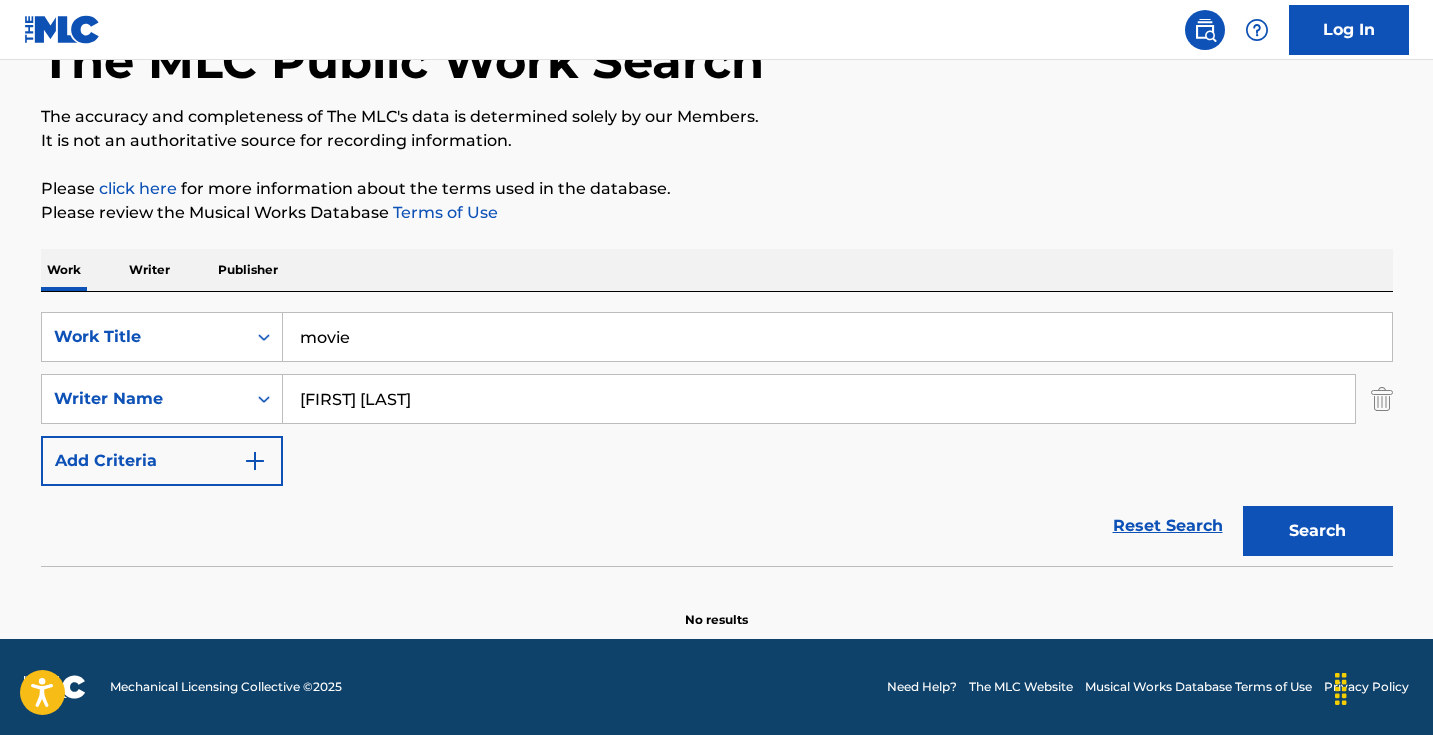 click on "[FIRST] [LAST]" at bounding box center (819, 399) 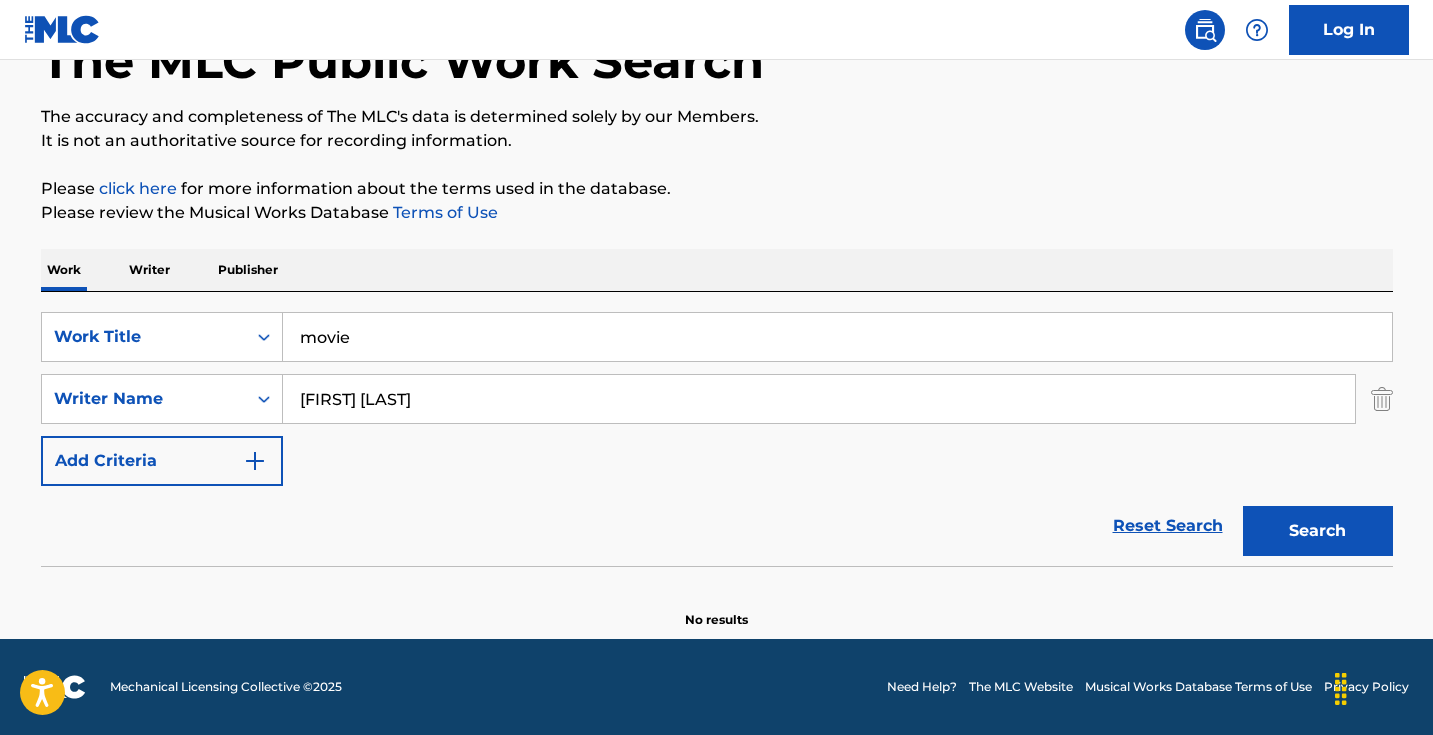 type on "[FIRST] [LAST]" 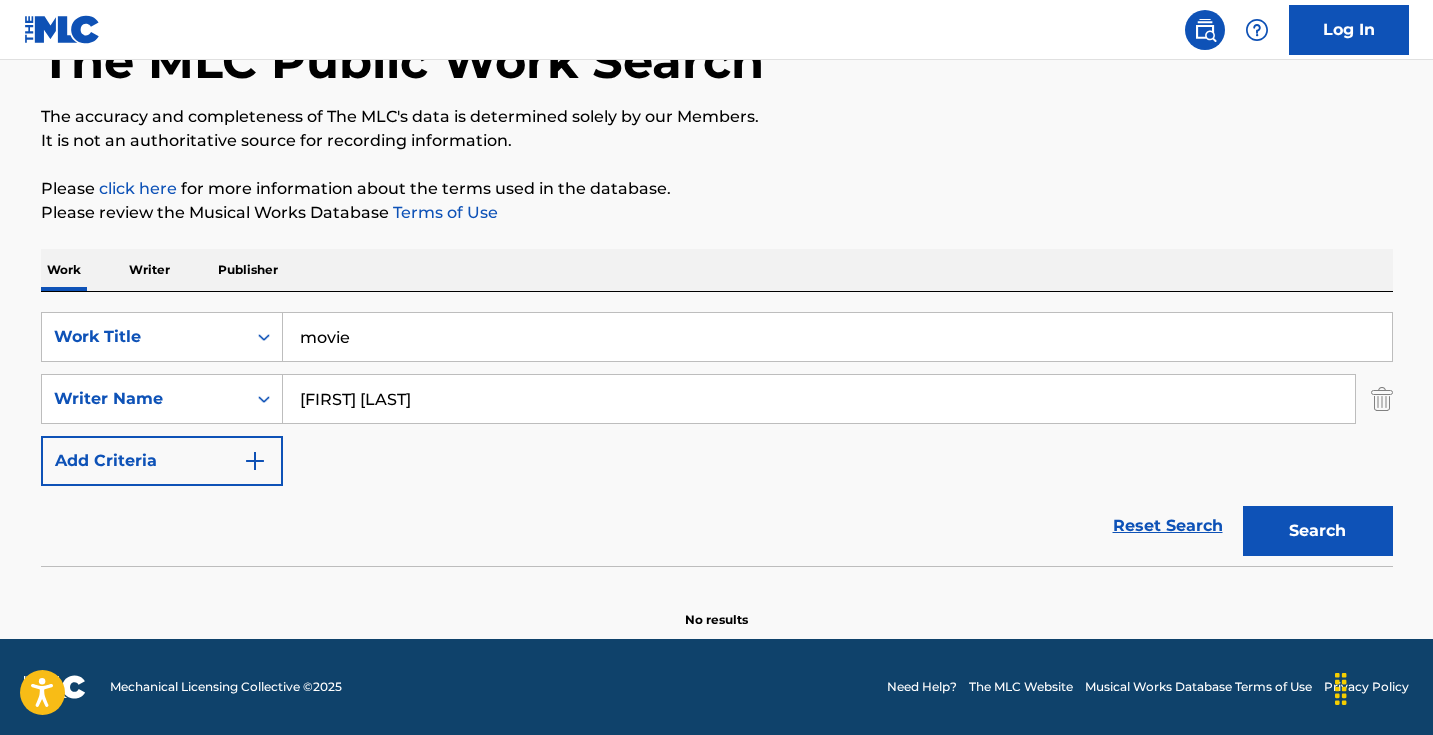 click on "movie" at bounding box center [837, 337] 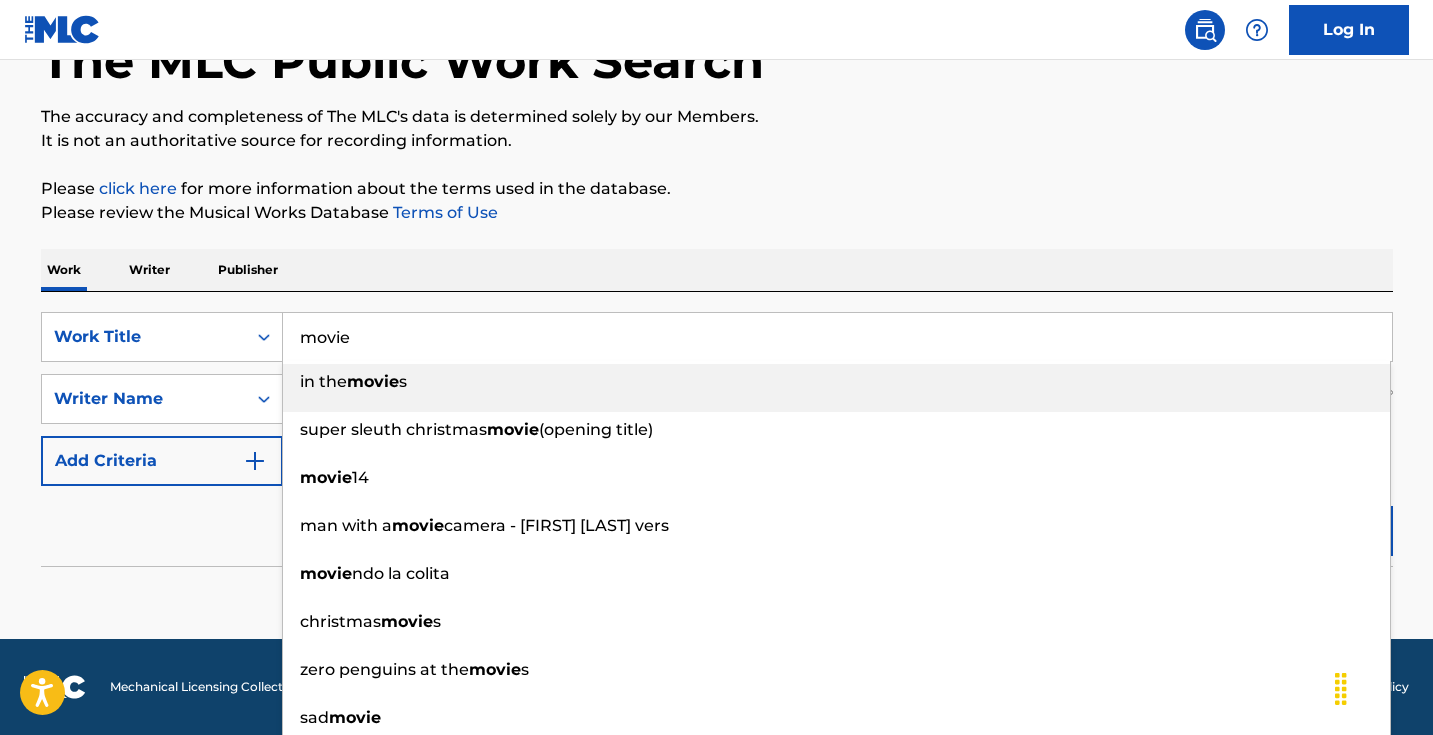 click on "movie" at bounding box center (837, 337) 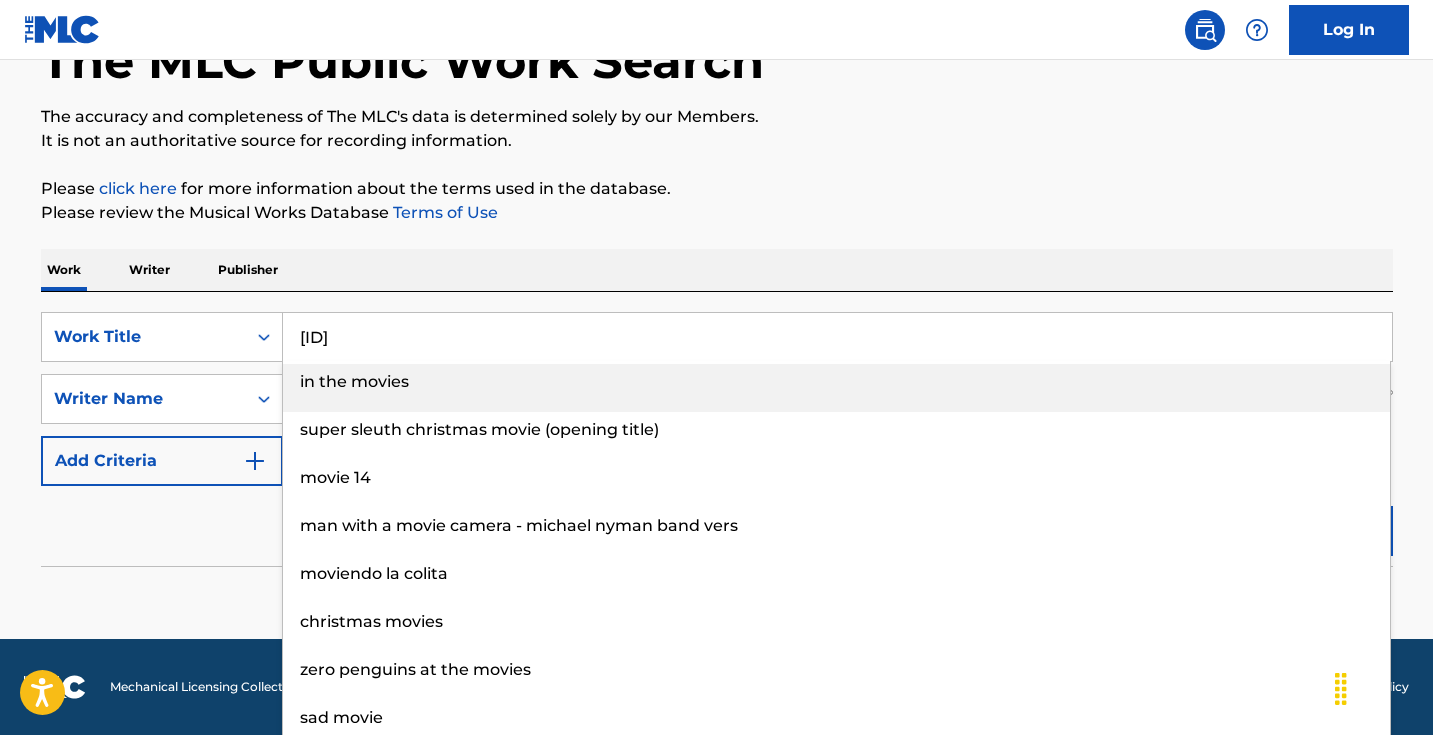 type on "[ID]" 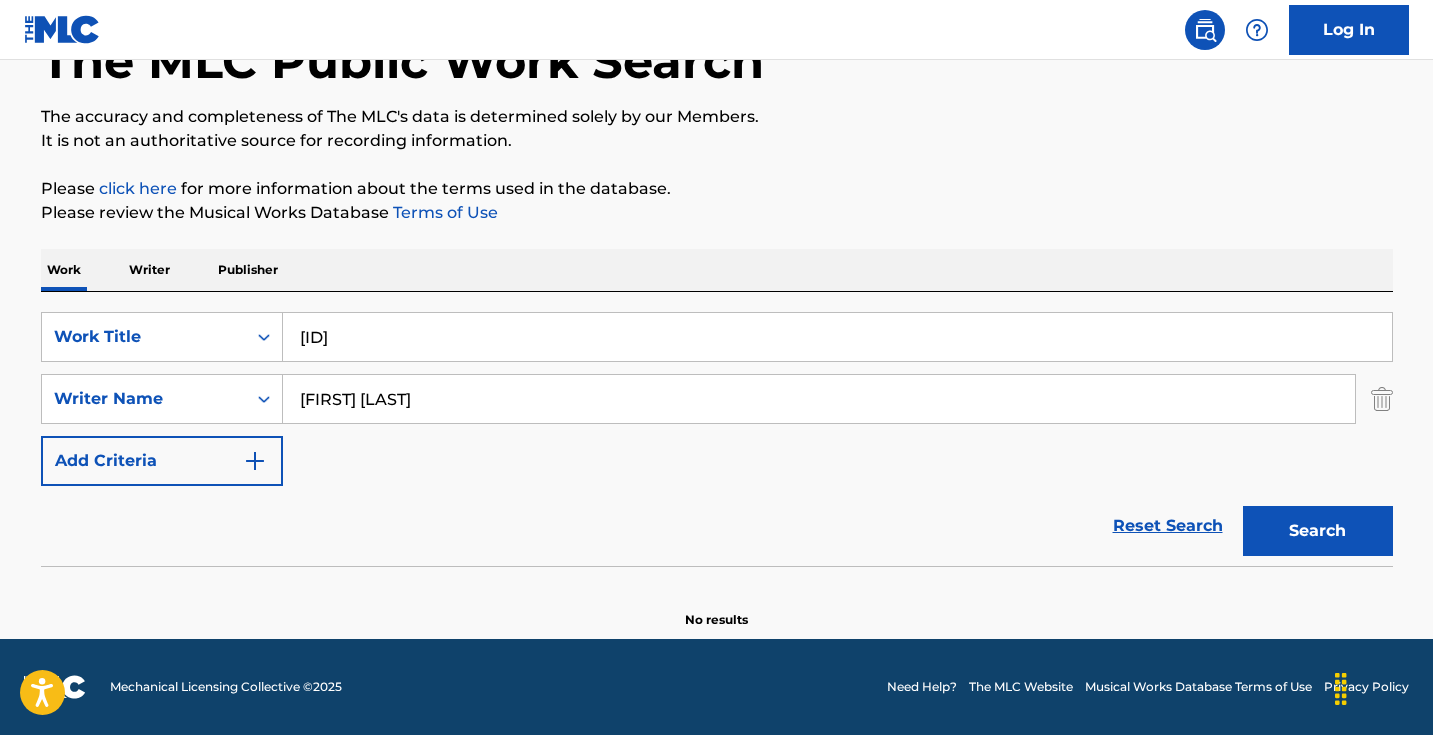 click on "Work Writer Publisher" at bounding box center (717, 270) 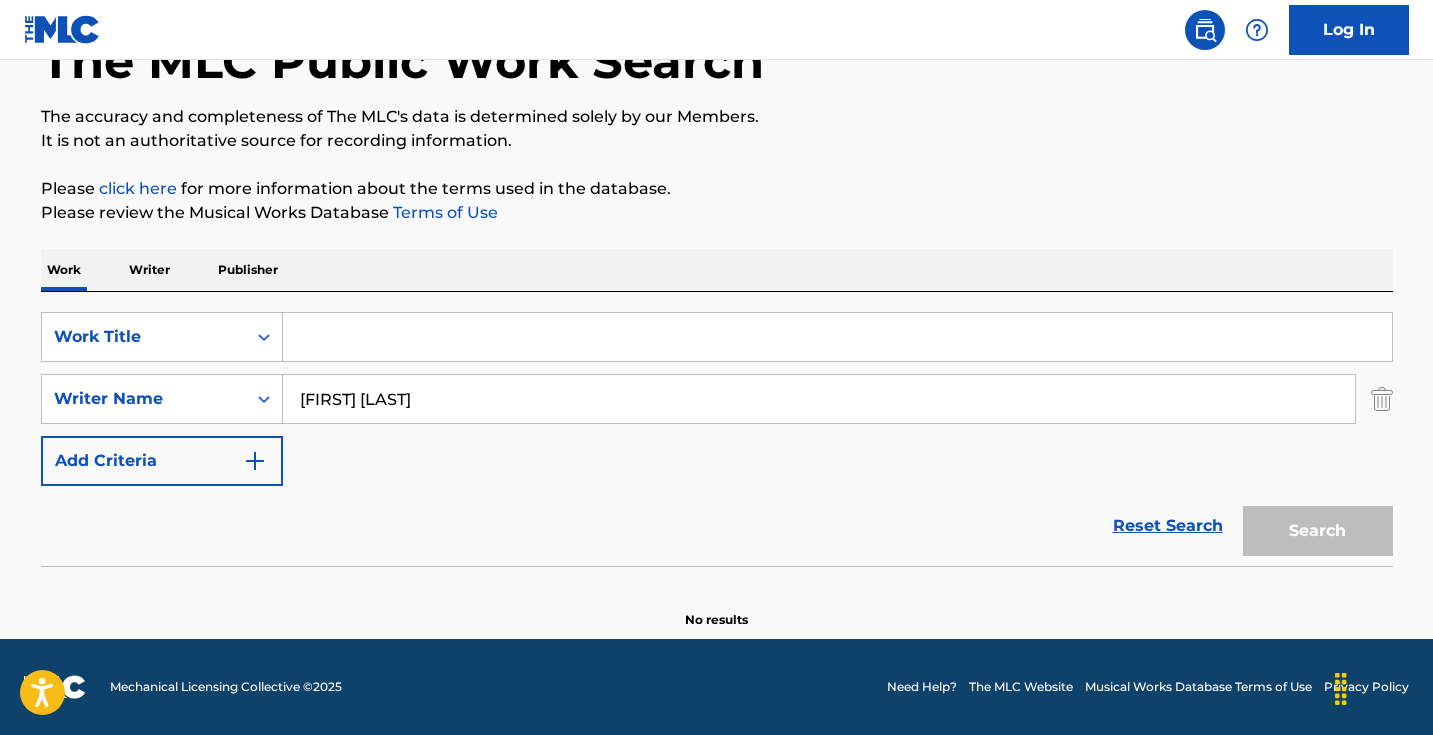 click on "[FIRST] [LAST]" at bounding box center [819, 399] 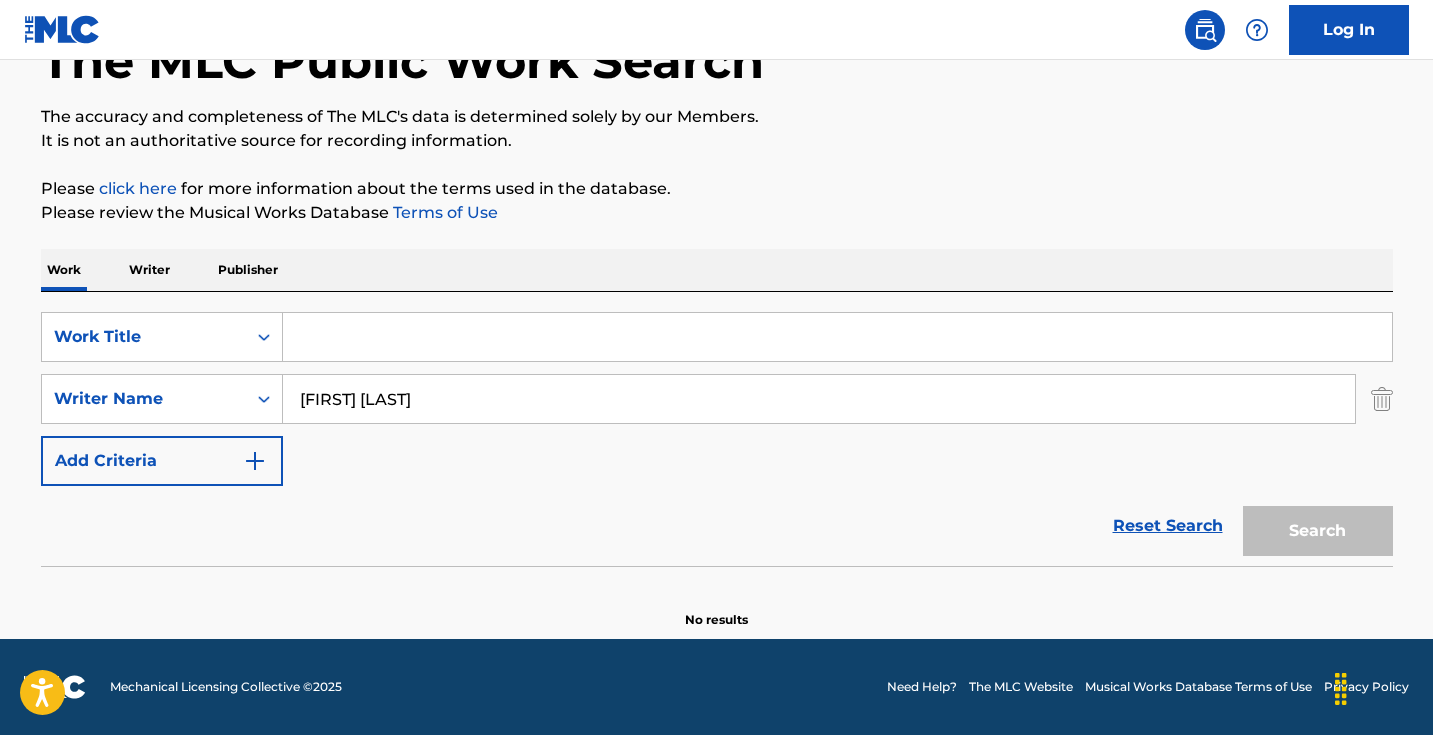 click at bounding box center (837, 337) 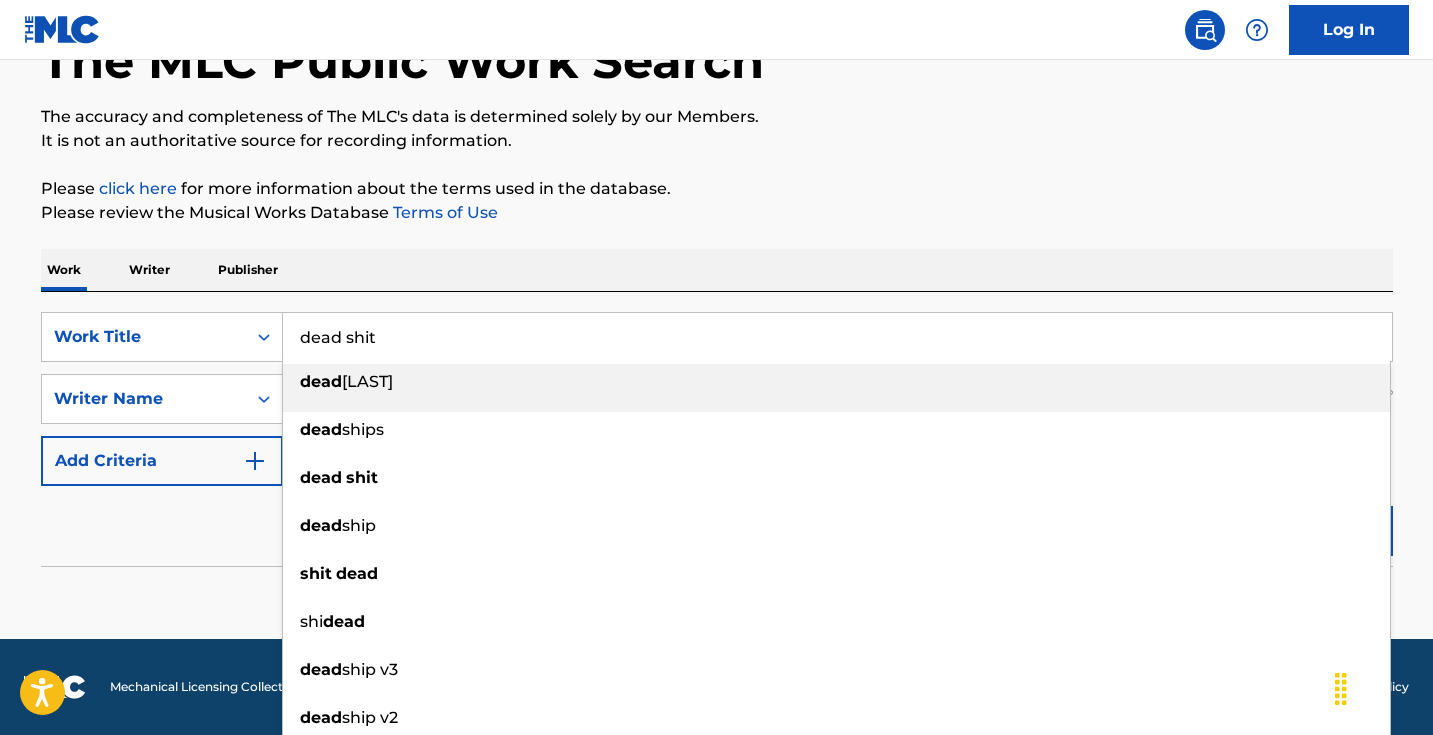 click on "The MLC Public Work Search The accuracy and completeness of The MLC's data is determined solely by our Members. It is not an authoritative source for recording information. Please   click here   for more information about the terms used in the database. Please review the Musical Works Database   Terms of Use Work Writer Publisher SearchWithCriteria58b1d7a4-6f91-450f-a8e2-3b8d75b9f4b1 Work Title dead shit dead  shimizu dead  ships dead   shit dead  ship v3 dead  ship v2 franklin's  dead  ships dead  ship v1 SearchWithCriteria74c6124f-a44f-41bc-a6d8-96407cde578e Writer Name [FIRST] [LAST] Add Criteria Reset Search Search No results" at bounding box center [717, 303] 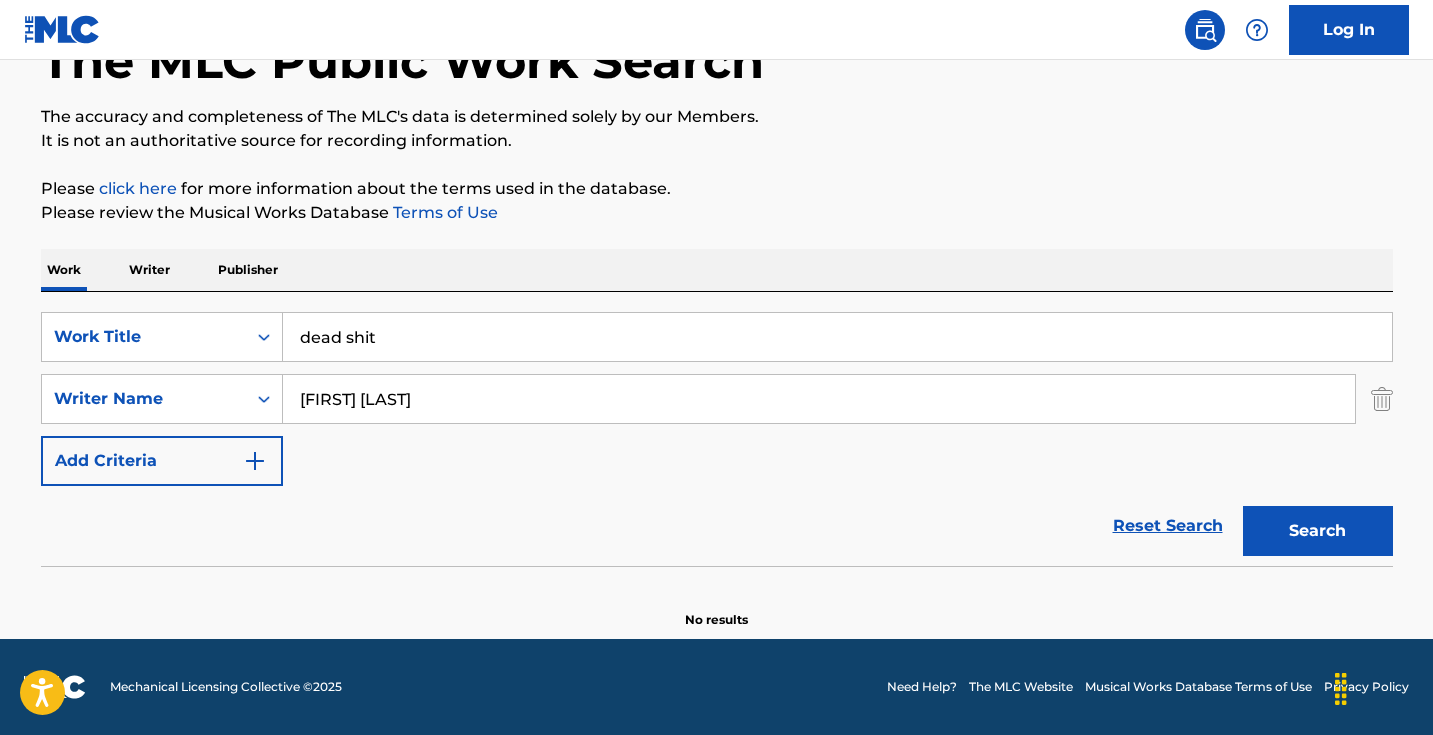 click on "Search" at bounding box center (1318, 531) 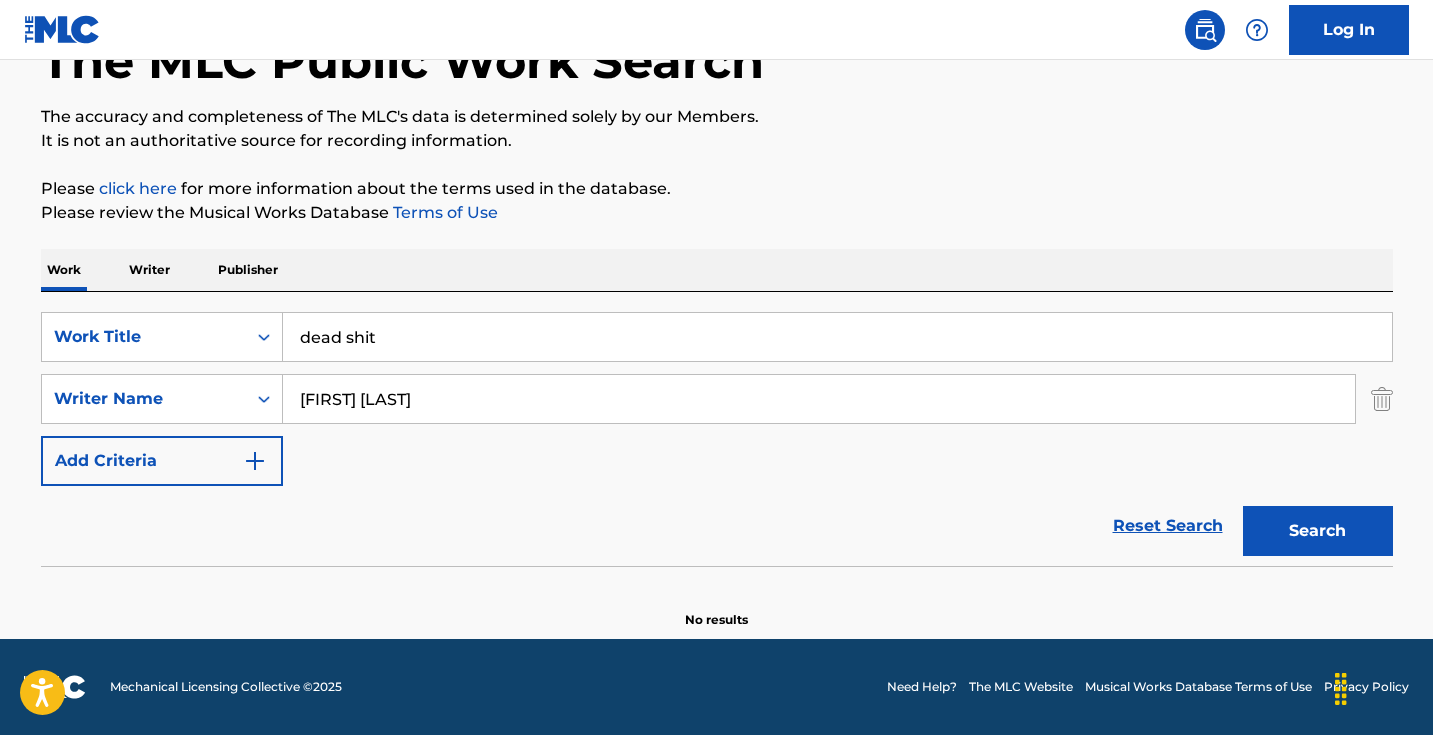 click at bounding box center (1382, 399) 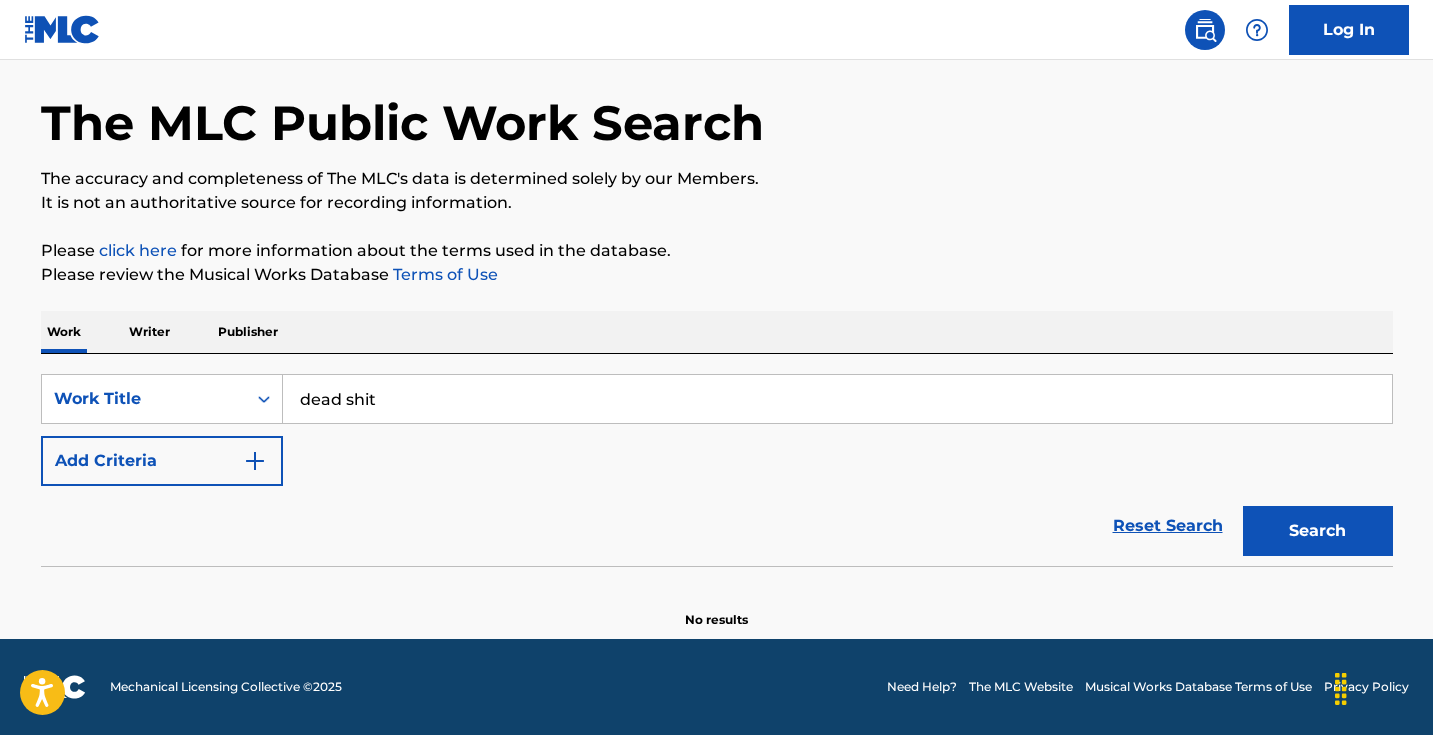 click on "Search" at bounding box center (1318, 531) 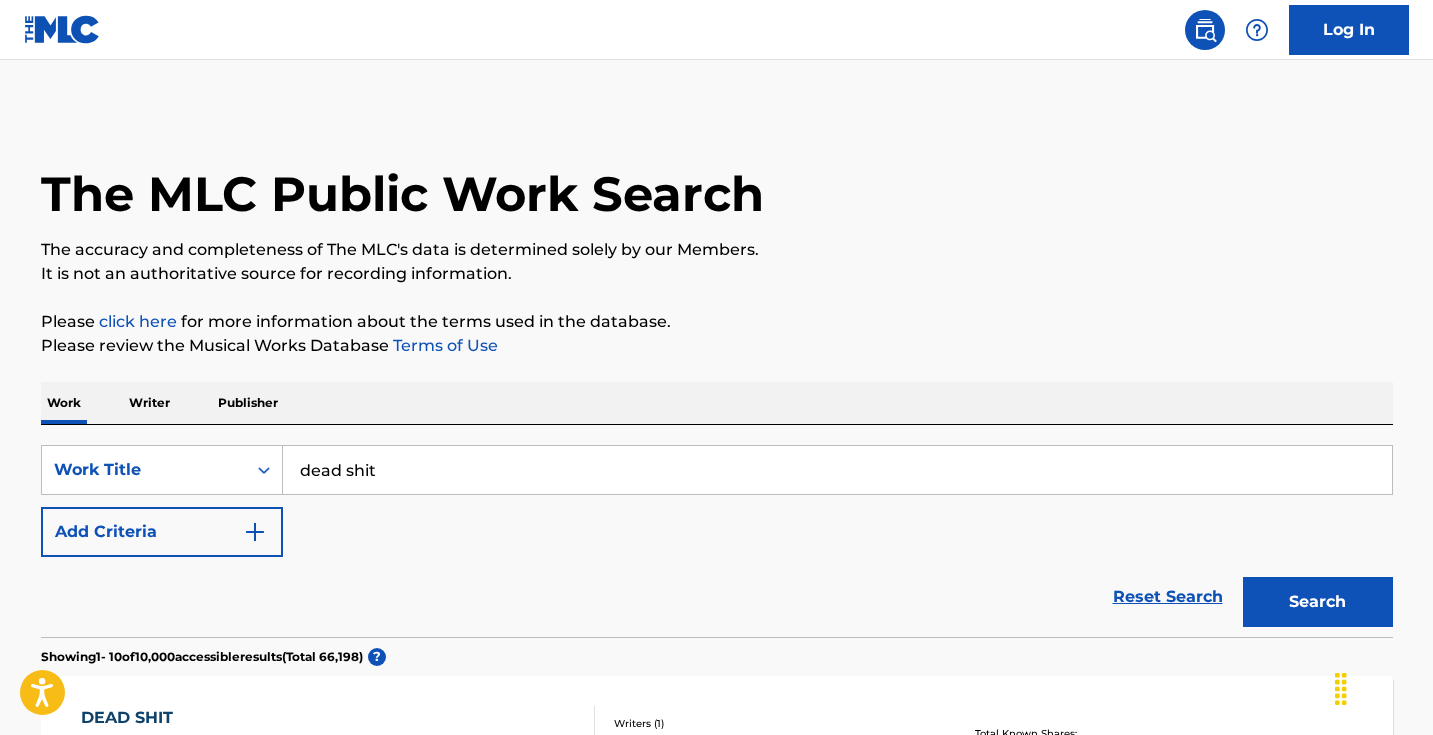 scroll, scrollTop: 0, scrollLeft: 0, axis: both 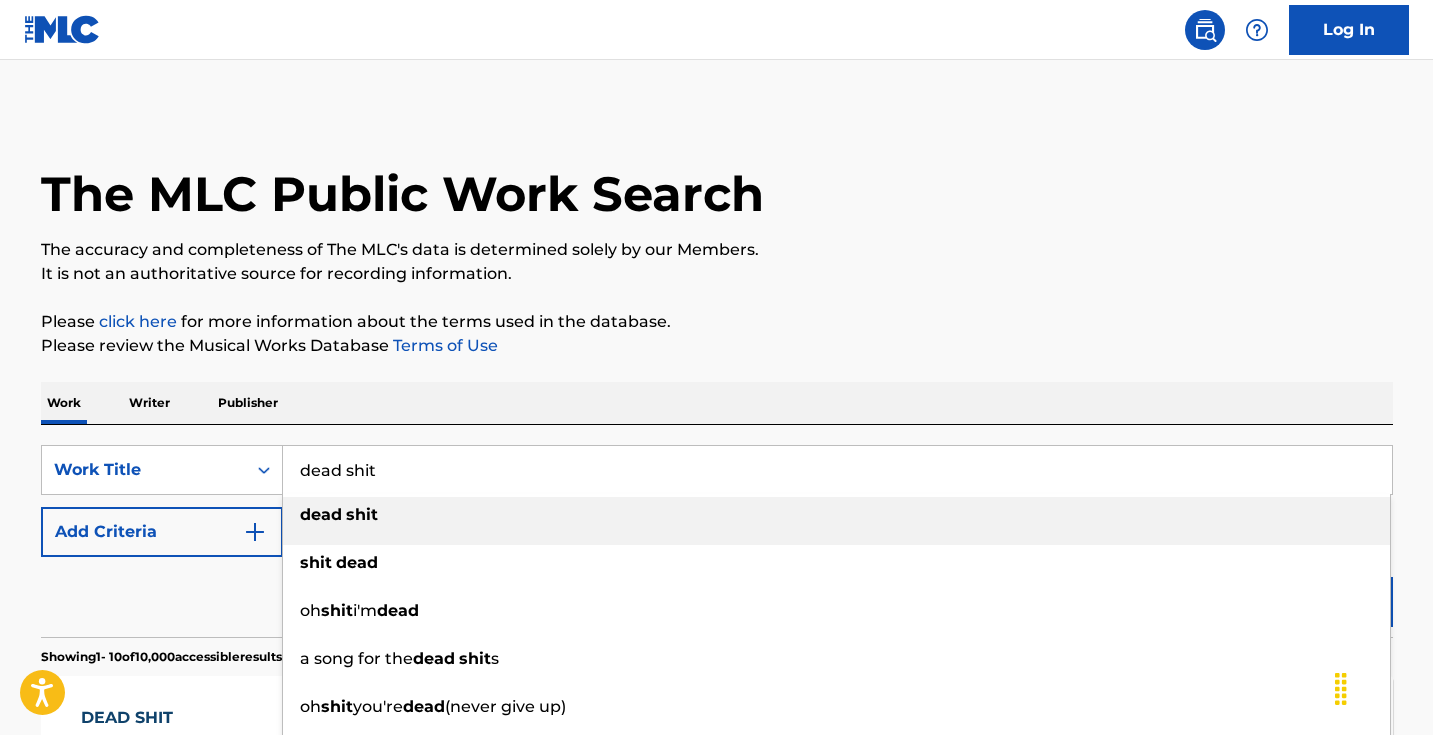 click on "dead shit" at bounding box center [837, 470] 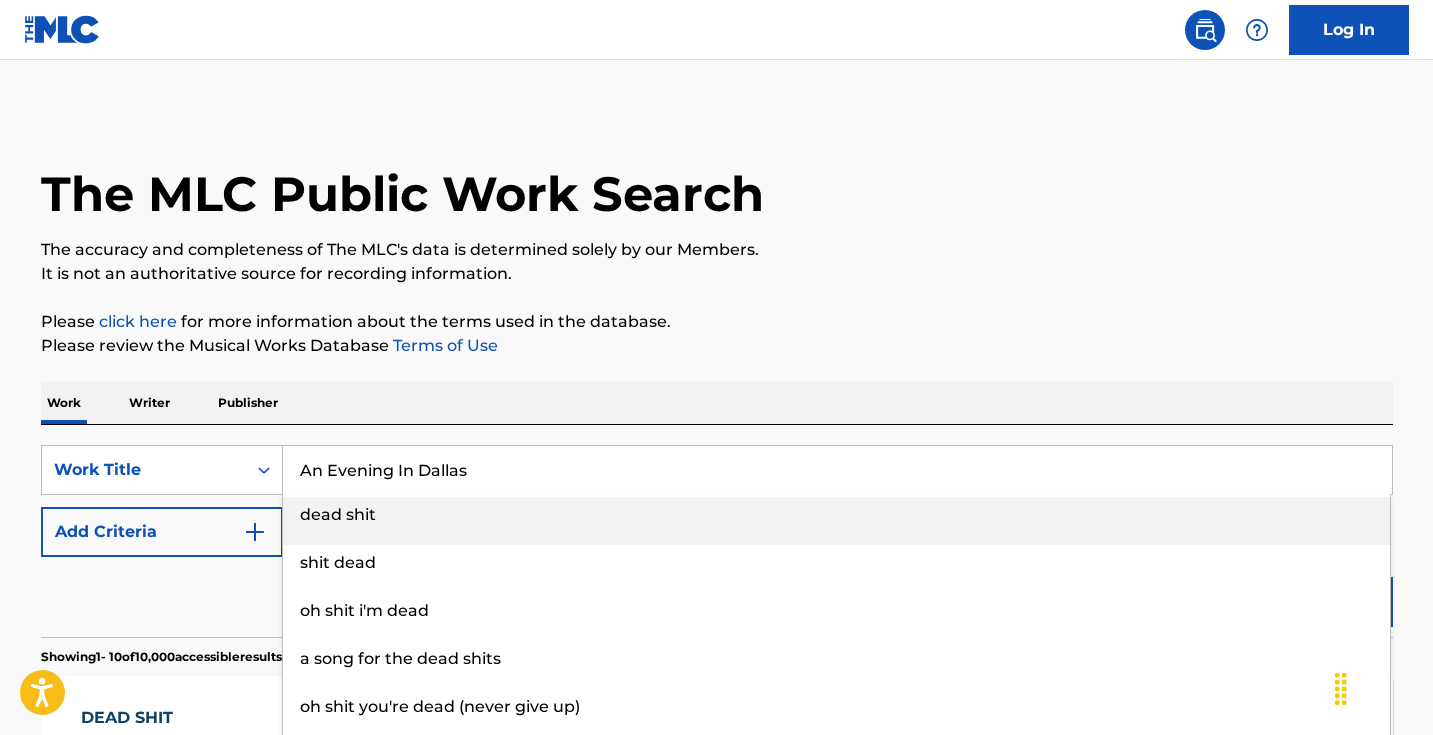type on "An Evening In Dallas" 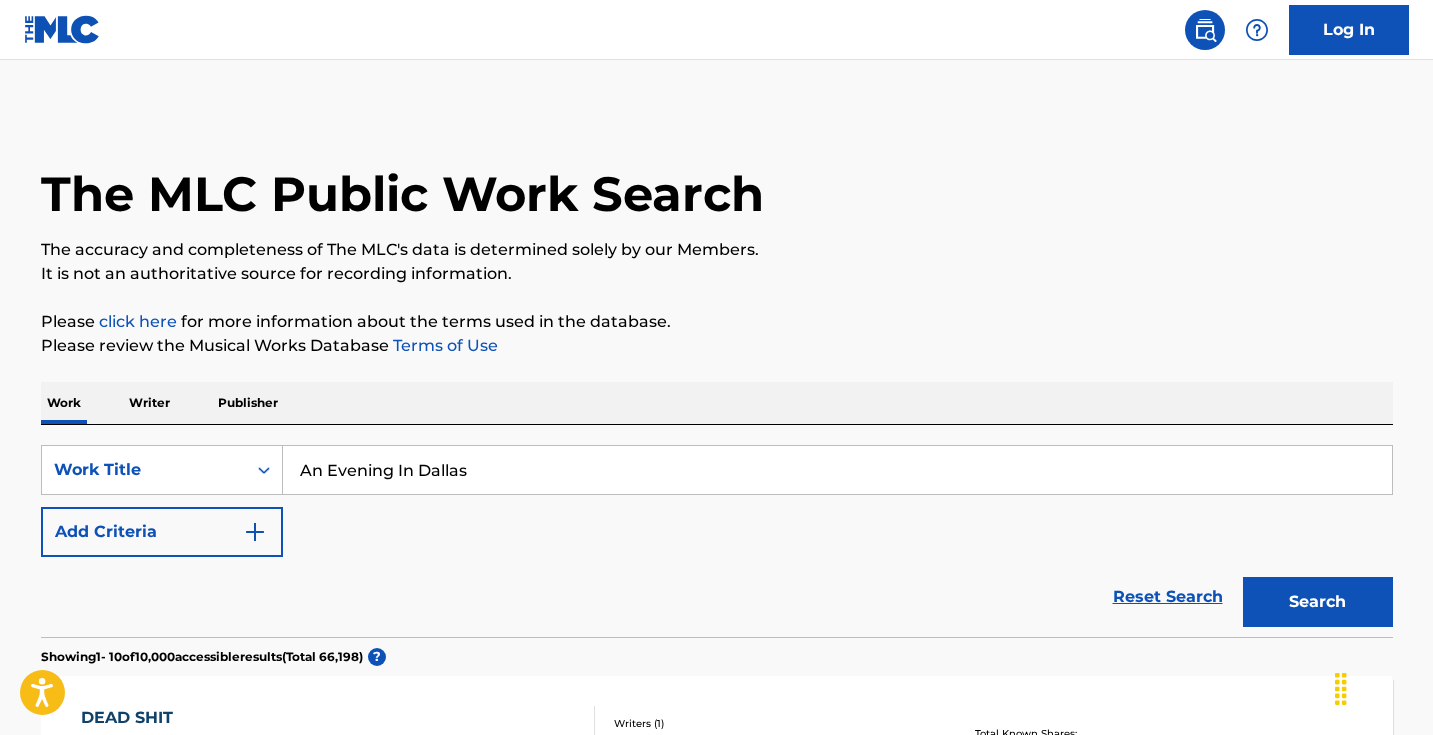click on "Search" at bounding box center (1318, 602) 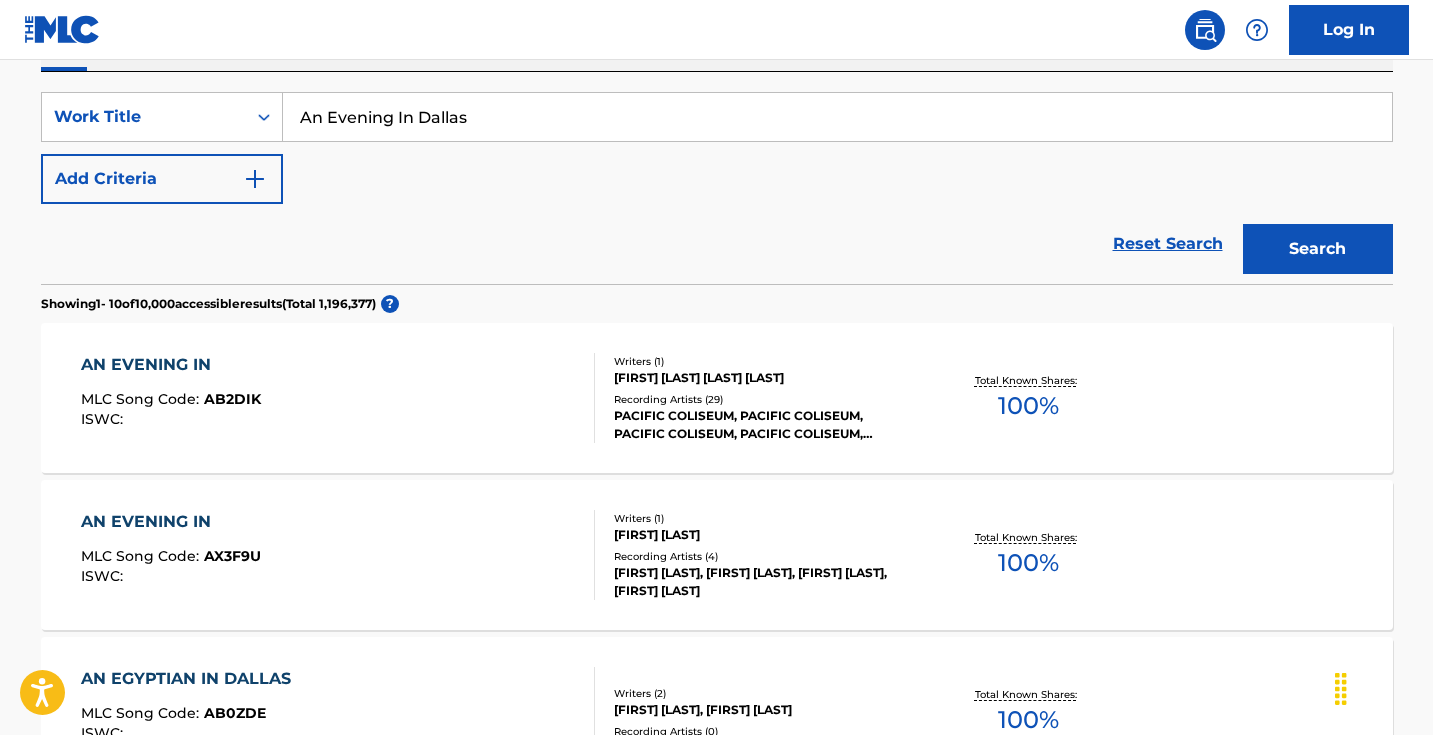 scroll, scrollTop: 368, scrollLeft: 0, axis: vertical 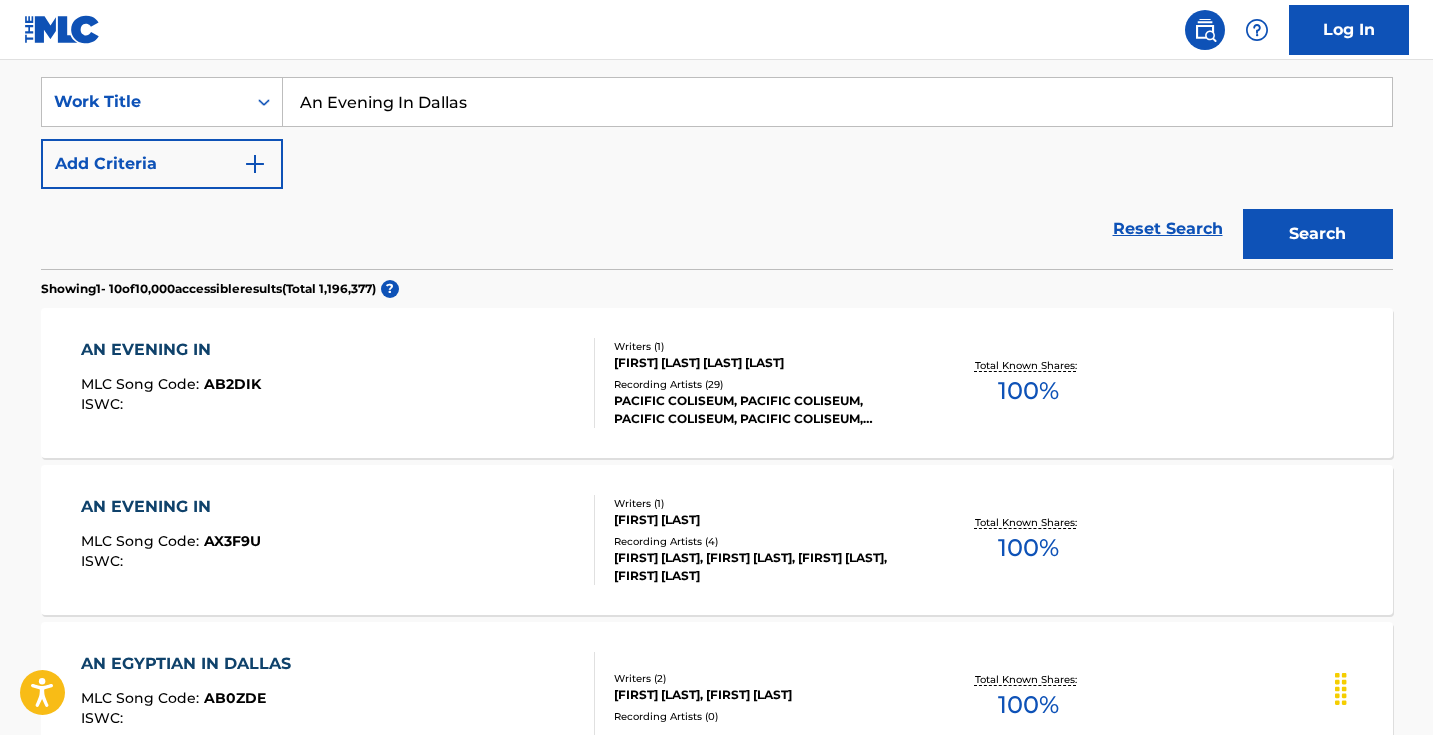 click at bounding box center [255, 164] 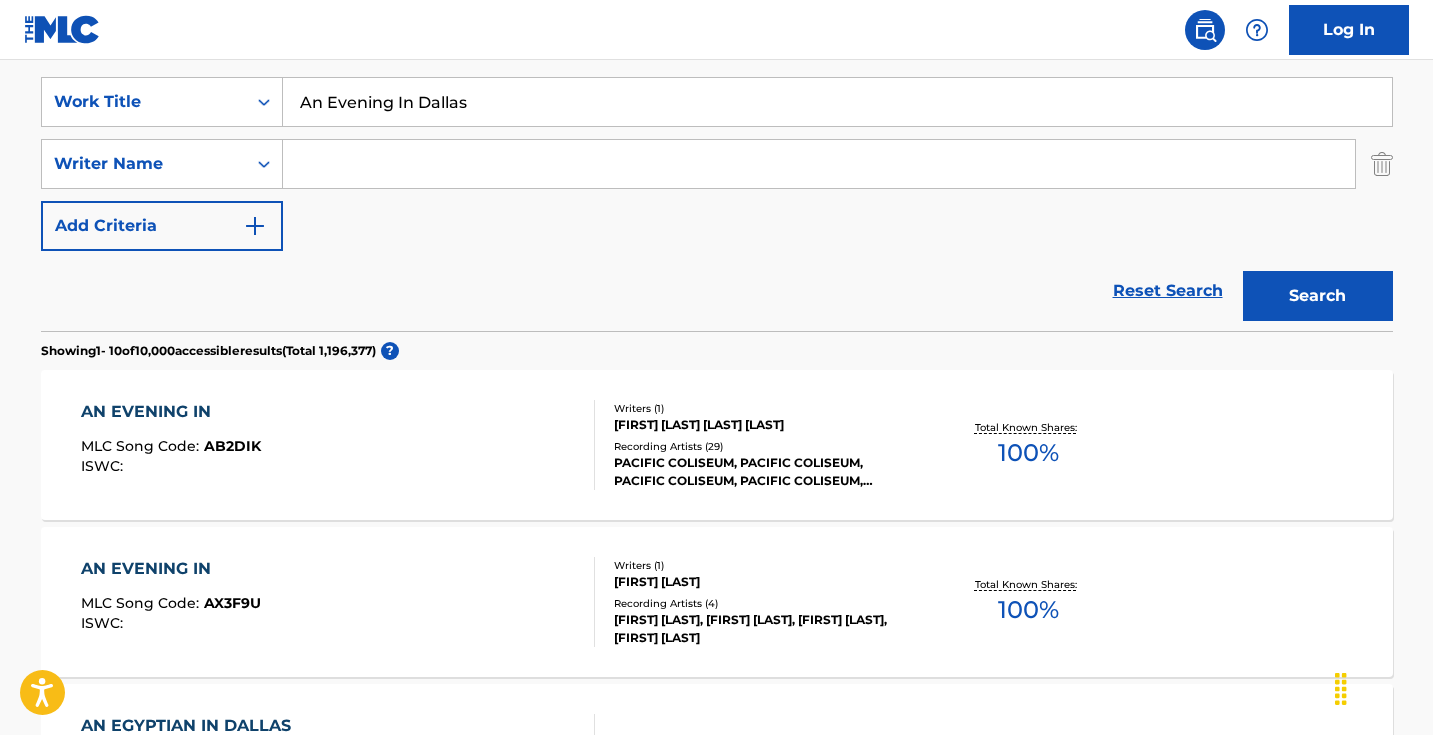 click at bounding box center [819, 164] 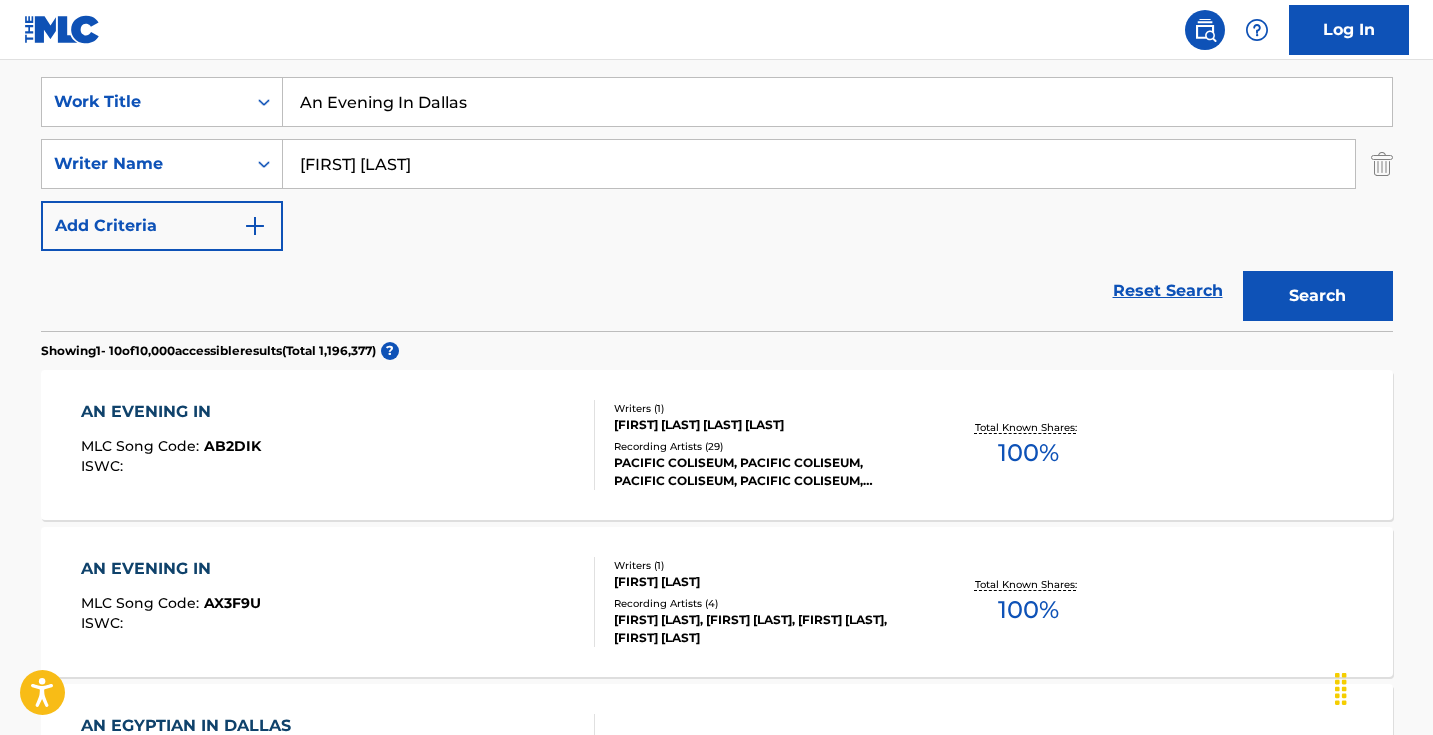 type on "[FIRST] [LAST]" 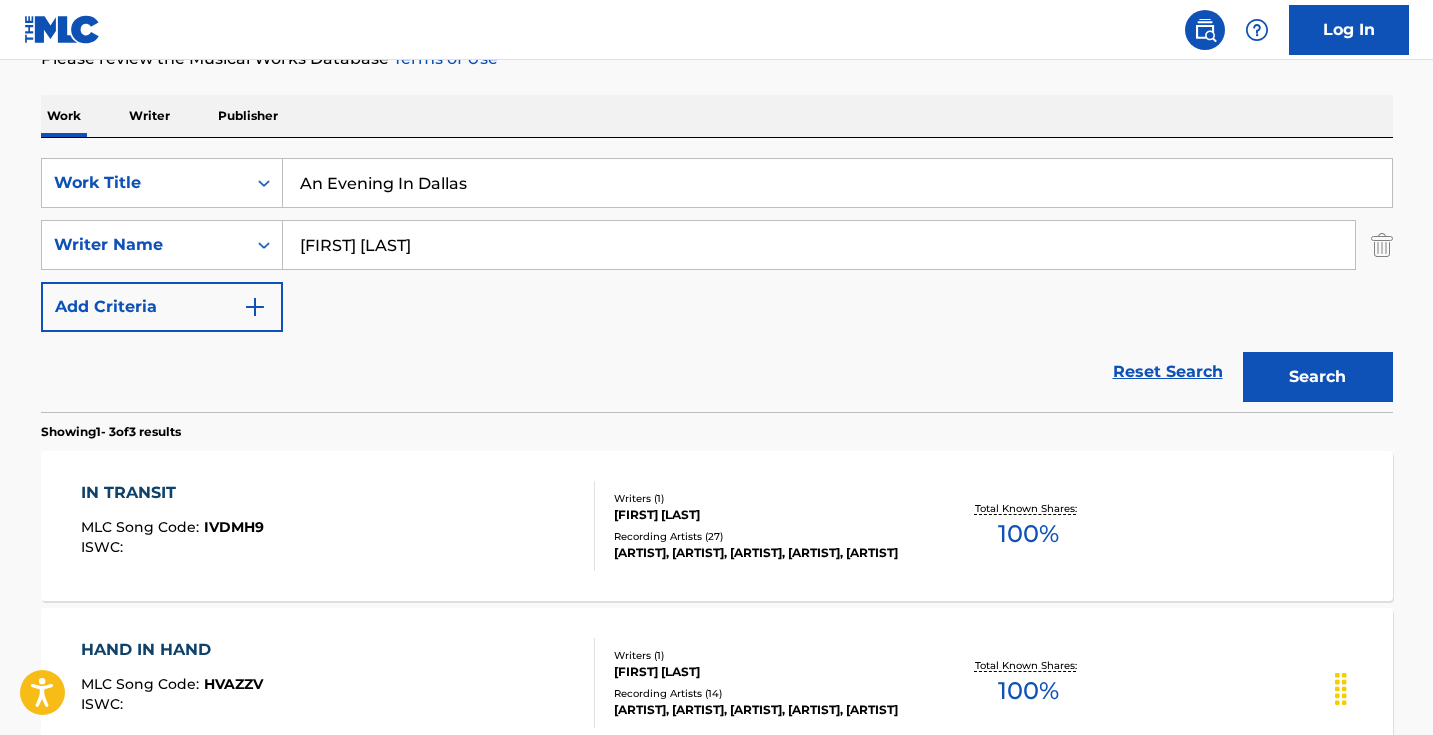 scroll, scrollTop: 324, scrollLeft: 0, axis: vertical 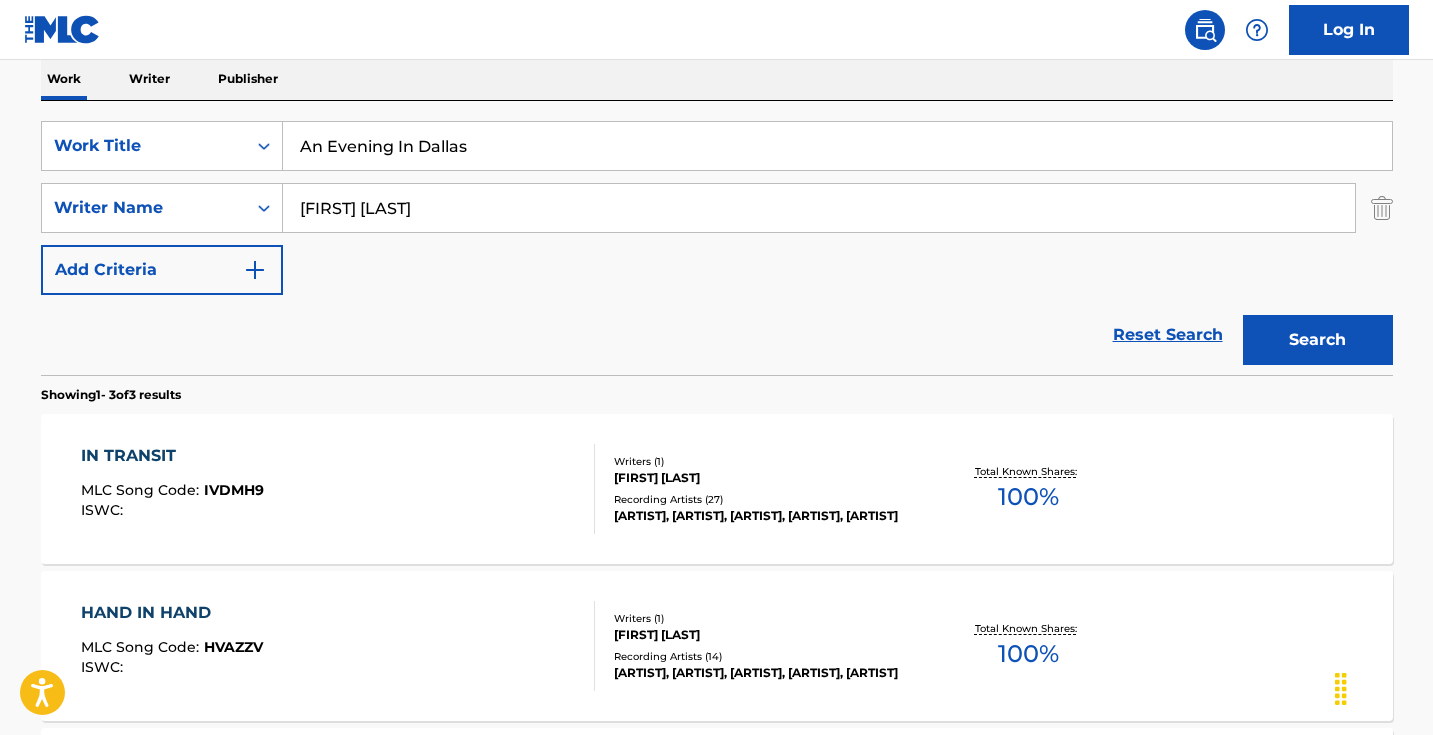 click on "An Evening In Dallas" at bounding box center [837, 146] 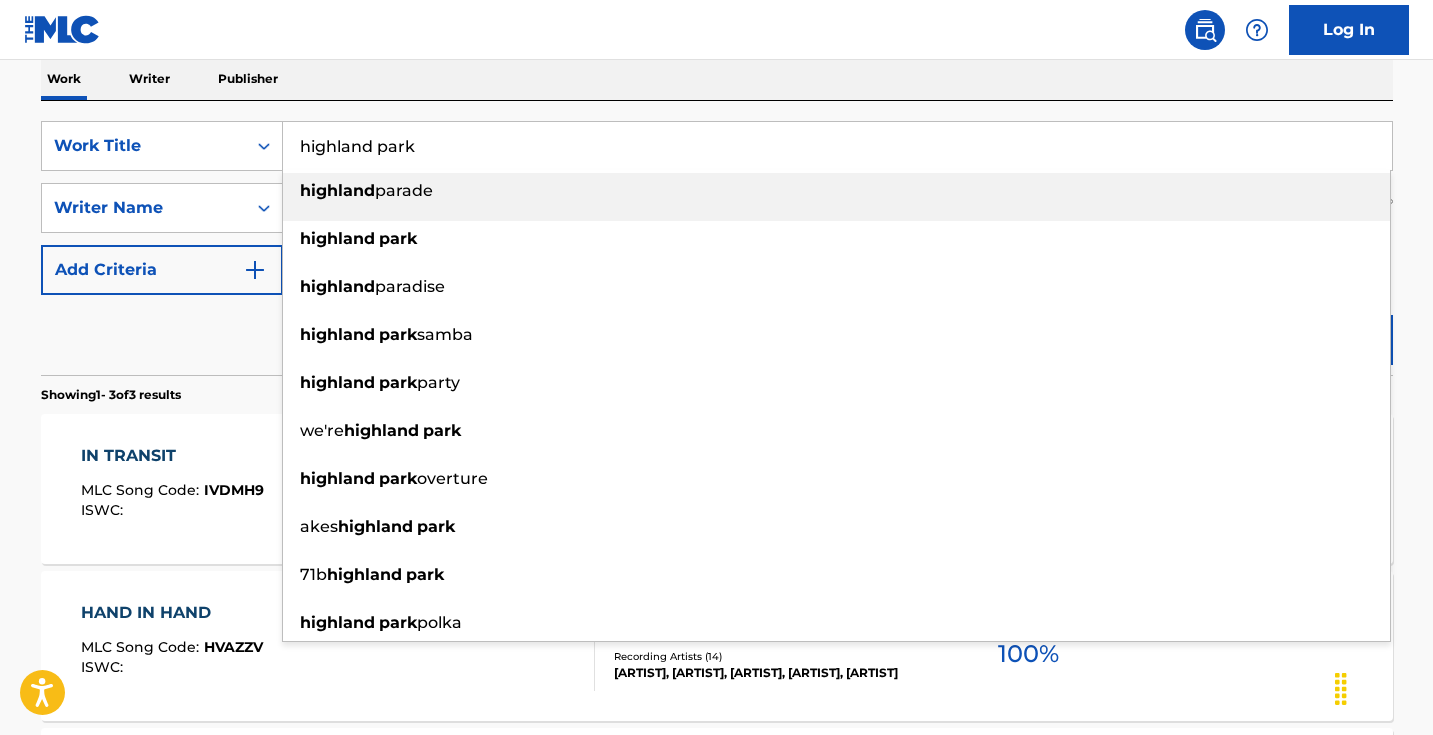 click on "Log In" at bounding box center [716, 30] 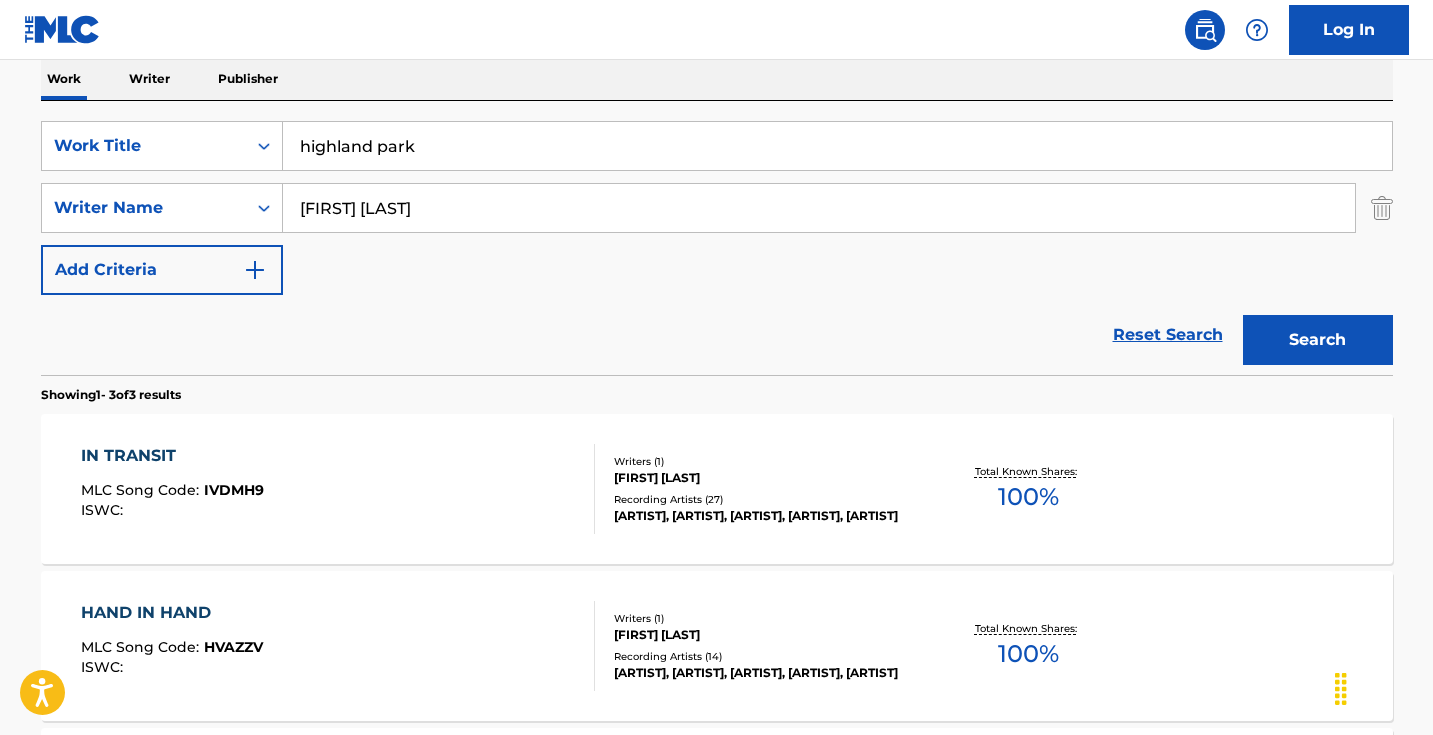 click on "Search" at bounding box center [1318, 340] 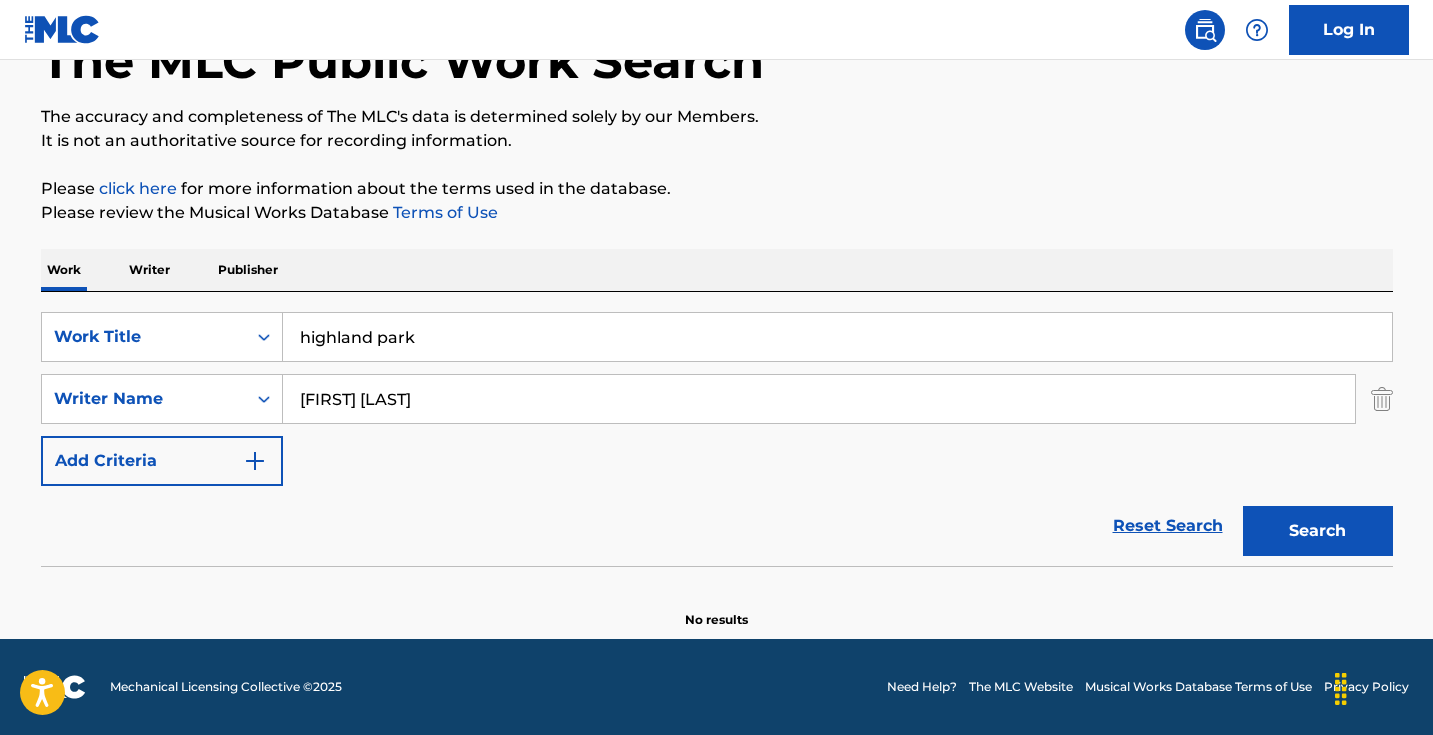 scroll, scrollTop: 133, scrollLeft: 0, axis: vertical 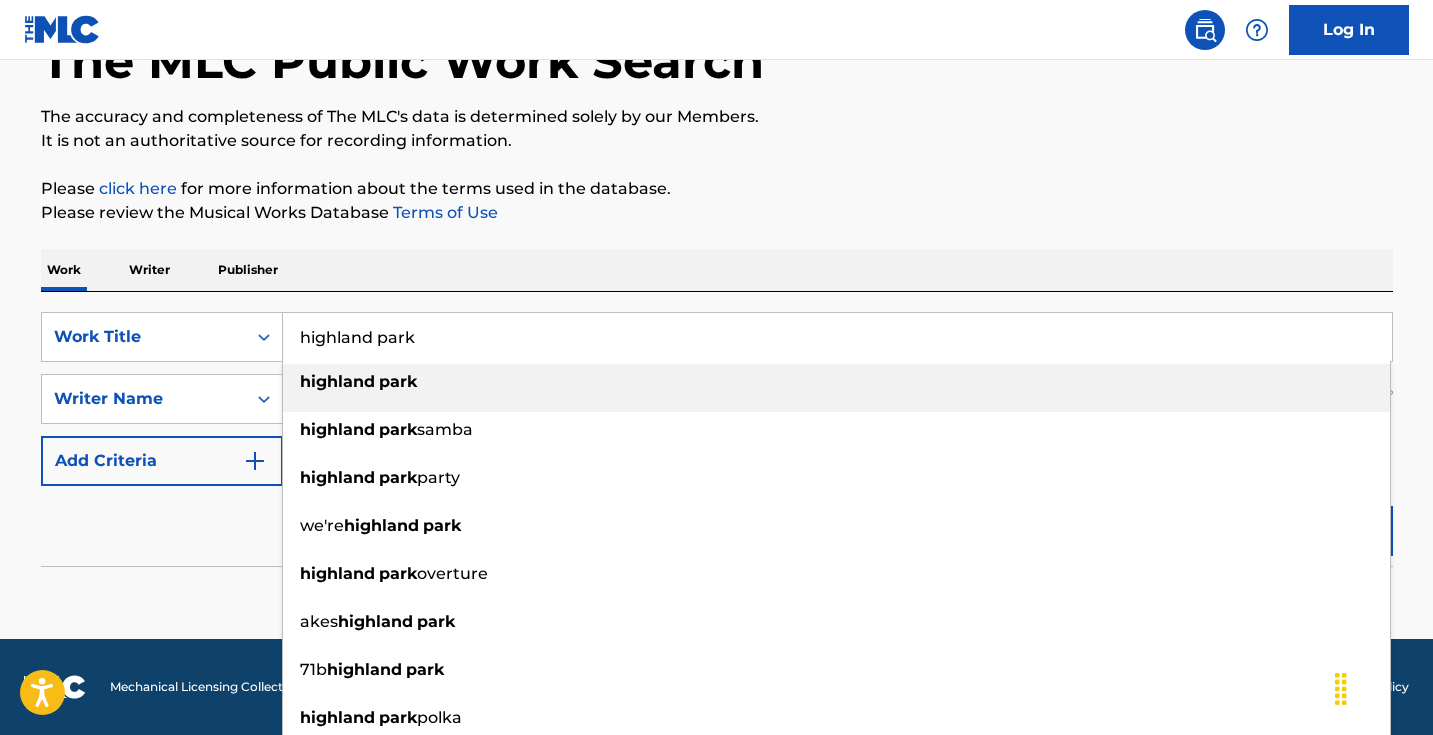 click on "highland park" at bounding box center [837, 337] 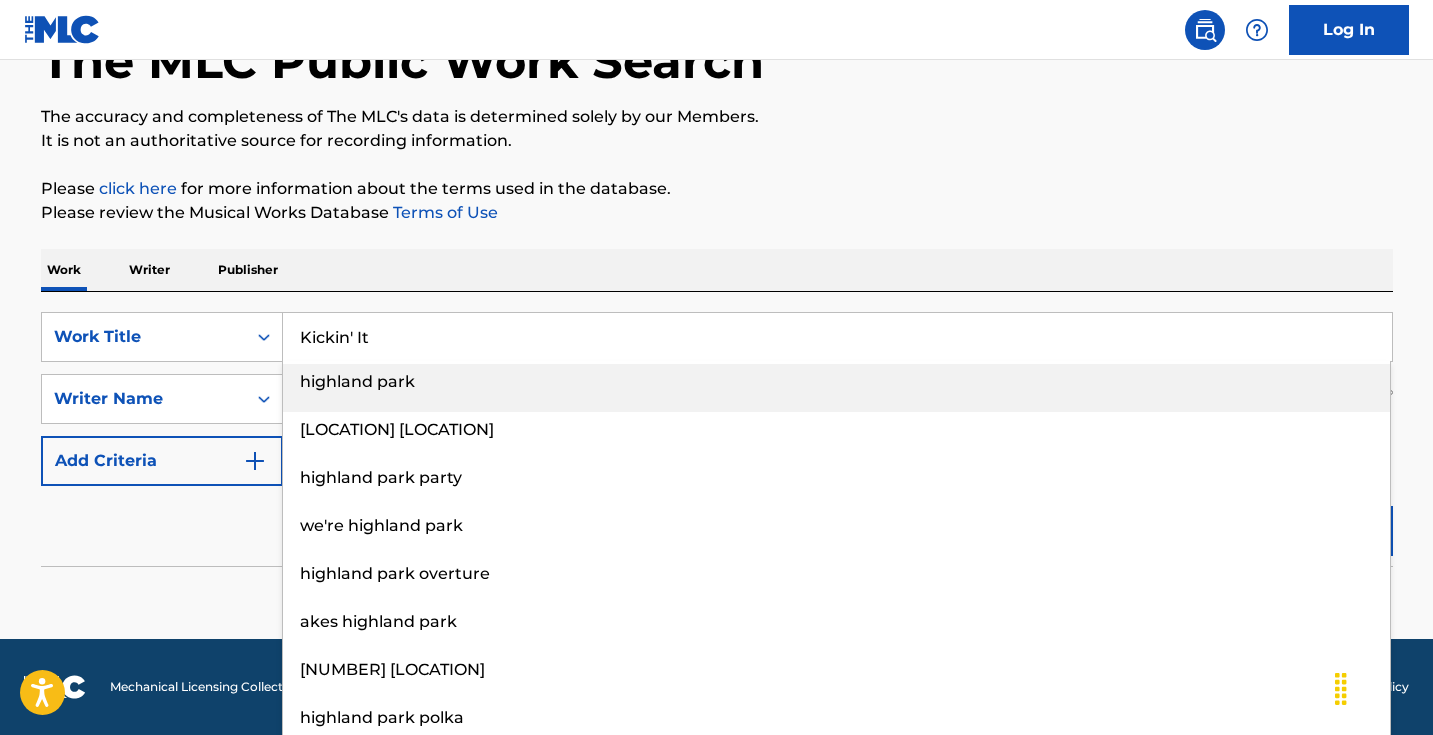 click on "The MLC Public Work Search The accuracy and completeness of The MLC's data is determined solely by our Members. It is not an authoritative source for recording information. Please   click here   for more information about the terms used in the database. Please review the Musical Works Database   Terms of Use Work Writer Publisher SearchWithCriteria58b1d7a4-6f91-450f-a8e2-3b8d75b9f4b1 Work Title Kickin' It highland park highland park samba highland park party we're highland park highland park overture akes highland park 71b highland park highland park polka highland park shoreline east highland park SearchWithCriteria74c6124f-a44f-41bc-a6d8-96407cde578e Writer Name [NAME] Add Criteria Reset Search Search No results" at bounding box center [717, 303] 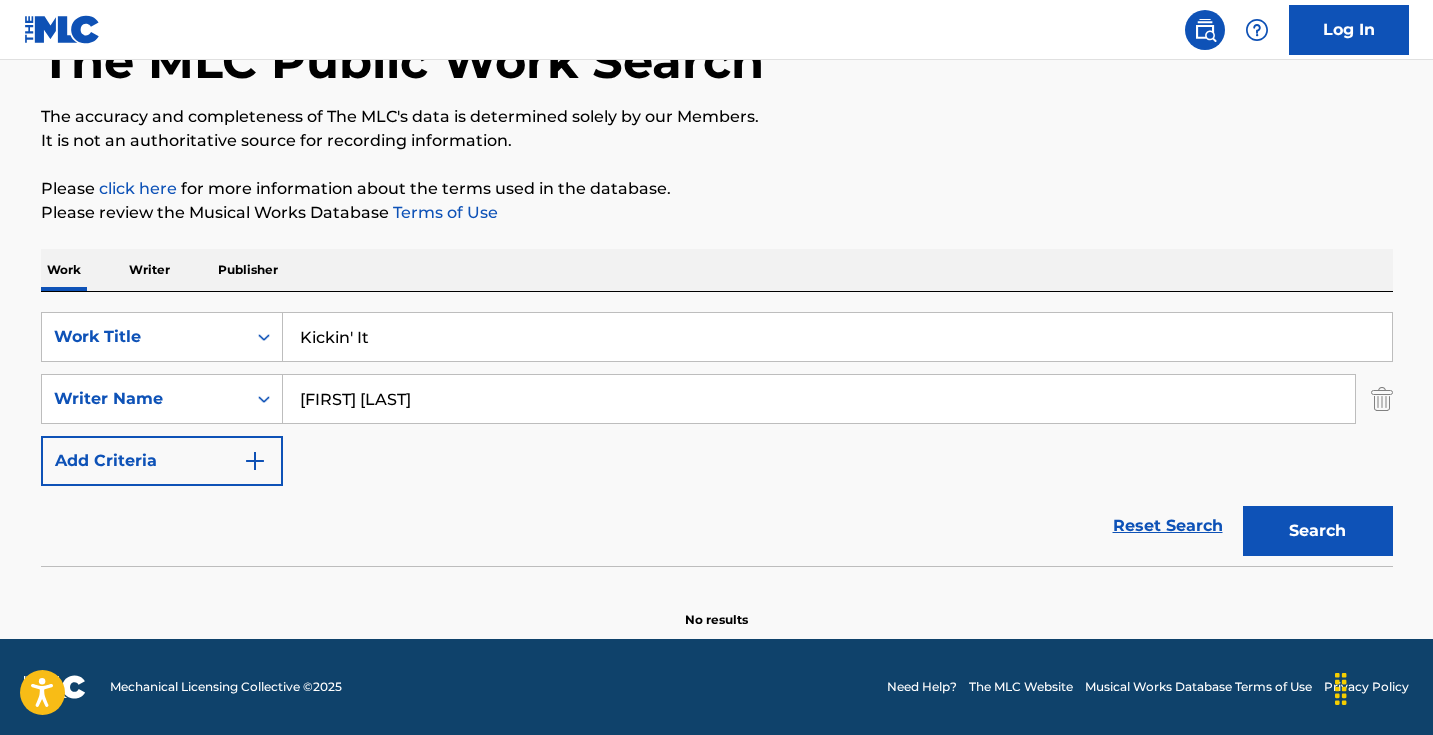 click on "Search" at bounding box center [1318, 531] 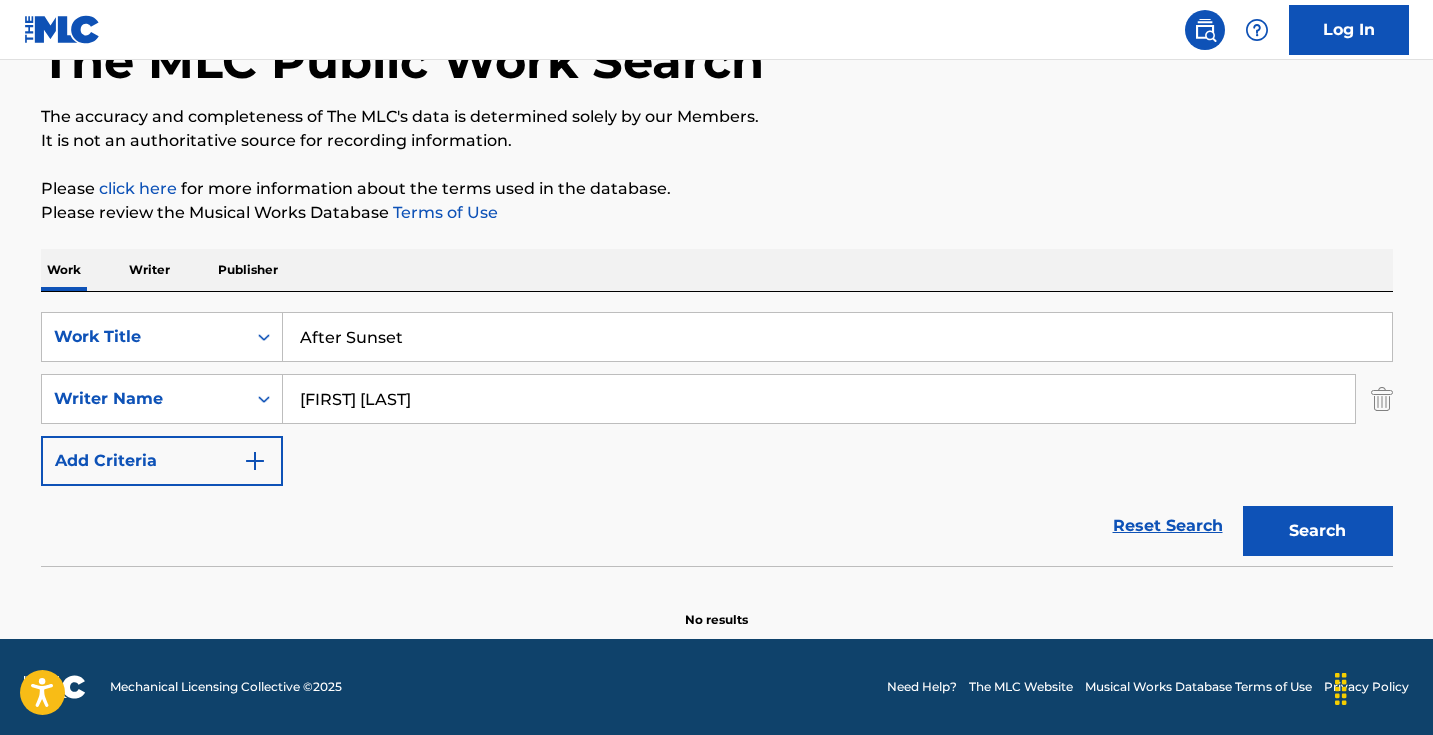 type on "After Sunset" 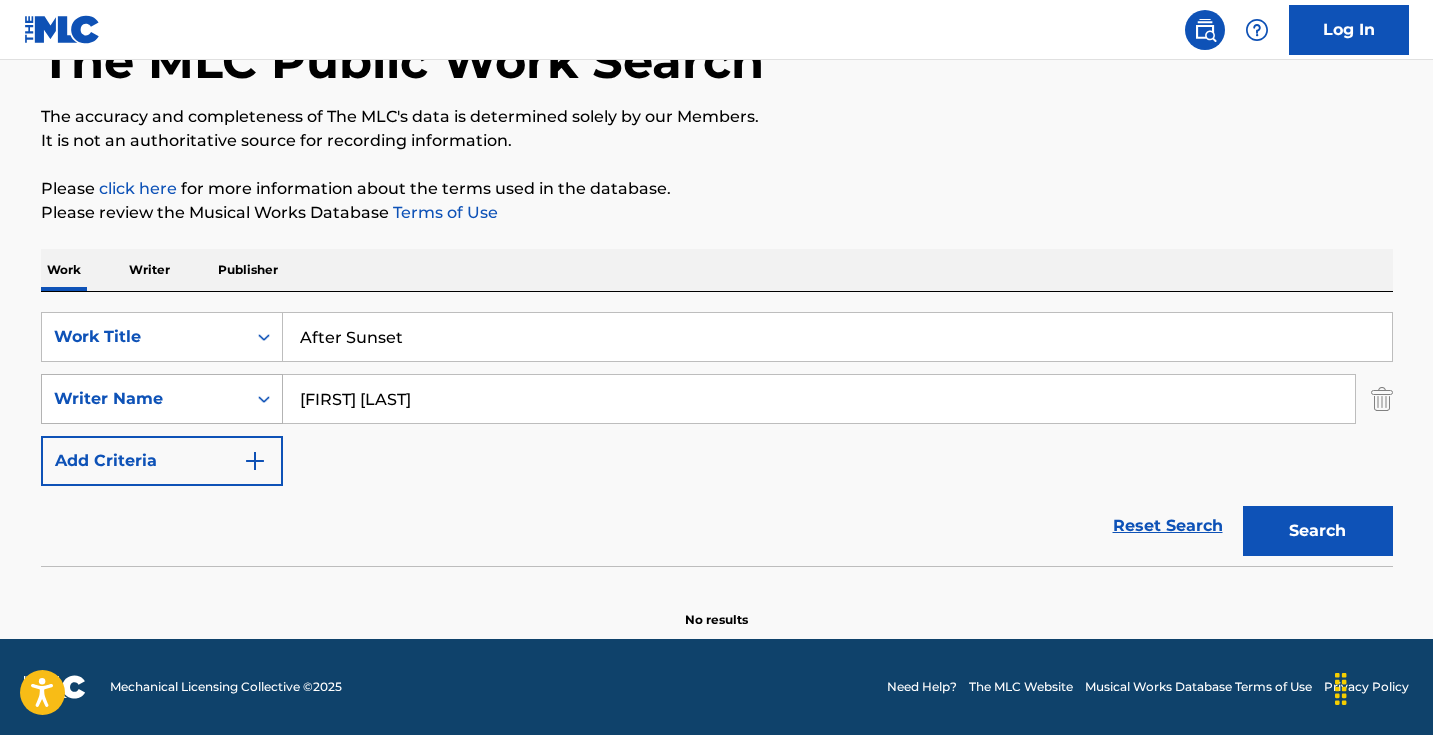 drag, startPoint x: 330, startPoint y: 399, endPoint x: 207, endPoint y: 399, distance: 123 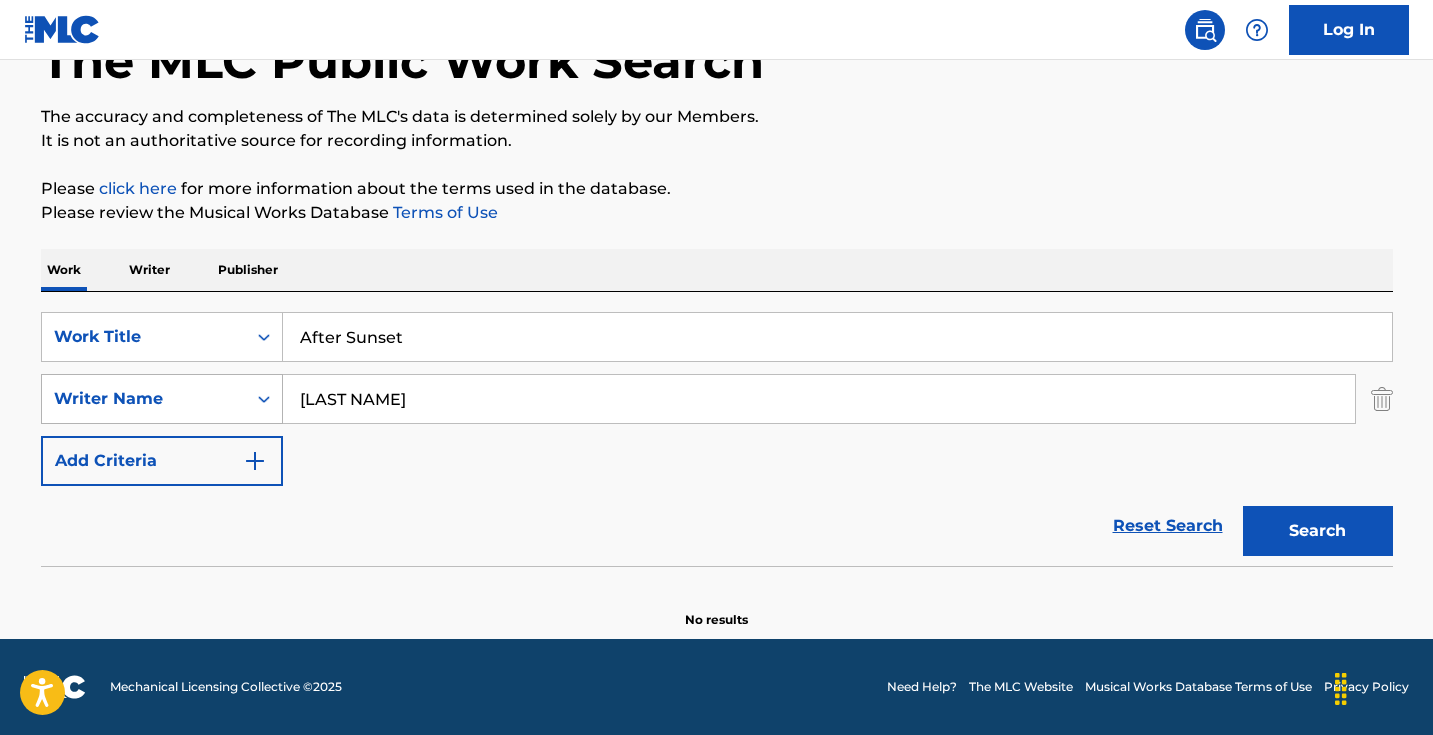 type on "[LAST NAME]" 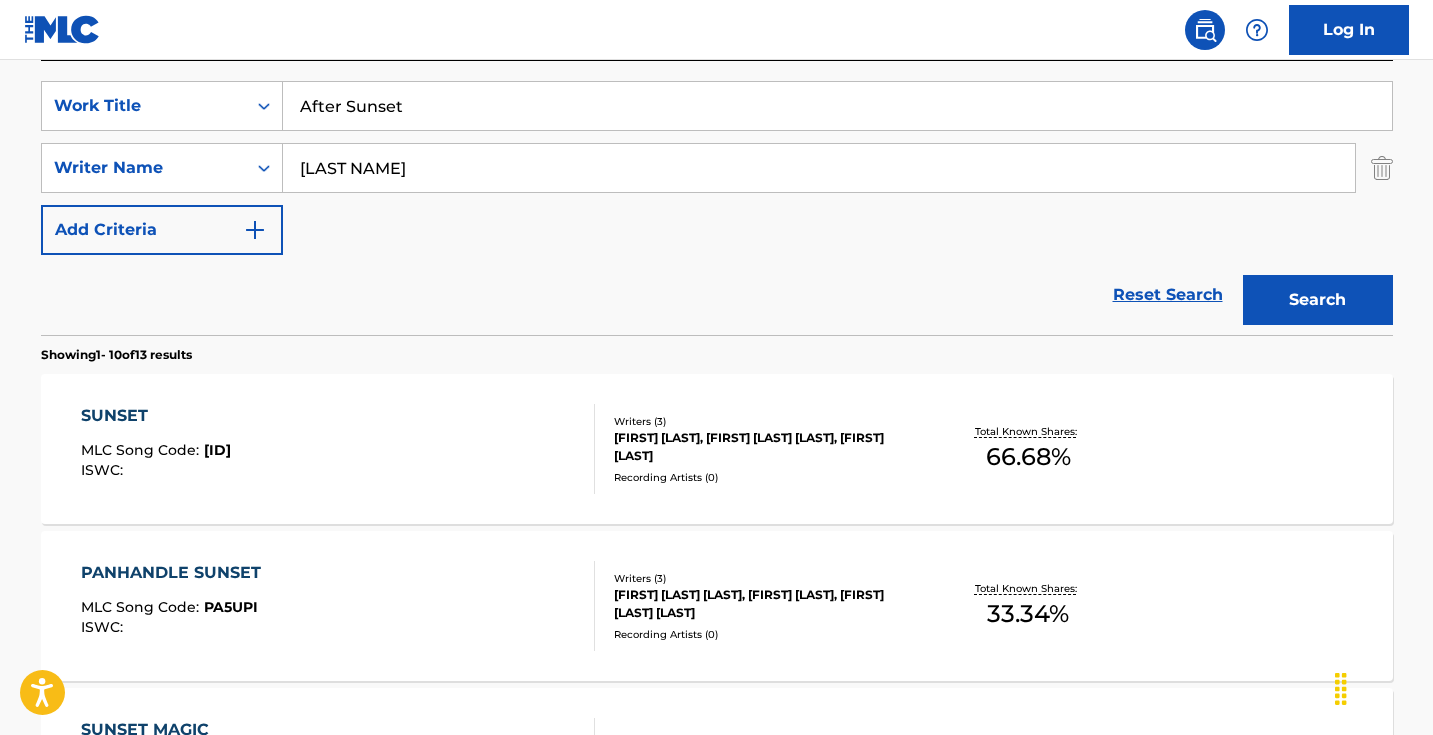 scroll, scrollTop: 292, scrollLeft: 0, axis: vertical 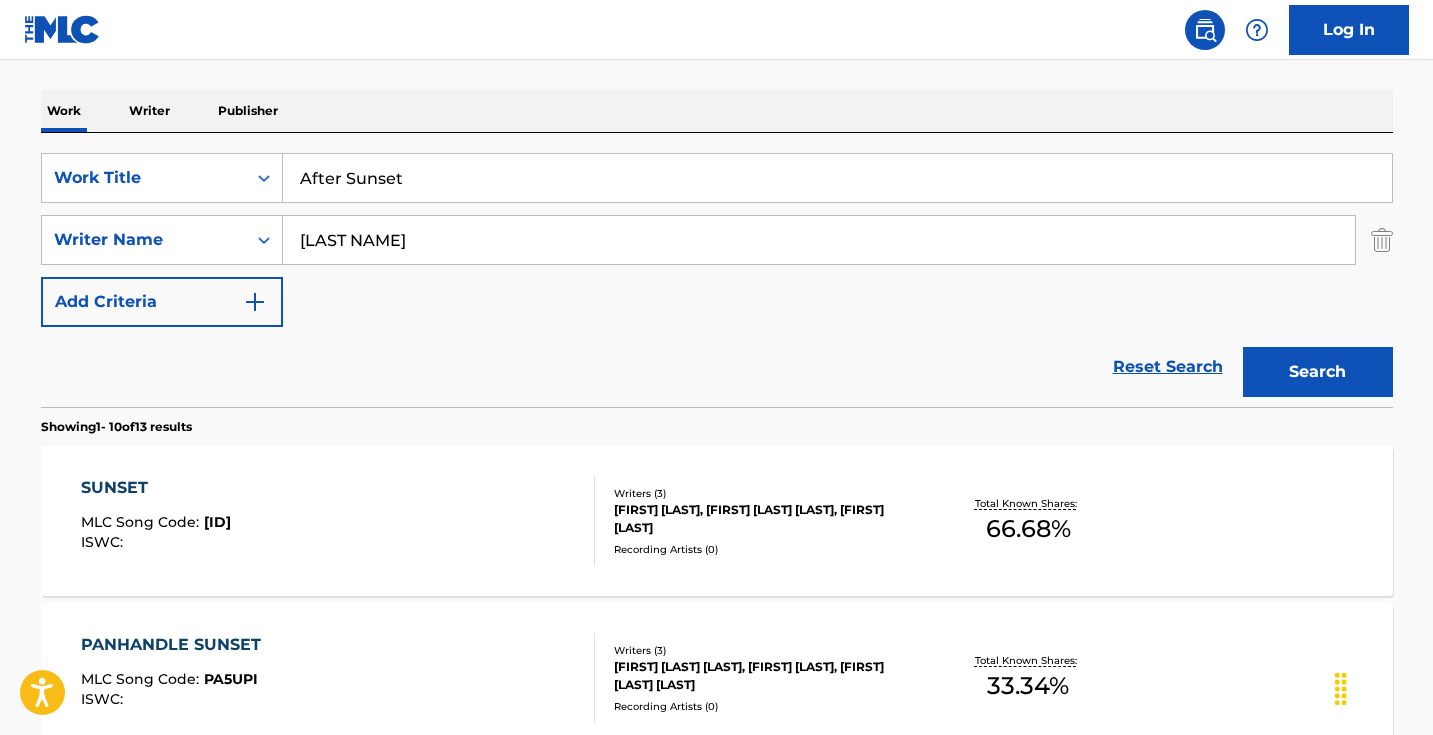 click on "After Sunset" at bounding box center (837, 178) 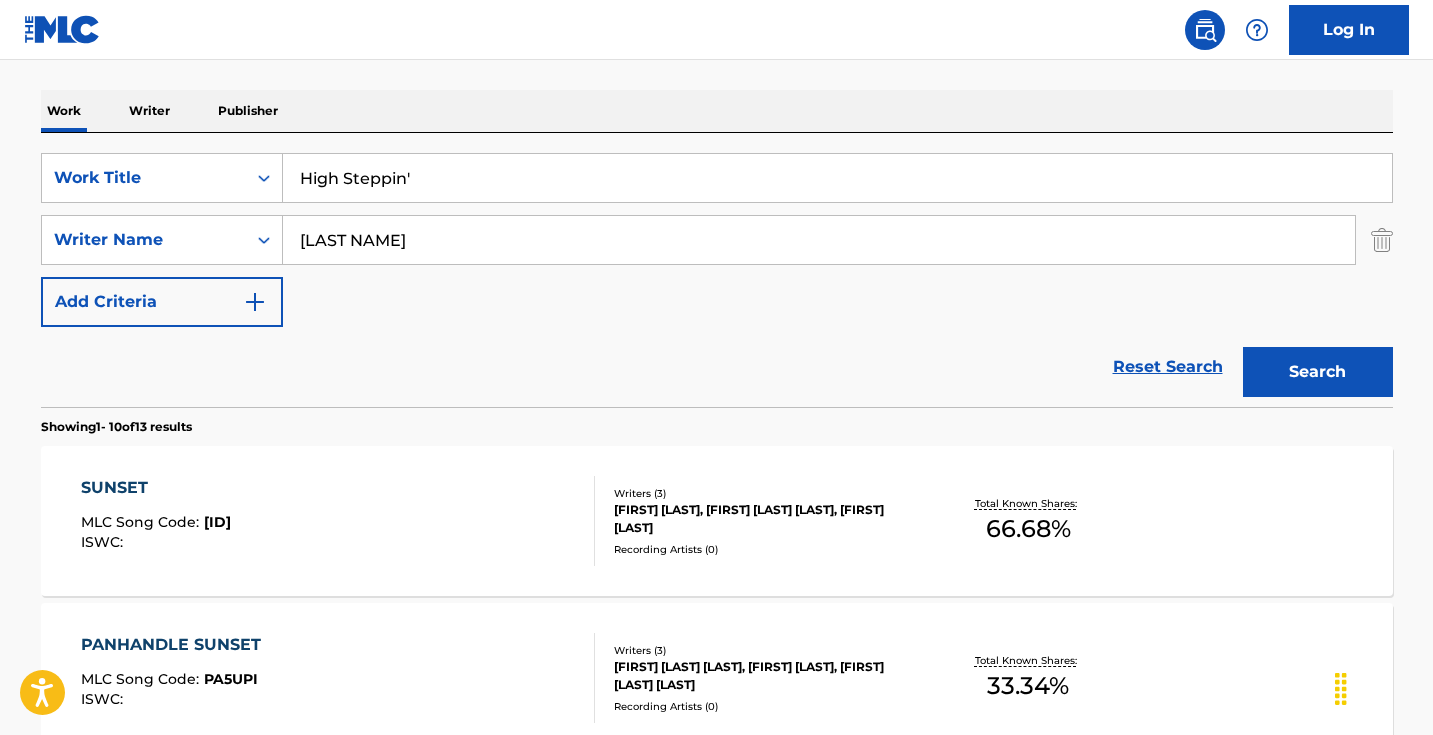 click on "Work Writer Publisher" at bounding box center [717, 111] 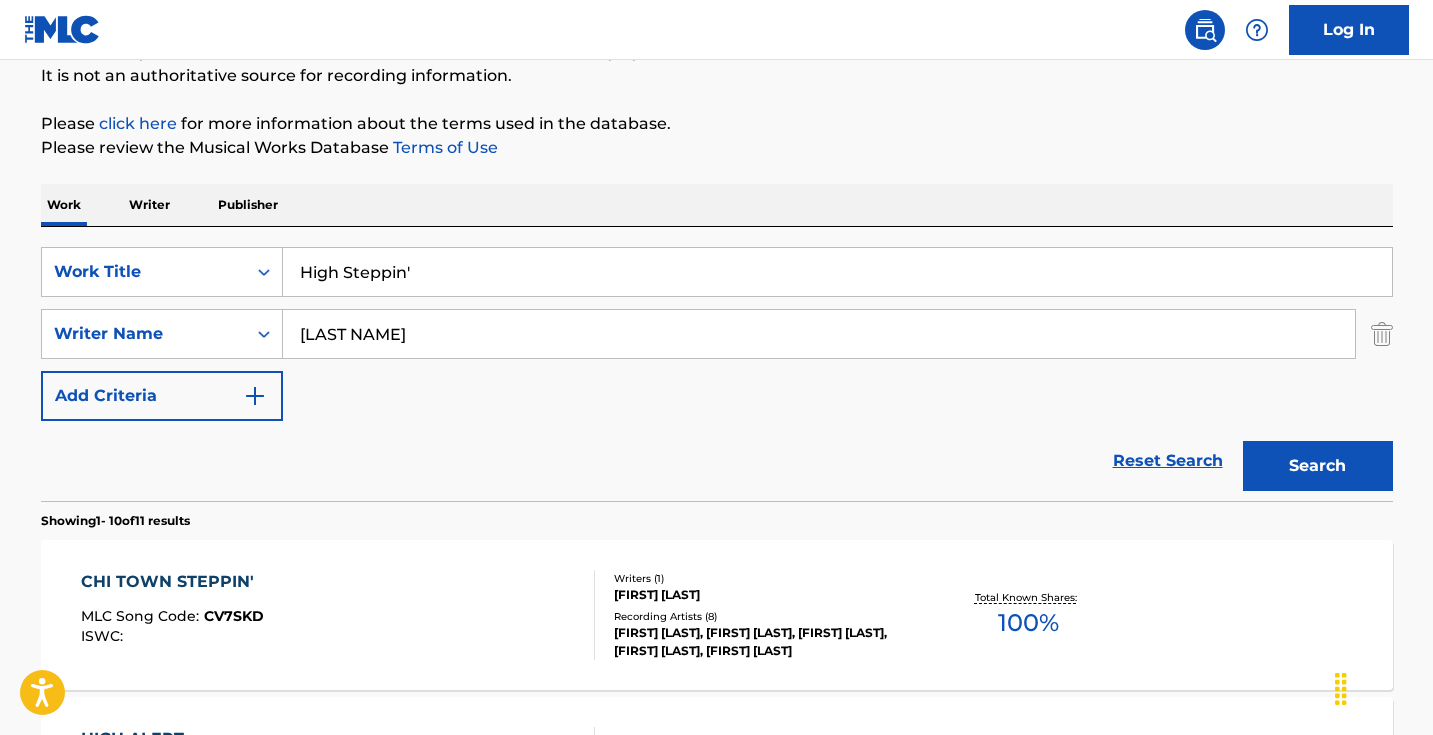 click on "High Steppin'" at bounding box center [837, 272] 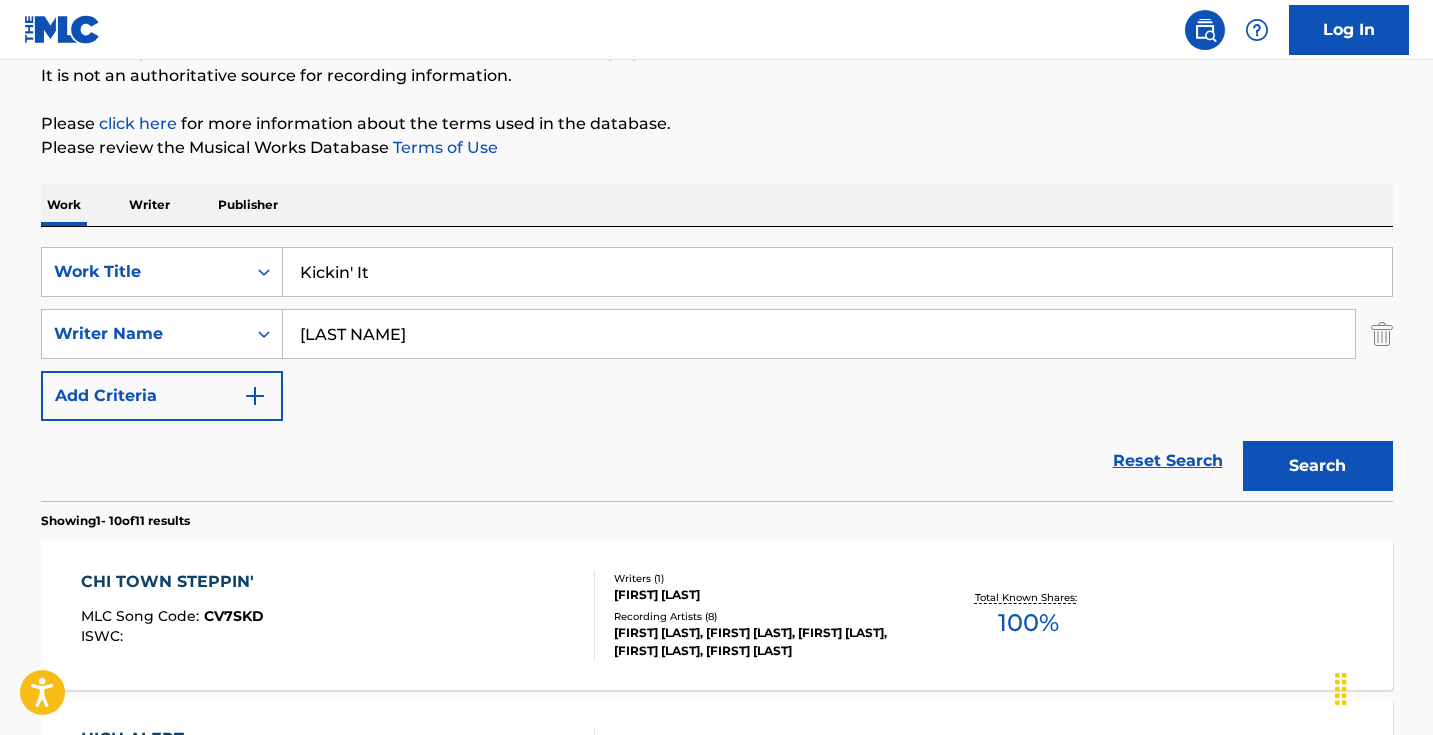 click on "Work Writer Publisher" at bounding box center [717, 205] 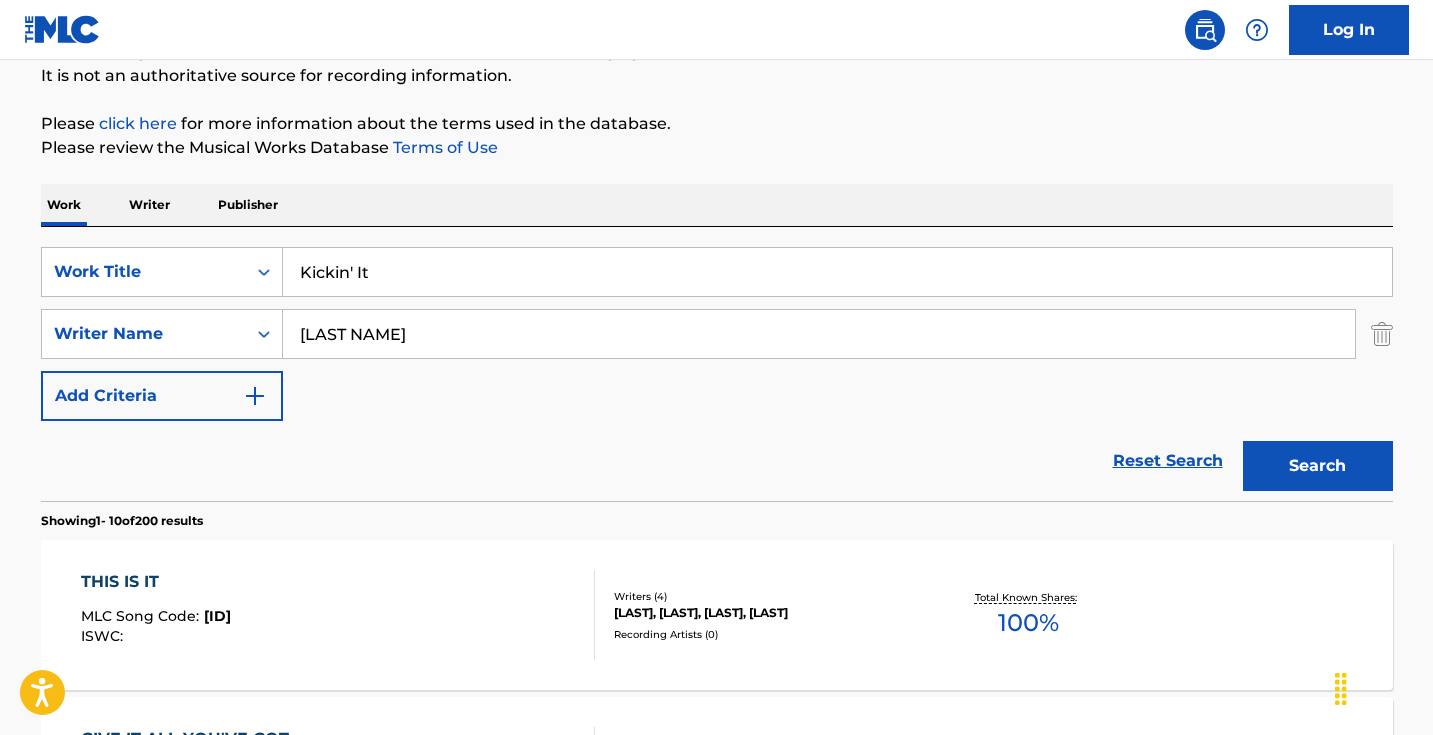click on "Kickin' It" at bounding box center [837, 272] 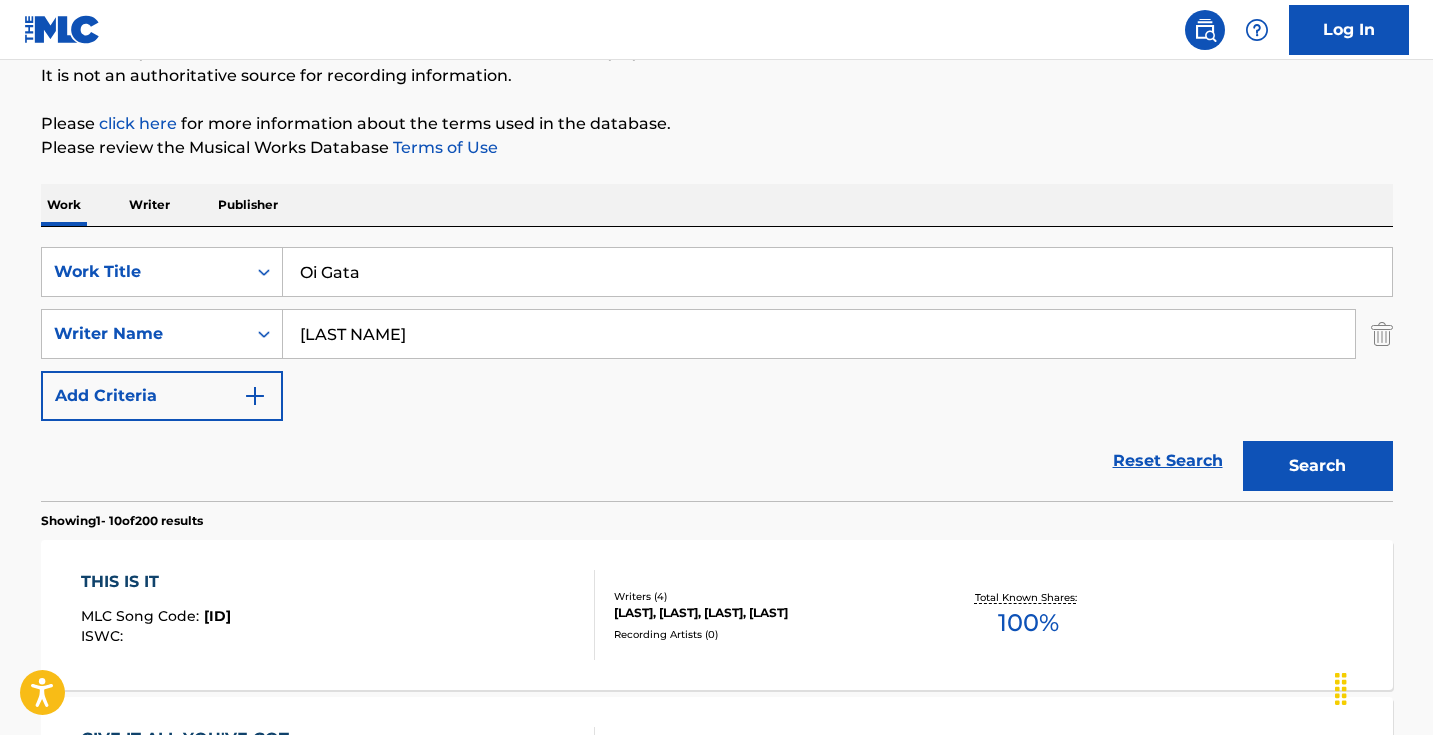 click on "Search" at bounding box center [1318, 466] 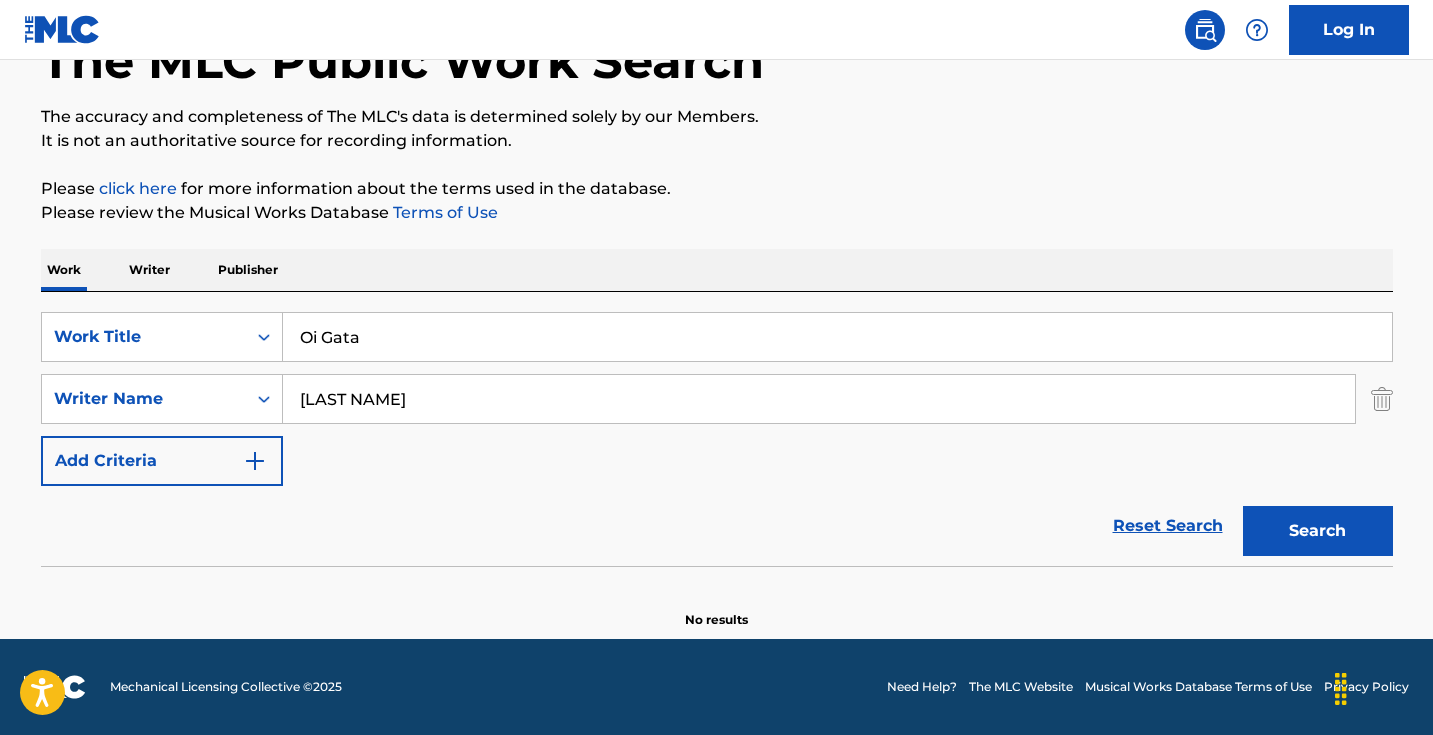 scroll, scrollTop: 133, scrollLeft: 0, axis: vertical 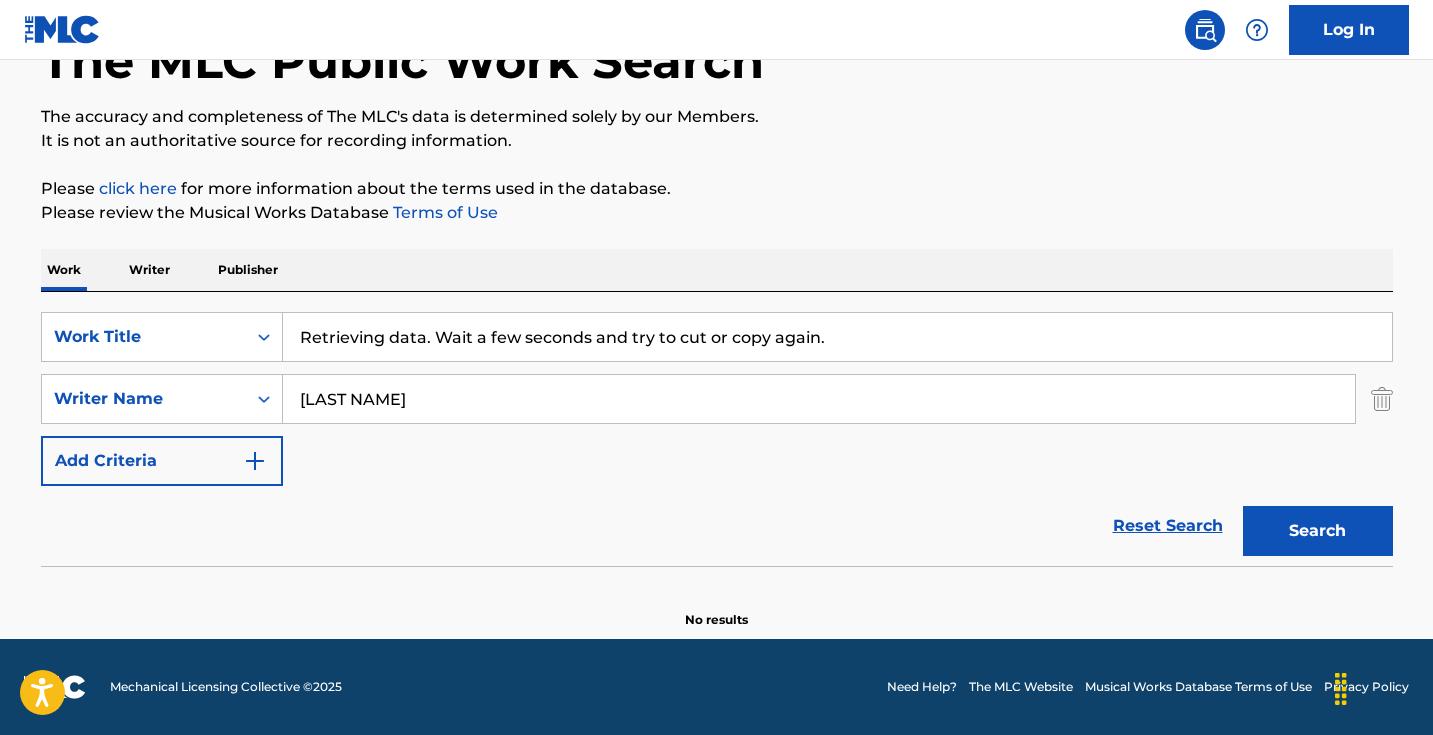 click on "Please review the Musical Works Database   Terms of Use" at bounding box center (717, 213) 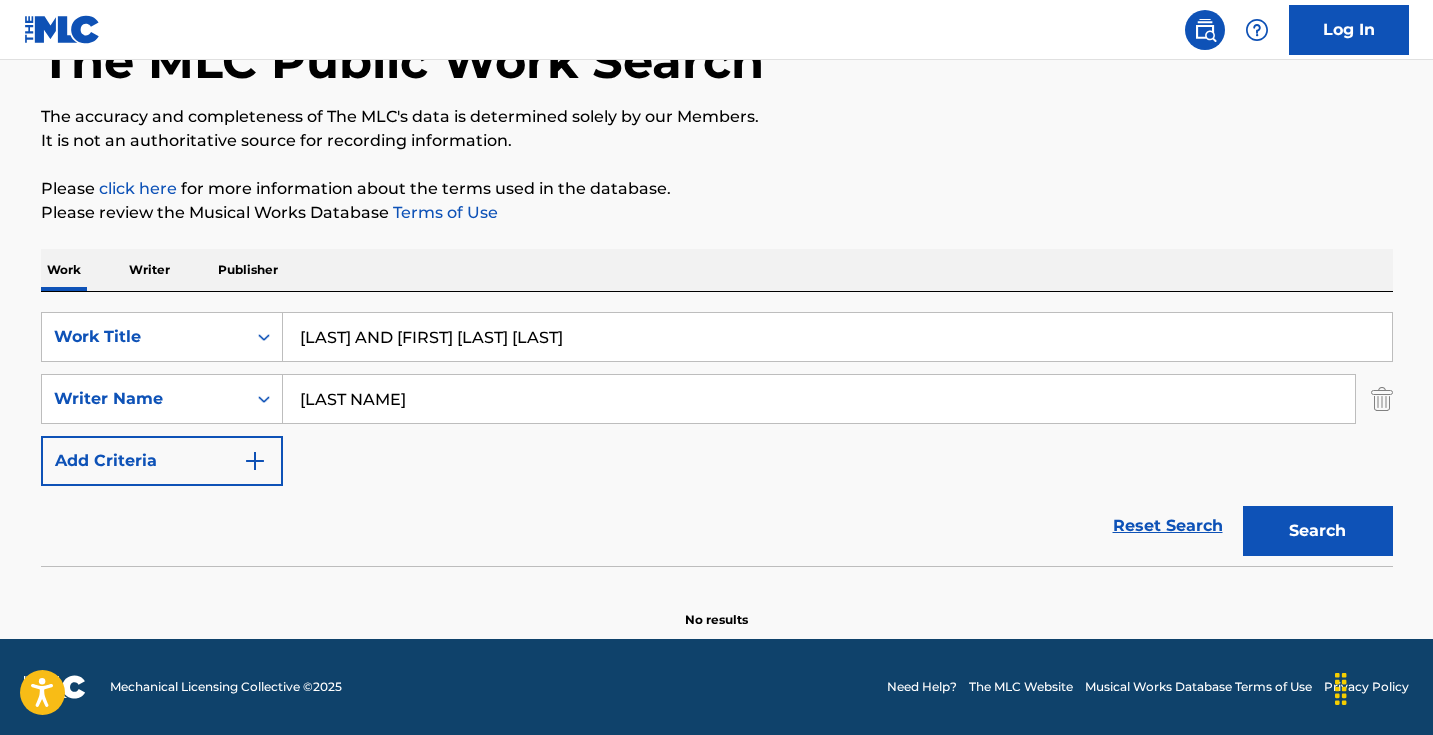 drag, startPoint x: 888, startPoint y: 335, endPoint x: 394, endPoint y: 334, distance: 494.001 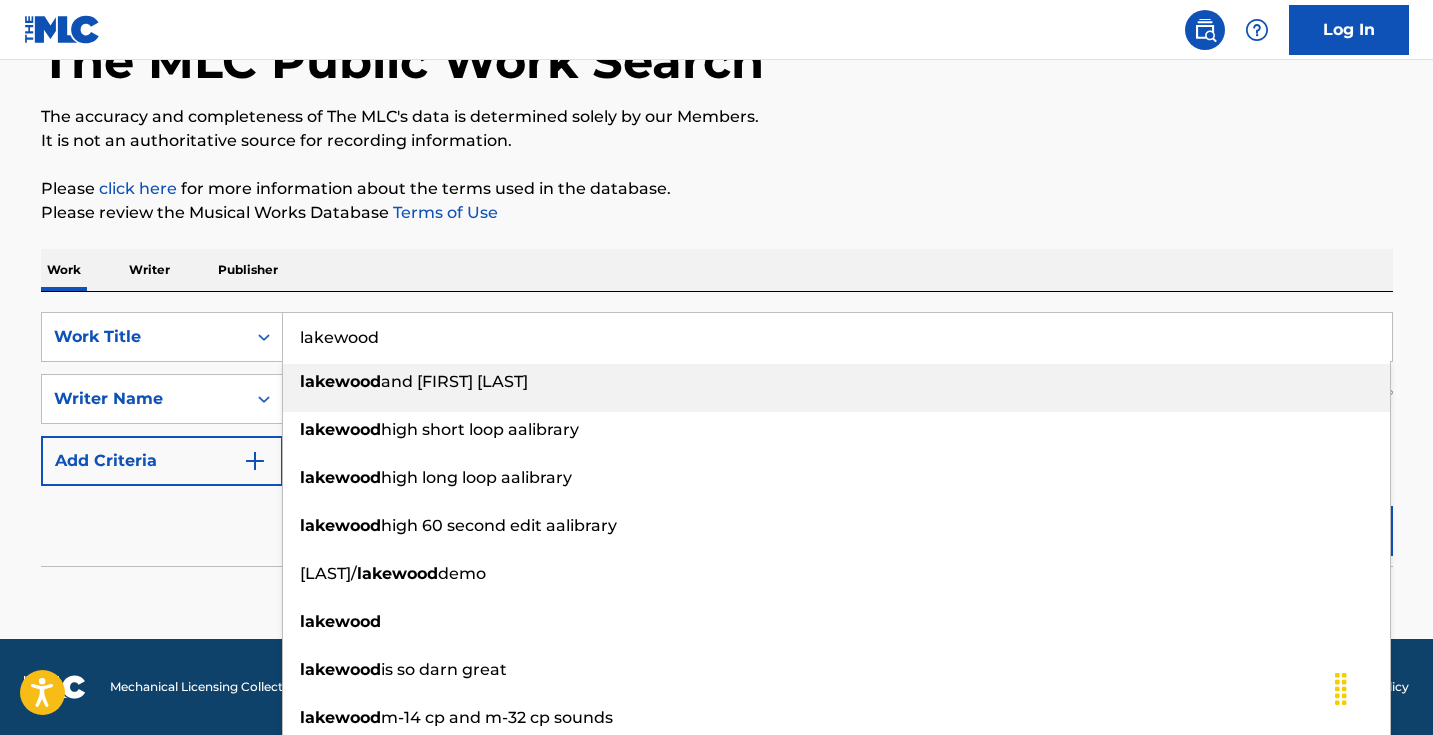 click on "Please   click here   for more information about the terms used in the database." at bounding box center (717, 189) 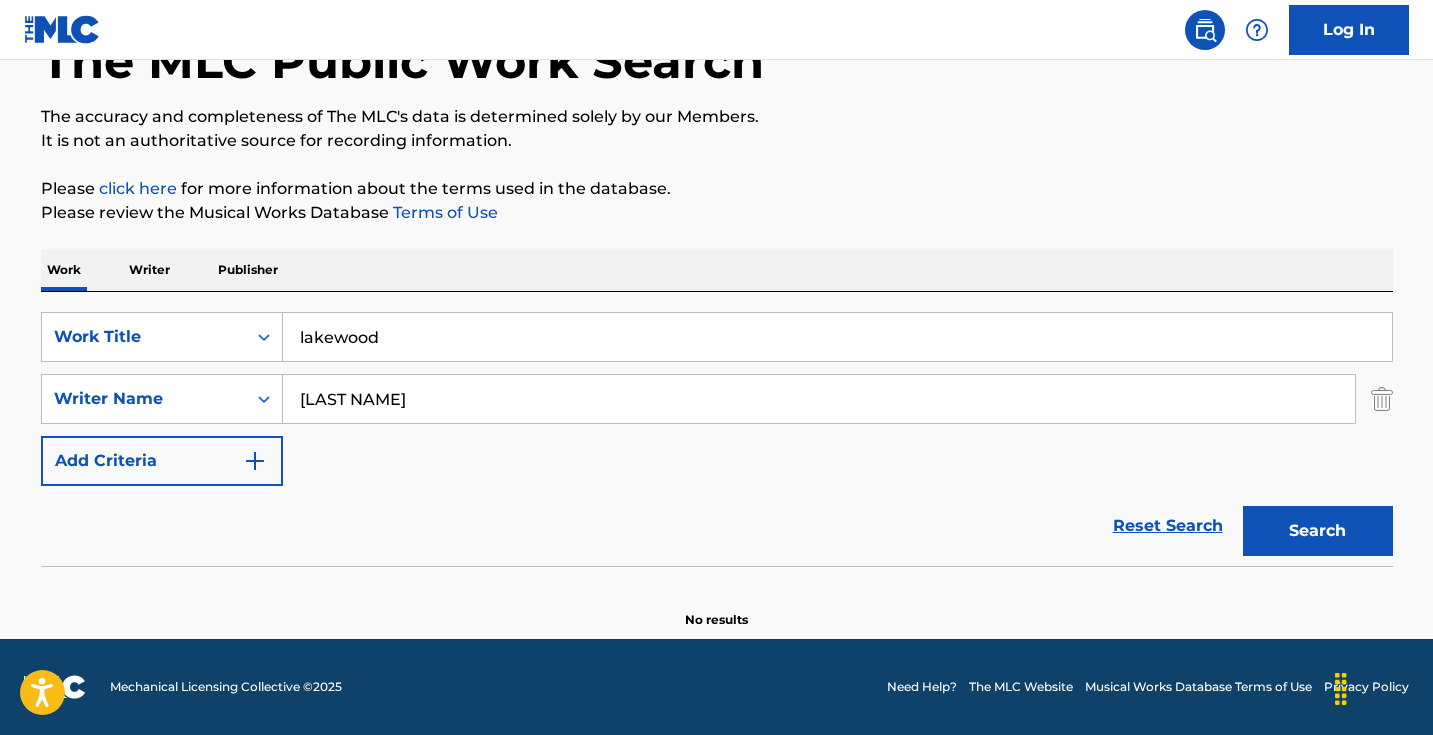 click on "Search" at bounding box center [1318, 531] 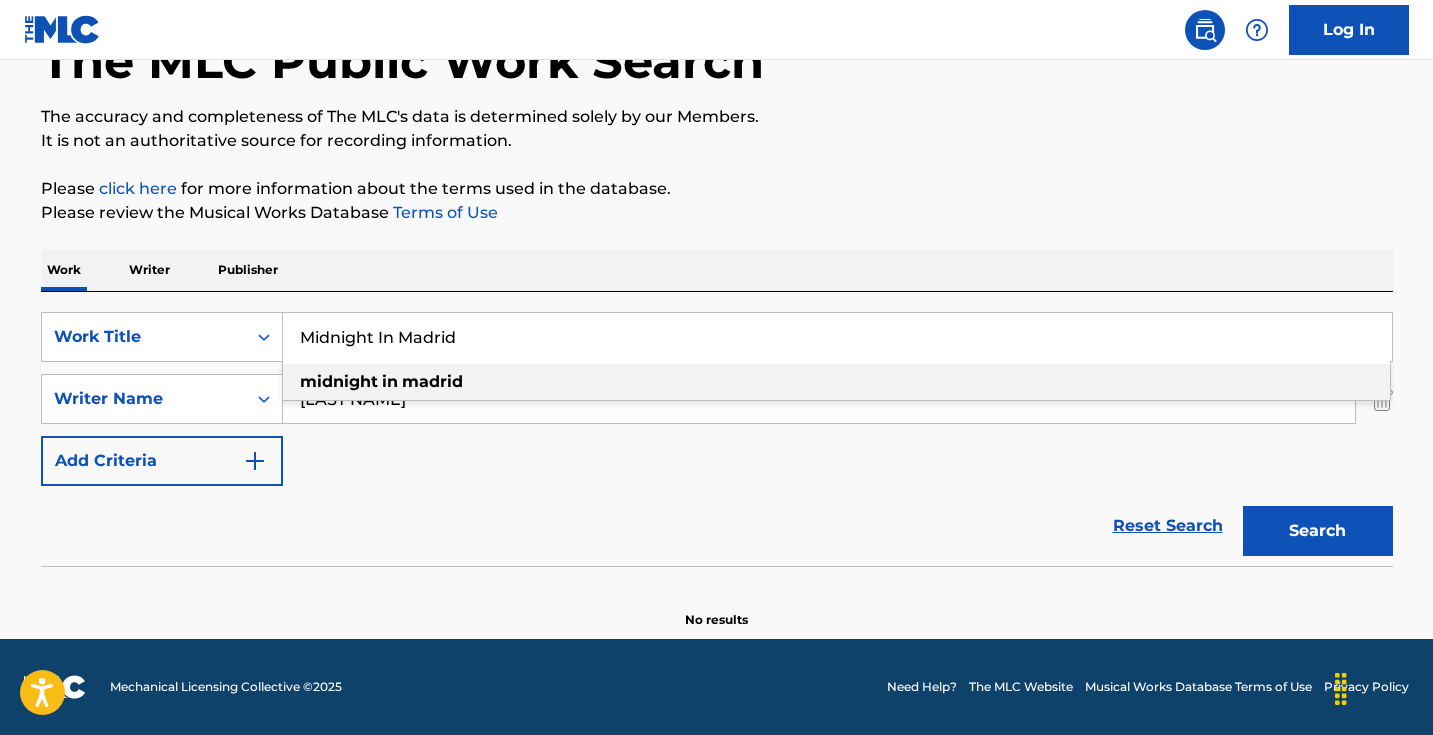 type on "Midnight In Madrid" 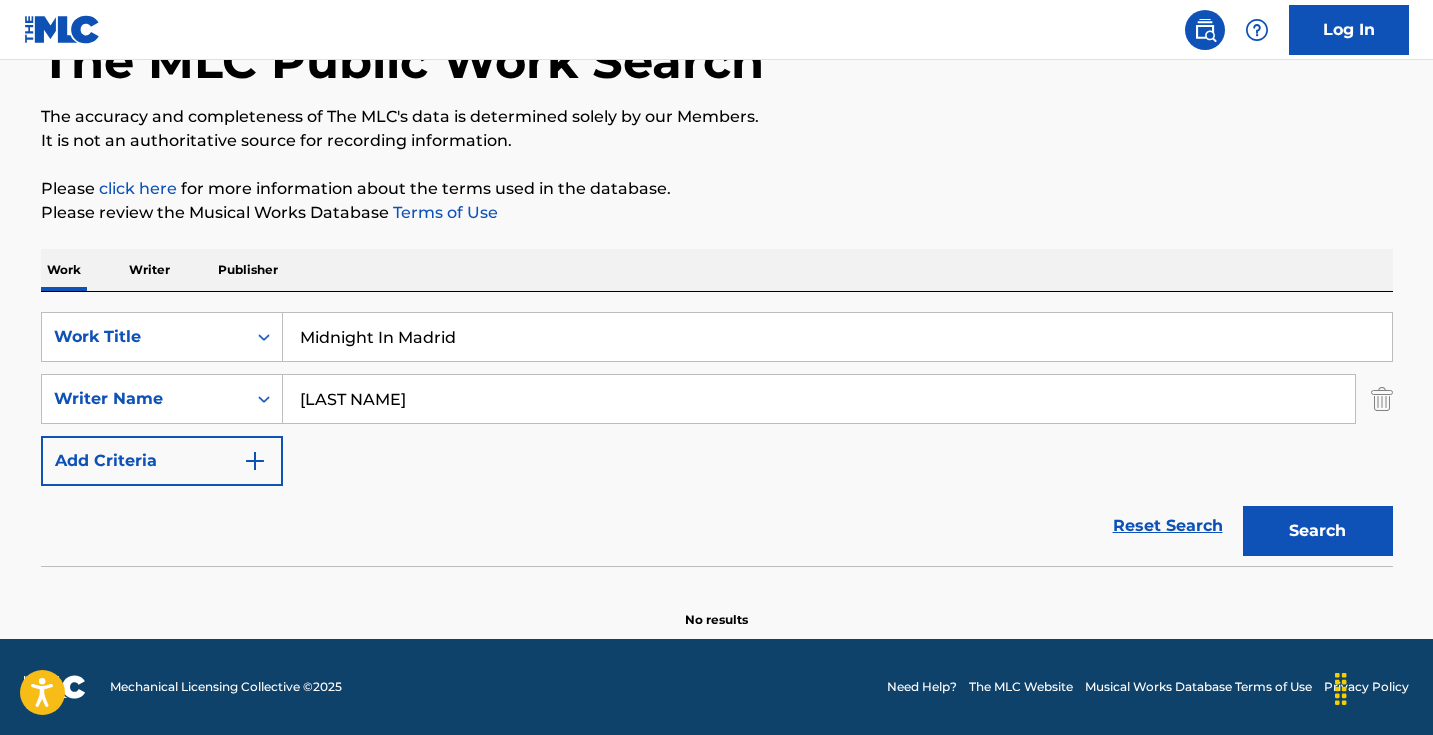 click on "Search" at bounding box center (1318, 531) 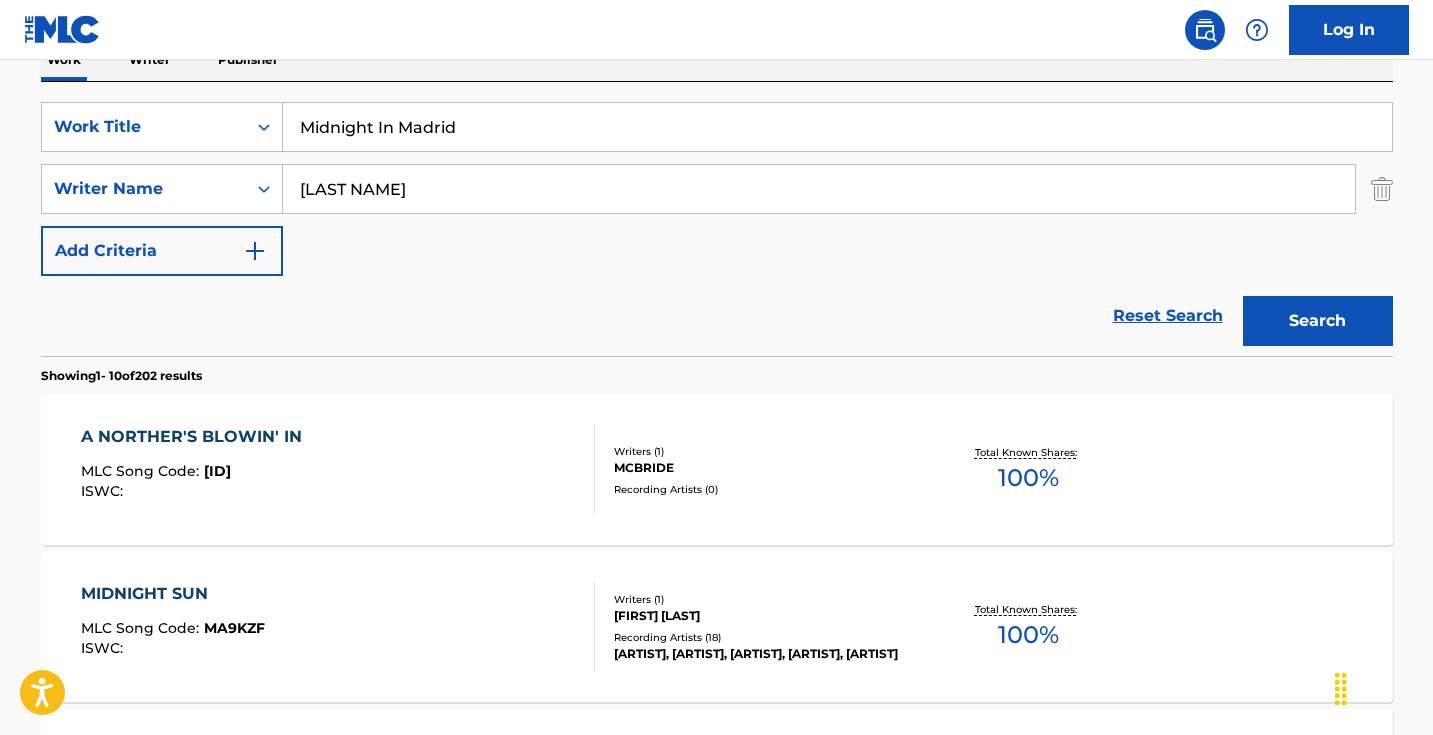 scroll, scrollTop: 304, scrollLeft: 0, axis: vertical 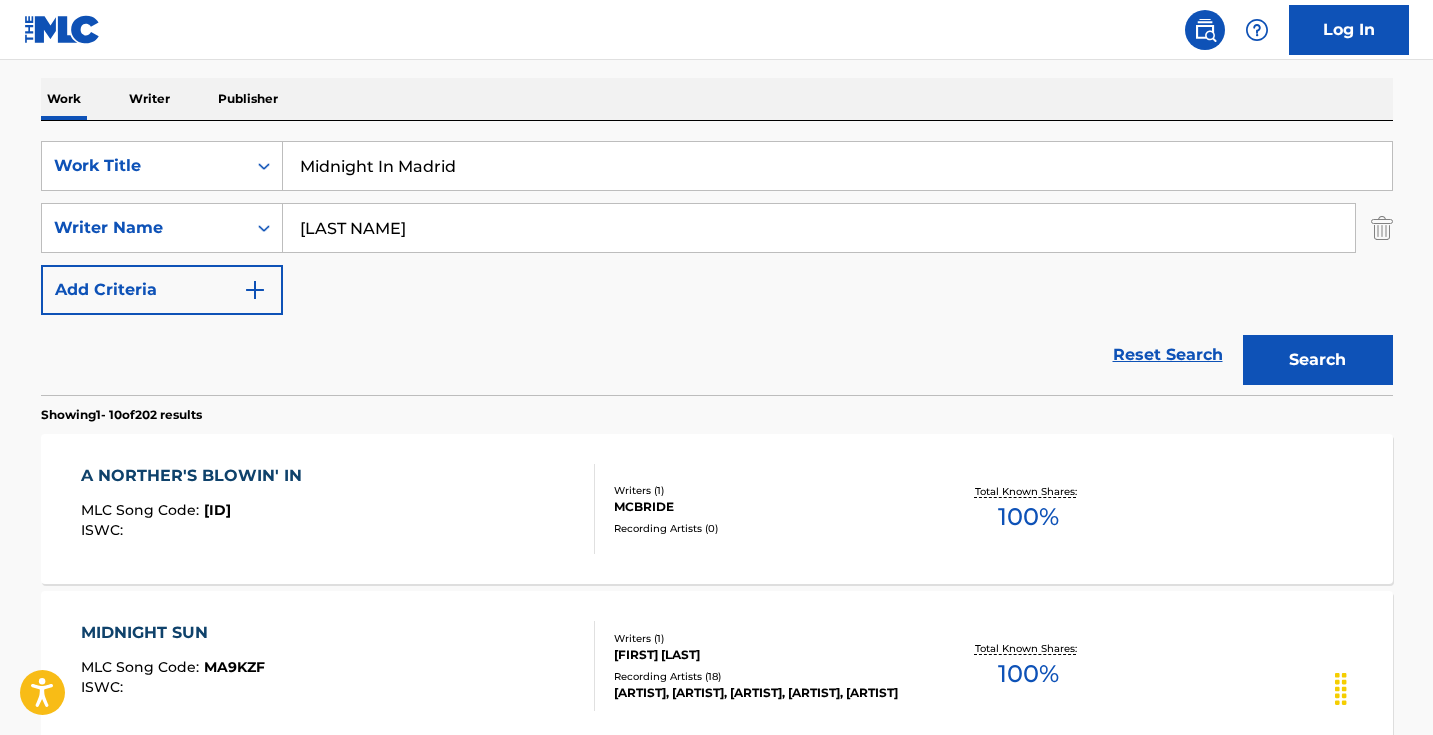click on "Work Title [LAST] [LAST] Writer Name [LAST] Add Criteria" at bounding box center [717, 228] 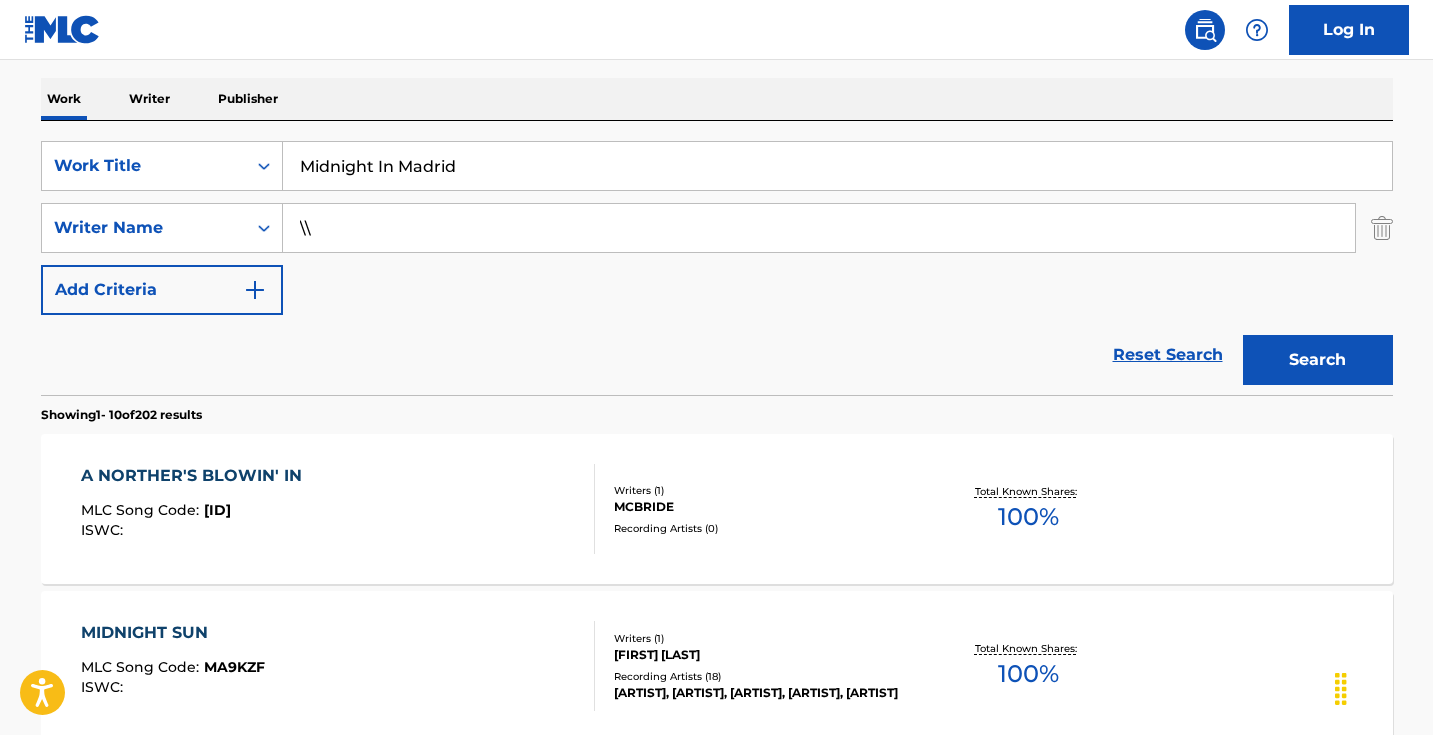 type on "\" 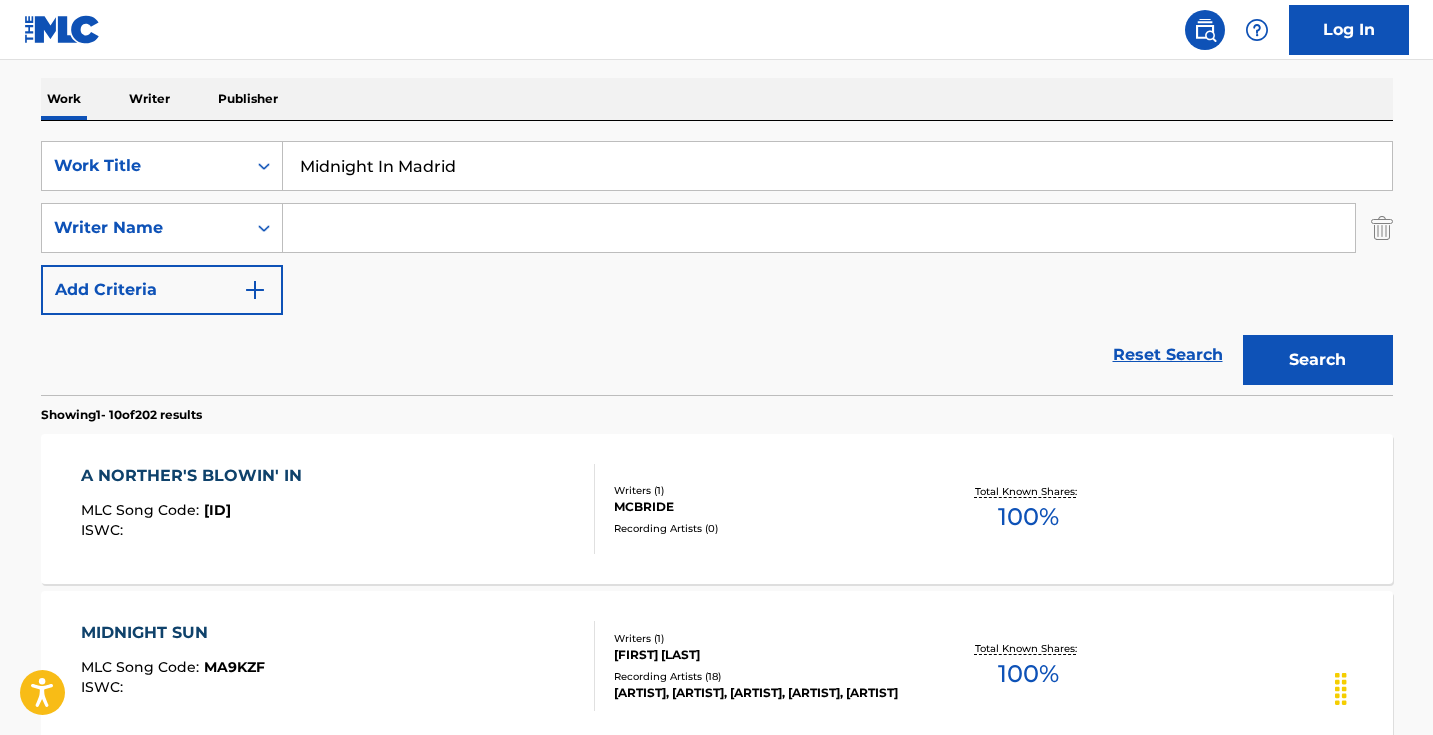 click on "Search" at bounding box center (1318, 360) 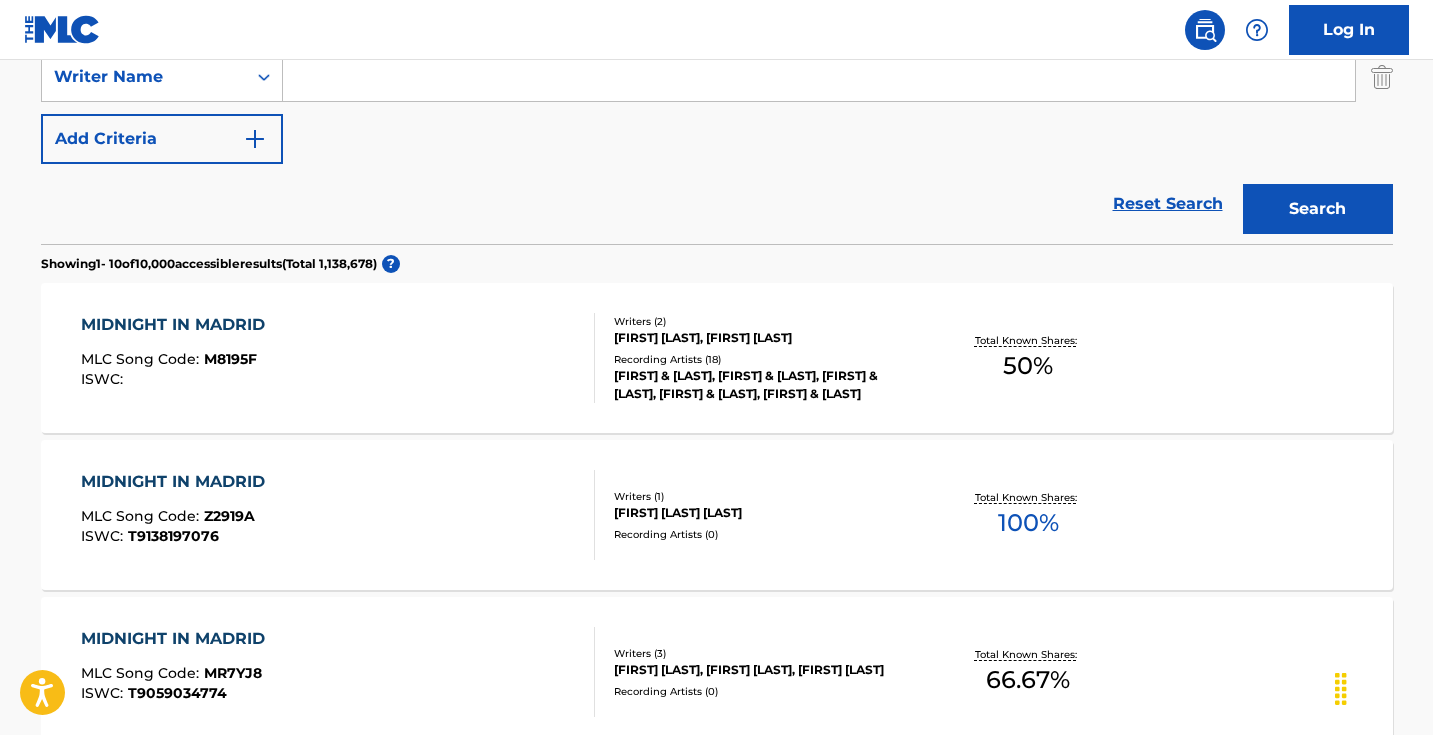 scroll, scrollTop: 340, scrollLeft: 0, axis: vertical 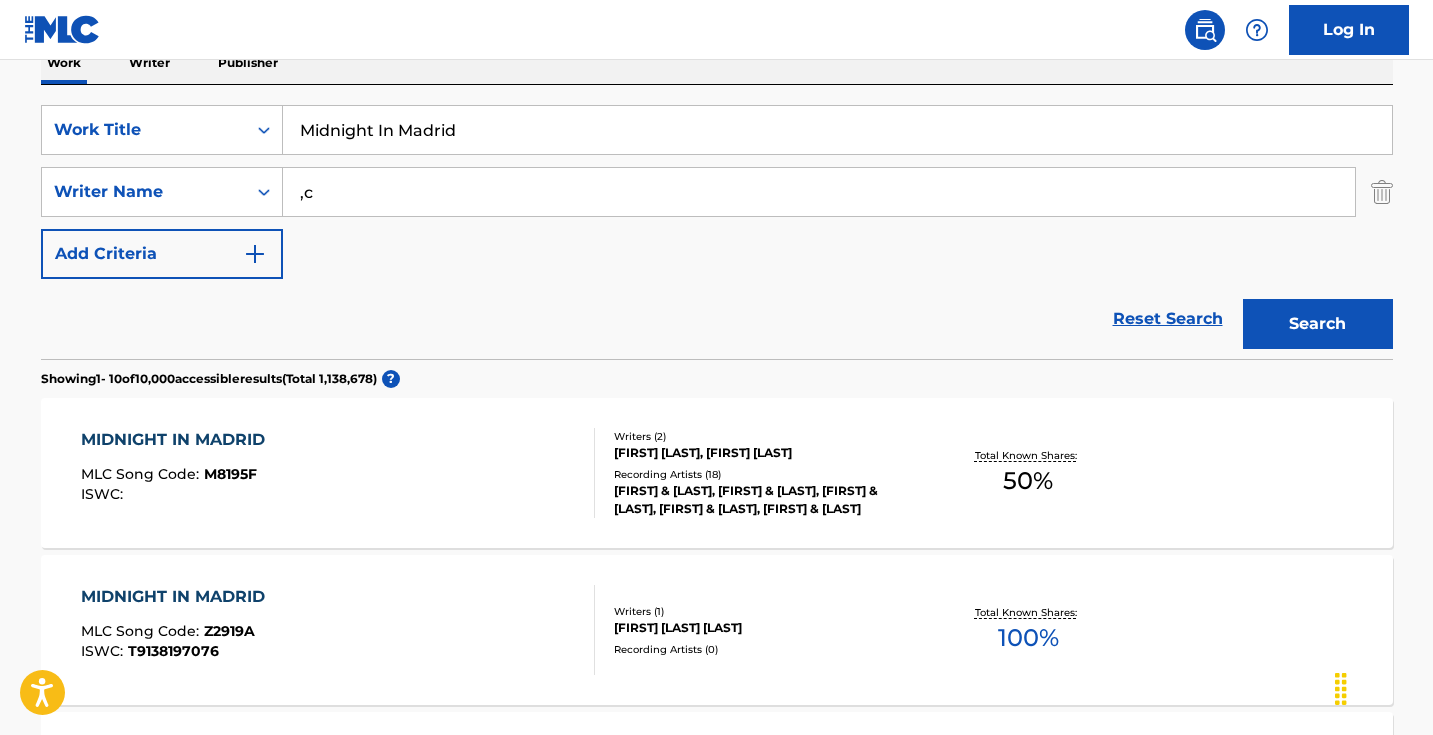 type on "," 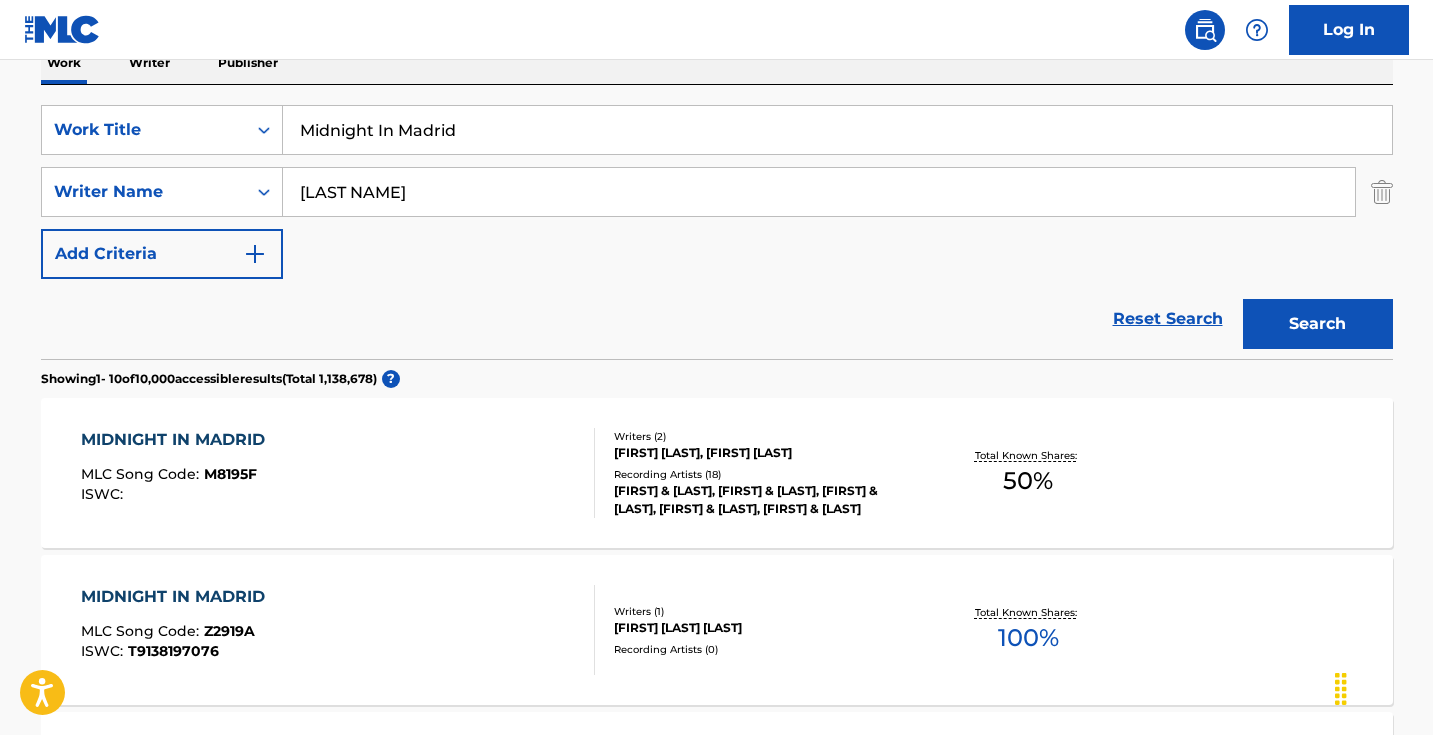 type on "[LAST NAME]" 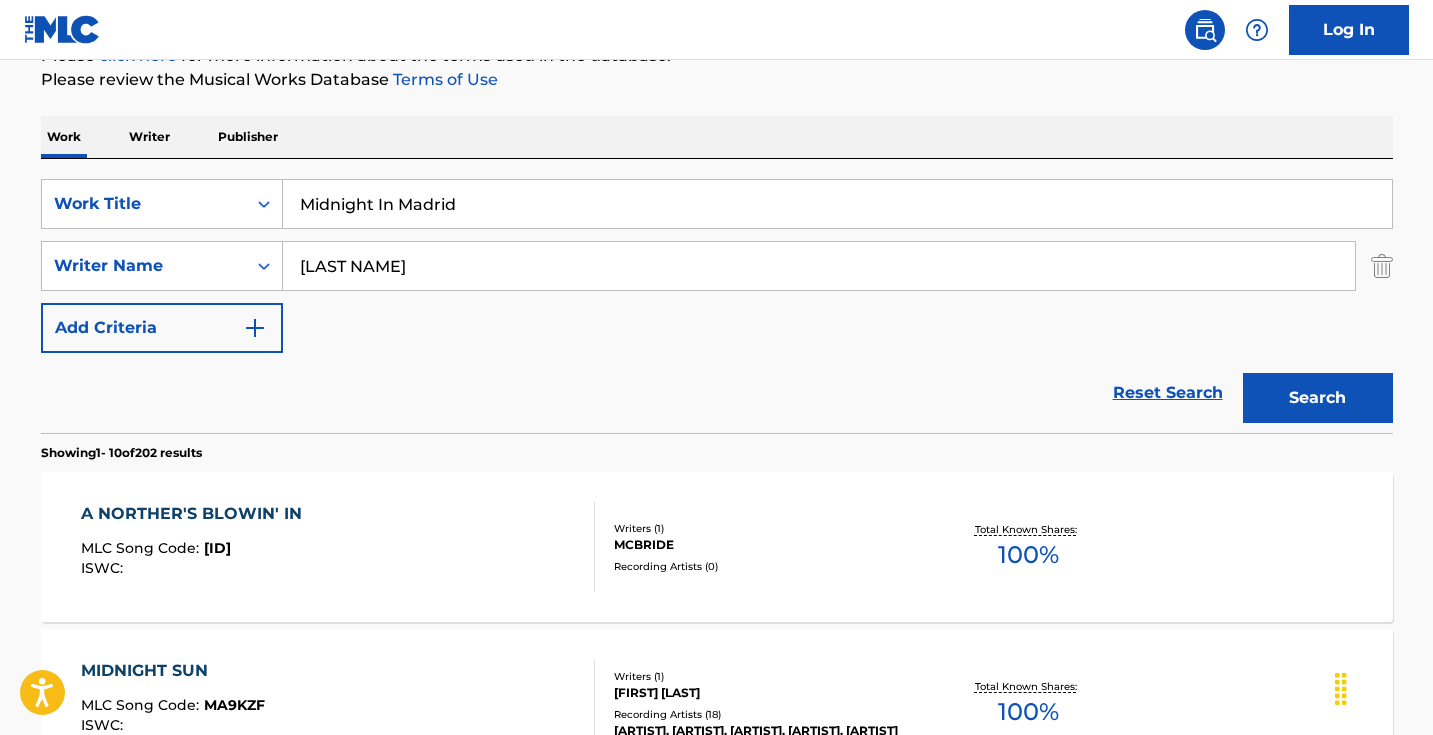 scroll, scrollTop: 49, scrollLeft: 0, axis: vertical 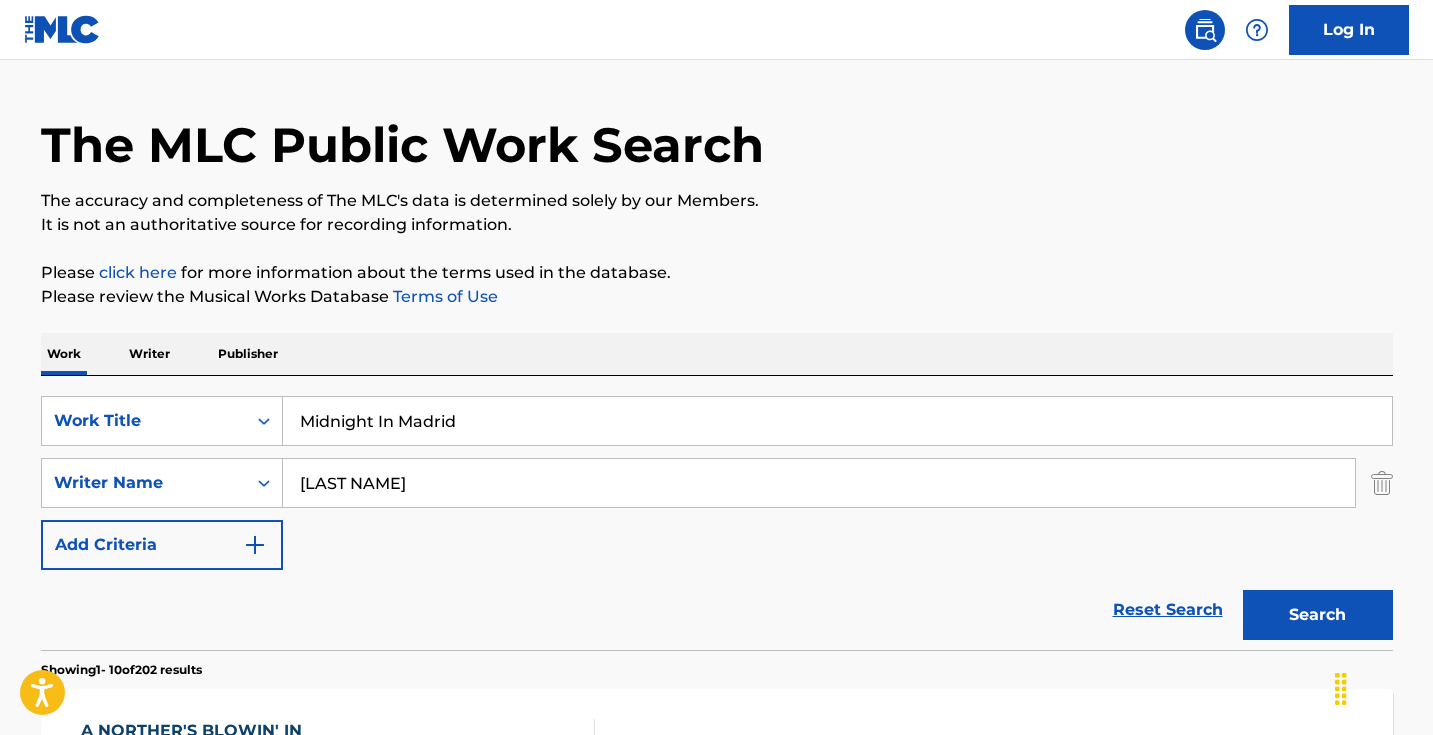 click on "Midnight In Madrid" at bounding box center (837, 421) 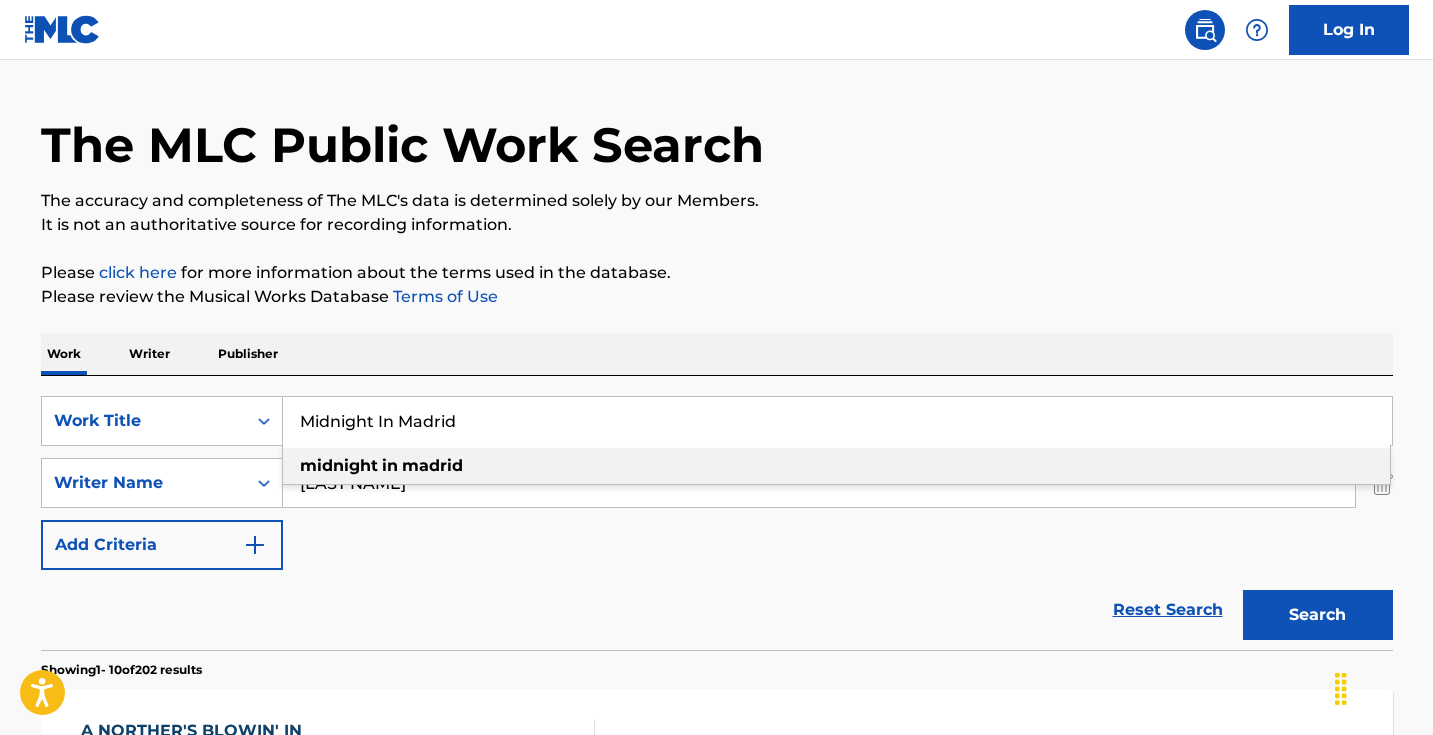paste on "Lower Greenville" 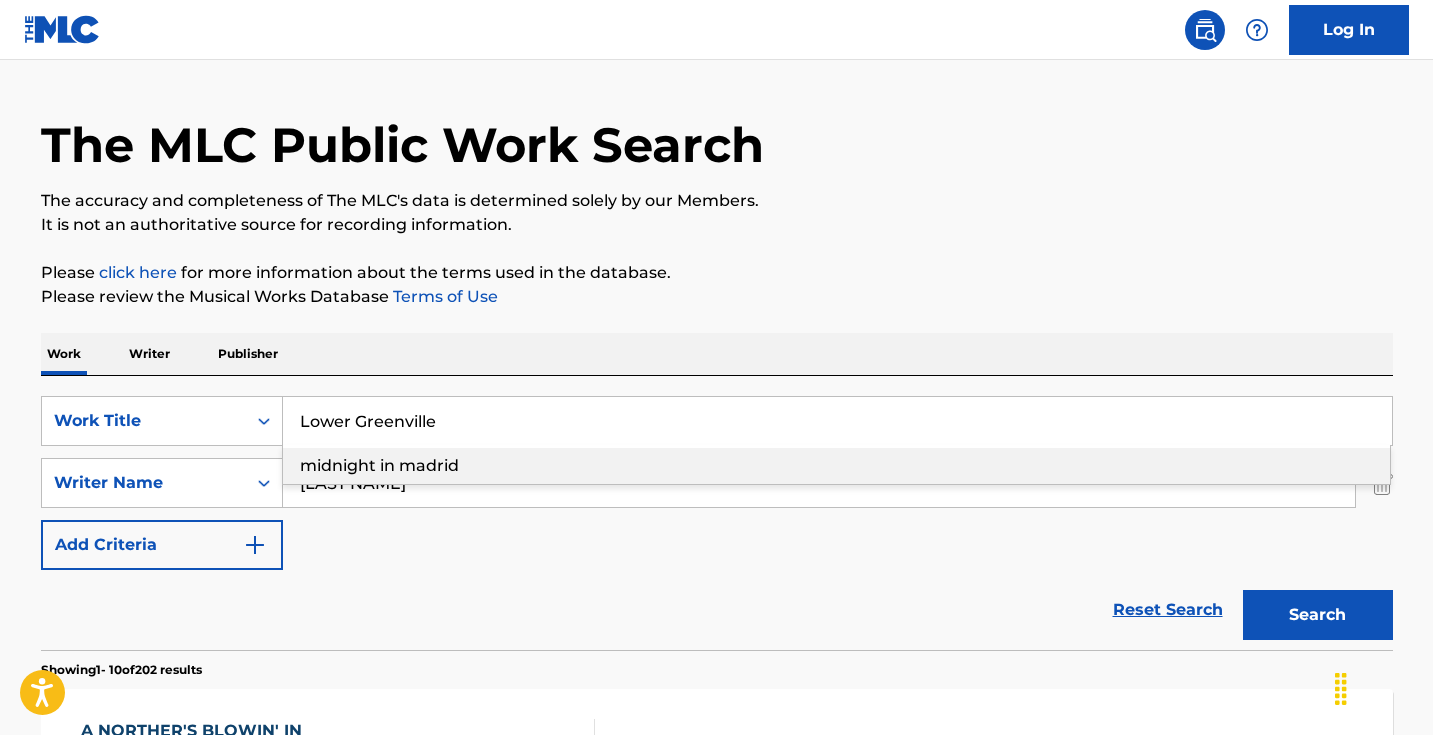 click on "Please review the Musical Works Database   Terms of Use" at bounding box center [717, 297] 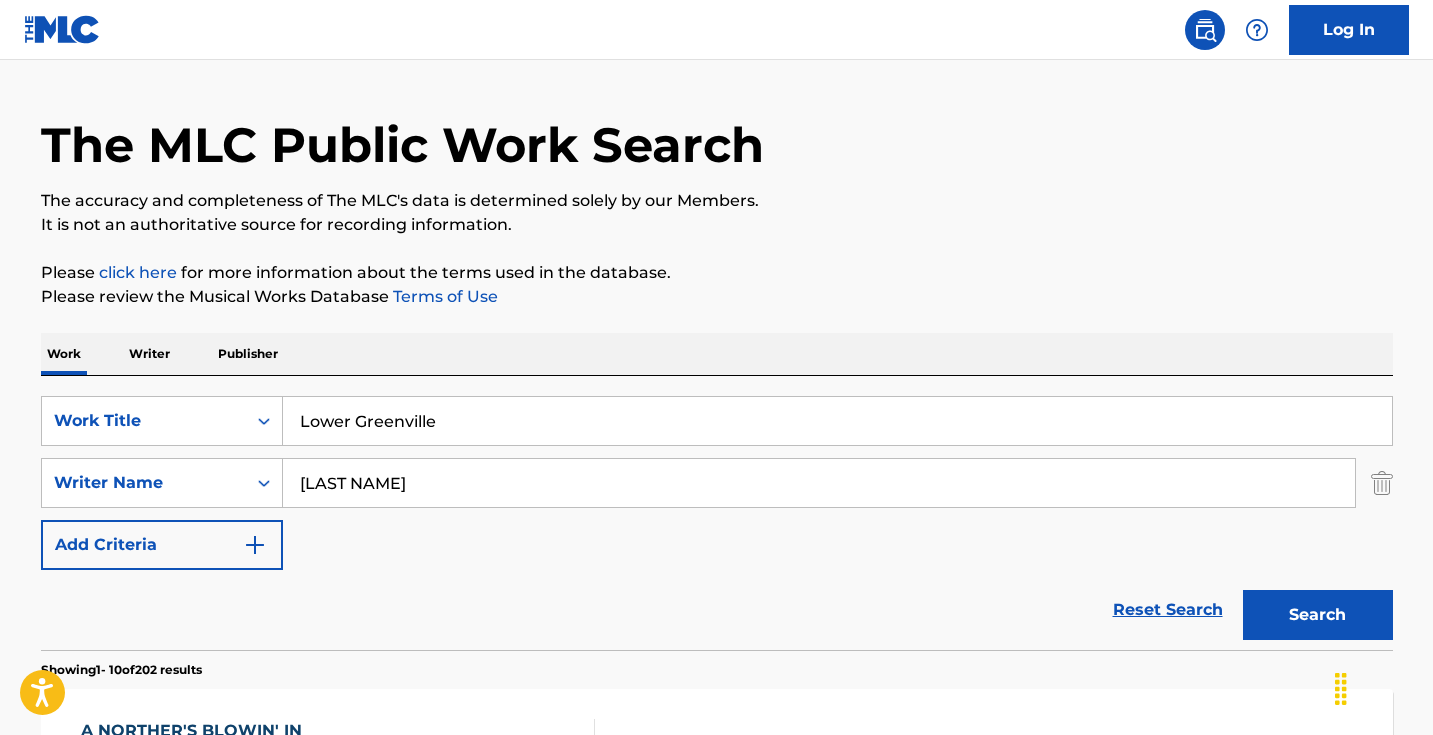 click on "Search" at bounding box center (1318, 615) 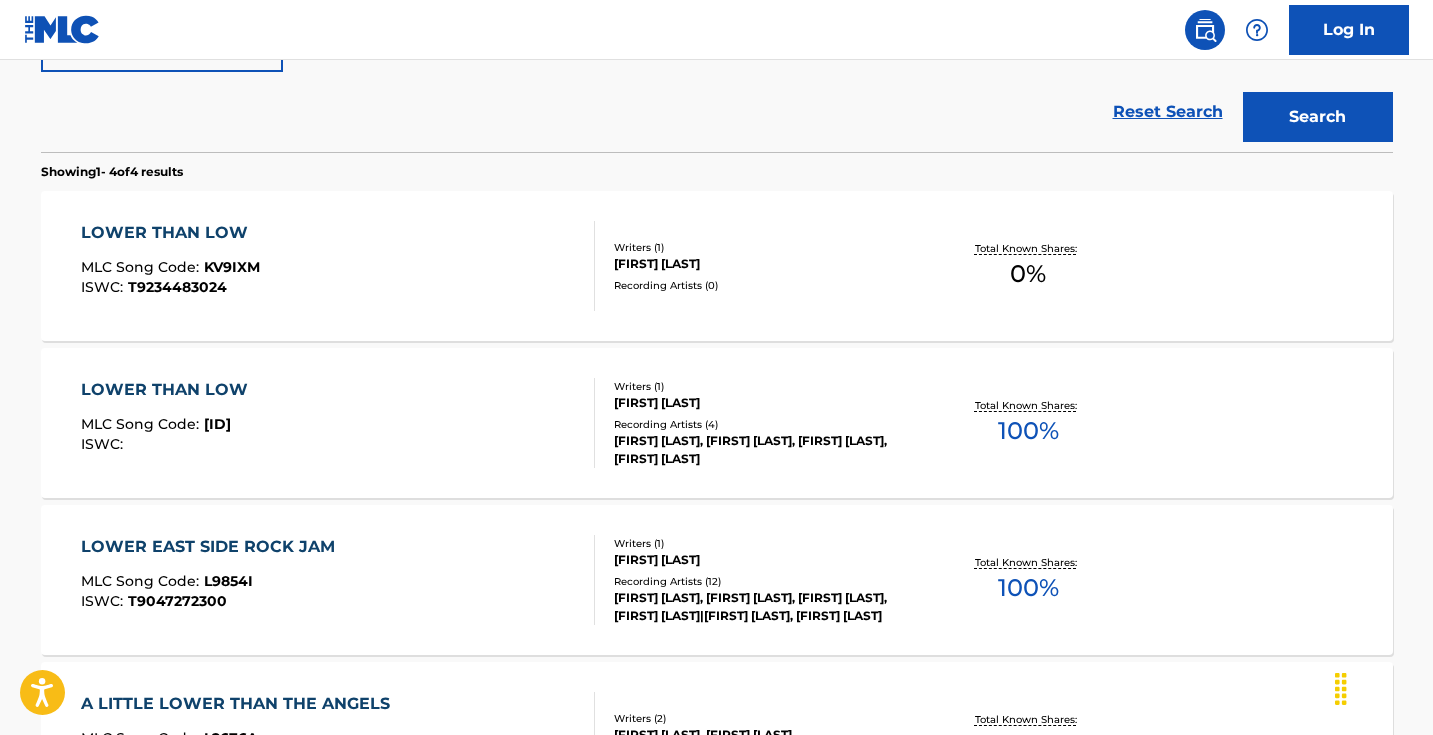 scroll, scrollTop: 286, scrollLeft: 0, axis: vertical 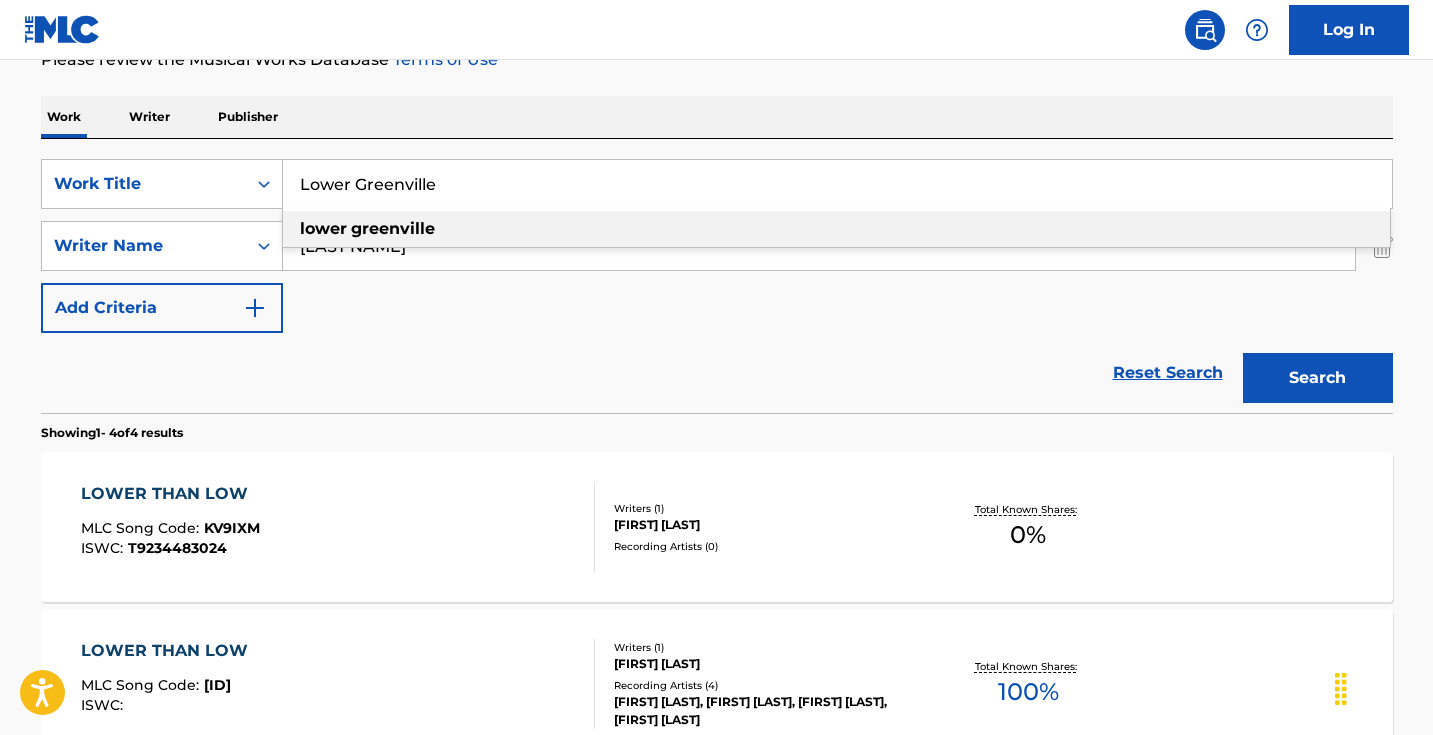 click on "Lower Greenville" at bounding box center [837, 184] 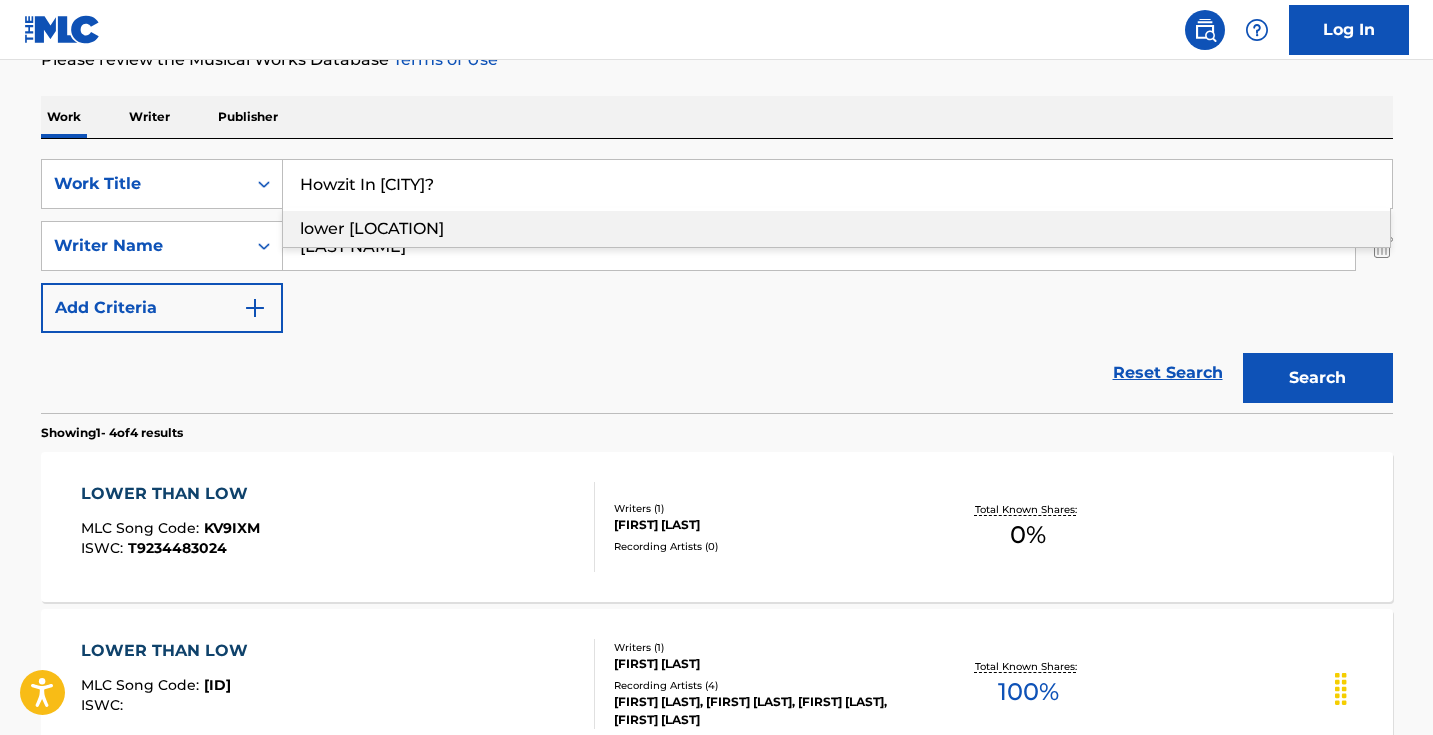 type on "Howzit In [CITY]?" 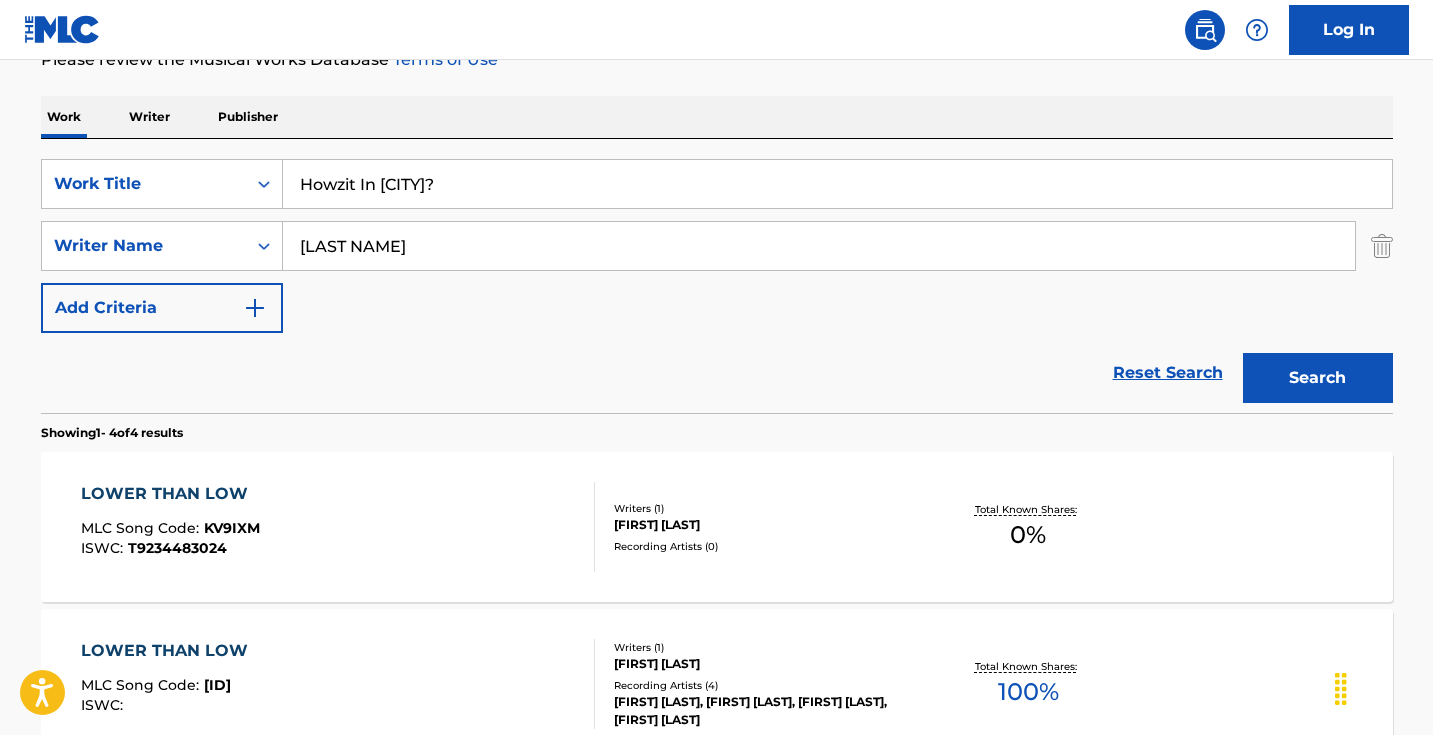 click on "Search" at bounding box center (1318, 378) 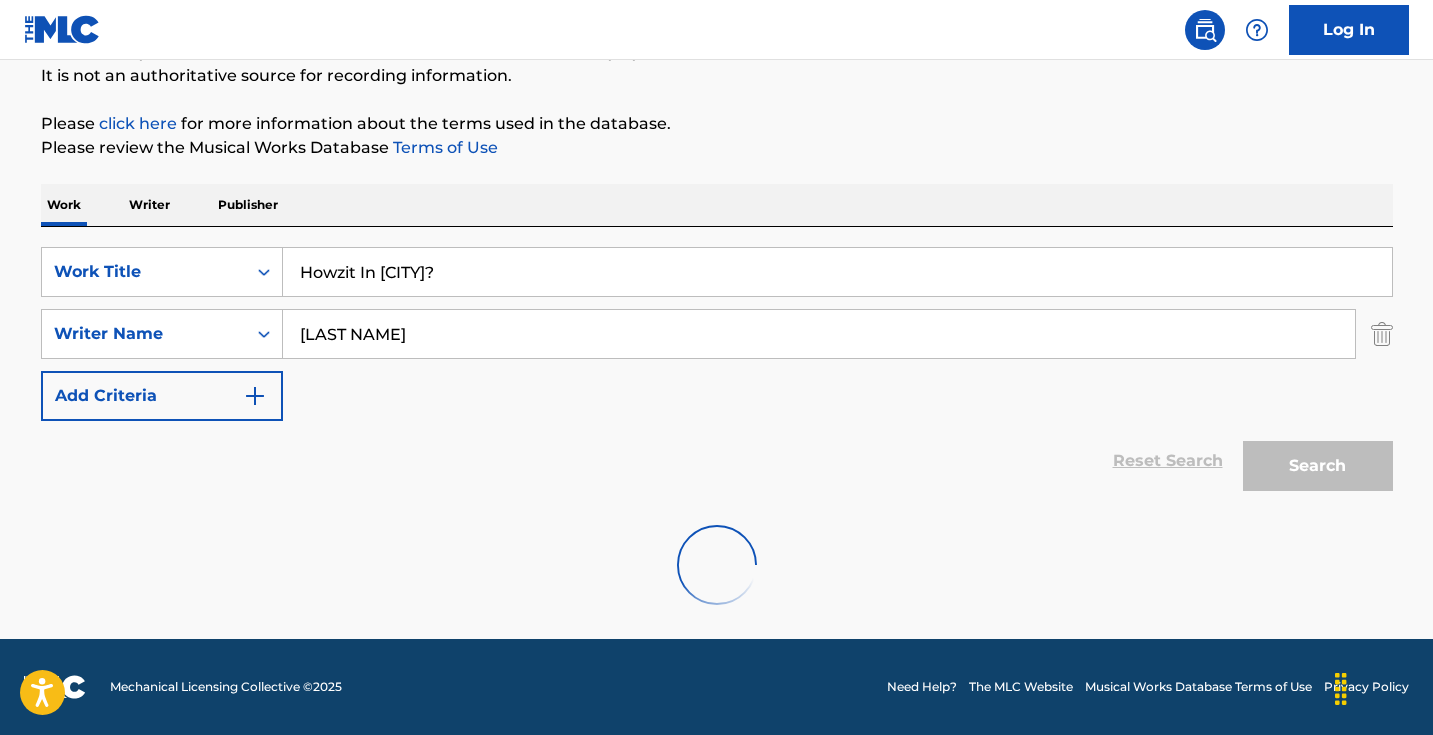 scroll, scrollTop: 198, scrollLeft: 0, axis: vertical 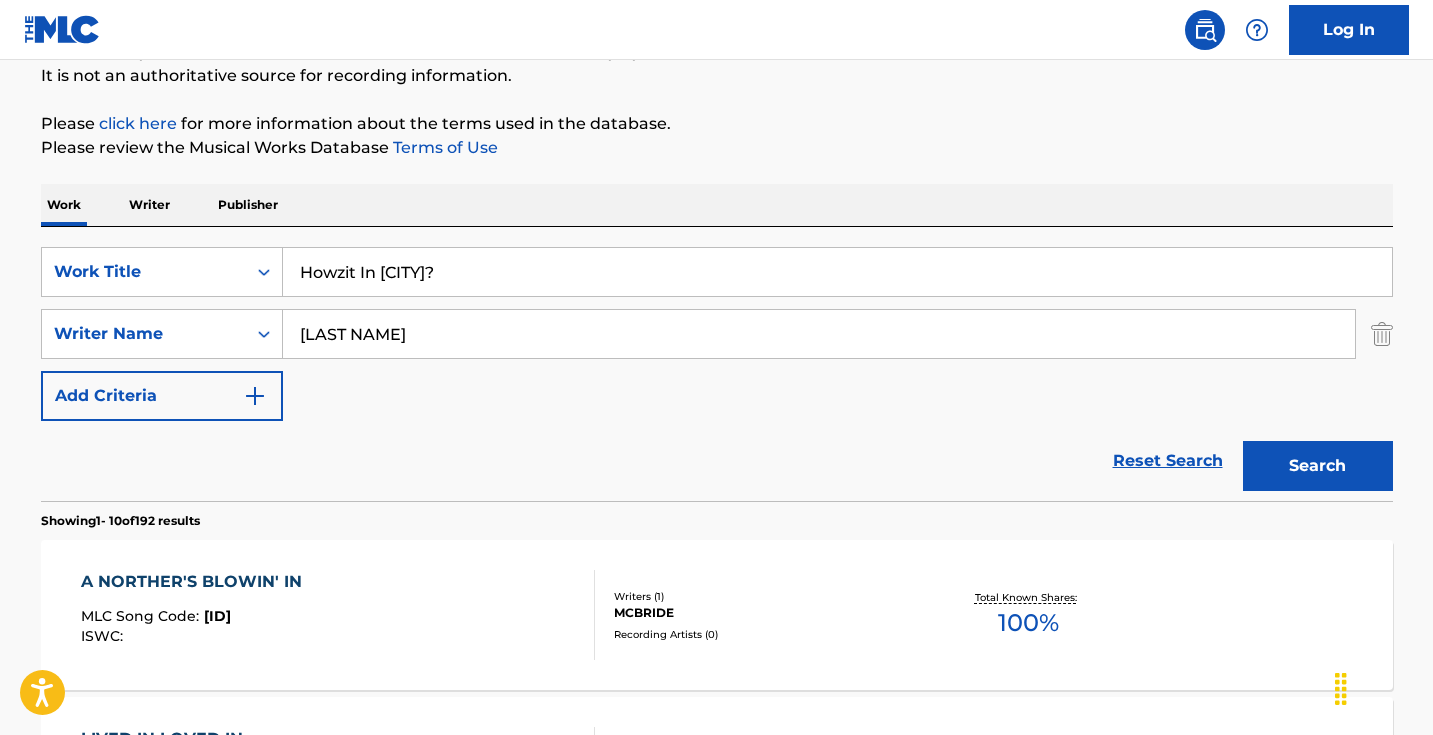 drag, startPoint x: 724, startPoint y: 332, endPoint x: 369, endPoint y: 312, distance: 355.56293 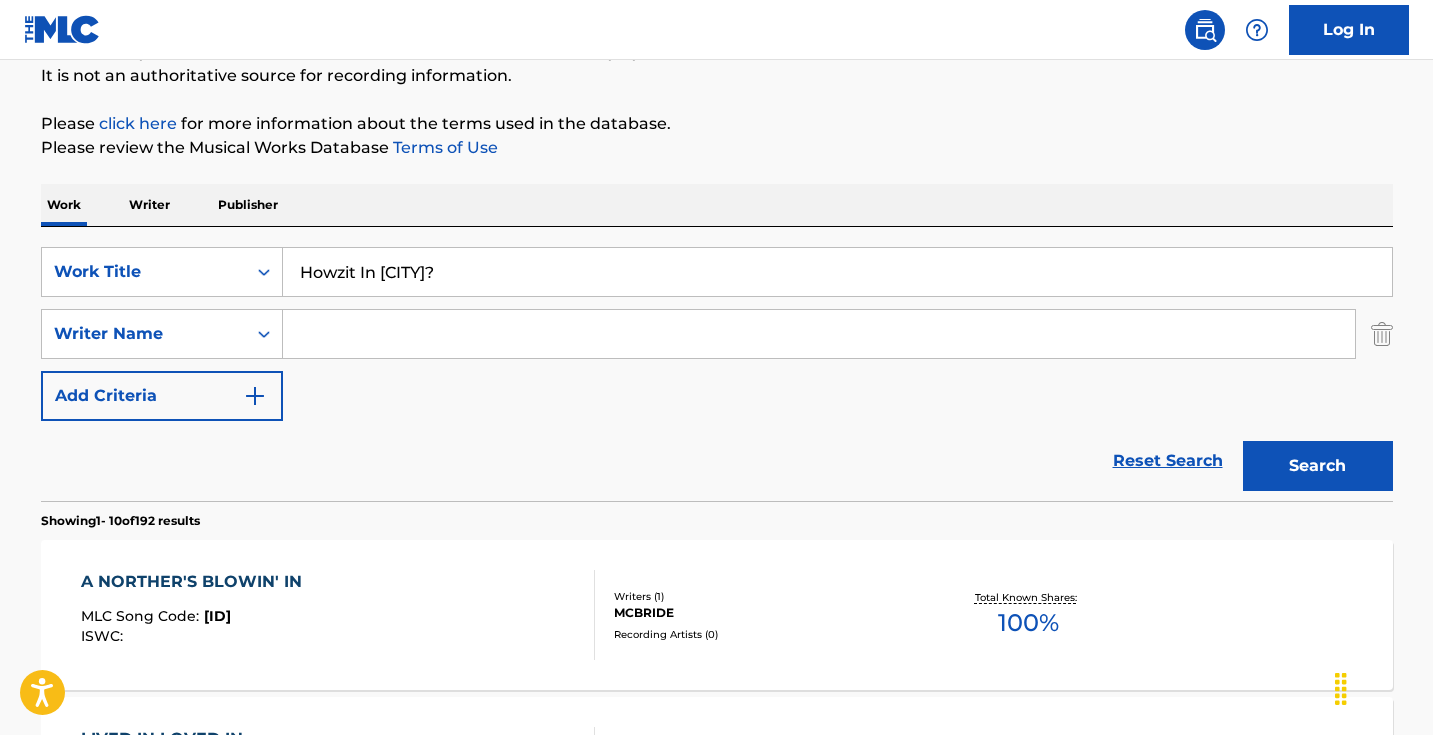 type 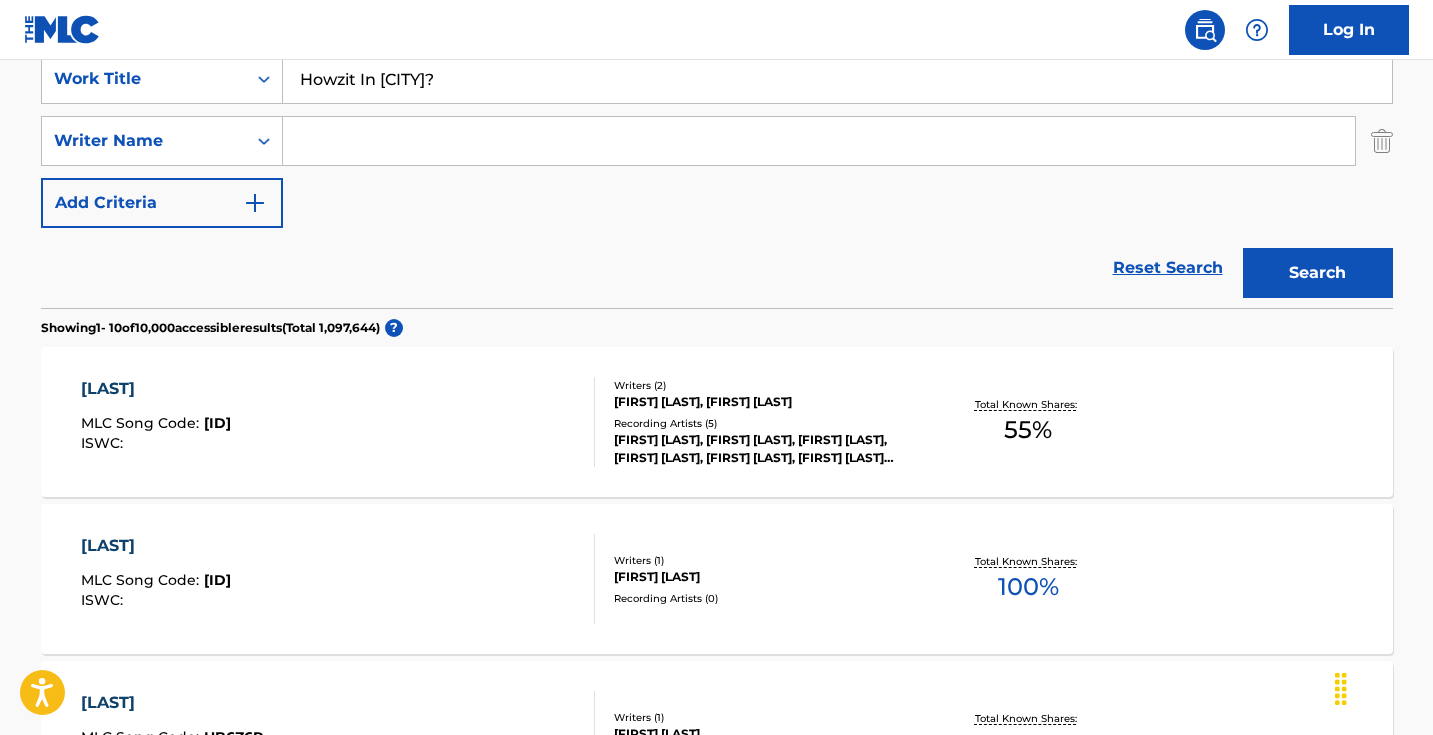 scroll, scrollTop: 399, scrollLeft: 0, axis: vertical 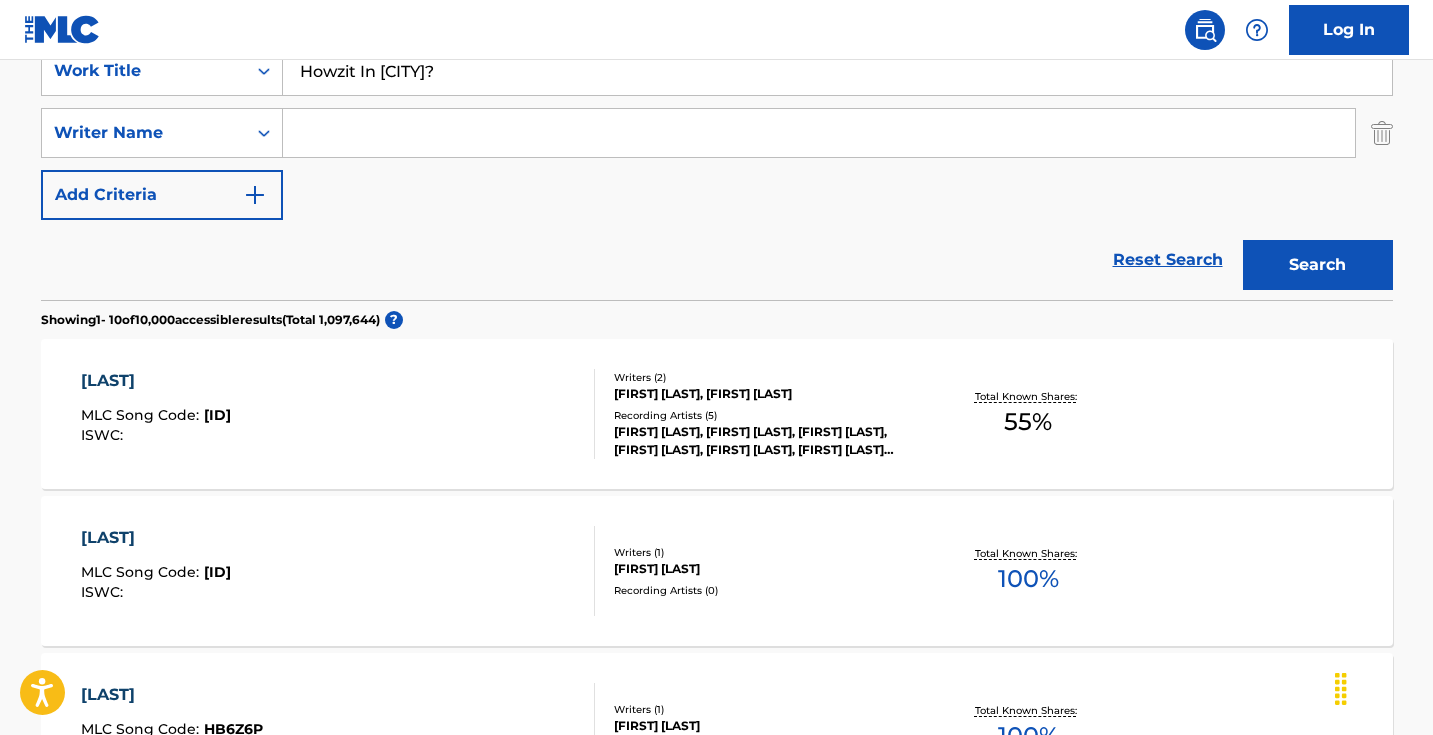 click on "Howzit In [CITY]?" at bounding box center [837, 71] 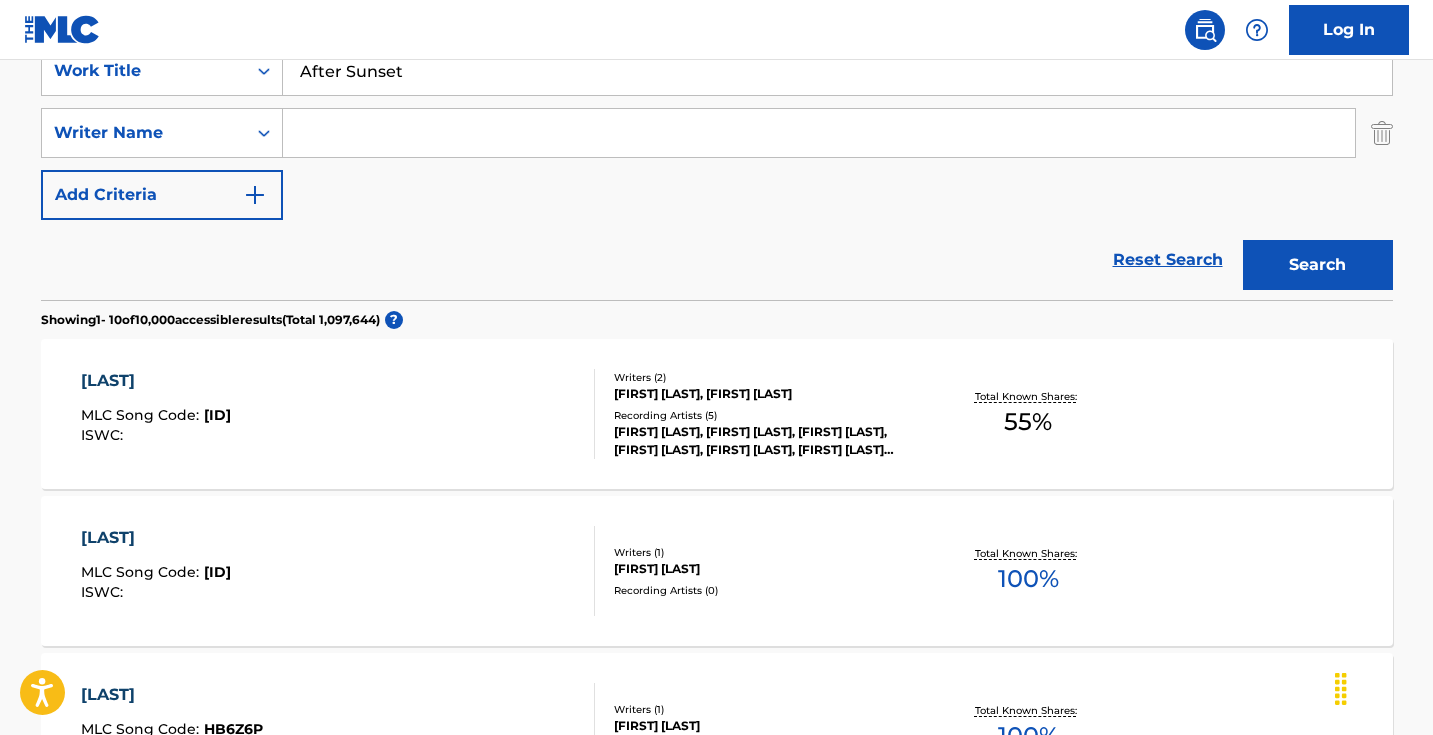 type on "After Sunset" 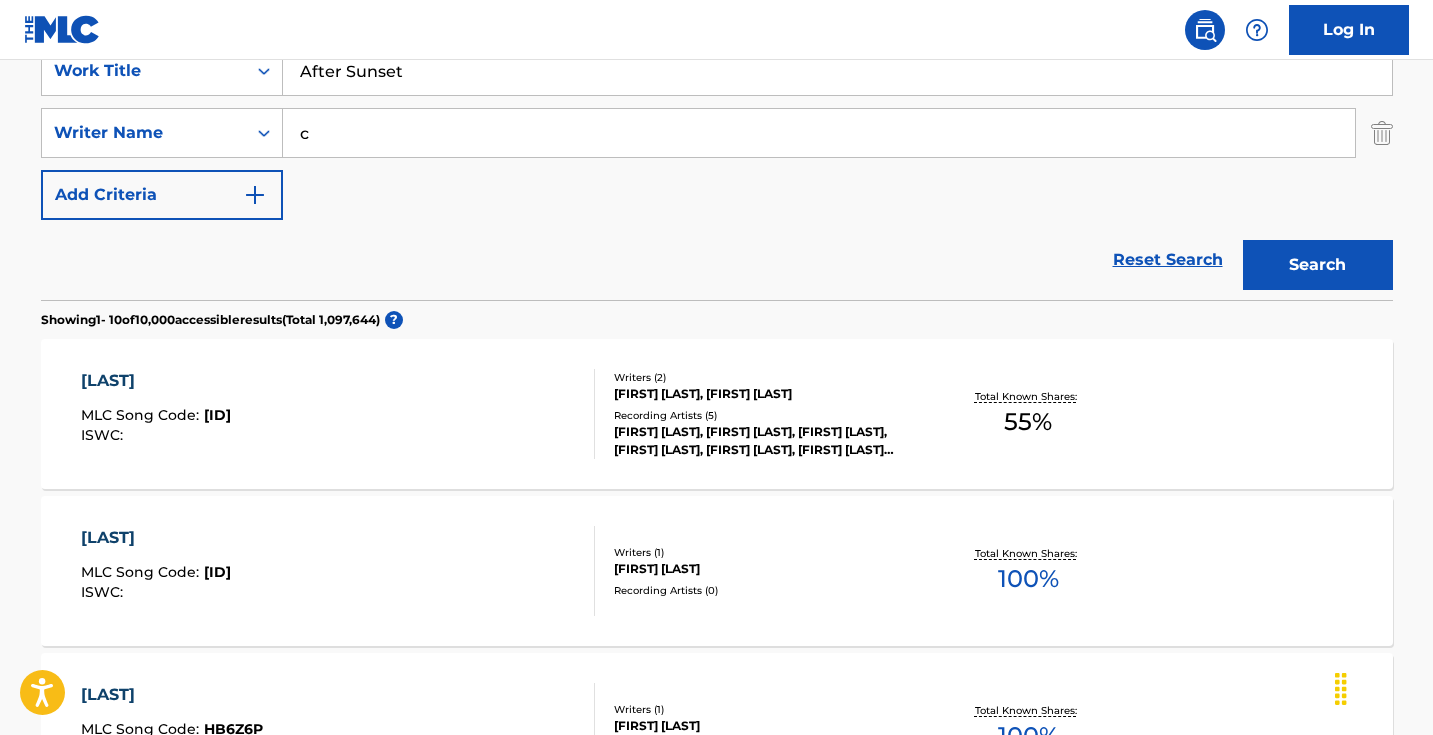 type on "c" 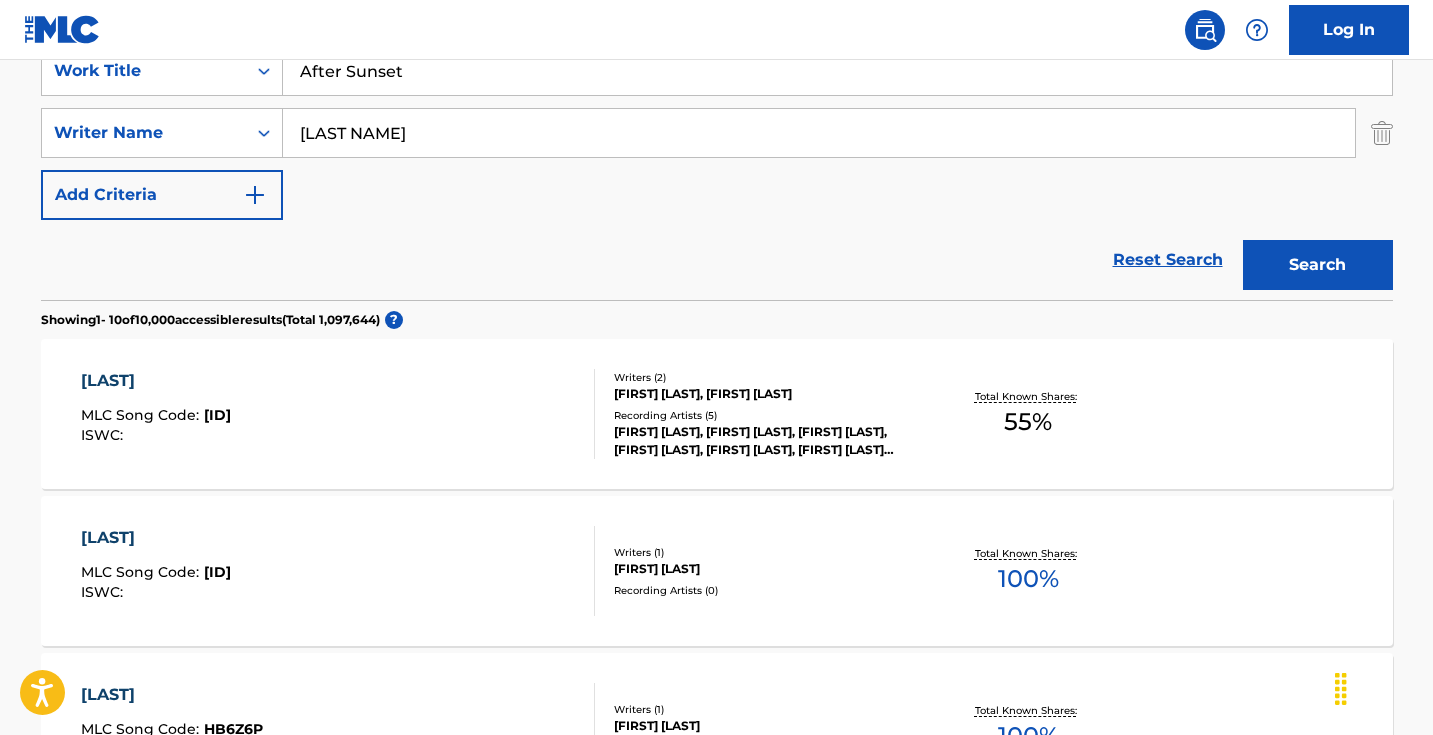 click on "Search" at bounding box center [1318, 265] 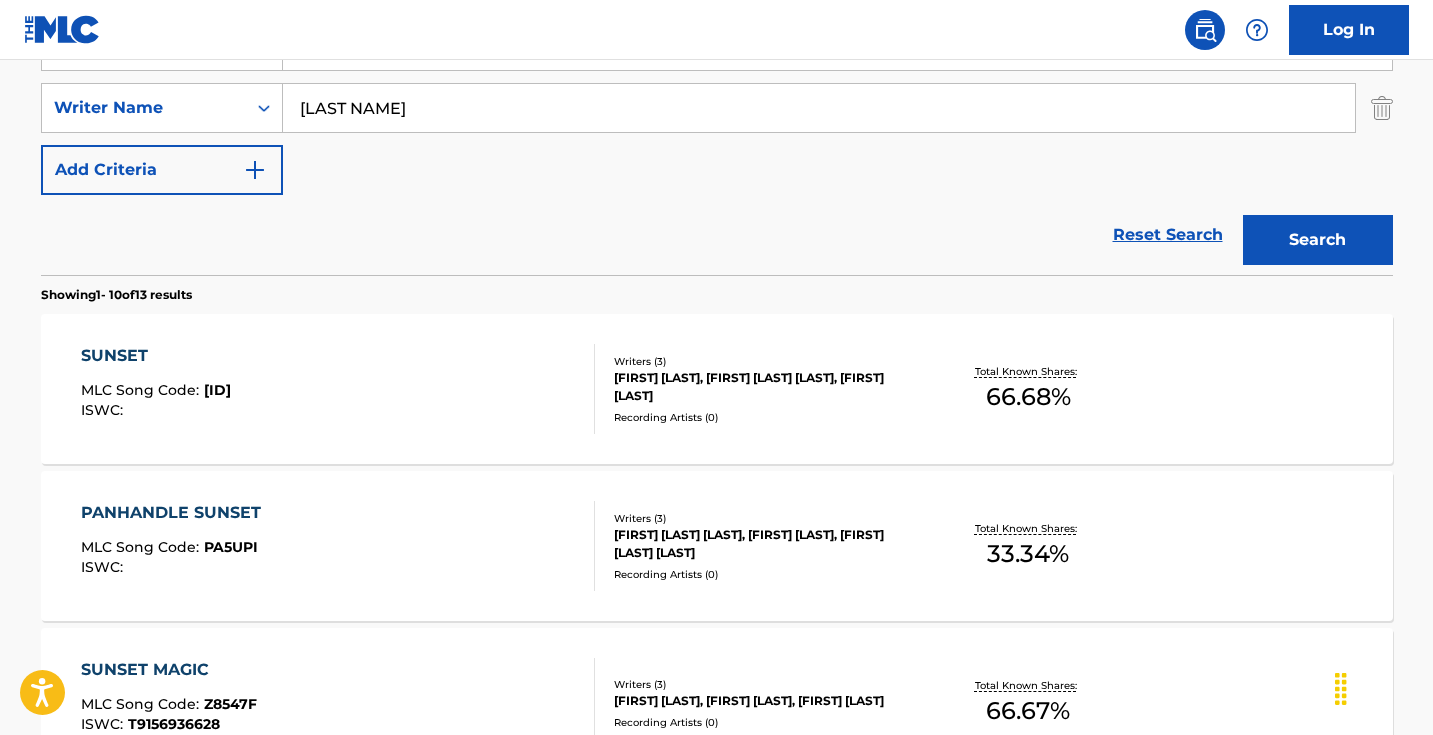 scroll, scrollTop: 450, scrollLeft: 0, axis: vertical 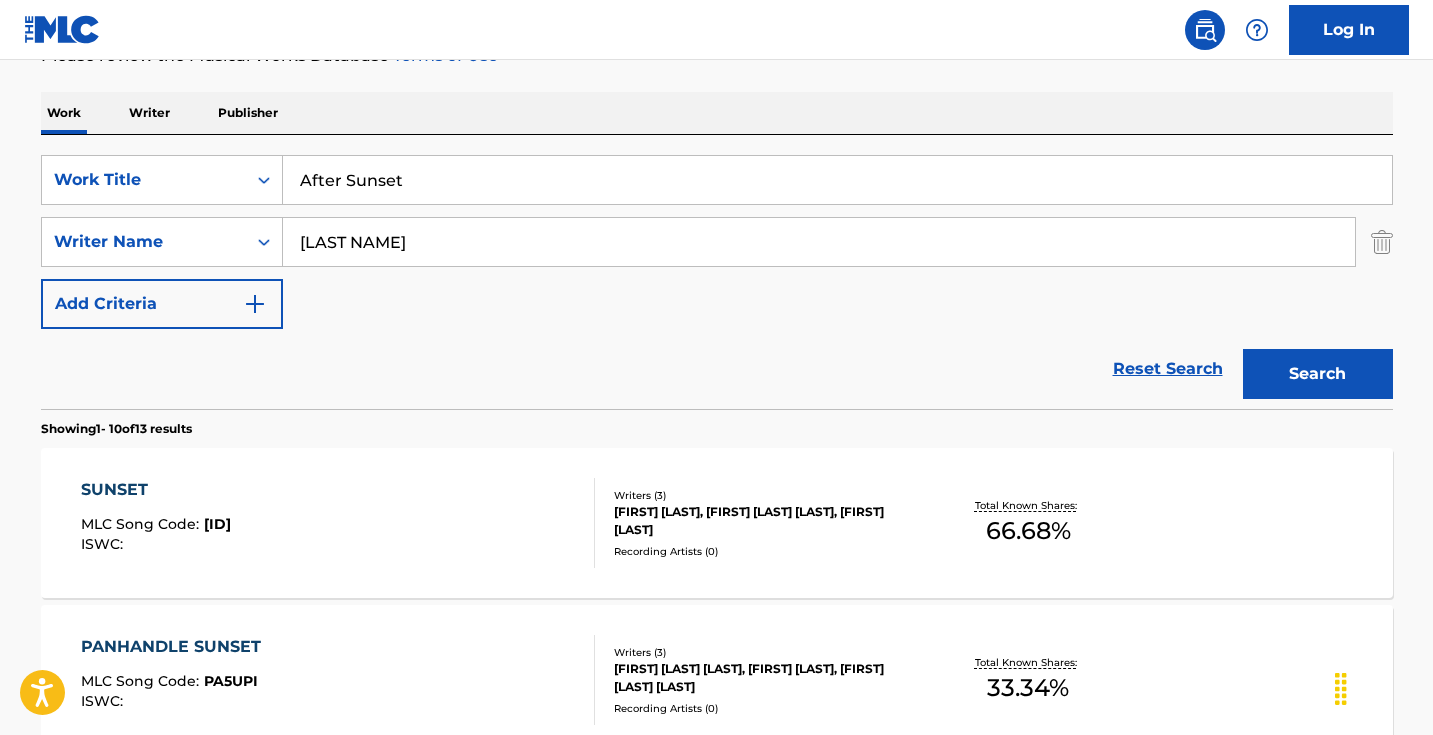 click on "[LAST NAME]" at bounding box center (819, 242) 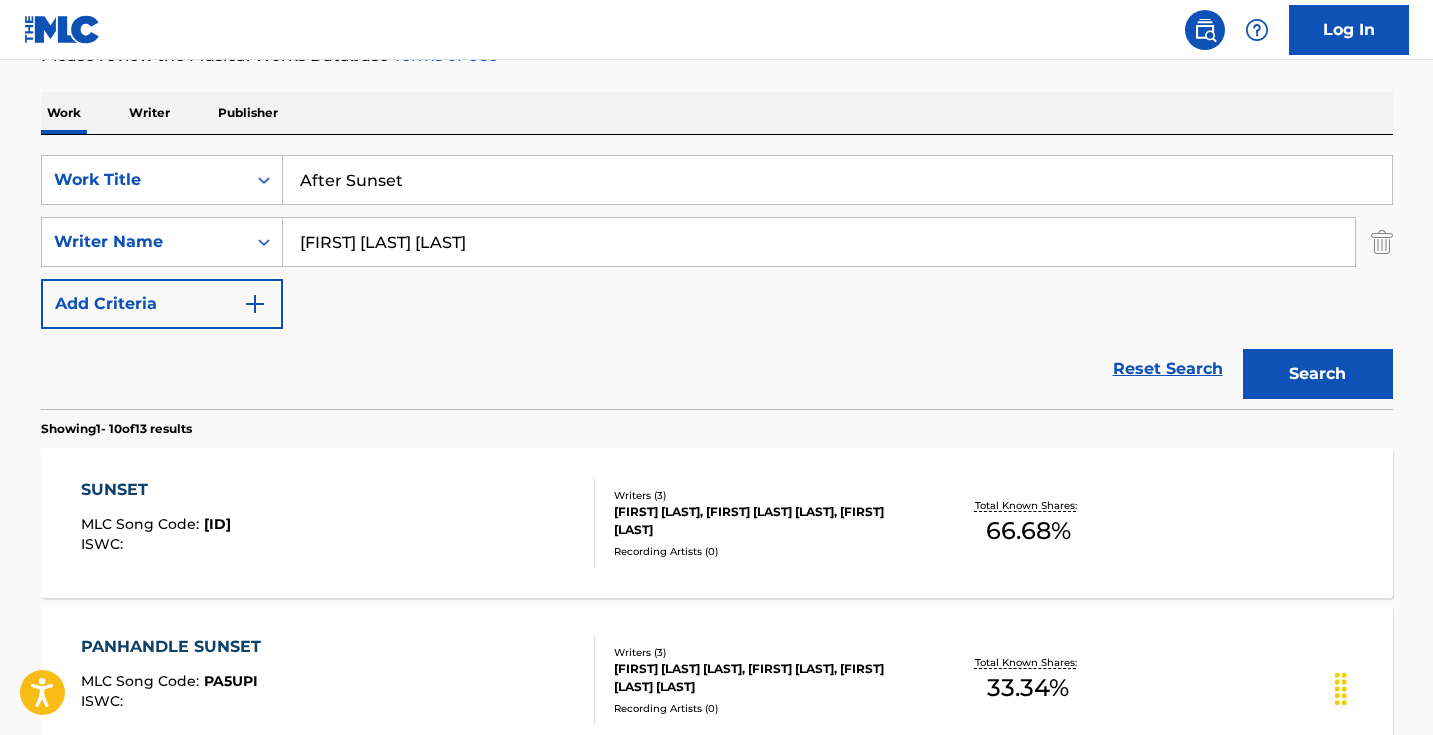 type on "[FIRST] [LAST] [LAST]" 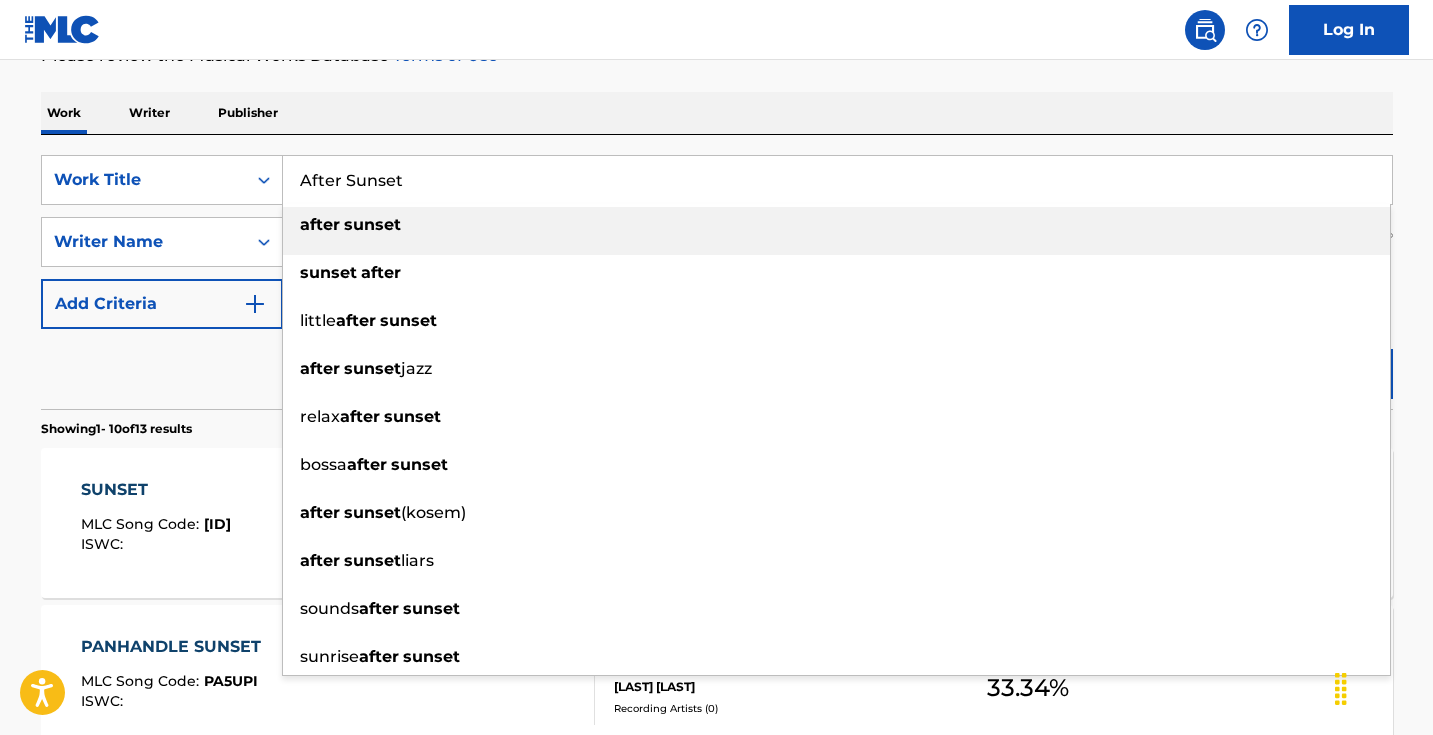 click on "After Sunset" at bounding box center (837, 180) 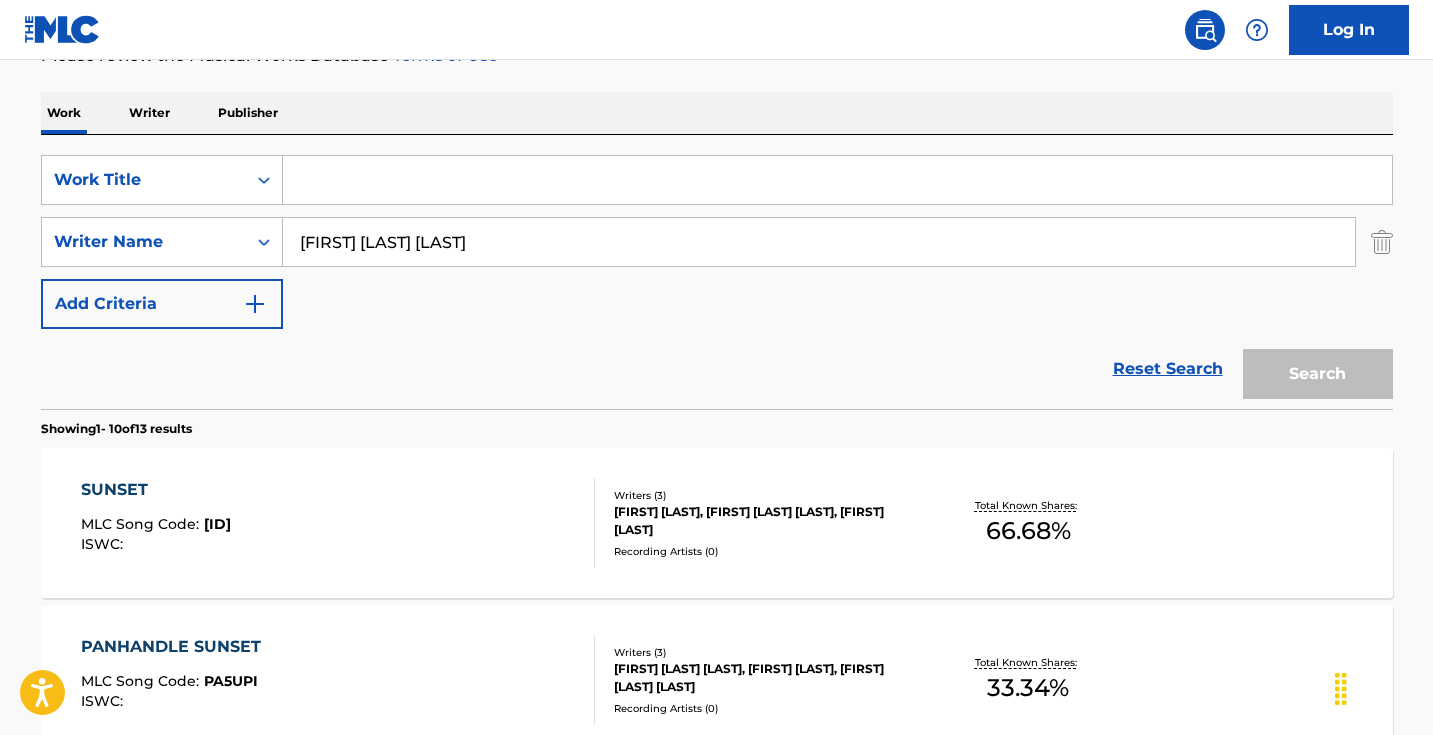 paste on "This Wine Is Alive" 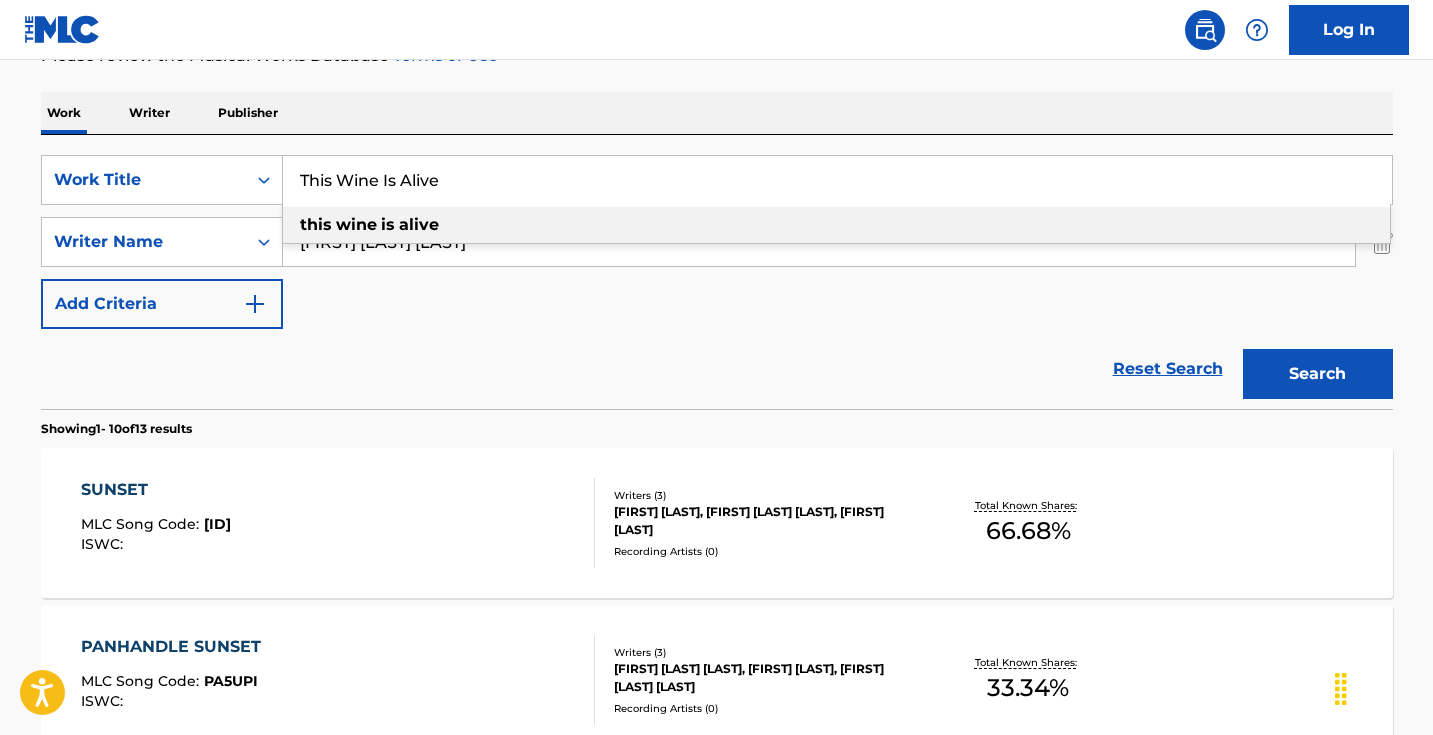 type on "This Wine Is Alive" 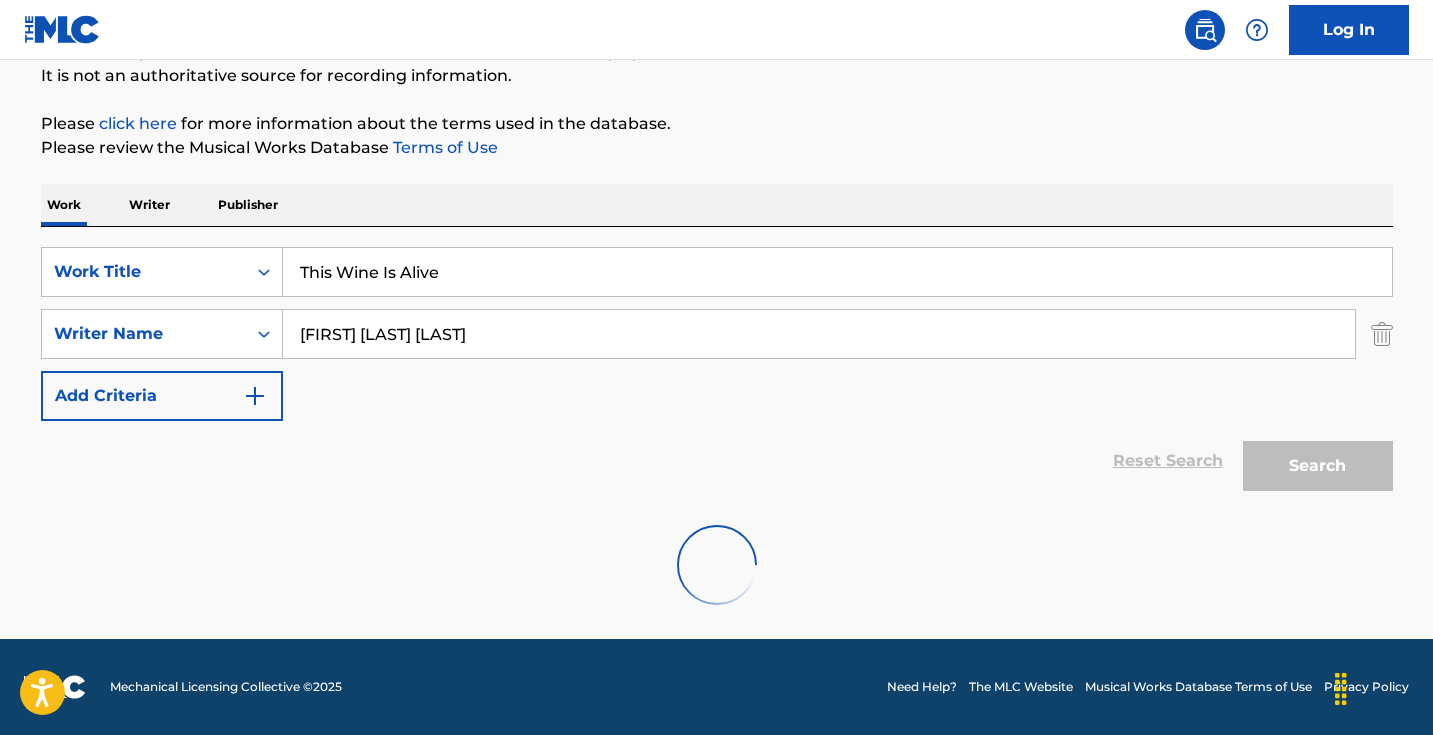 scroll, scrollTop: 133, scrollLeft: 0, axis: vertical 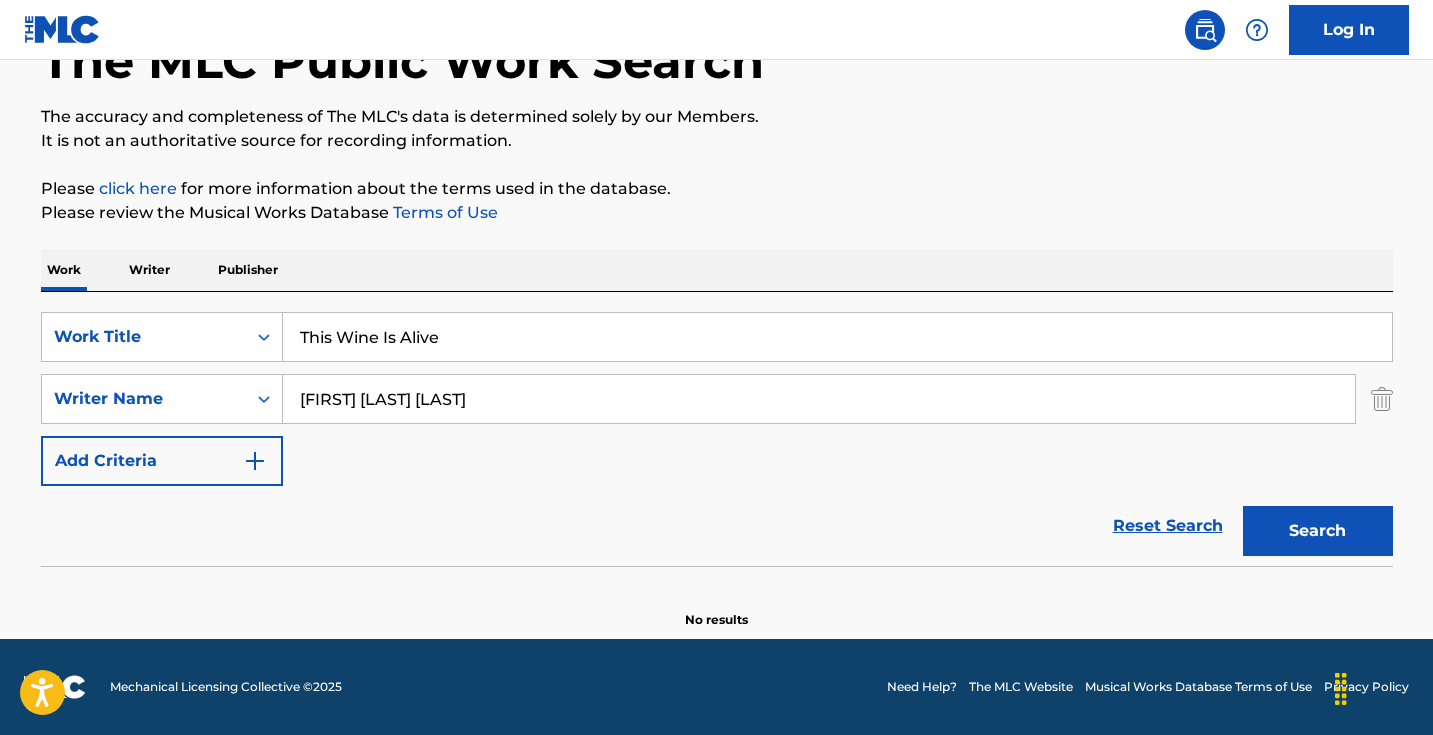 click on "[FIRST] [LAST] [LAST]" at bounding box center [819, 399] 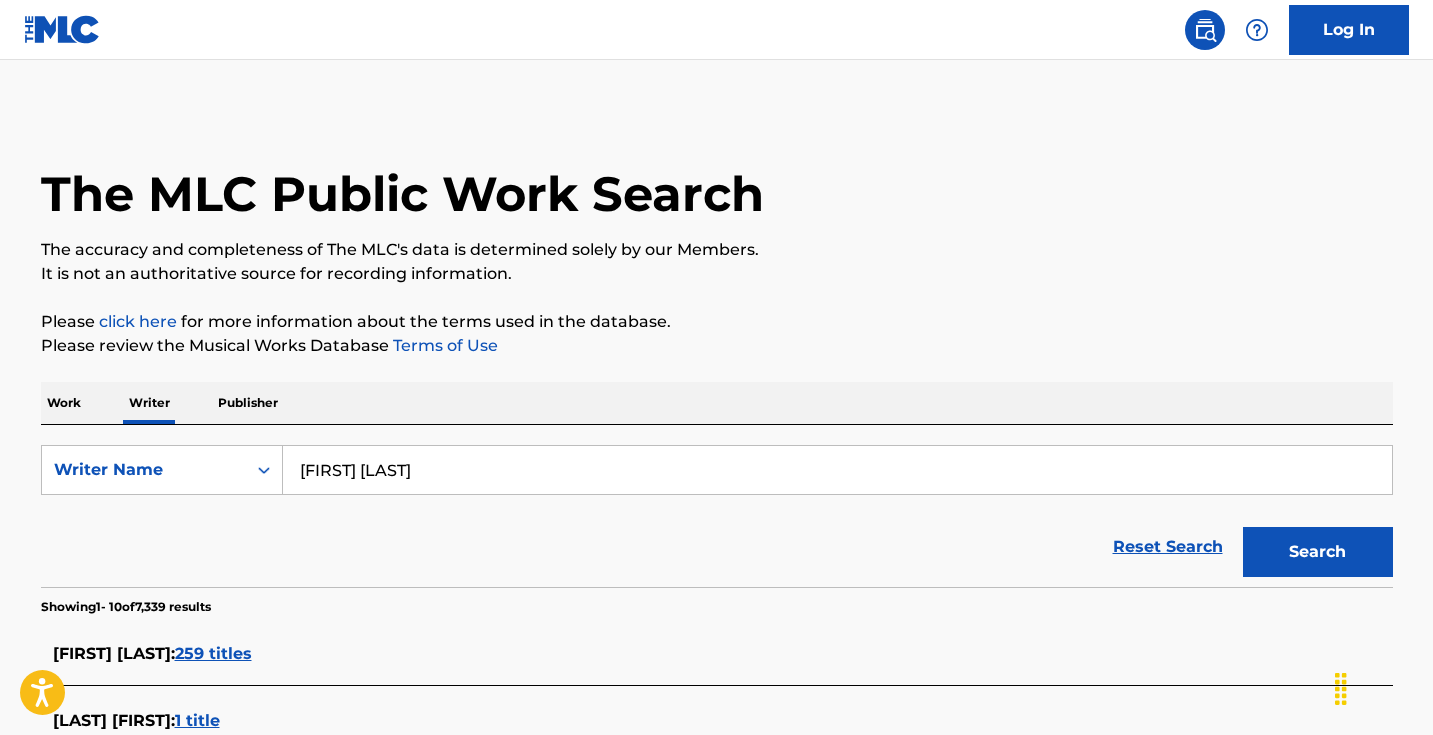click on "[FIRST] [LAST]" at bounding box center (837, 470) 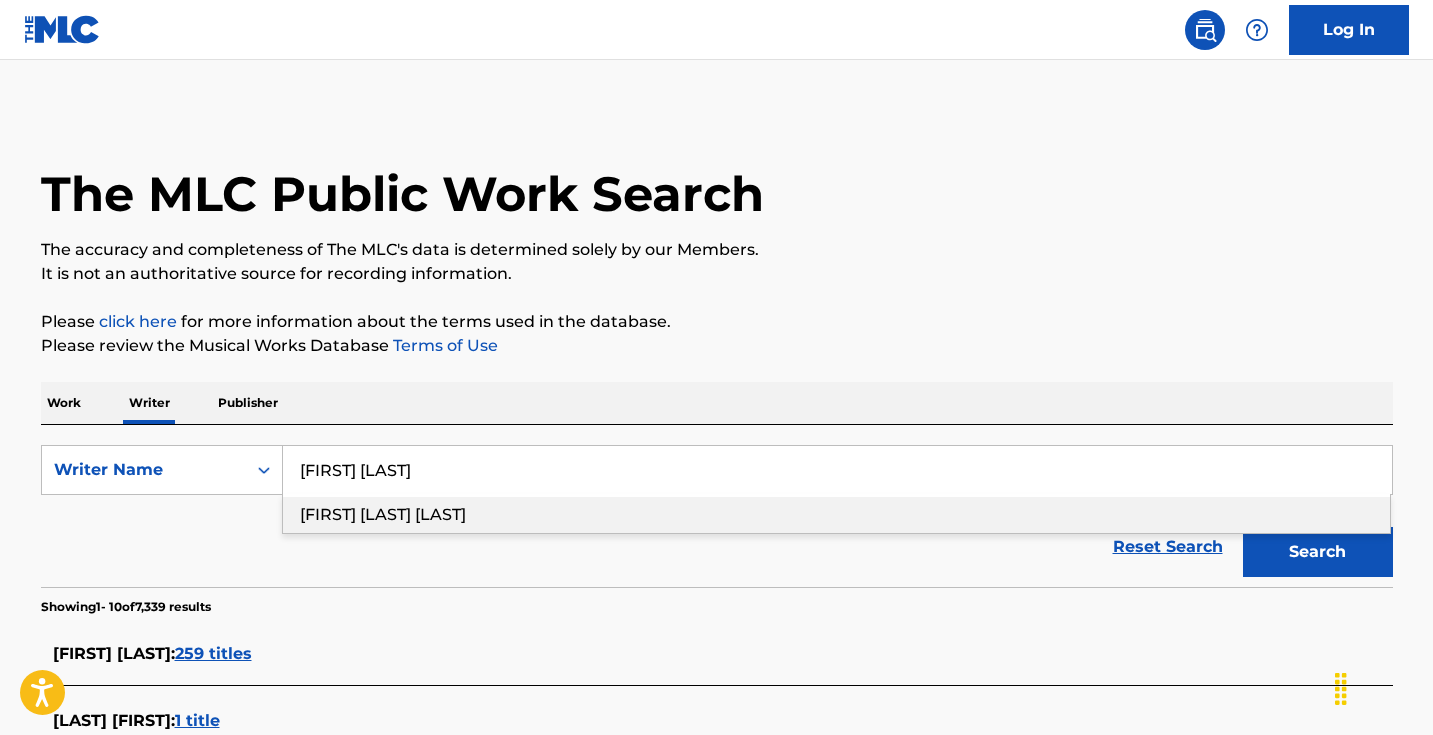 click on "[FIRST] [LAST]" at bounding box center [837, 470] 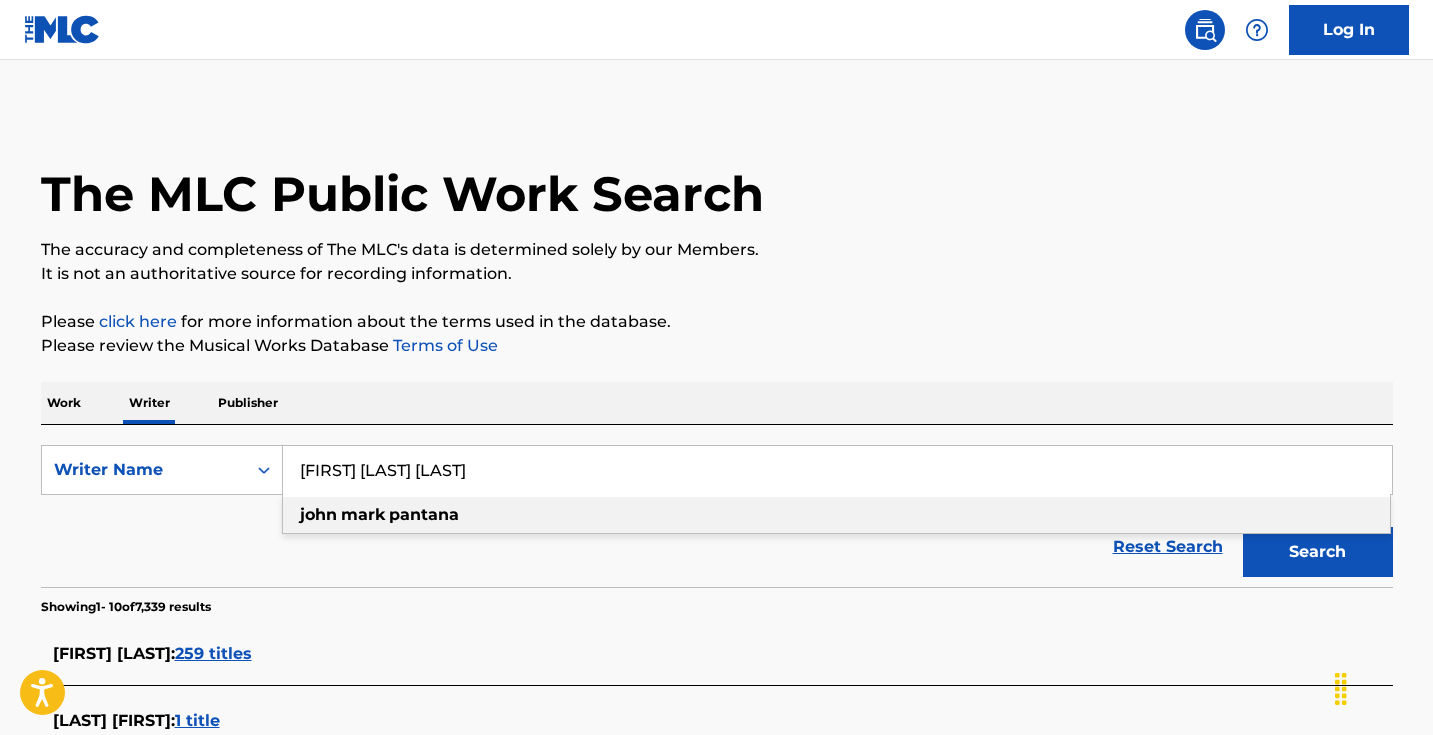 type on "[FIRST] [LAST] [LAST]" 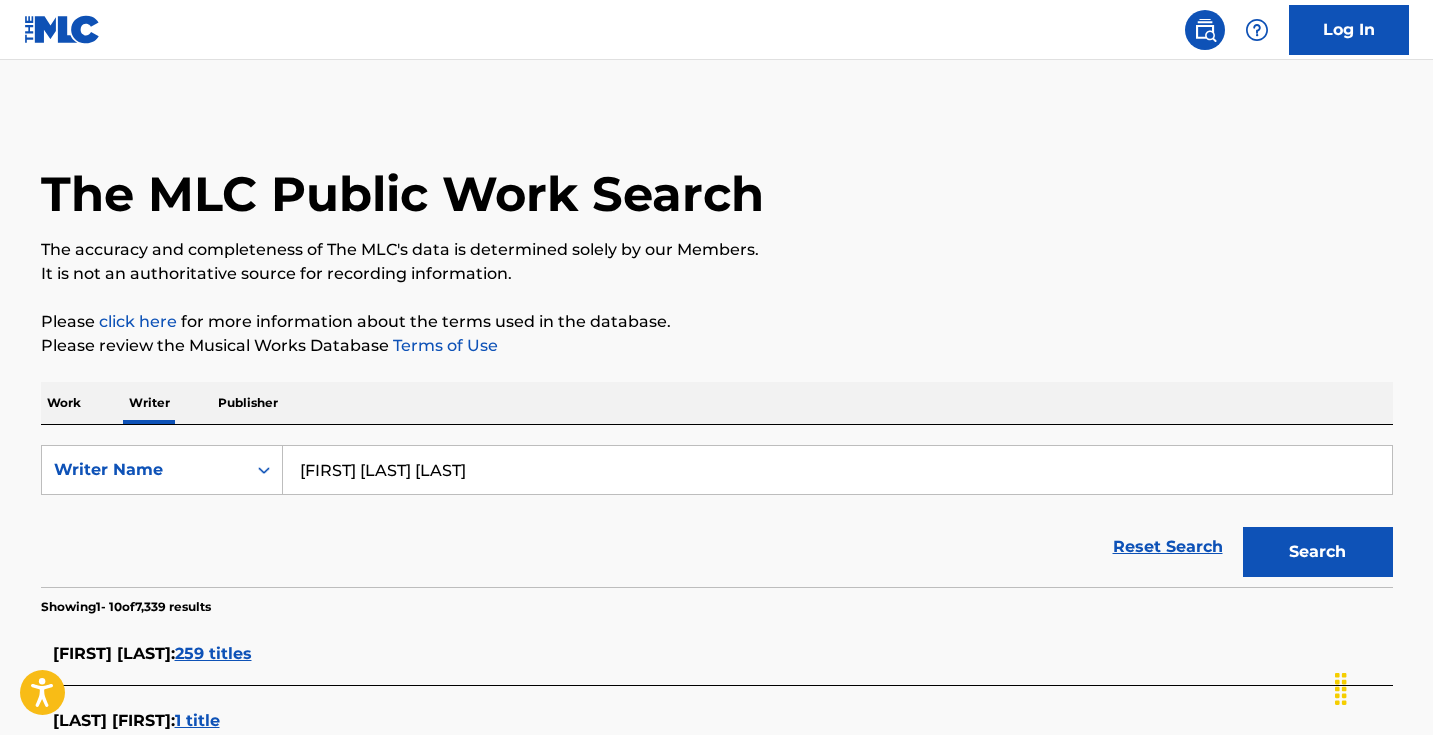click on "Please review the Musical Works Database   Terms of Use" at bounding box center [717, 346] 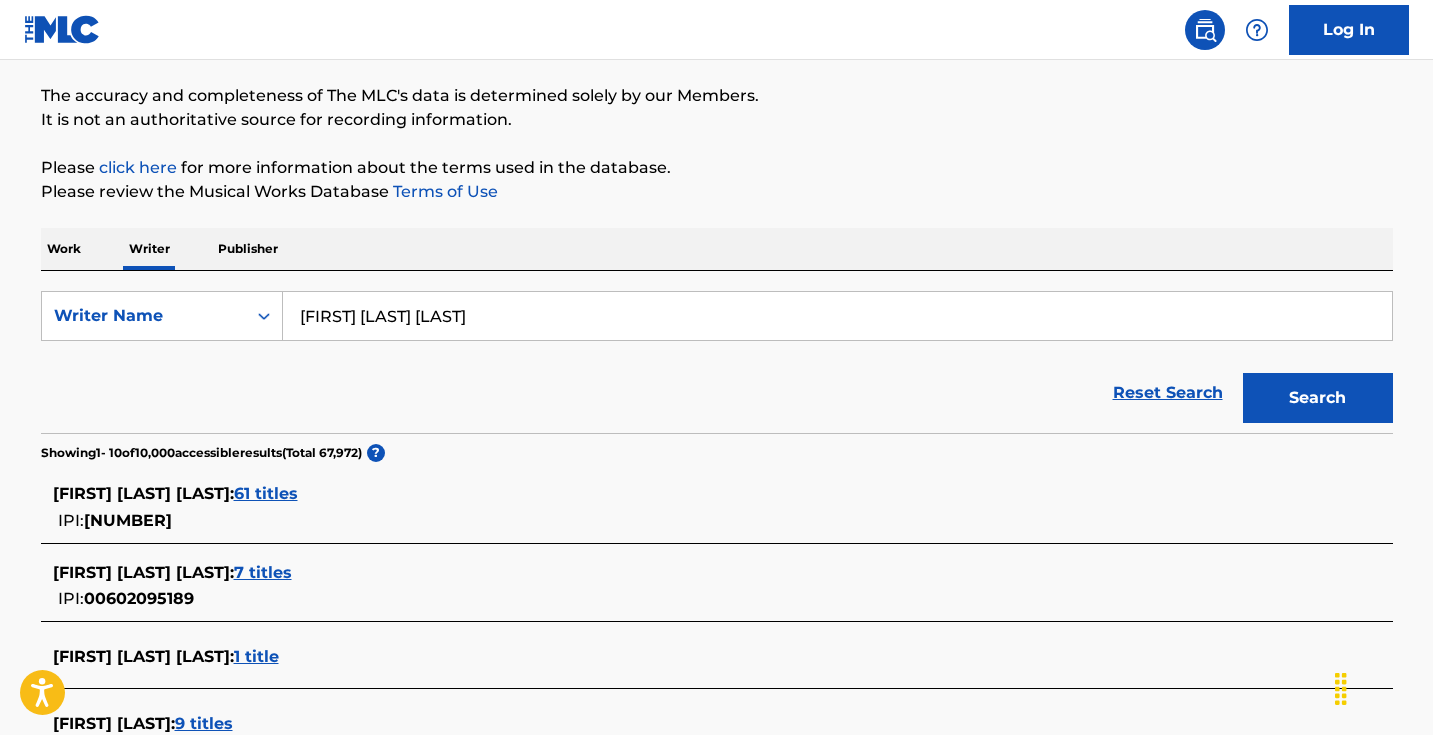 scroll, scrollTop: 58, scrollLeft: 0, axis: vertical 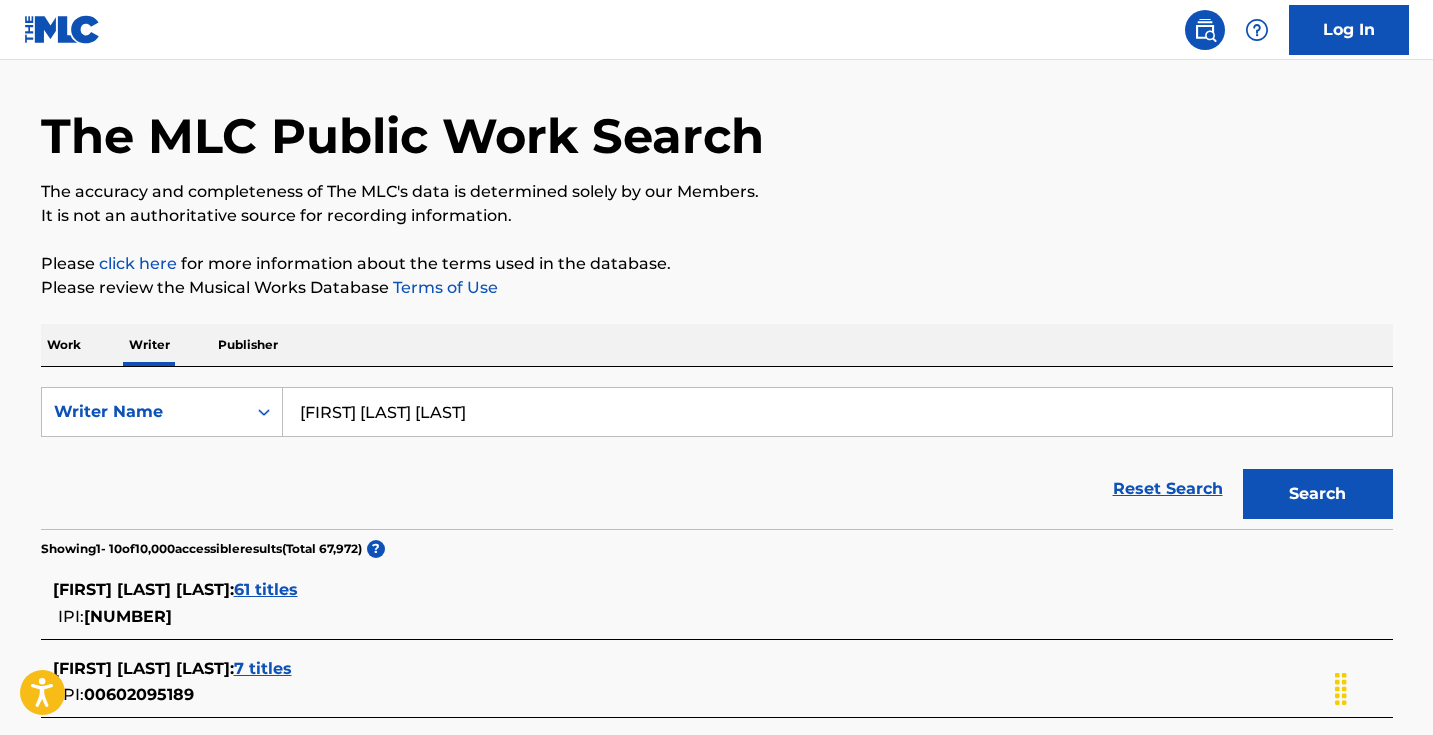 click on "Work" at bounding box center [64, 345] 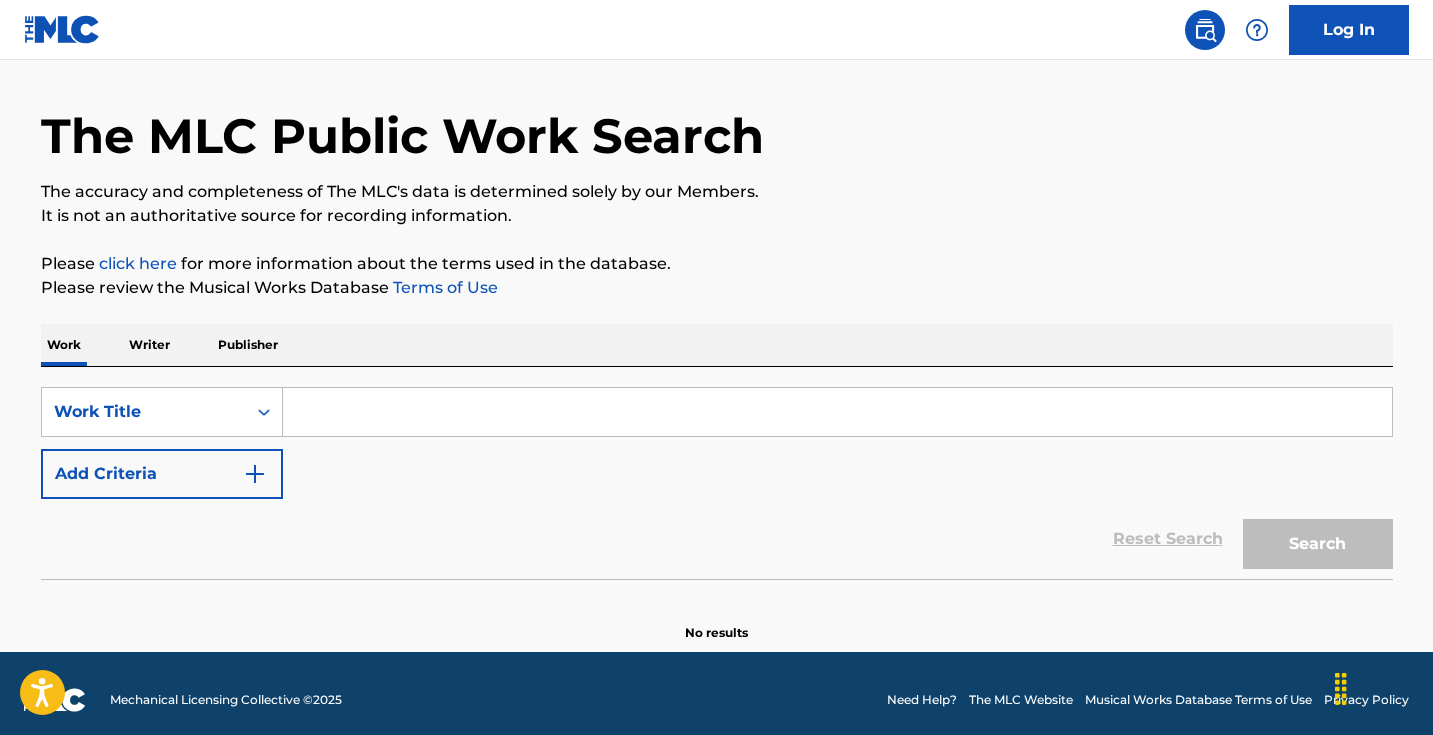 scroll, scrollTop: 0, scrollLeft: 0, axis: both 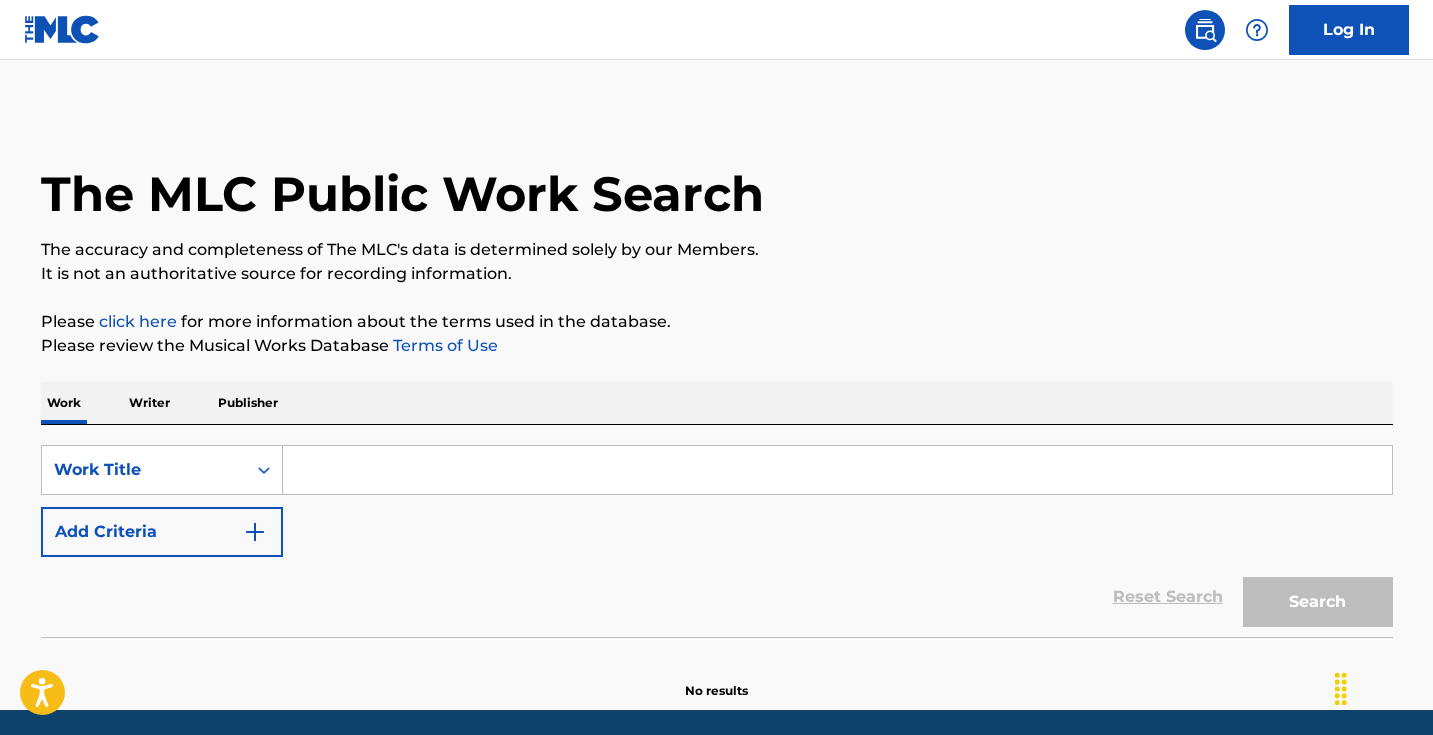 click on "Add Criteria" at bounding box center (162, 532) 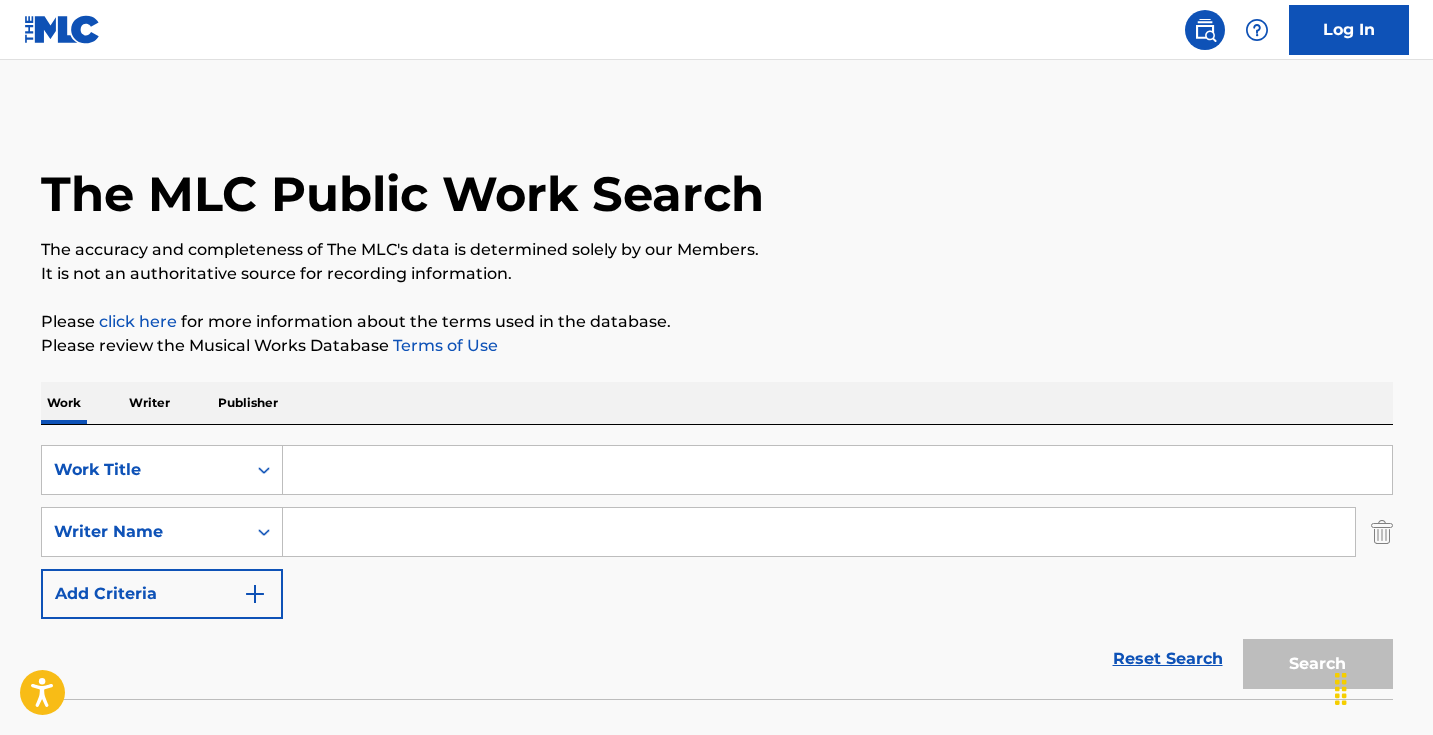 click at bounding box center (819, 532) 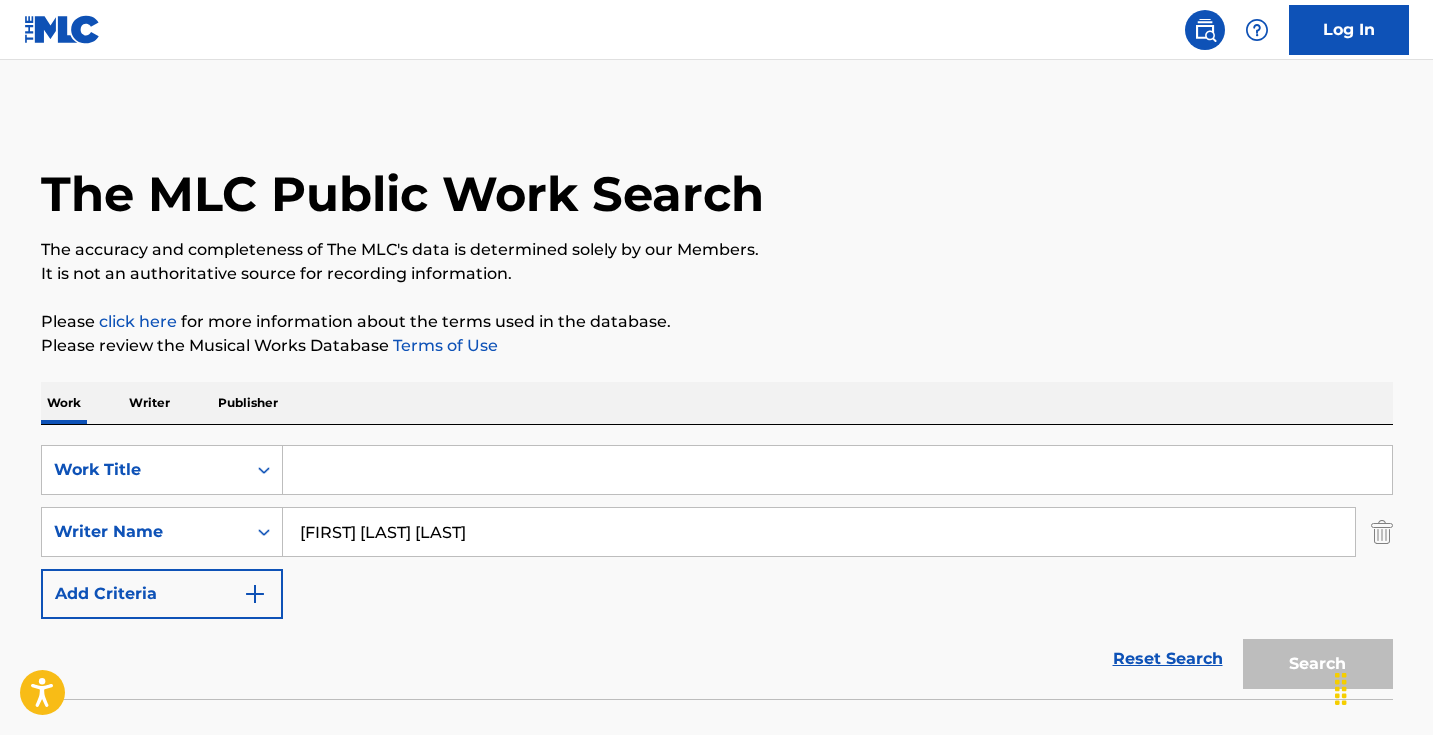 click on "[FIRST] [LAST] [LAST]" at bounding box center [819, 532] 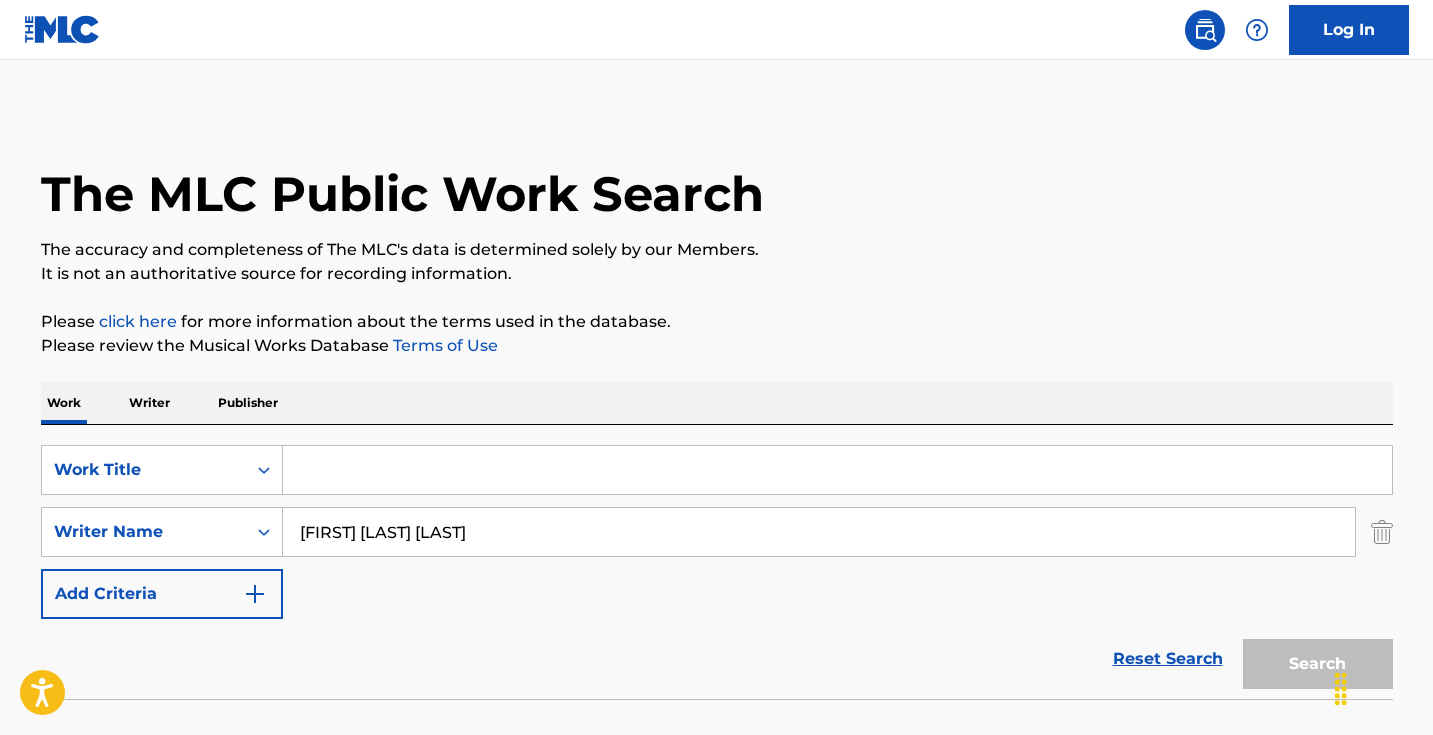 type on "[FIRST] [LAST] [LAST]" 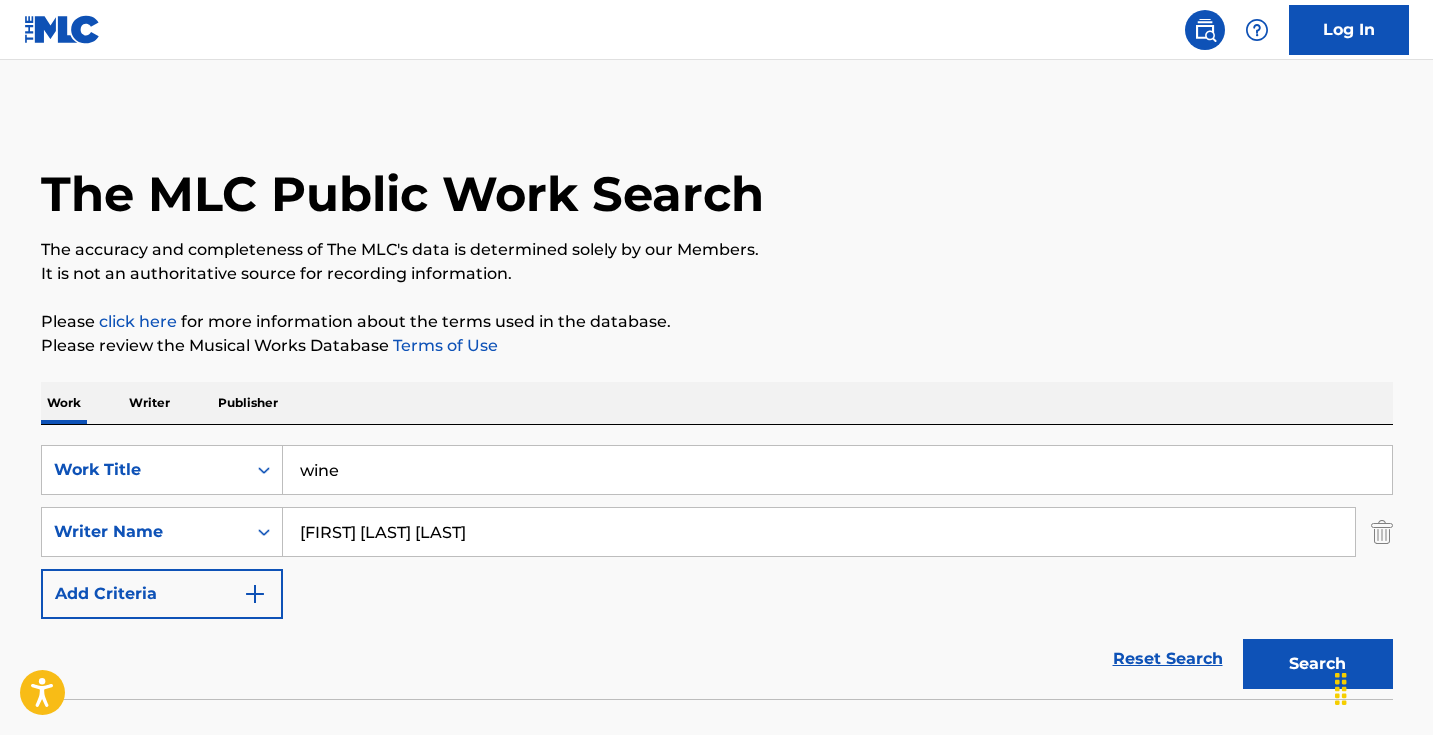 type on "wine" 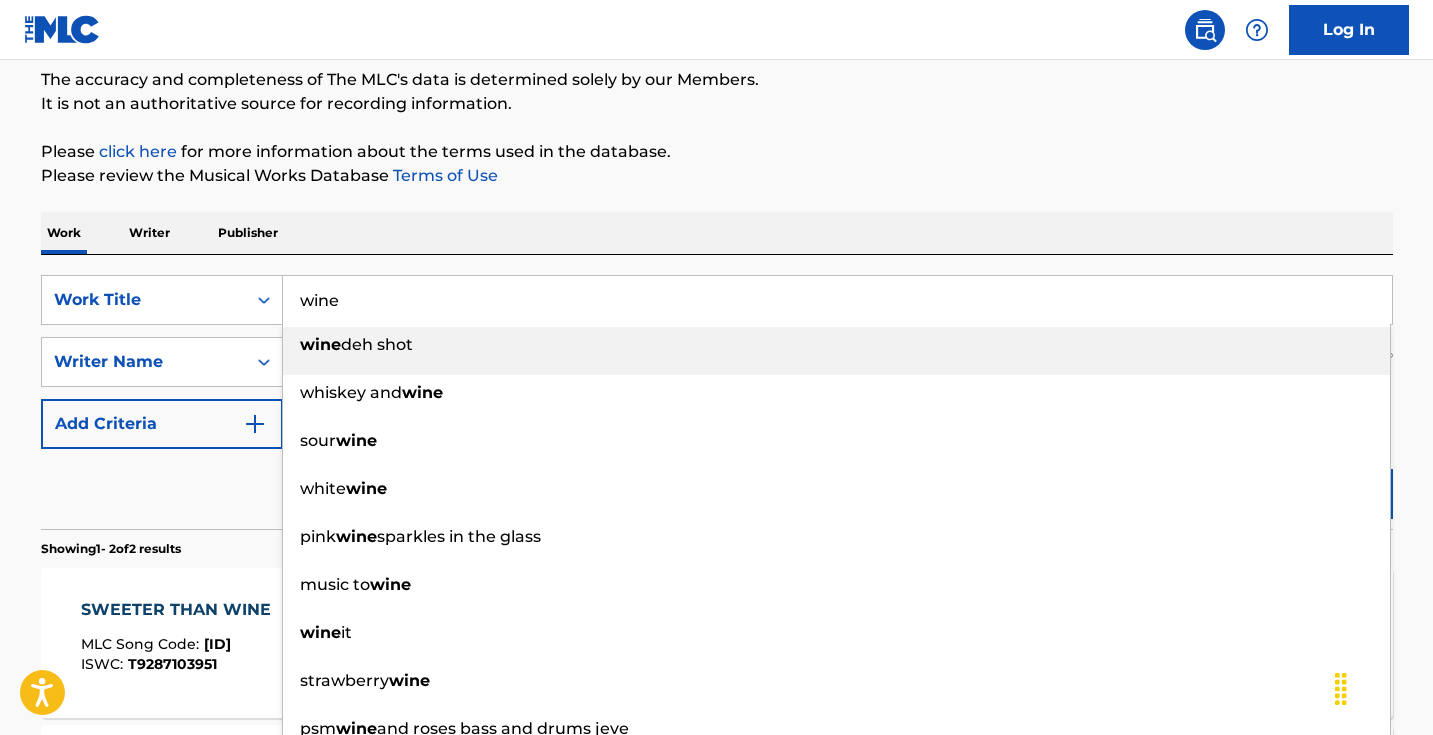 scroll, scrollTop: 293, scrollLeft: 0, axis: vertical 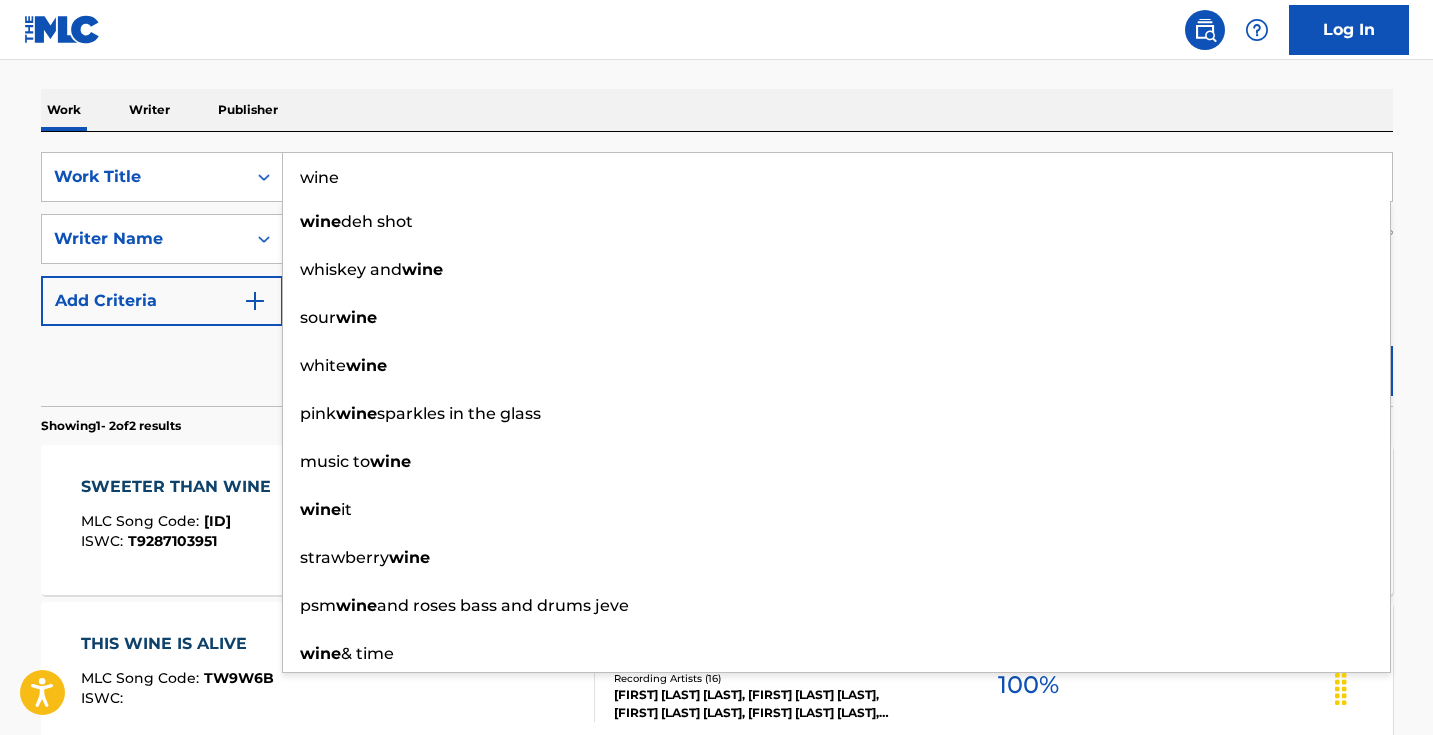 click on "Reset Search Search" at bounding box center (717, 366) 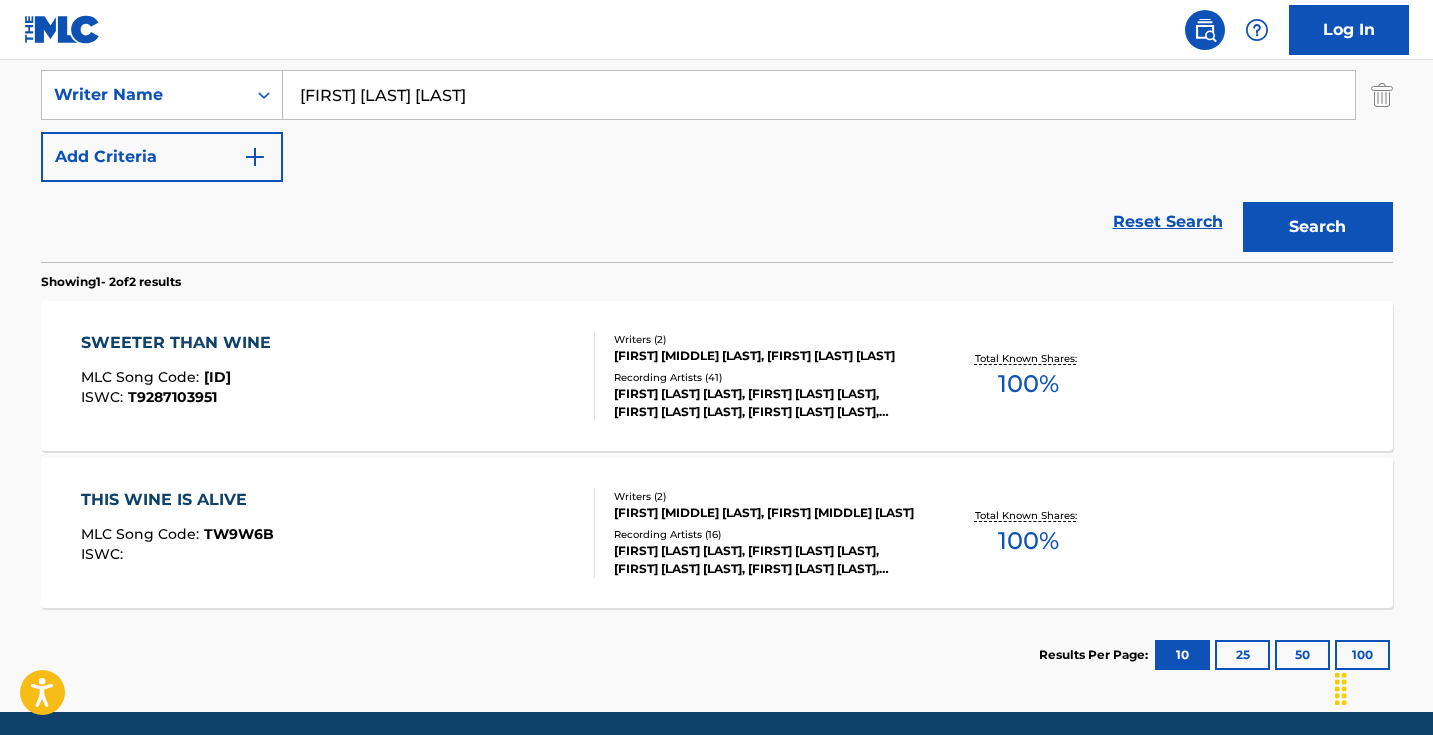 scroll, scrollTop: 477, scrollLeft: 0, axis: vertical 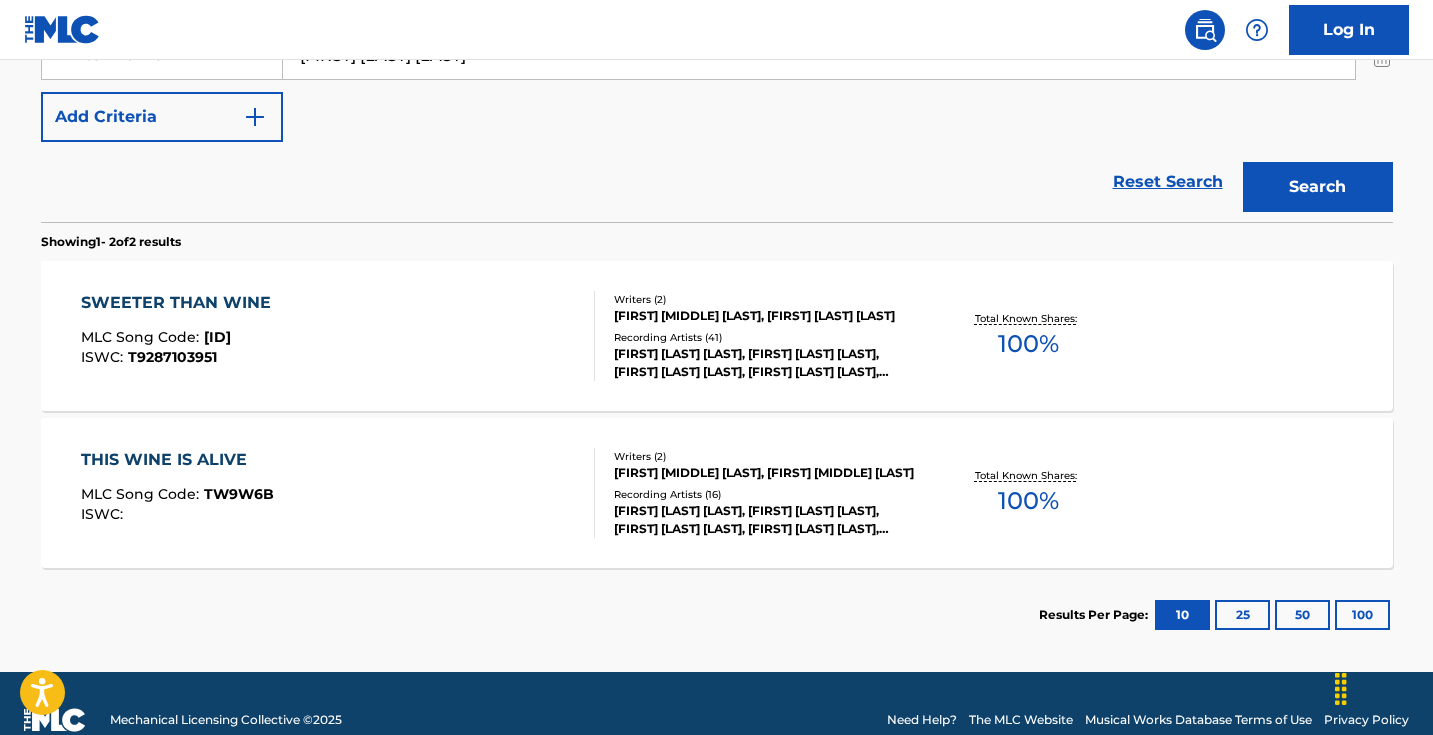 click on "THIS WINE IS ALIVE MLC Song Code : TW9W6B ISWC :" at bounding box center (338, 493) 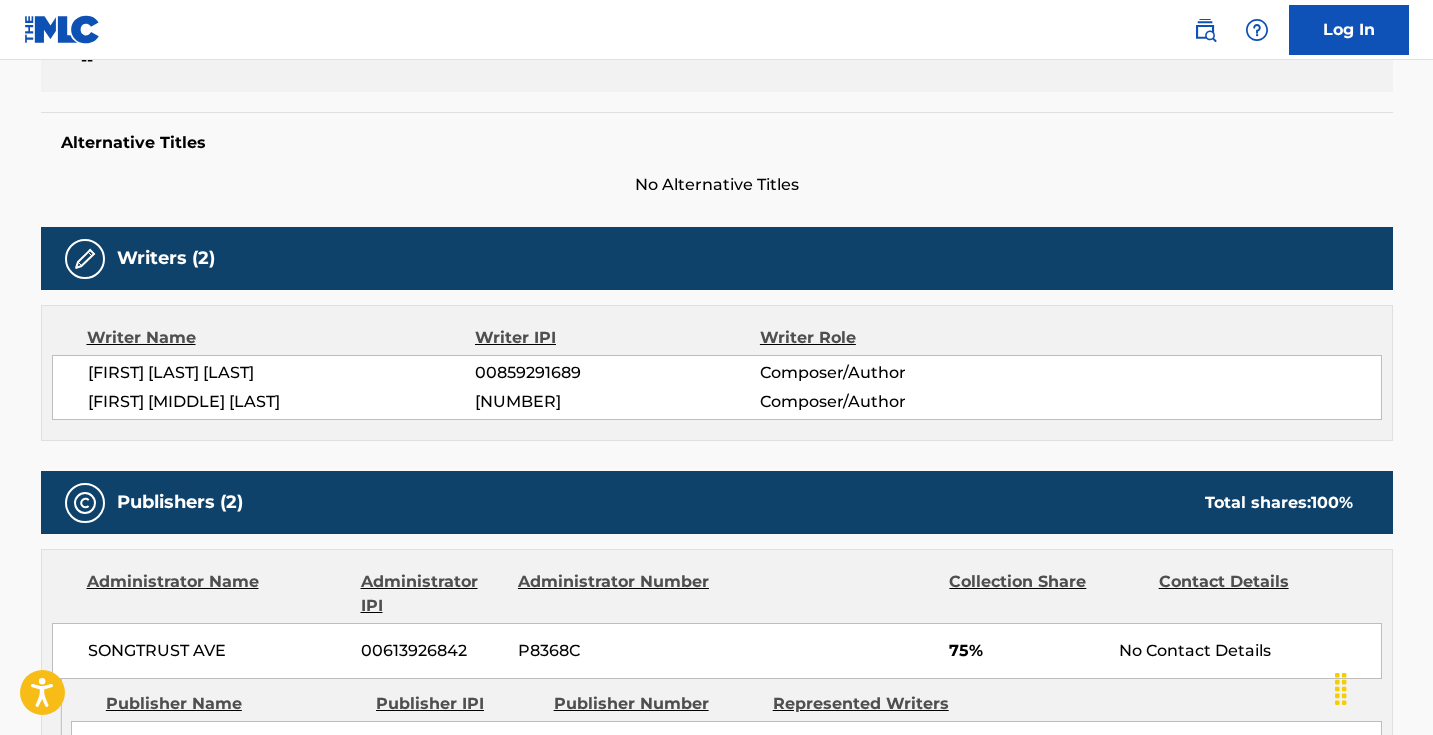 scroll, scrollTop: 0, scrollLeft: 0, axis: both 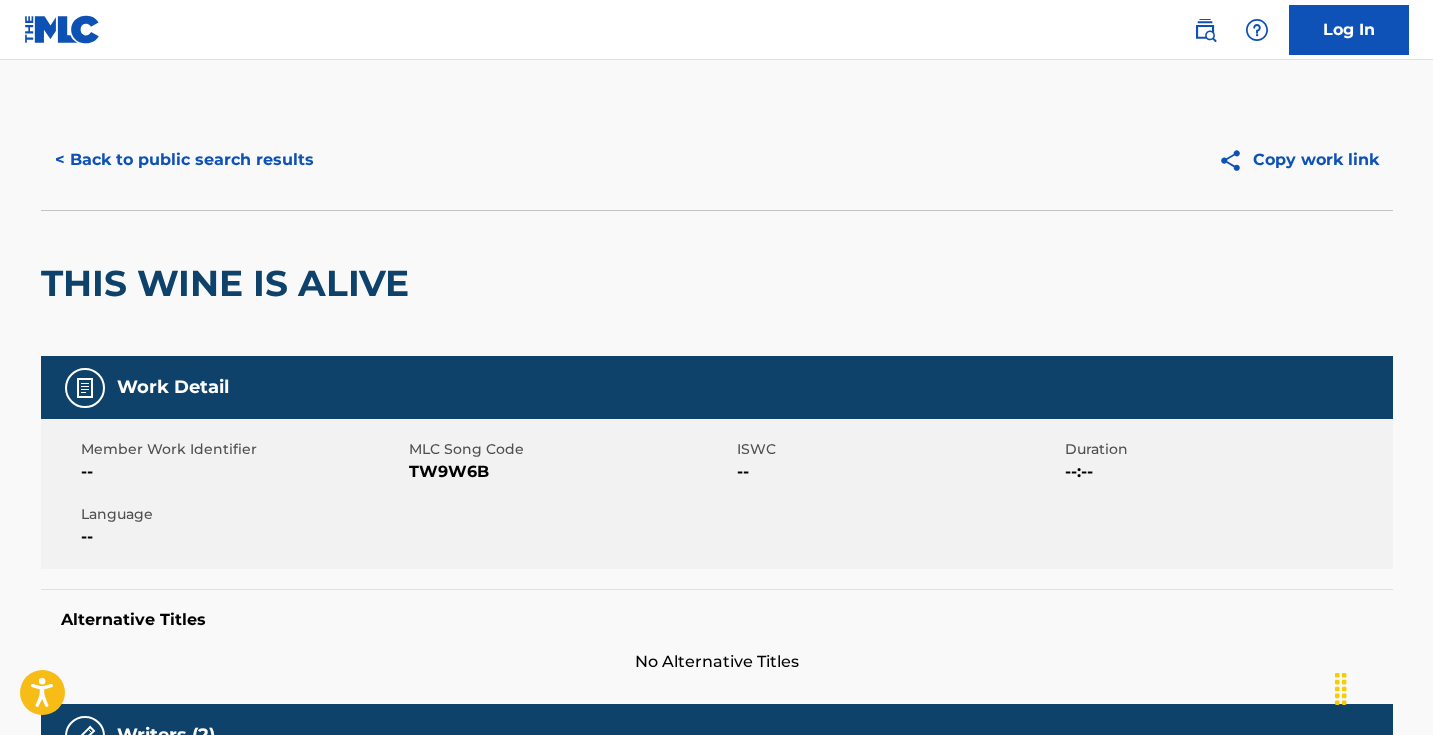 click on "TW9W6B" at bounding box center [570, 472] 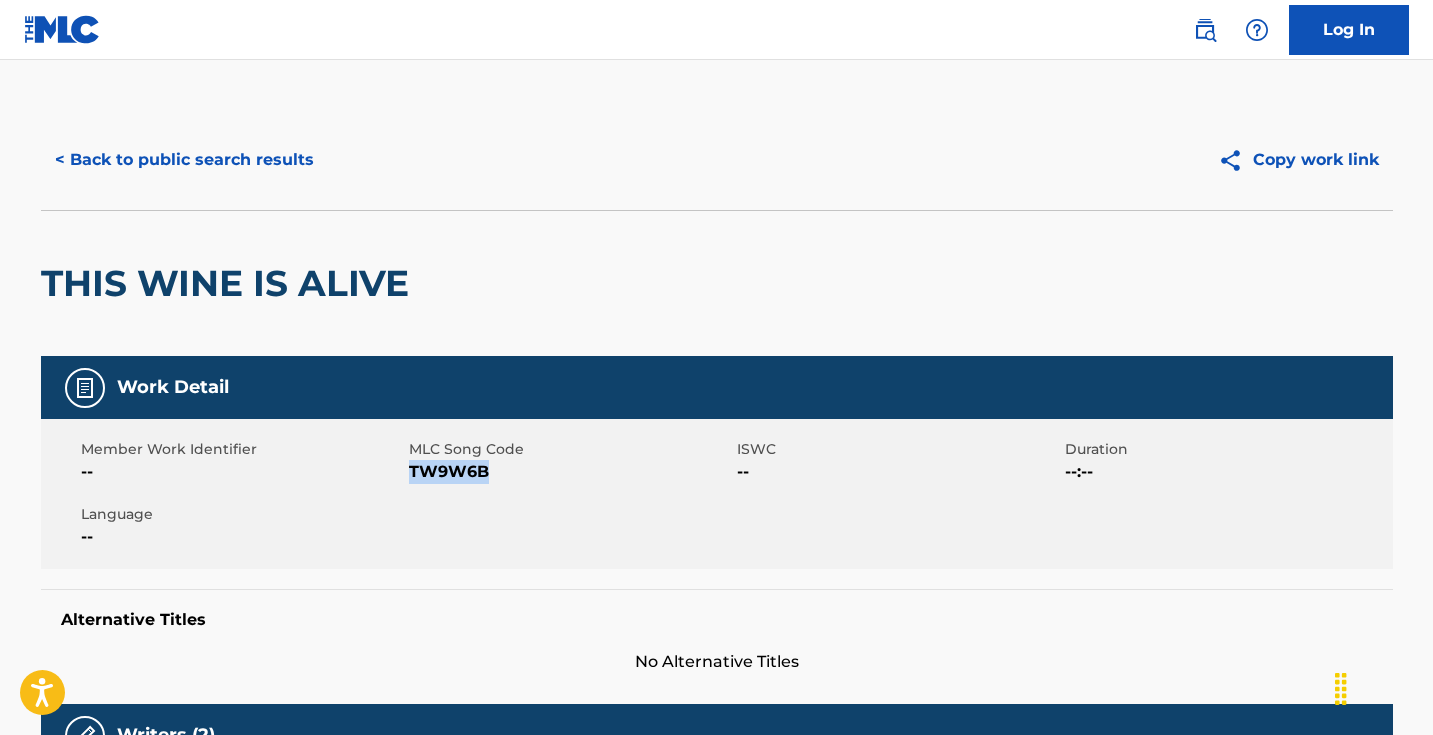 click on "TW9W6B" at bounding box center [570, 472] 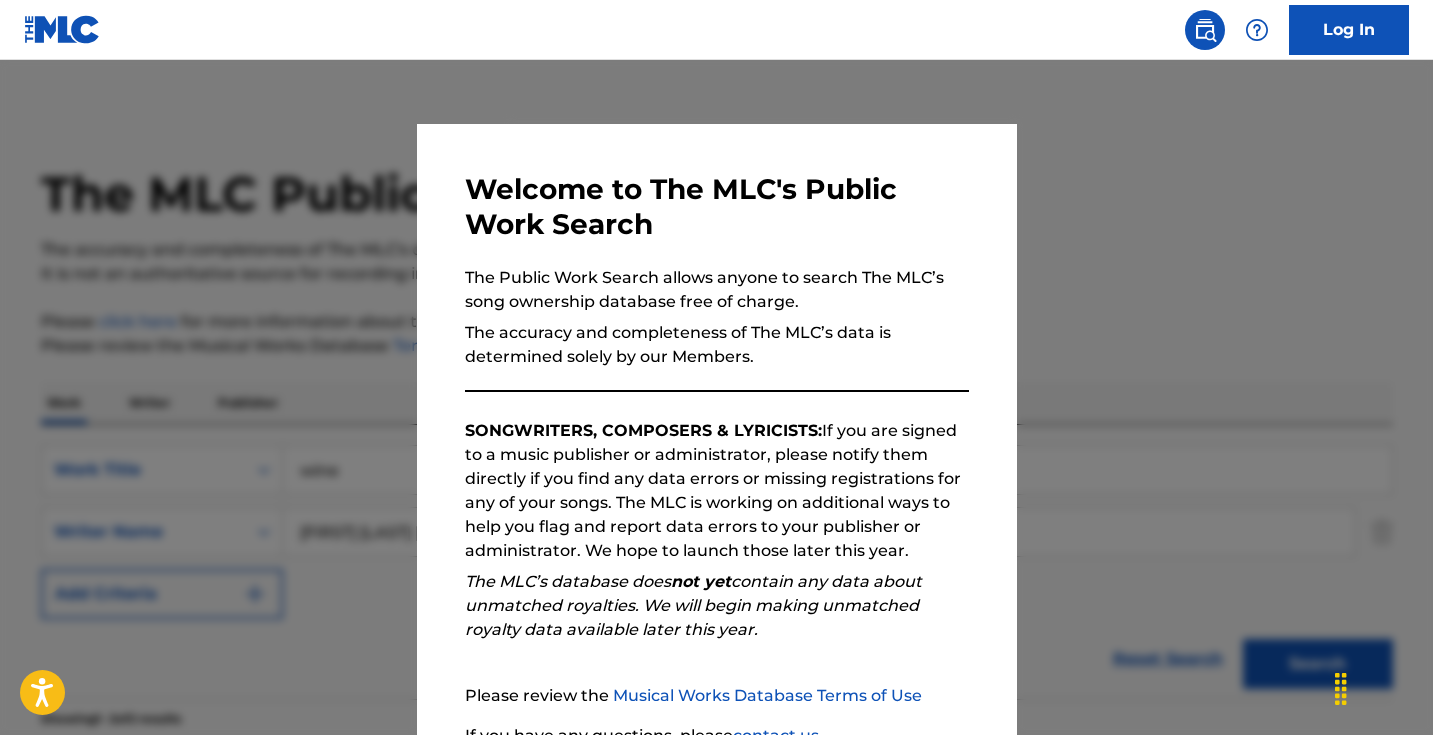 scroll, scrollTop: 396, scrollLeft: 0, axis: vertical 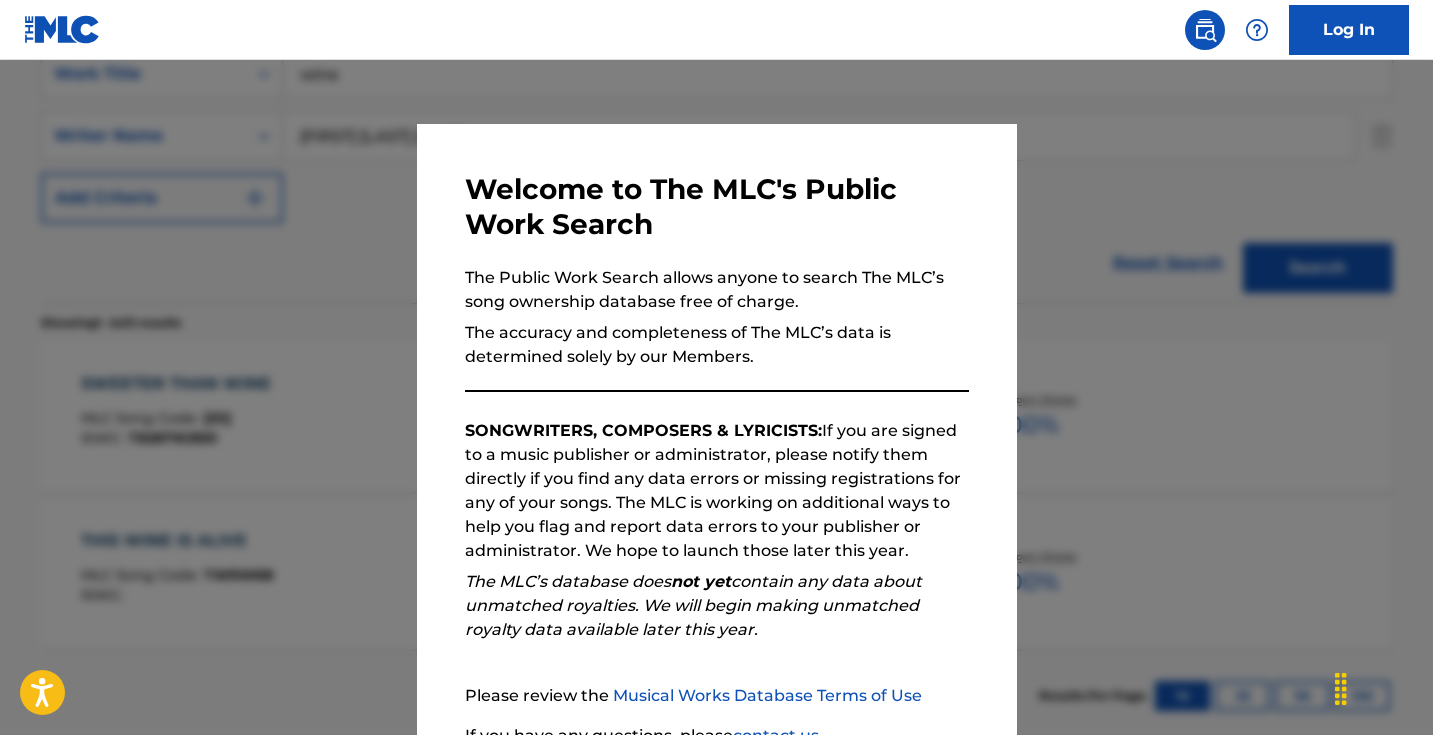 click at bounding box center [716, 427] 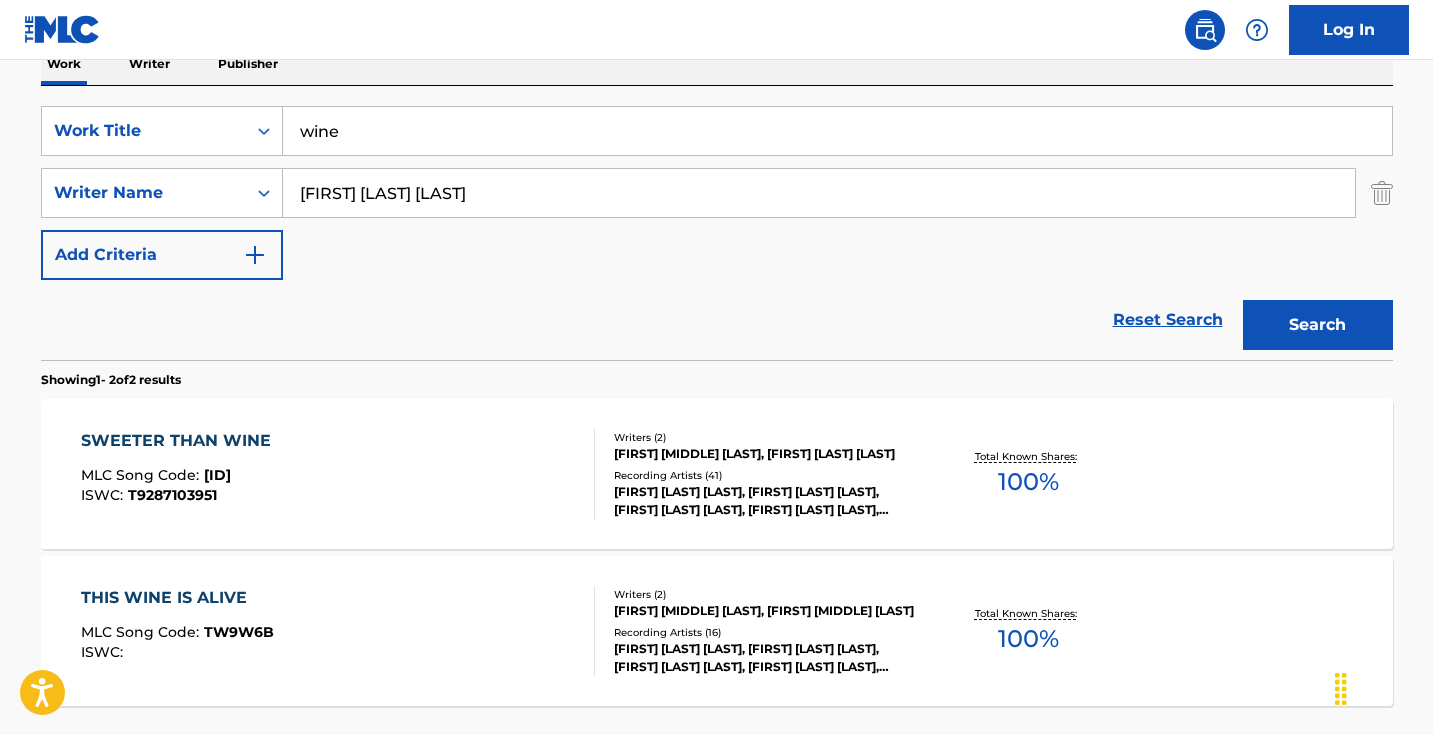 scroll, scrollTop: 321, scrollLeft: 0, axis: vertical 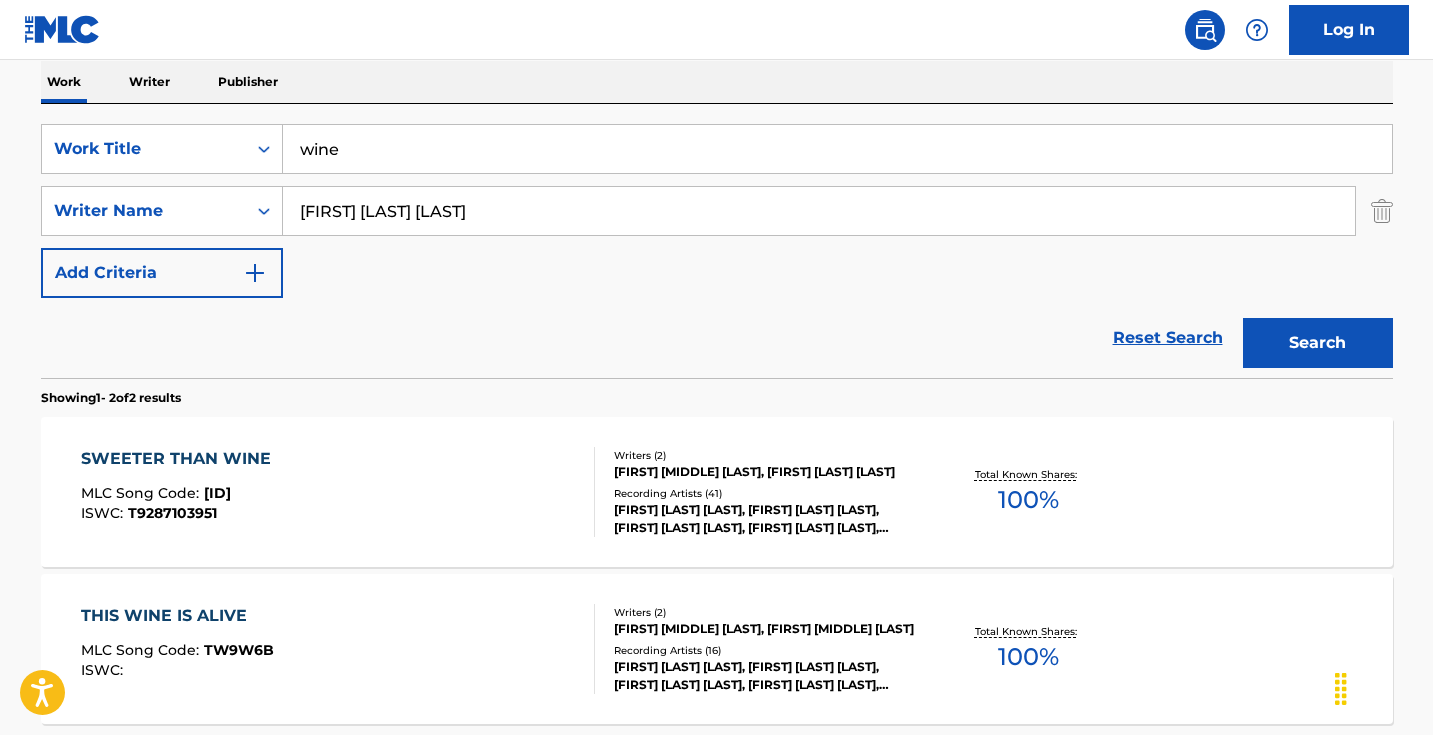 click on "wine" at bounding box center (837, 149) 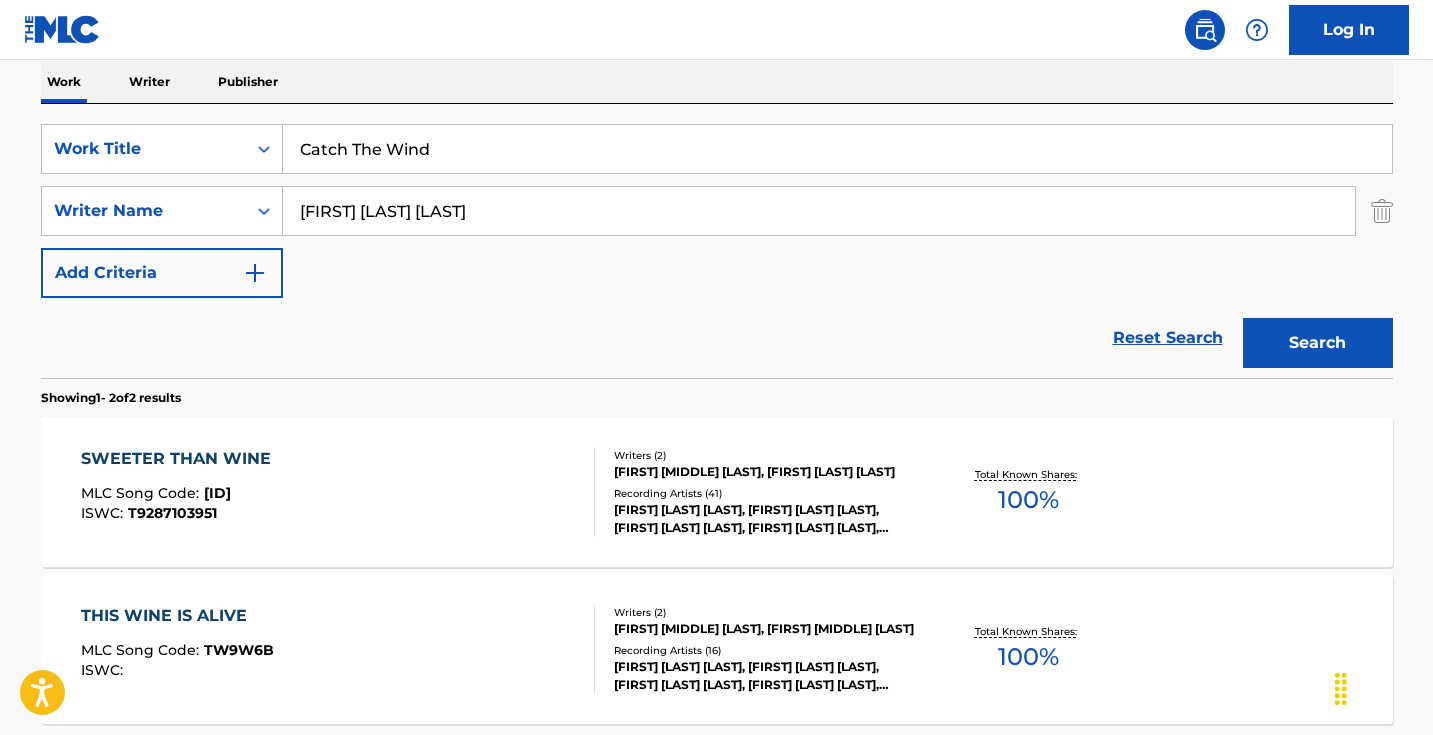type on "Catch The Wind" 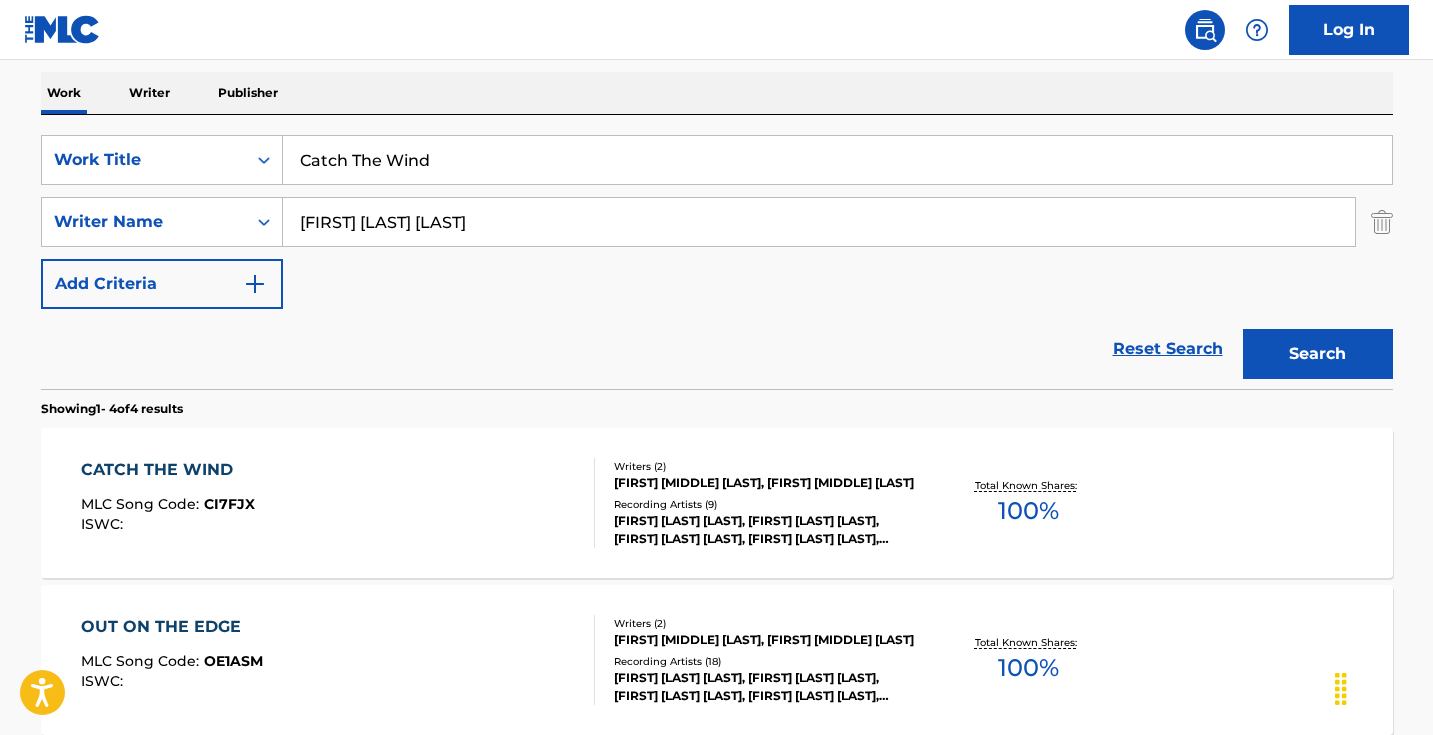 scroll, scrollTop: 372, scrollLeft: 0, axis: vertical 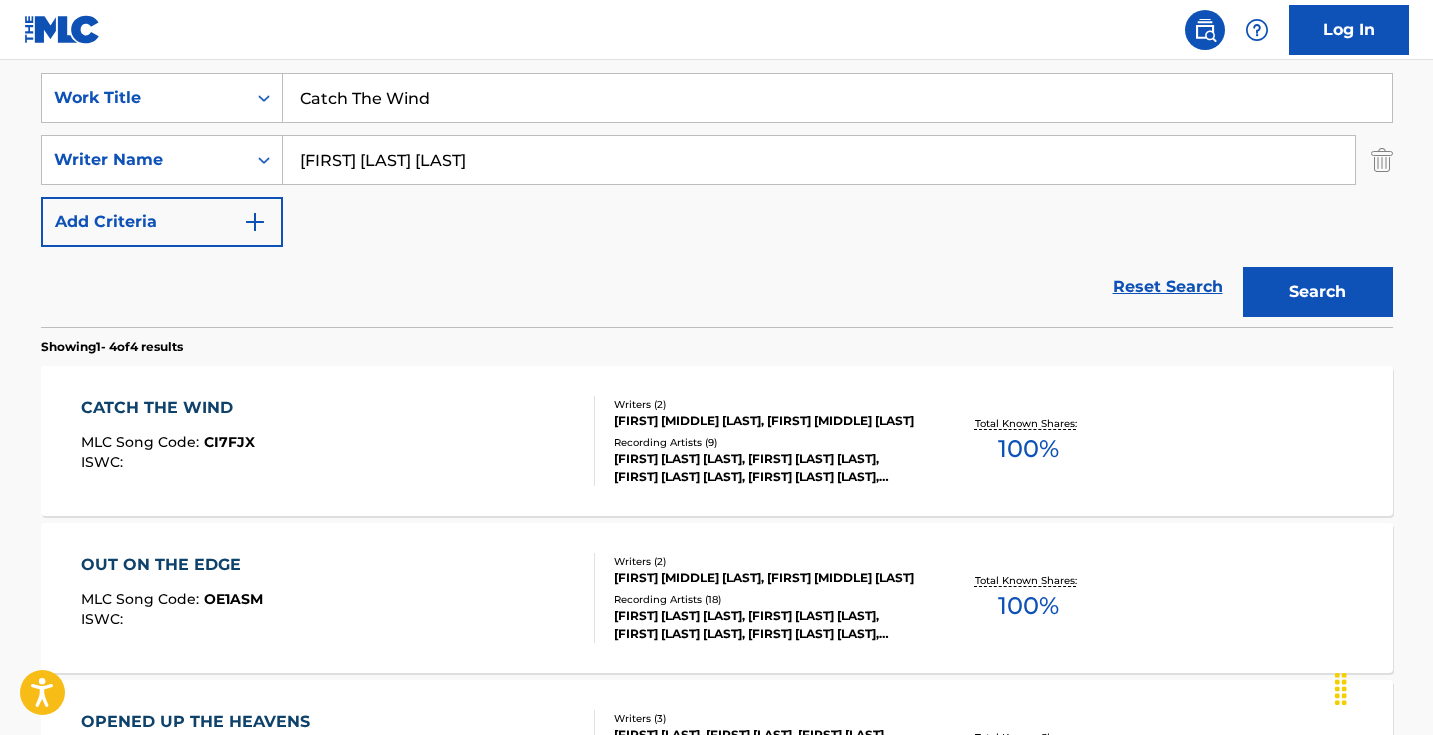click on "CATCH THE WIND MLC Song Code : CI7FJX ISWC :" at bounding box center (338, 441) 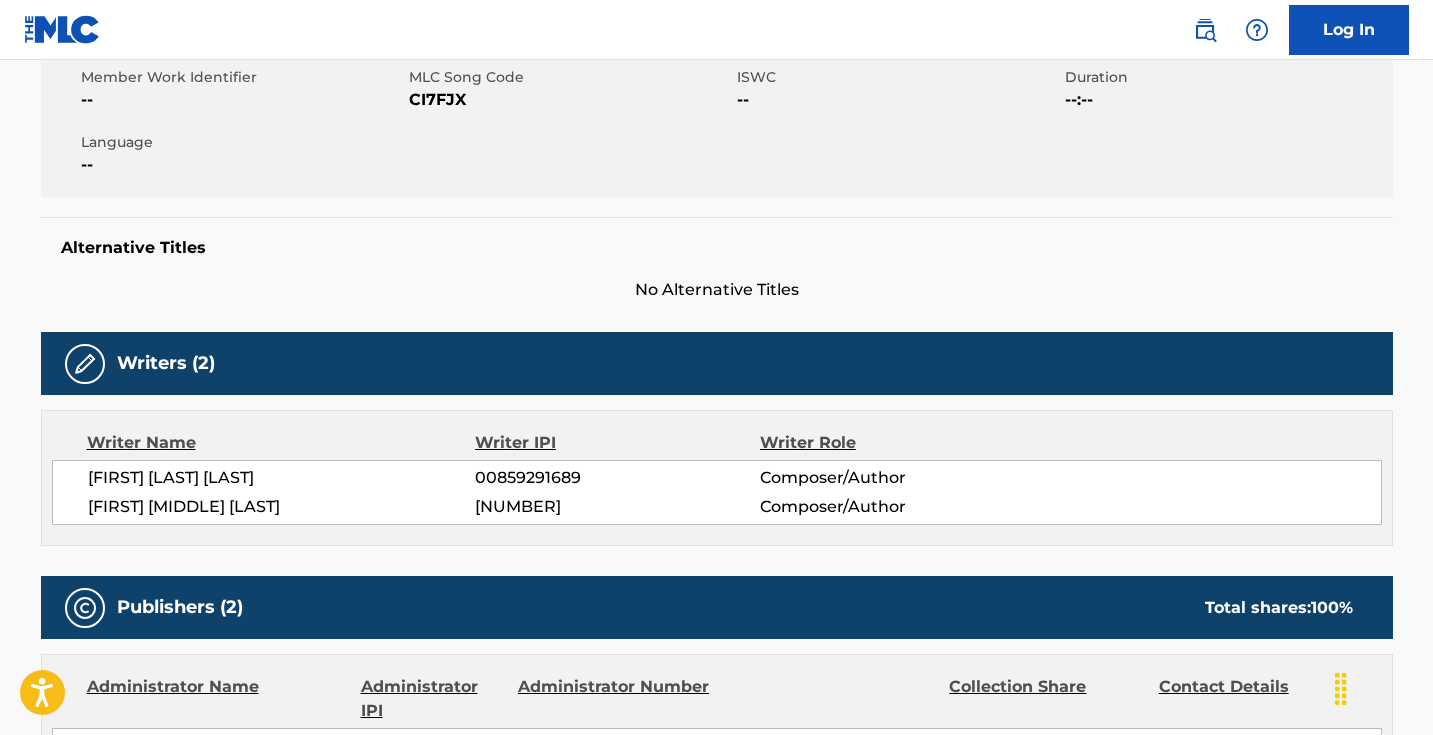 scroll, scrollTop: 0, scrollLeft: 0, axis: both 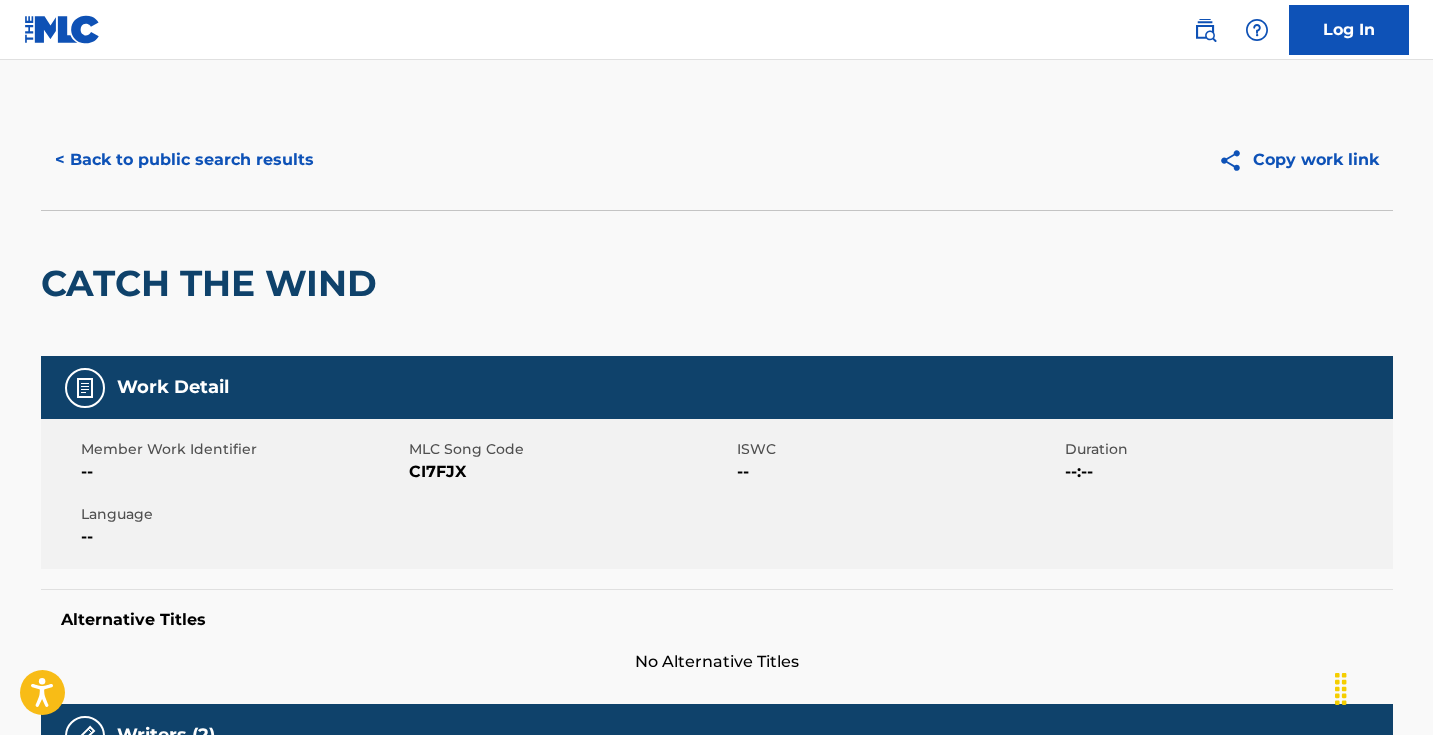 click on "CI7FJX" at bounding box center (570, 472) 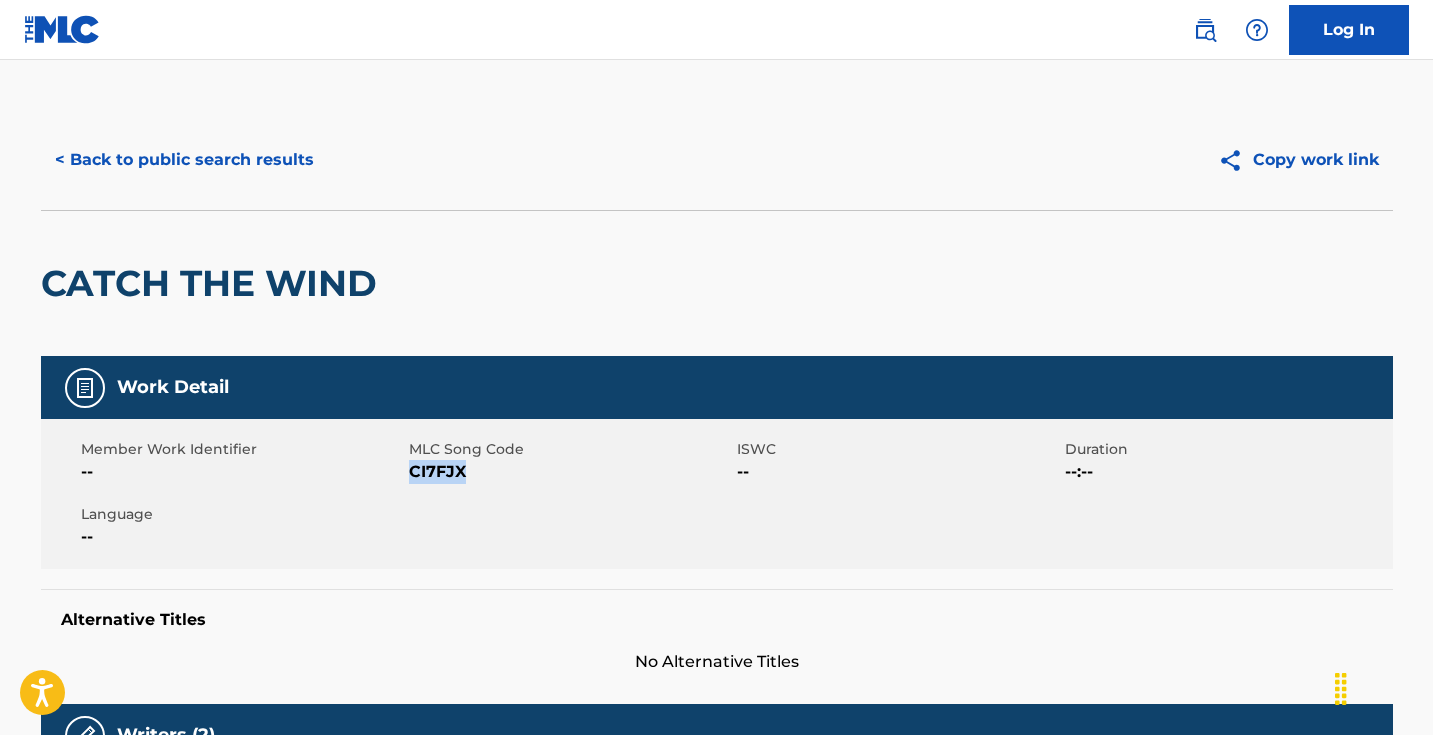 click on "CI7FJX" at bounding box center [570, 472] 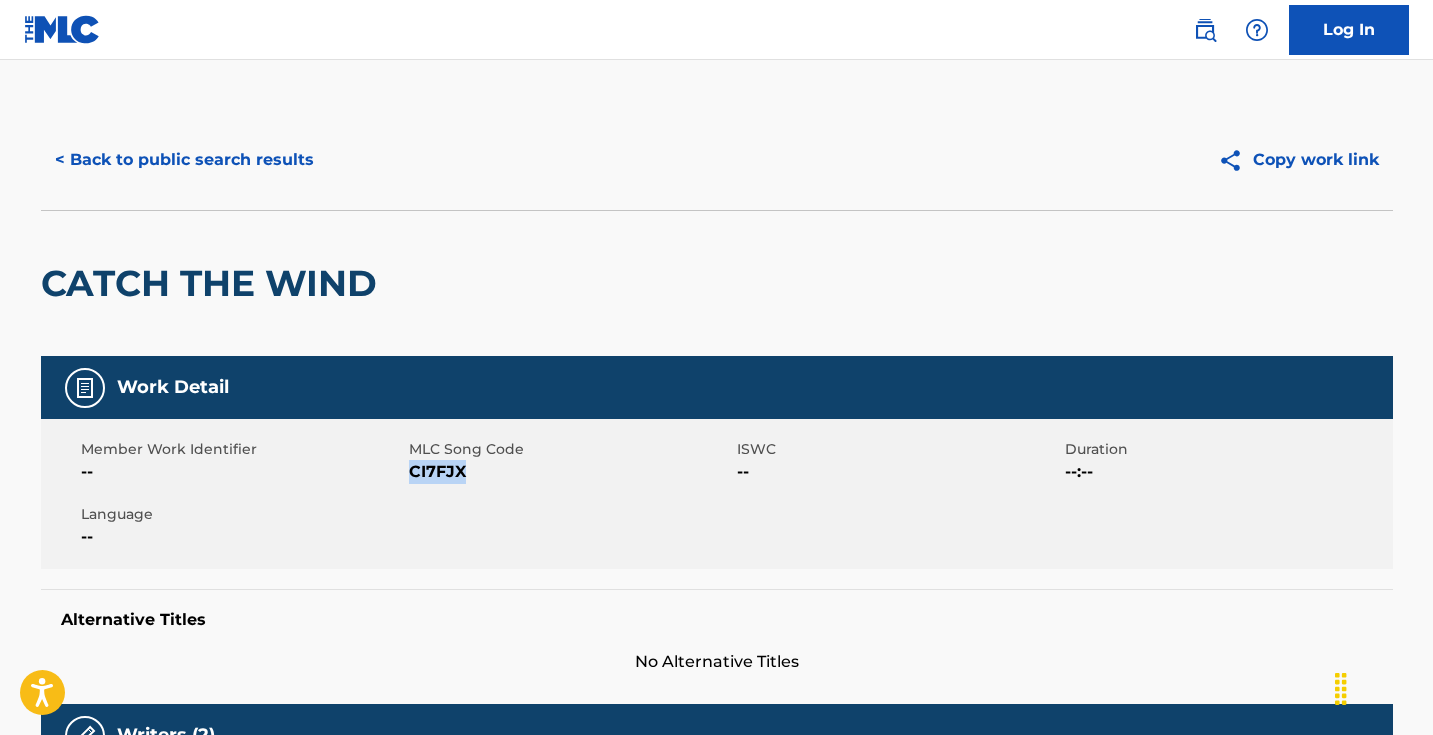 click on "< Back to public search results" at bounding box center [184, 160] 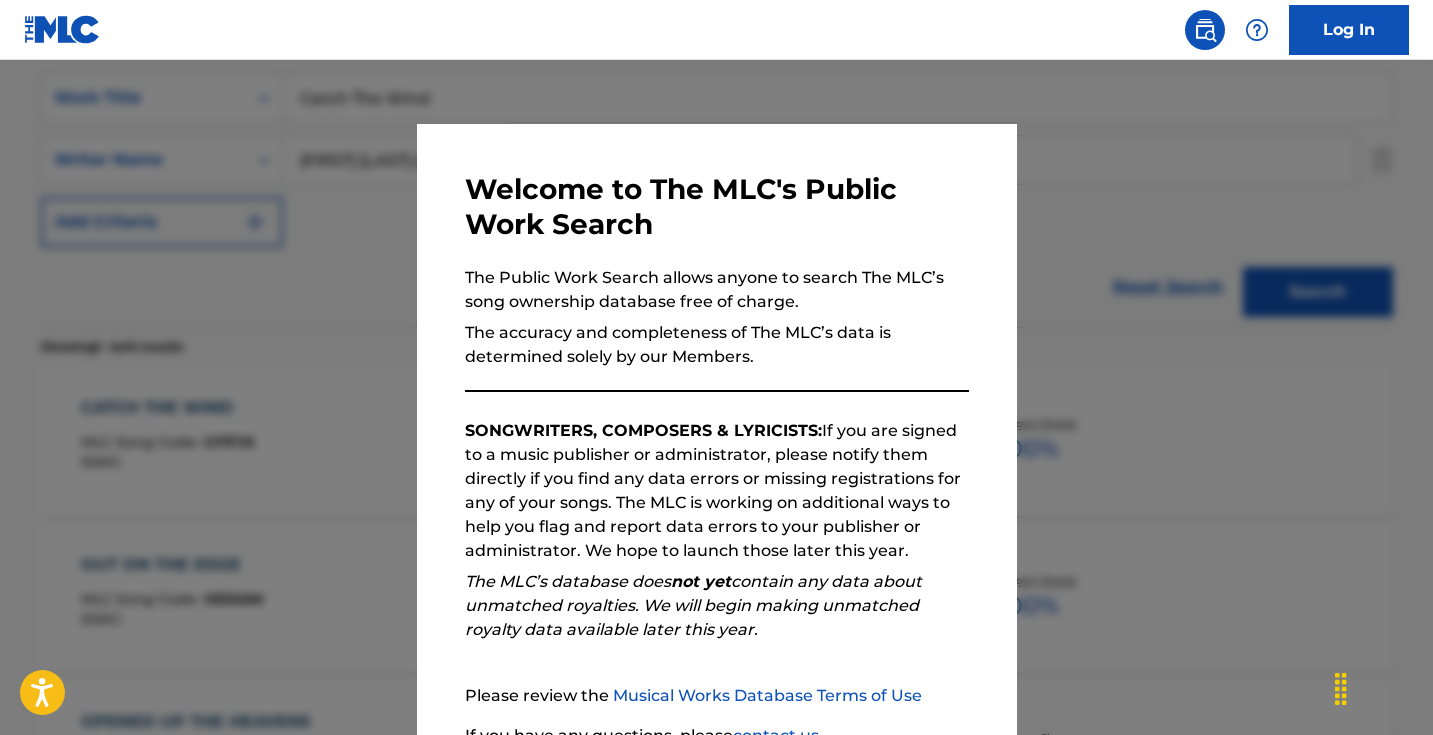 click at bounding box center [716, 427] 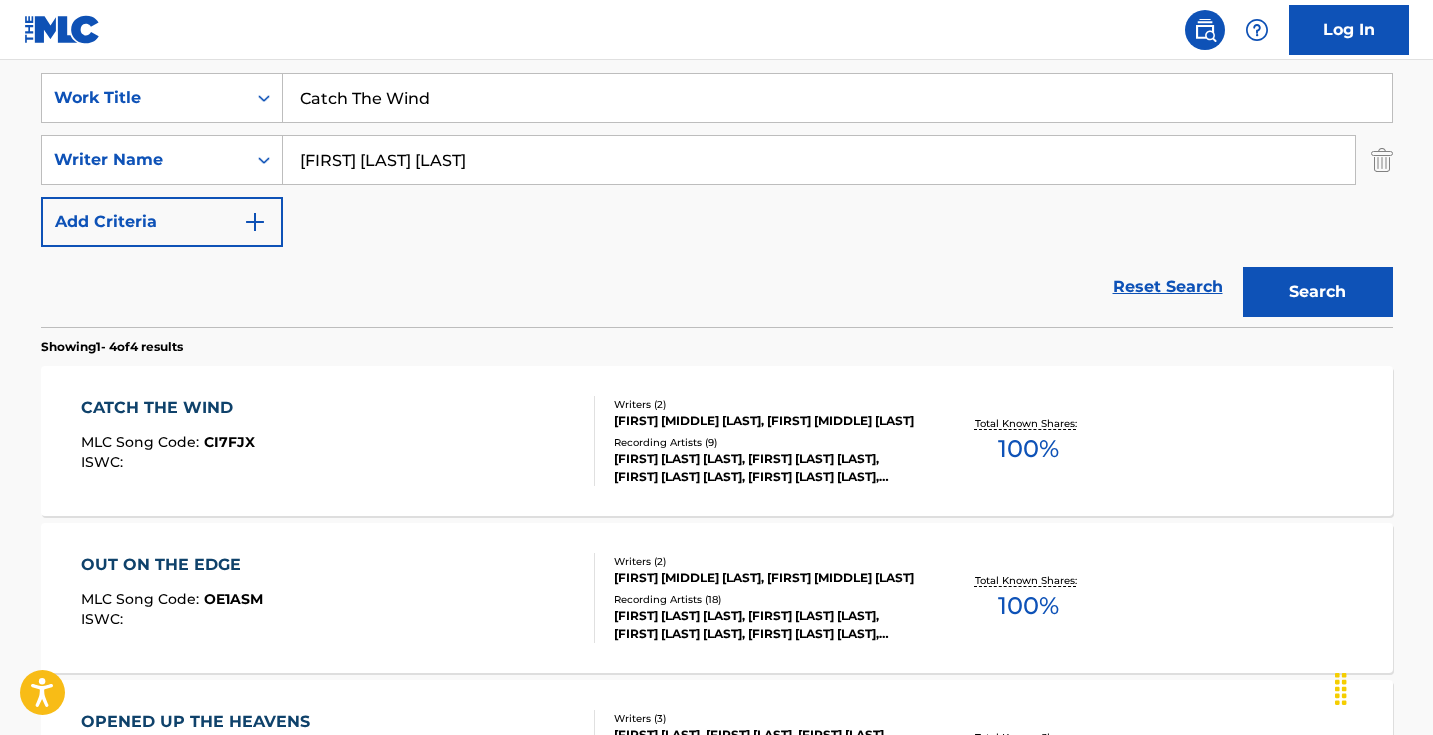 click on "Catch The Wind" at bounding box center (837, 98) 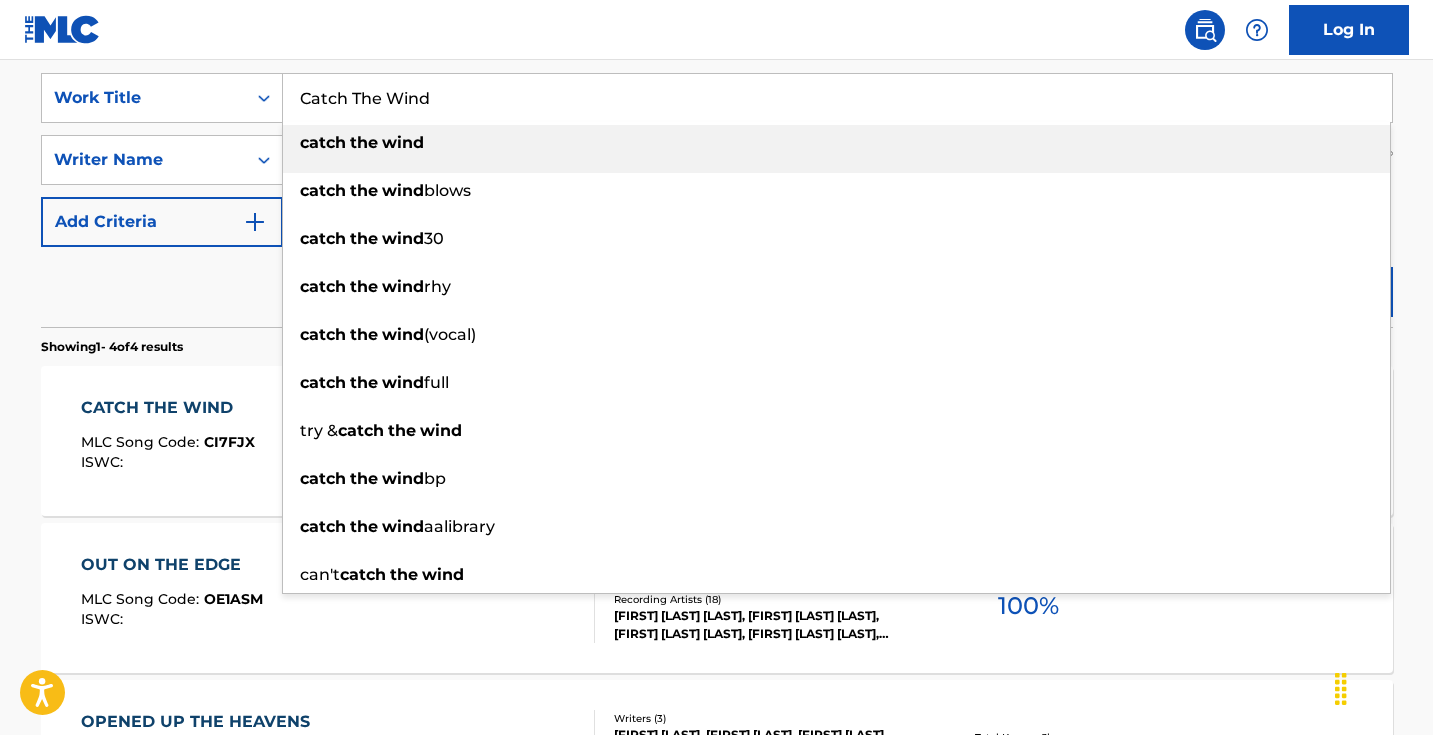 click on "Catch The Wind" at bounding box center [837, 98] 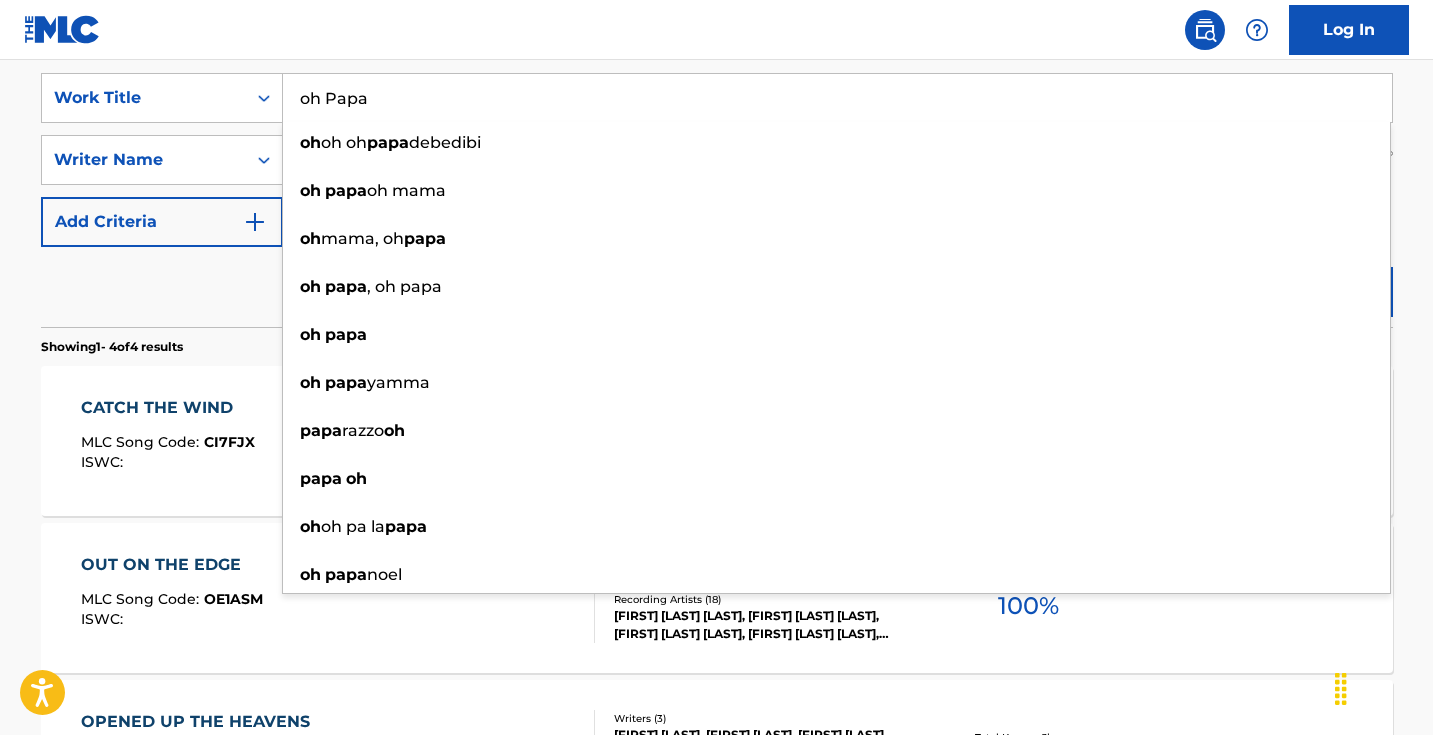 type on "oh Papa" 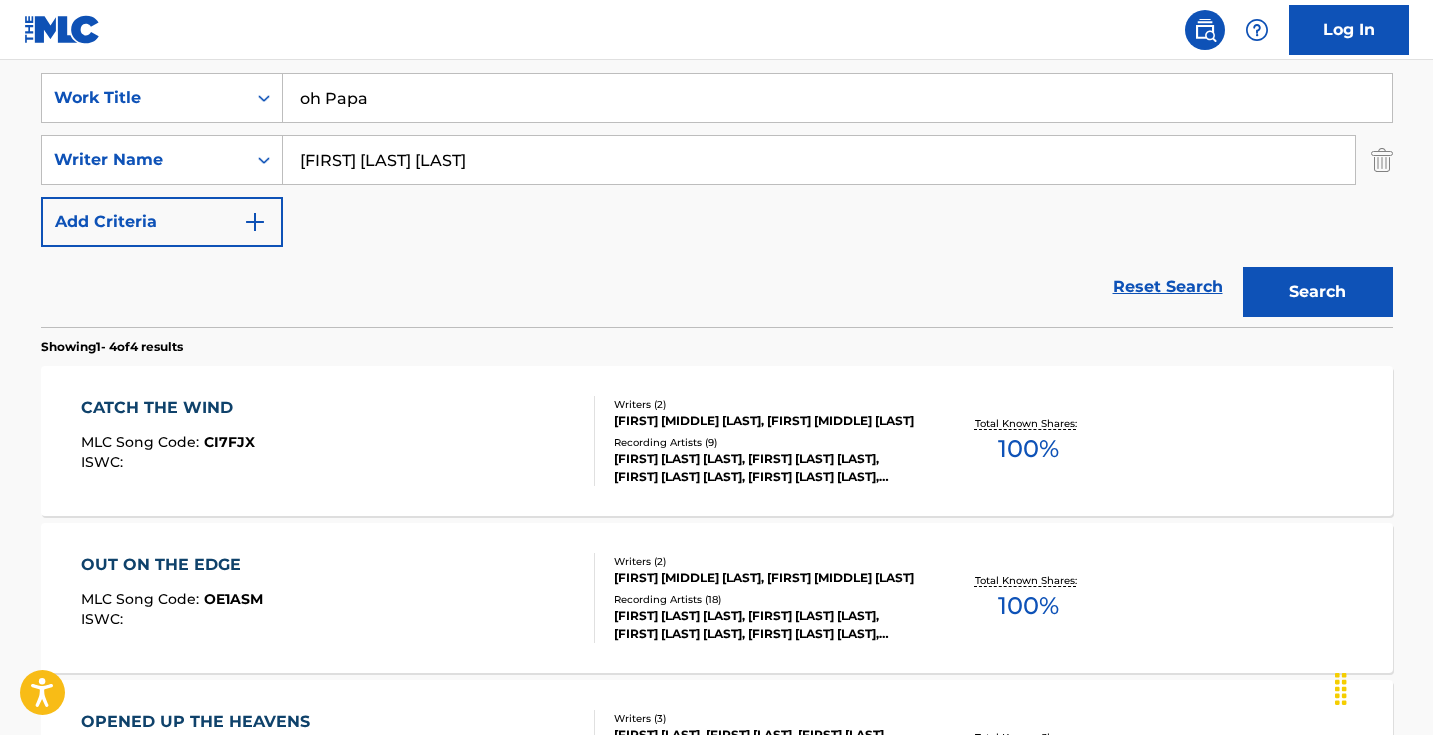 click on "Search" at bounding box center (1318, 292) 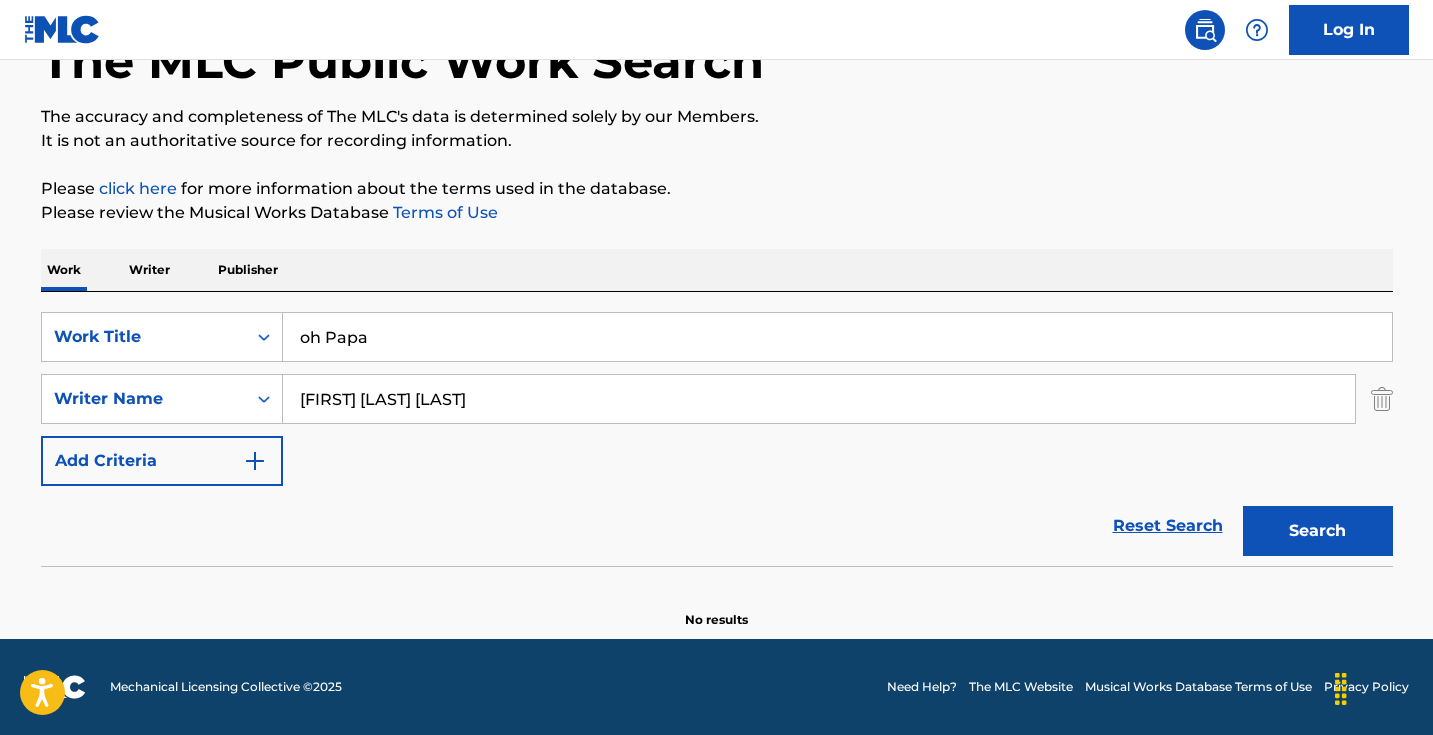 scroll, scrollTop: 133, scrollLeft: 0, axis: vertical 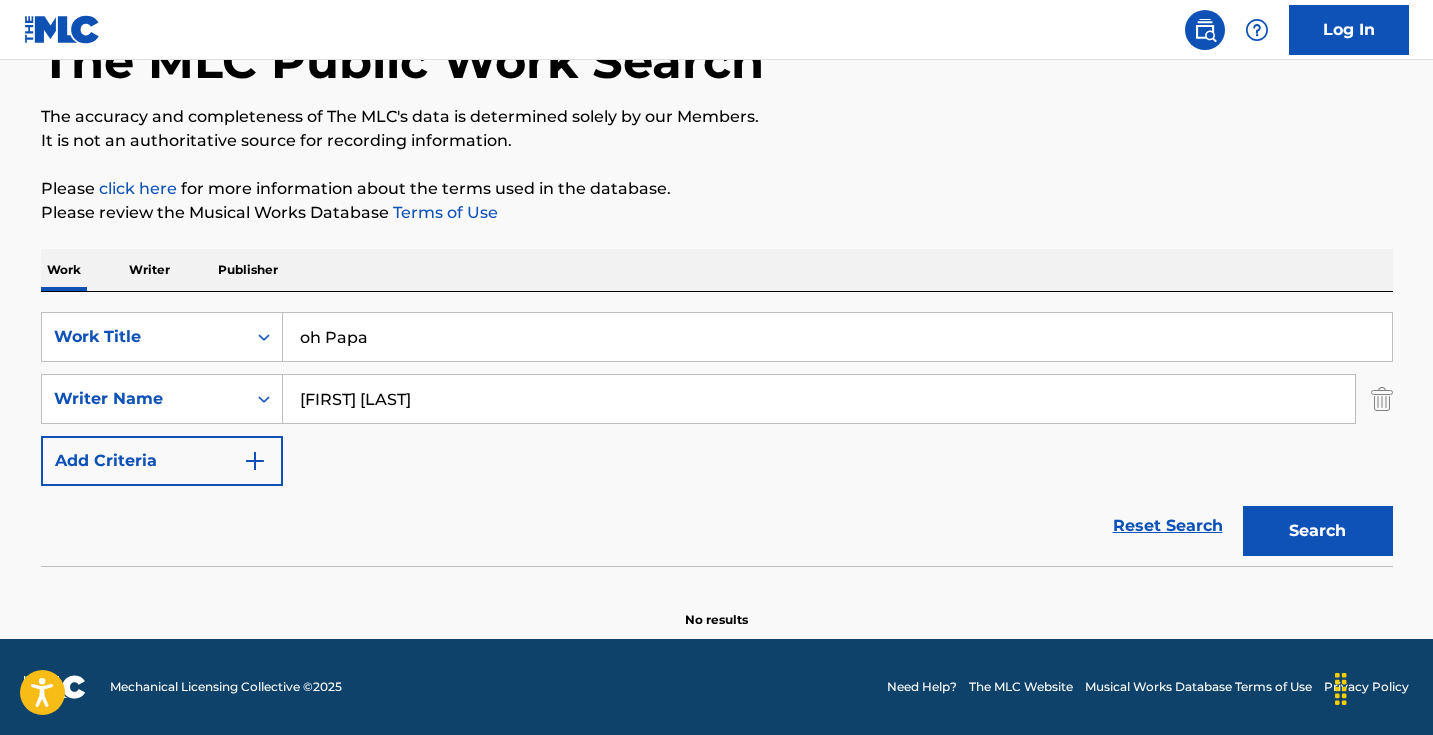 click on "Search" at bounding box center (1318, 531) 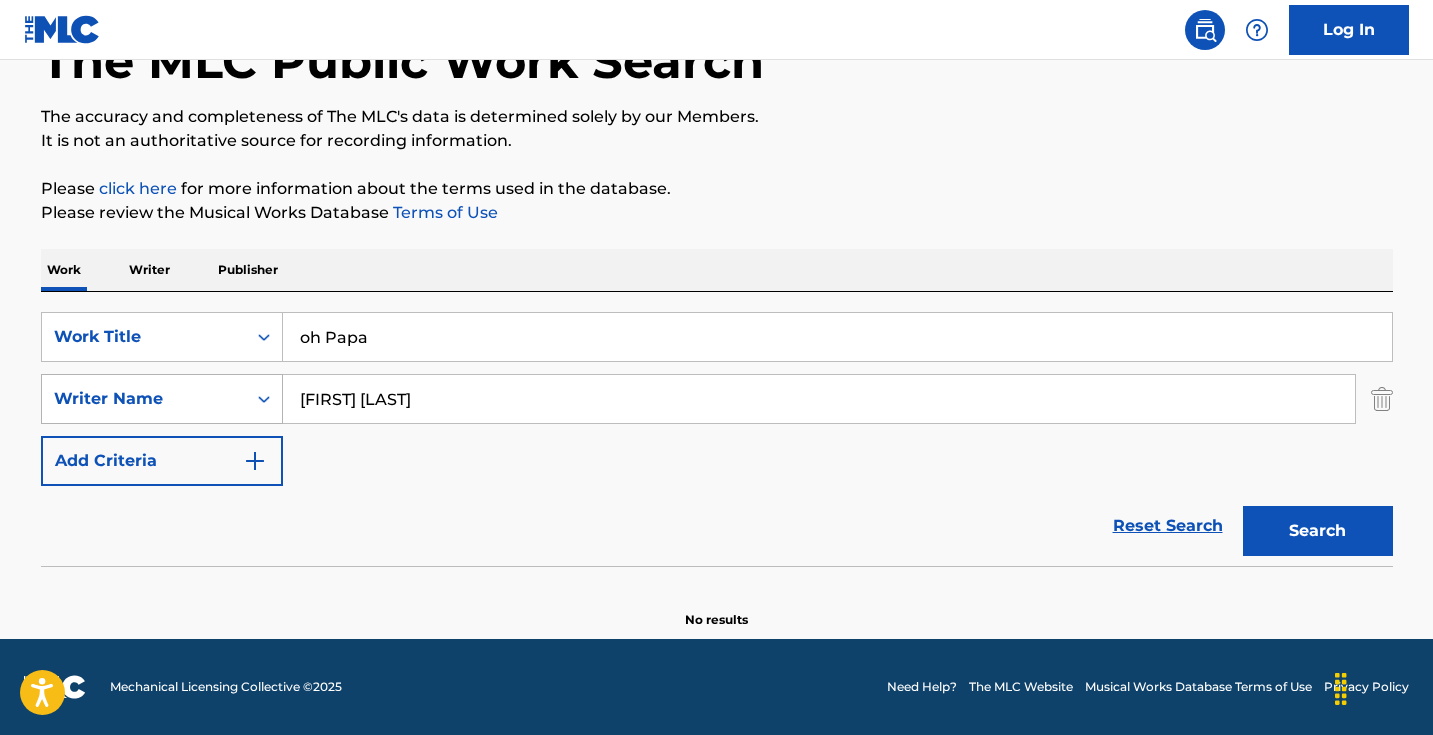 drag, startPoint x: 366, startPoint y: 395, endPoint x: 278, endPoint y: 384, distance: 88.68484 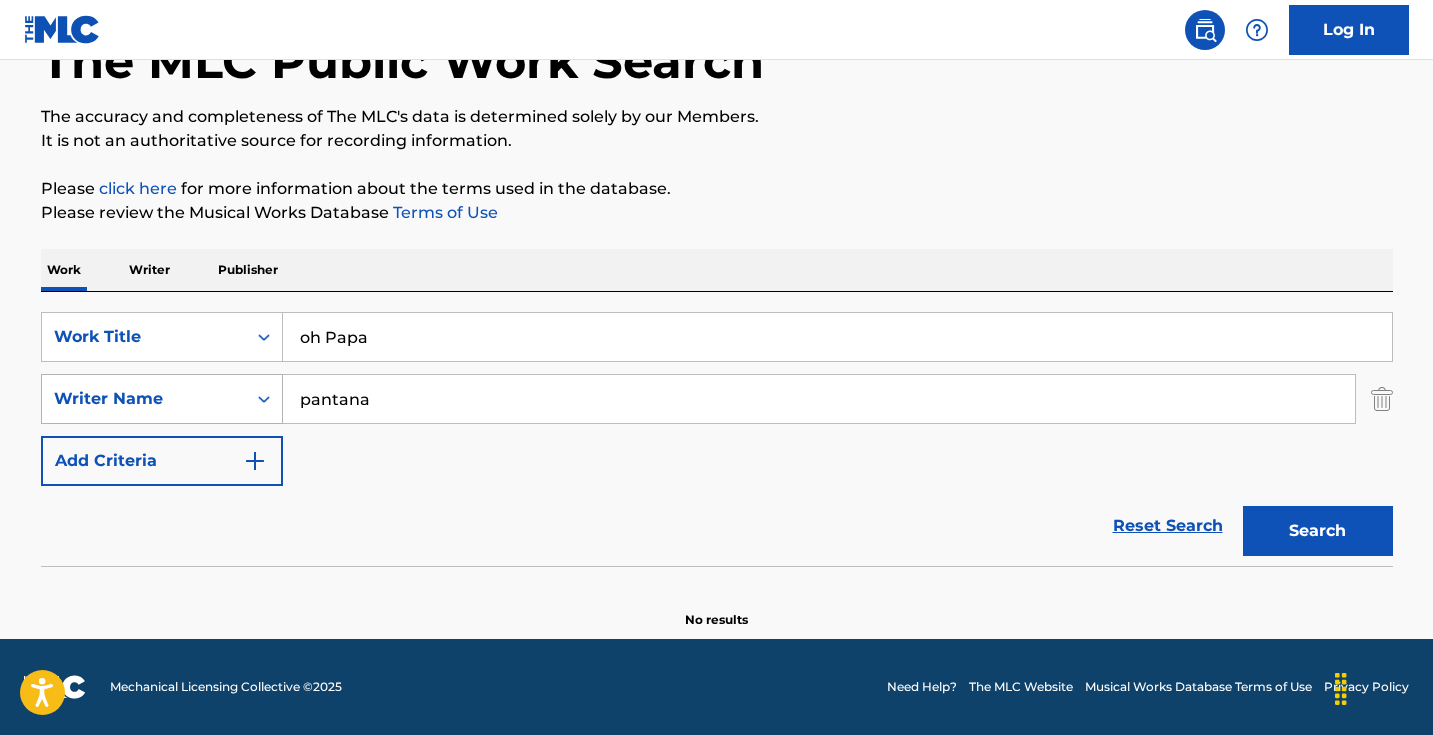 click on "Search" at bounding box center (1318, 531) 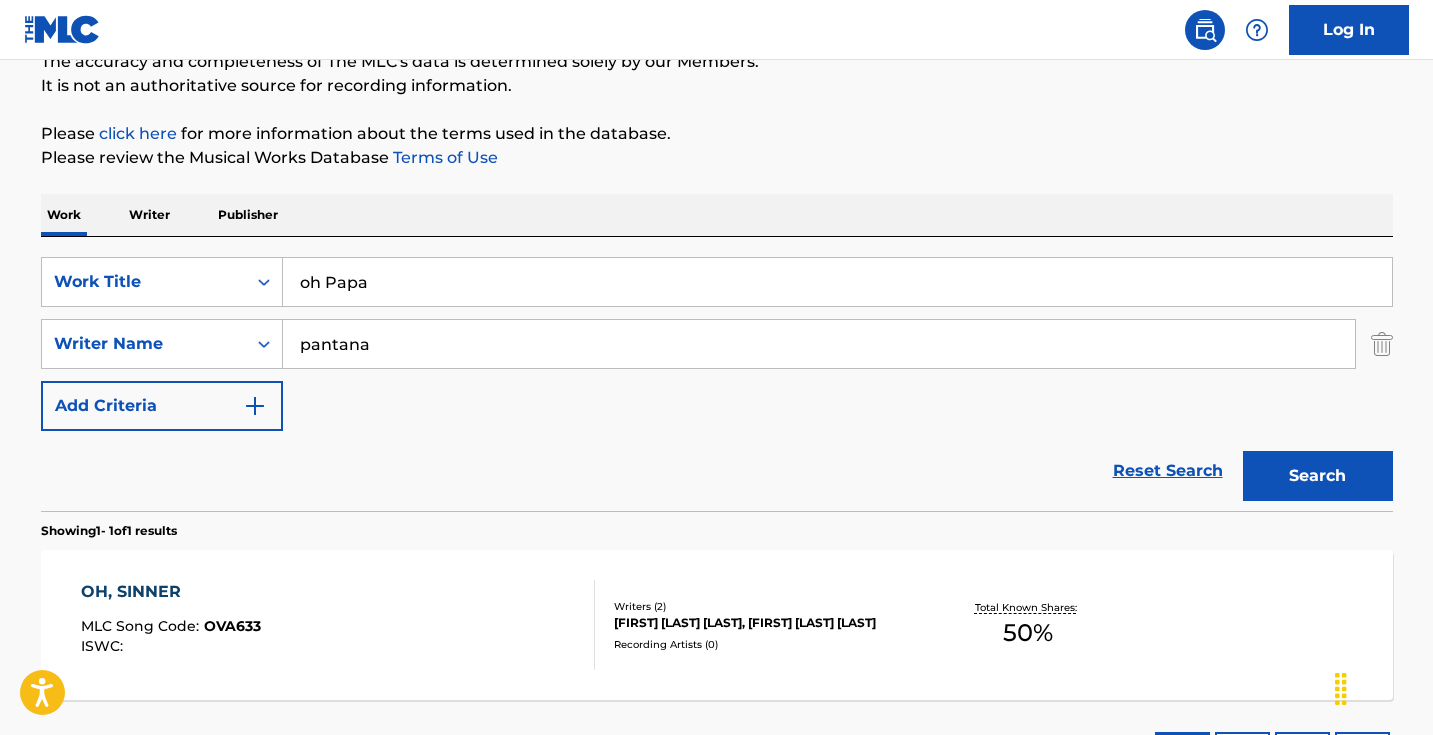 scroll, scrollTop: 205, scrollLeft: 0, axis: vertical 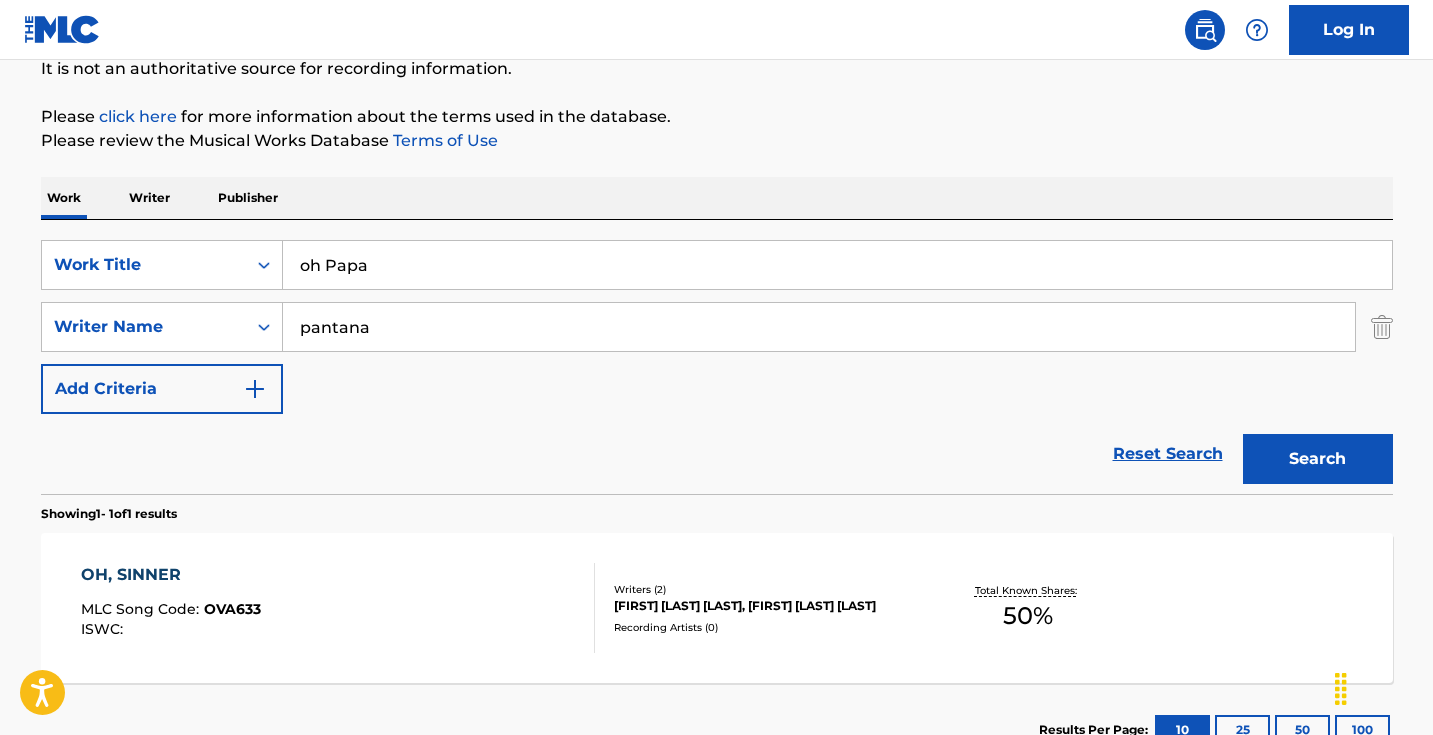 click on "pantana" at bounding box center [819, 327] 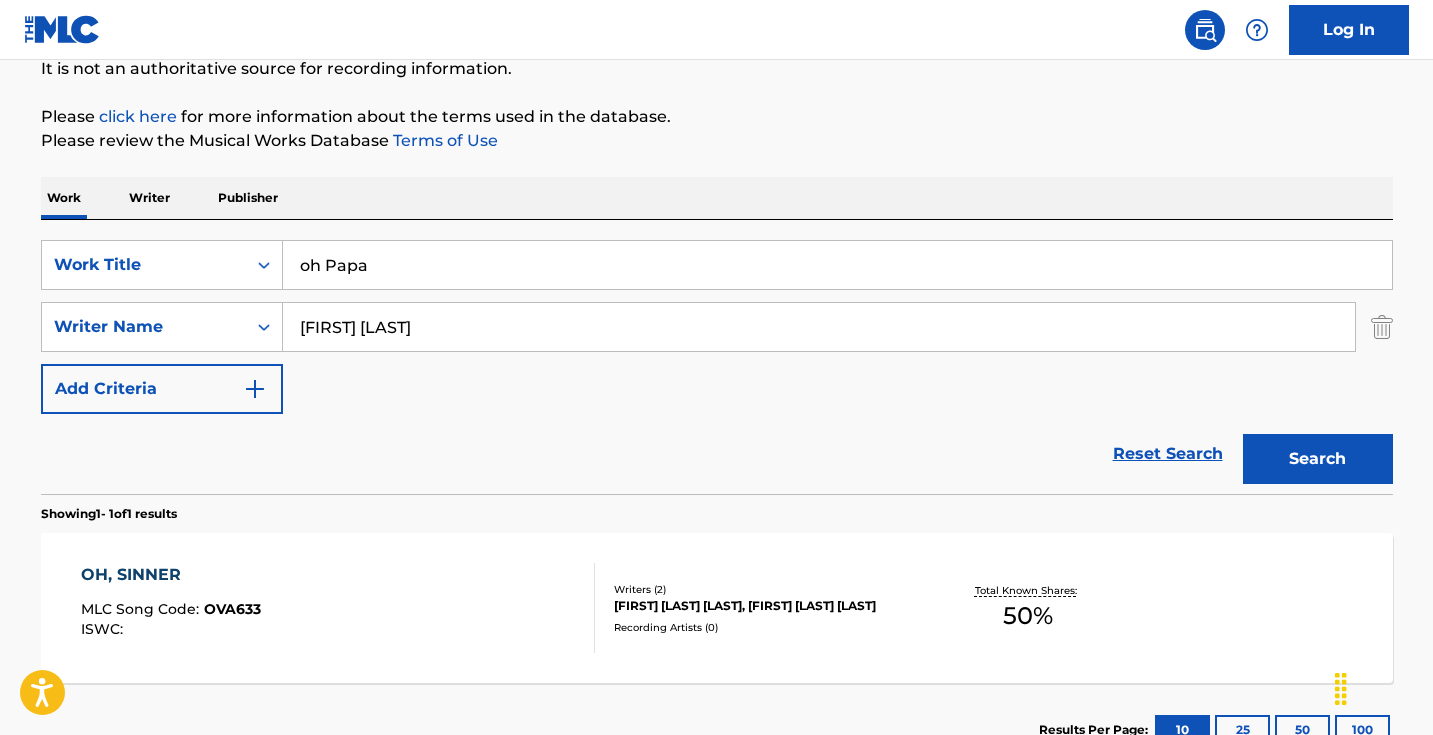 click on "Search" at bounding box center (1318, 459) 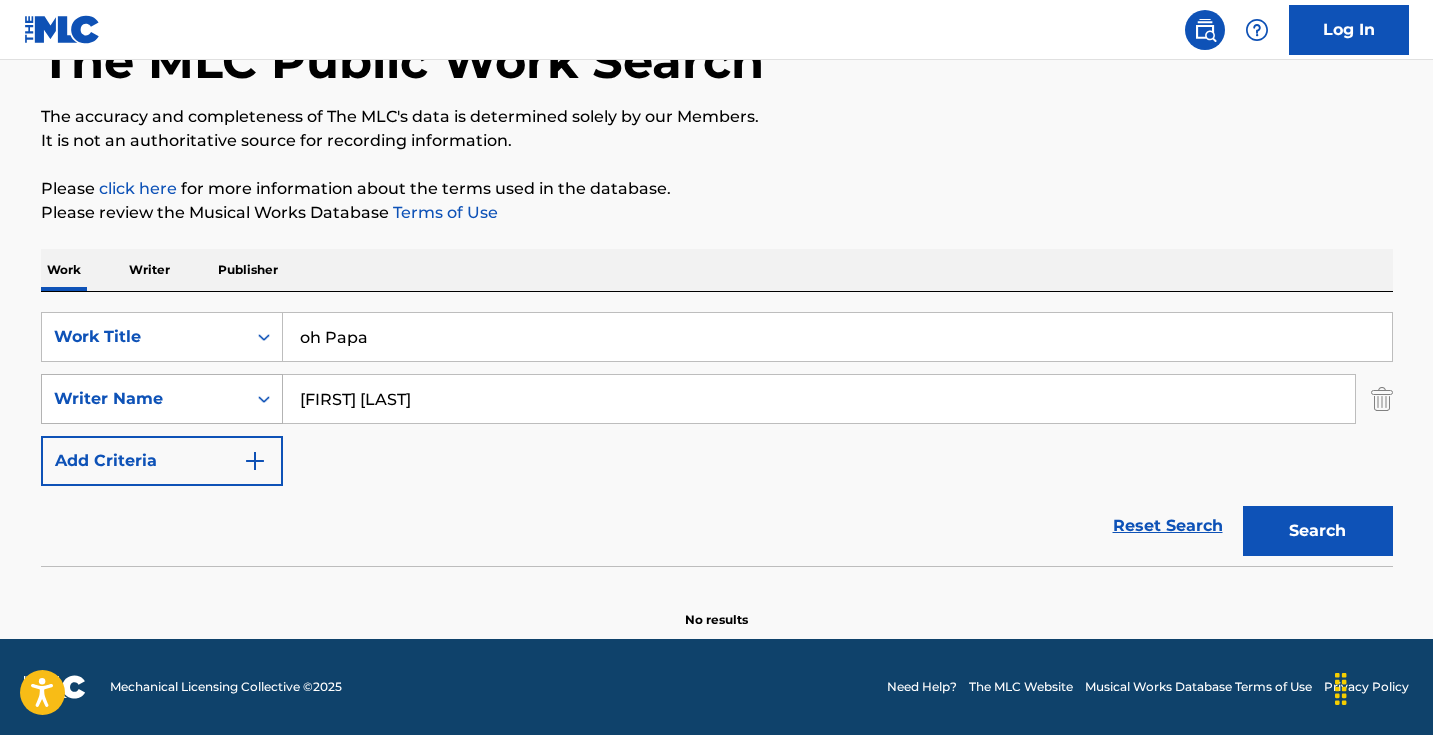 drag, startPoint x: 472, startPoint y: 408, endPoint x: 111, endPoint y: 388, distance: 361.5536 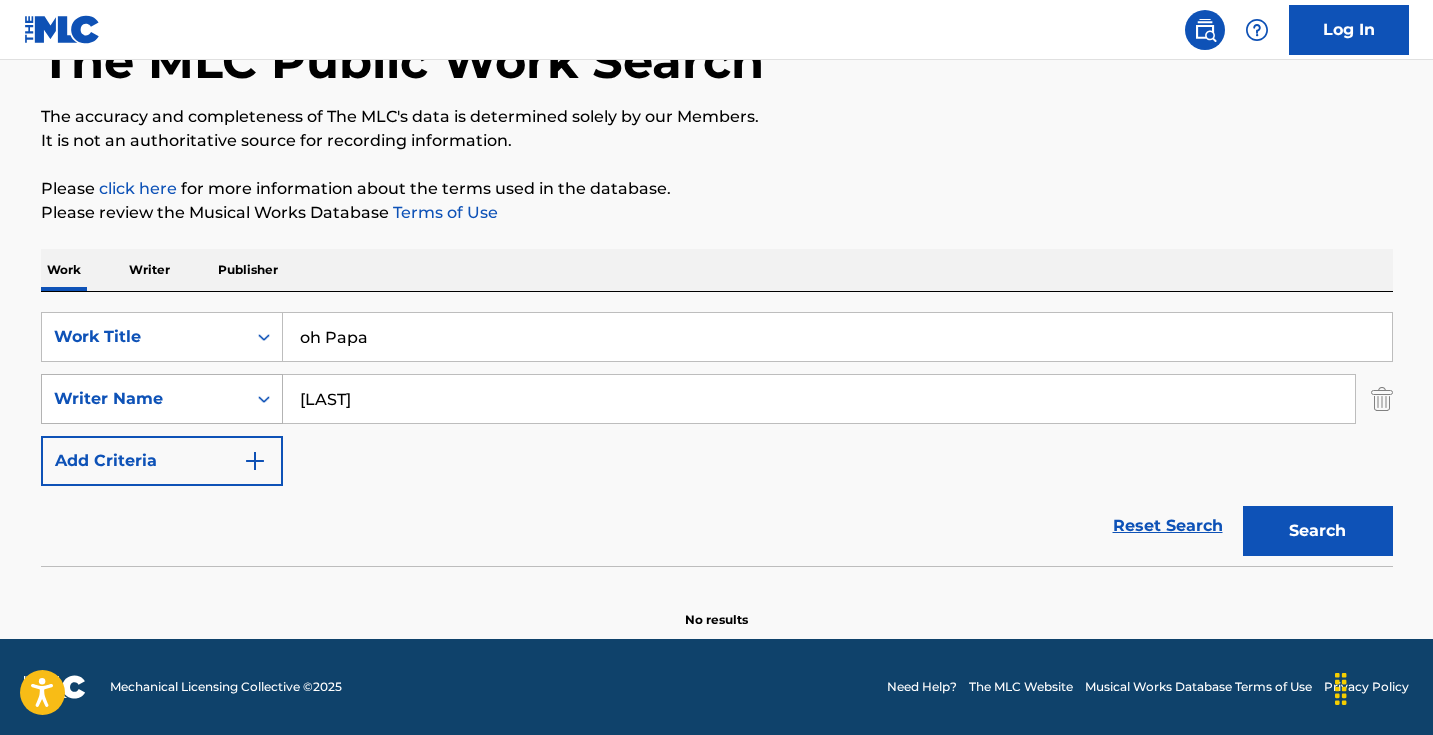 click on "Search" at bounding box center [1318, 531] 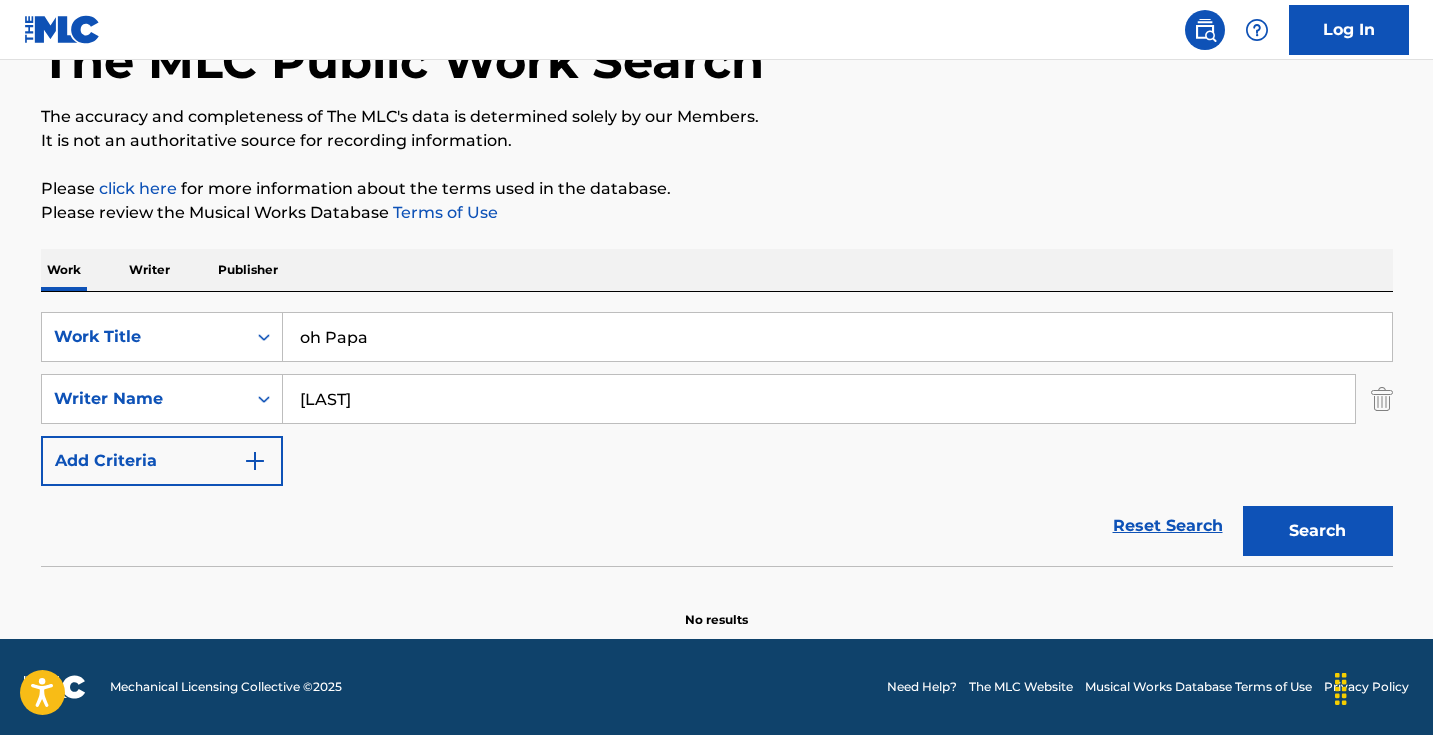 click on "[LAST]" at bounding box center (819, 399) 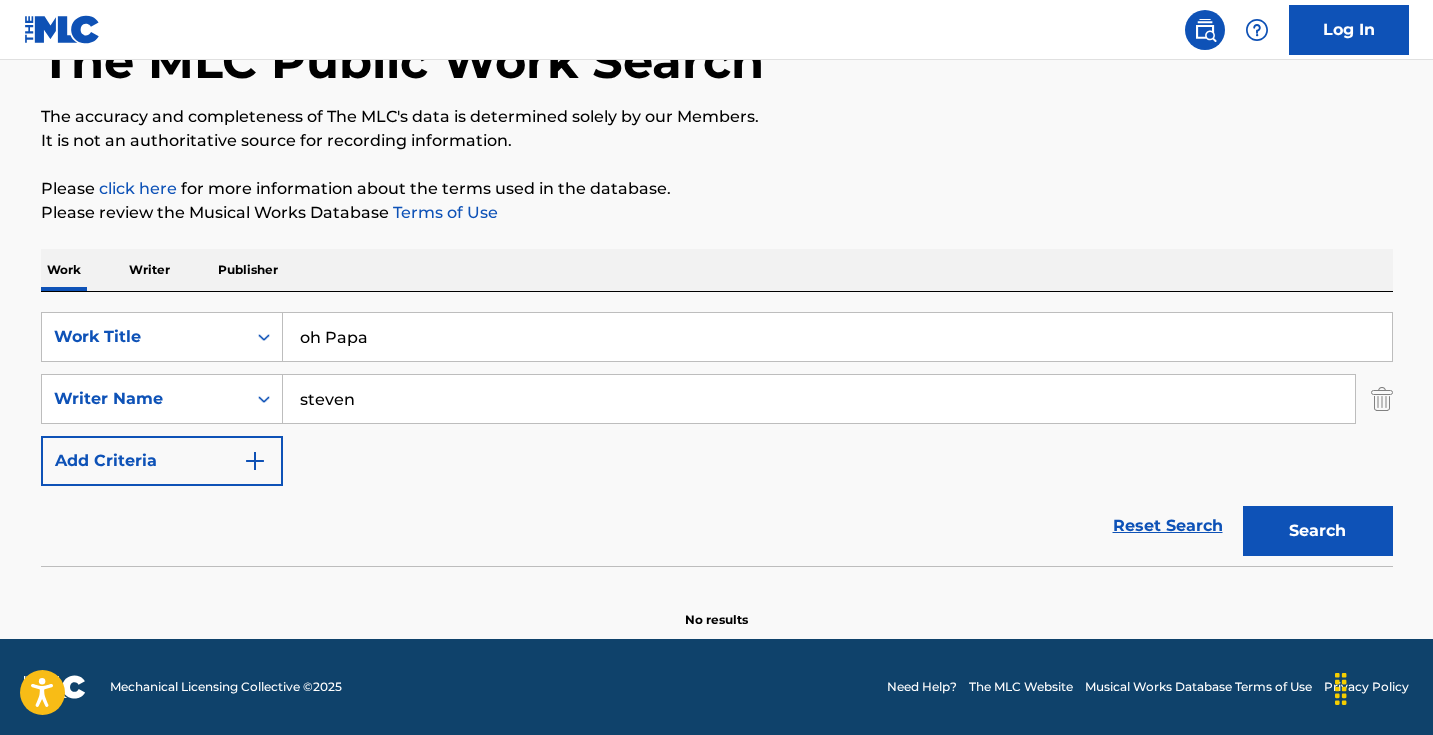 type on "steven" 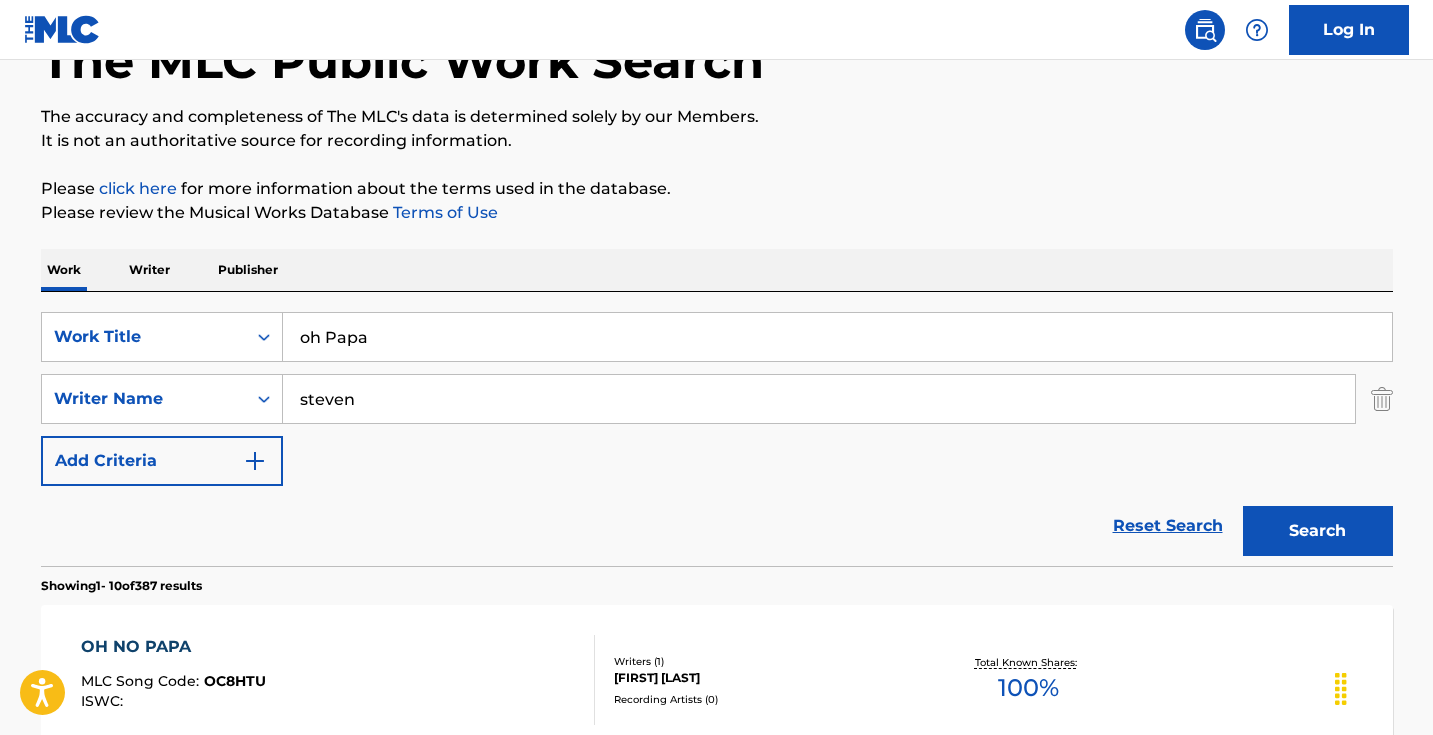 click on "steven" at bounding box center [819, 399] 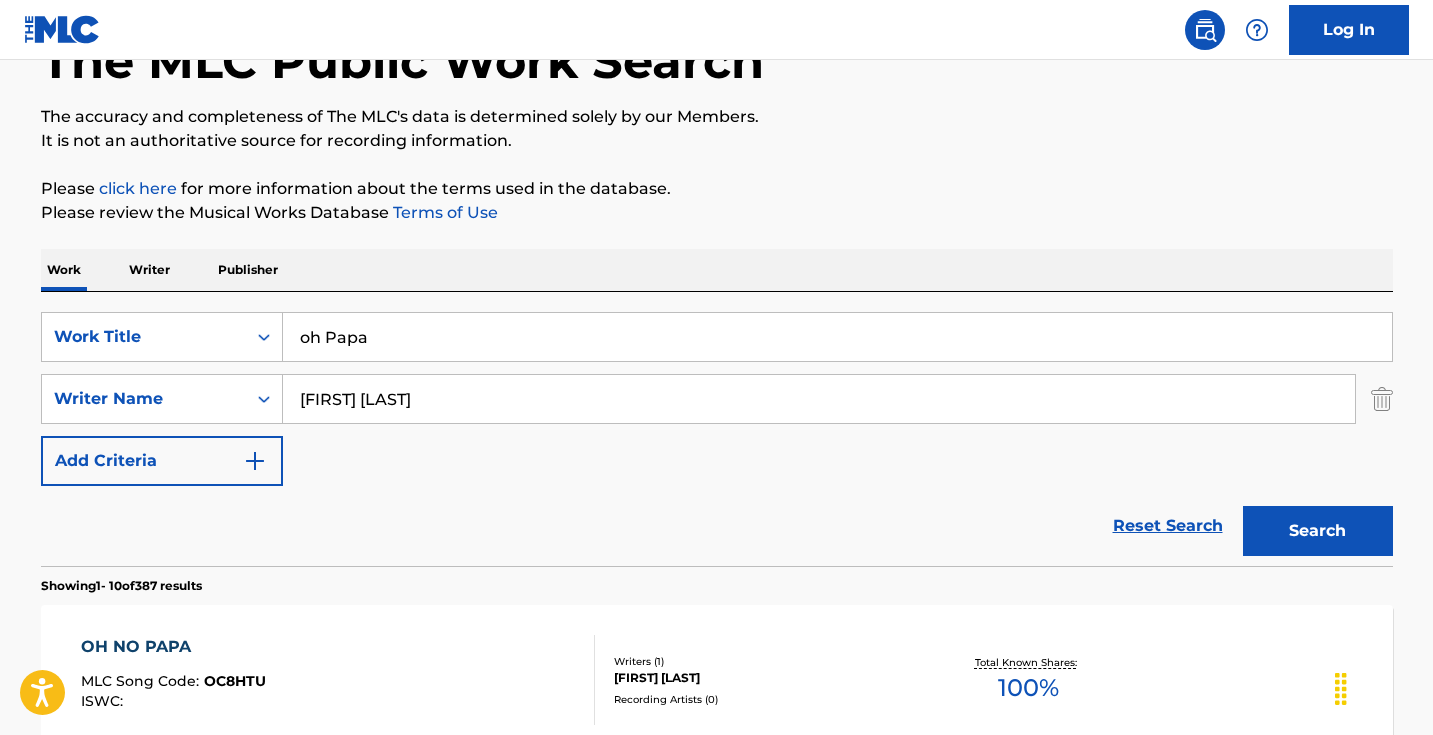 type on "[FIRST] [LAST]" 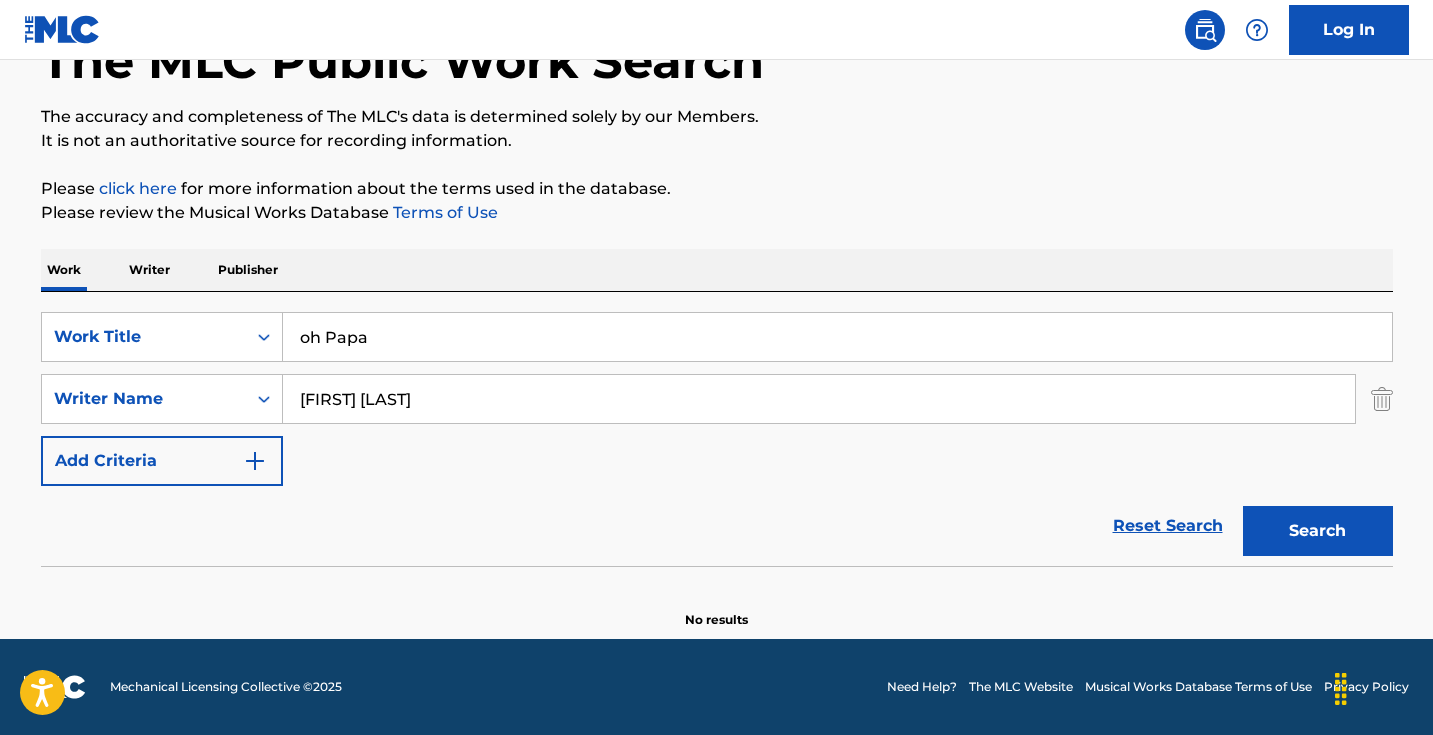 click on "oh Papa" at bounding box center (837, 337) 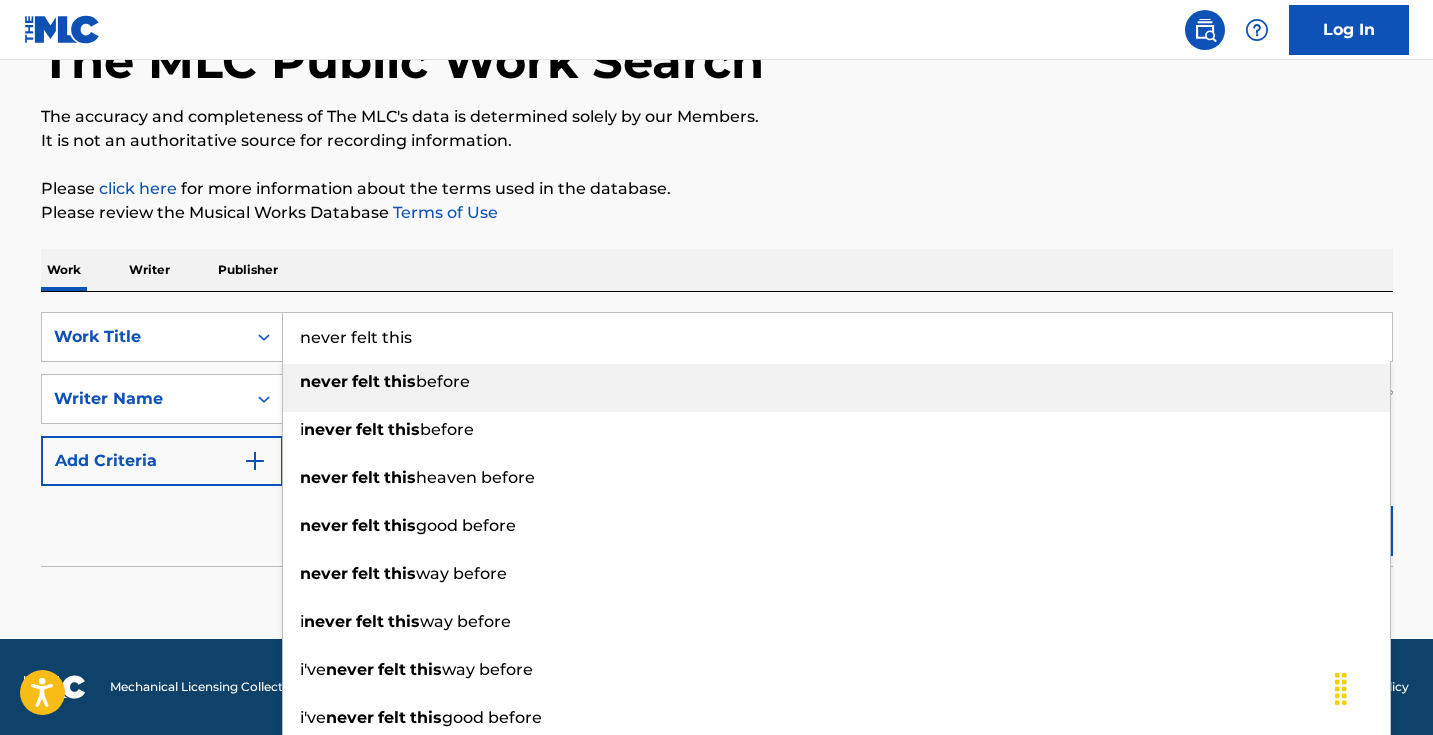 click on "never   felt   this  before" at bounding box center (836, 382) 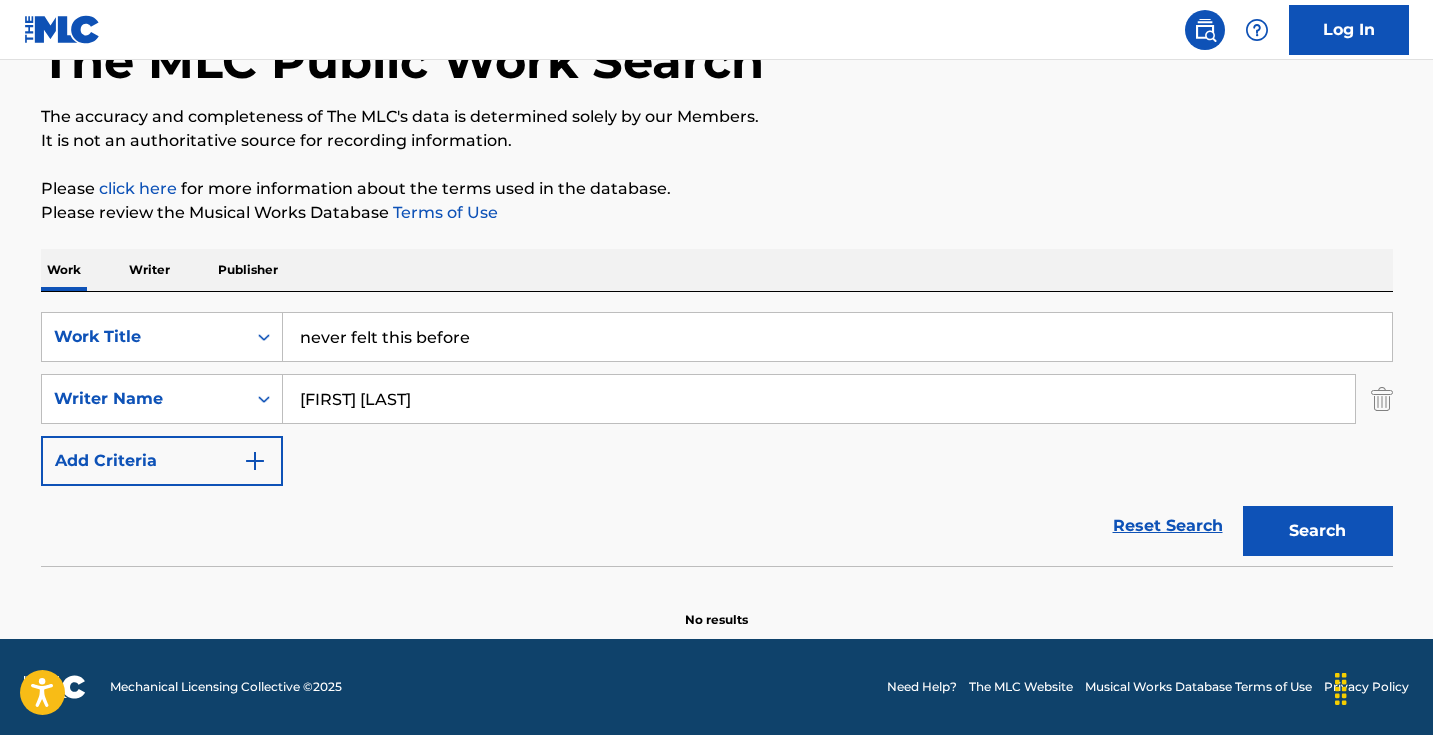 click on "Search" at bounding box center (1318, 531) 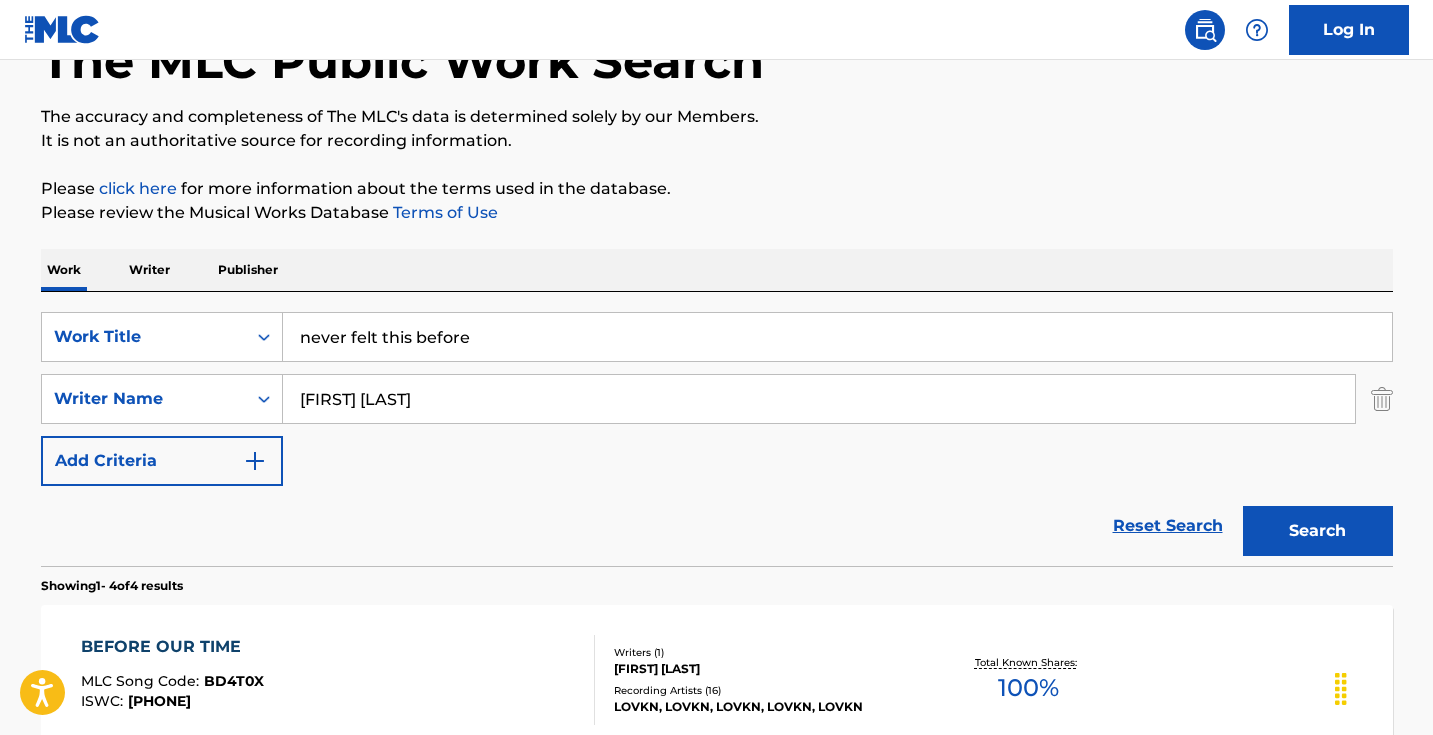 click on "[FIRST] [LAST]" at bounding box center [819, 399] 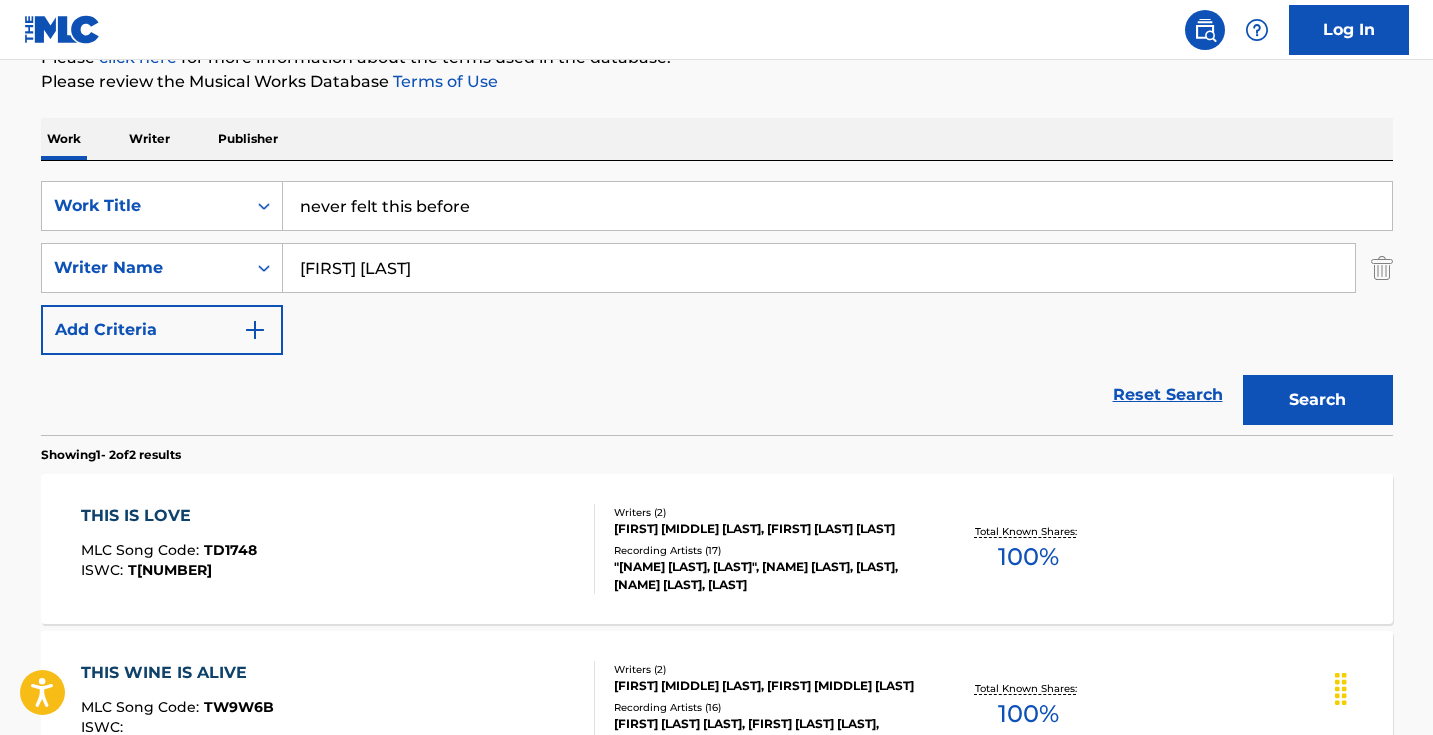 scroll, scrollTop: 413, scrollLeft: 0, axis: vertical 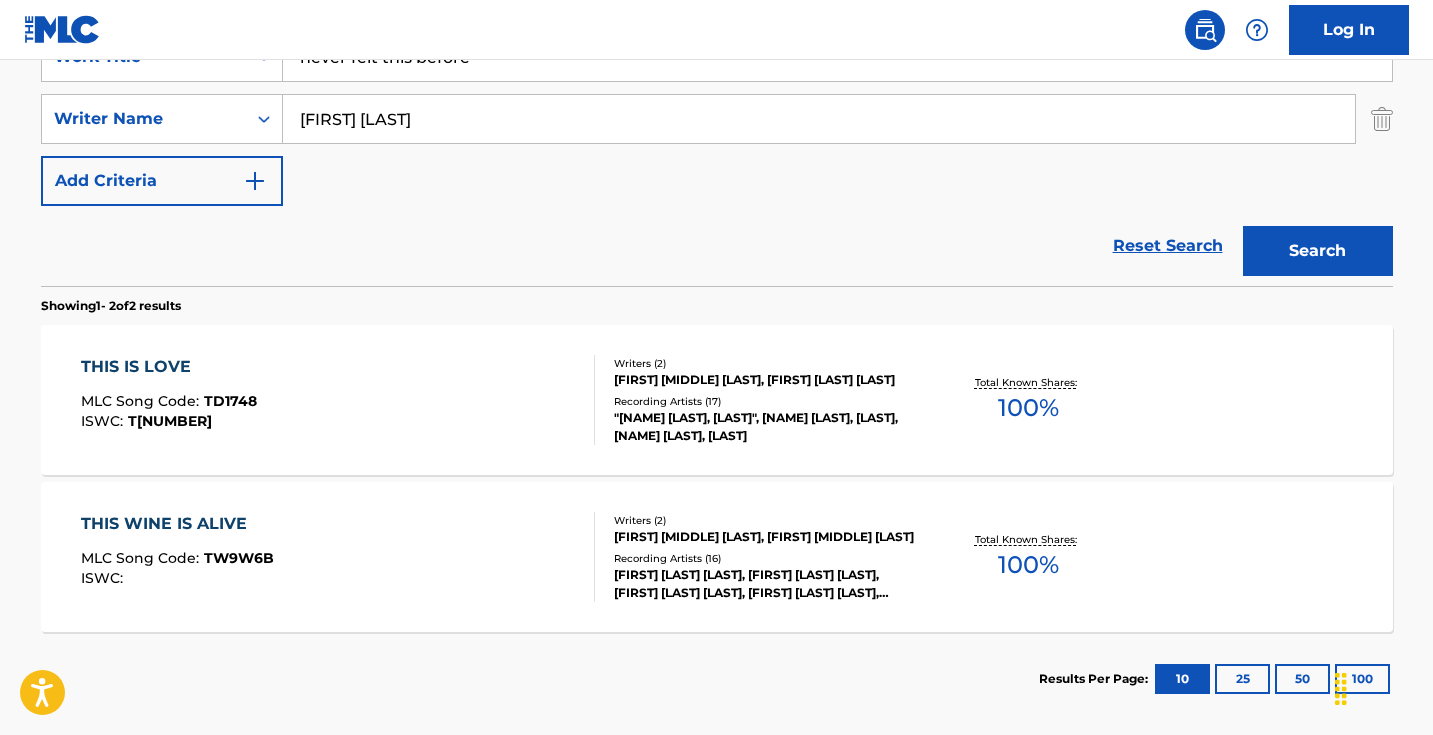 click on "[FIRST] [LAST]" at bounding box center (819, 119) 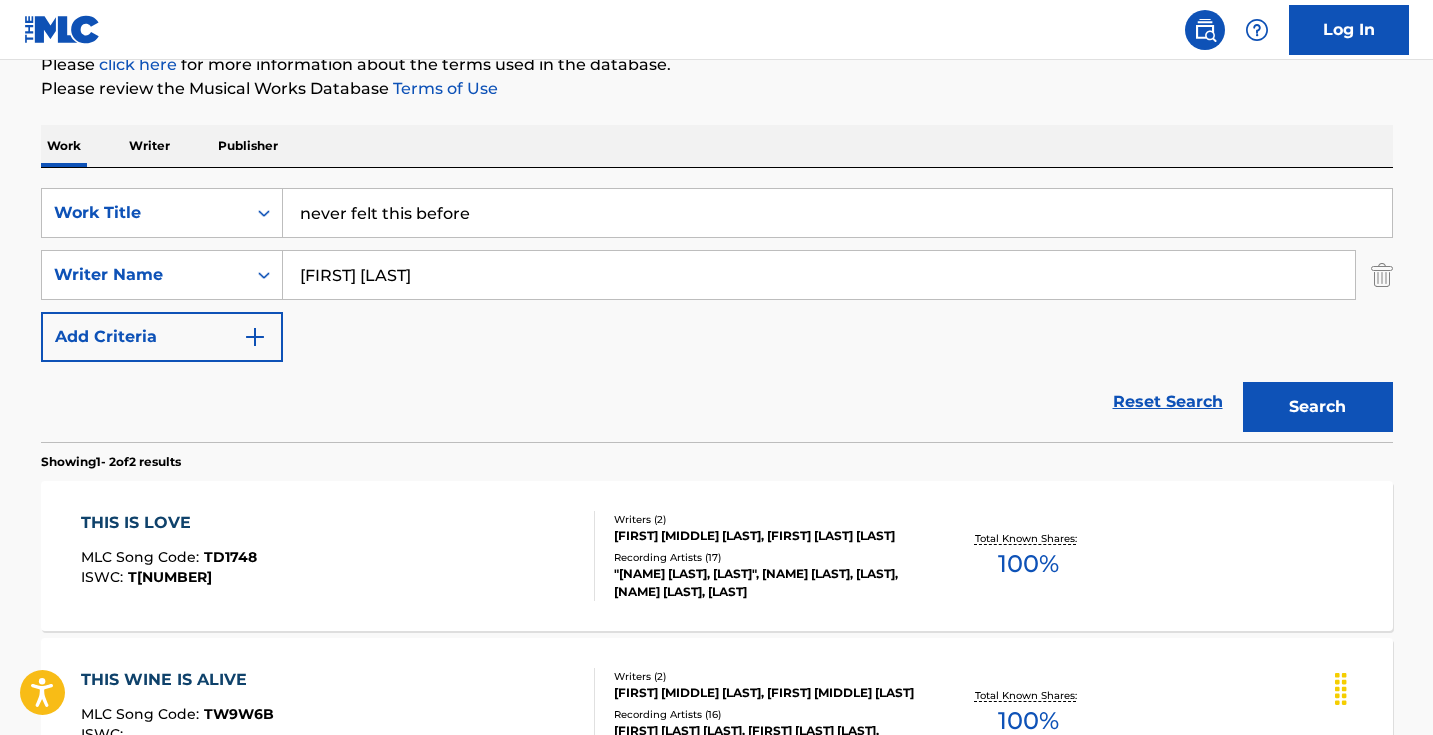 scroll, scrollTop: 84, scrollLeft: 0, axis: vertical 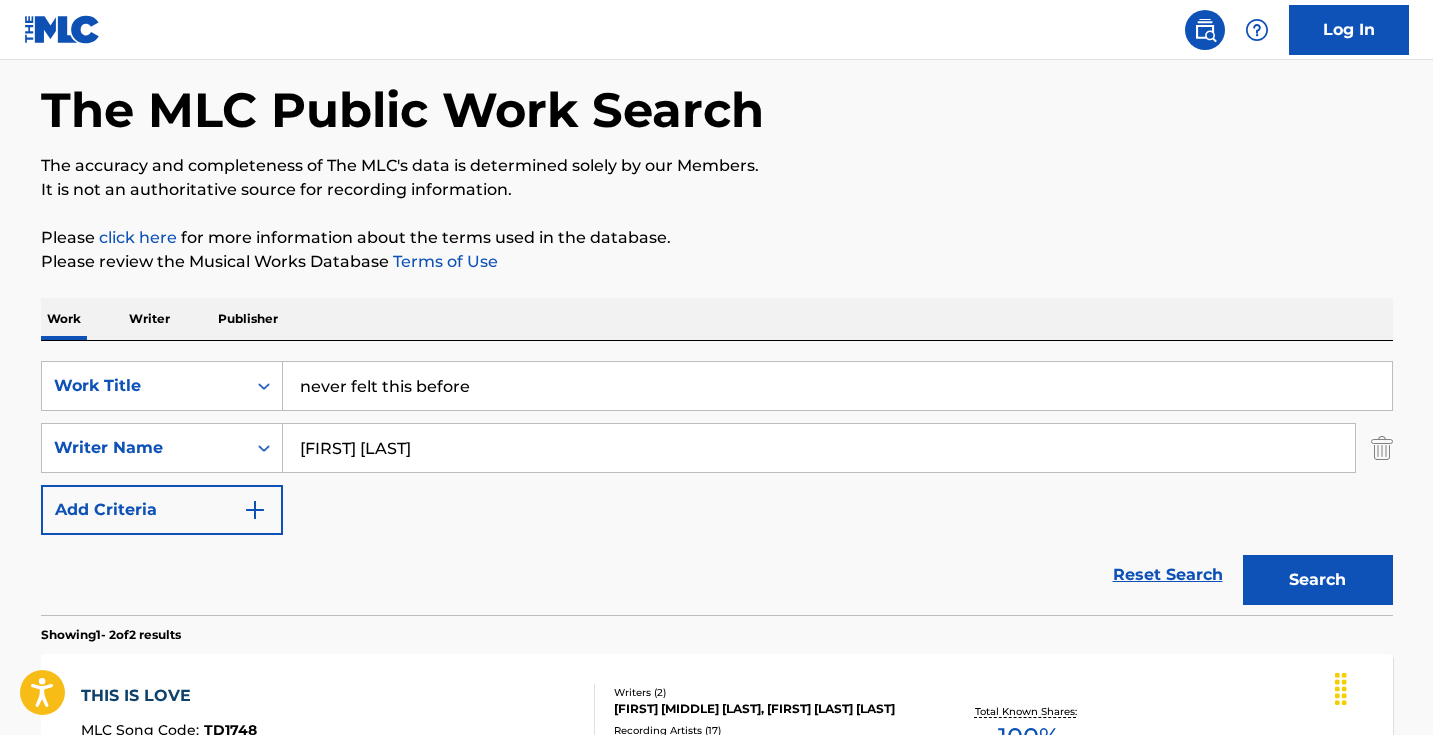 click on "never felt this before" at bounding box center [837, 386] 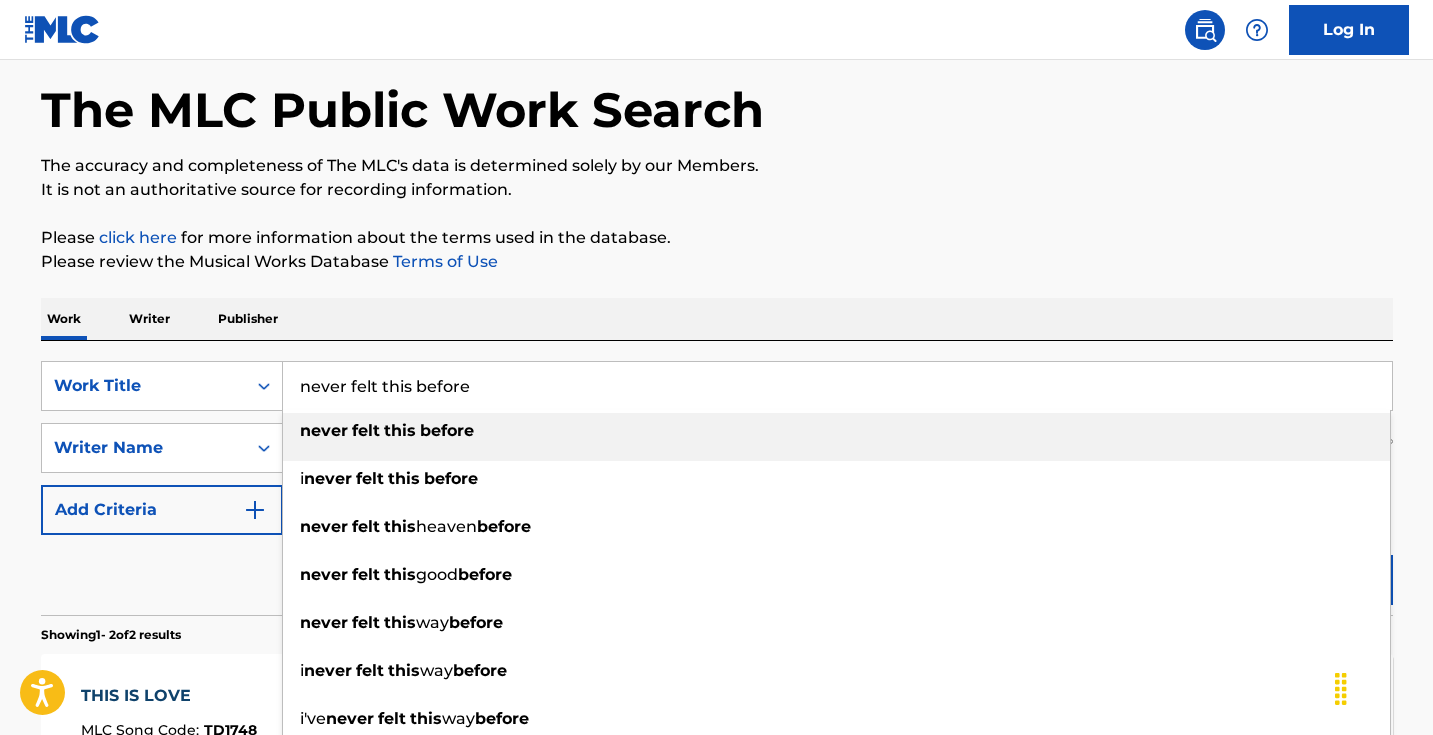 paste on "He Loves Us Well" 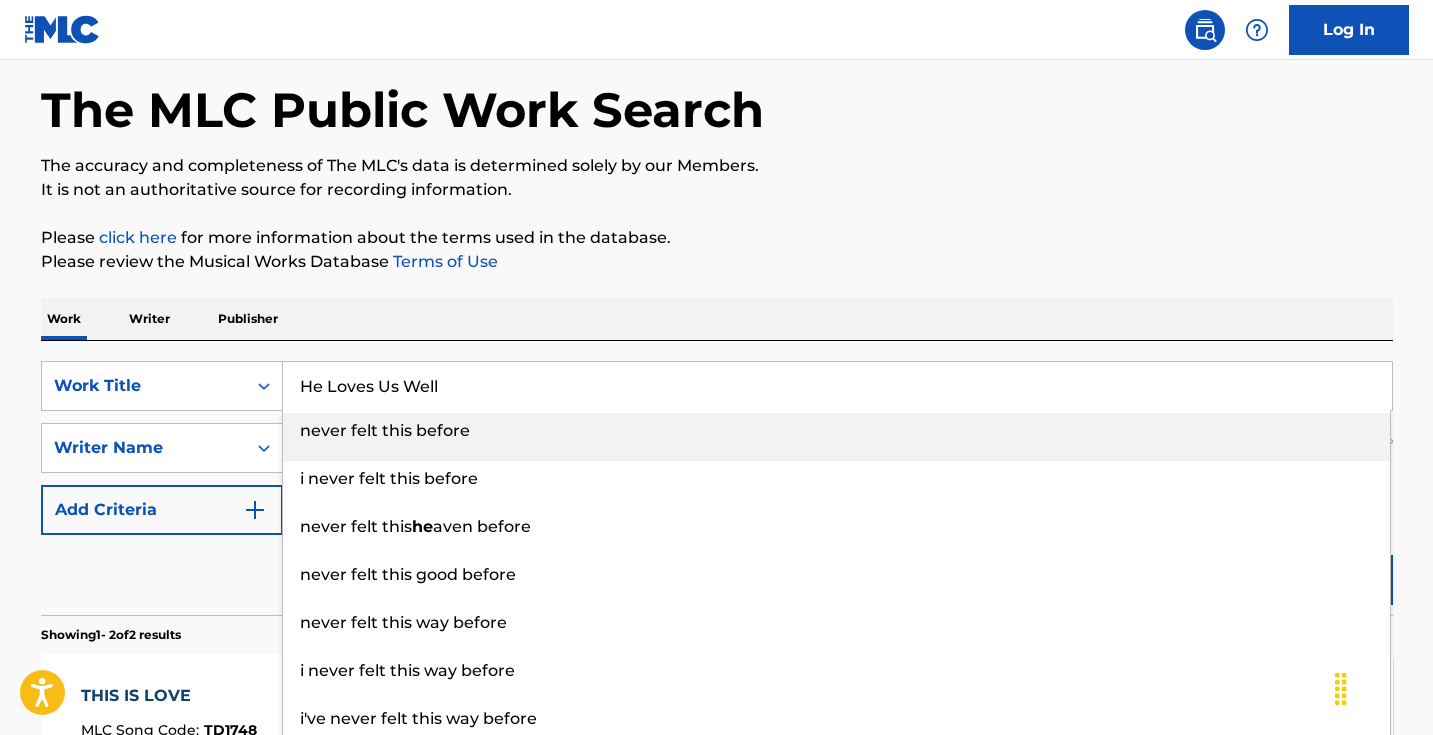 type on "He Loves Us Well" 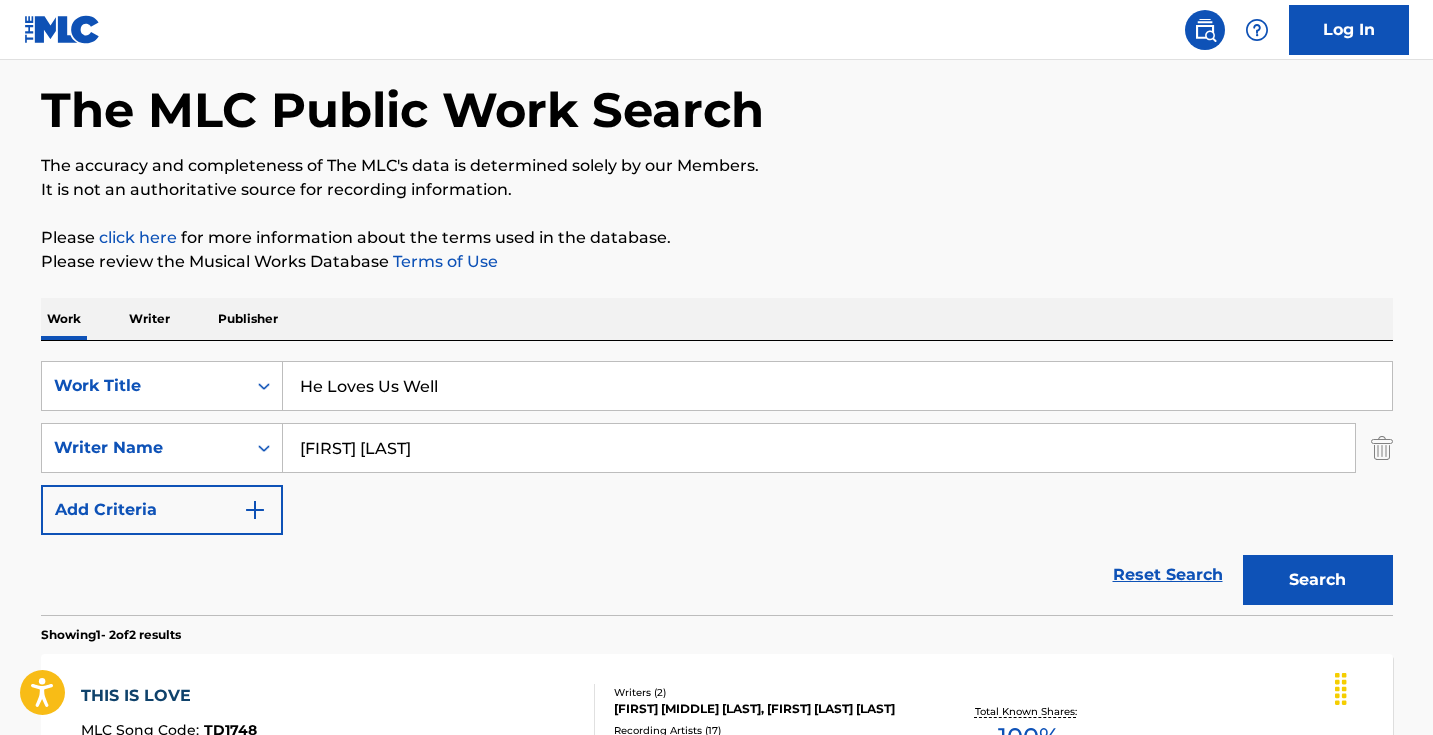 click on "Writer Name [FIRST] [LAST] Add Criteria Reset Search Search Showing  1  -   2  of  2   results   THIS IS LOVE MLC Song Code : TD1748 ISWC : T9287104432 Writers ( 2 ) [FIRST] [LAST], [FIRST] [LAST] Recording Artists ( 17 ) "[FIRST] [LAST]", [FIRST] [LAST], [FIRST] [LAST] Total Known Shares: 100 % THIS WINE IS ALIVE MLC Song Code : TW9W6B ISWC : Writers ( 2 ) [FIRST] [LAST], [FIRST] [LAST] Recording Artists ( 16 ) Total Known Shares: 100 % Results Per Page: 10 25 50 100" at bounding box center (717, 540) 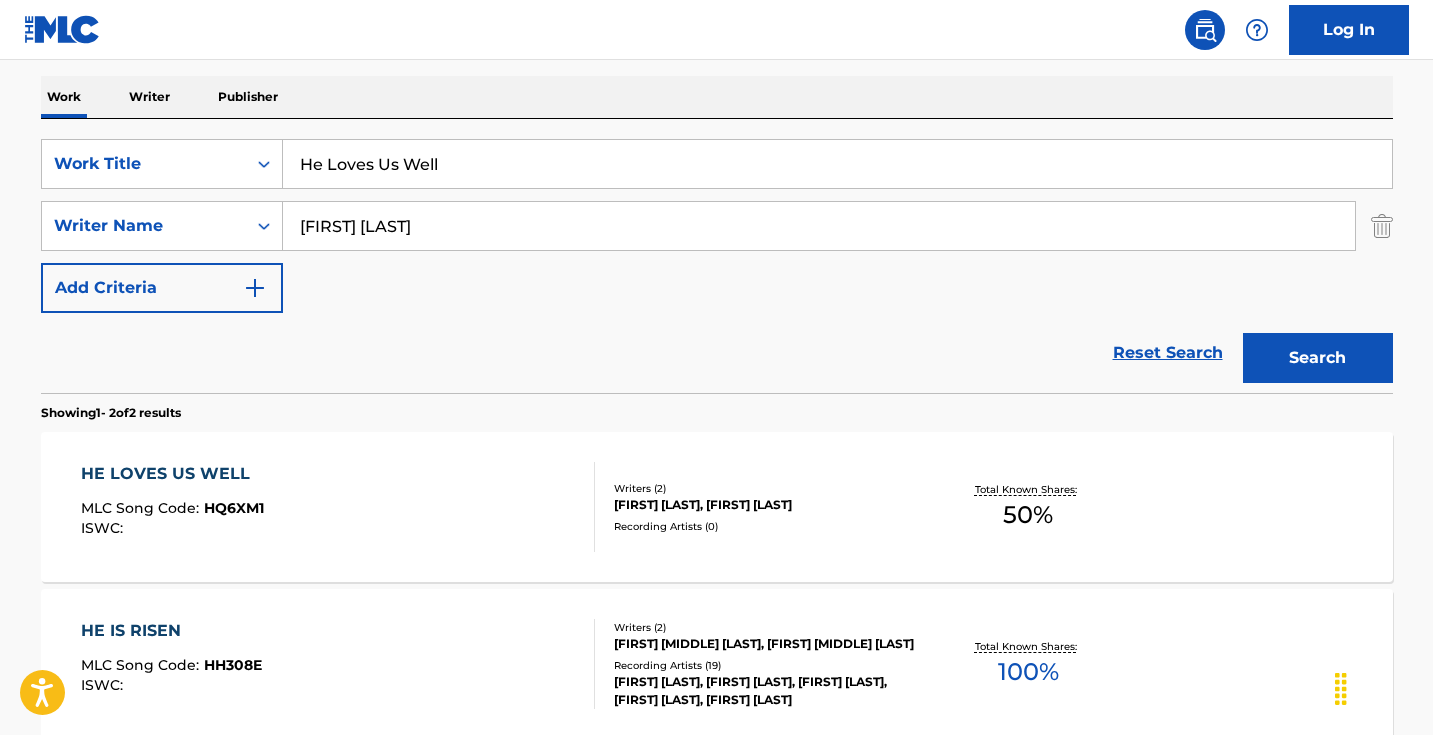 scroll, scrollTop: 343, scrollLeft: 0, axis: vertical 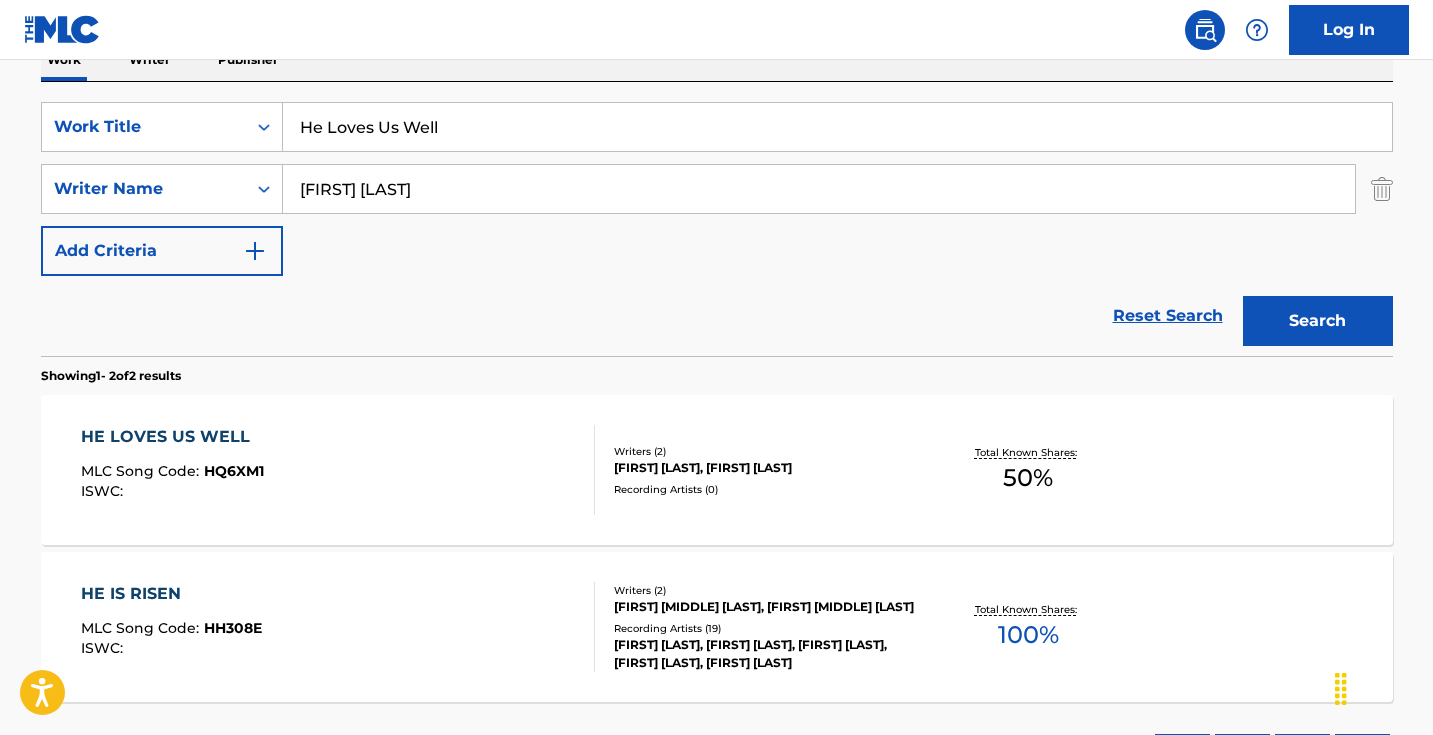 click on "MLC Song Code : [CODE] ISWC :" at bounding box center (338, 470) 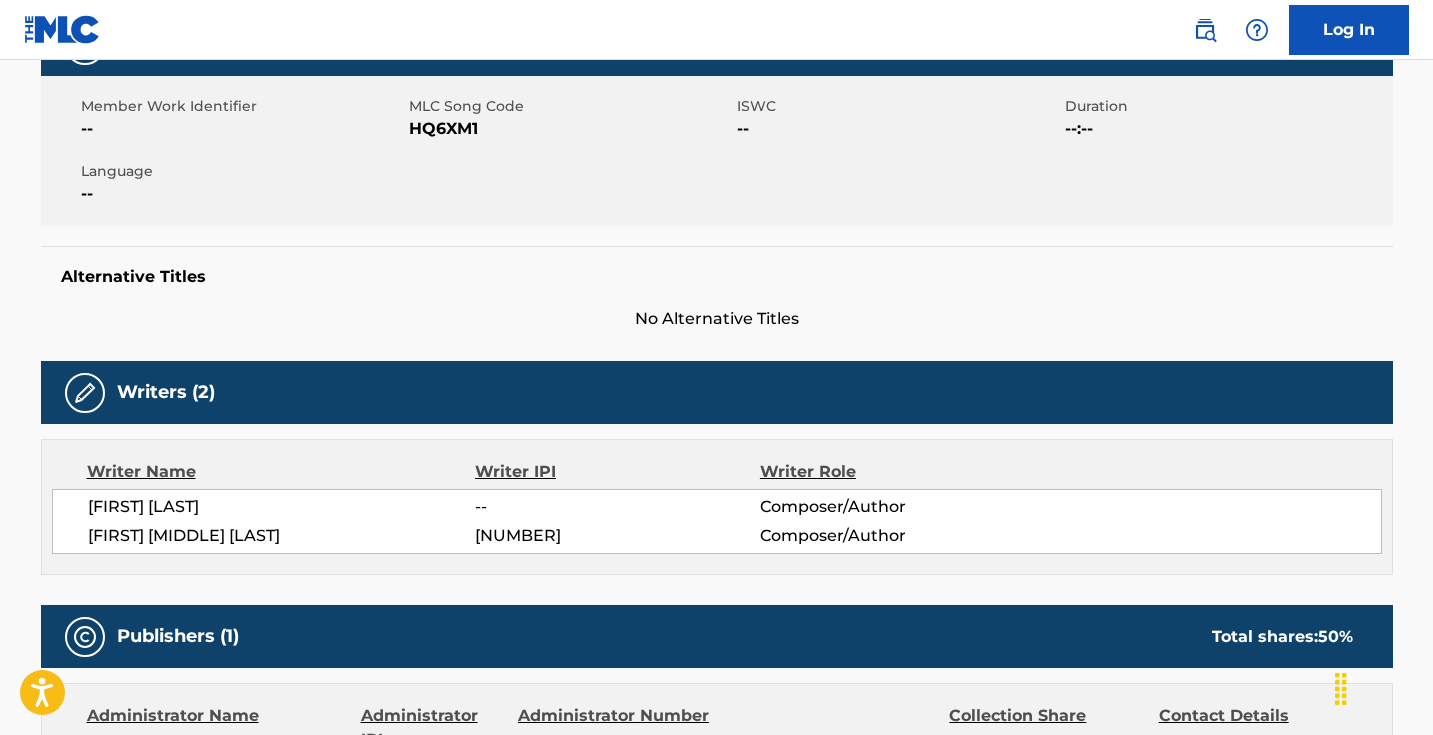 scroll, scrollTop: 0, scrollLeft: 0, axis: both 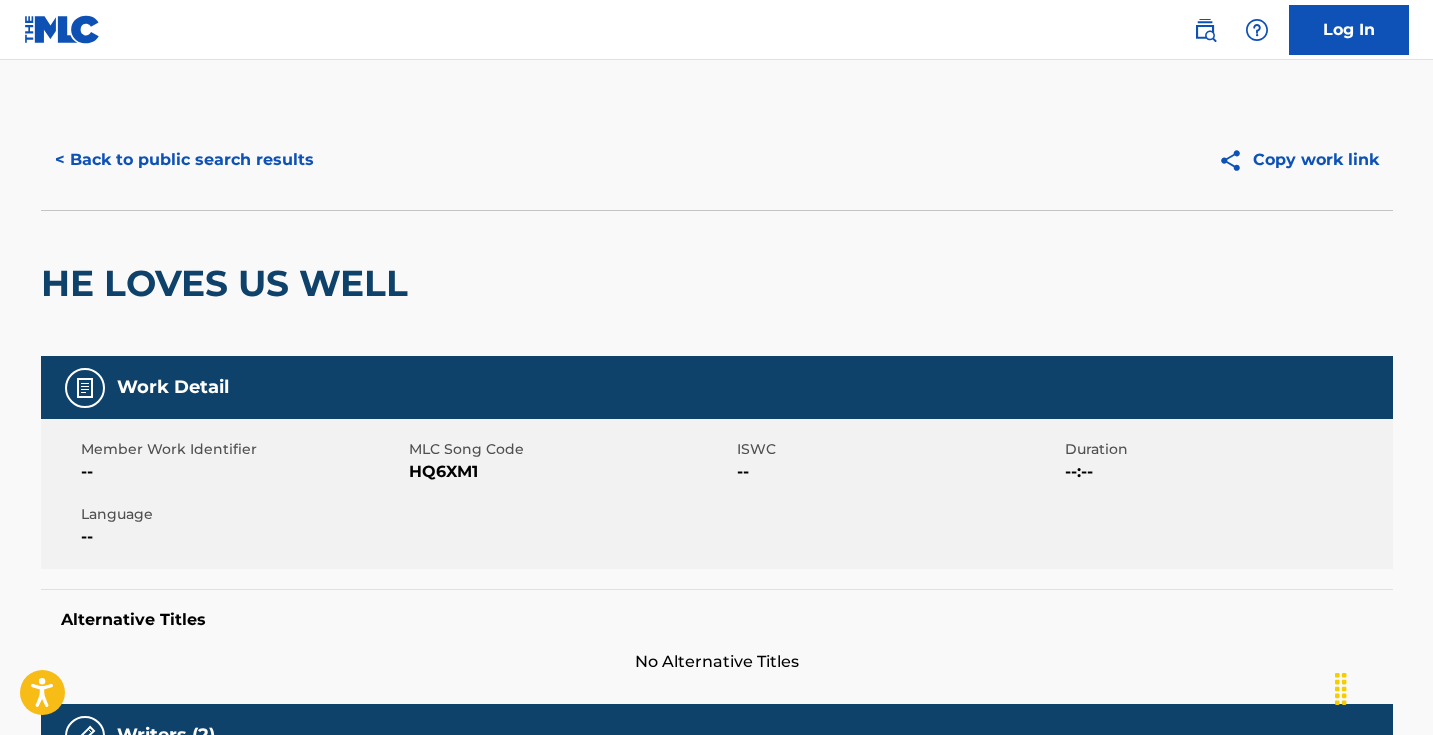 click on "HQ6XM1" at bounding box center [570, 472] 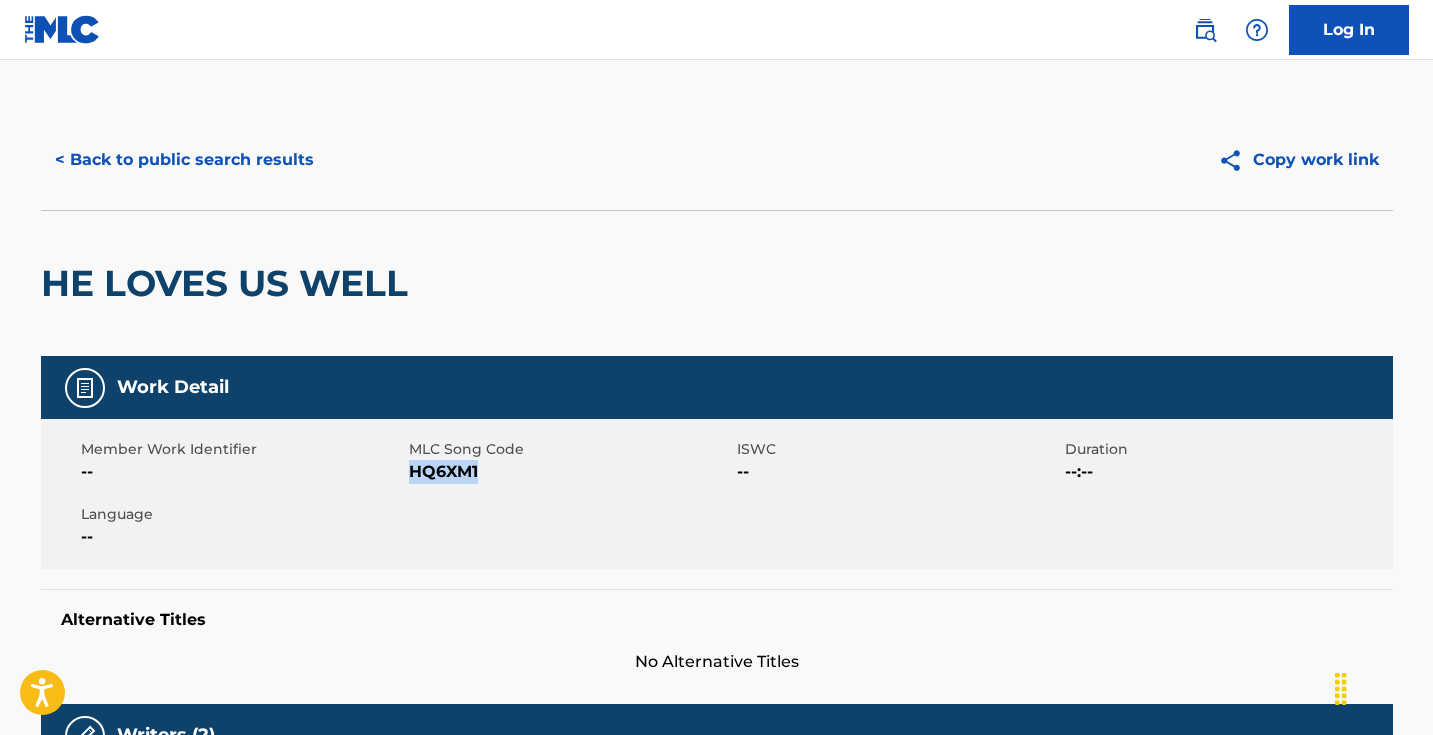 copy on "HQ6XM1" 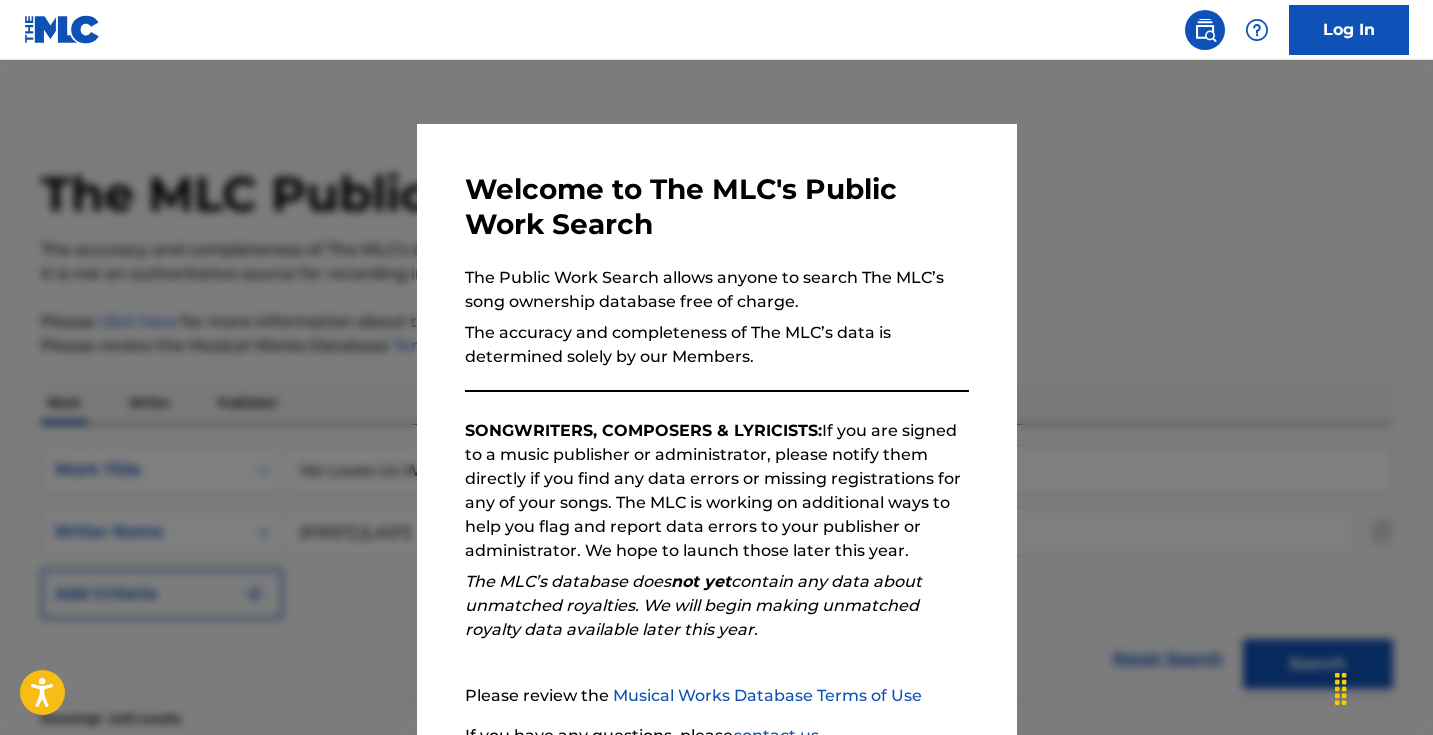 scroll, scrollTop: 343, scrollLeft: 0, axis: vertical 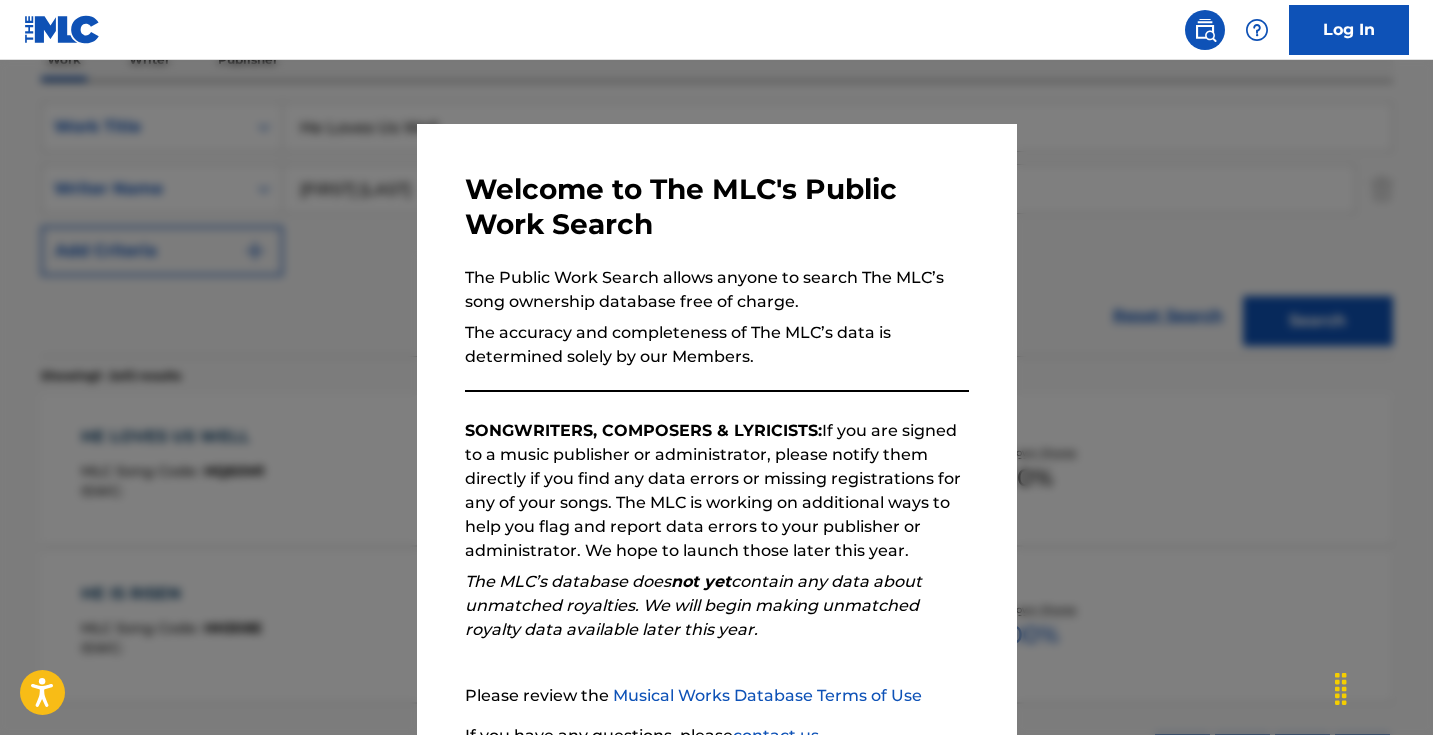 click at bounding box center (716, 427) 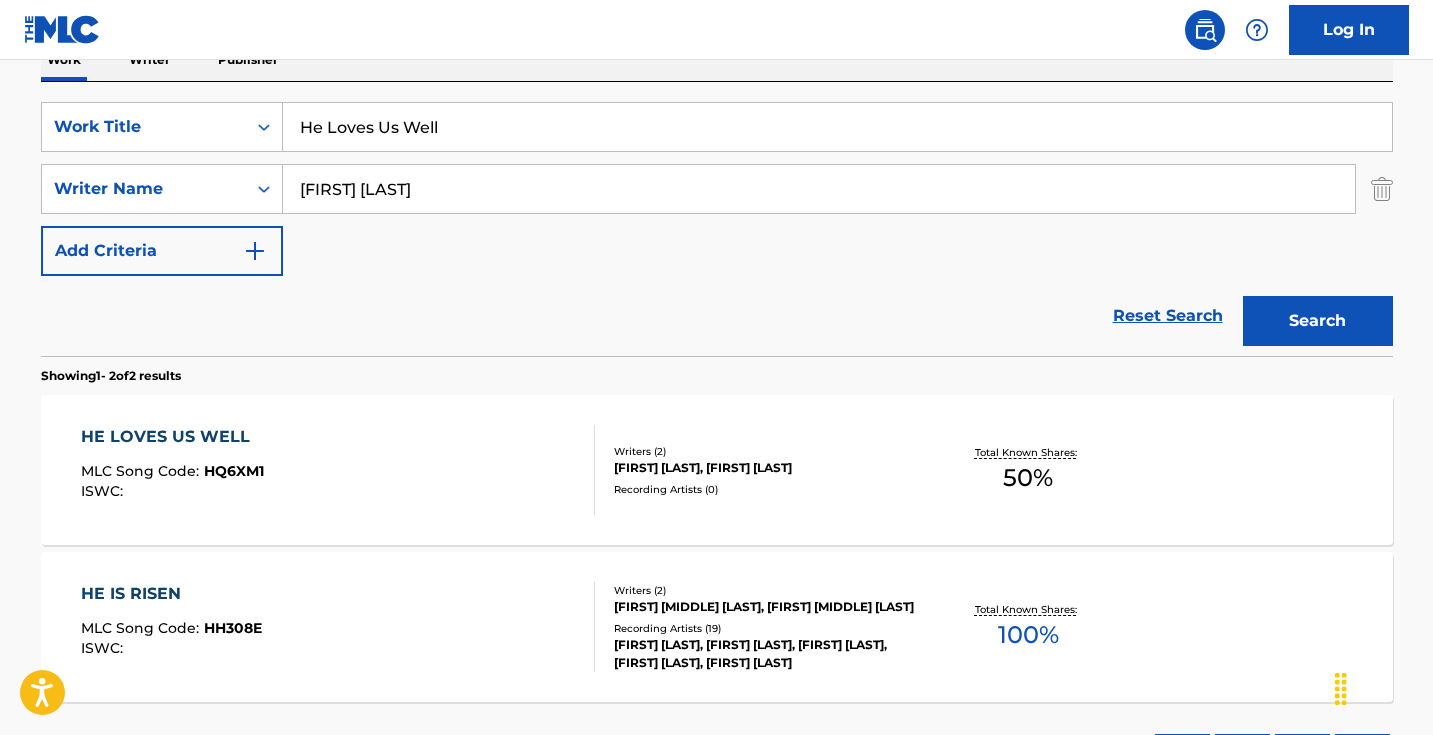 click on "He Loves Us Well" at bounding box center (837, 127) 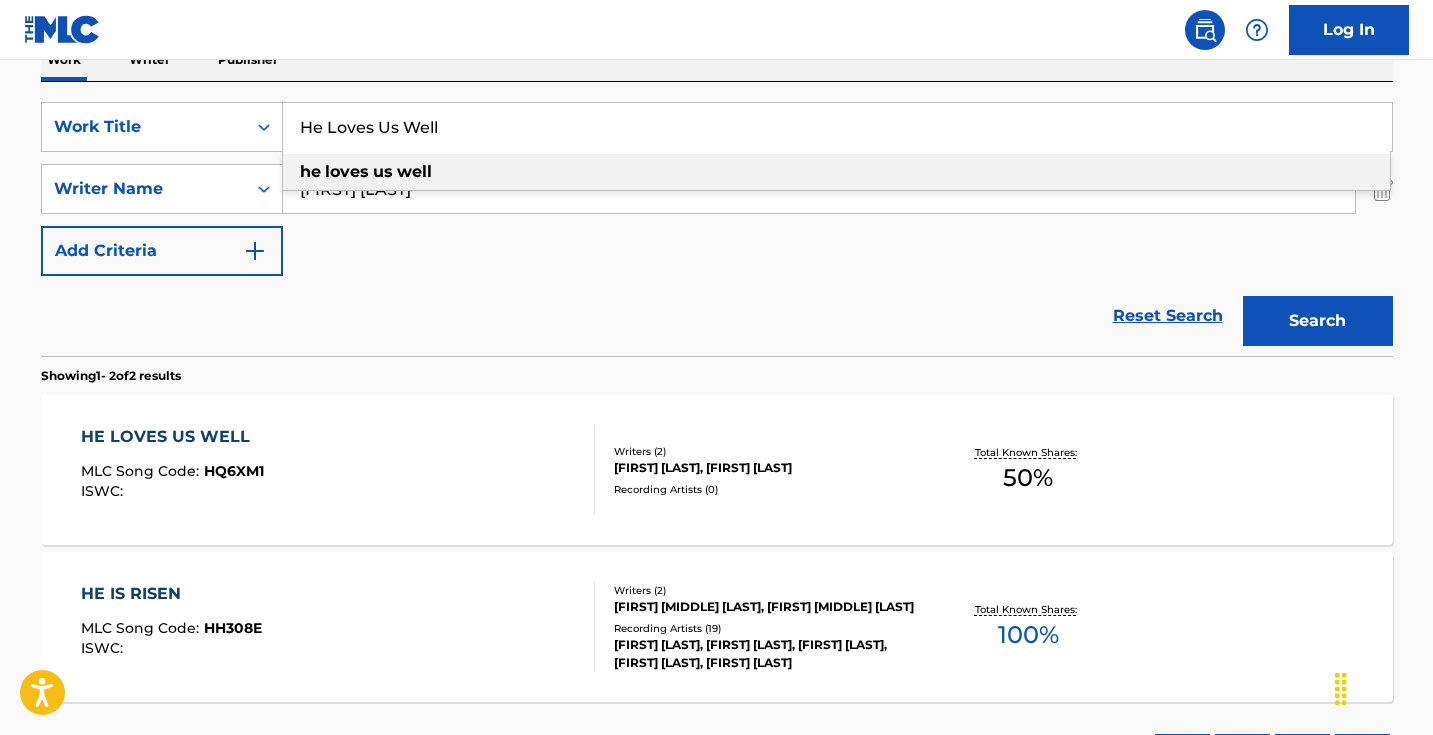 paste on "strong wine" 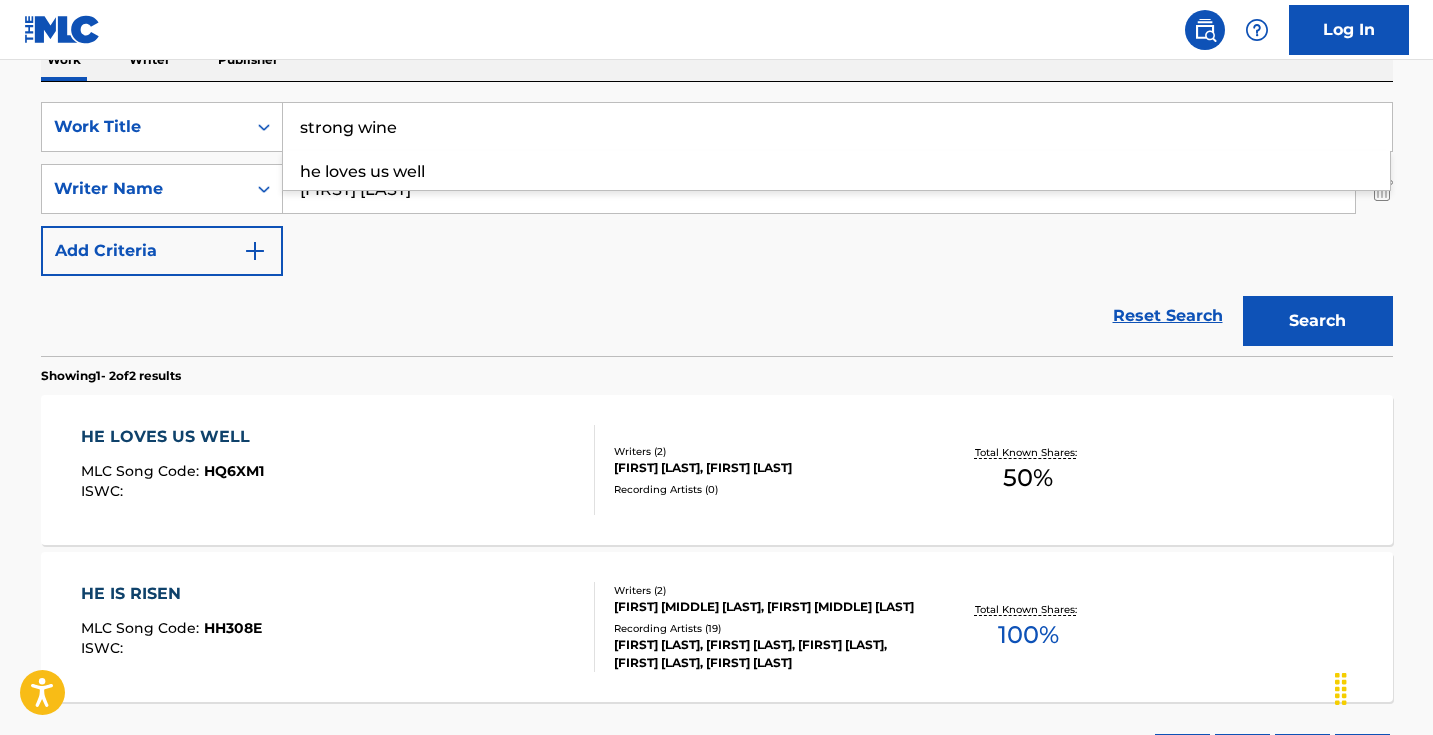 click on "SearchWithCriteria58b1d7a4-6f91-450f-a8e2-3b8d75b9f4b1 Work Title strong wine he loves us well SearchWithCriteria74c6124f-a44f-41bc-a6d8-96407cde578e Writer Name [FIRST] [LAST] Add Criteria" at bounding box center (717, 189) 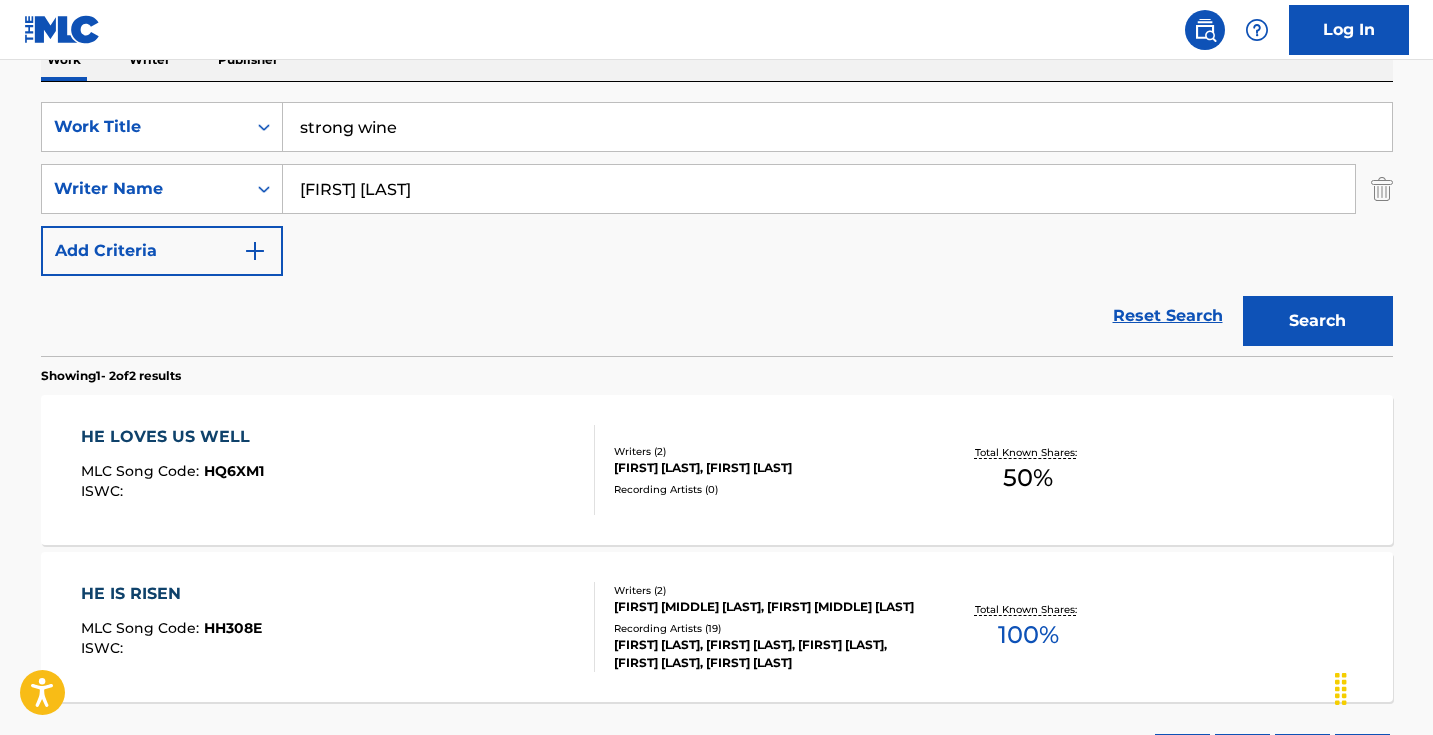 click on "Search" at bounding box center (1313, 316) 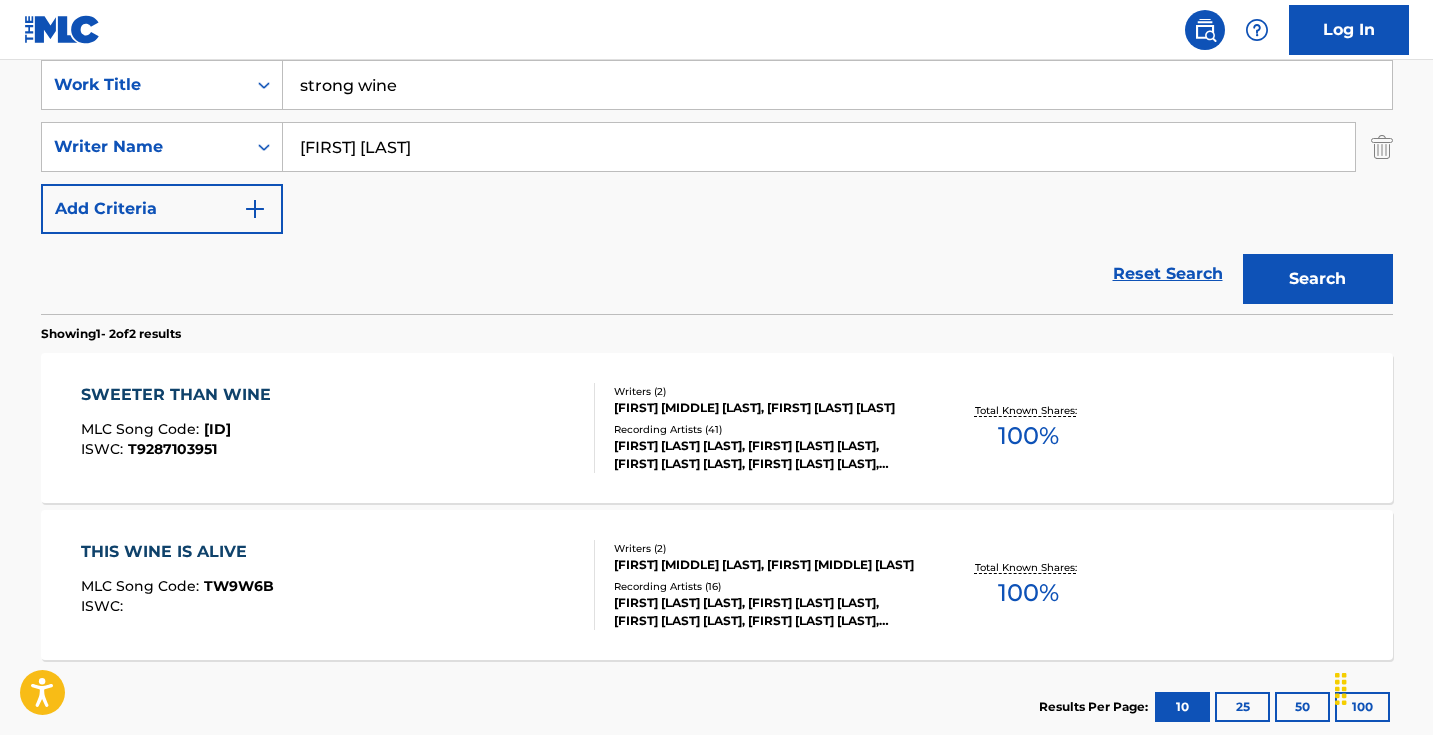 scroll, scrollTop: 252, scrollLeft: 0, axis: vertical 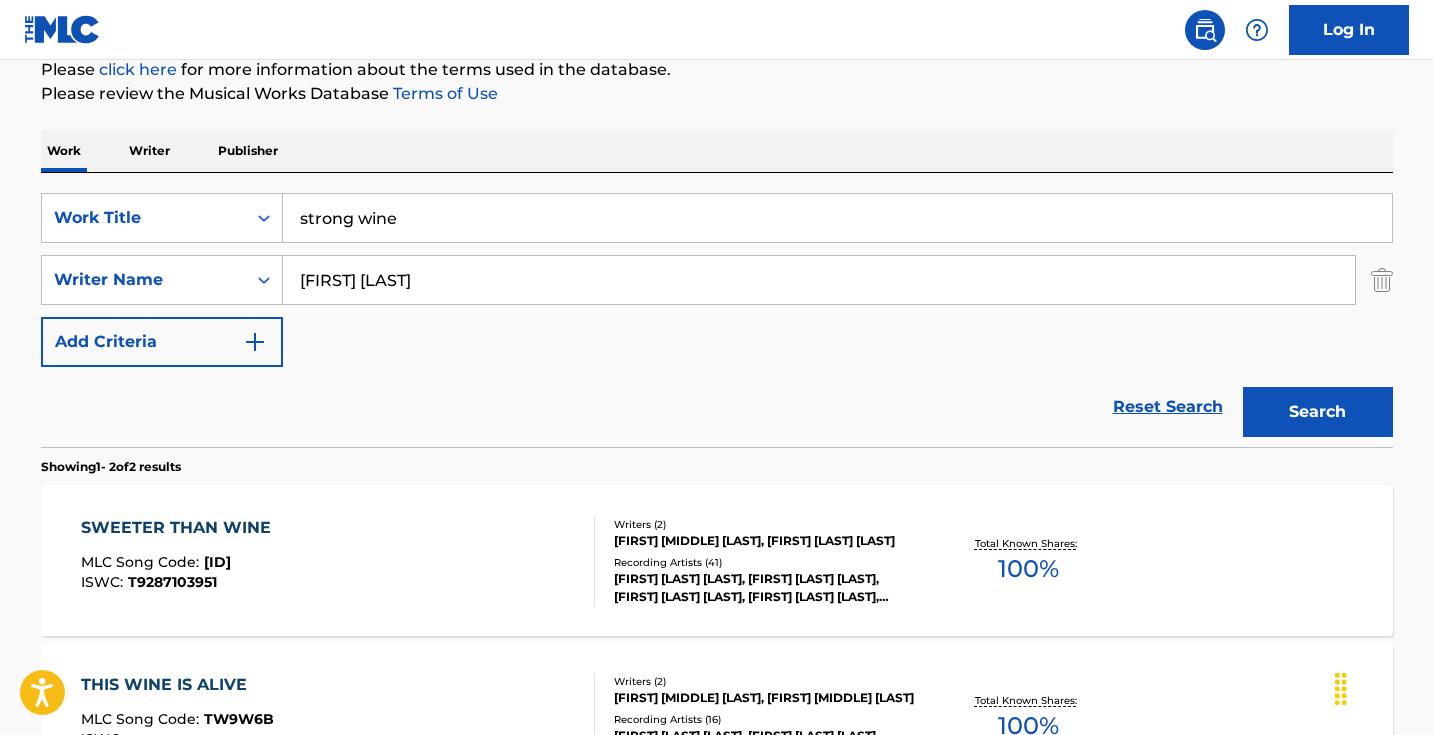 click on "strong wine" at bounding box center (837, 218) 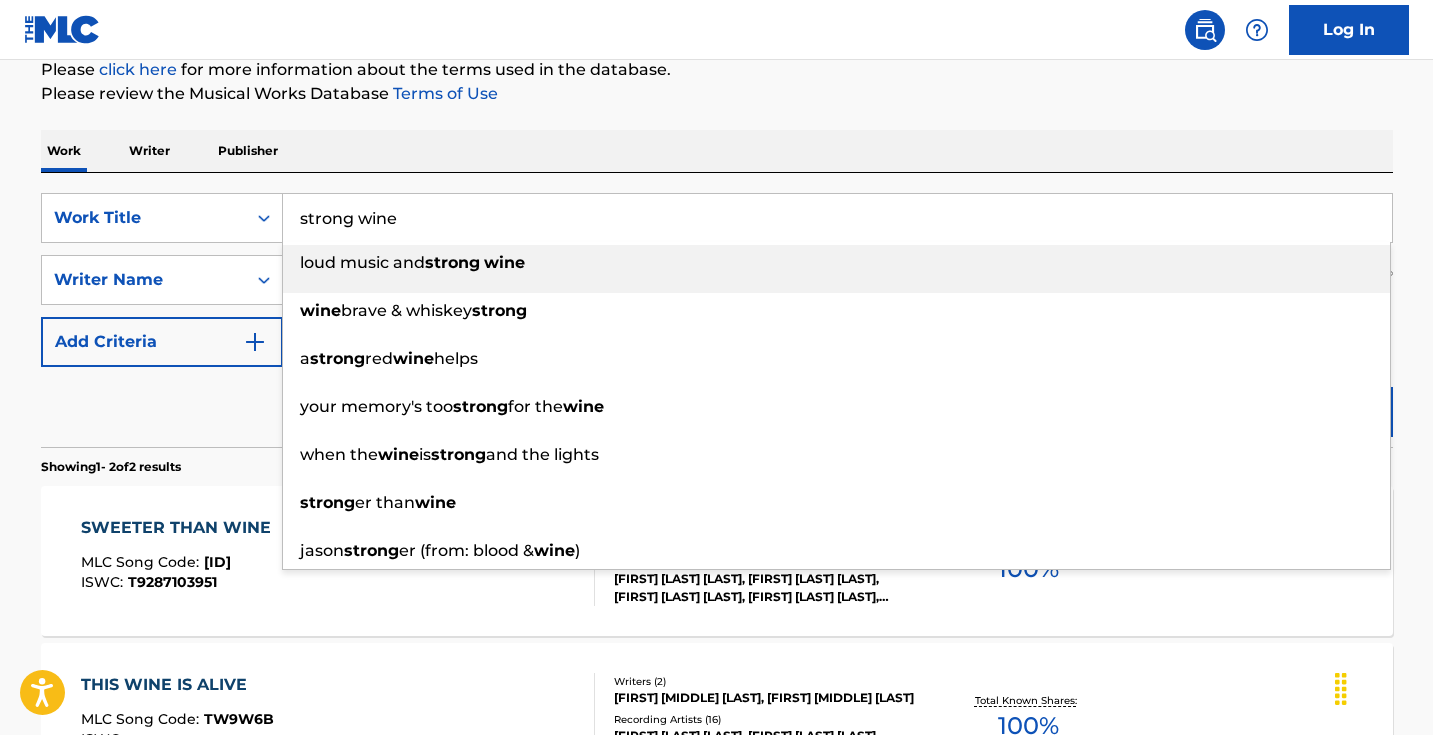 click on "strong wine" at bounding box center [837, 218] 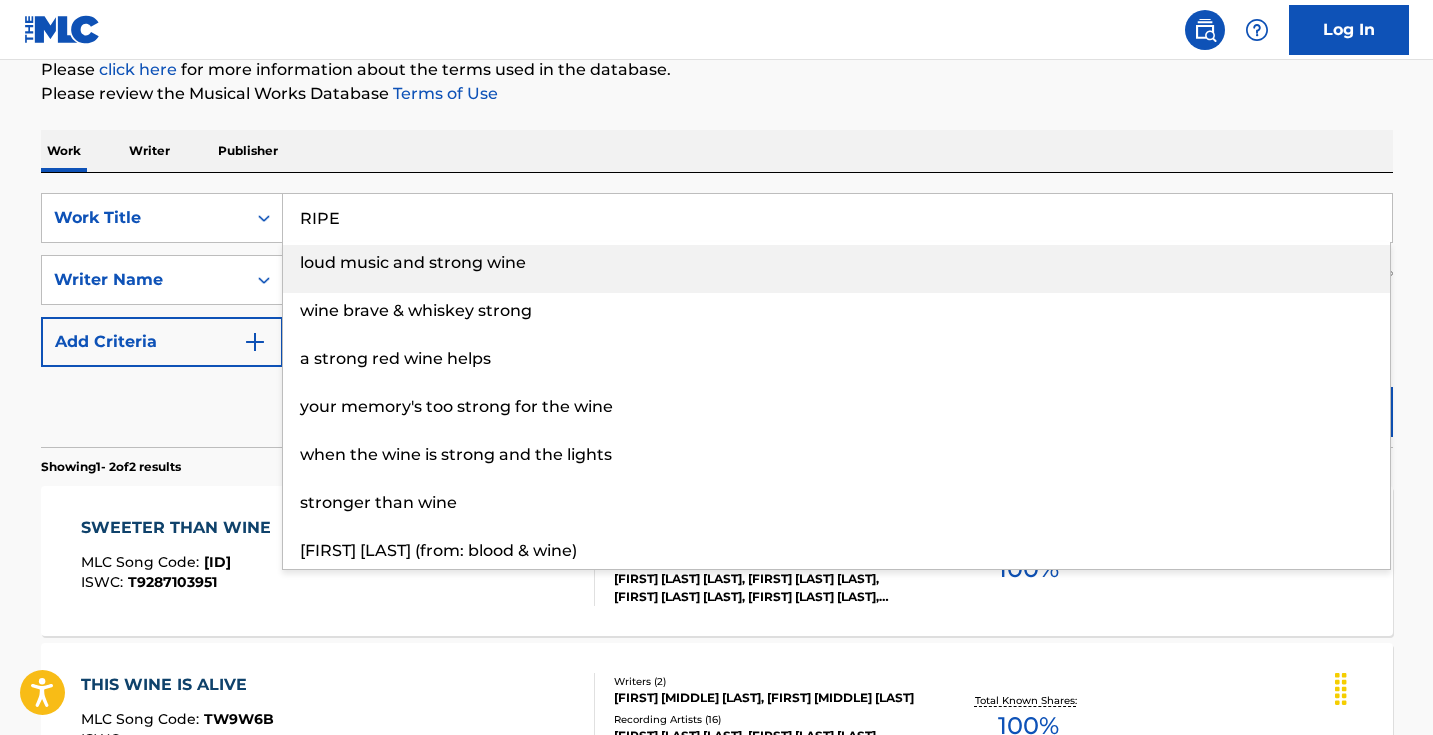 type on "RIPE" 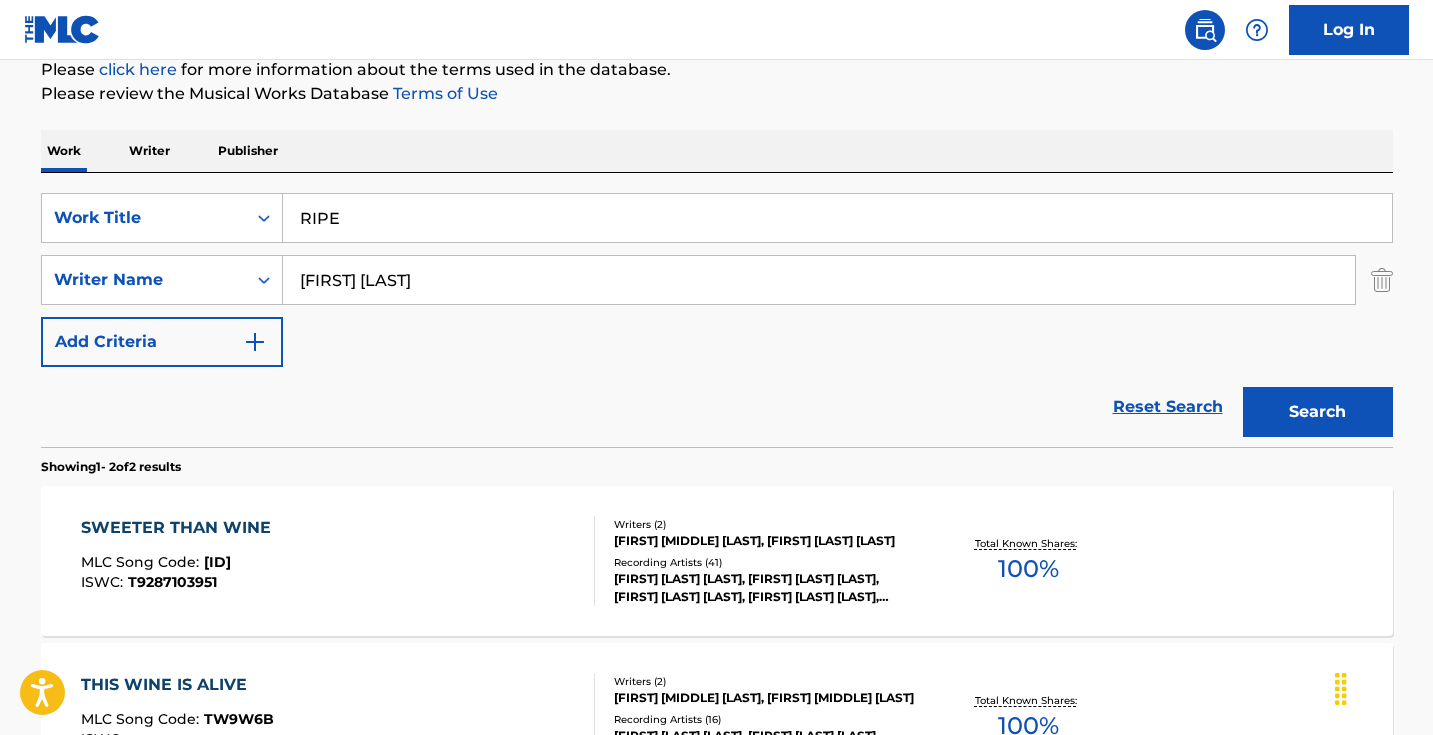 click on "Search" at bounding box center [1318, 412] 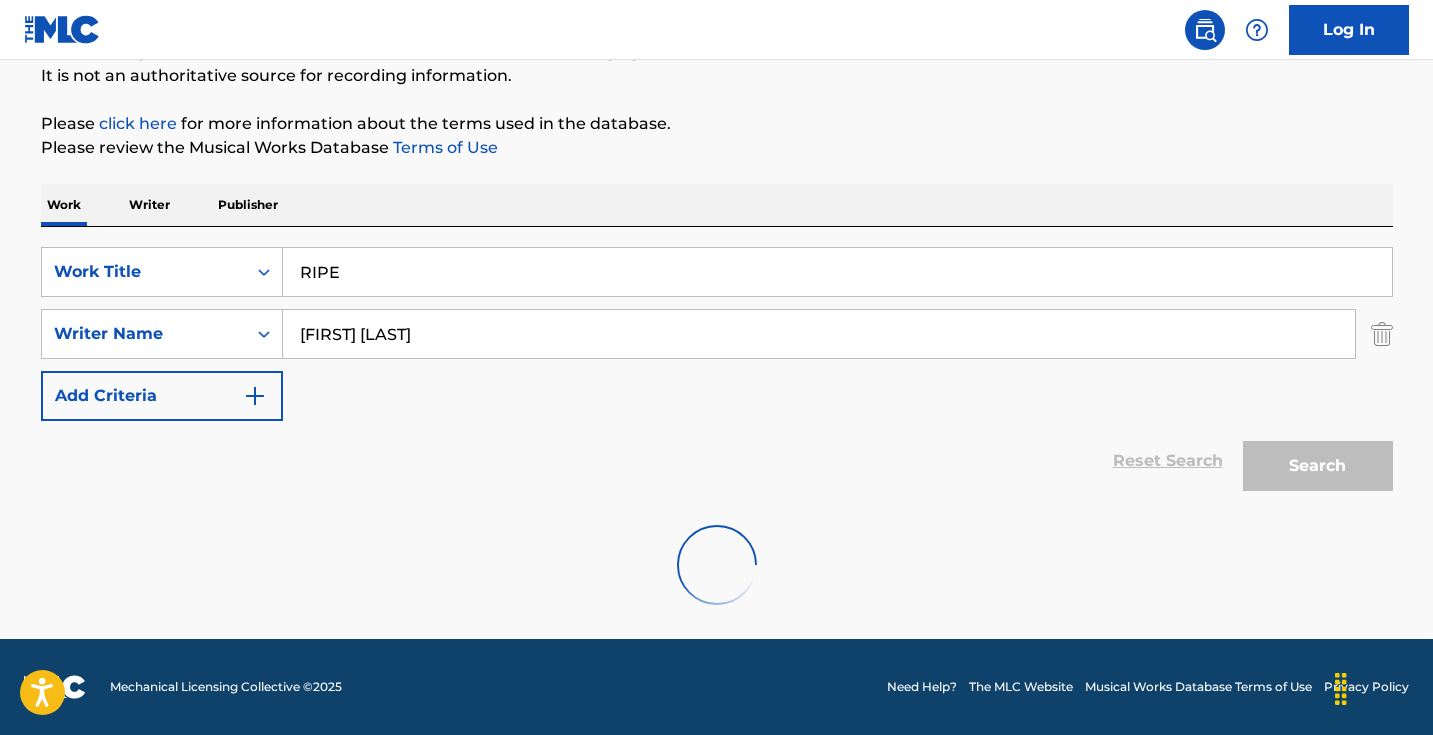 scroll, scrollTop: 133, scrollLeft: 0, axis: vertical 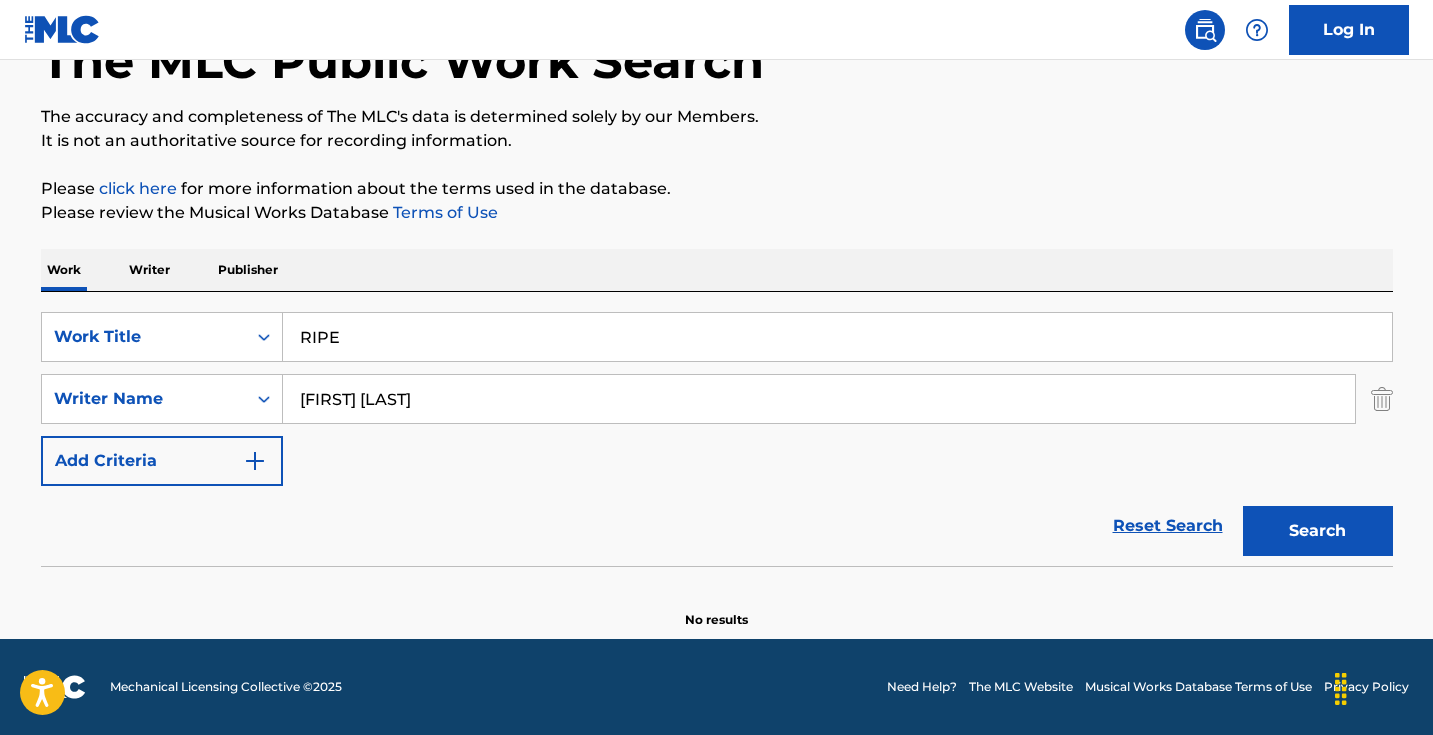 click on "[FIRST] [LAST]" at bounding box center (819, 399) 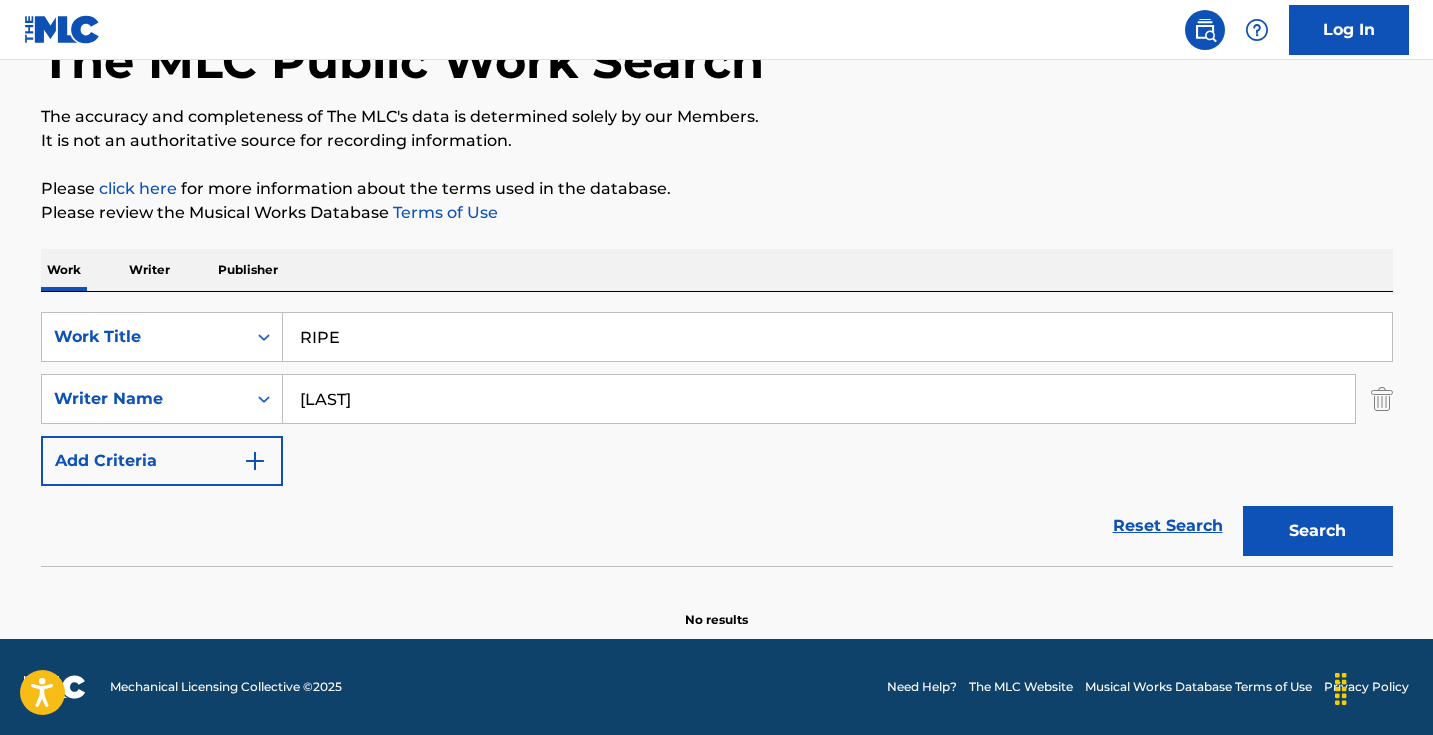 type on "[LAST]" 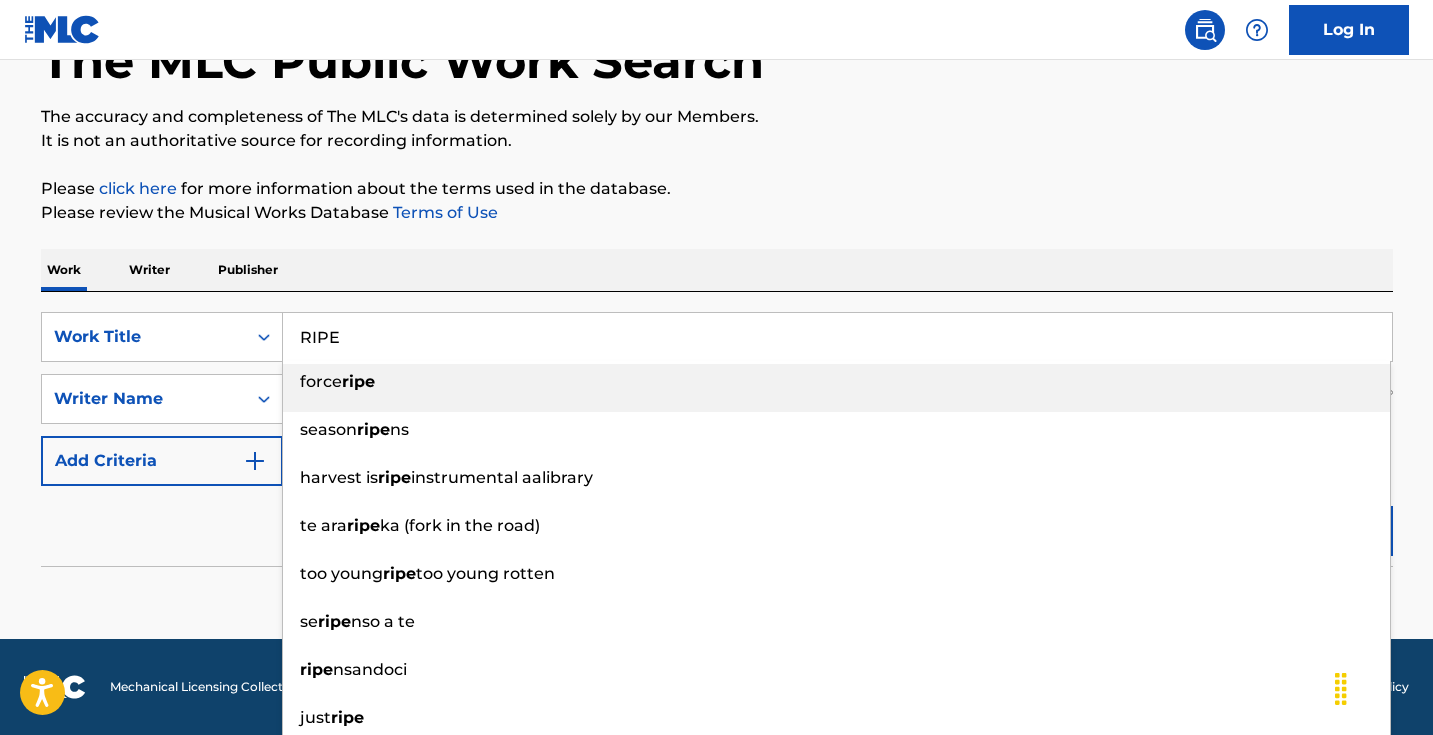 click on "RIPE" at bounding box center [837, 337] 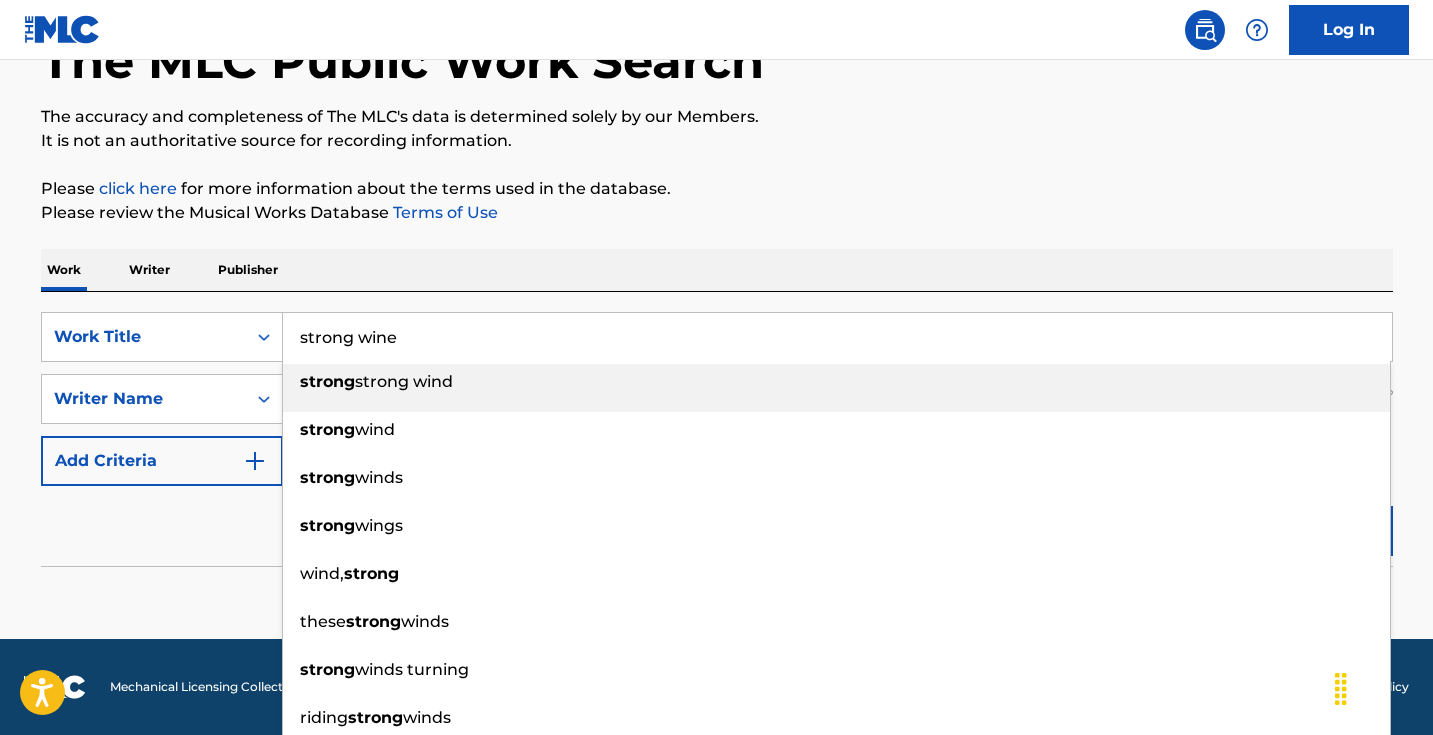 type on "strong wine" 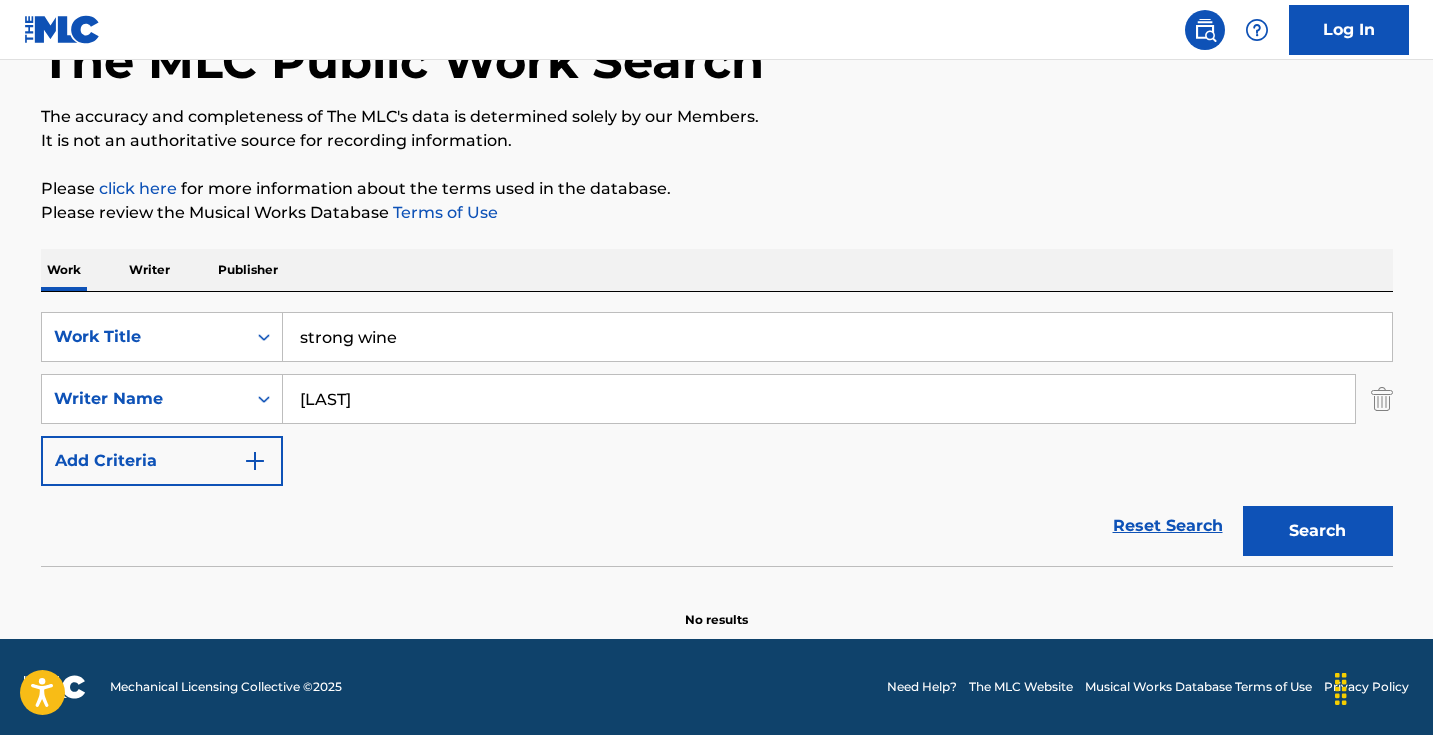 click on "Search" at bounding box center (1318, 531) 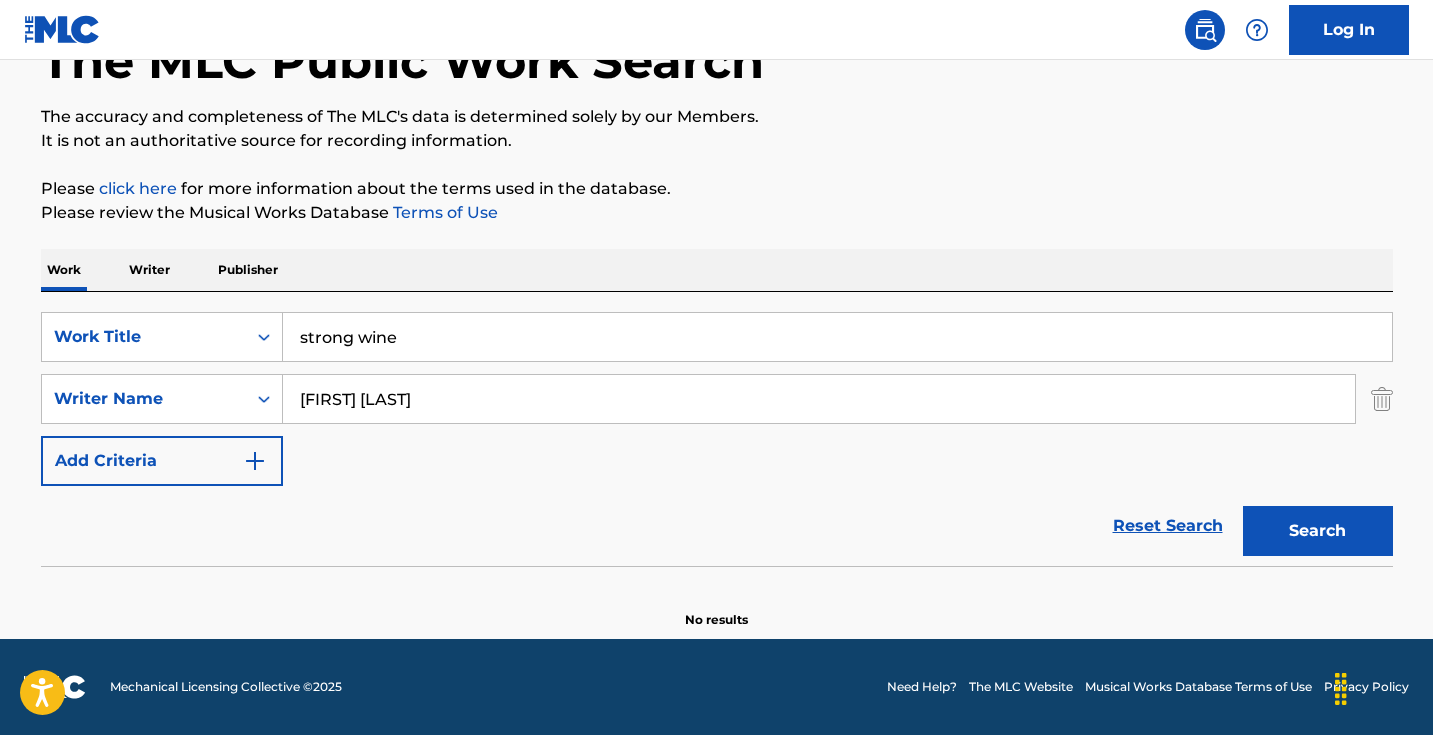 type on "[FIRST] [LAST]" 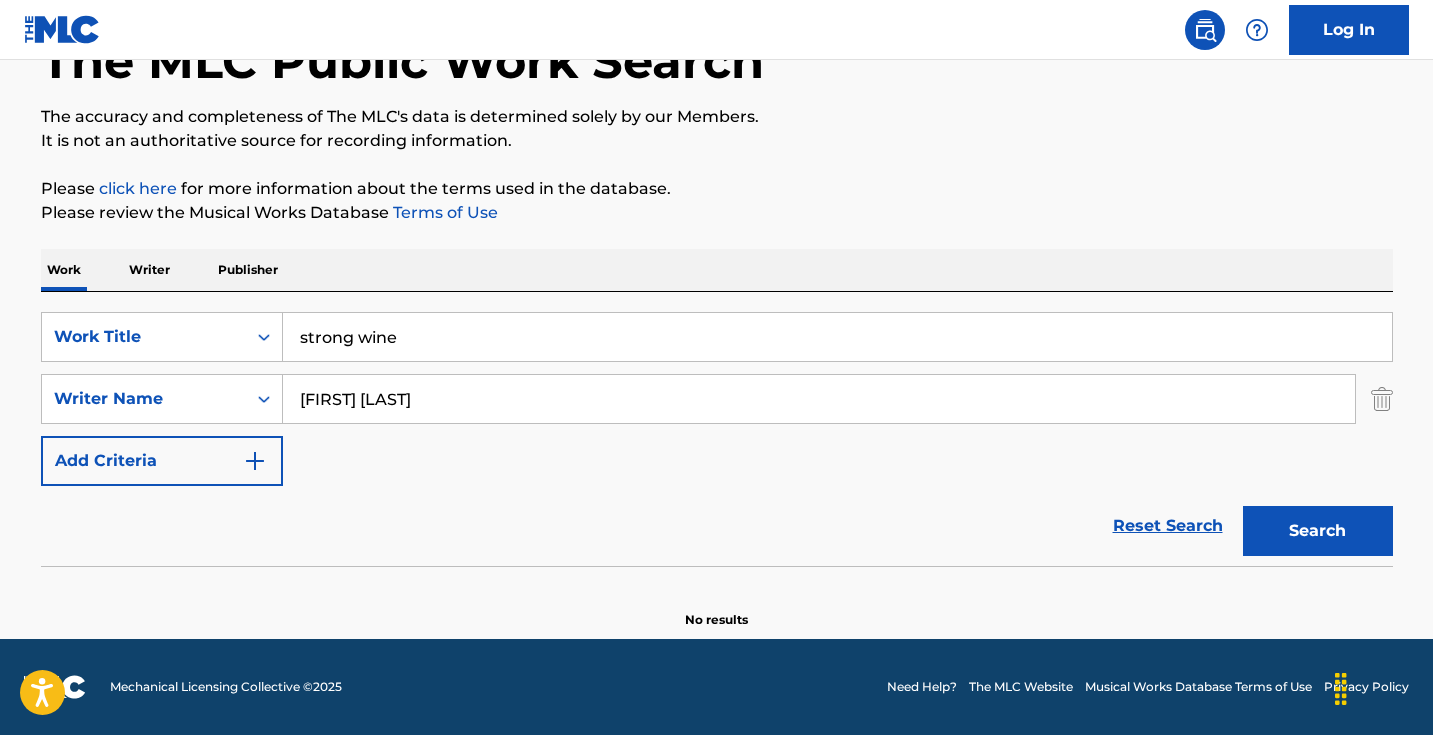 click on "strong wine" at bounding box center (837, 337) 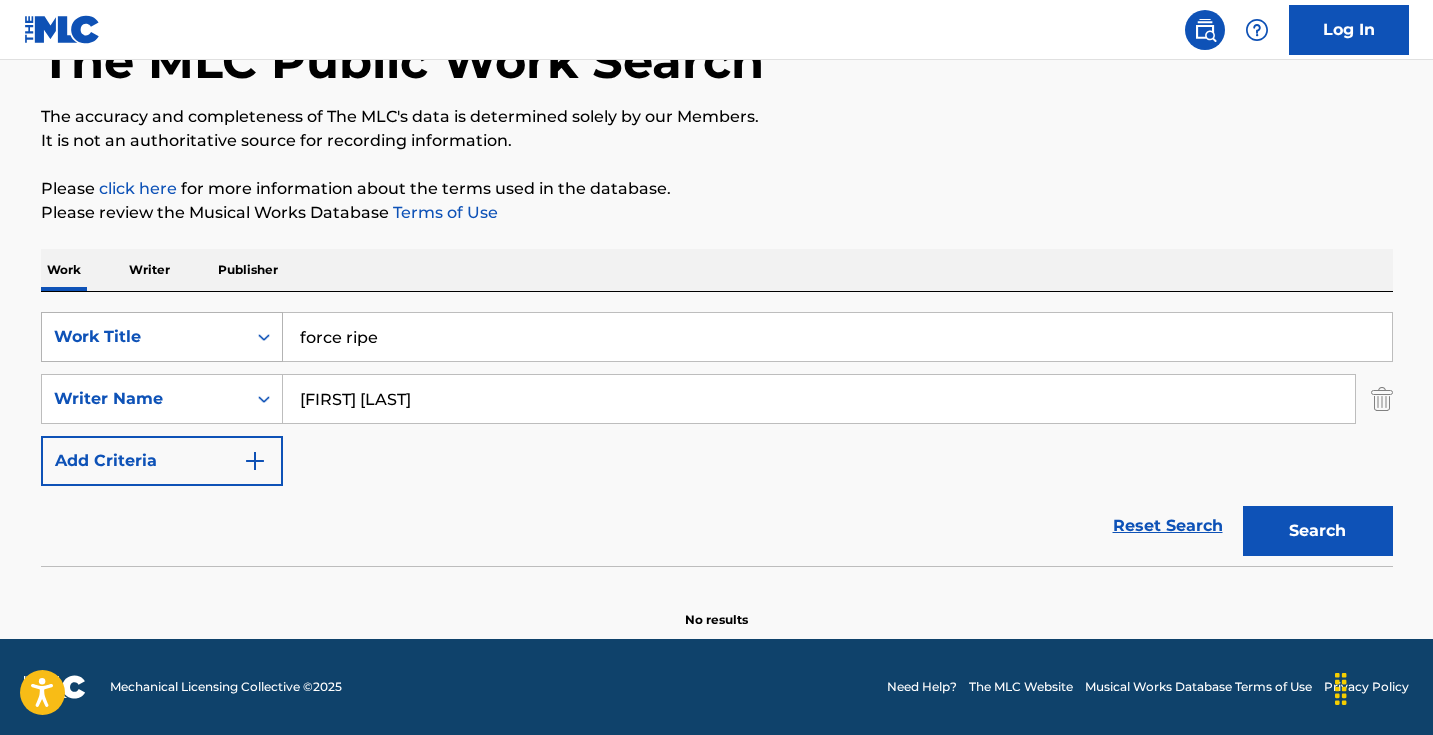 drag, startPoint x: 346, startPoint y: 336, endPoint x: 264, endPoint y: 336, distance: 82 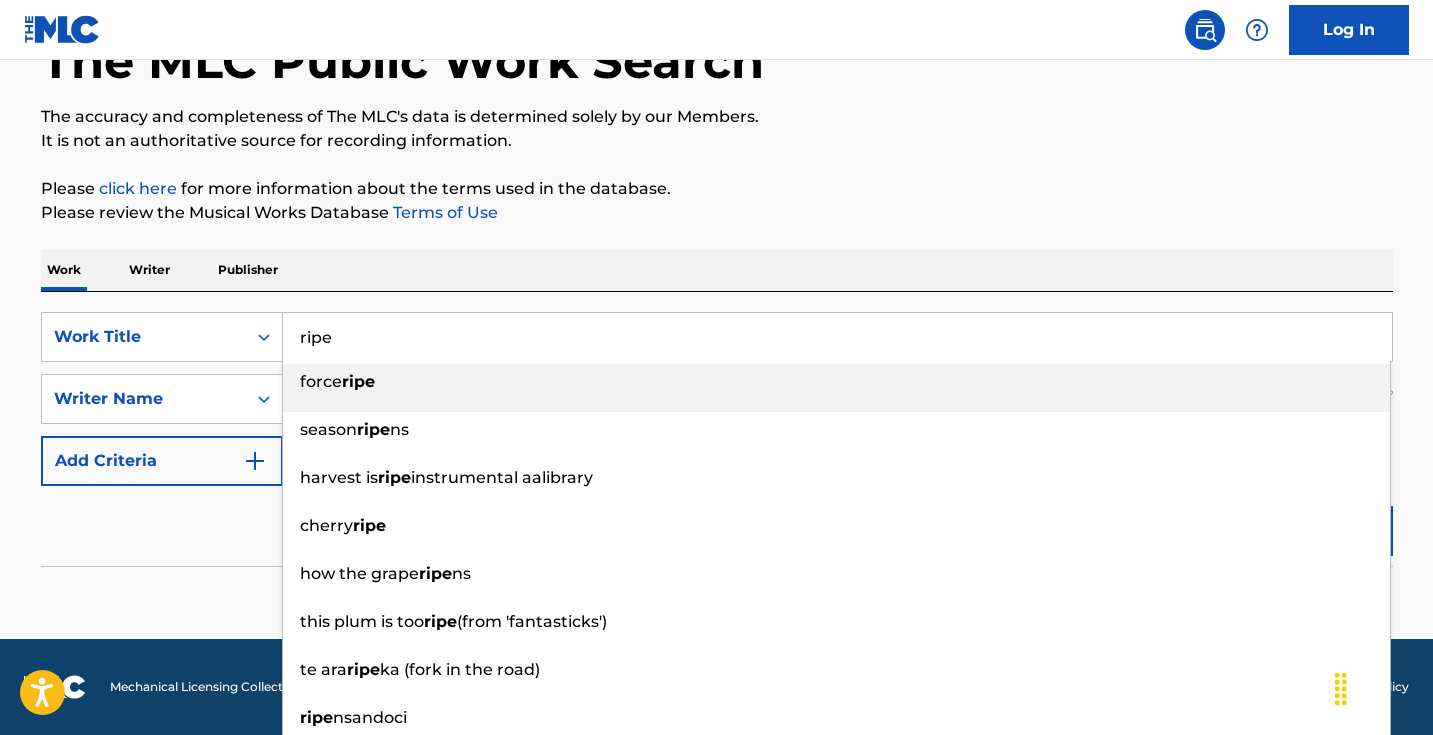 type on "ripe" 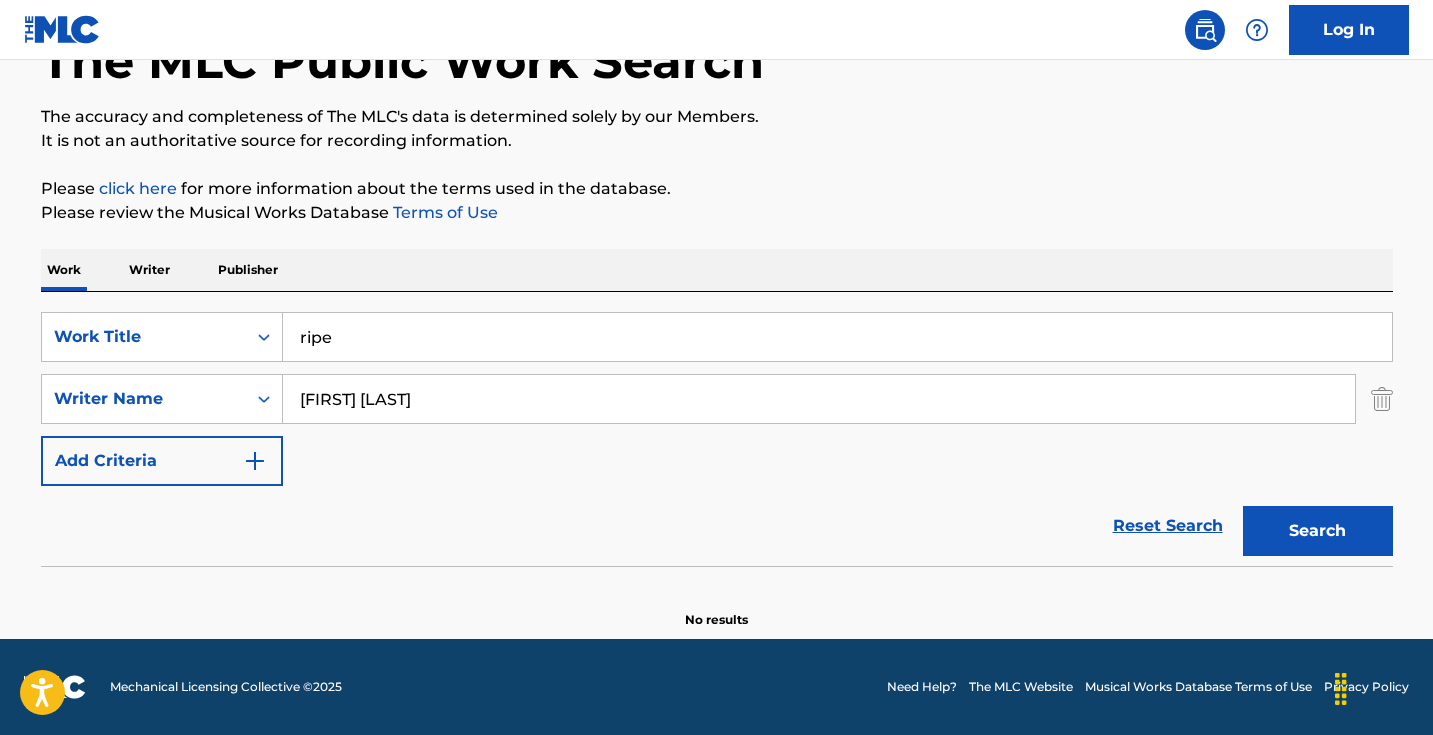 click on "Search" at bounding box center (1318, 531) 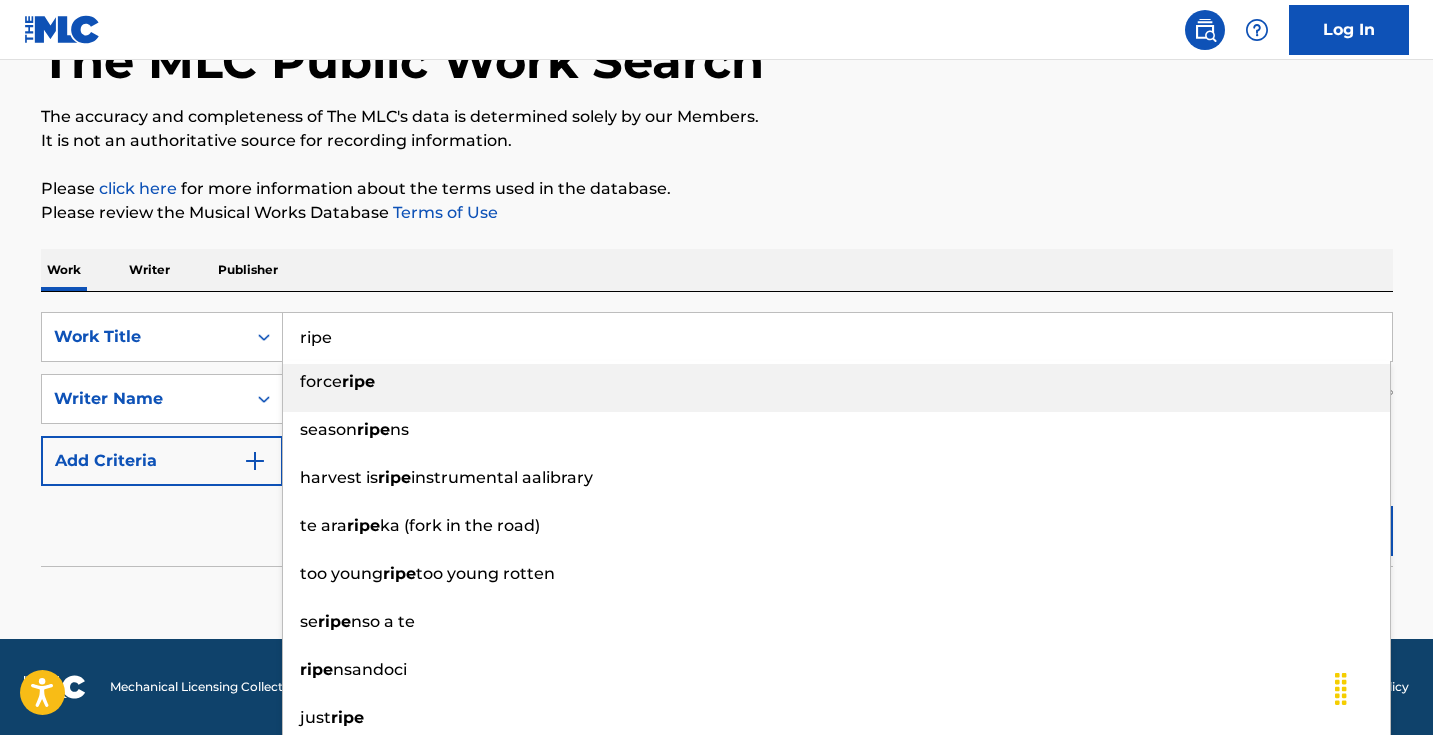 paste on "together forever" 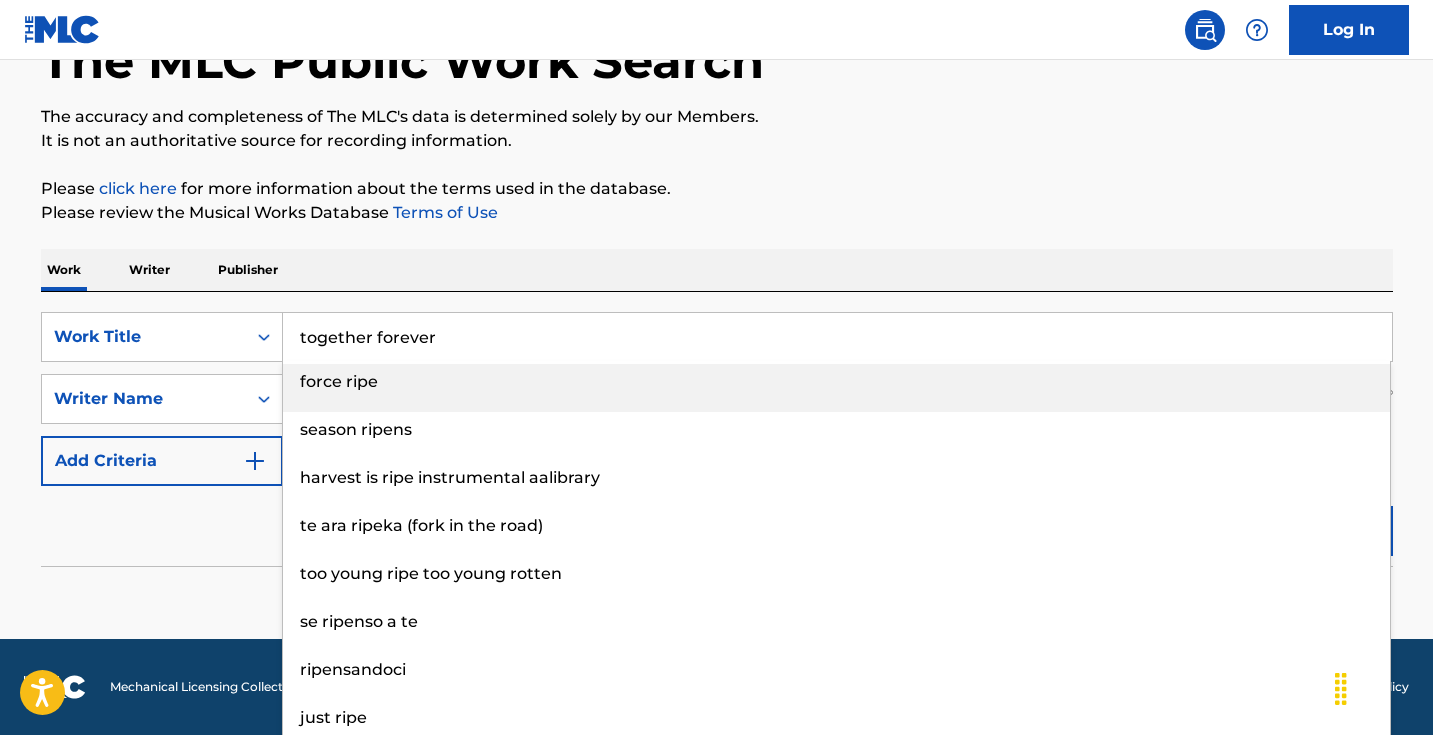 type on "together forever" 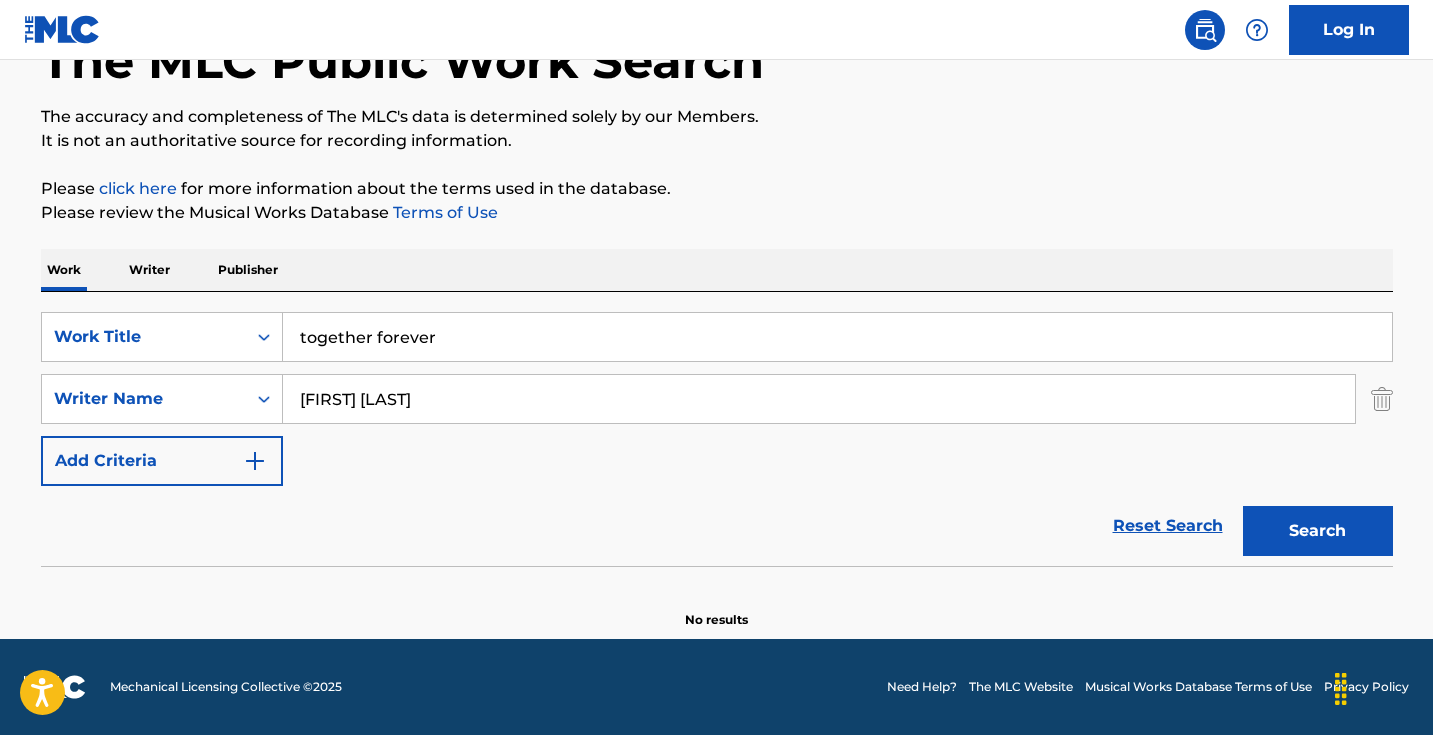 click on "Work Title together forever SearchWithCriteria74c6124f-a44f-41bc-a6d8-96407cde578e Writer Name [FIRST] [LAST] Add Criteria Reset Search Search No results" at bounding box center (717, 303) 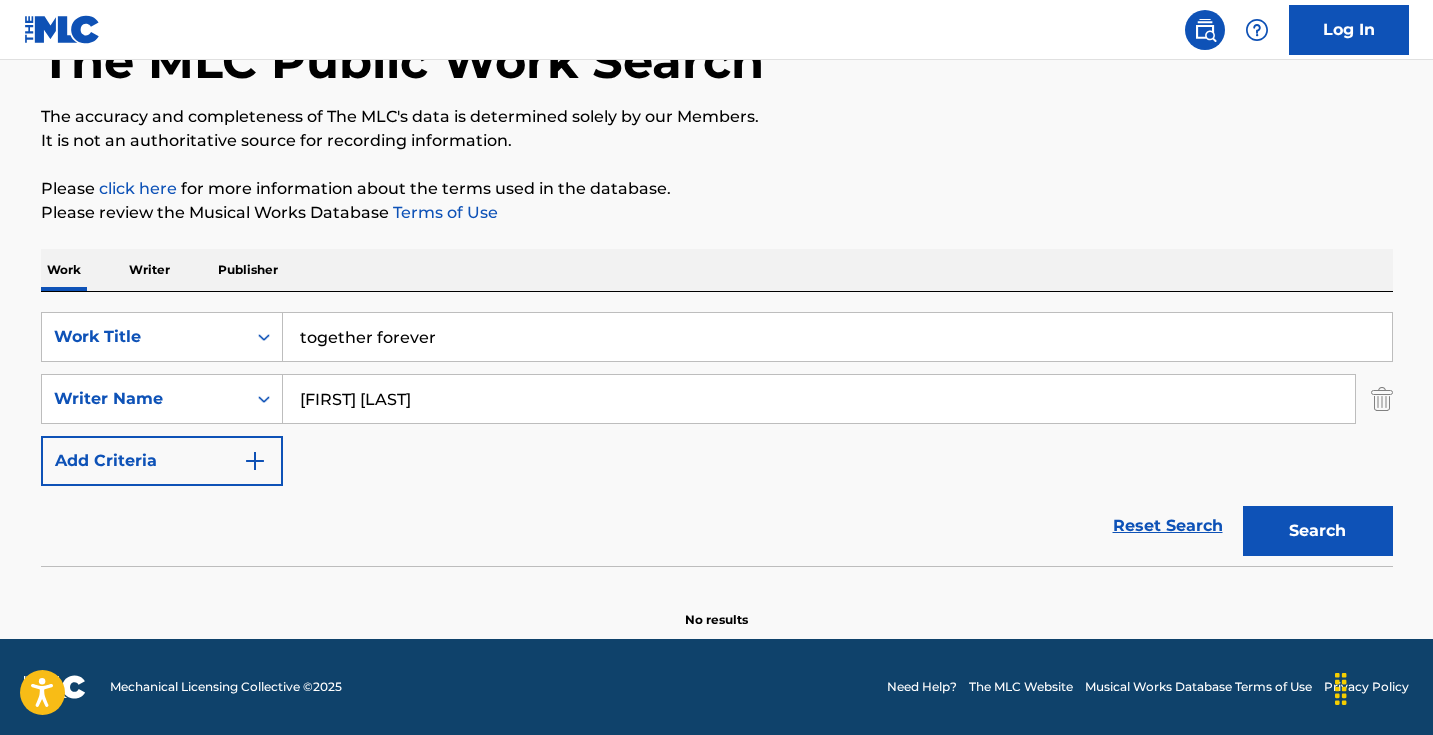 click on "[FIRST] [LAST]" at bounding box center (819, 399) 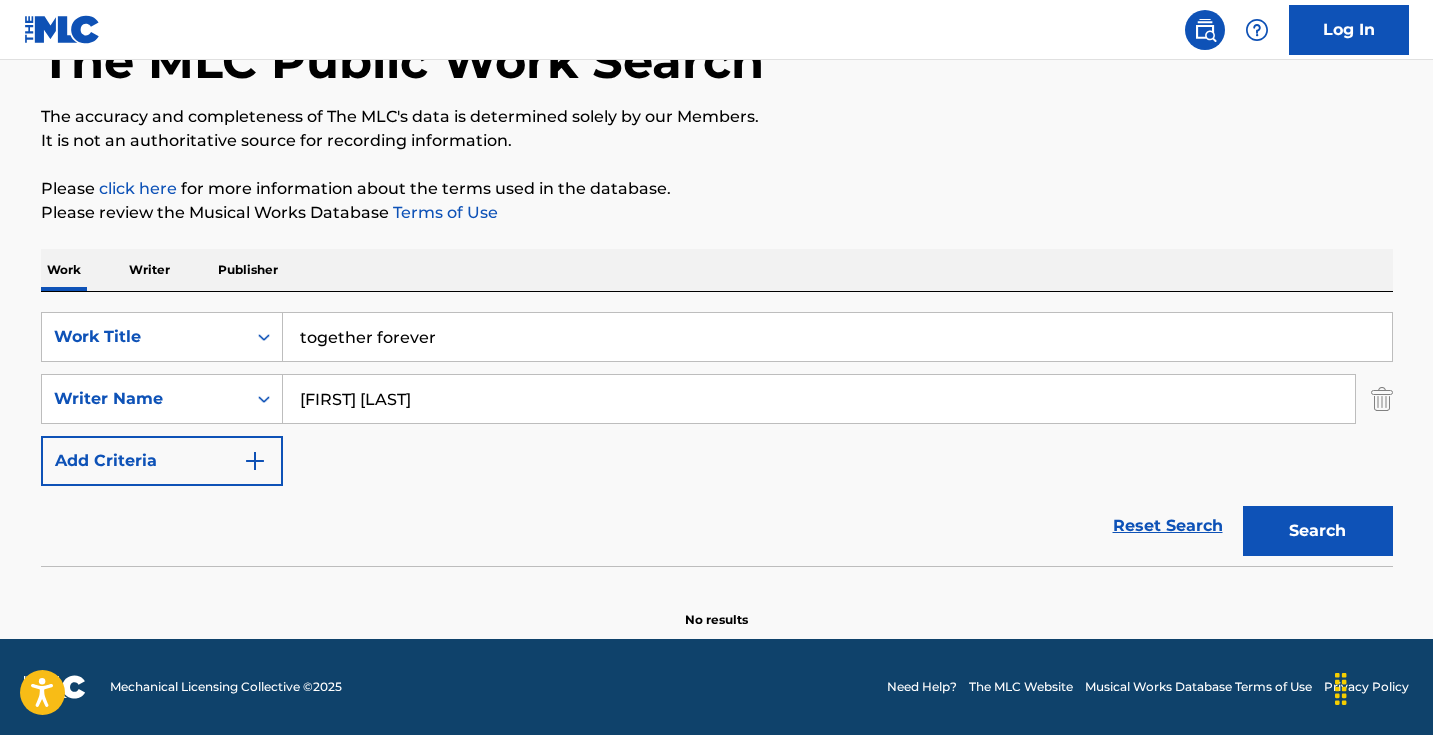 click on "[FIRST] [LAST]" at bounding box center (819, 399) 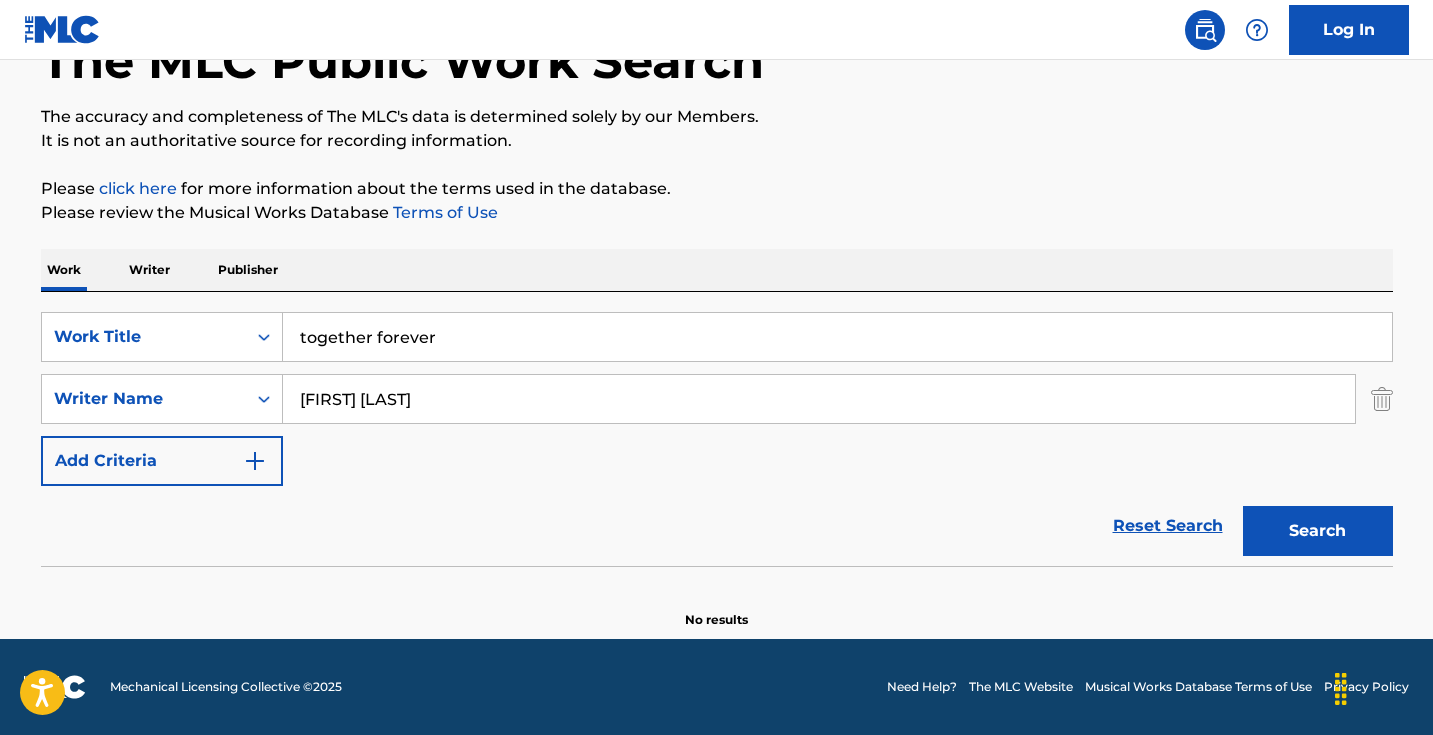 type on "[FIRST] [LAST]" 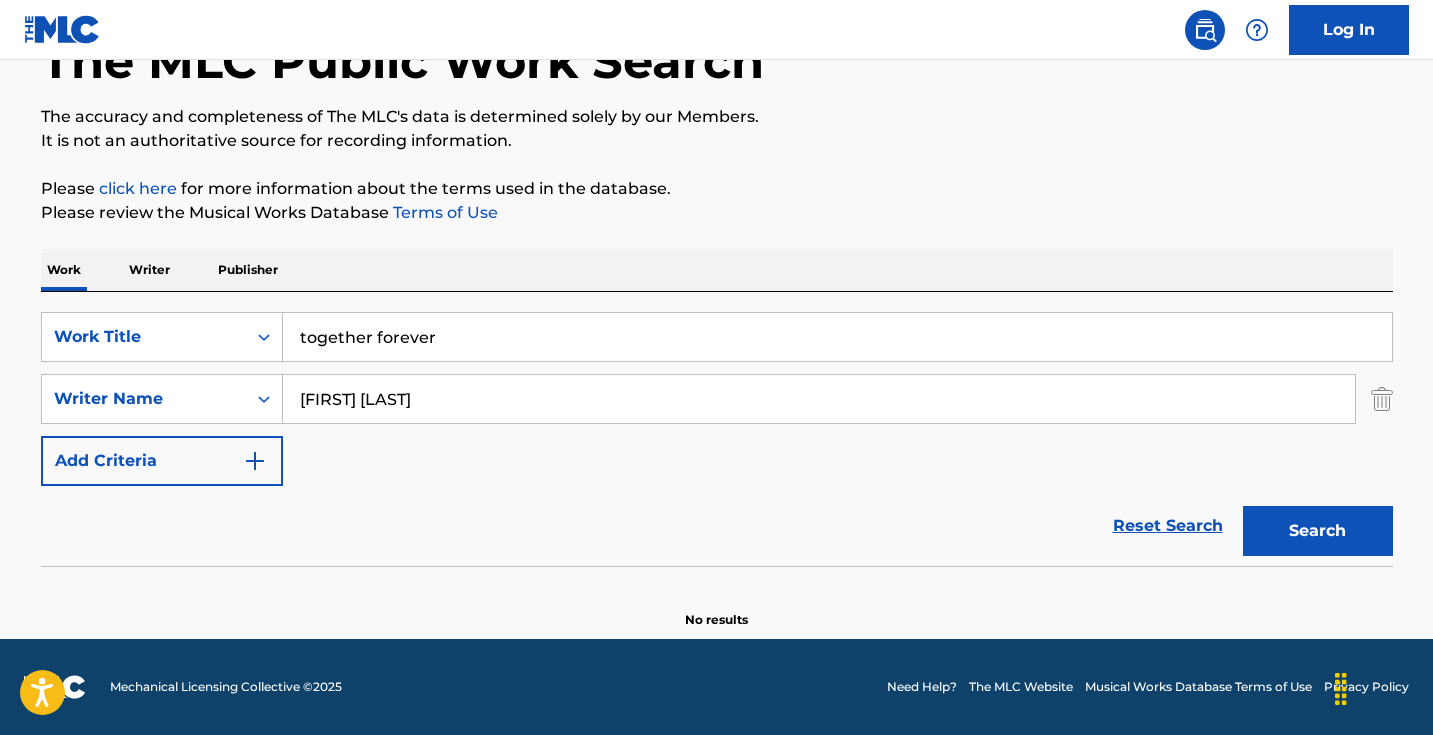 click on "together forever" at bounding box center (837, 337) 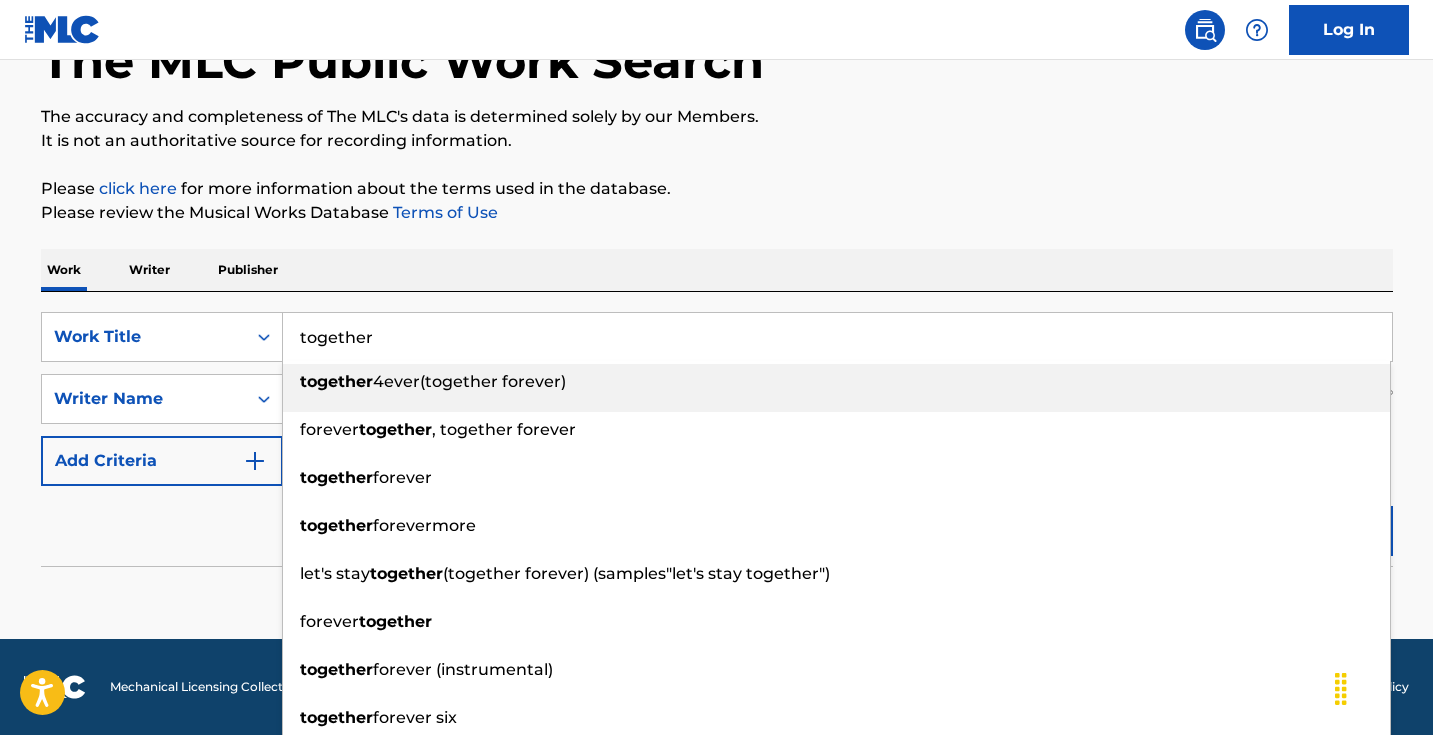 type on "all alone together" 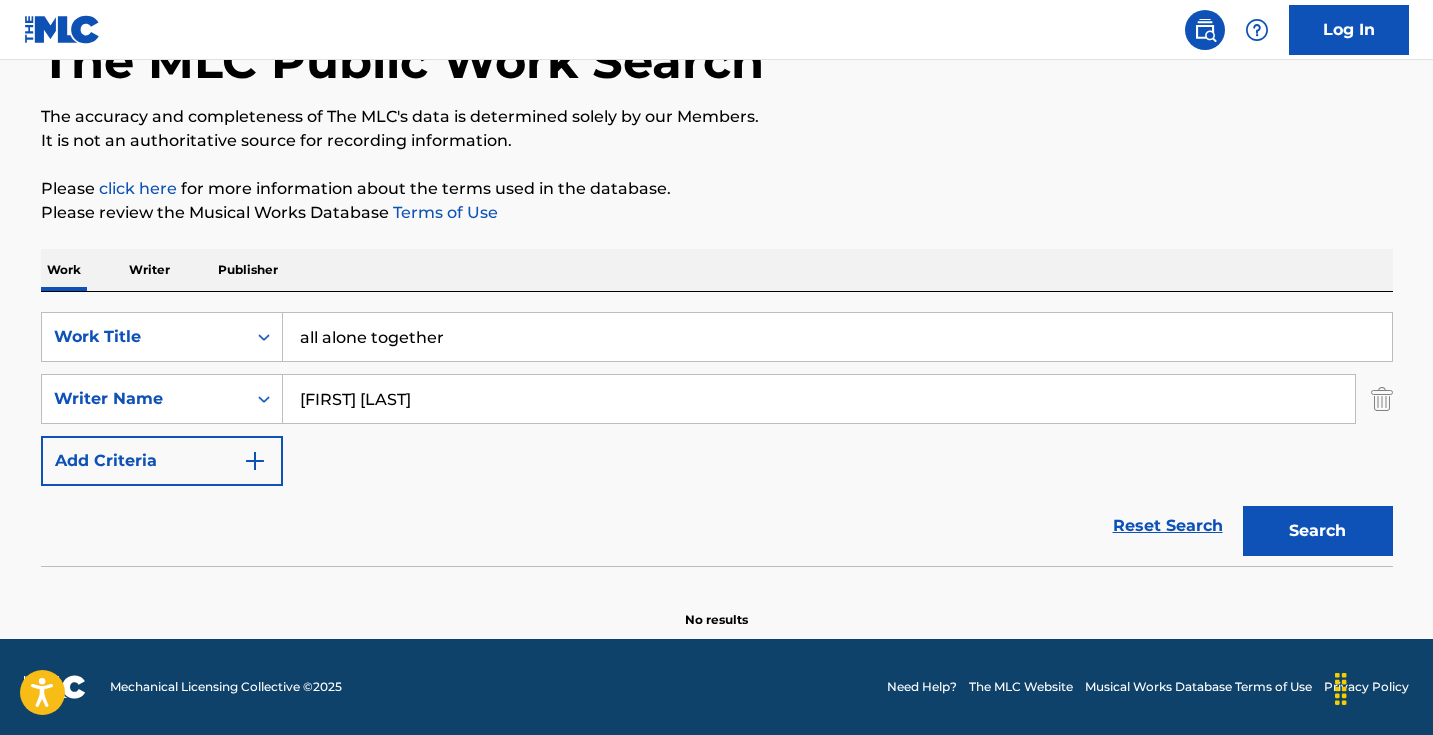 click on "Search" at bounding box center [1318, 531] 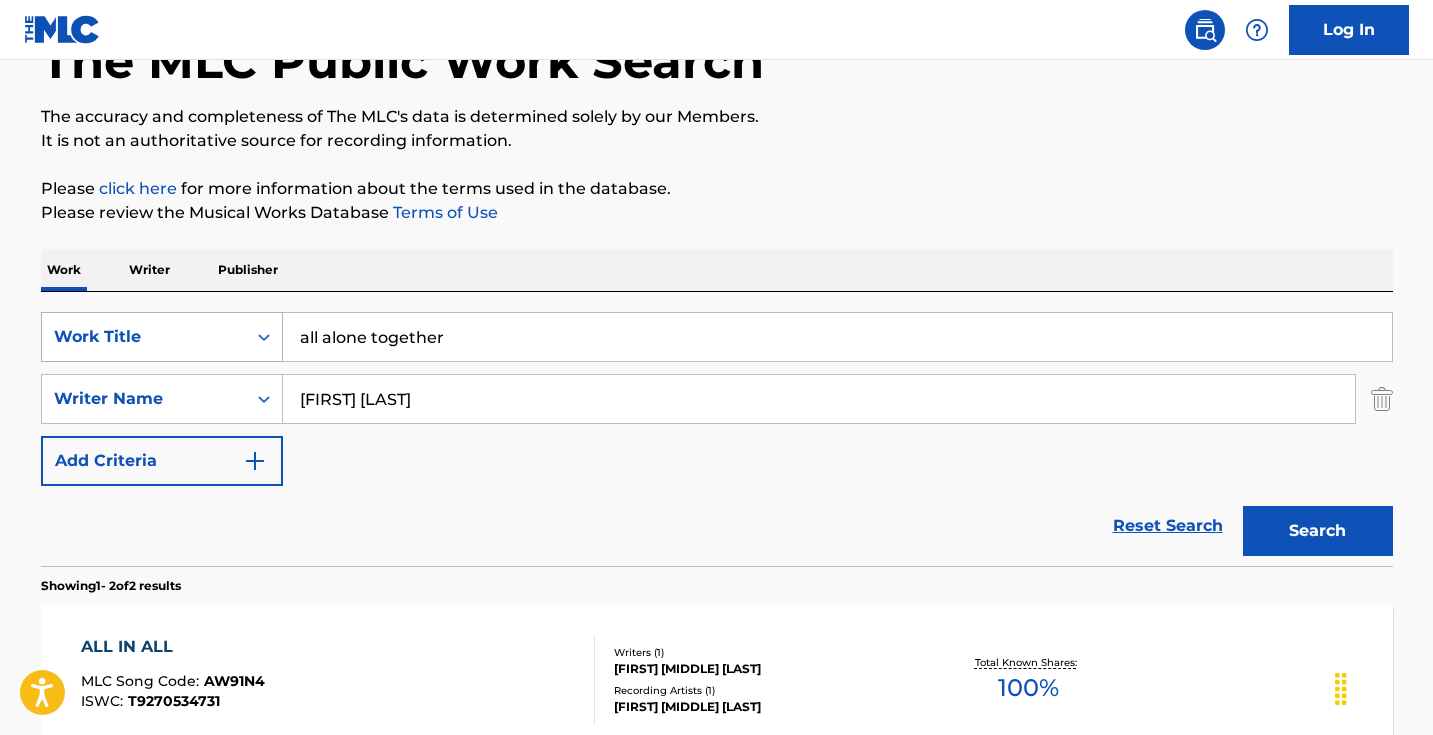 drag, startPoint x: 487, startPoint y: 334, endPoint x: 264, endPoint y: 335, distance: 223.00224 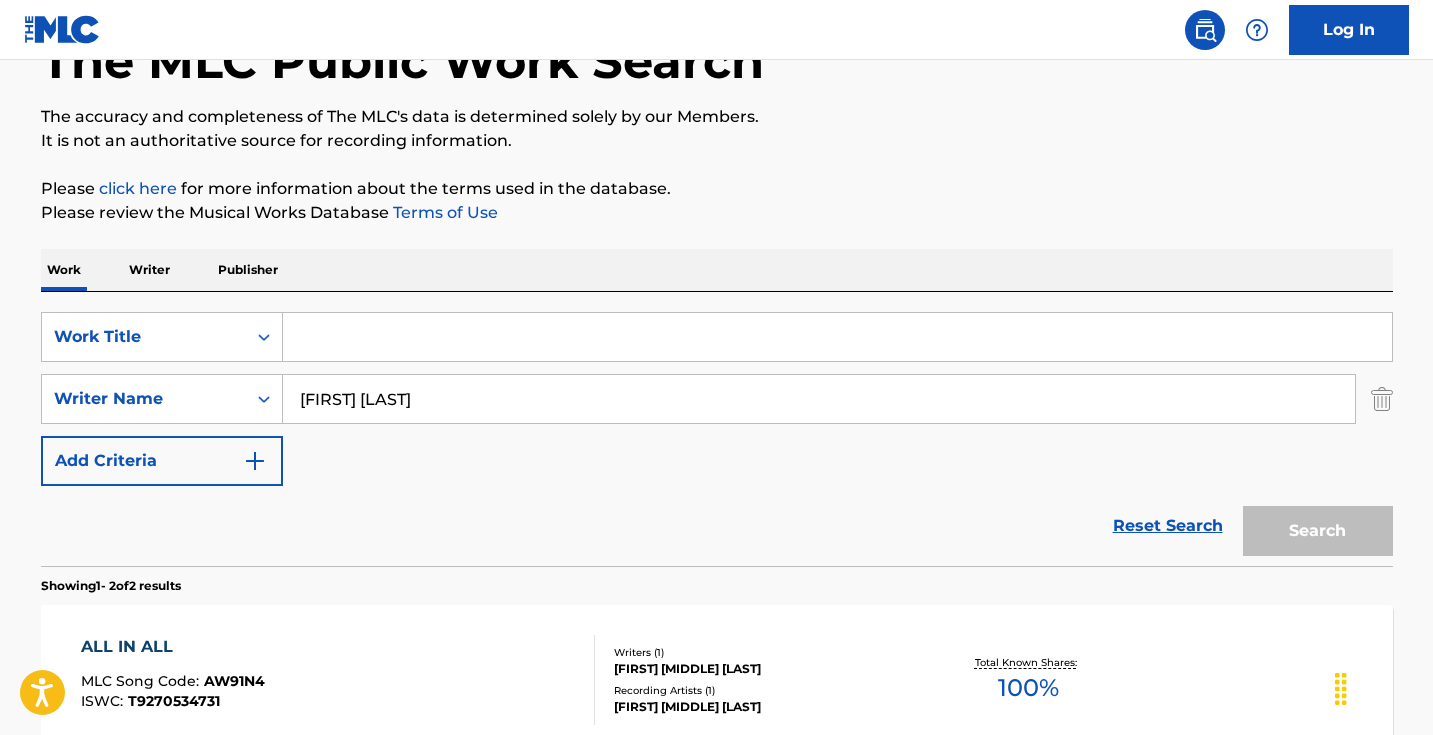 paste on "childlike" 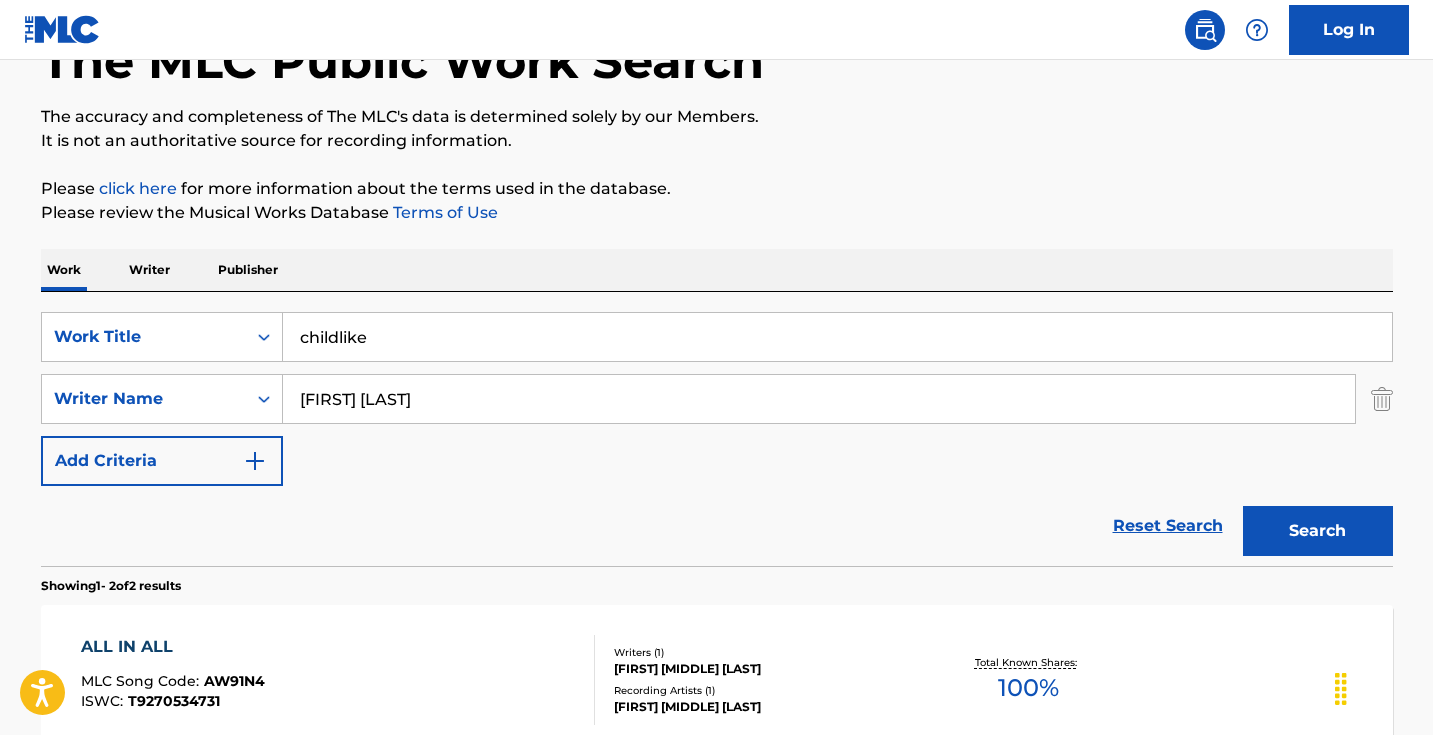 type on "childlike" 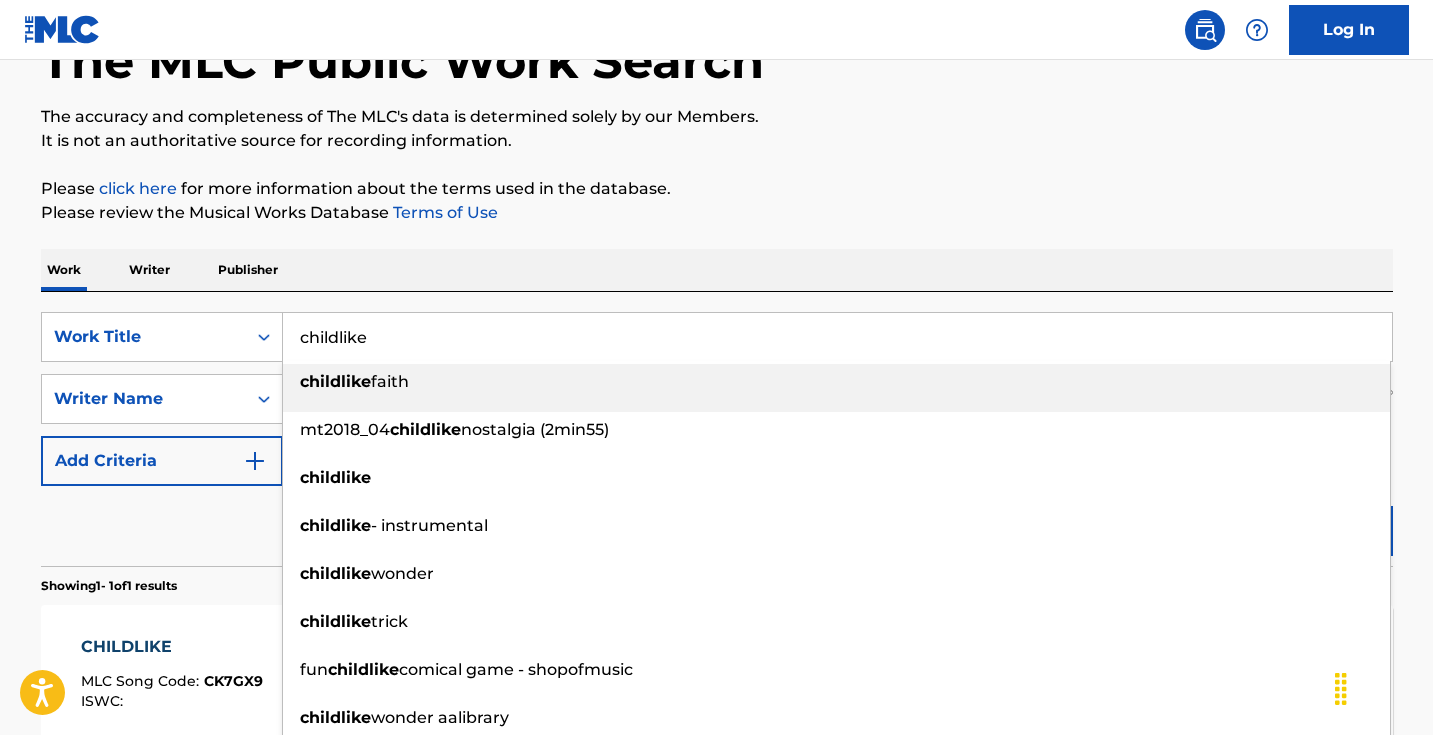 click on "Work Writer Publisher" at bounding box center (717, 270) 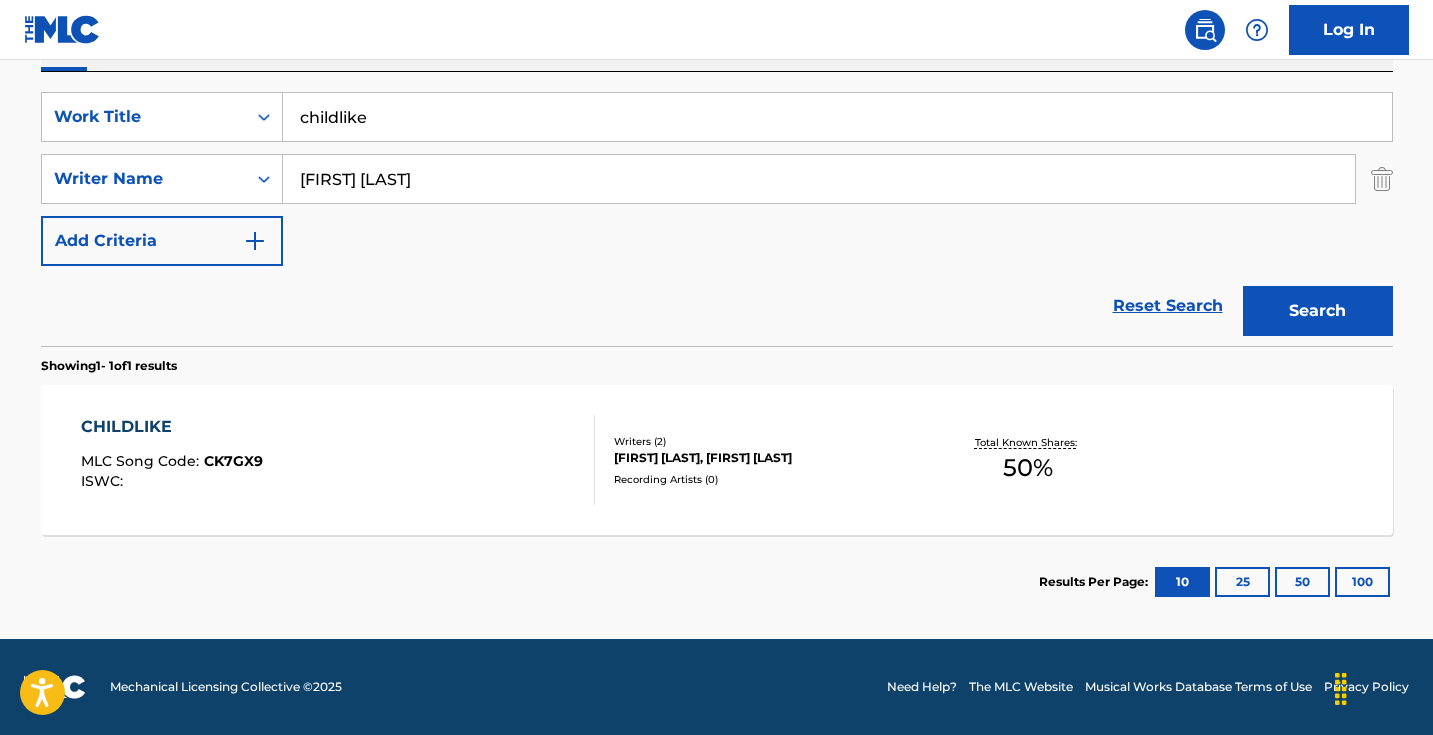scroll, scrollTop: 353, scrollLeft: 0, axis: vertical 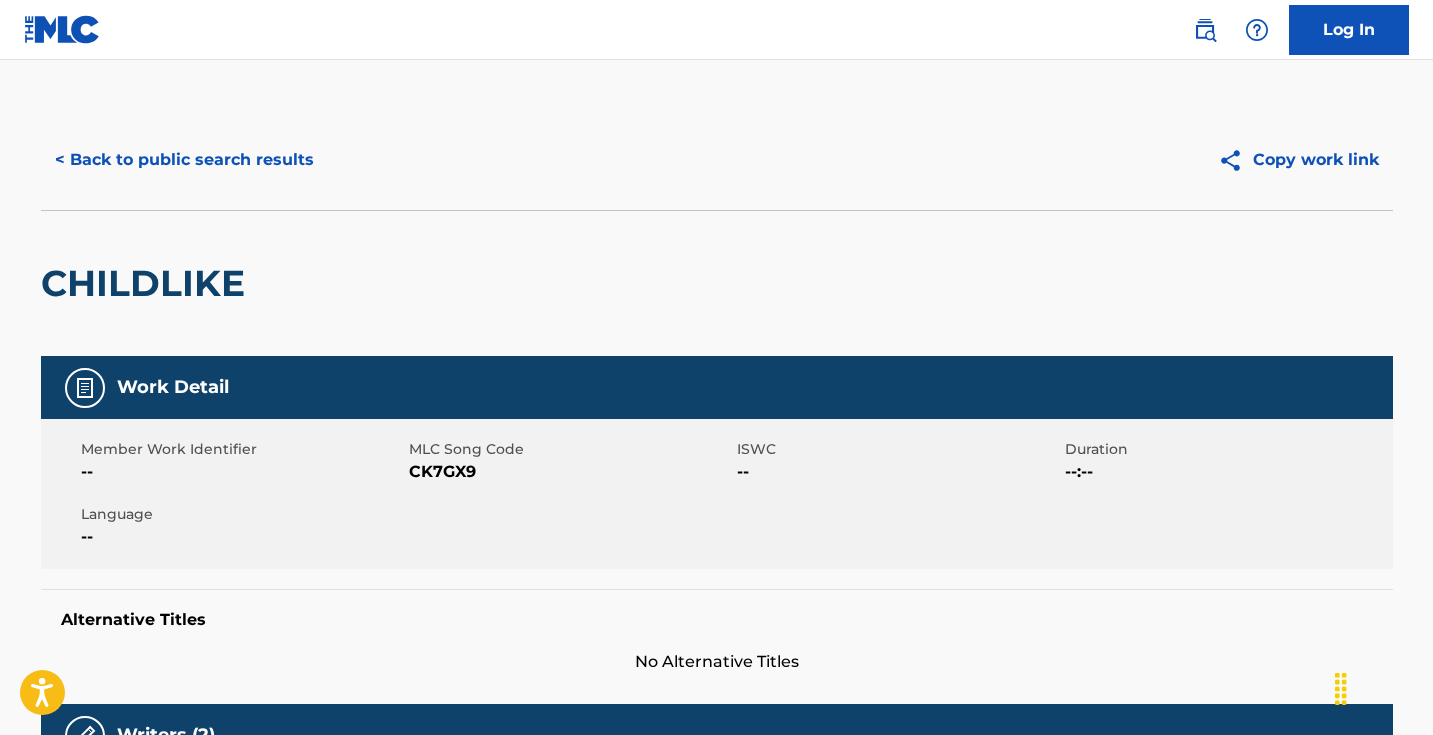click on "CK7GX9" at bounding box center (570, 472) 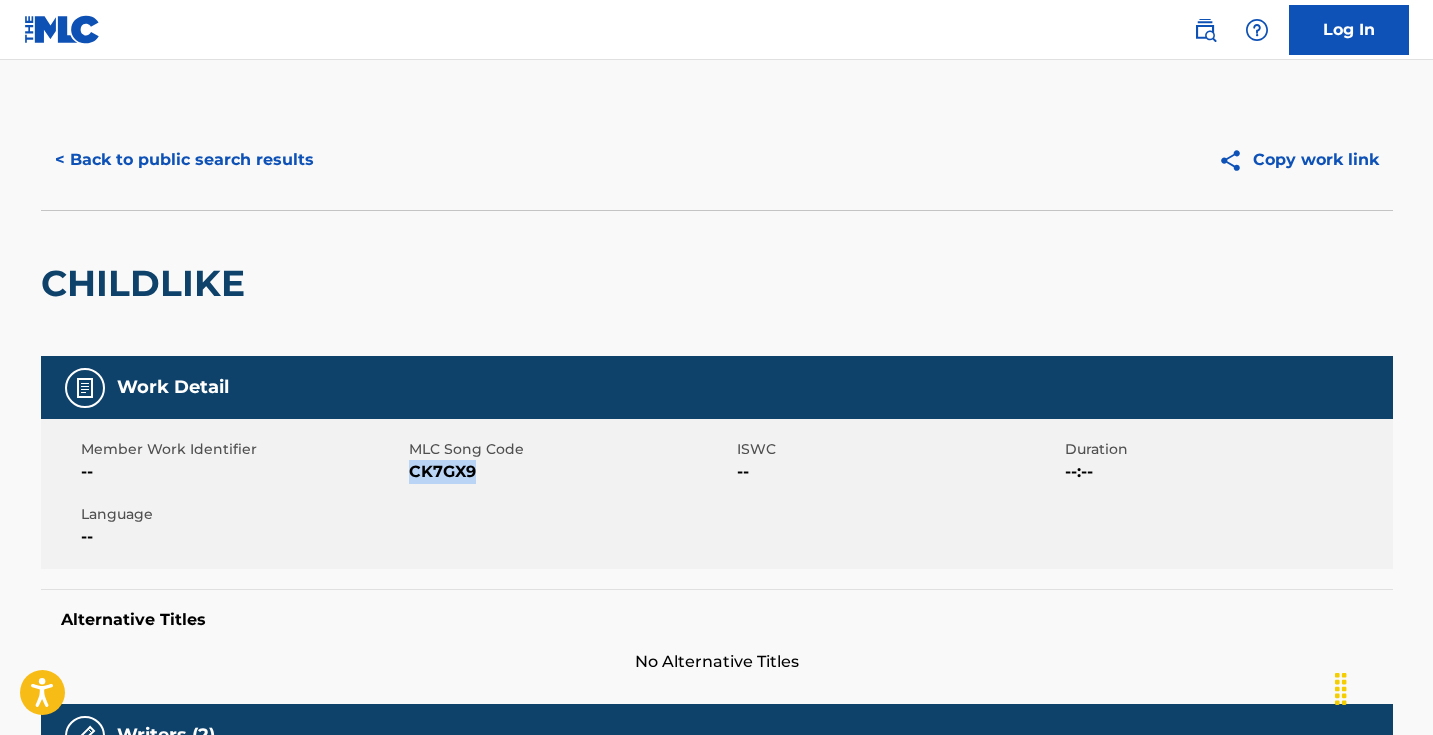 click on "CK7GX9" at bounding box center [570, 472] 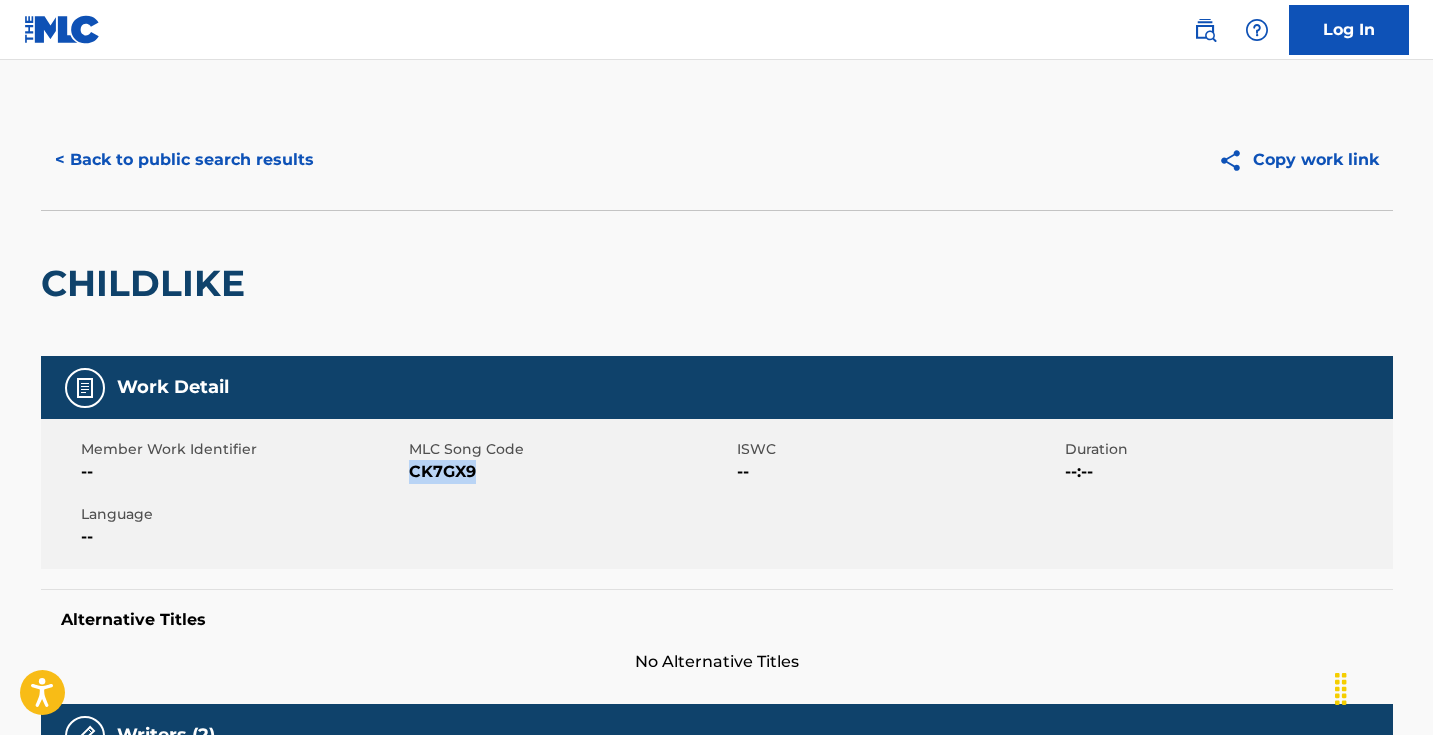 copy on "CK7GX9" 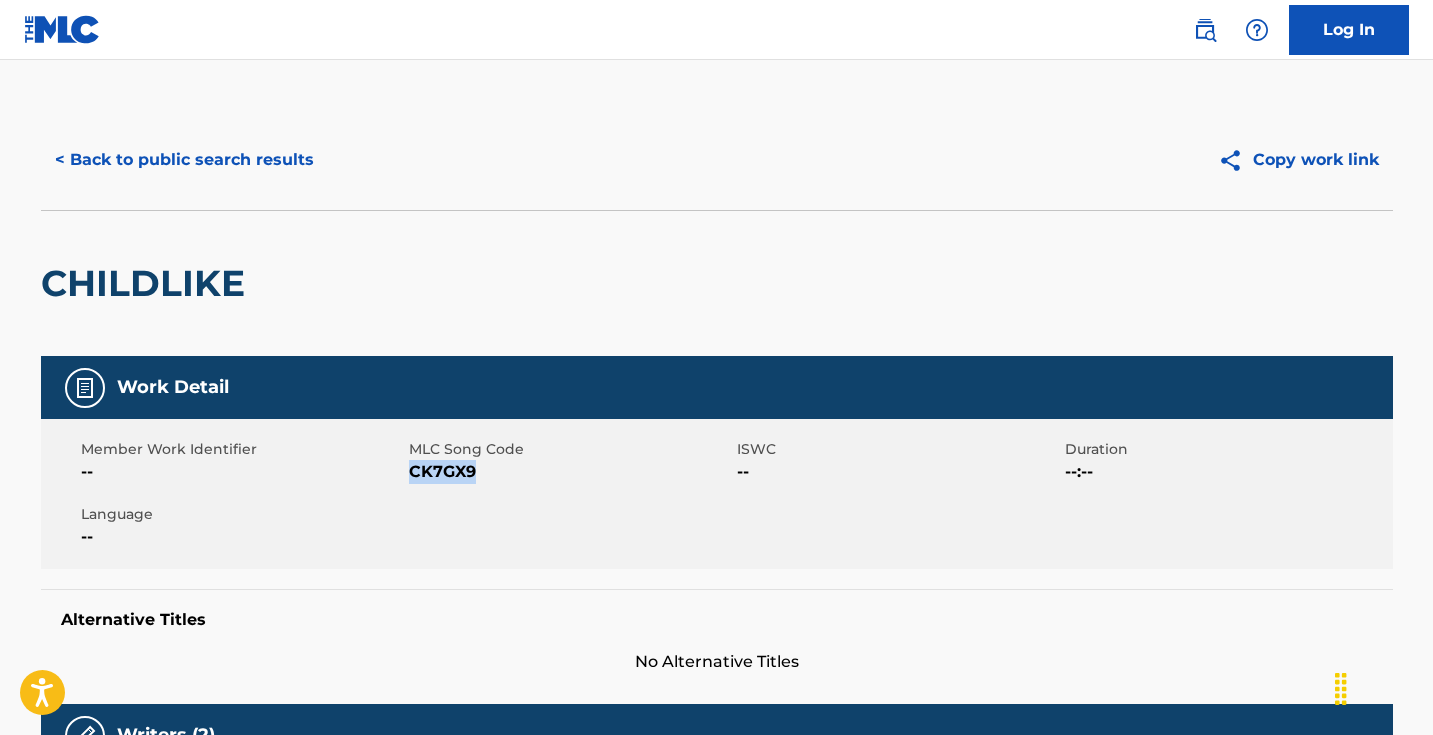 click on "< Back to public search results" at bounding box center (184, 160) 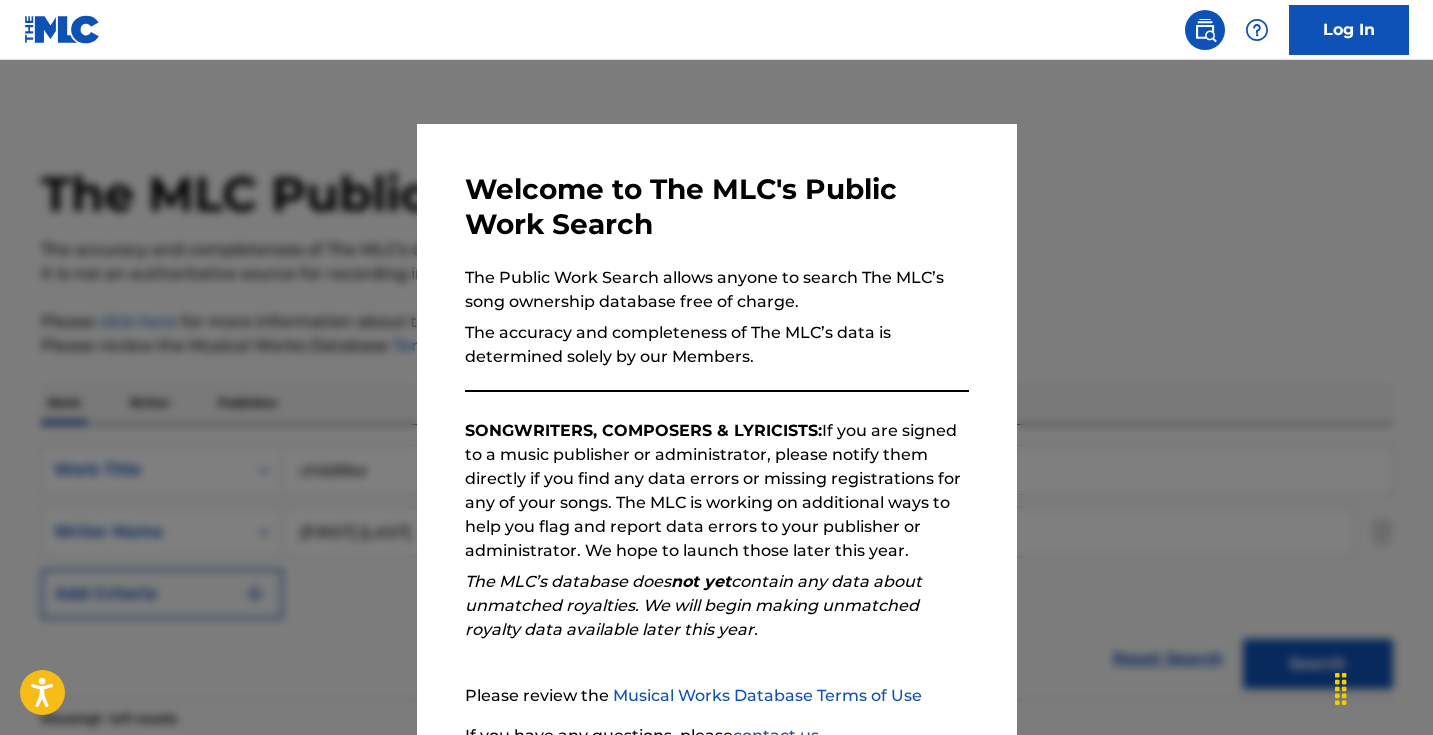 scroll, scrollTop: 239, scrollLeft: 0, axis: vertical 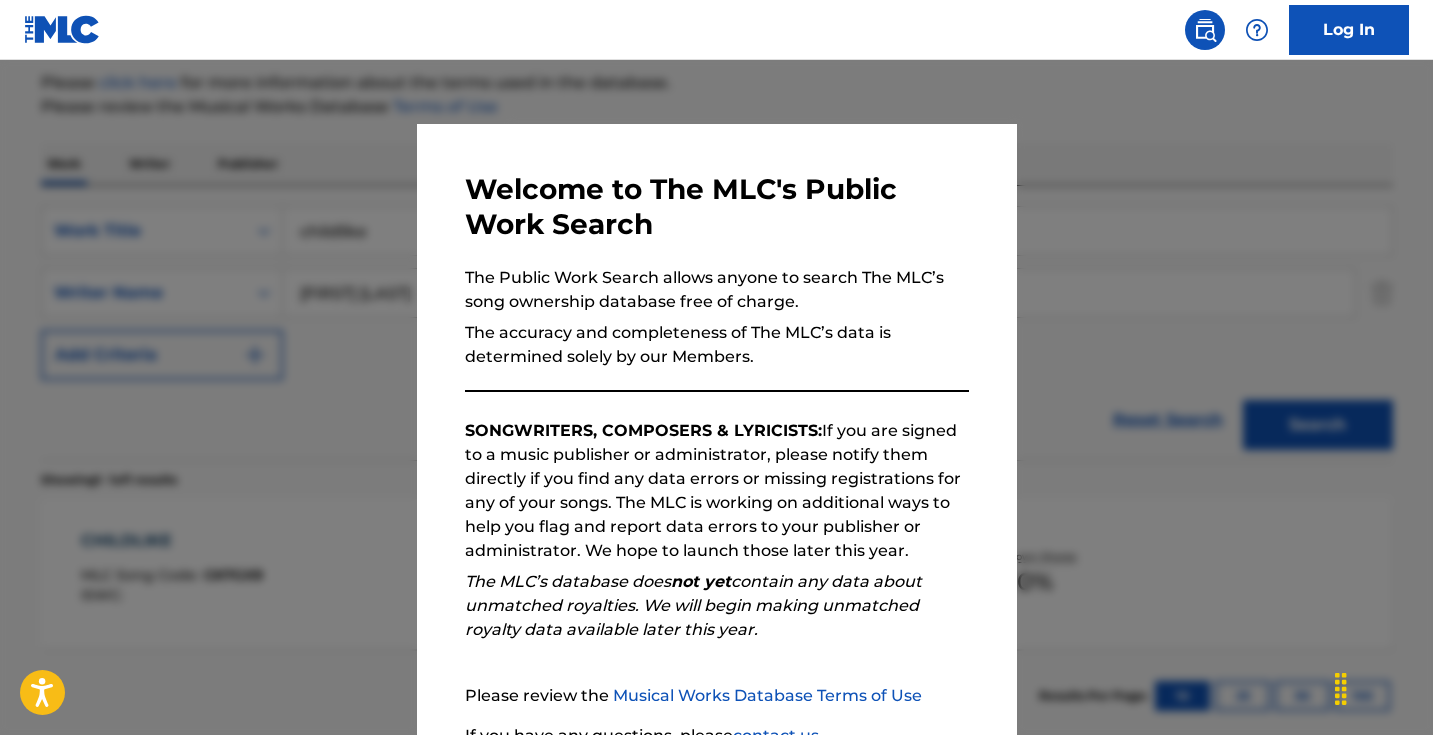 click at bounding box center [716, 427] 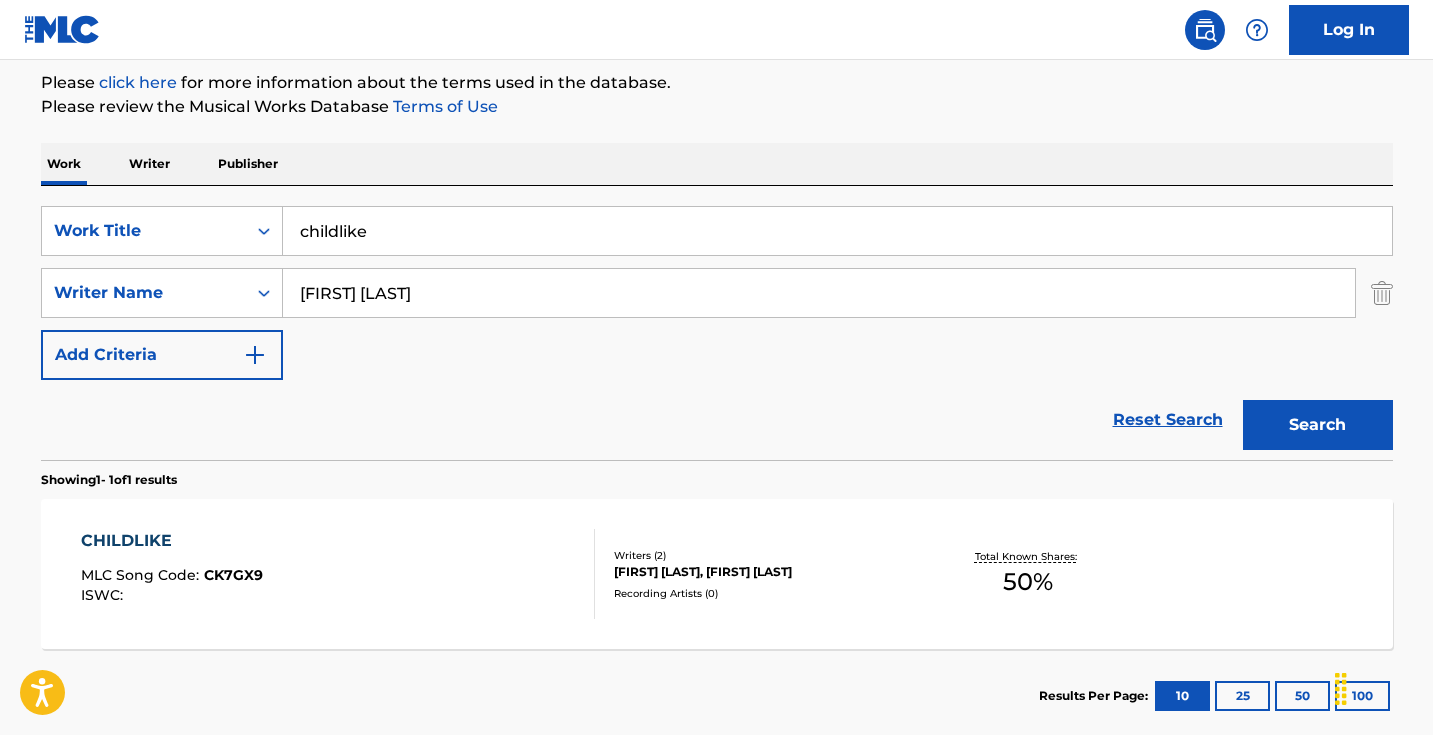 click on "childlike" at bounding box center (837, 231) 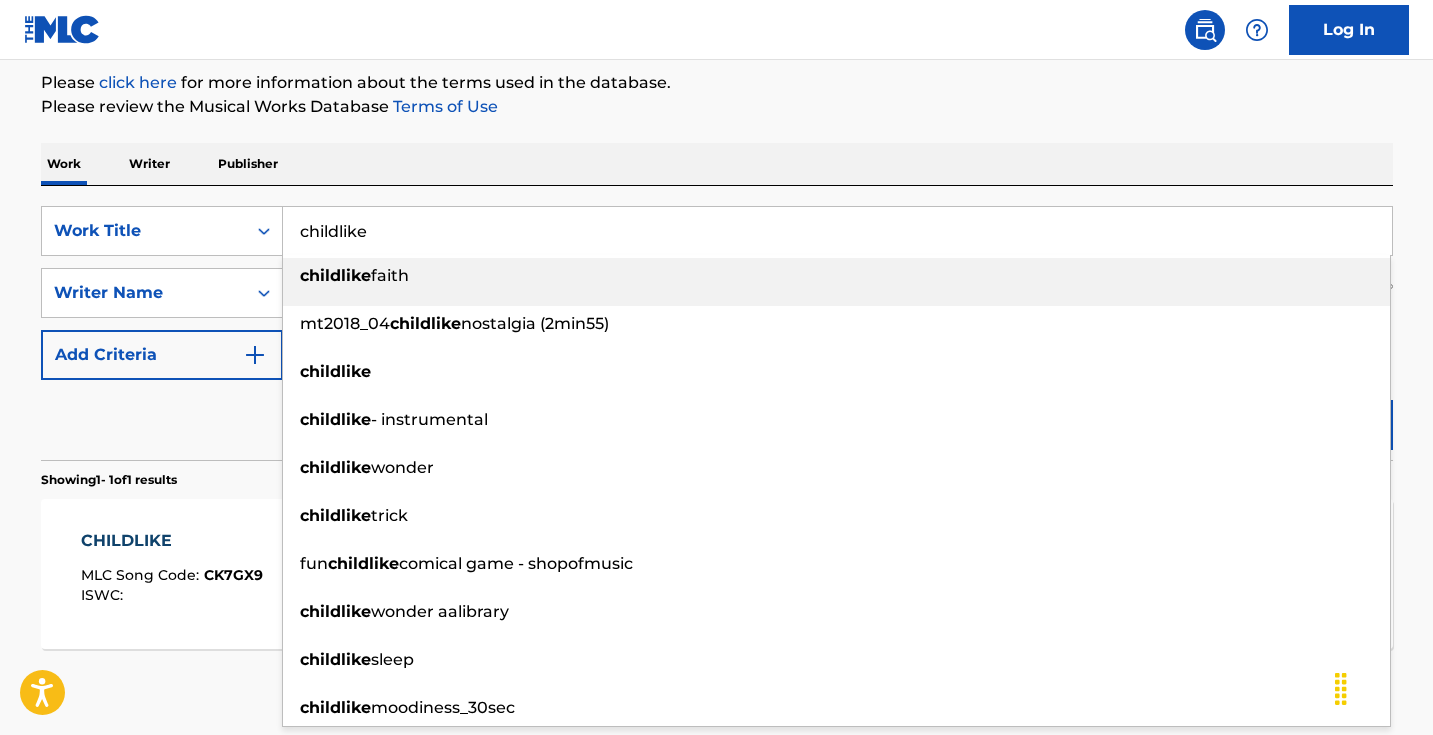 paste on "God likes to danc" 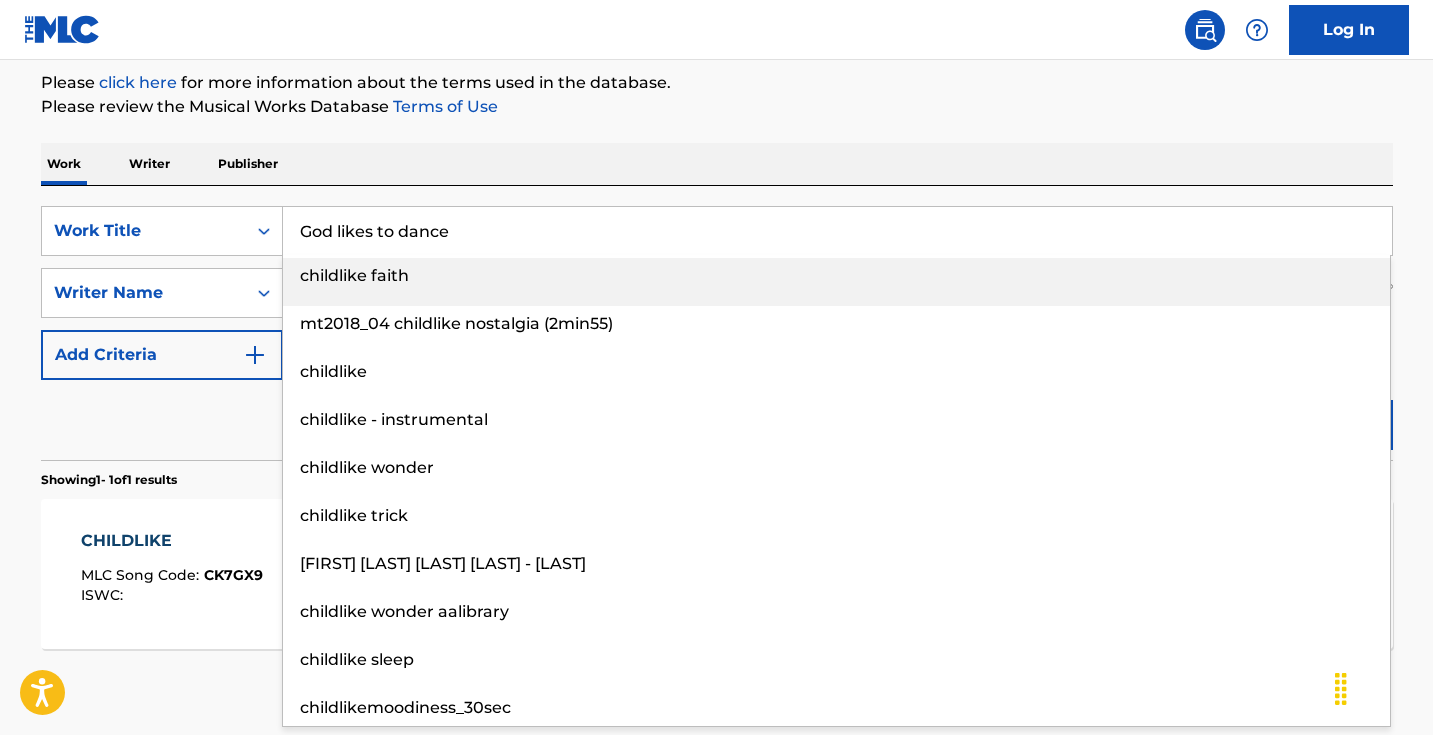 type on "God likes to dance" 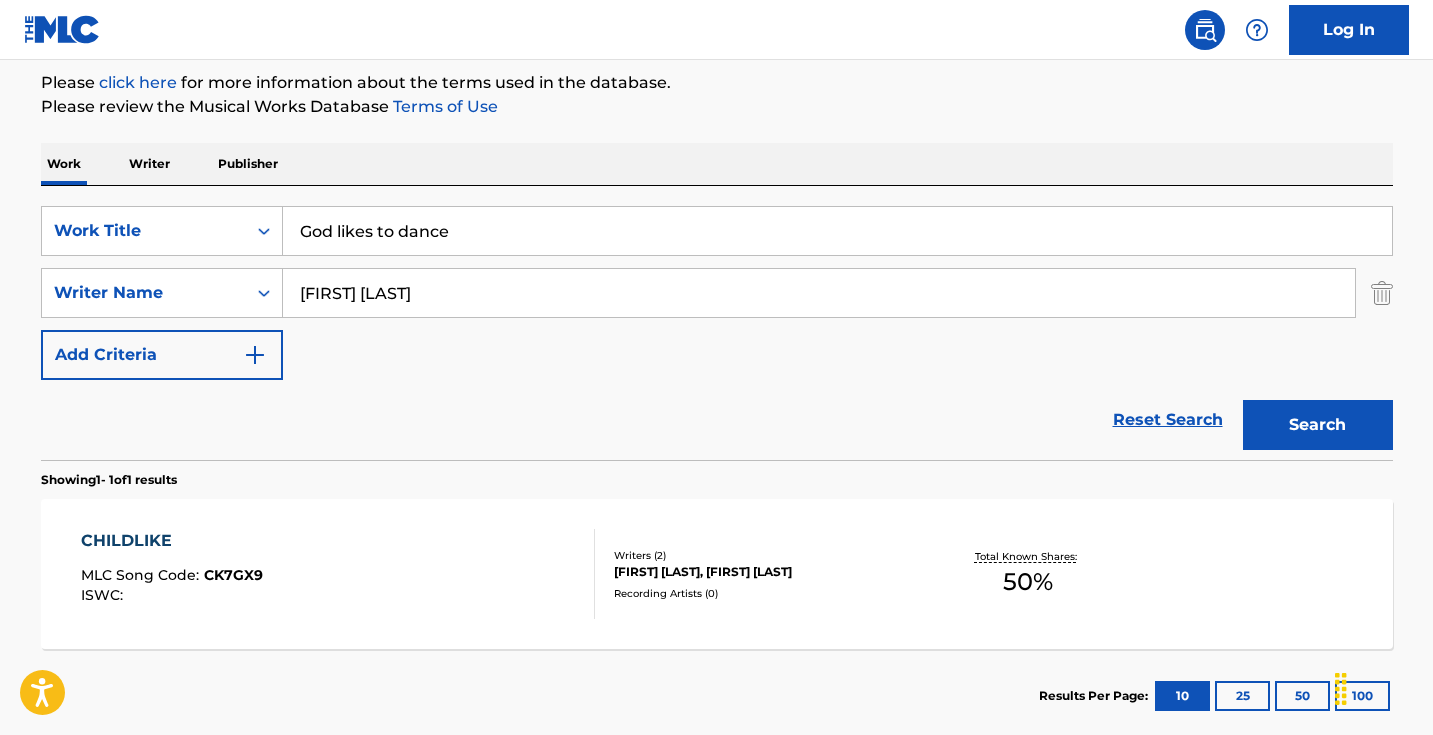click on "The MLC Public Work Search The accuracy and completeness of The MLC's data is determined solely by our Members. It is not an authoritative source for recording information. Please   click here   for more information about the terms used in the database. Please review the Musical Works Database   Terms of Use Work Writer Publisher SearchWithCriteria58b1d7a4-6f91-450f-a8e2-3b8d75b9f4b1 Work Title God likes to dance SearchWithCriteria74c6124f-a44f-41bc-a6d8-96407cde578e Writer Name [FIRST] [LAST] Add Criteria Reset Search Search Showing  1  -   1  of  1   results   CHILDLIKE MLC Song Code : CK7GX9 ISWC : Writers ( 2 ) [FIRST] [LAST], [FIRST] [LAST] Recording Artists ( 0 ) Total Known Shares: 50 % Results Per Page: 10 25 50 100" at bounding box center (717, 307) 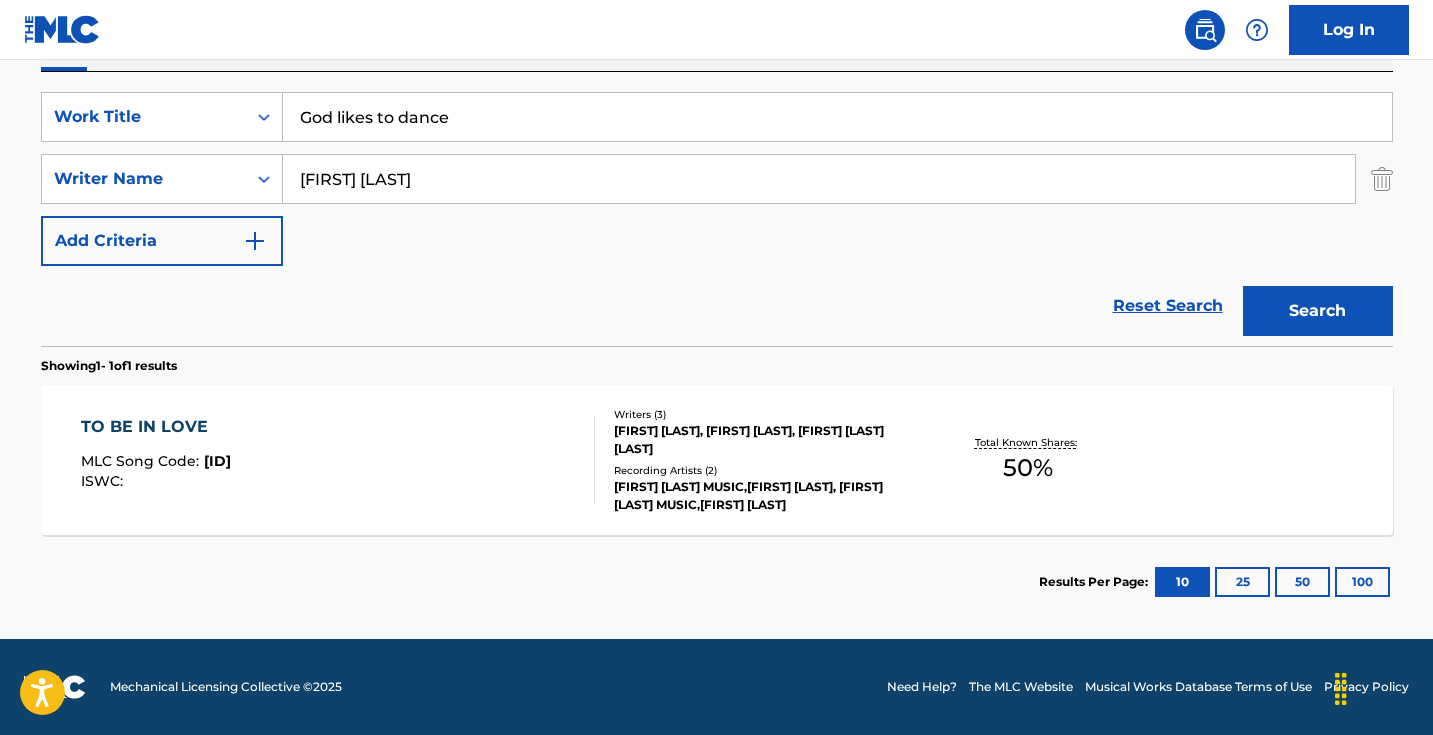scroll, scrollTop: 353, scrollLeft: 0, axis: vertical 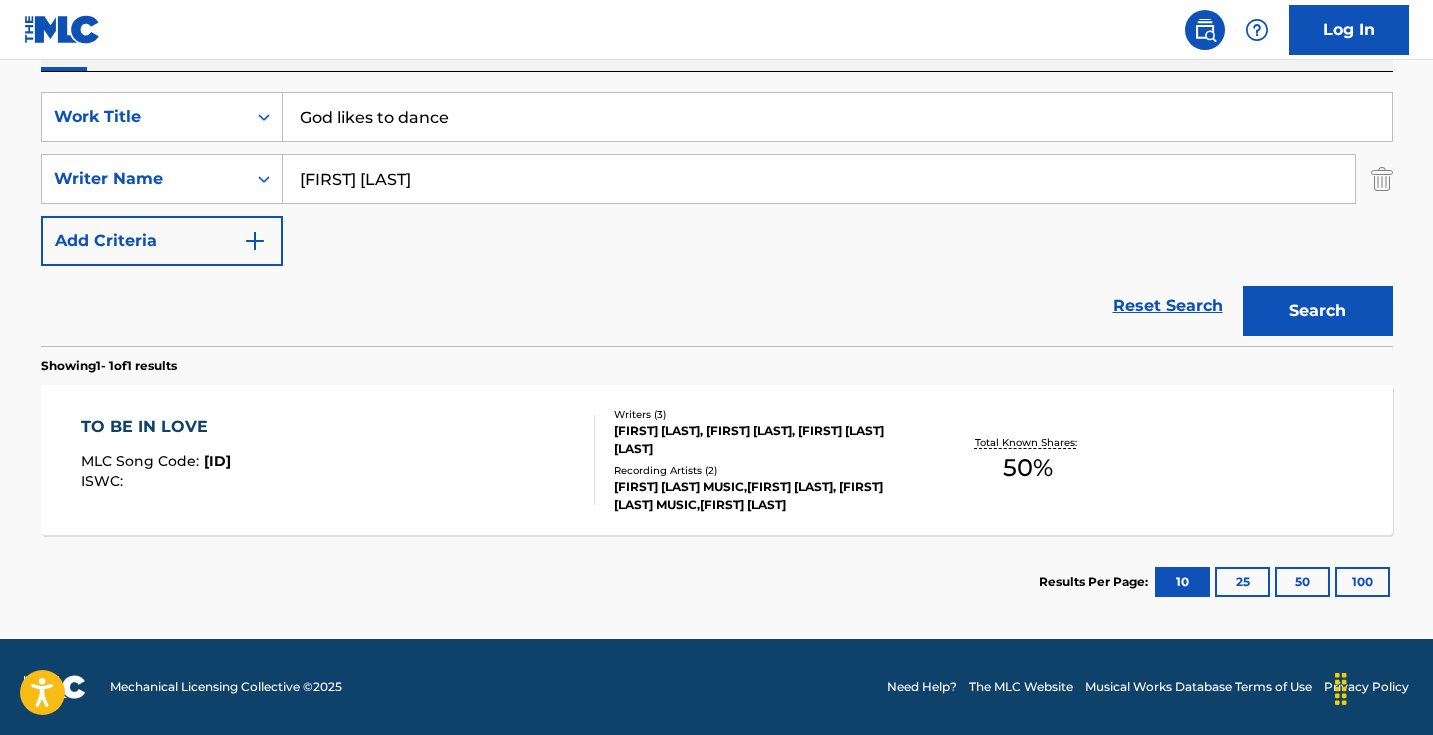 click on "[FIRST] [LAST]" at bounding box center [819, 179] 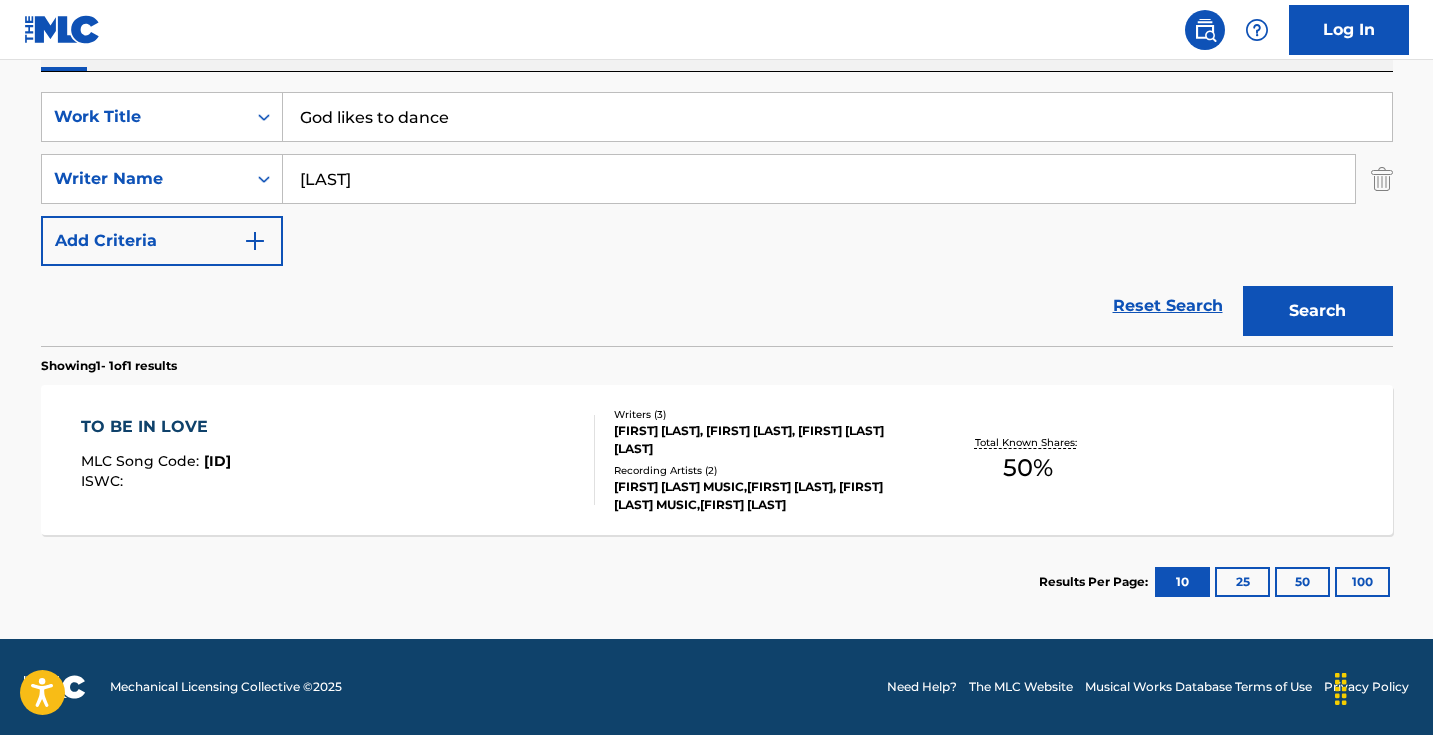 type on "[LAST]" 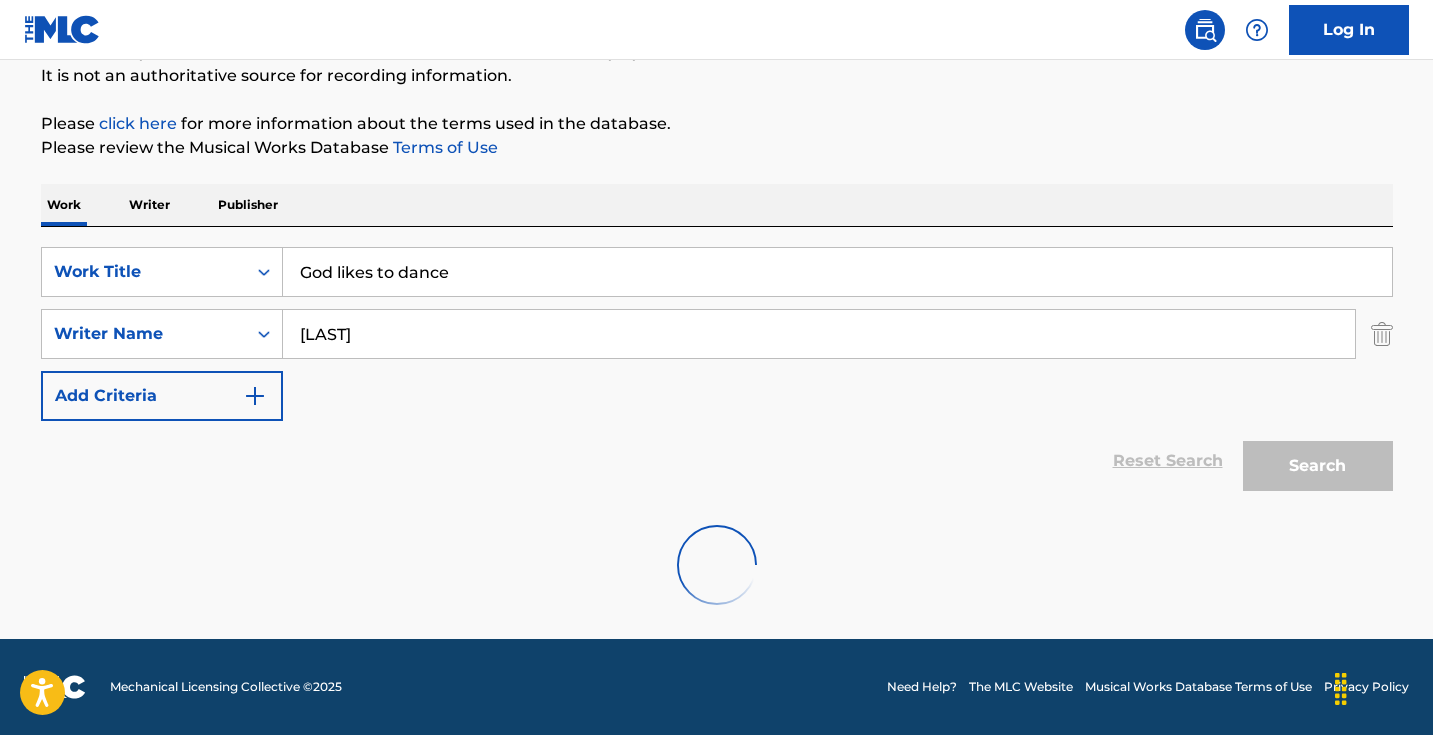 scroll, scrollTop: 198, scrollLeft: 0, axis: vertical 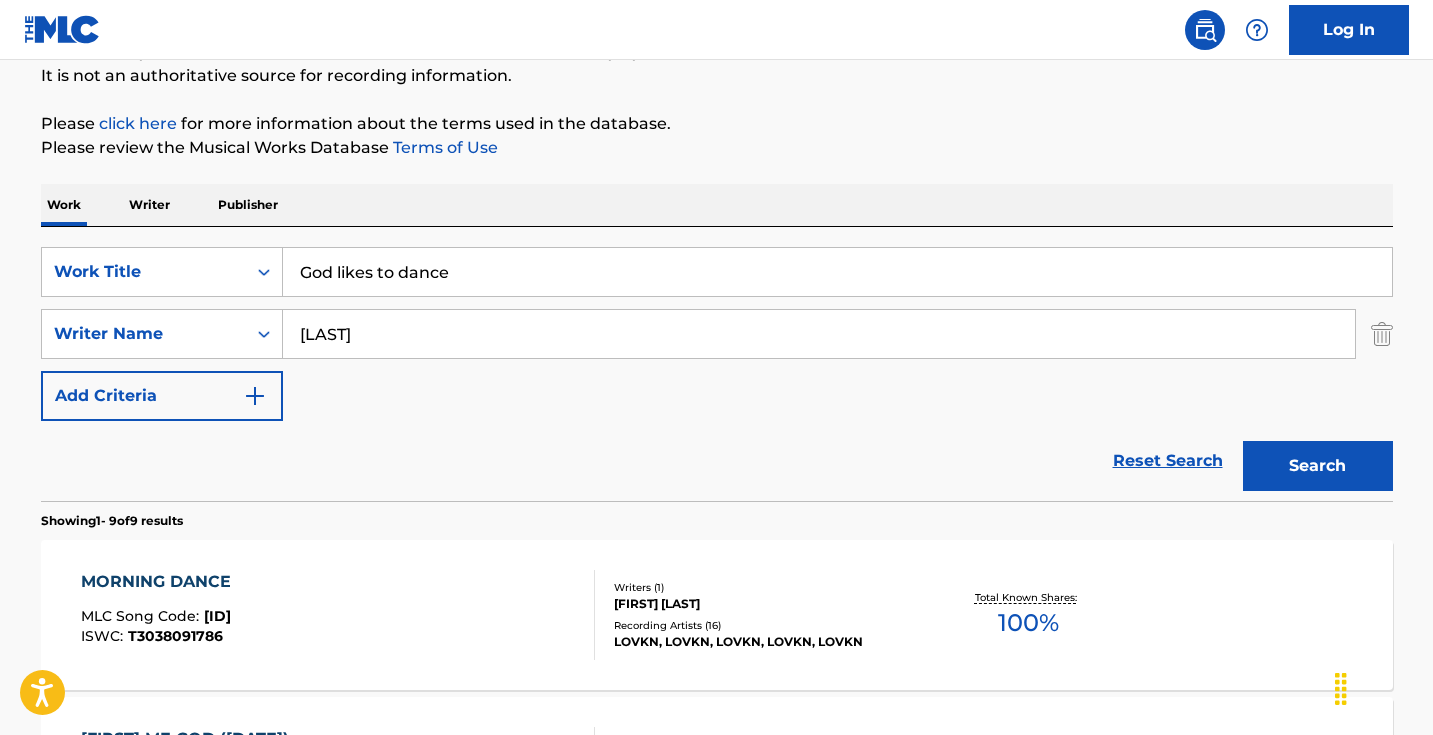 click on "[LAST]" at bounding box center (819, 334) 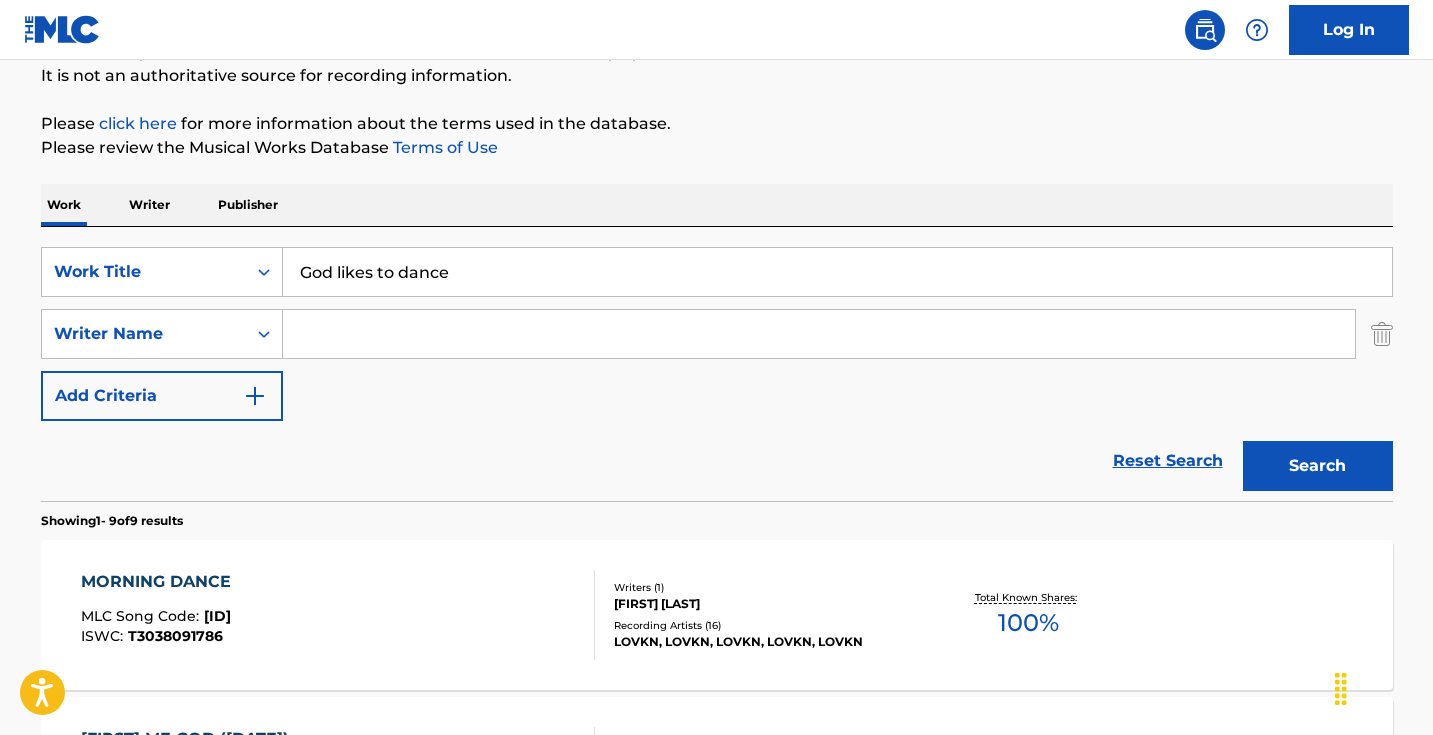 type 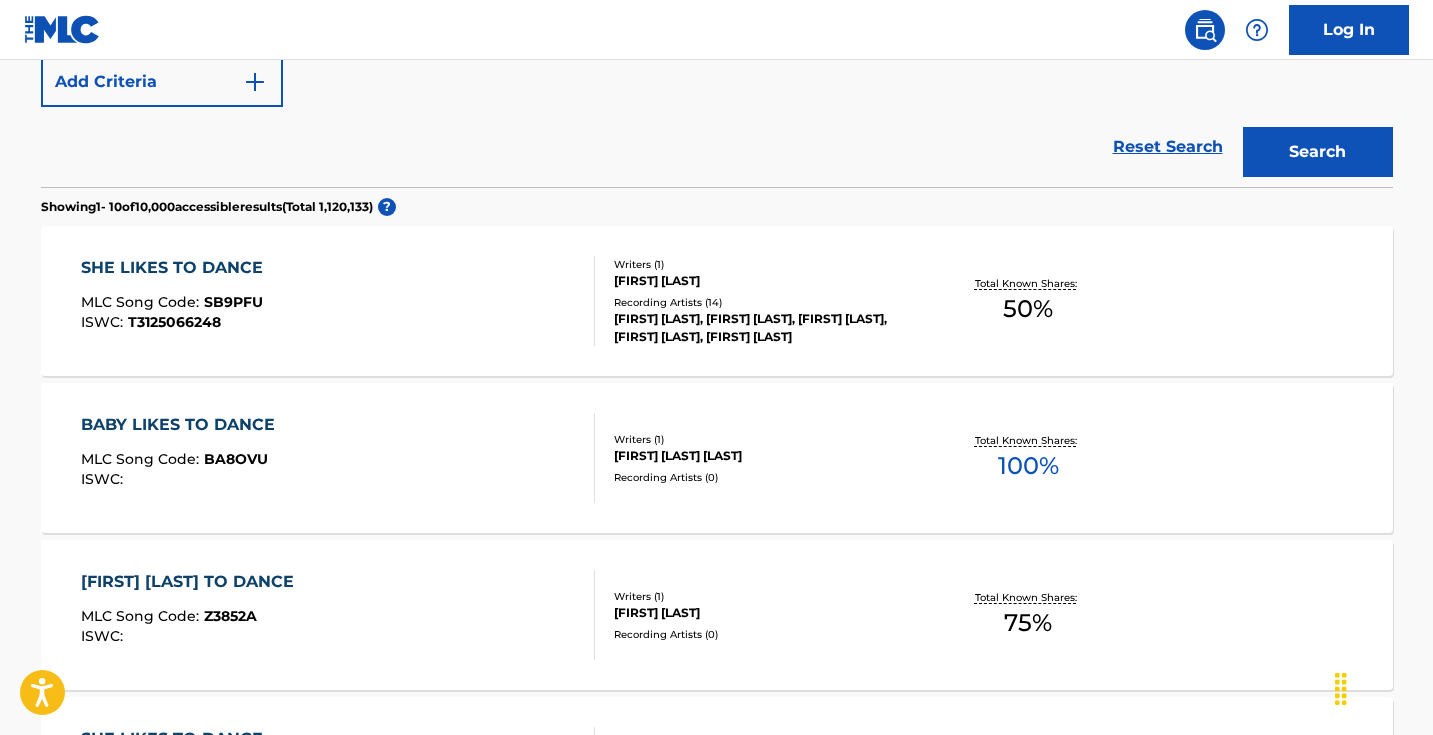 scroll, scrollTop: 264, scrollLeft: 0, axis: vertical 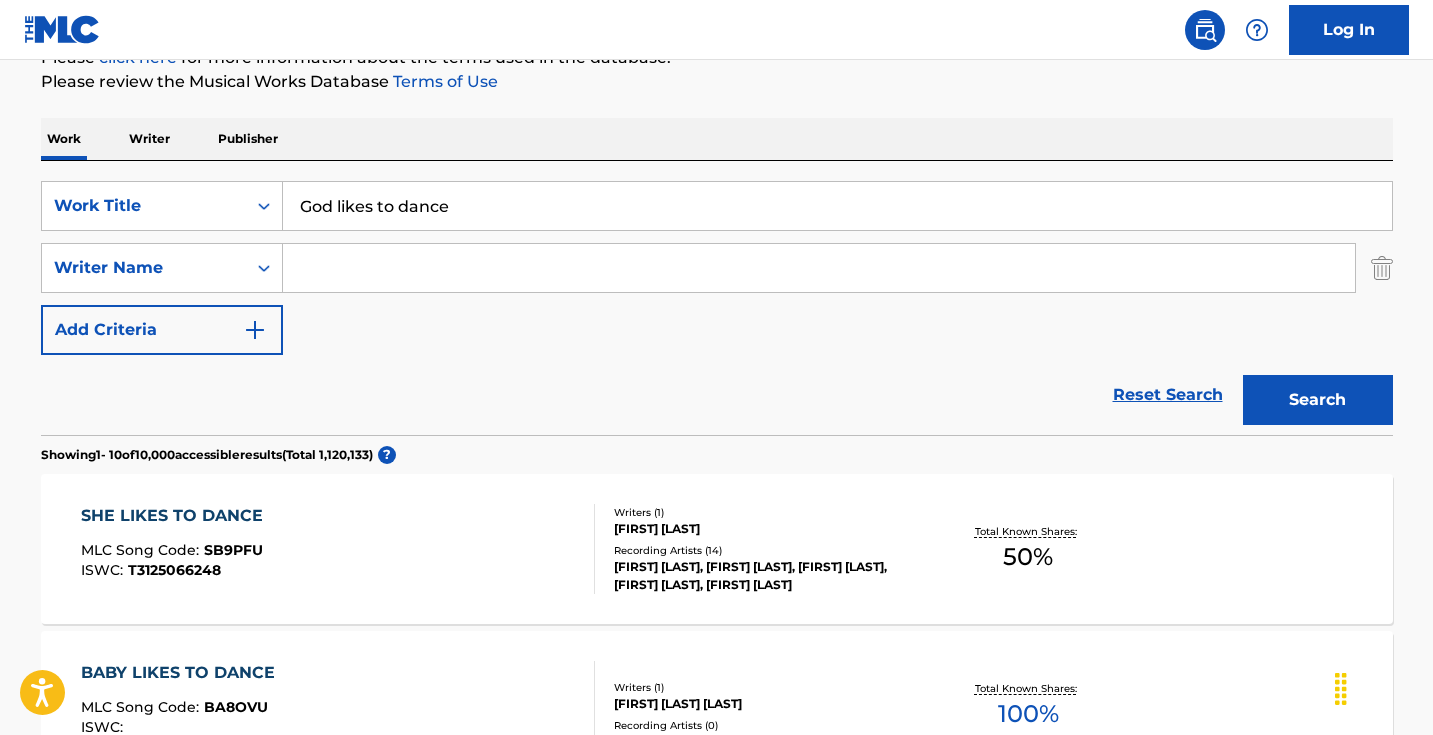 click at bounding box center [819, 268] 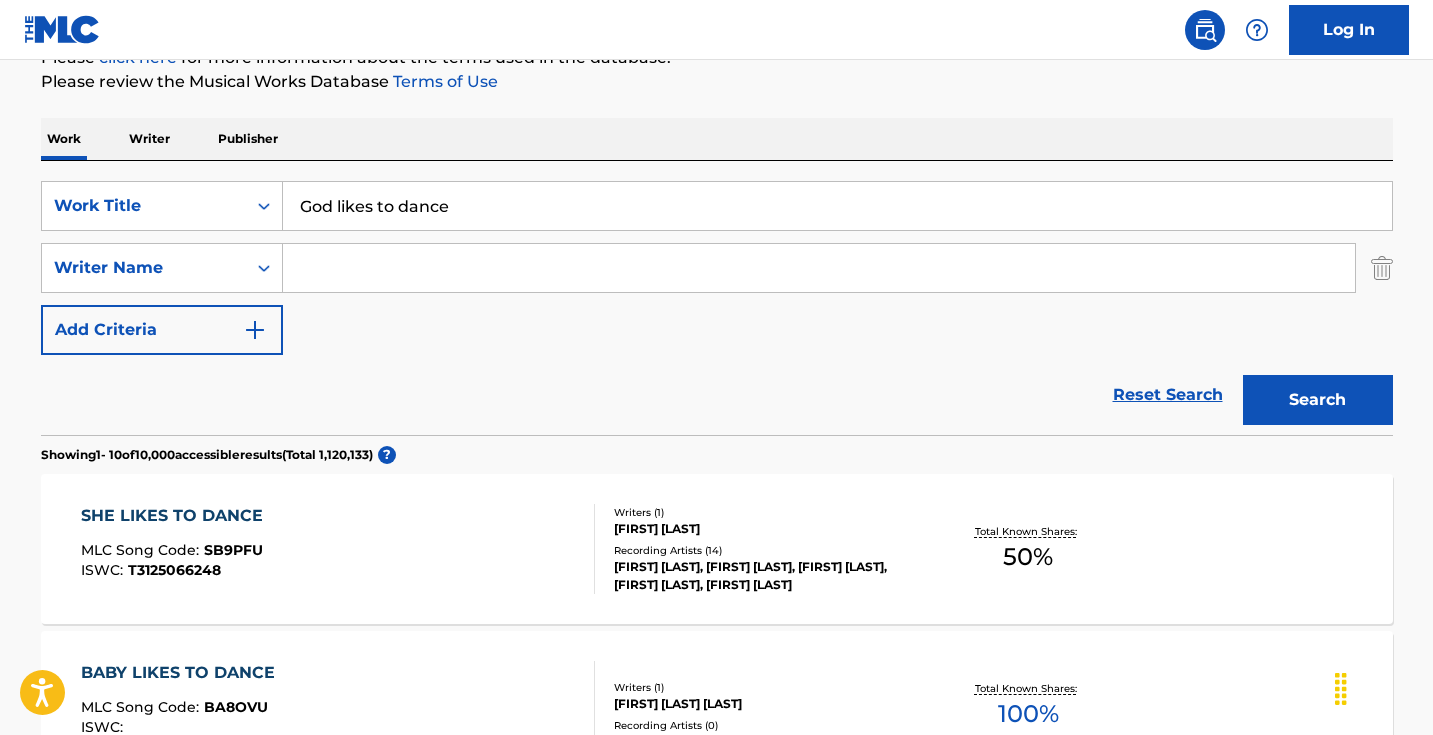 click on "God likes to dance" at bounding box center (837, 206) 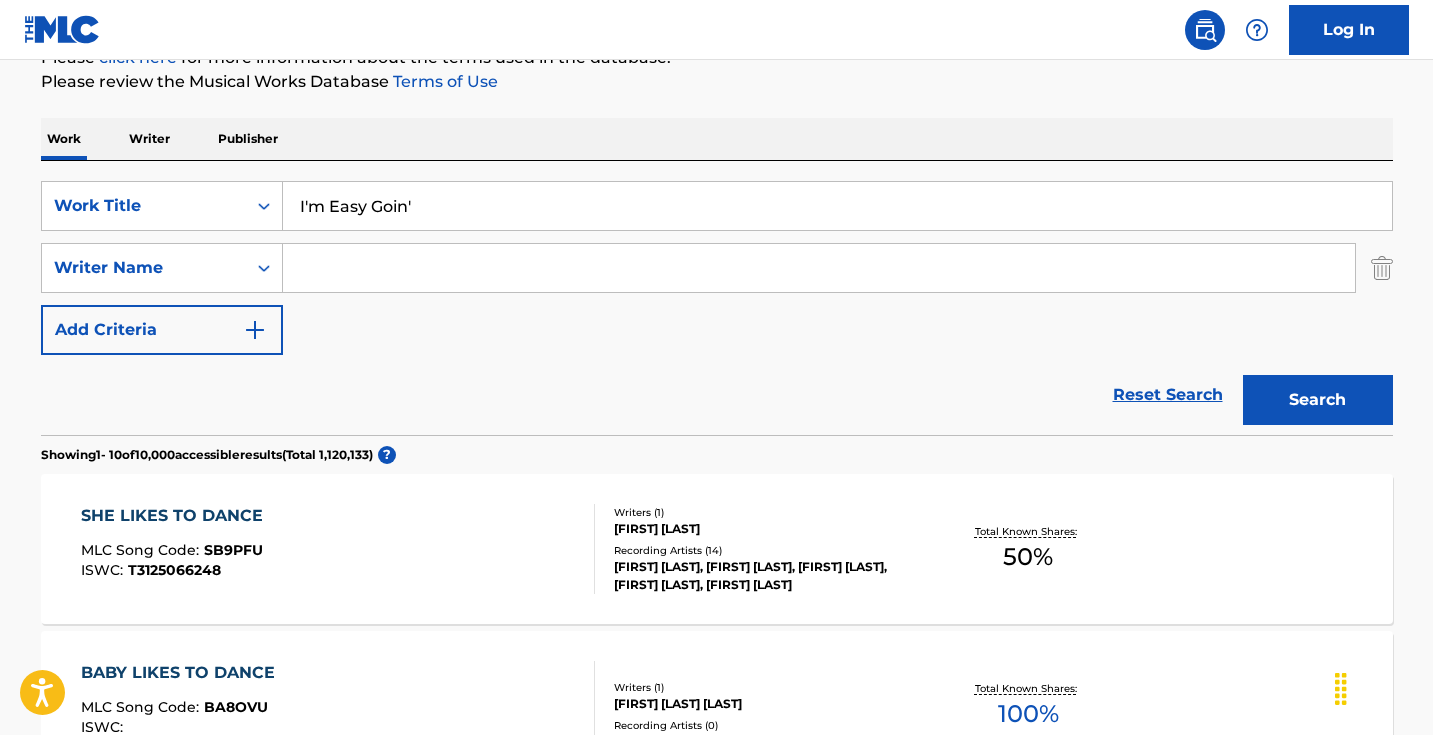 type on "I'm Easy Goin'" 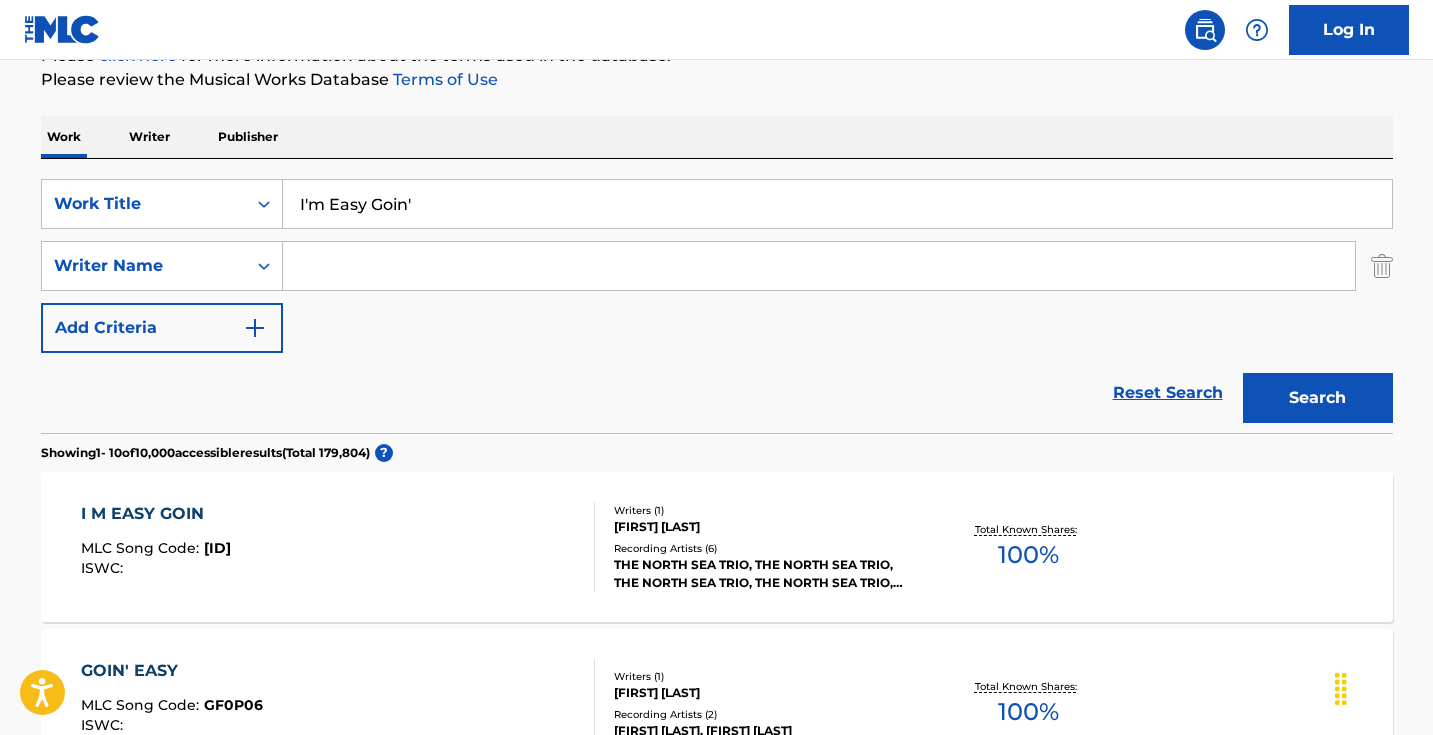scroll, scrollTop: 560, scrollLeft: 0, axis: vertical 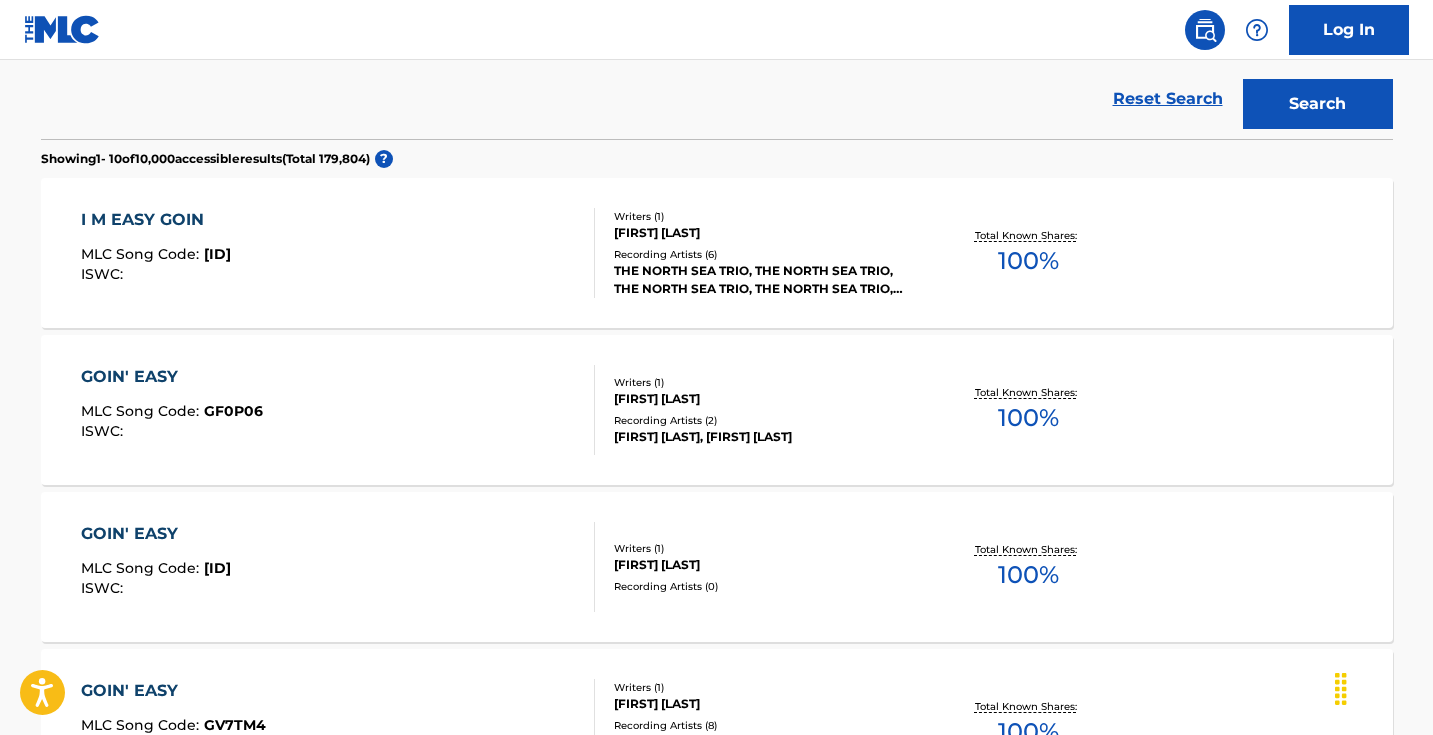 click on "[FIRST] [LAST] MLC Song Code : I34QH7 ISWC :" at bounding box center [338, 253] 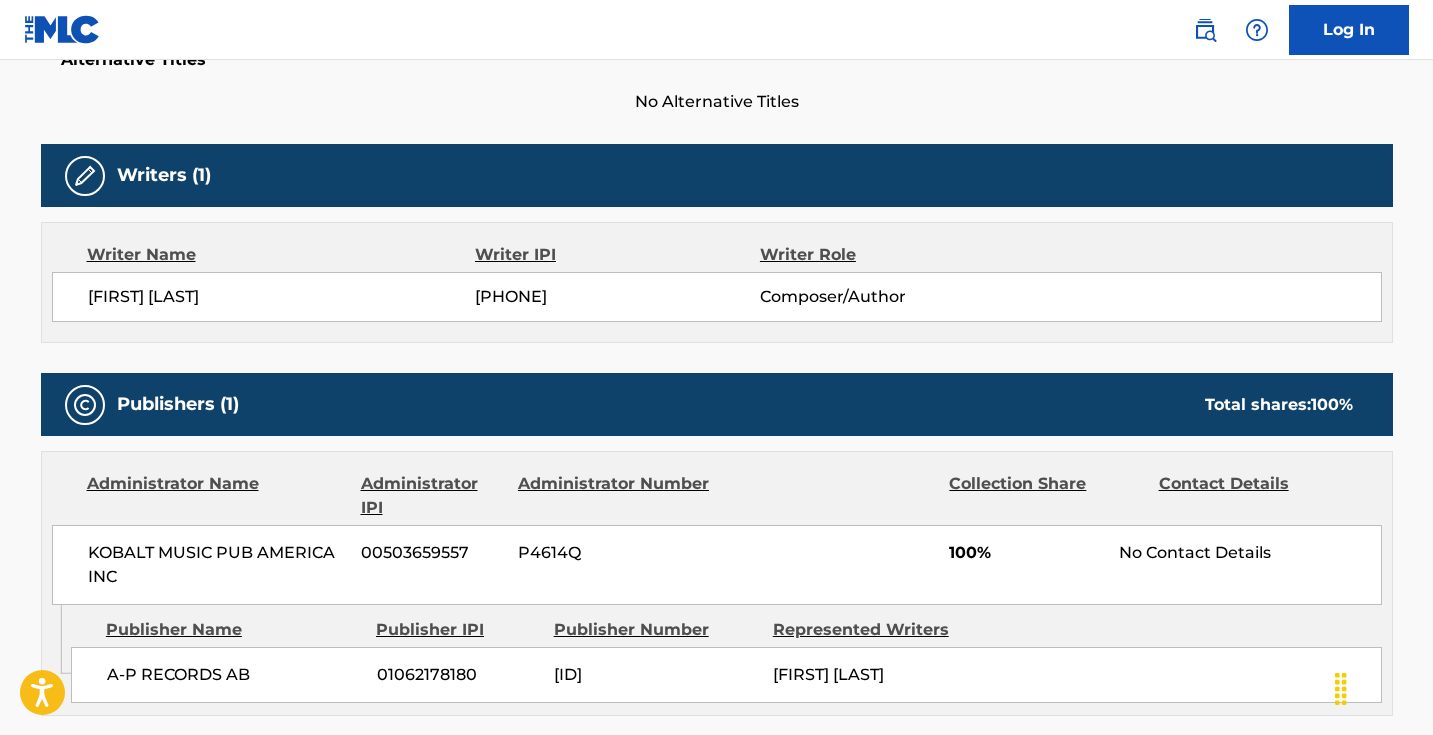 scroll, scrollTop: 0, scrollLeft: 0, axis: both 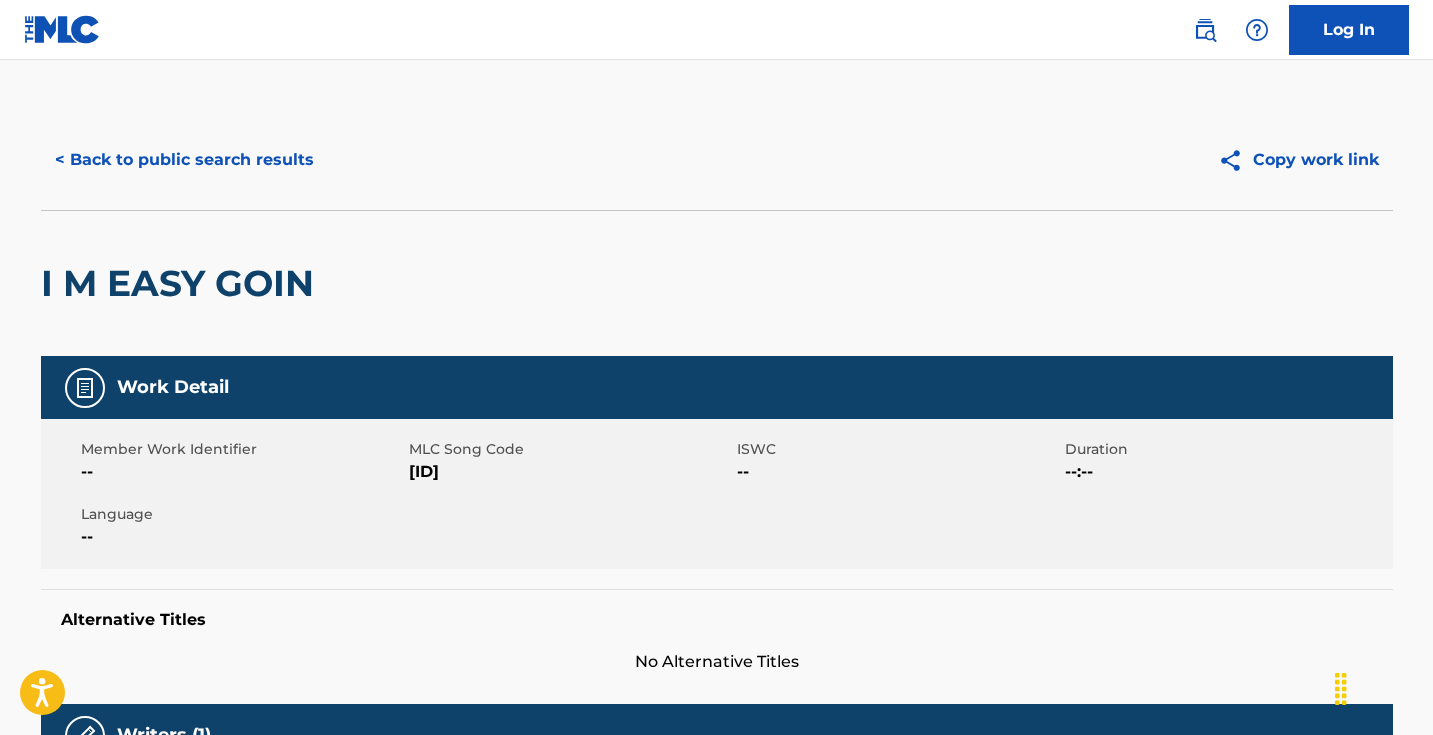 click on "[ID]" at bounding box center [570, 472] 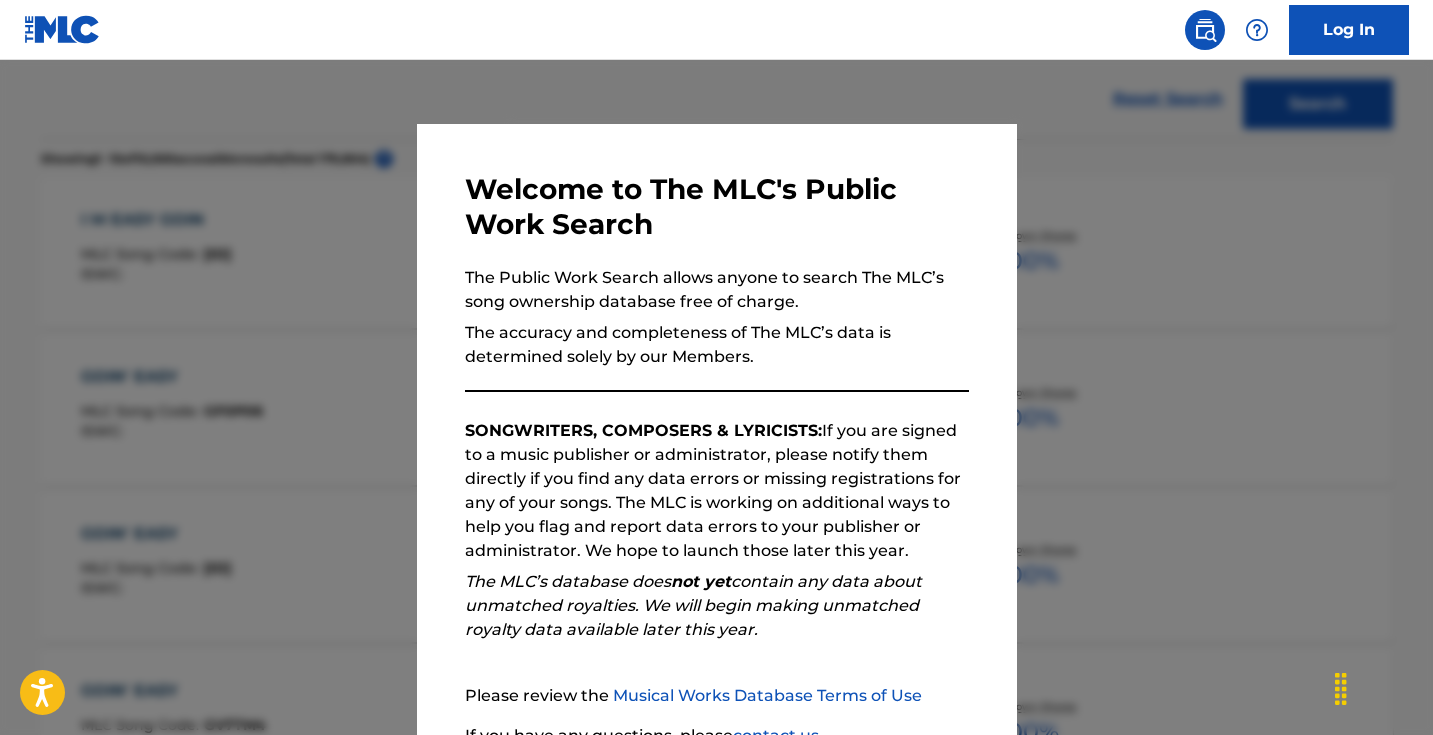 click at bounding box center [716, 427] 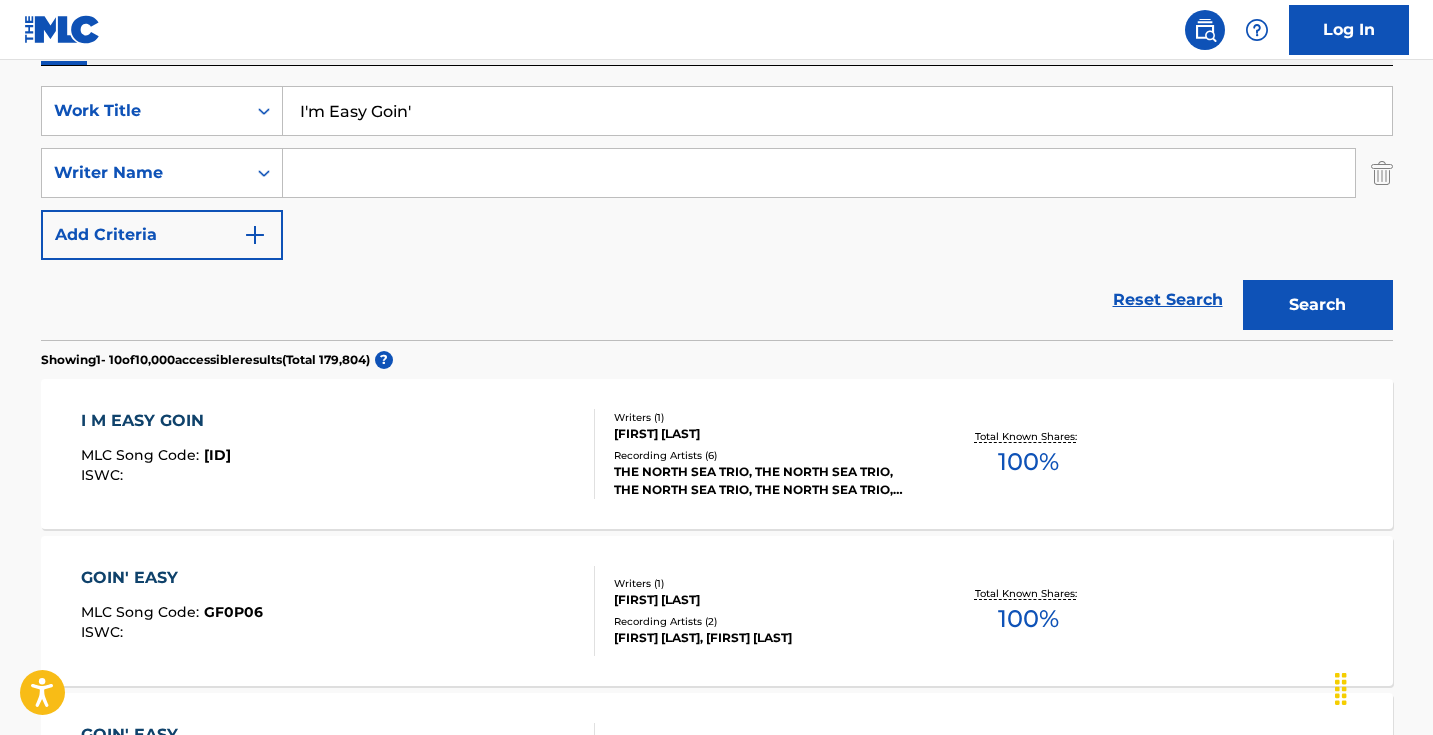 scroll, scrollTop: 153, scrollLeft: 0, axis: vertical 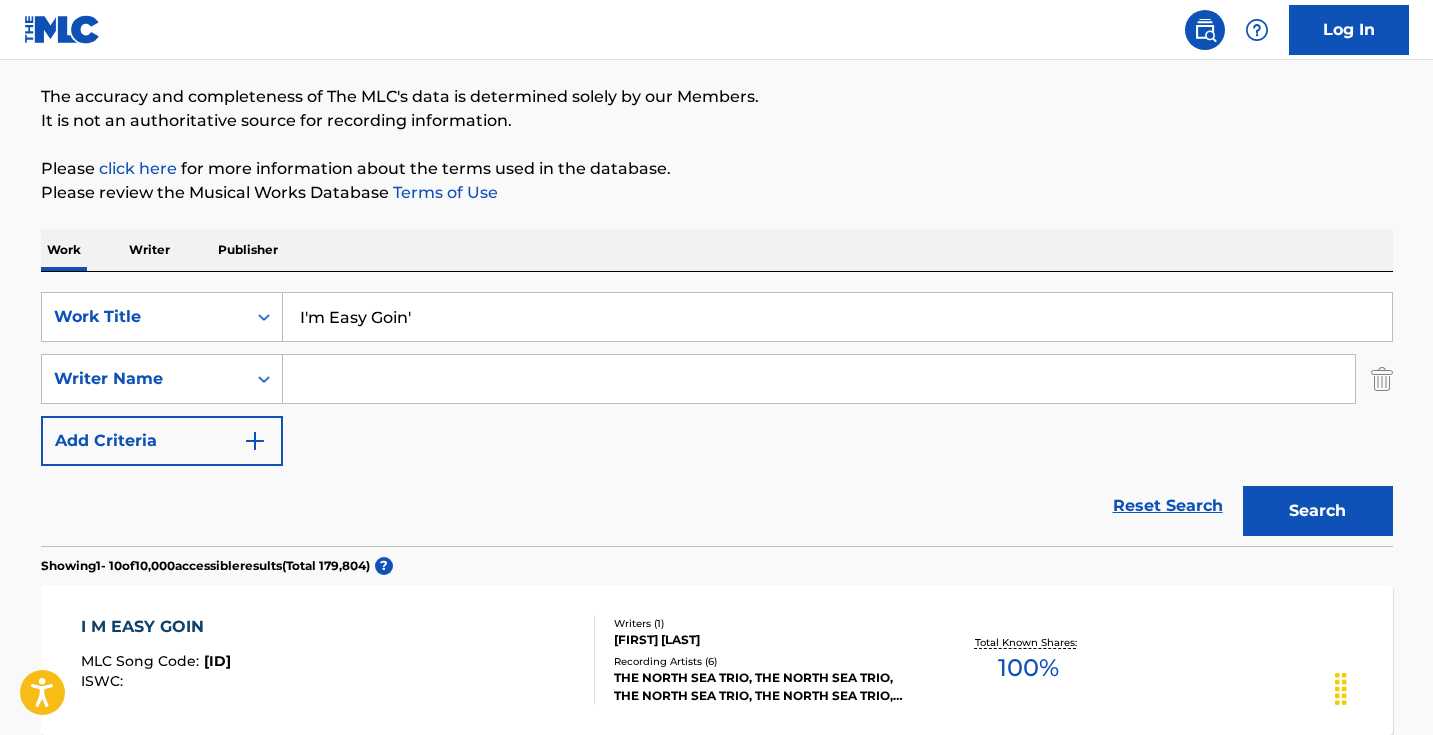 click on "I'm Easy Goin'" at bounding box center (837, 317) 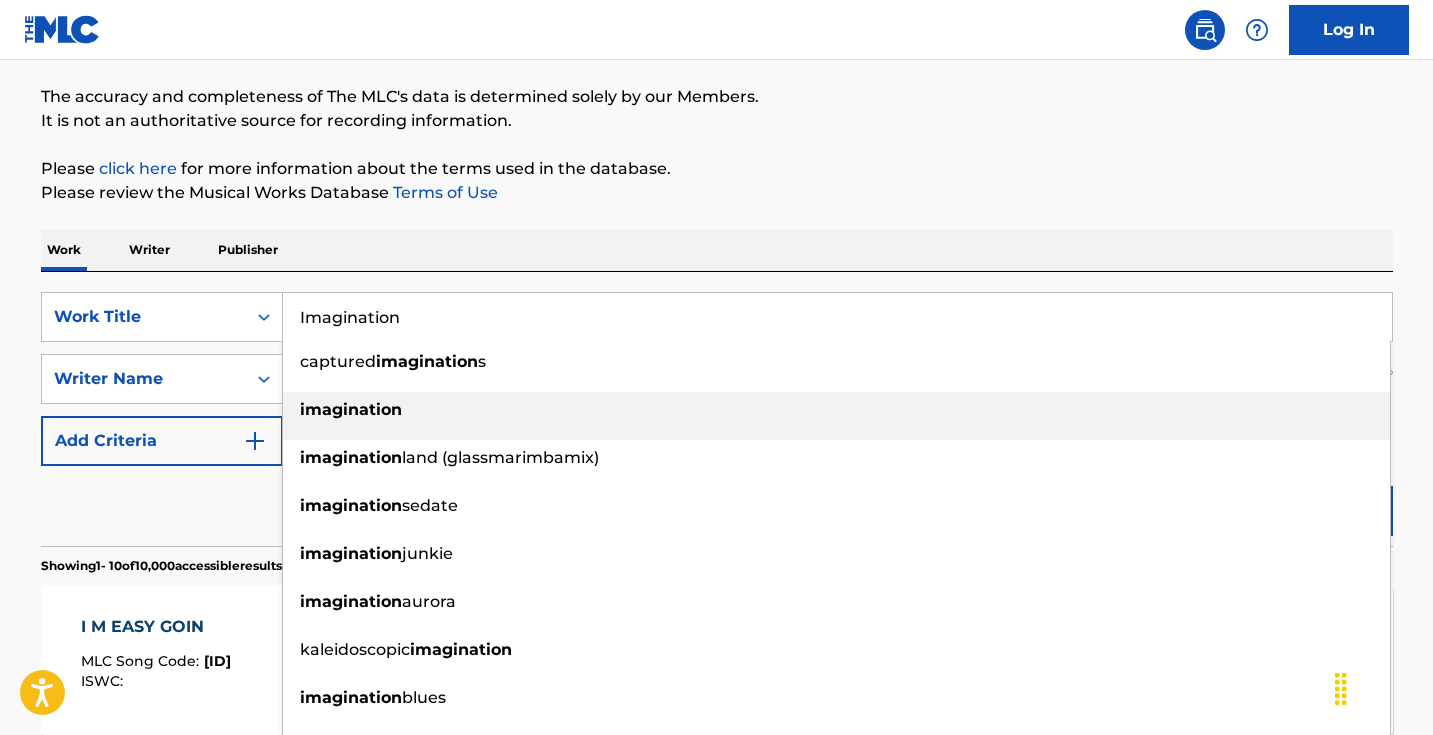 click on "imagination" at bounding box center [836, 410] 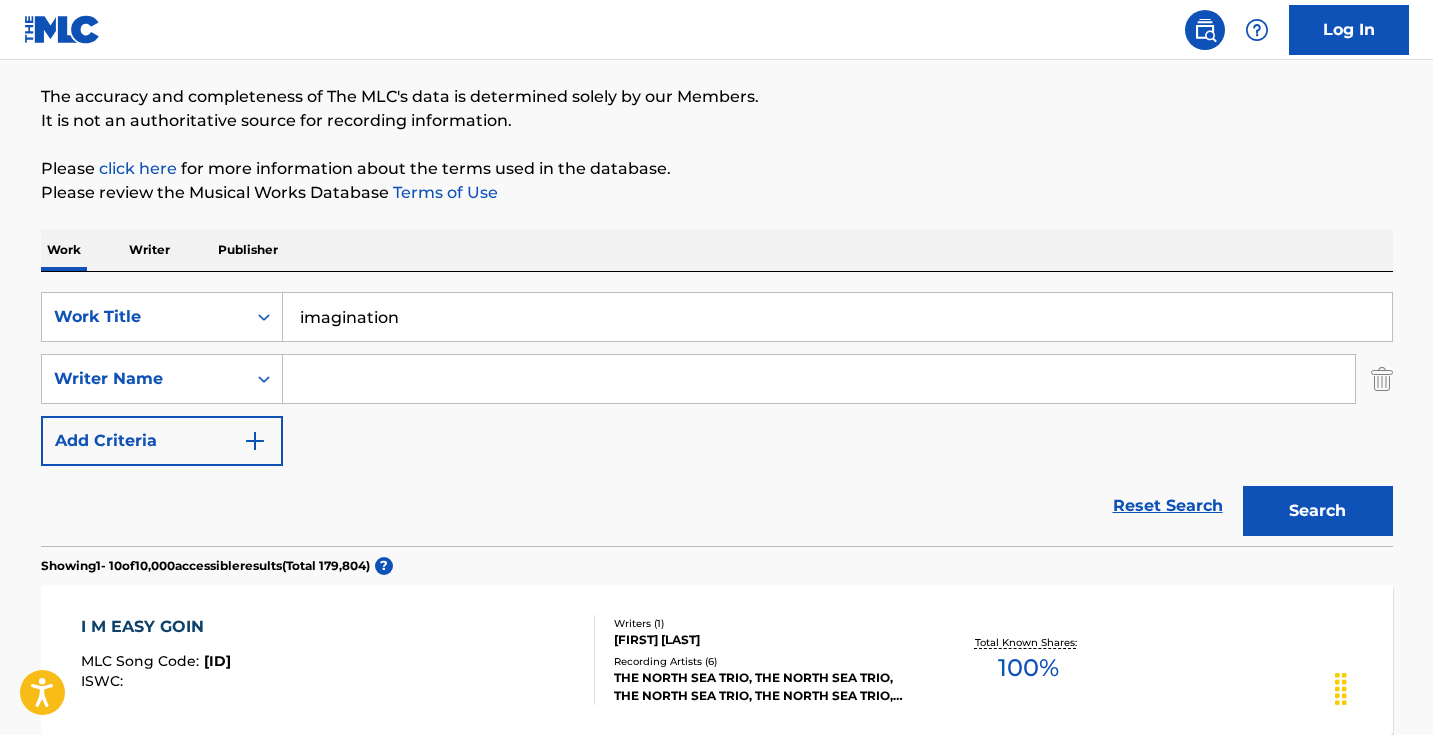 click at bounding box center [819, 379] 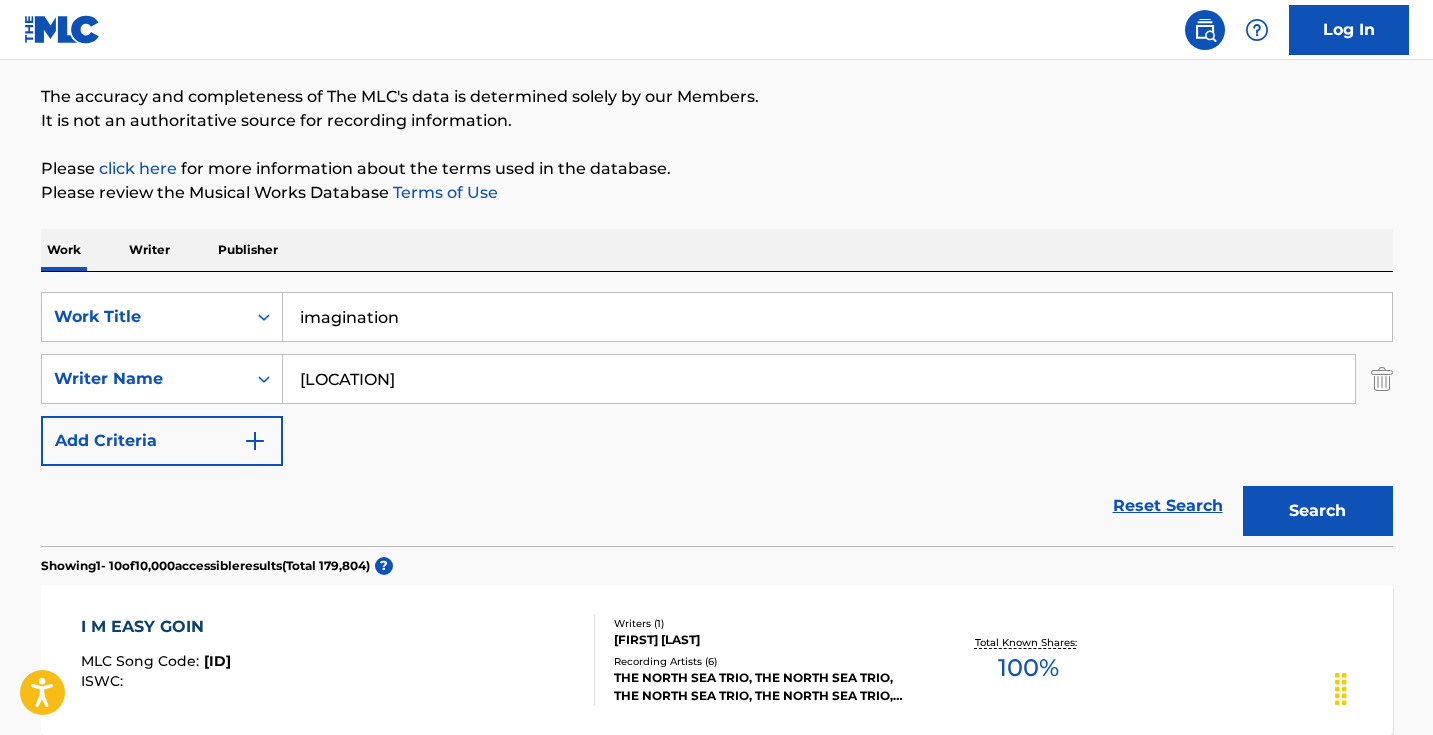 click on "Please   click here   for more information about the terms used in the database." at bounding box center [717, 169] 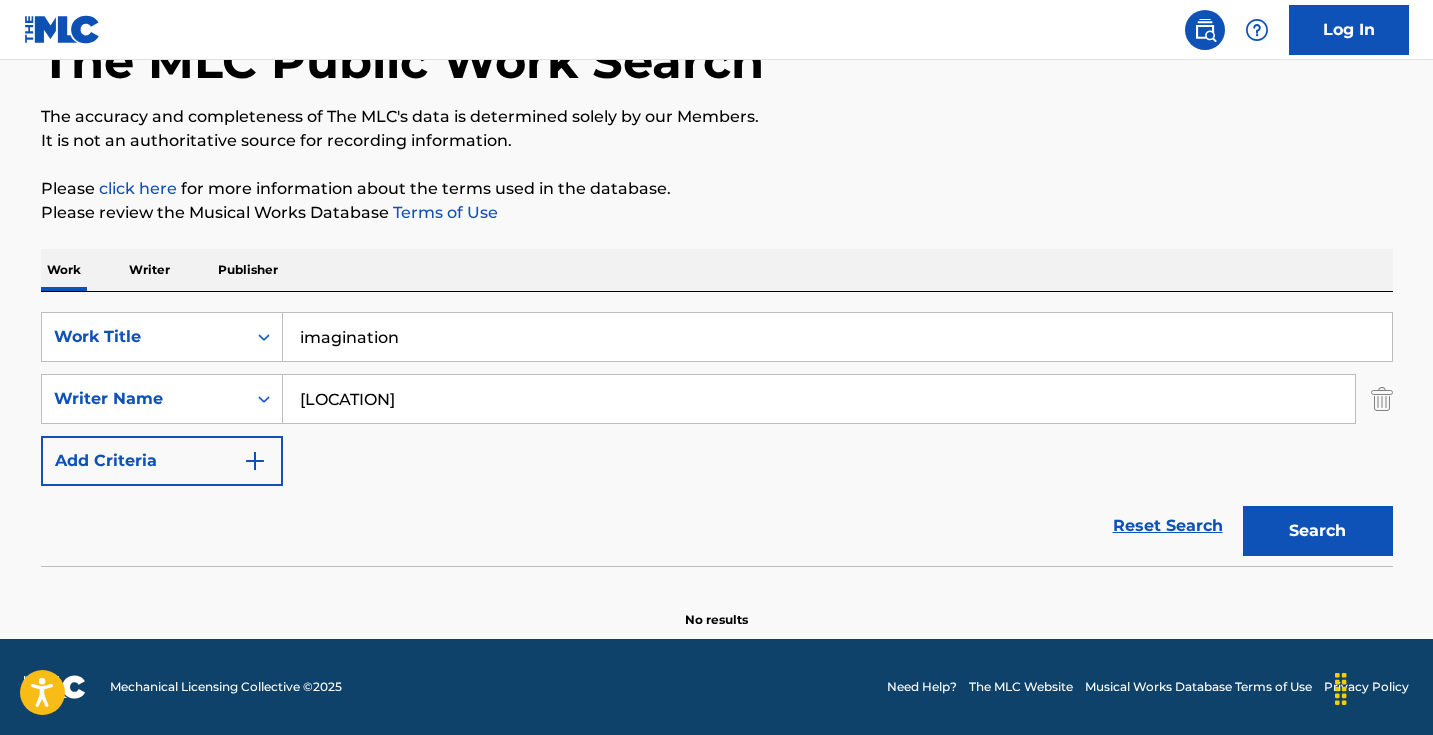 scroll, scrollTop: 133, scrollLeft: 0, axis: vertical 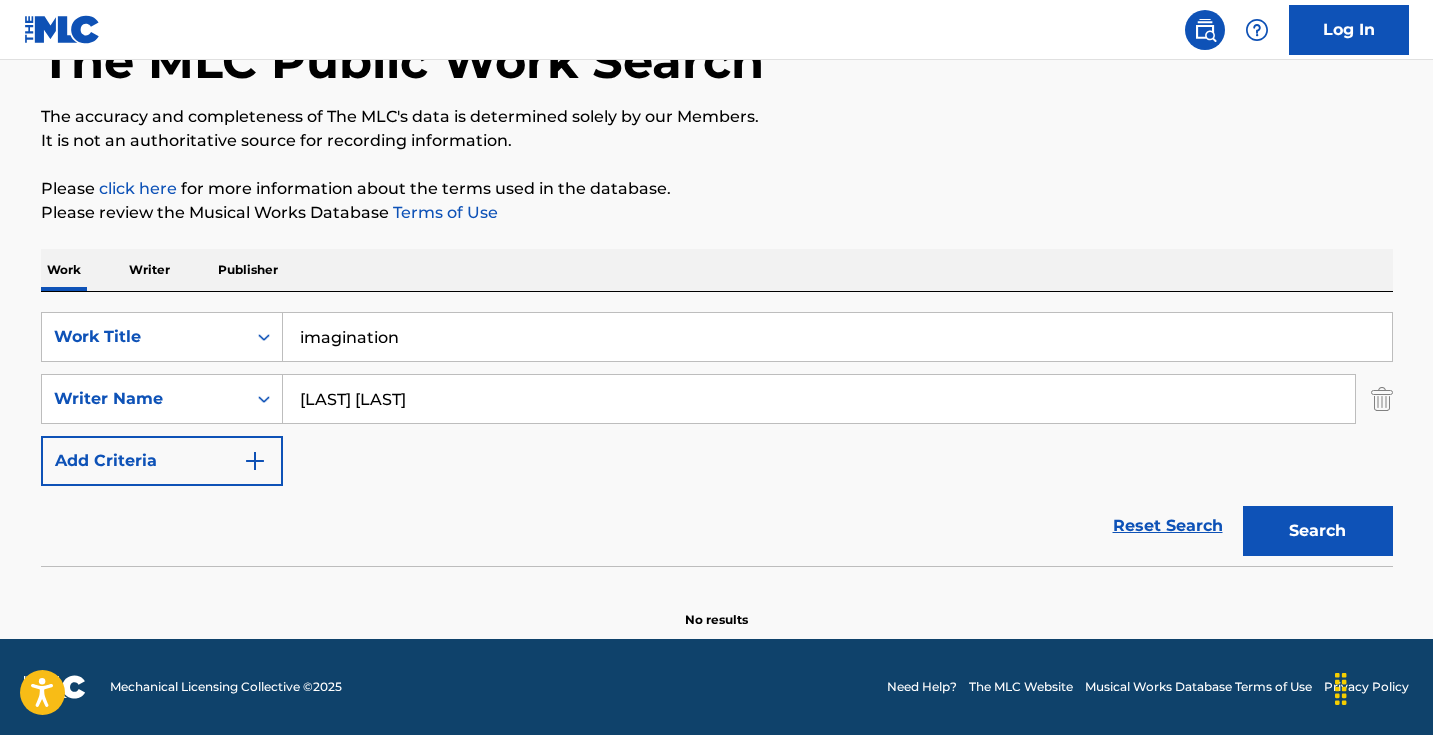 click on "Search" at bounding box center [1318, 531] 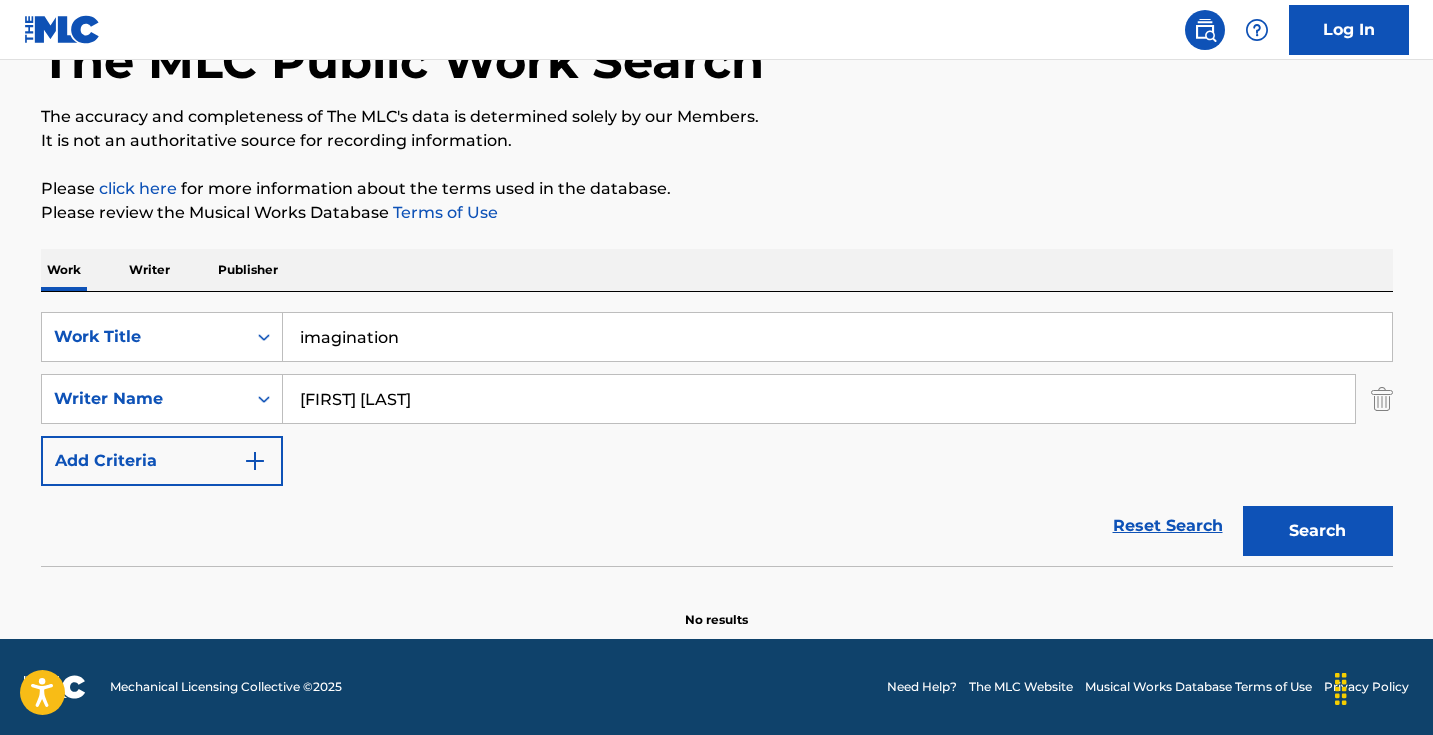 type on "[FIRST] [LAST]" 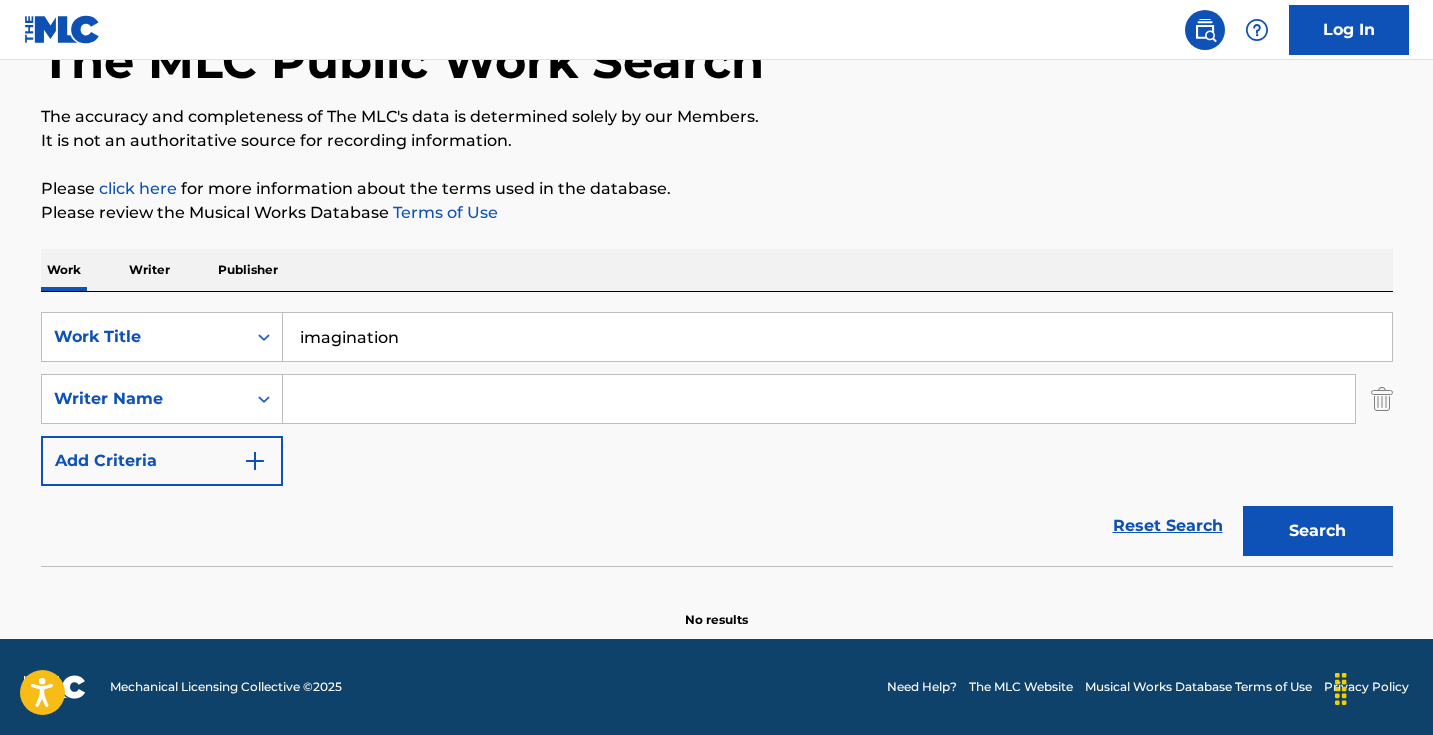 type 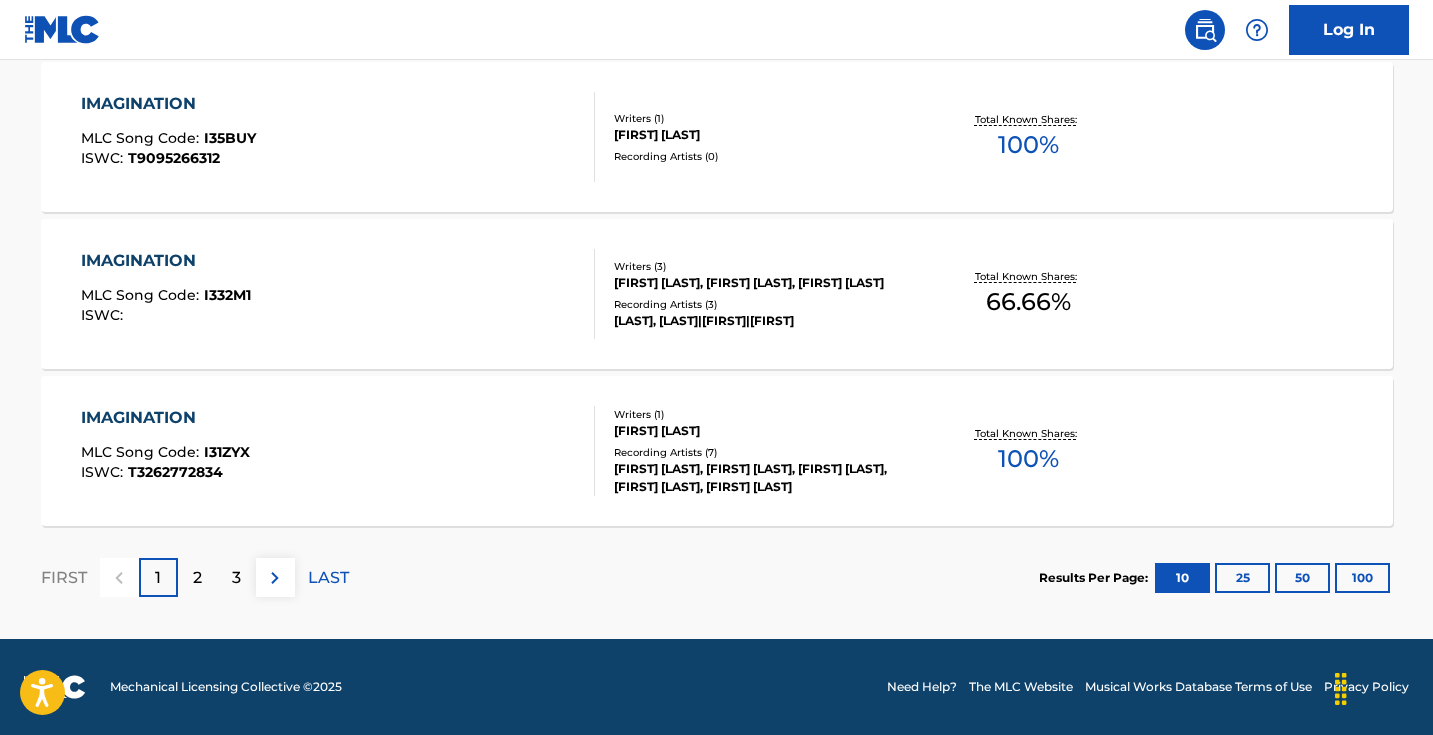 click at bounding box center [275, 578] 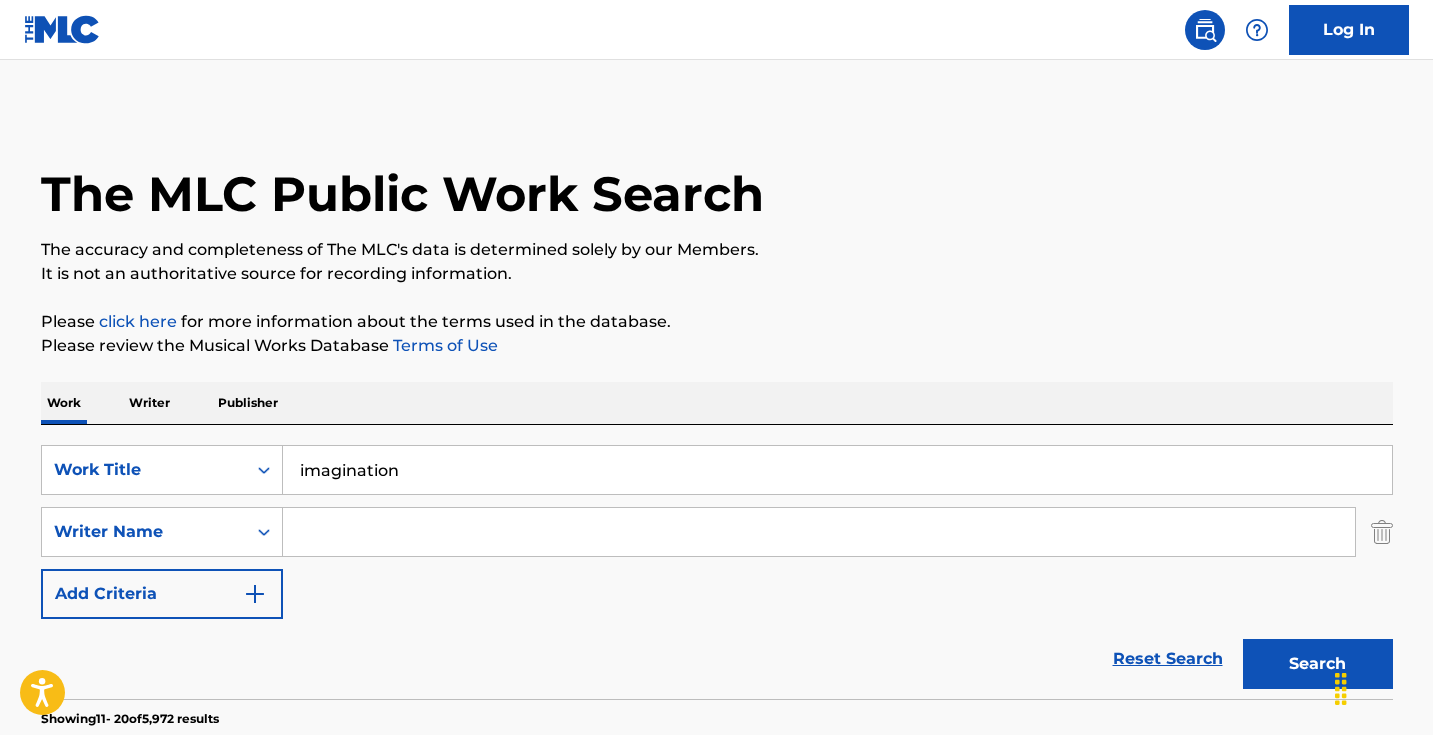 scroll, scrollTop: 0, scrollLeft: 0, axis: both 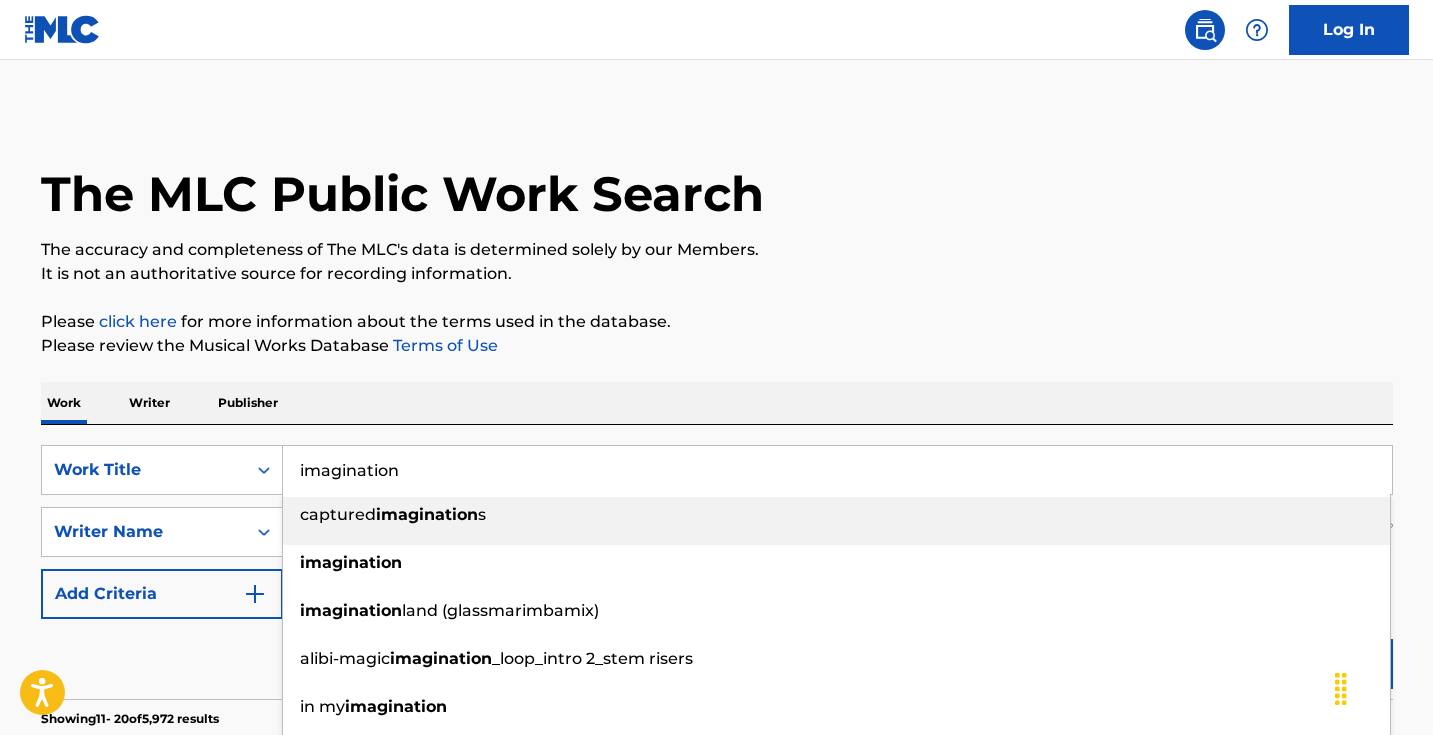 paste on "10reasons" 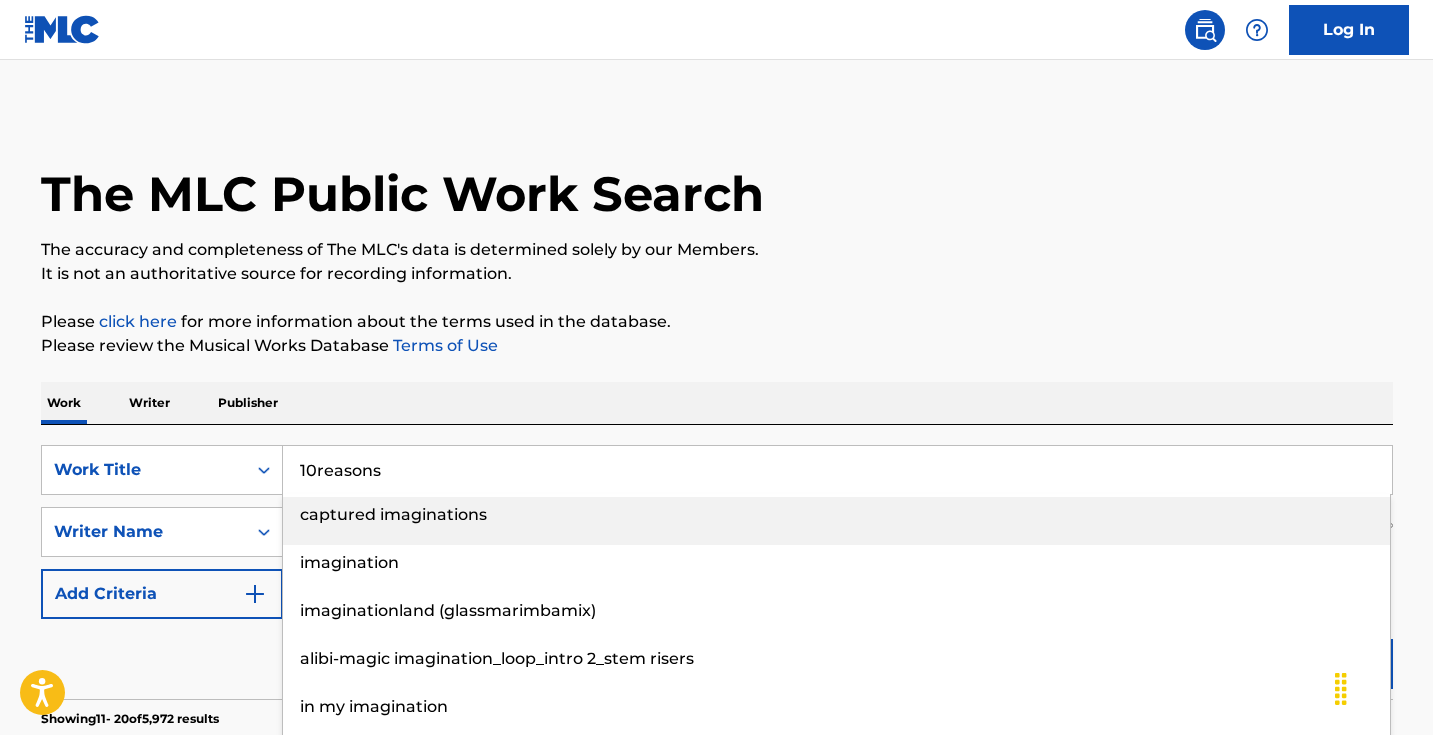 type on "10reasons" 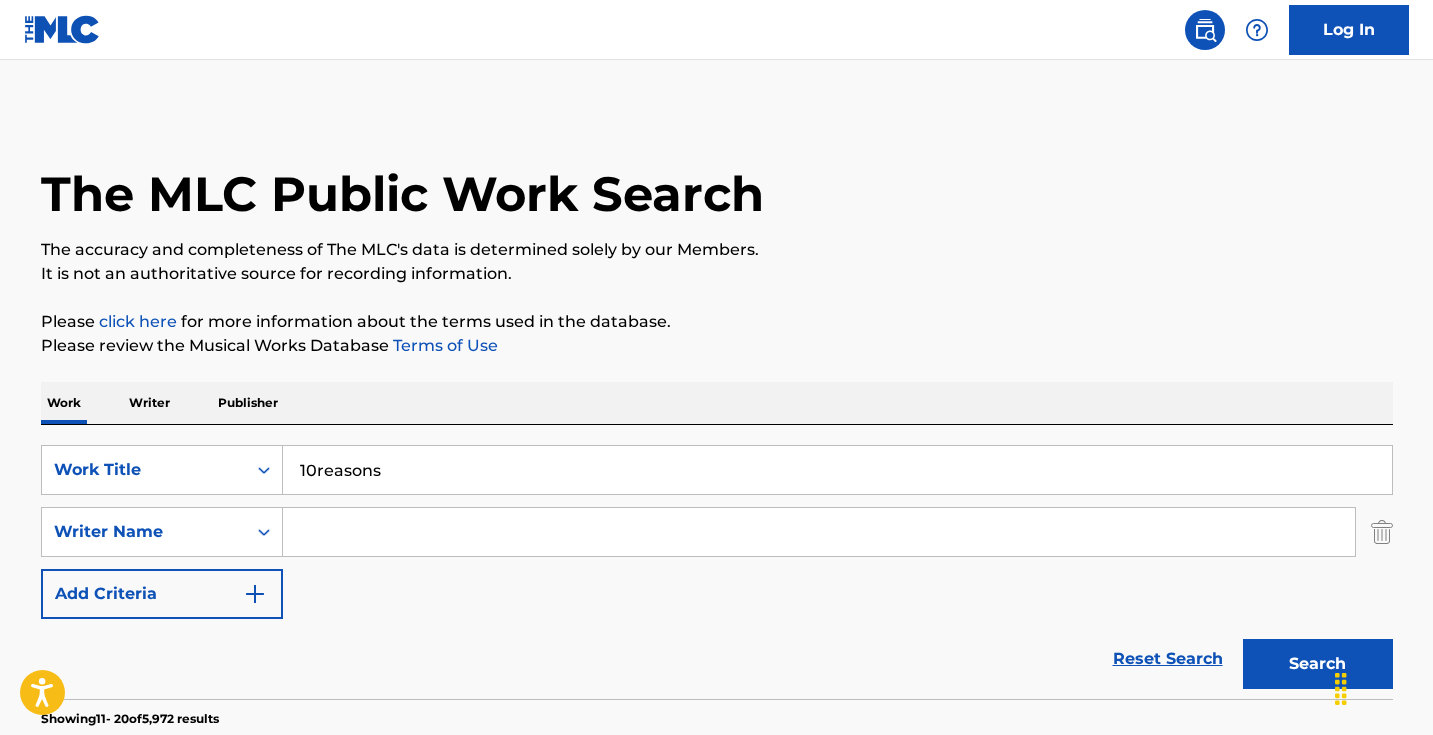 click on "The MLC Public Work Search The accuracy and completeness of The MLC's data is determined solely by our Members. It is not an authoritative source for recording information. Please   click here   for more information about the terms used in the database. Please review the Musical Works Database   Terms of Use Work Writer Publisher SearchWithCriteria58b1d7a4-6f91-450f-a8e2-3b8d75b9f4b1 Work Title 10reasons SearchWithCriteria74c6124f-a44f-41bc-a6d8-96407cde578e Writer Name Add Criteria Reset Search Search Showing  11  -   20  of  5,972   results   IMAGINATION MLC Song Code : I283JH ISWC : T9110430836 Writers ( 2 ) [NAME], [NAME] Recording Artists ( 0 ) Total Known Shares: 25 % IMAGINATION MLC Song Code : I24XJG ISWC : Writers ( 3 ) [NAME], [NAME], [NAME] Recording Artists ( 1 ) [ARTIST NAME] Total Known Shares: 100 % IMAGINATION MLC Song Code : I24P3F ISWC : T9004617065 Writers ( 1 ) [NAME]-[NAME] Recording Artists ( 0 ) Total Known Shares: 100 % :" at bounding box center [717, 1257] 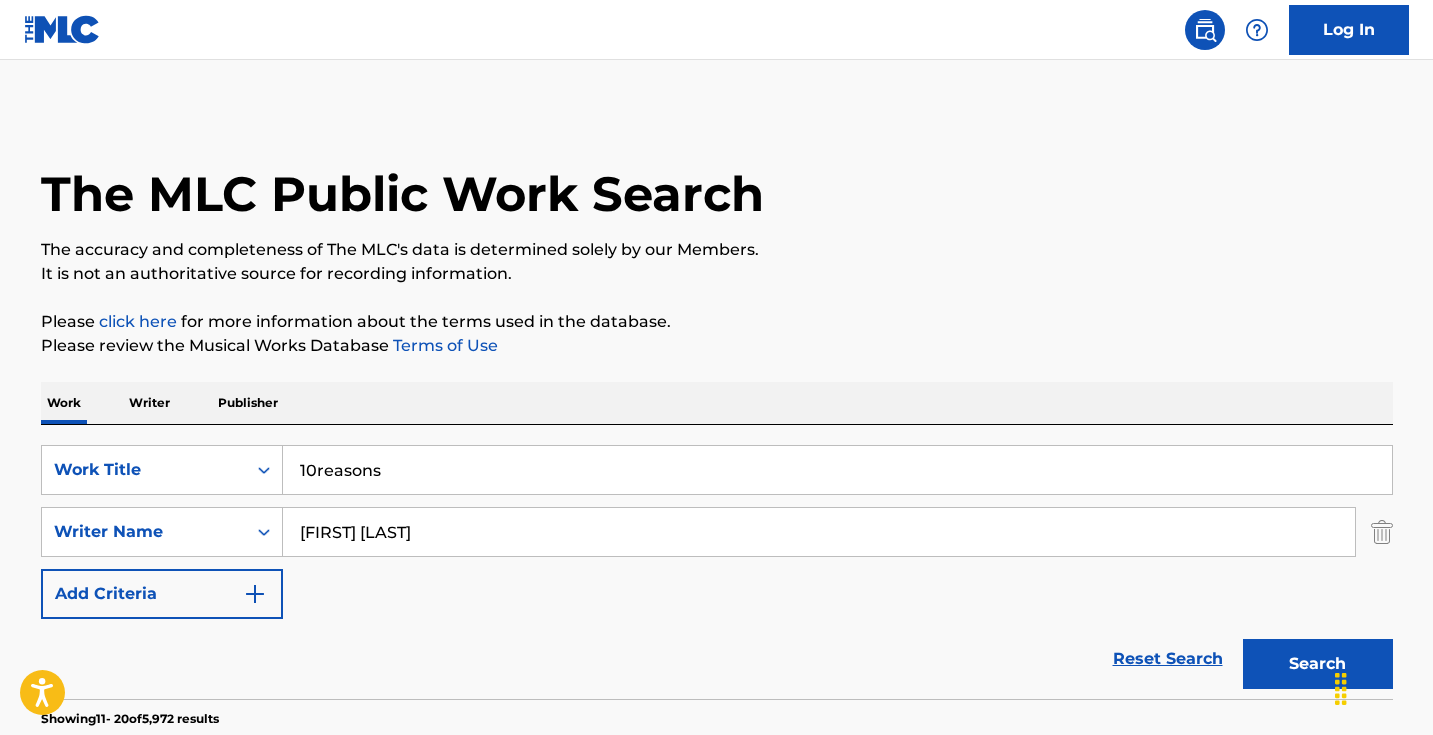 type on "[FIRST] [LAST]" 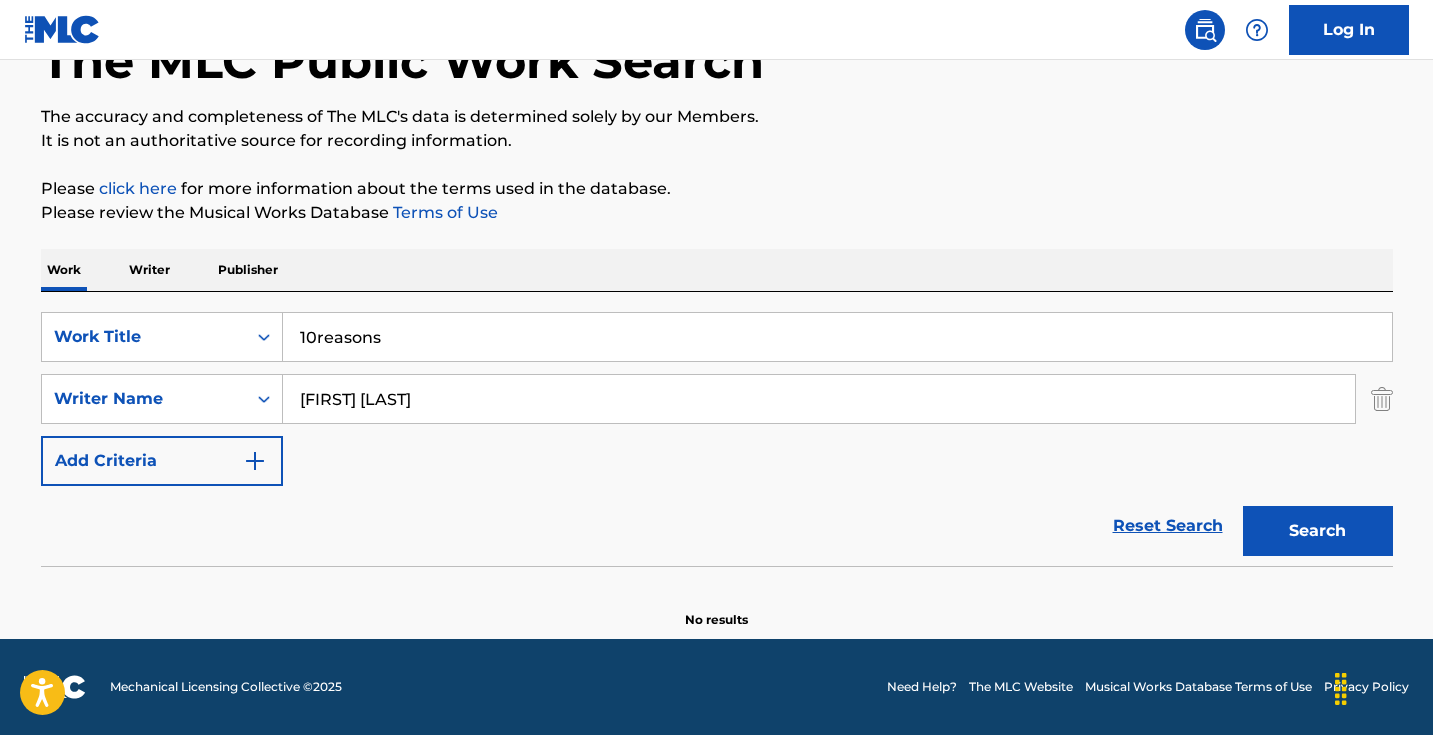 scroll, scrollTop: 133, scrollLeft: 0, axis: vertical 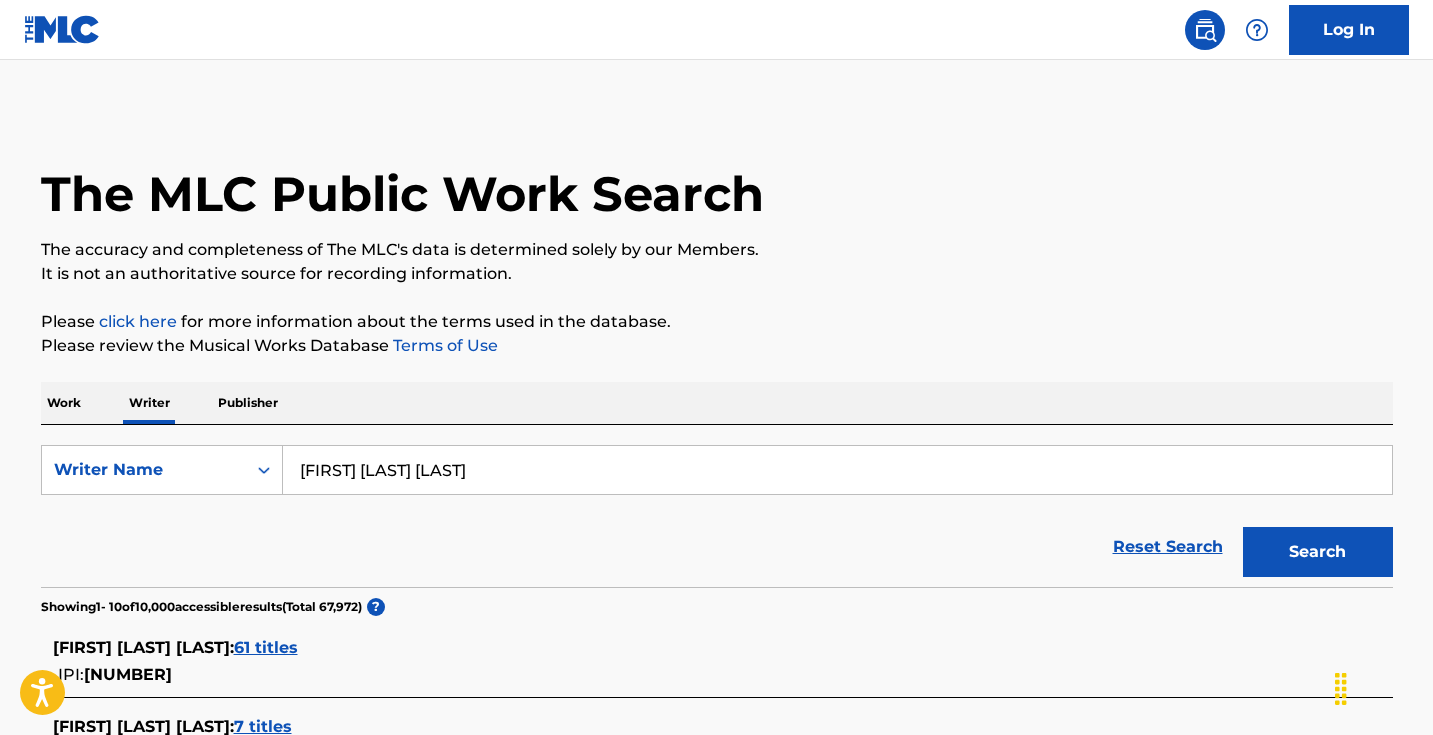 click on "[FIRST] [LAST] [LAST]" at bounding box center [837, 470] 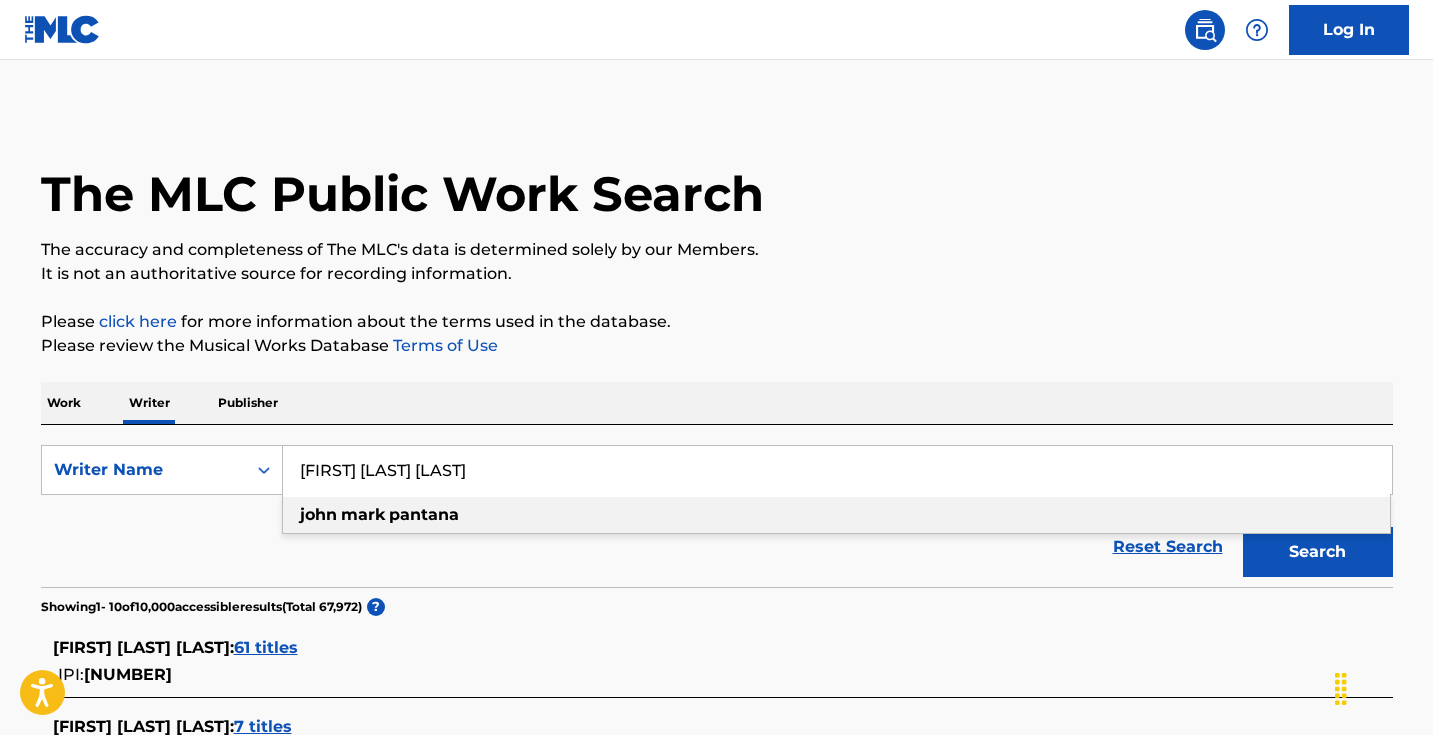 click on "[FIRST] [LAST] [LAST]" at bounding box center [837, 470] 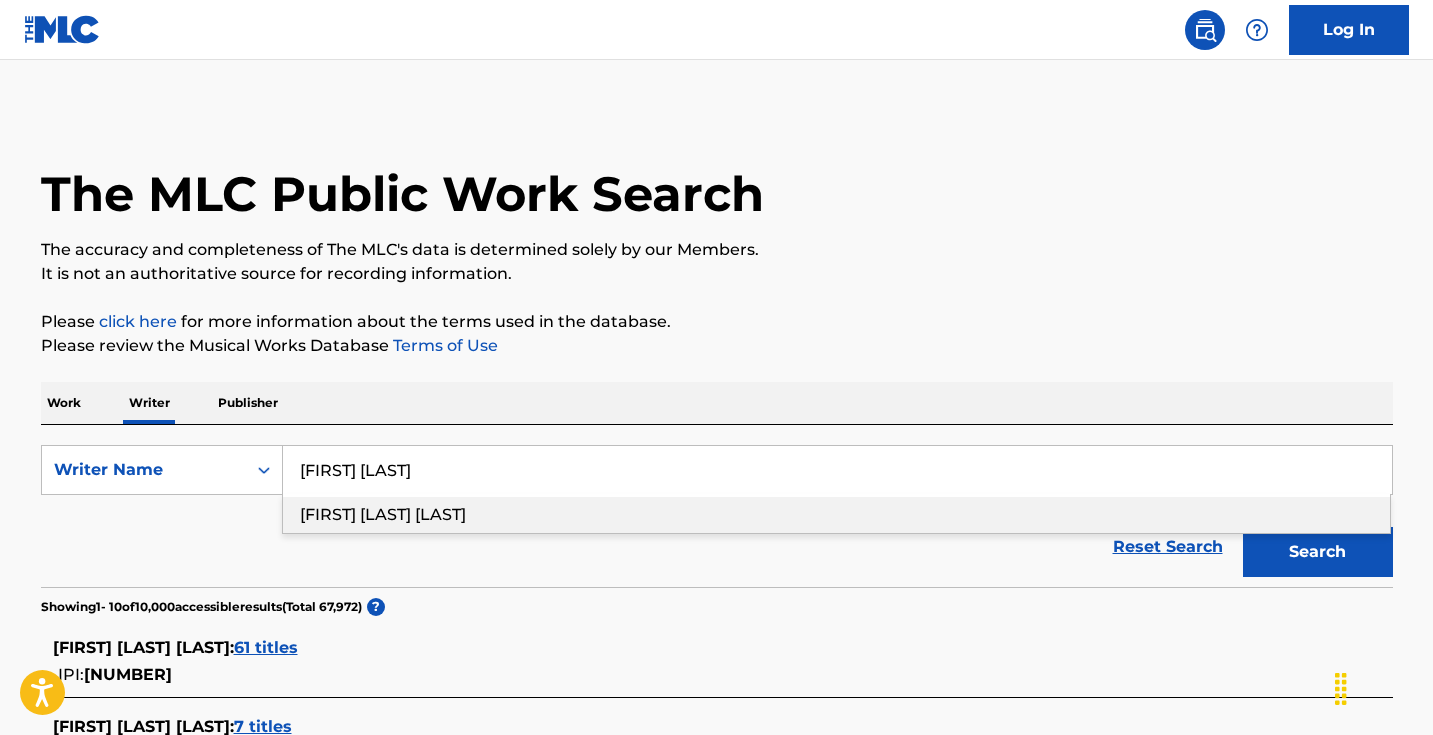 click on "The MLC Public Work Search The accuracy and completeness of The MLC's data is determined solely by our Members. It is not an authoritative source for recording information. Please   click here   for more information about the terms used in the database. Please review the Musical Works Database   Terms of Use Work Writer Publisher SearchWithCriteria0ac48c6f-7c93-4653-bea4-e72a48720f66 Writer Name [LAST NAME] [FIRST] [LAST] [FIRST] [LAST] Reset Search Search Showing  1  -   10  of  10,000  accessible  results  (Total   67,972 ) ? [FIRST] [LAST] :  61 titles IPI:  [ID] [FIRST] [LAST] :  7 titles IPI:  [ID] [FIRST] [LAST] :  1 title [FIRST] [LAST] :  9 titles [FIRST] [LAST] :  0 titles [FIRST] [LAST] :  2 titles [FIRST] [LAST] :  103 titles IPI:  [ID] [FIRST] [LAST] :  54 titles IPI:  [ID] [FIRST] [LAST] :  5 titles [FIRST] [LAST] :  1 title FIRST 1 2 3 LAST Results Per Page: 10 25 50 100" at bounding box center (717, 774) 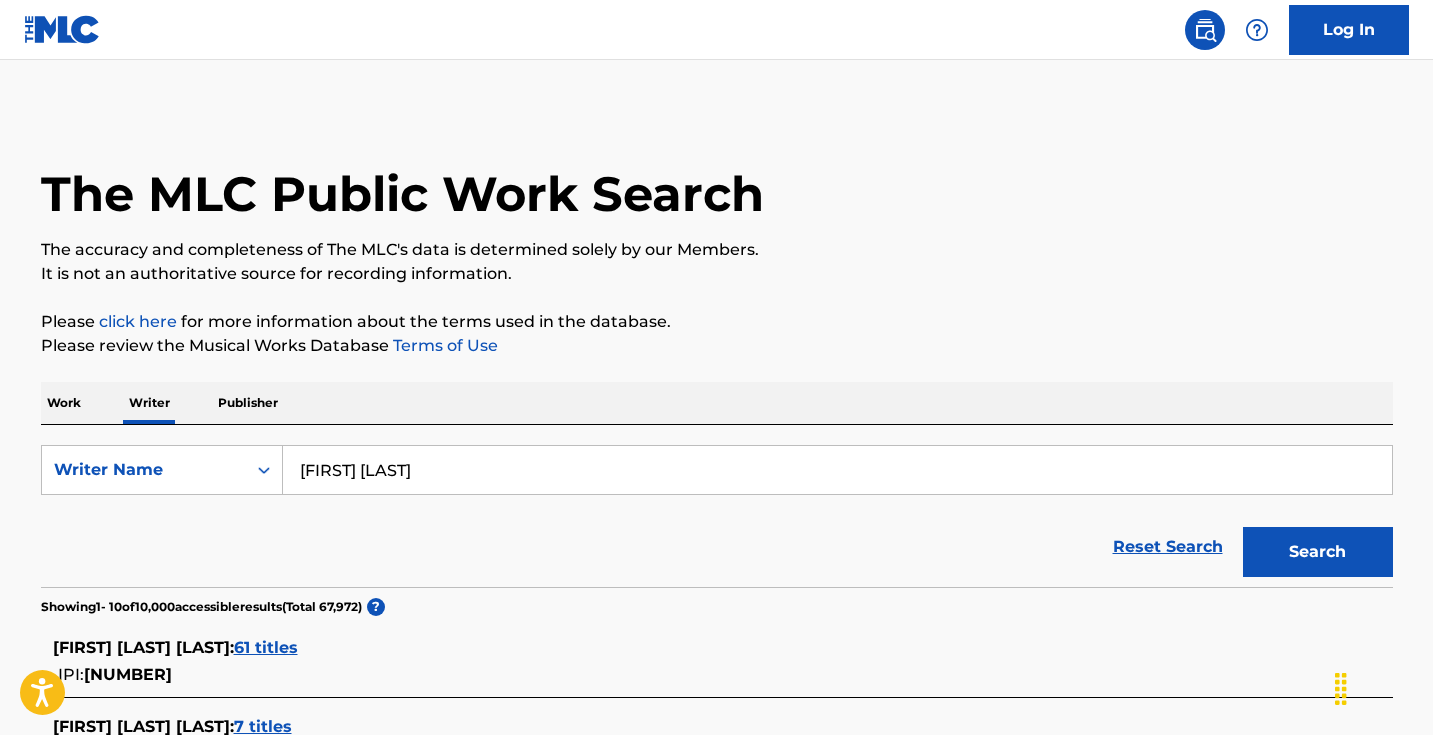 click on "Search" at bounding box center [1318, 552] 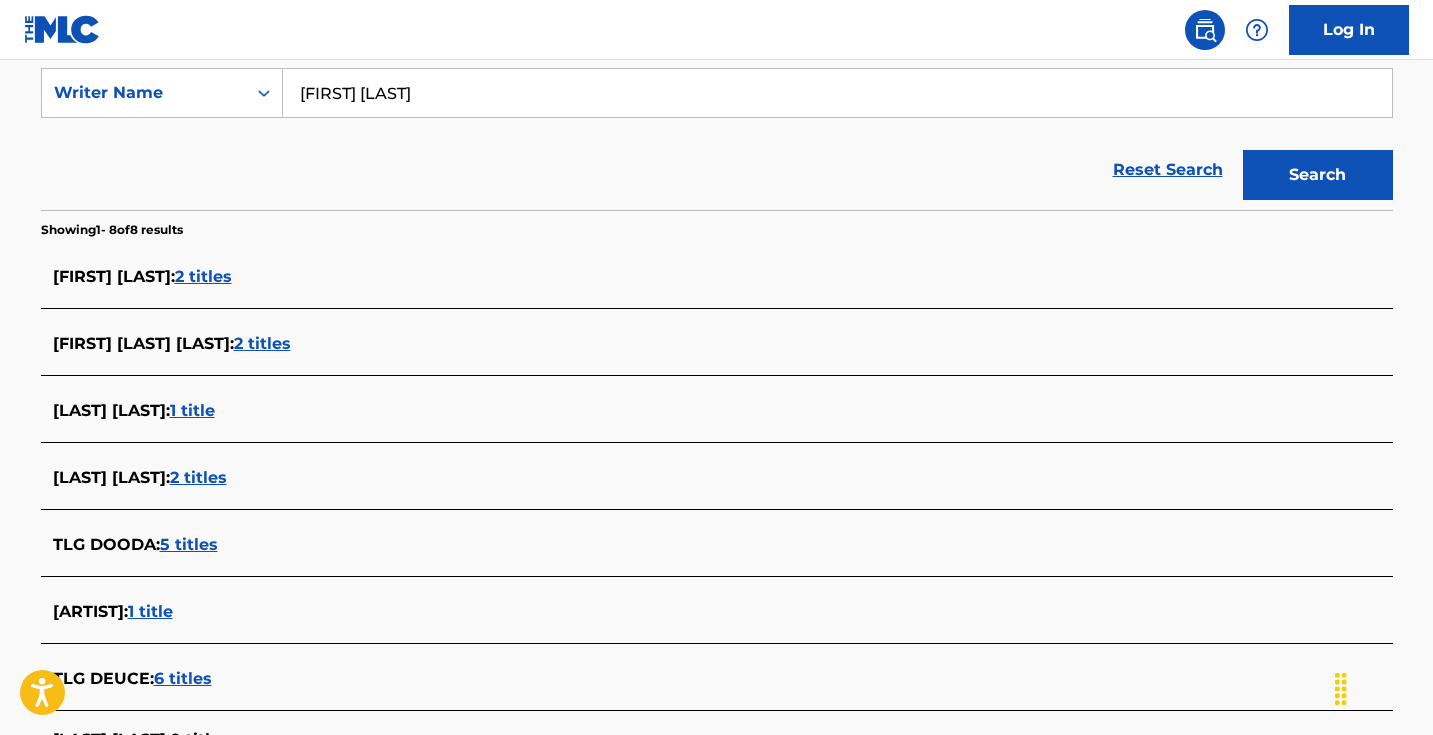 scroll, scrollTop: 436, scrollLeft: 0, axis: vertical 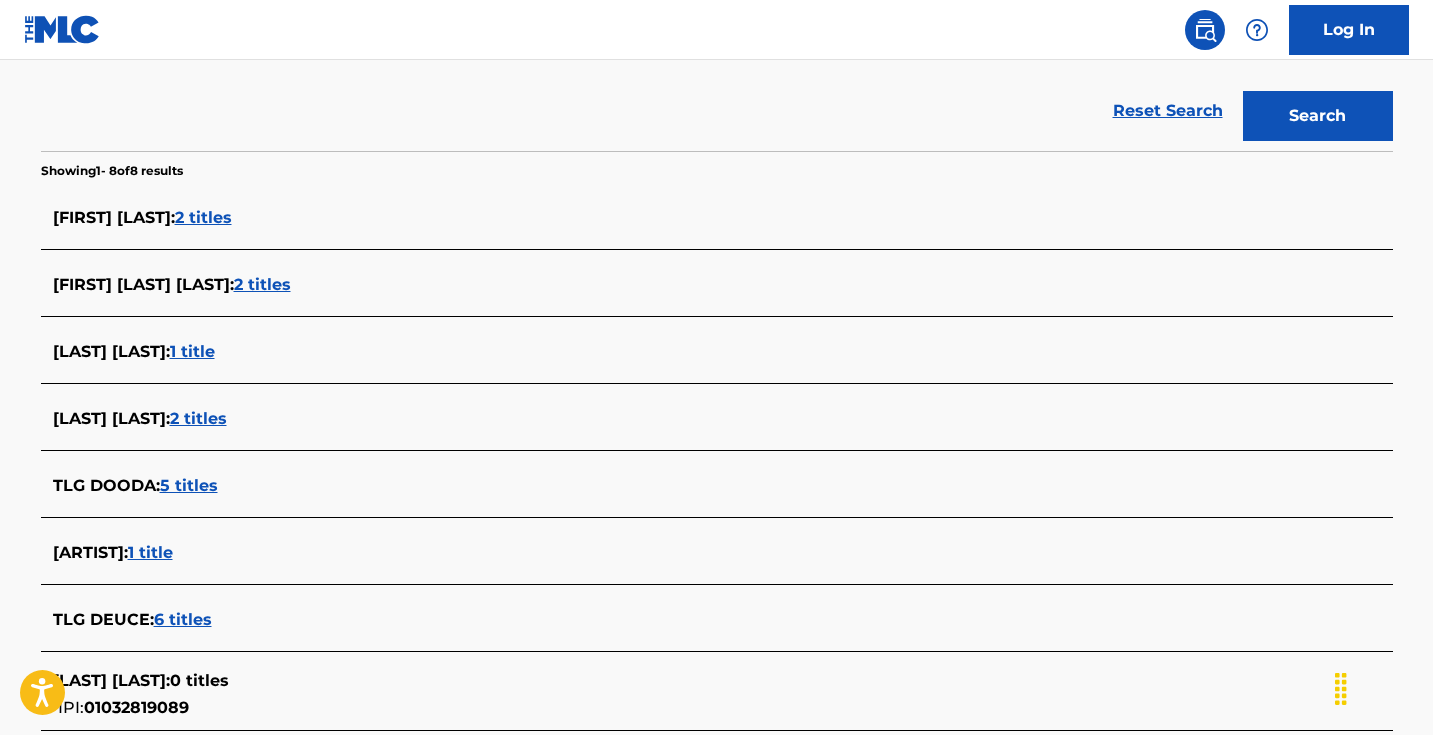 click on "5 titles" at bounding box center [189, 485] 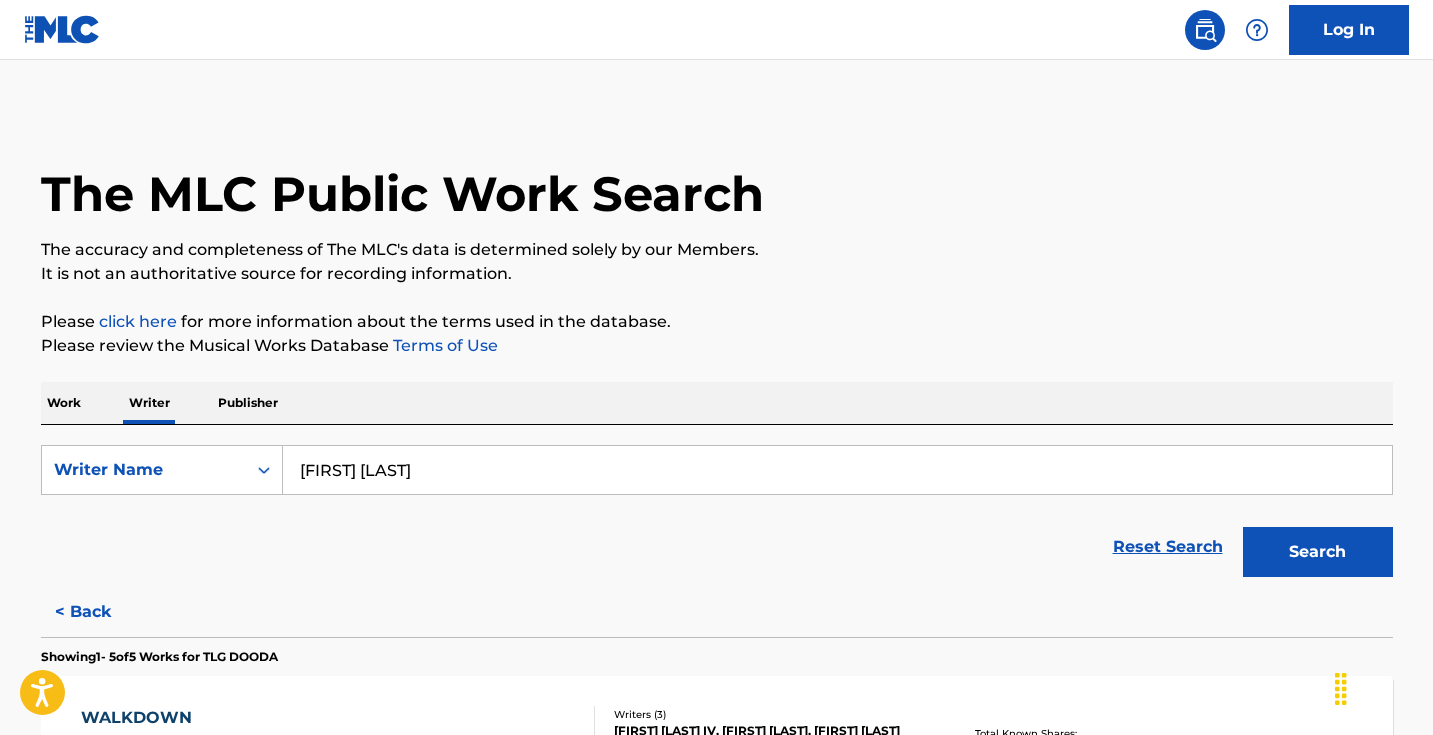 scroll, scrollTop: 0, scrollLeft: 0, axis: both 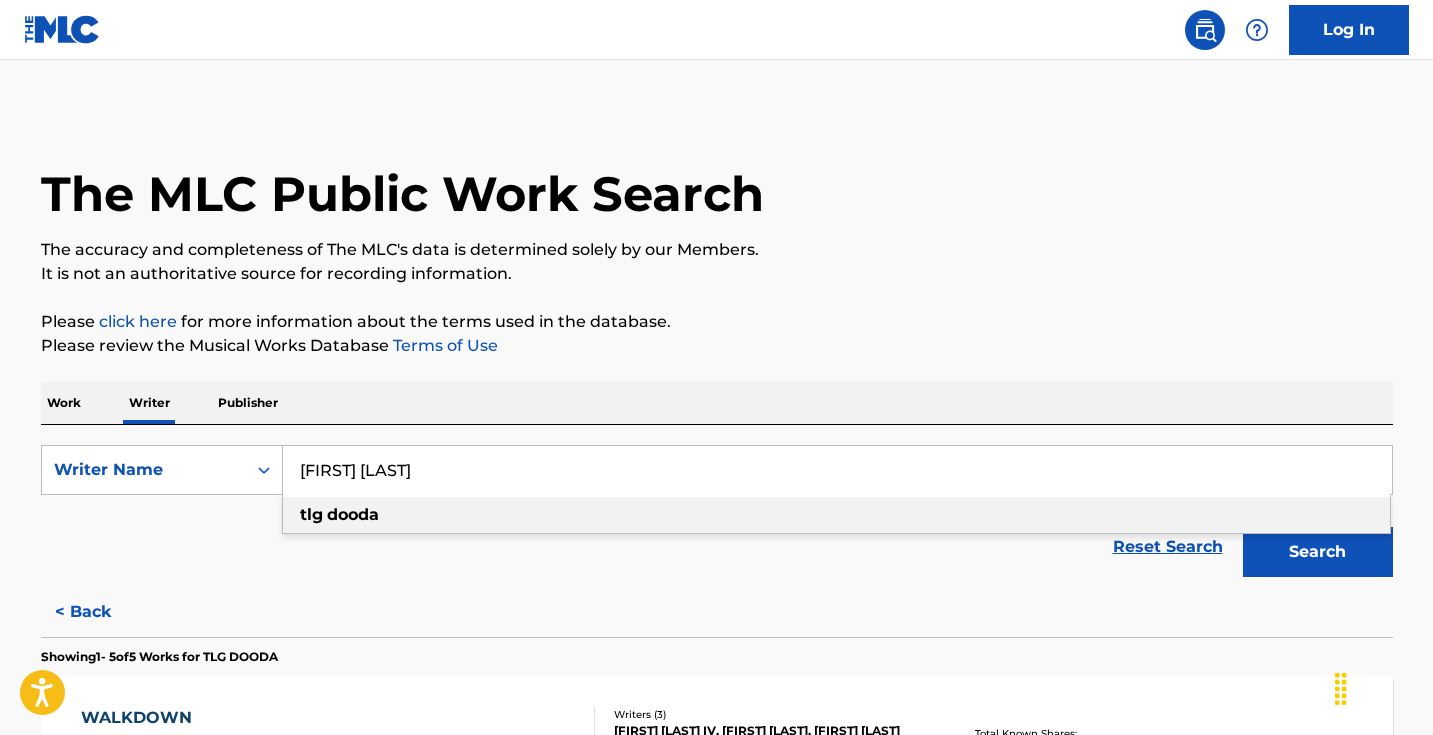 click on "[FIRST] [LAST]" at bounding box center [837, 470] 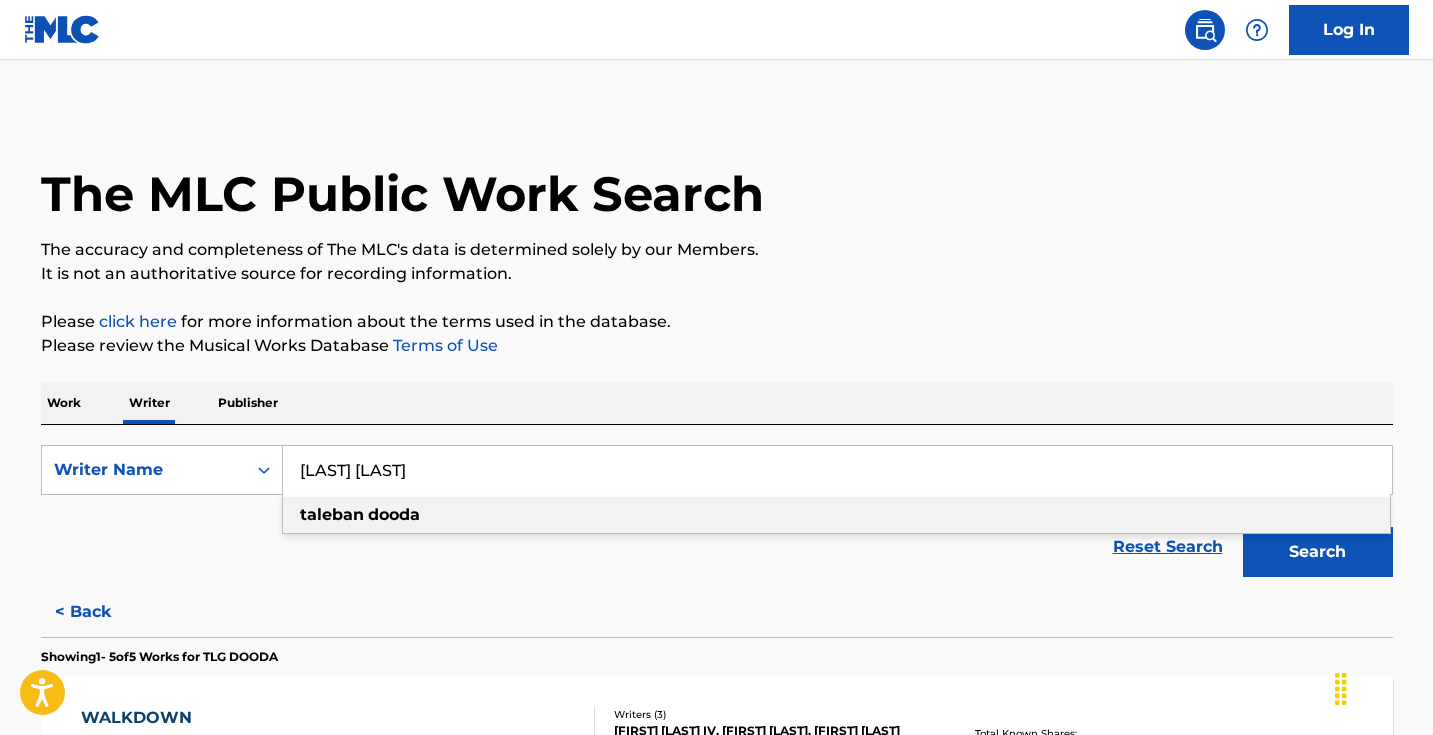 type on "[LAST] [LAST]" 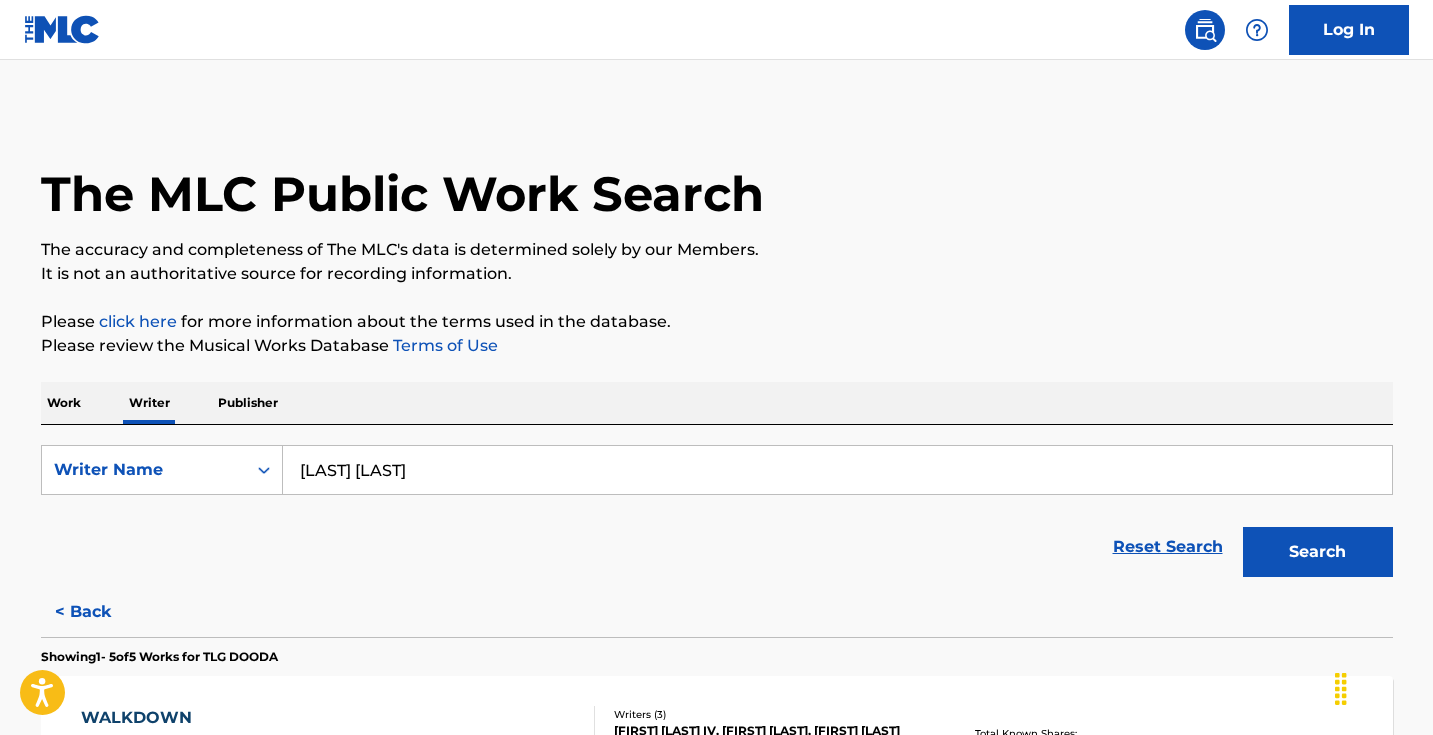 click on "Search" at bounding box center (1318, 552) 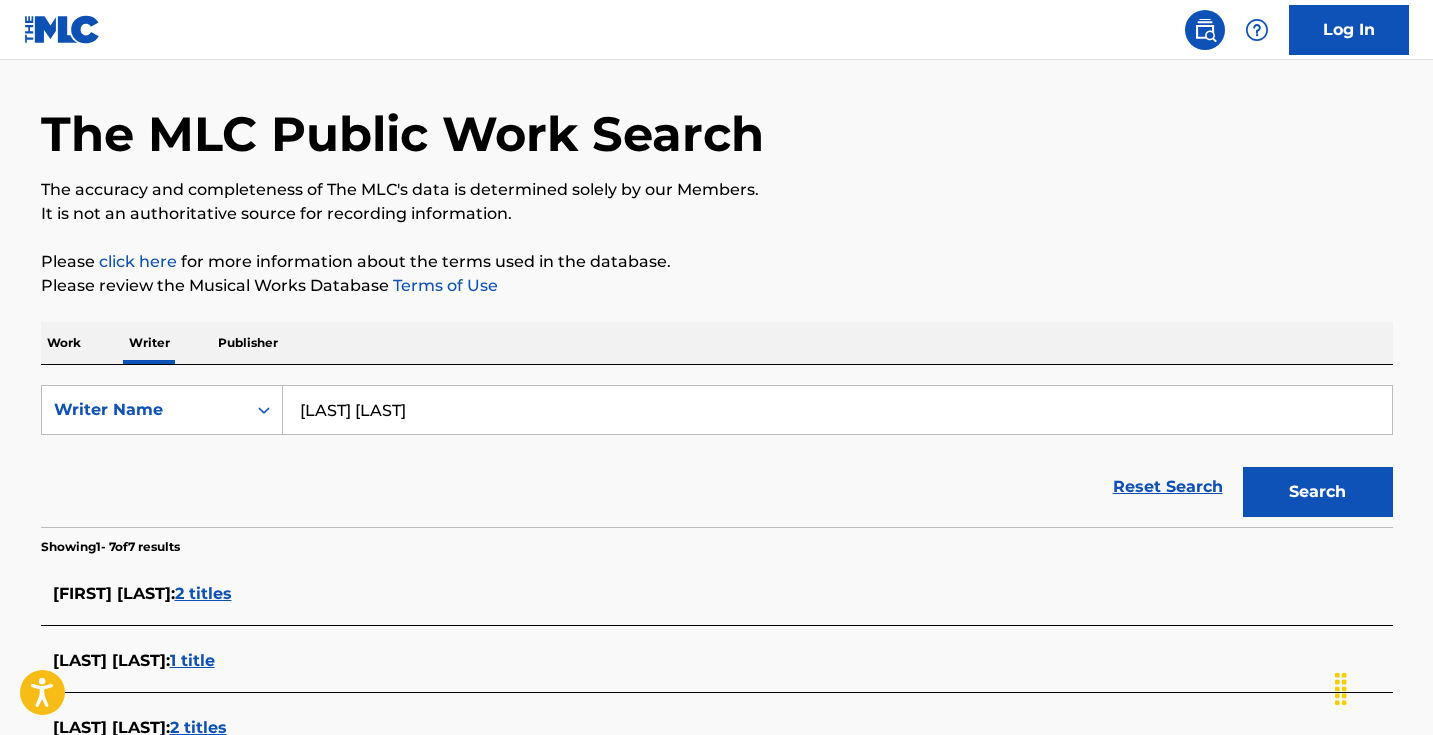 scroll, scrollTop: 8, scrollLeft: 0, axis: vertical 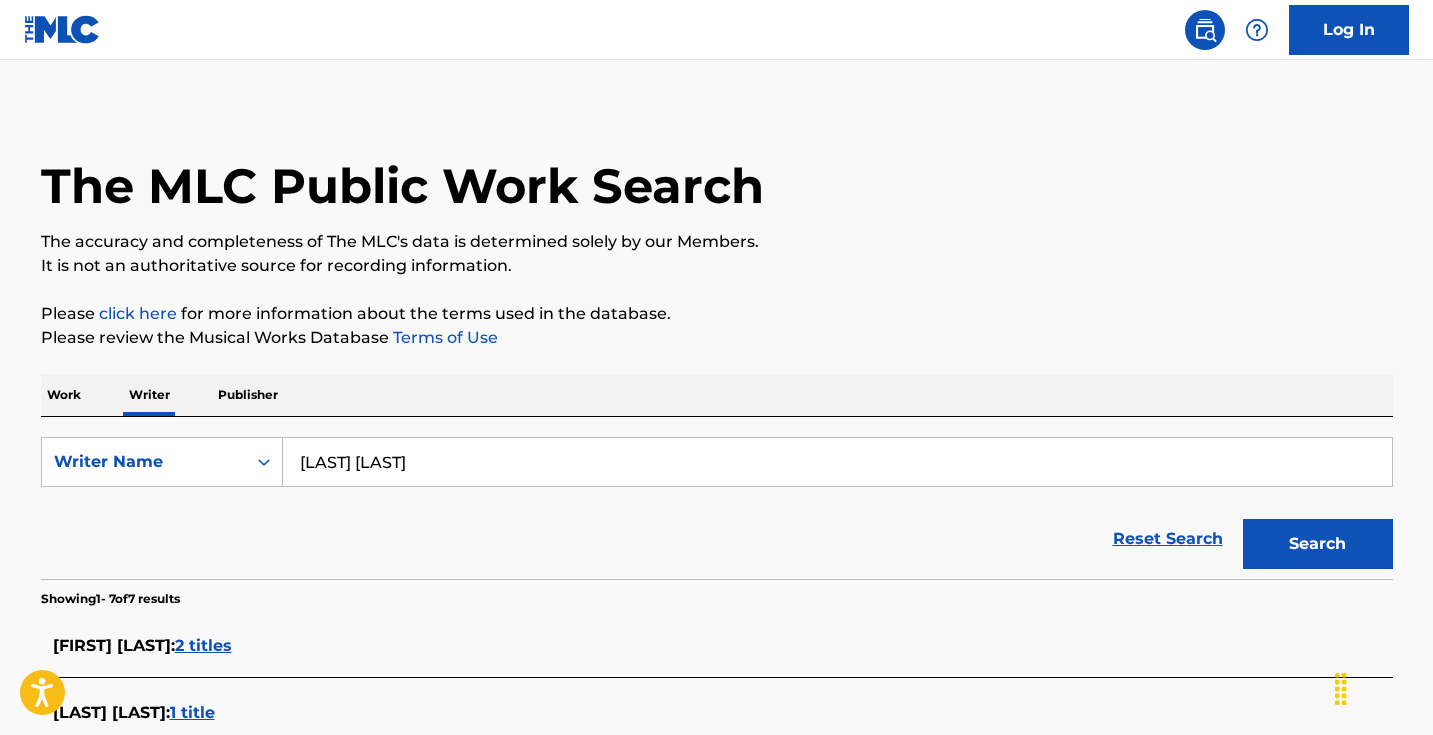 click on "[LAST] [LAST]" at bounding box center (837, 462) 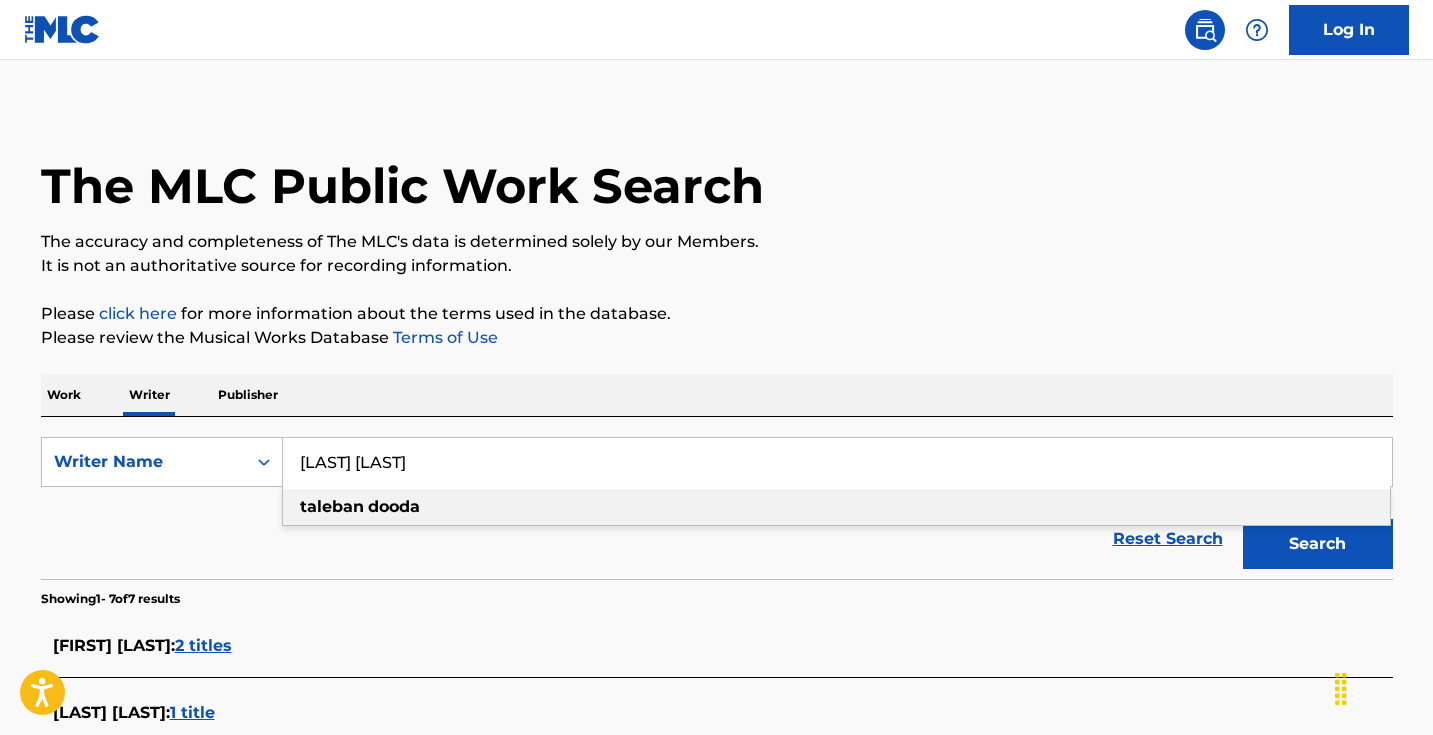 click on "[LAST] [LAST]" at bounding box center (837, 462) 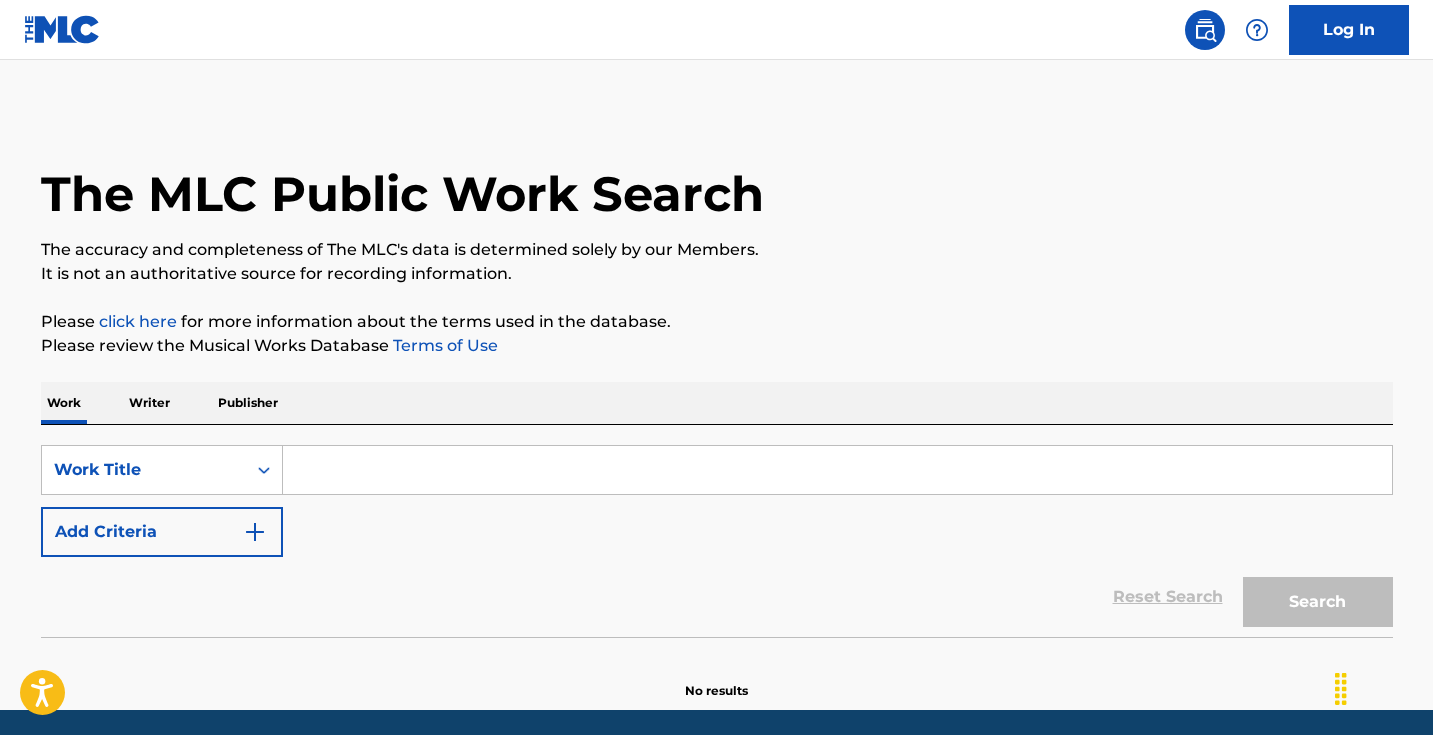 click at bounding box center [255, 532] 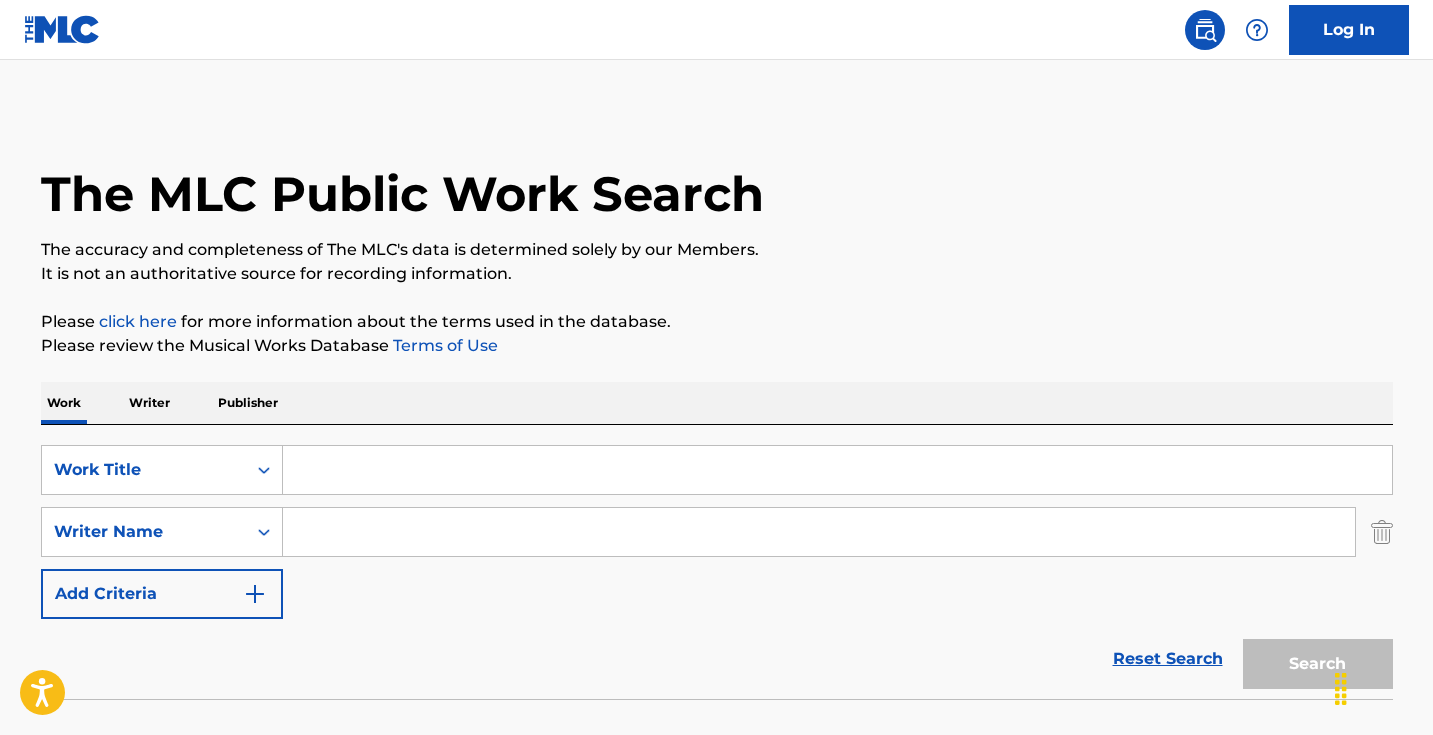 click at bounding box center (819, 532) 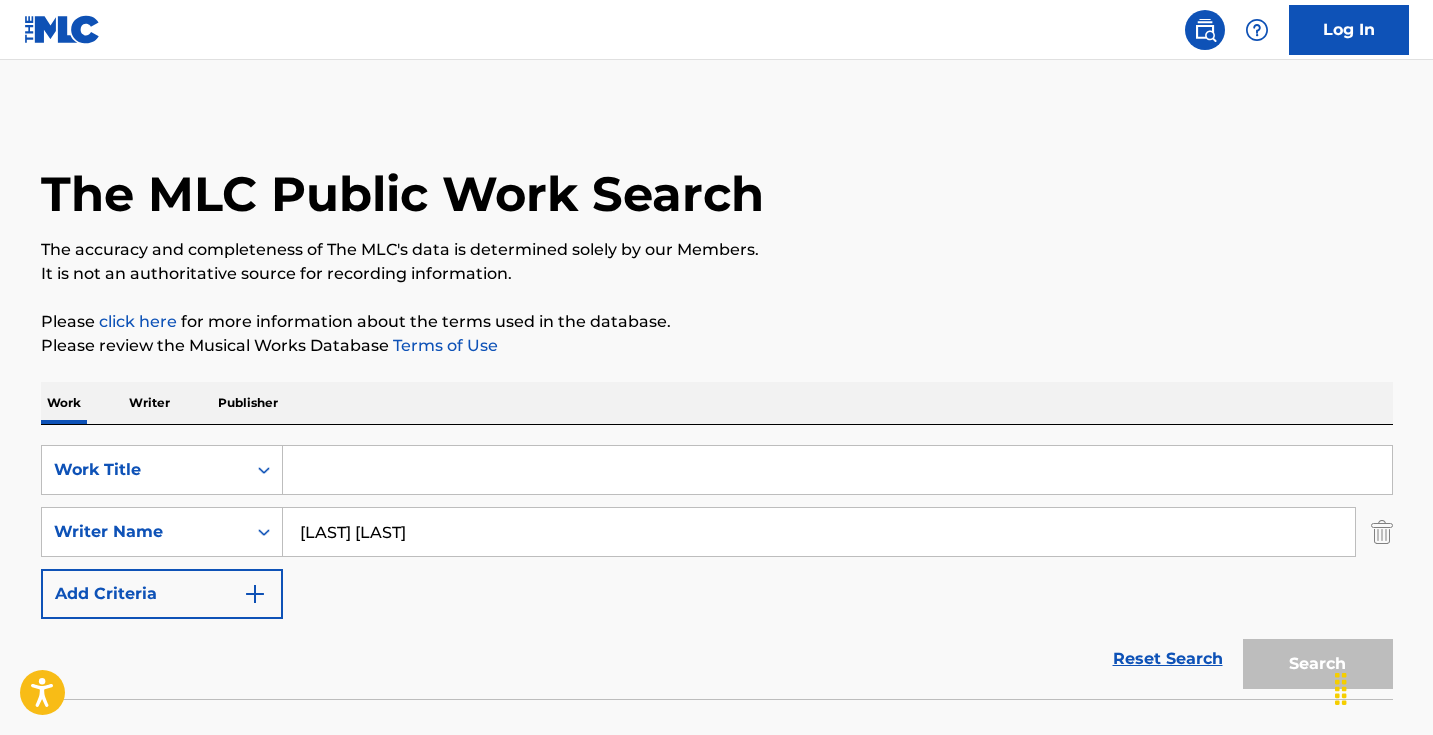 type on "[LAST] [LAST]" 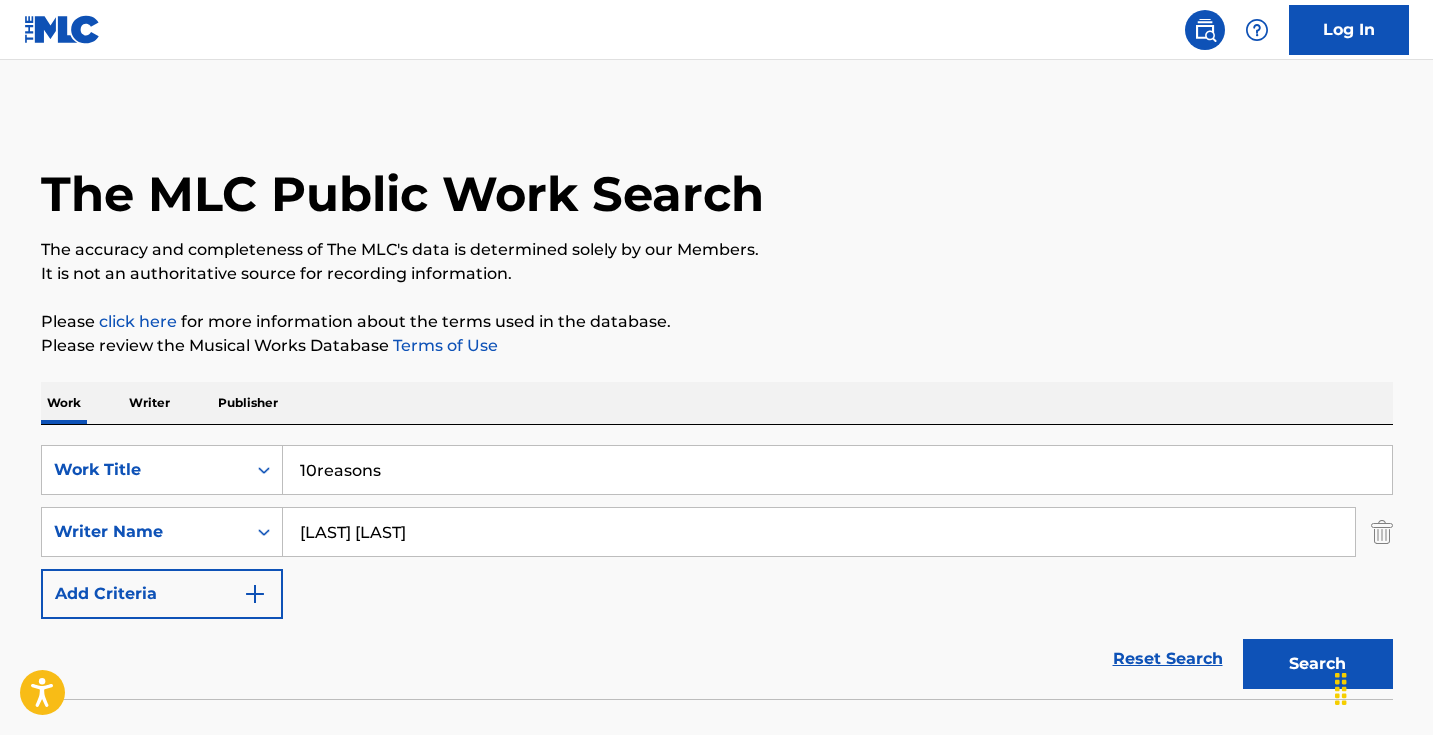 click on "Search" at bounding box center [1318, 664] 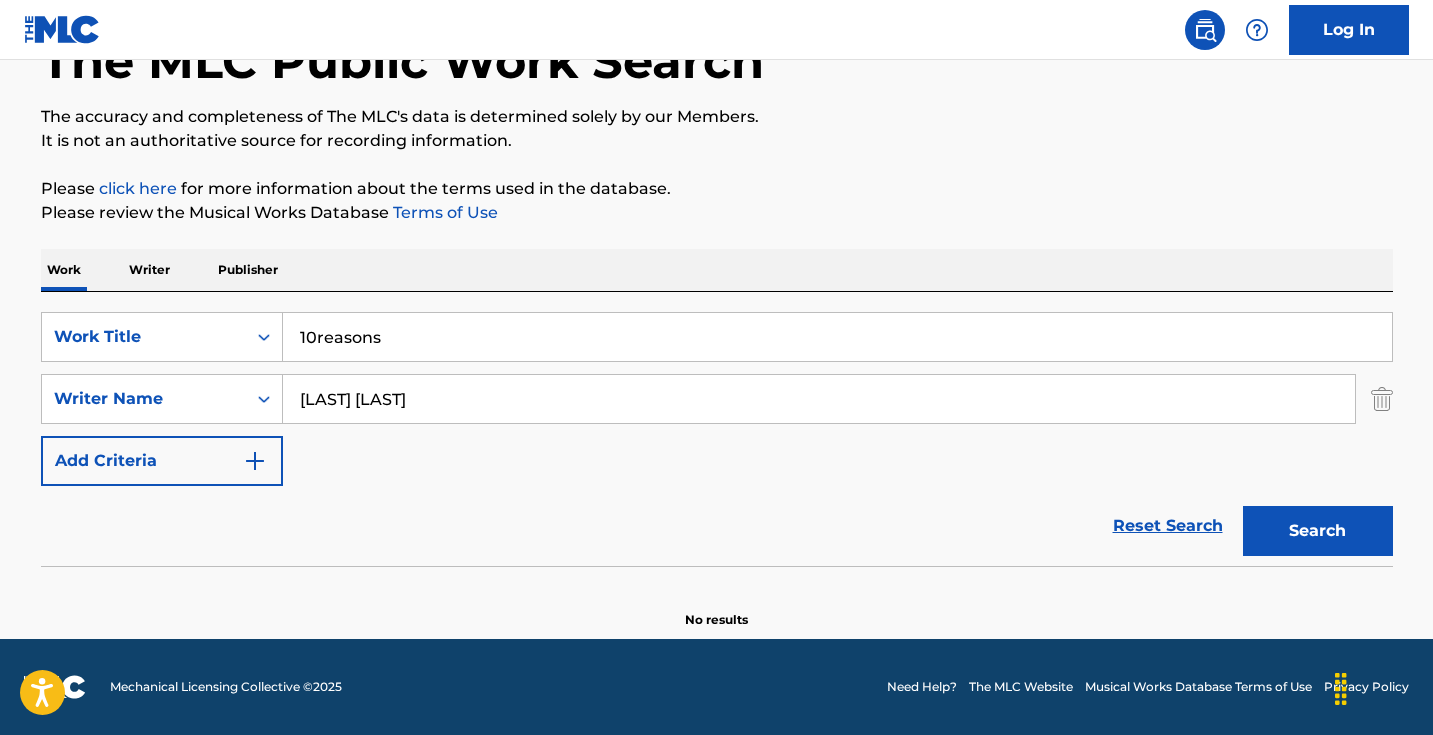 scroll, scrollTop: 133, scrollLeft: 0, axis: vertical 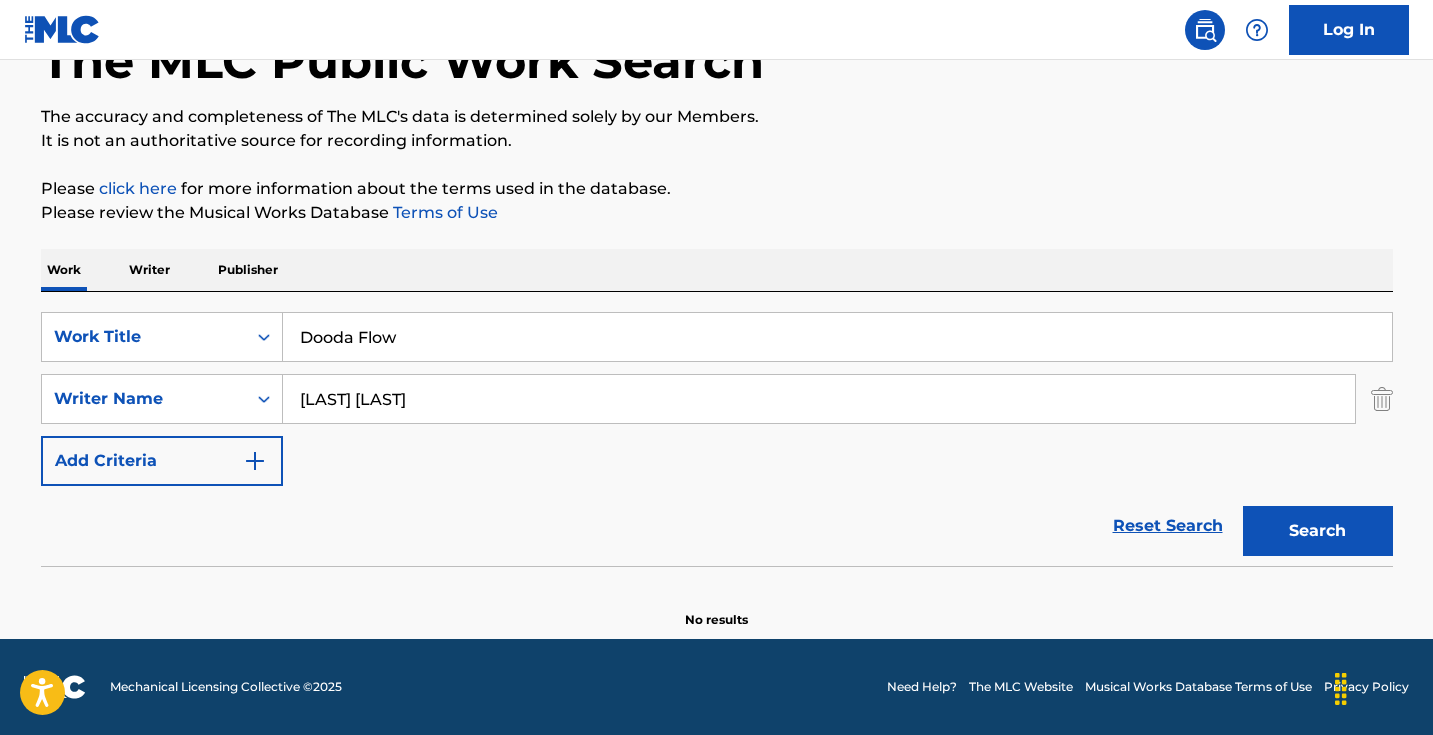 type on "Dooda Flow" 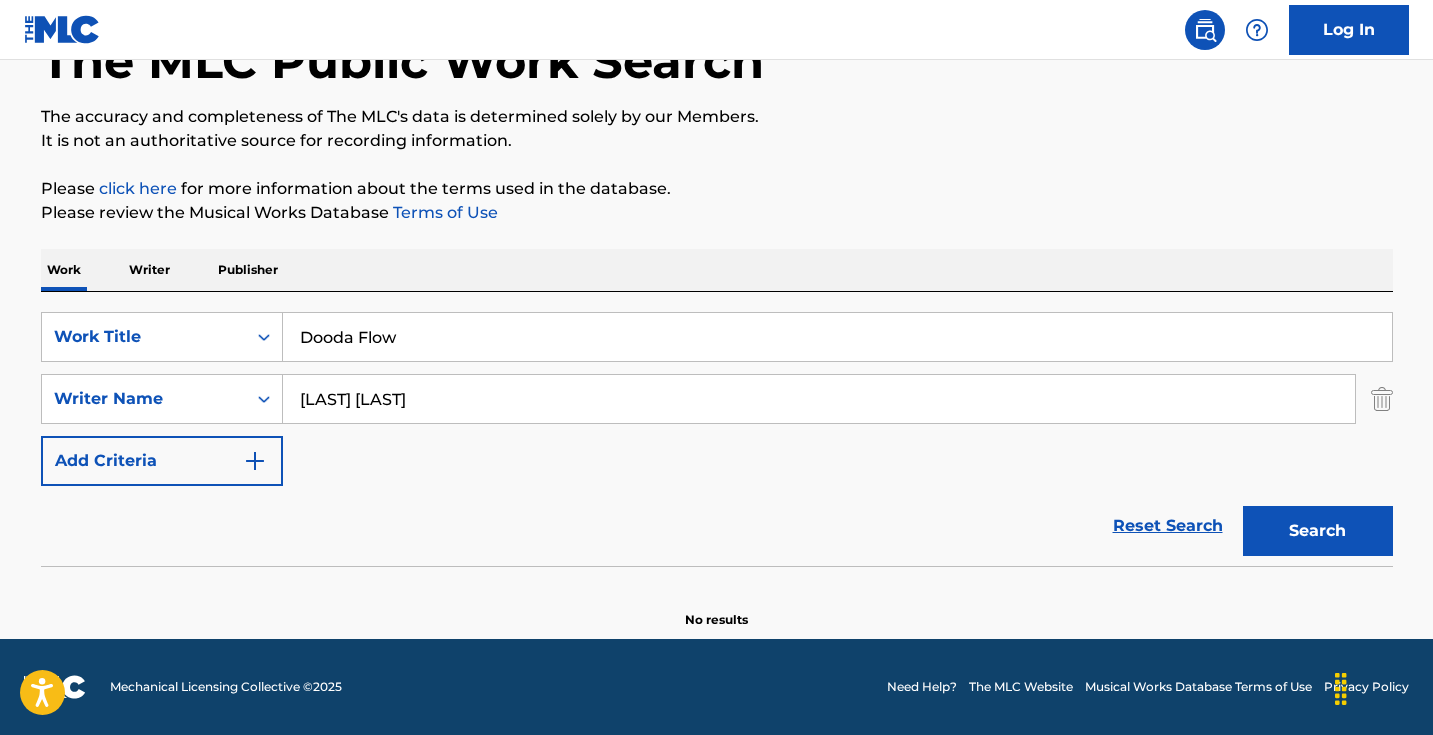click on "Search" at bounding box center [1318, 531] 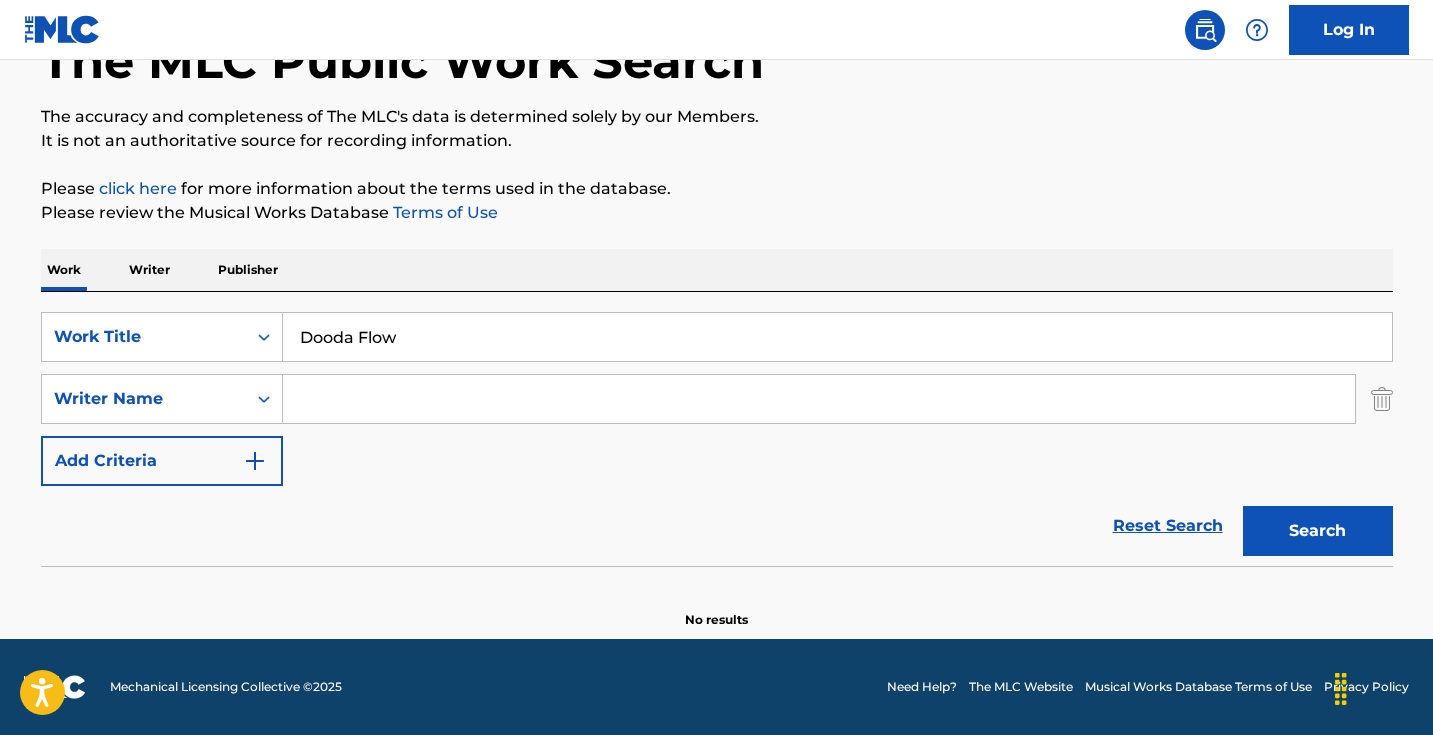type 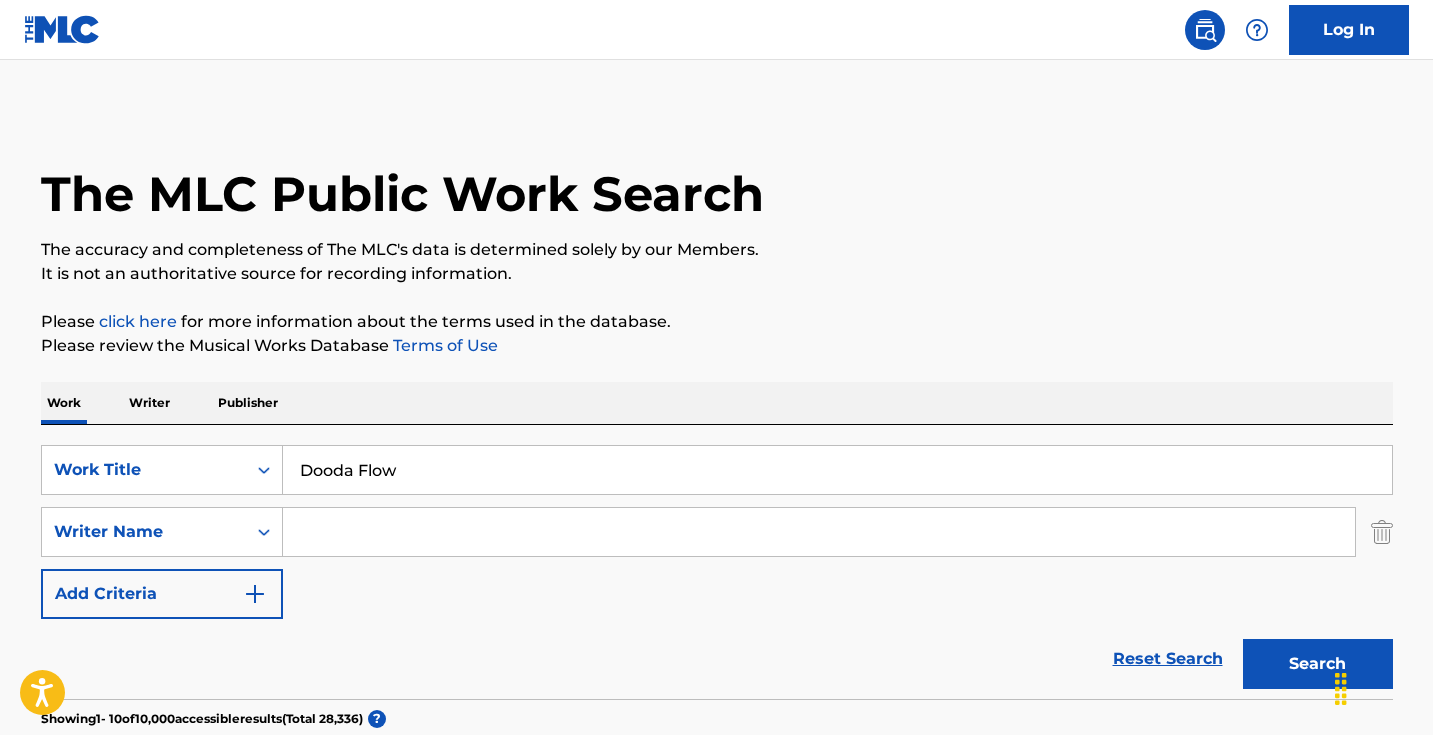 scroll, scrollTop: -2, scrollLeft: 0, axis: vertical 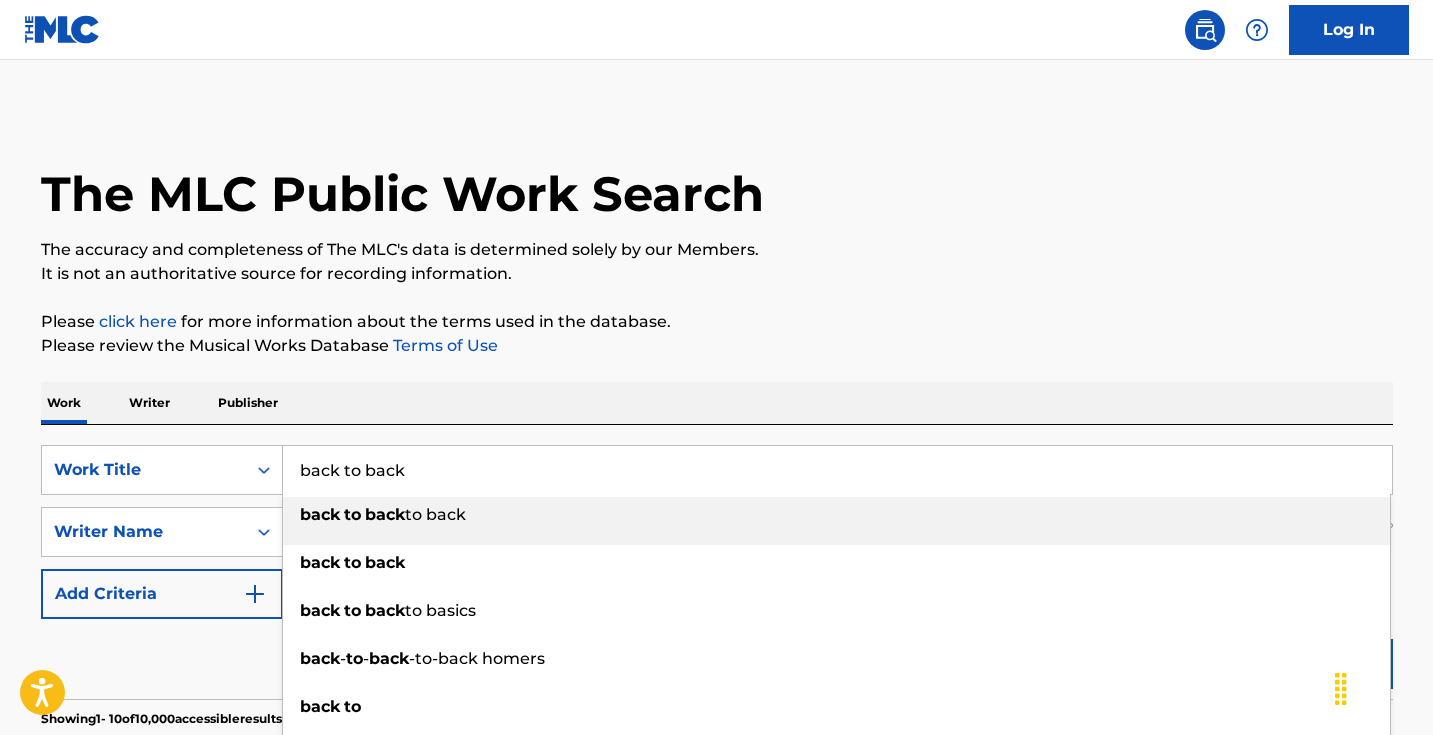 type on "back to back" 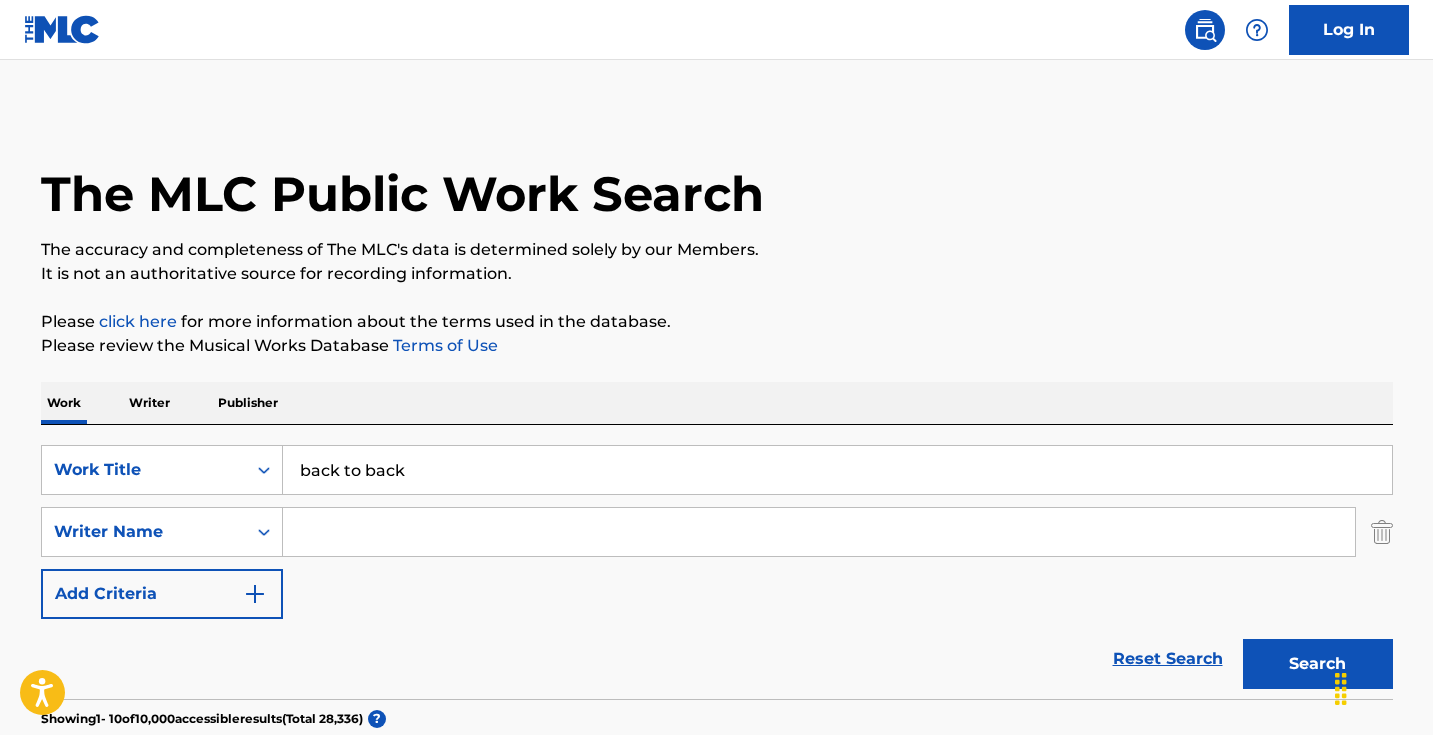click at bounding box center [819, 532] 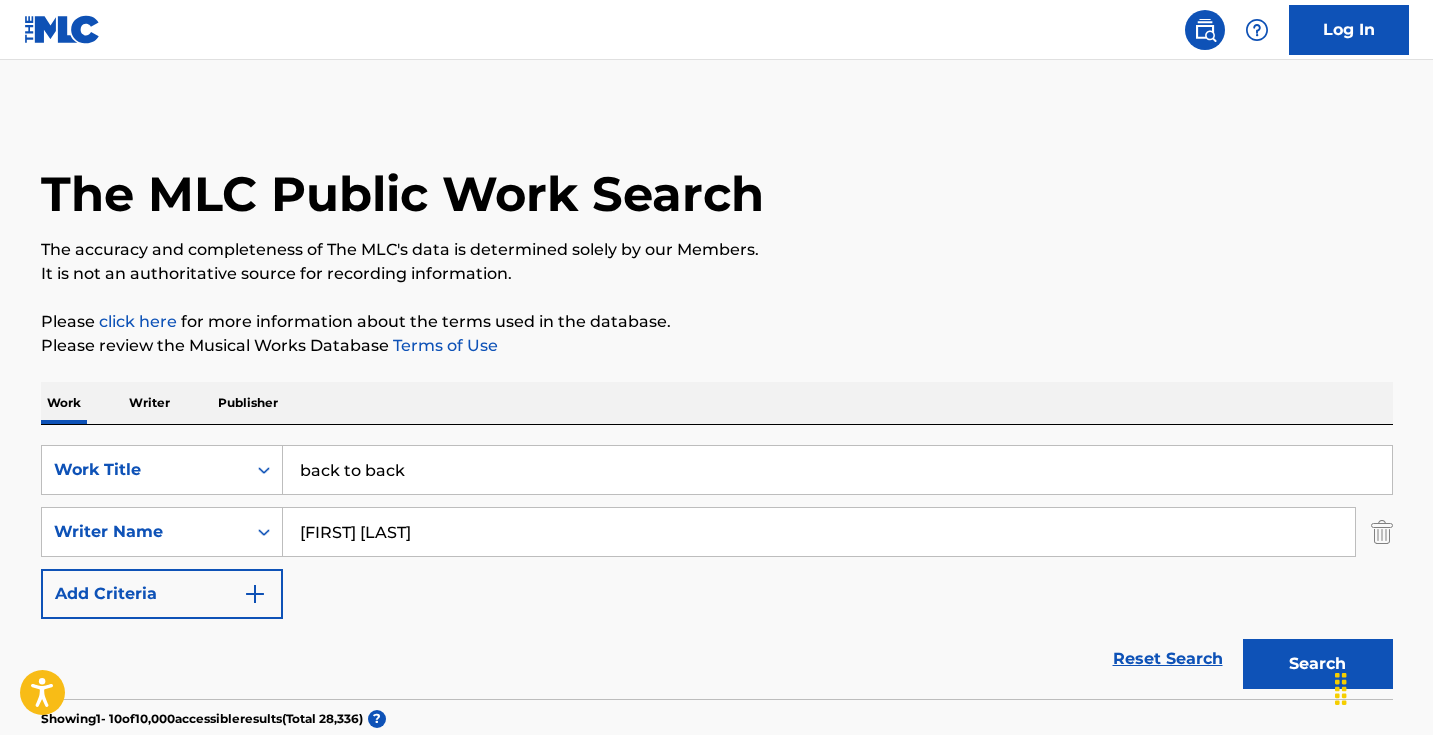 type on "[FIRST] [LAST]" 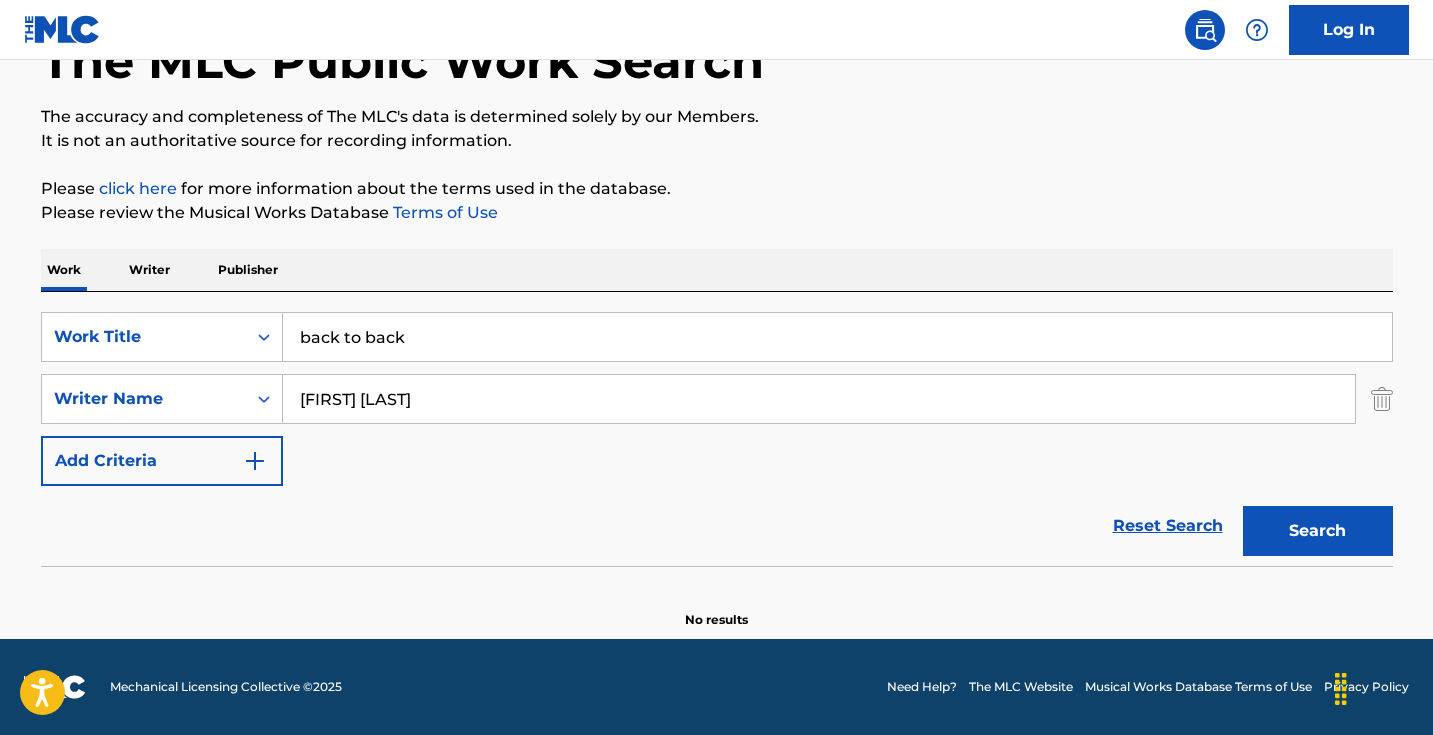 scroll, scrollTop: 133, scrollLeft: 0, axis: vertical 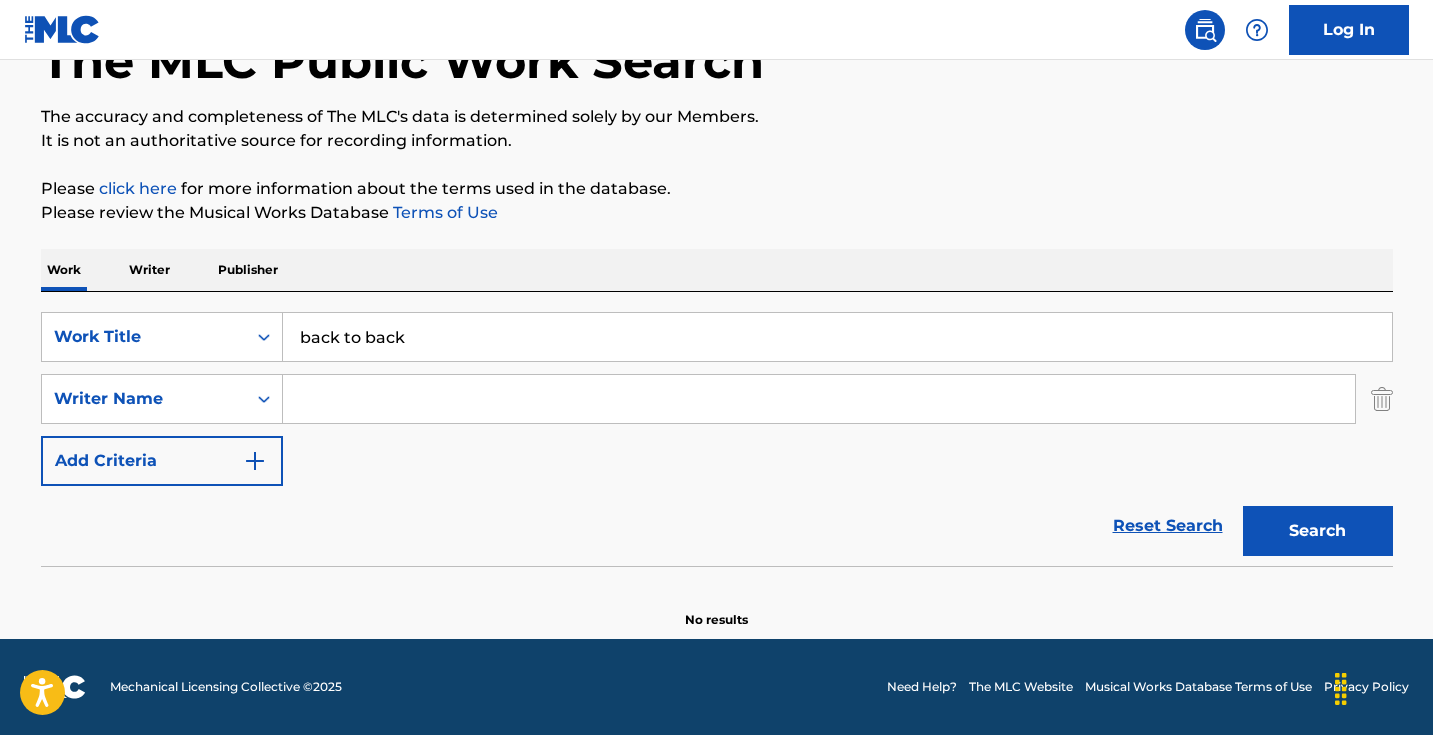 click on "Search" at bounding box center [1318, 531] 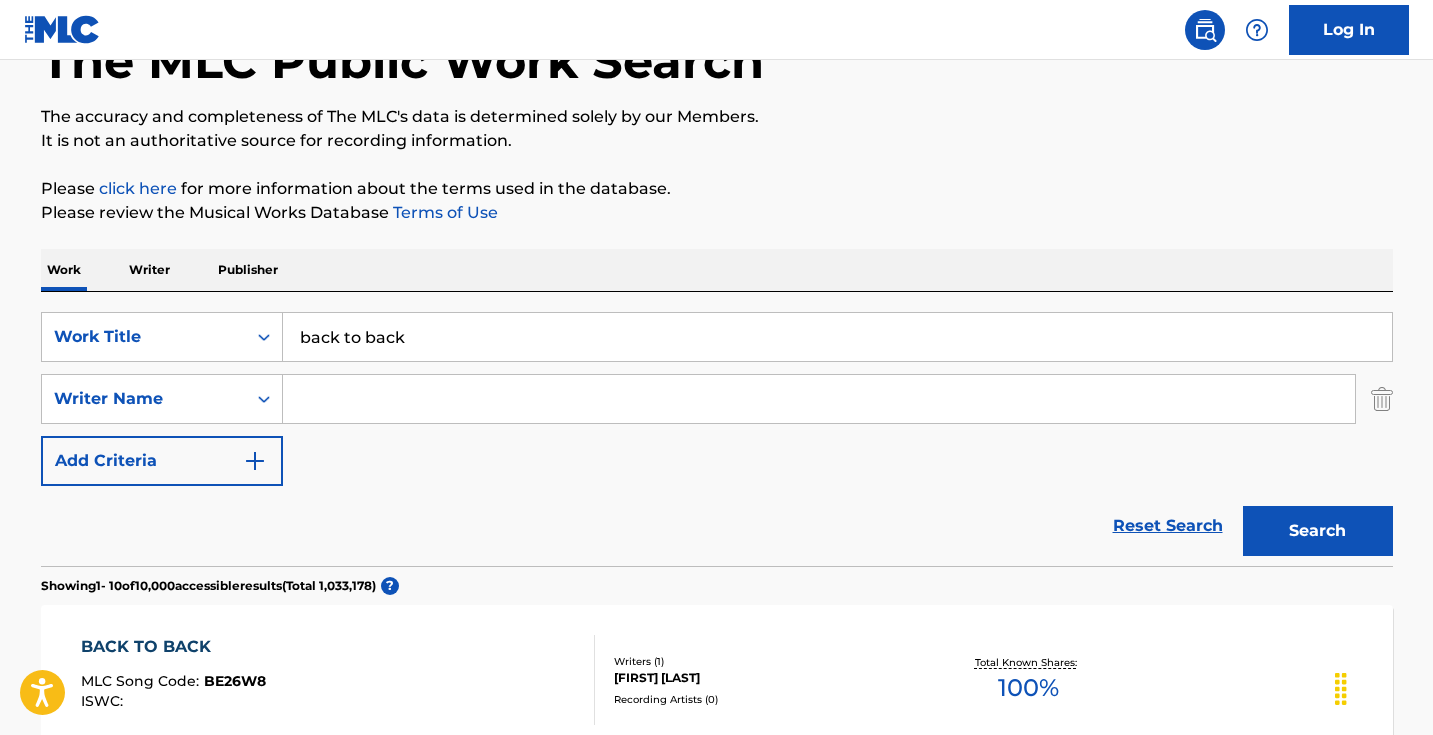 type on "t" 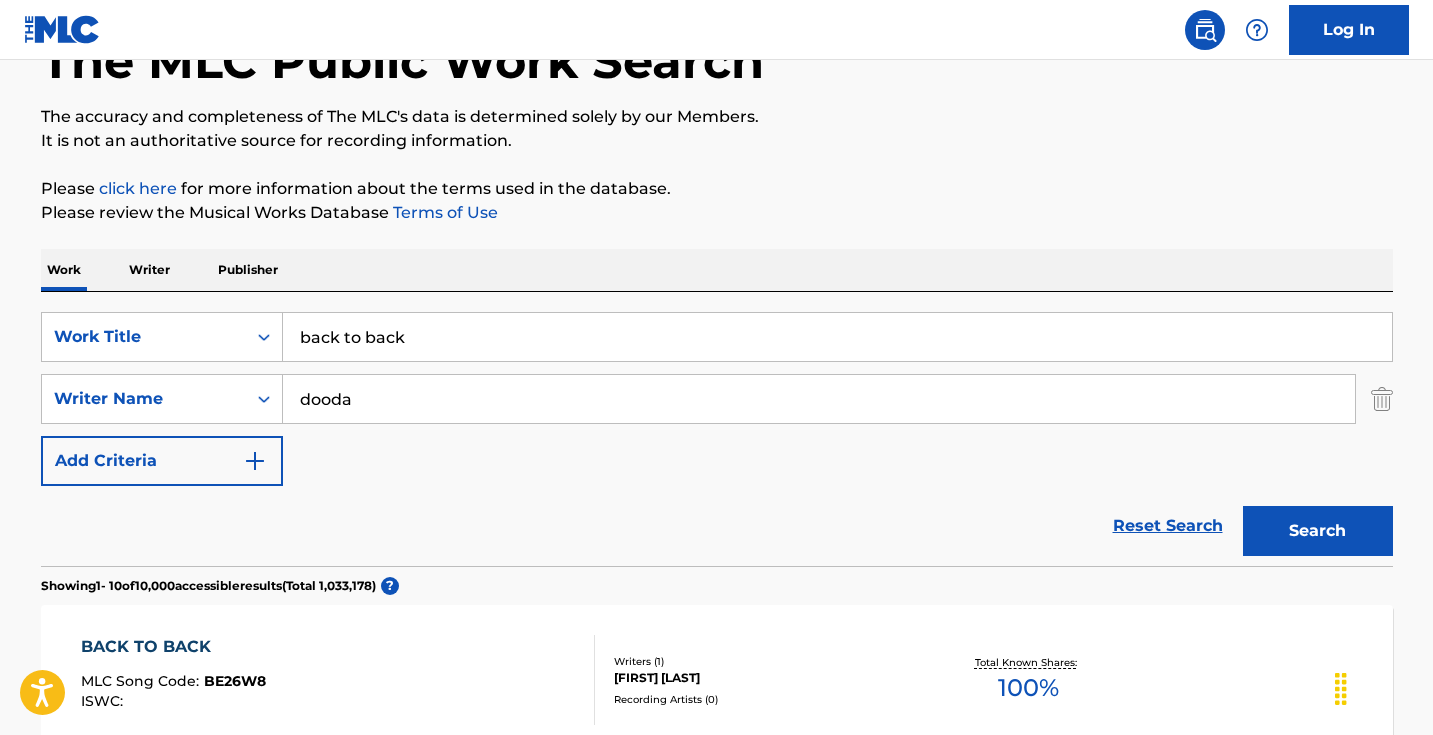 type on "dooda" 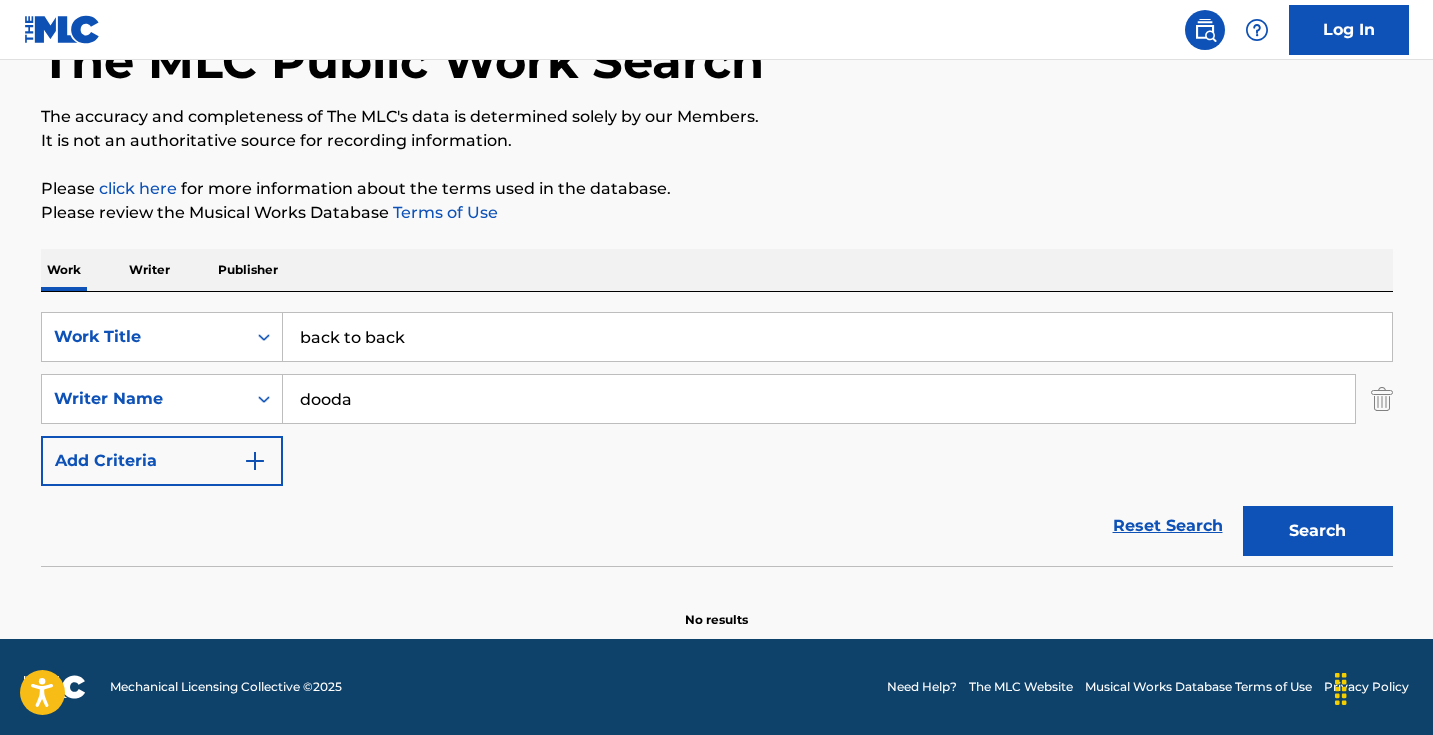 scroll, scrollTop: 133, scrollLeft: 0, axis: vertical 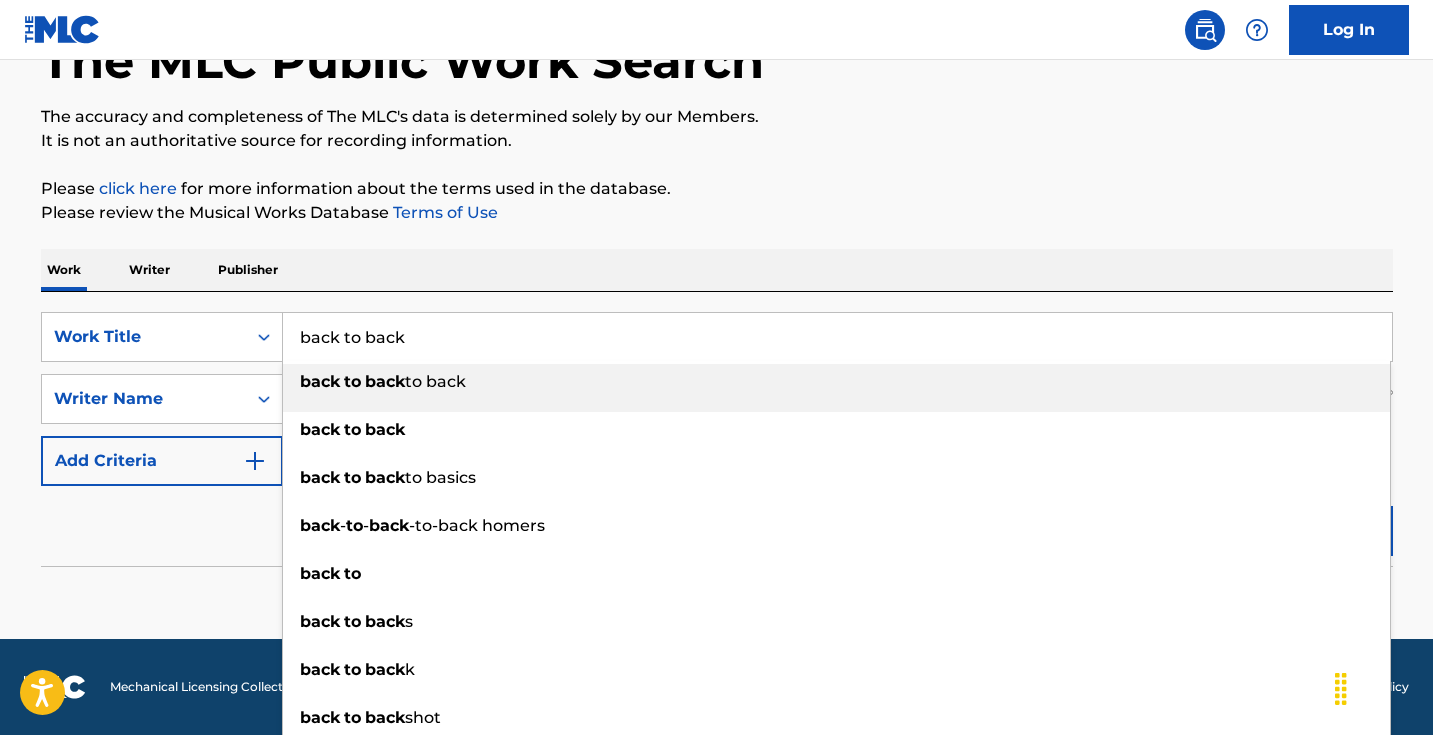 click on "back to back" at bounding box center (837, 337) 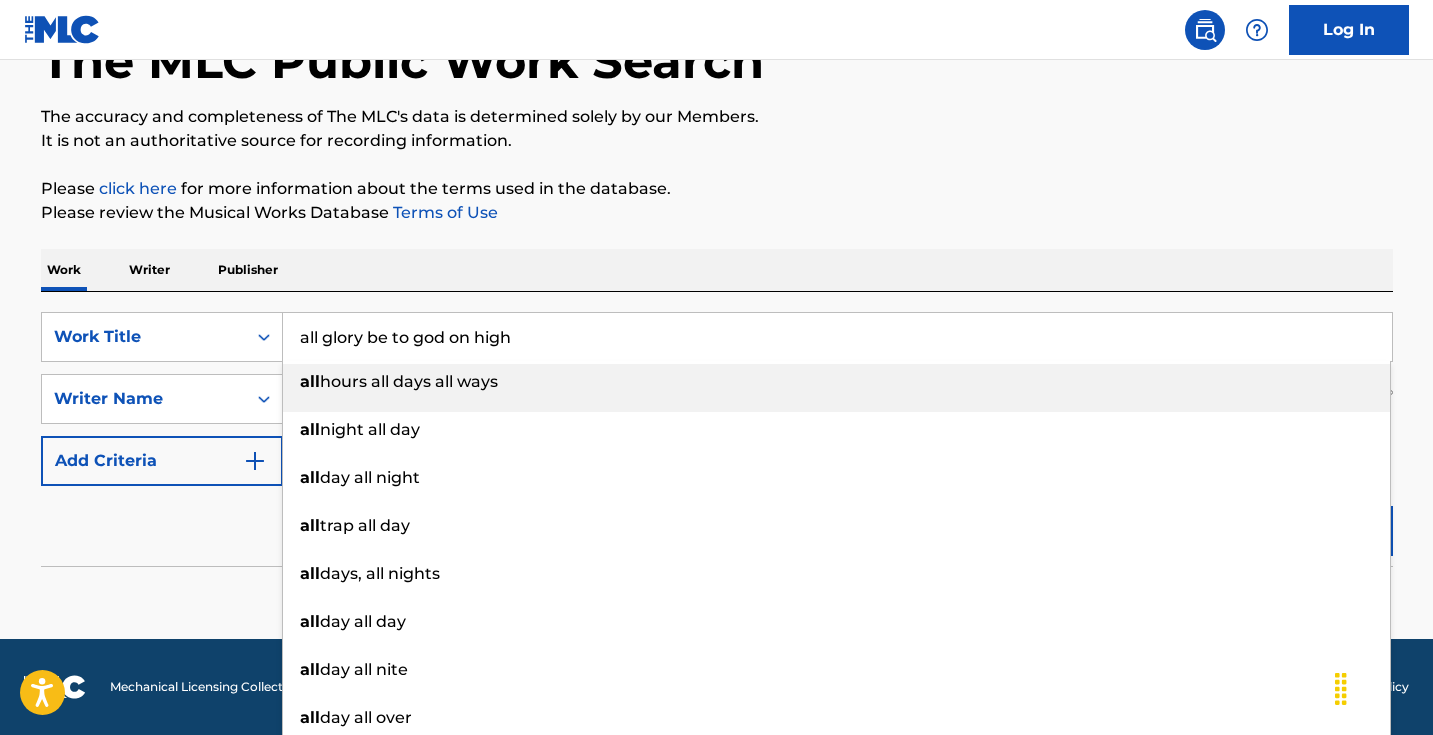drag, startPoint x: 551, startPoint y: 335, endPoint x: 323, endPoint y: 335, distance: 228 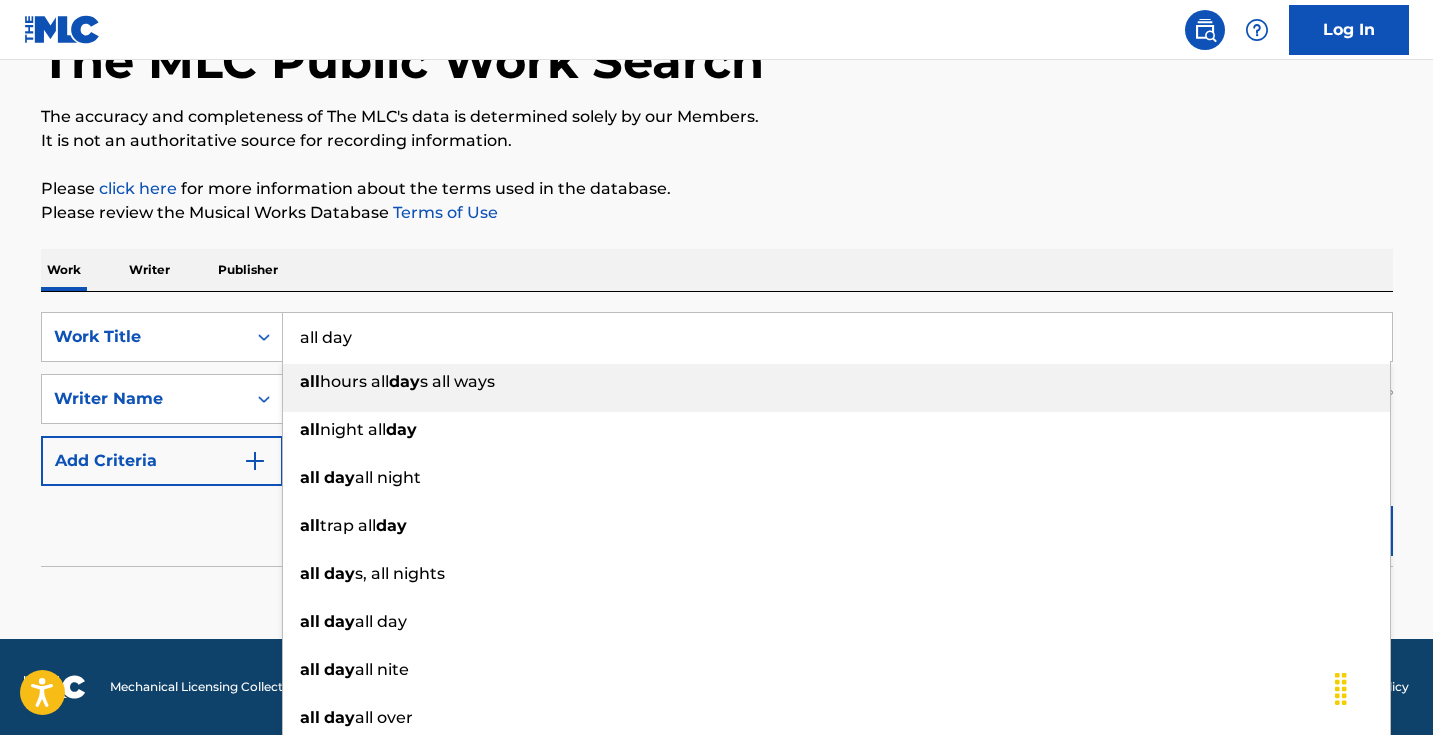 click on "Please   click here   for more information about the terms used in the database." at bounding box center [717, 189] 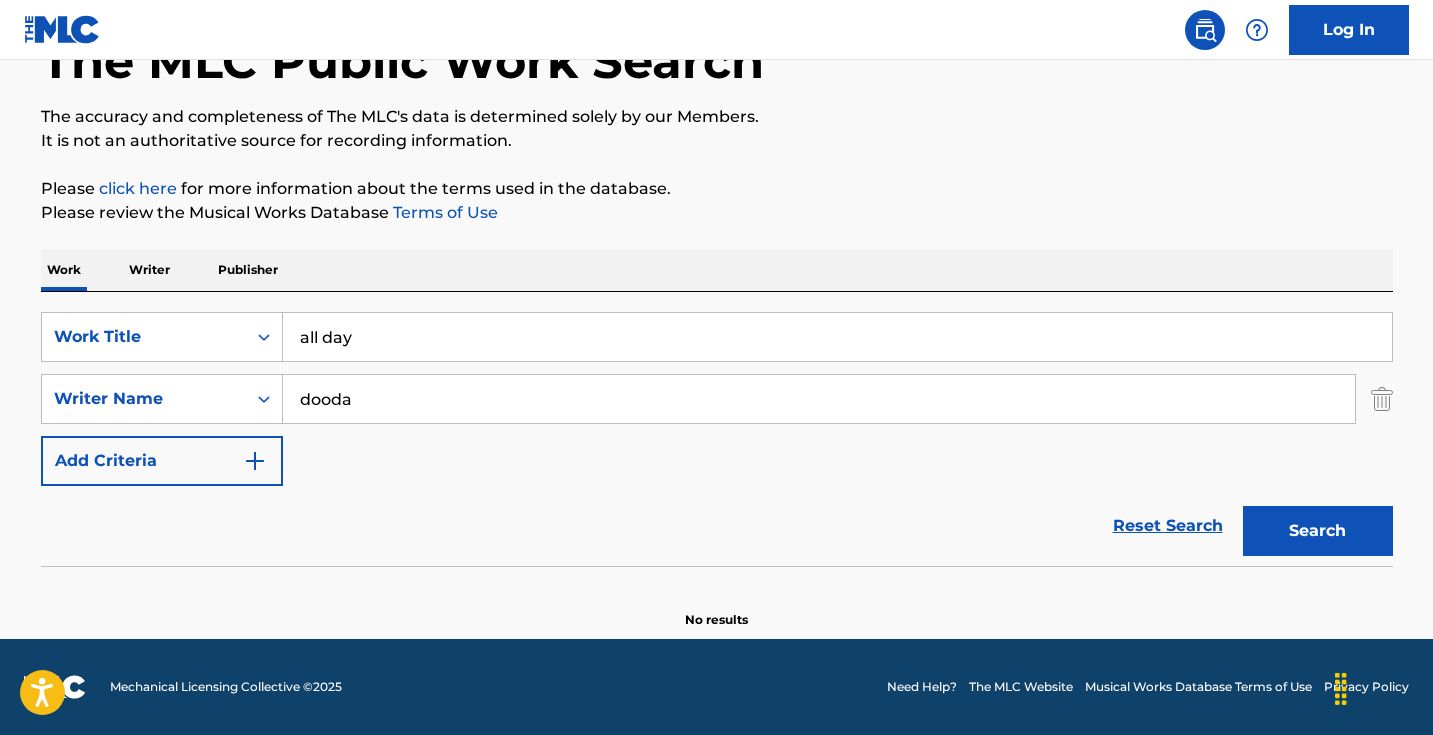 click on "Search" at bounding box center [1318, 531] 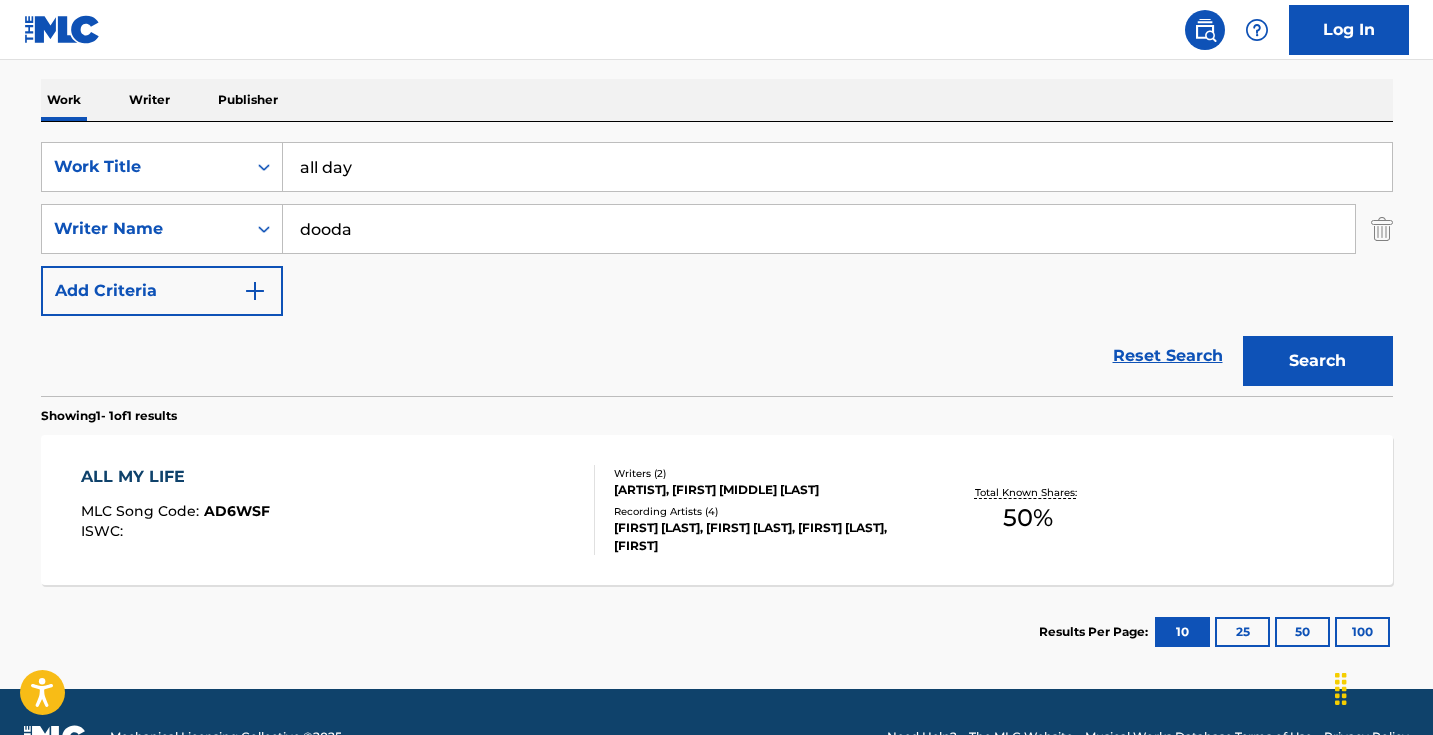 scroll, scrollTop: 308, scrollLeft: 0, axis: vertical 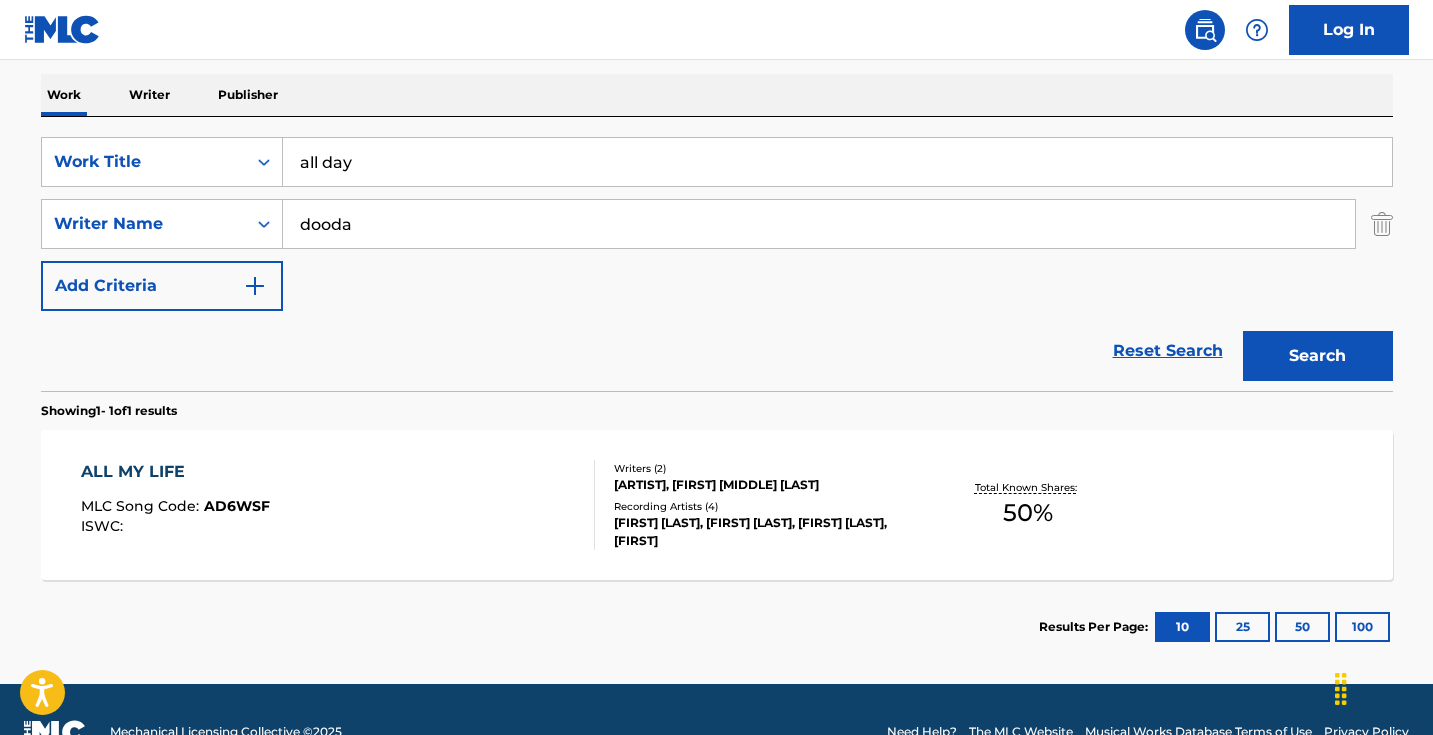 click on "all day" at bounding box center [837, 162] 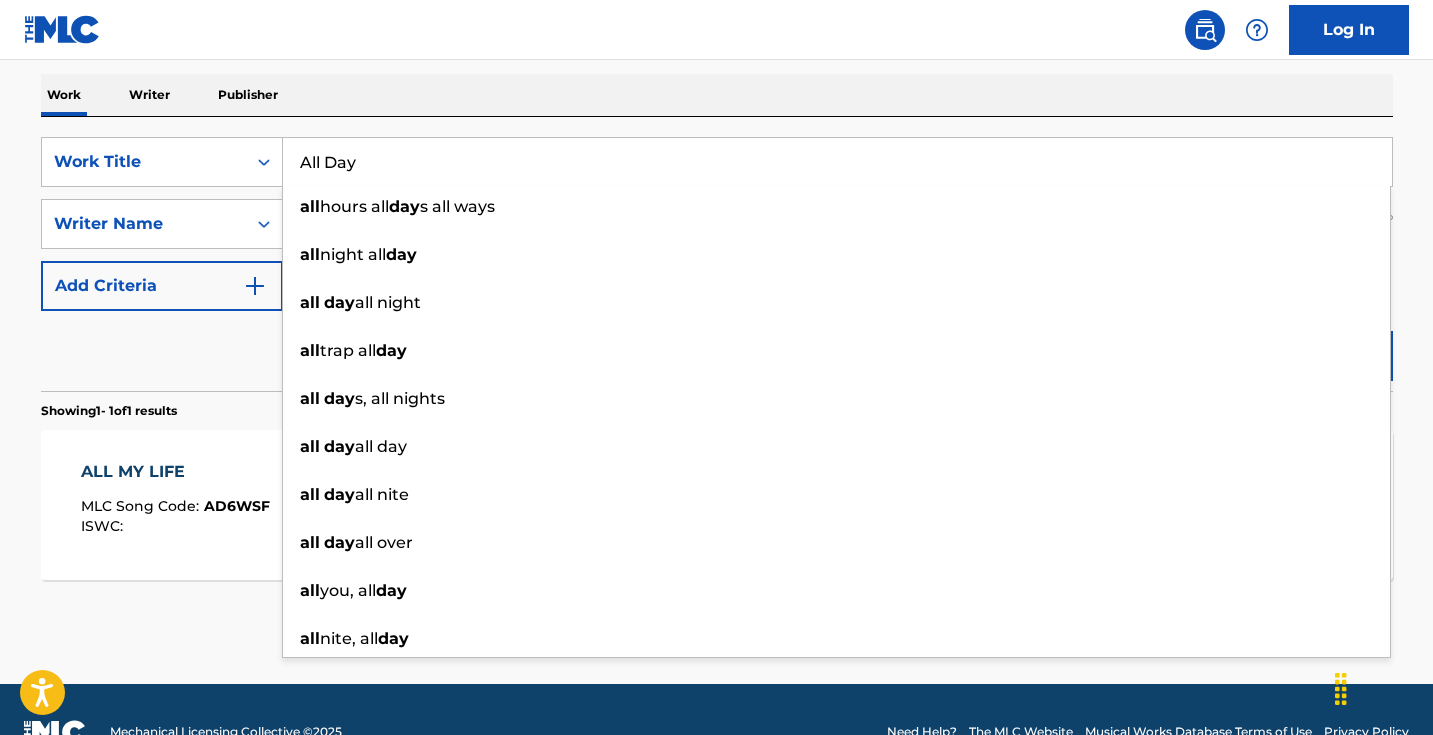 click on "Reset Search Search" at bounding box center [717, 351] 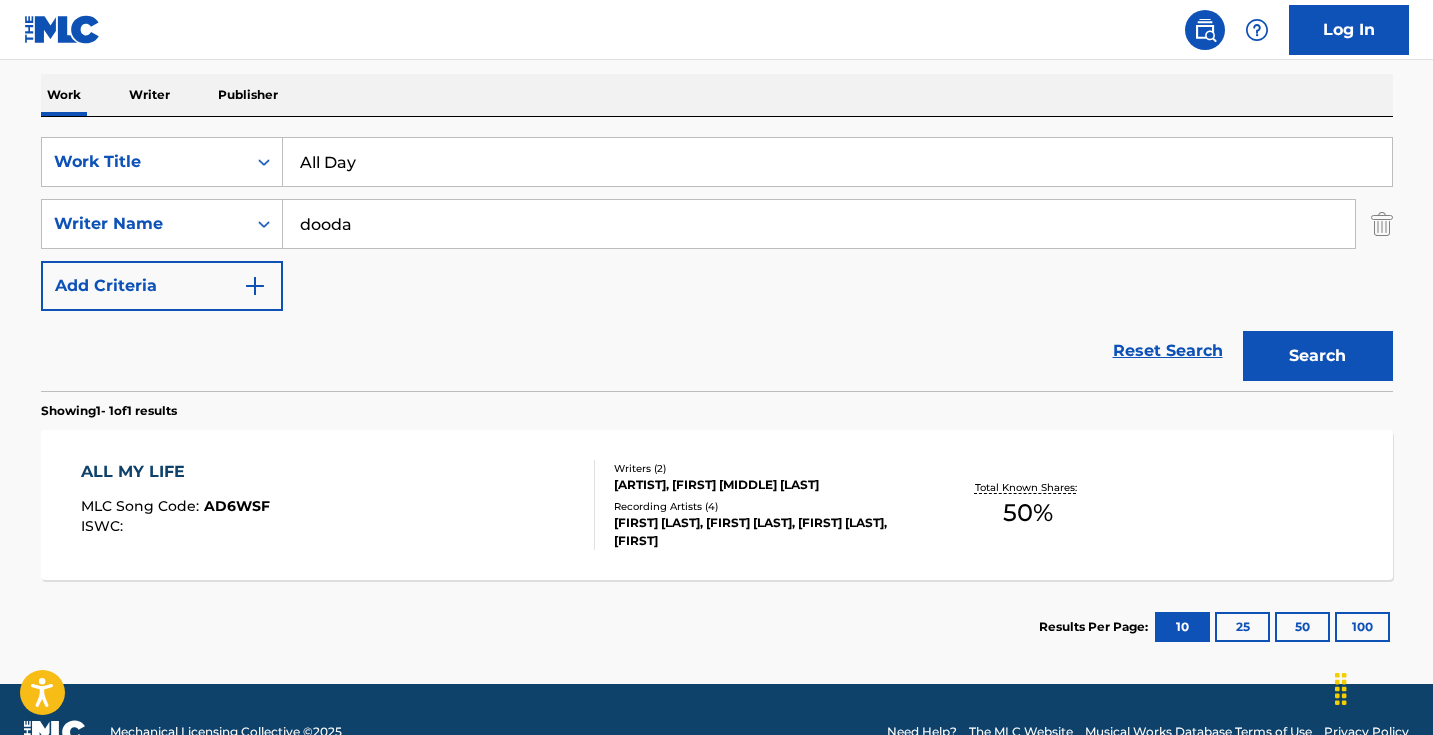 click on "Search" at bounding box center [1318, 356] 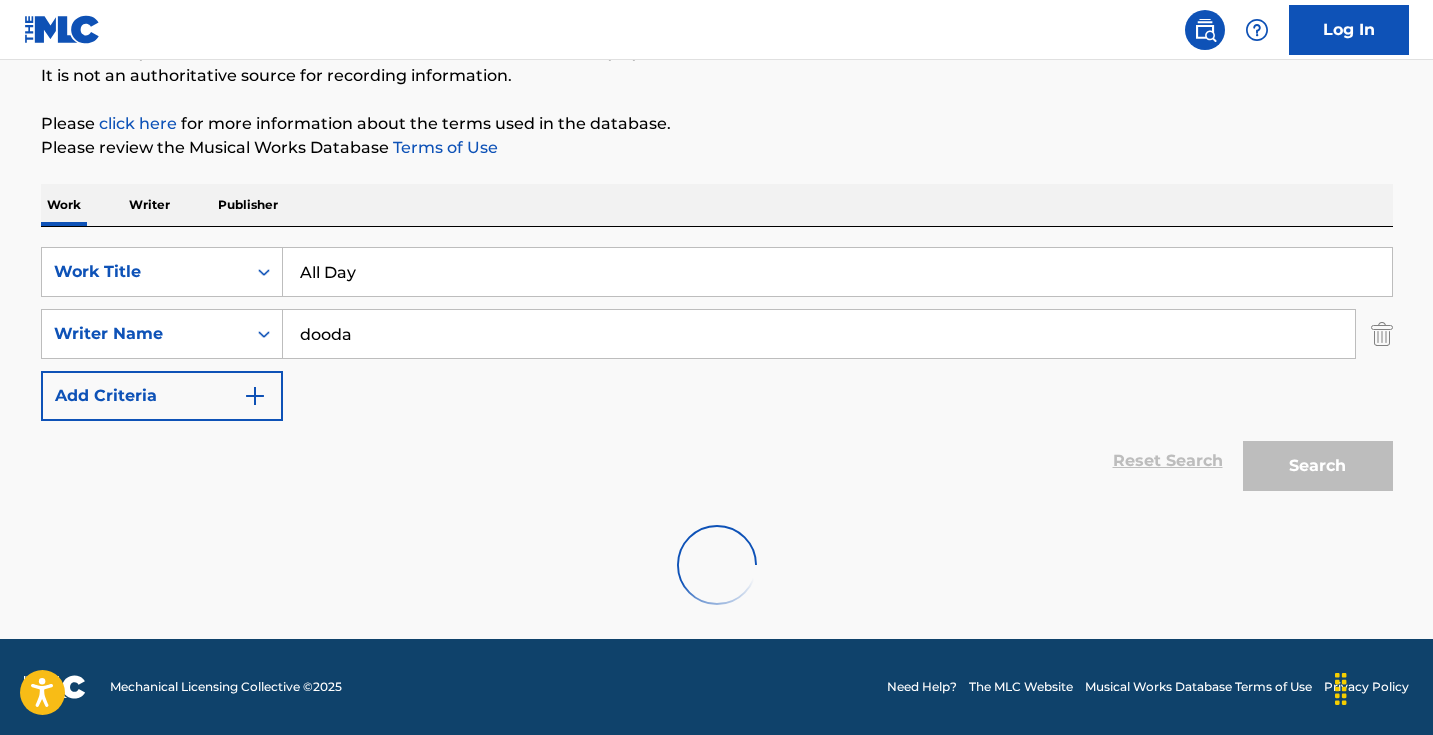 scroll, scrollTop: 198, scrollLeft: 0, axis: vertical 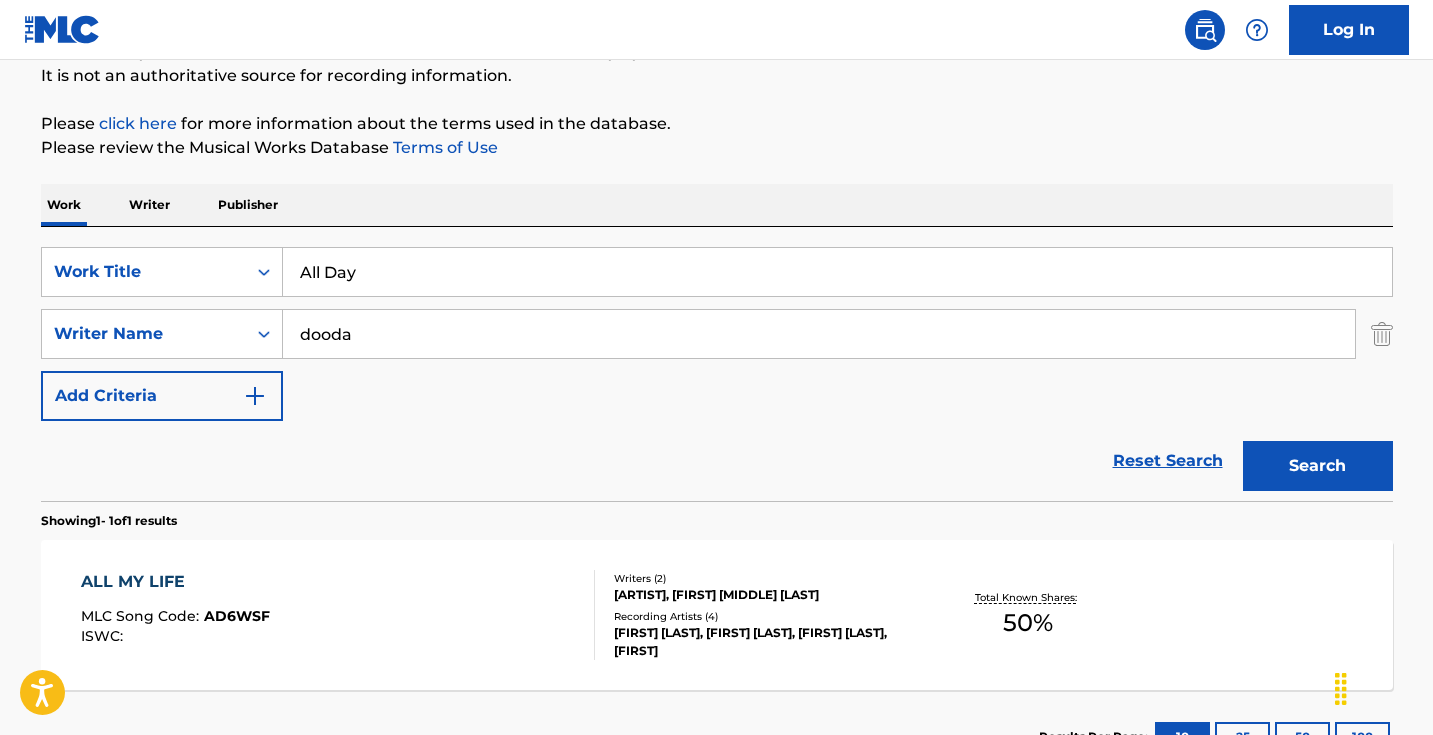 click on "All Day" at bounding box center (837, 272) 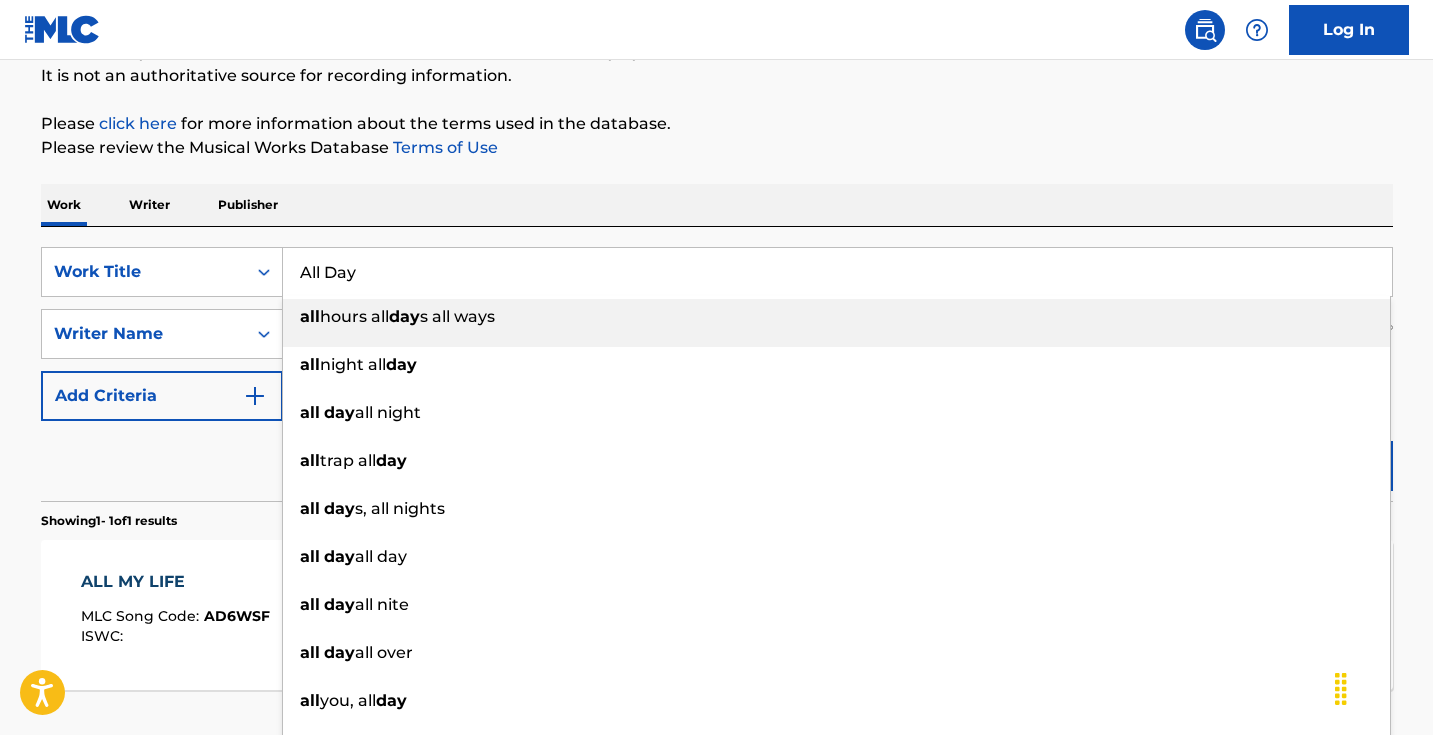 click on "All Day" at bounding box center (837, 272) 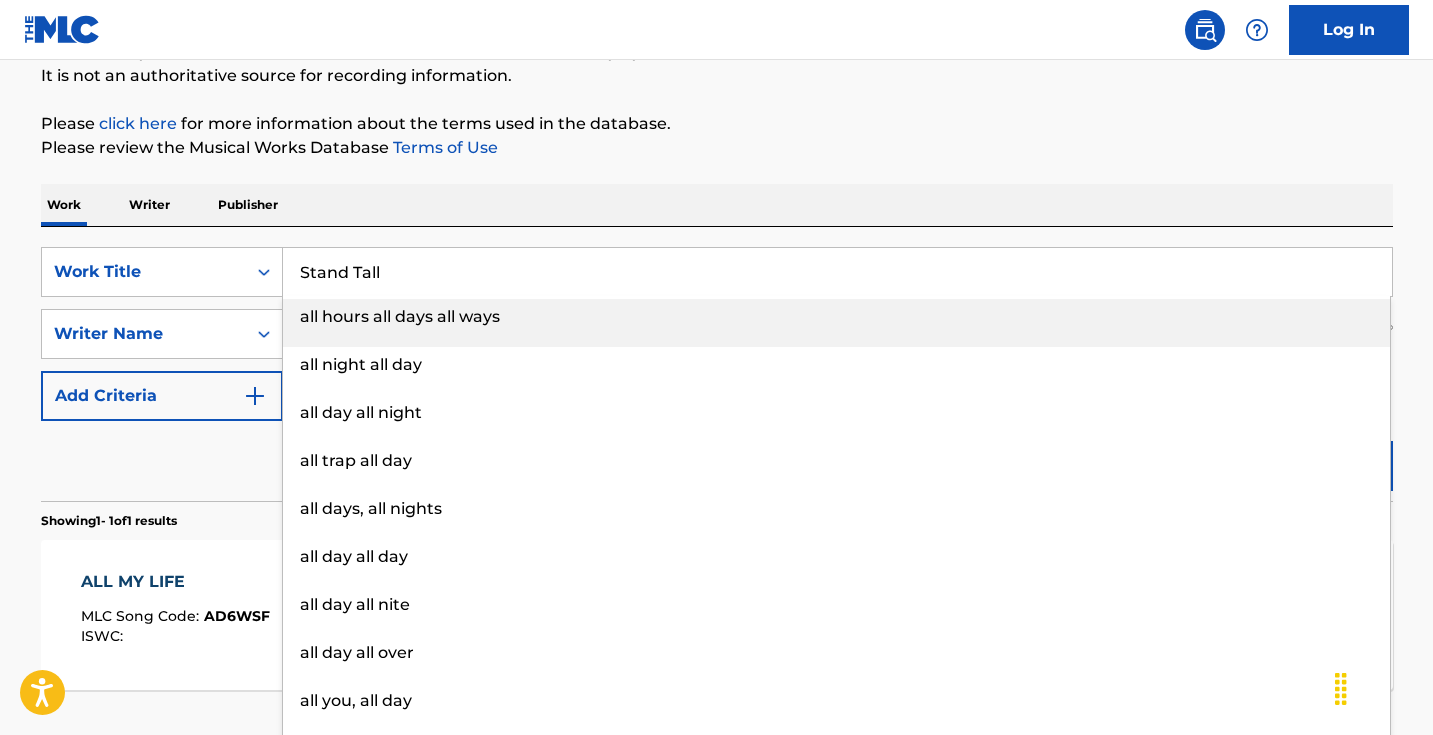 click on "The MLC Public Work Search The accuracy and completeness of The MLC's data is determined solely by our Members. It is not an authoritative source for recording information. Please click here for more information about the terms used in the database. Please review the Musical Works Database Terms of Use Work Writer Publisher SearchWithCriteria58b1d7a4-6f91-450f-a8e2-3b8d75b9f4b1 Work Title Stand Tall all hours all days all ways all night all day all day all night all trap all day all days, all nights all day all day all day all nite all day all over all you, all day all nite, all day SearchWithCriteria74c6124f-a44f-41bc-a6d8-96407cde578e Writer Name [FIRST] Add Criteria Reset Search Search Showing 1 - 1 of 1 results ALL MY LIFE MLC Song Code : AD6WSF ISWC : Writers ( 2 ) [FIRST] [LAST], [FIRST] [LAST] [LAST] Recording Artists ( 4 ) [FIRST] [LAST], [FIRST] [LAST], [FIRST] [LAST], [FIRST] [LAST] Total Known Shares: 50 % Results Per Page: 10 25 50 100" at bounding box center [717, 348] 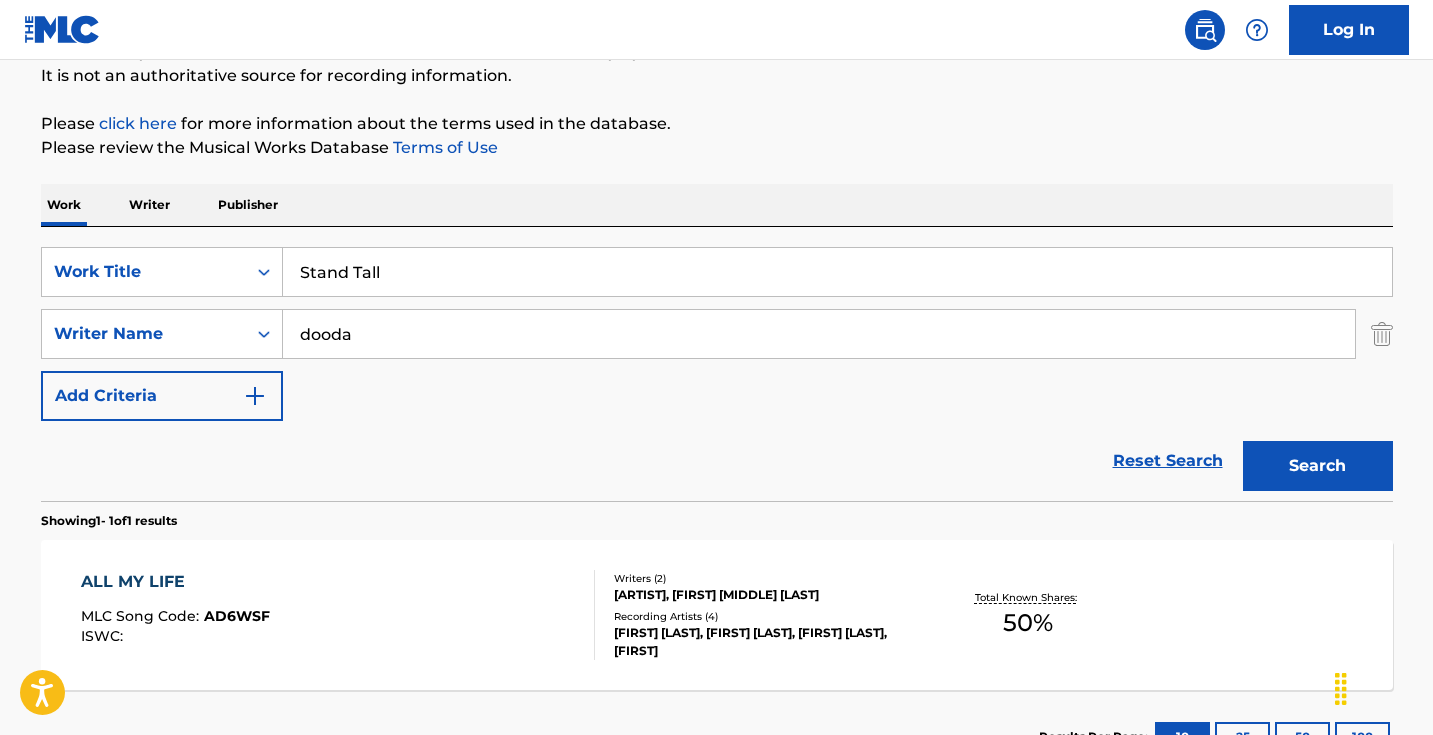 click on "Search" at bounding box center (1318, 466) 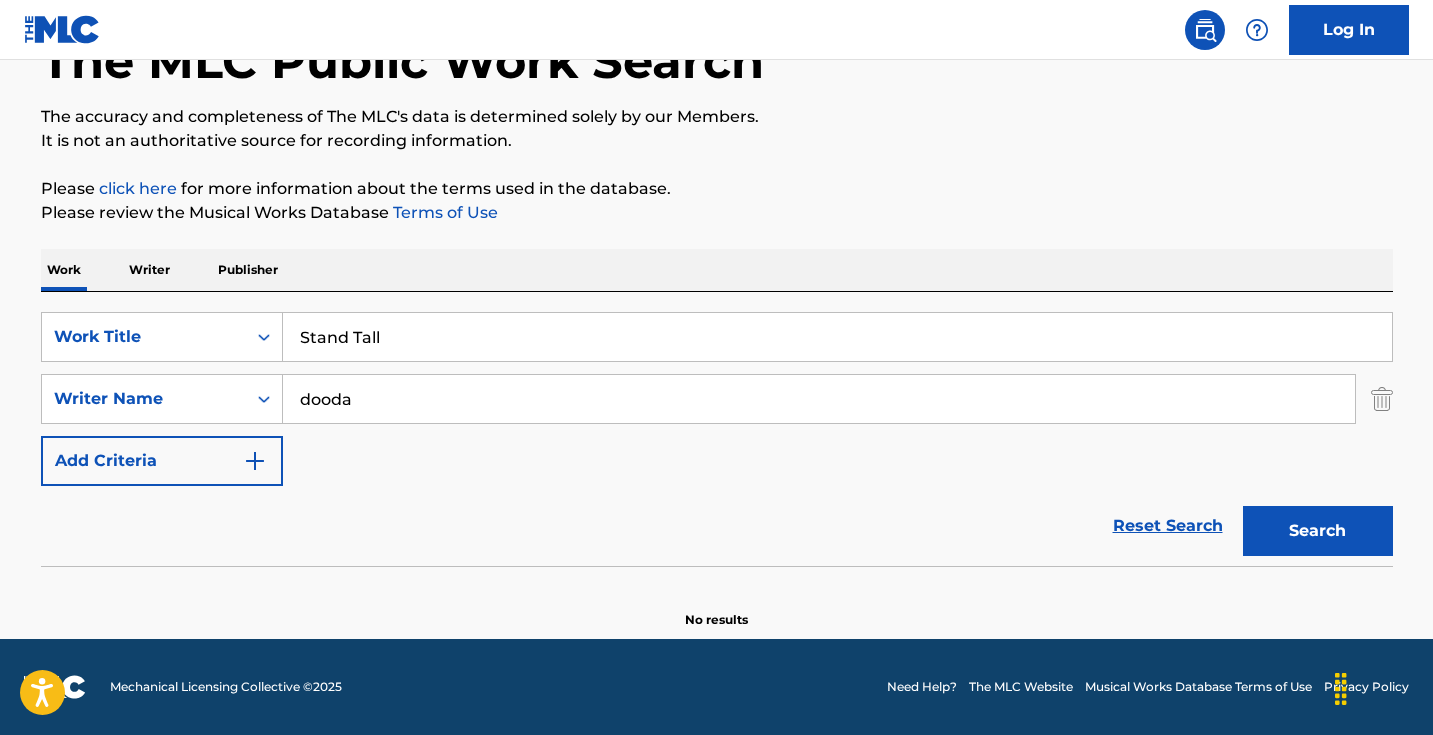 scroll, scrollTop: 133, scrollLeft: 0, axis: vertical 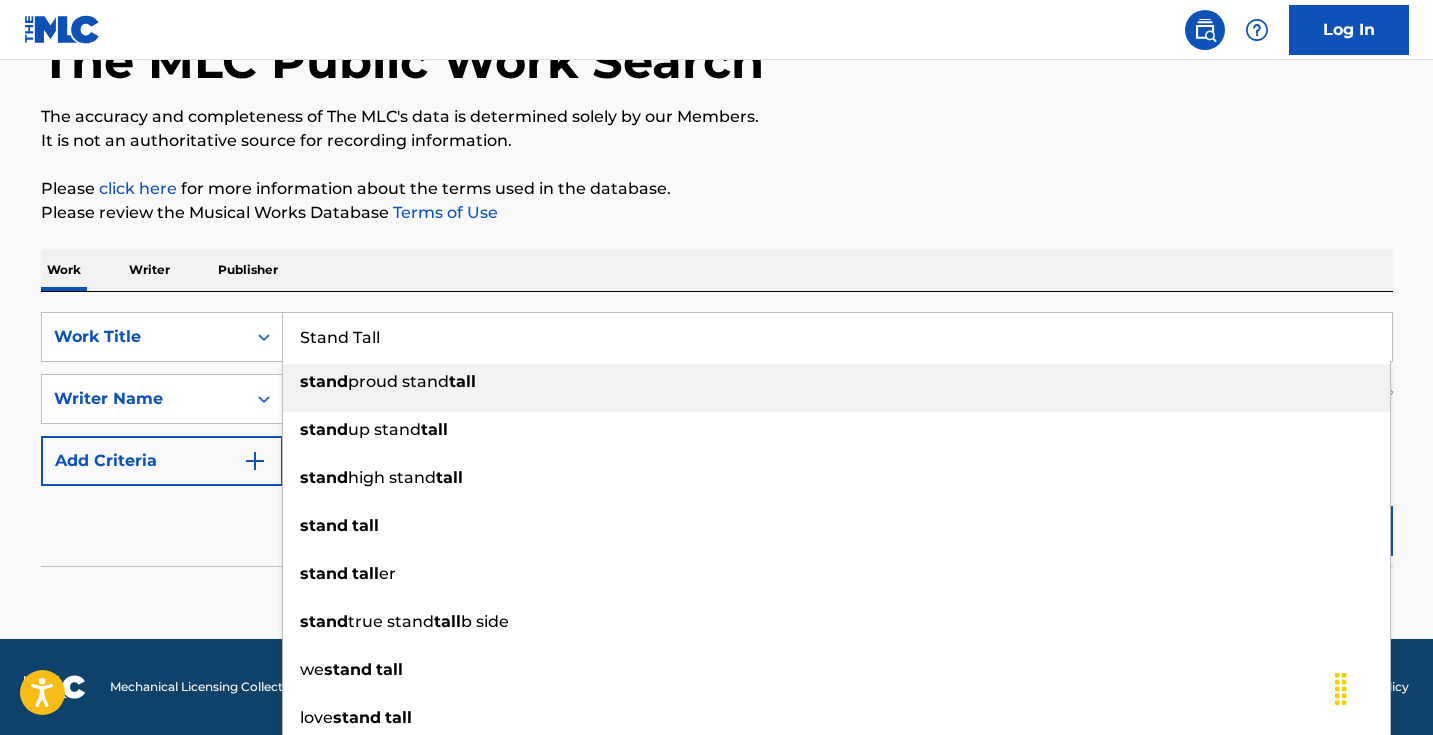 click on "Stand Tall" at bounding box center [837, 337] 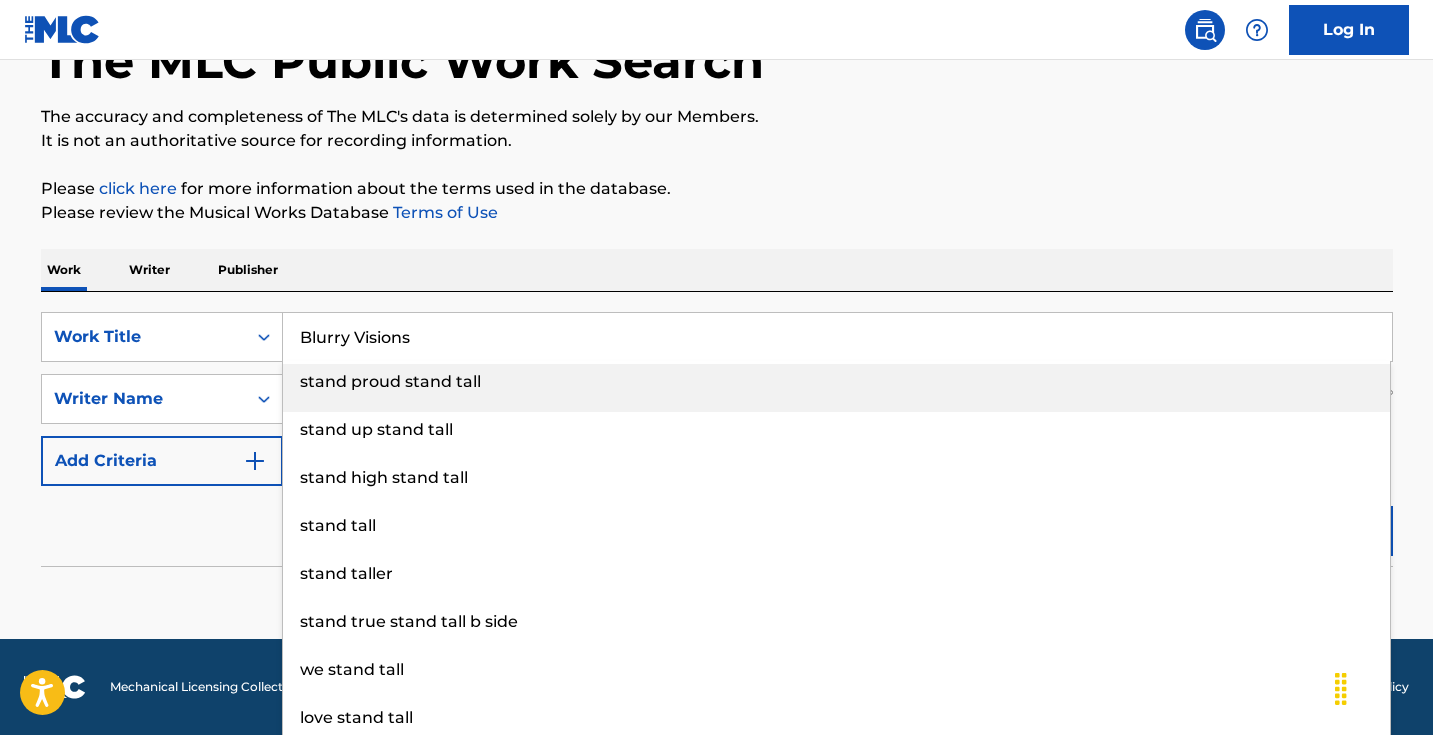 type on "Blurry Visions" 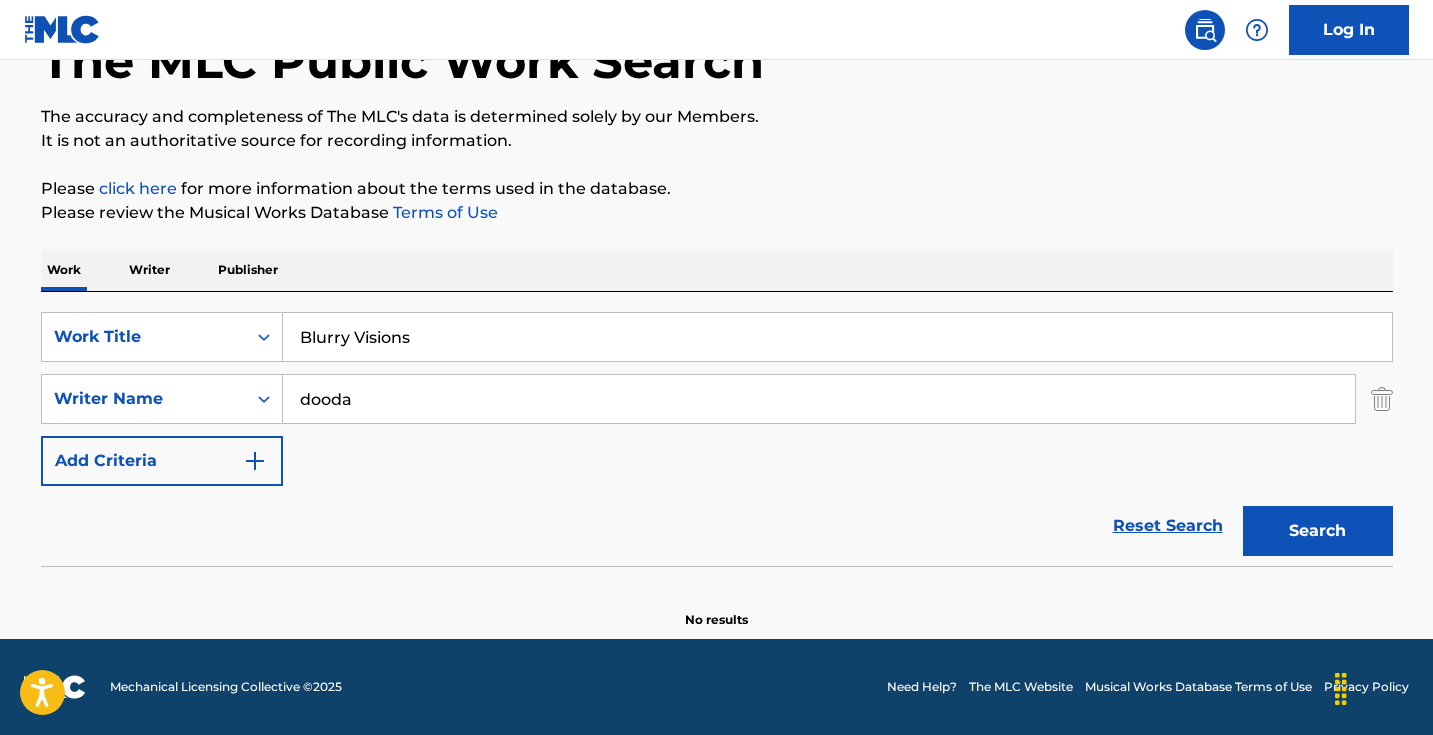 click on "Search" at bounding box center [1318, 531] 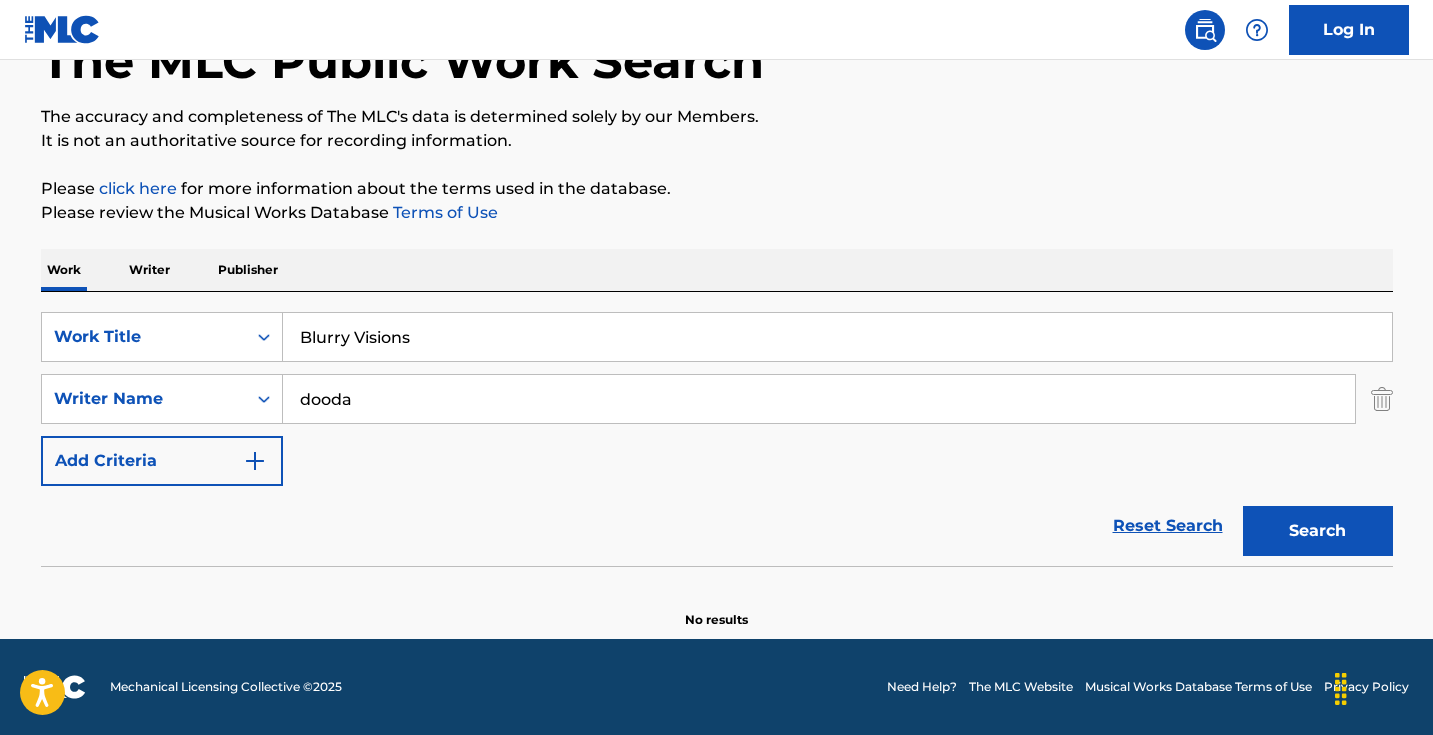 click on "dooda" at bounding box center (819, 399) 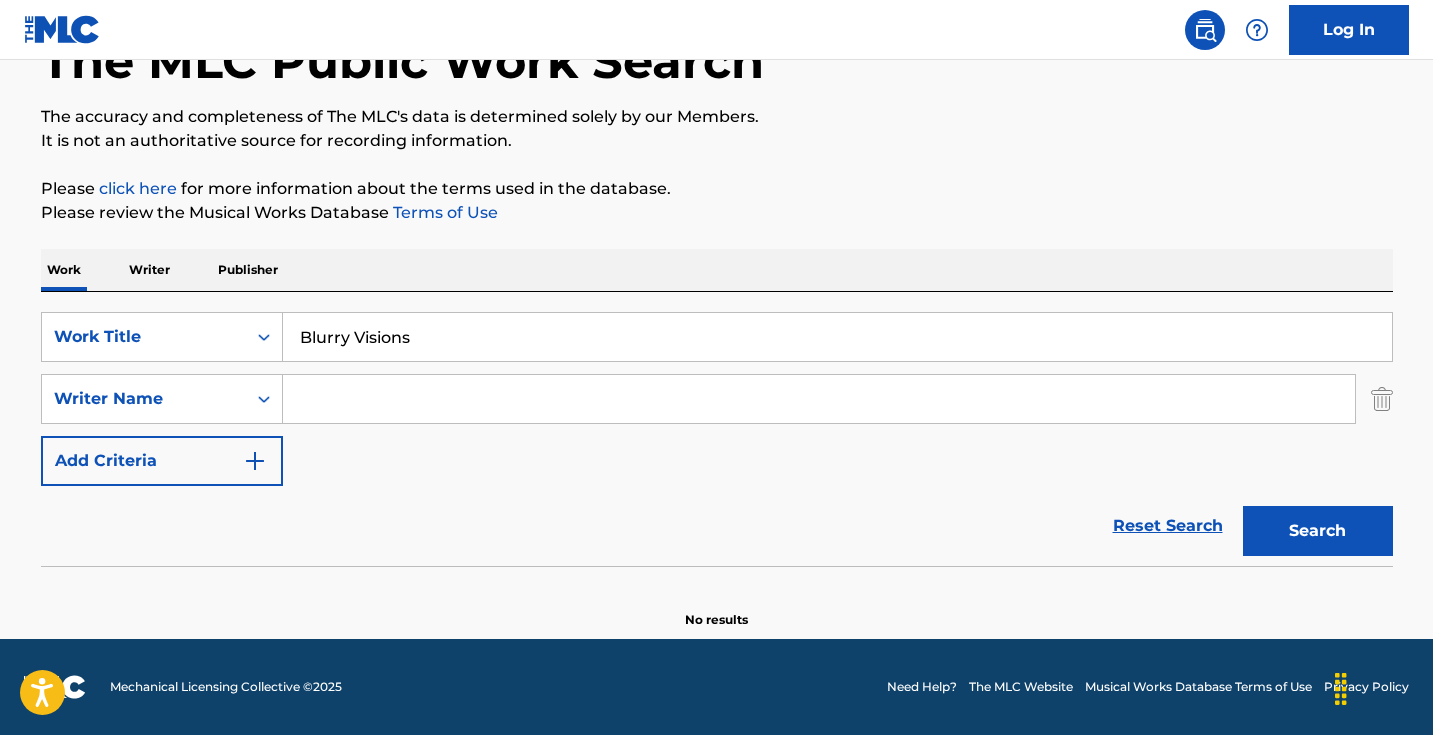 click on "Search" at bounding box center [1318, 531] 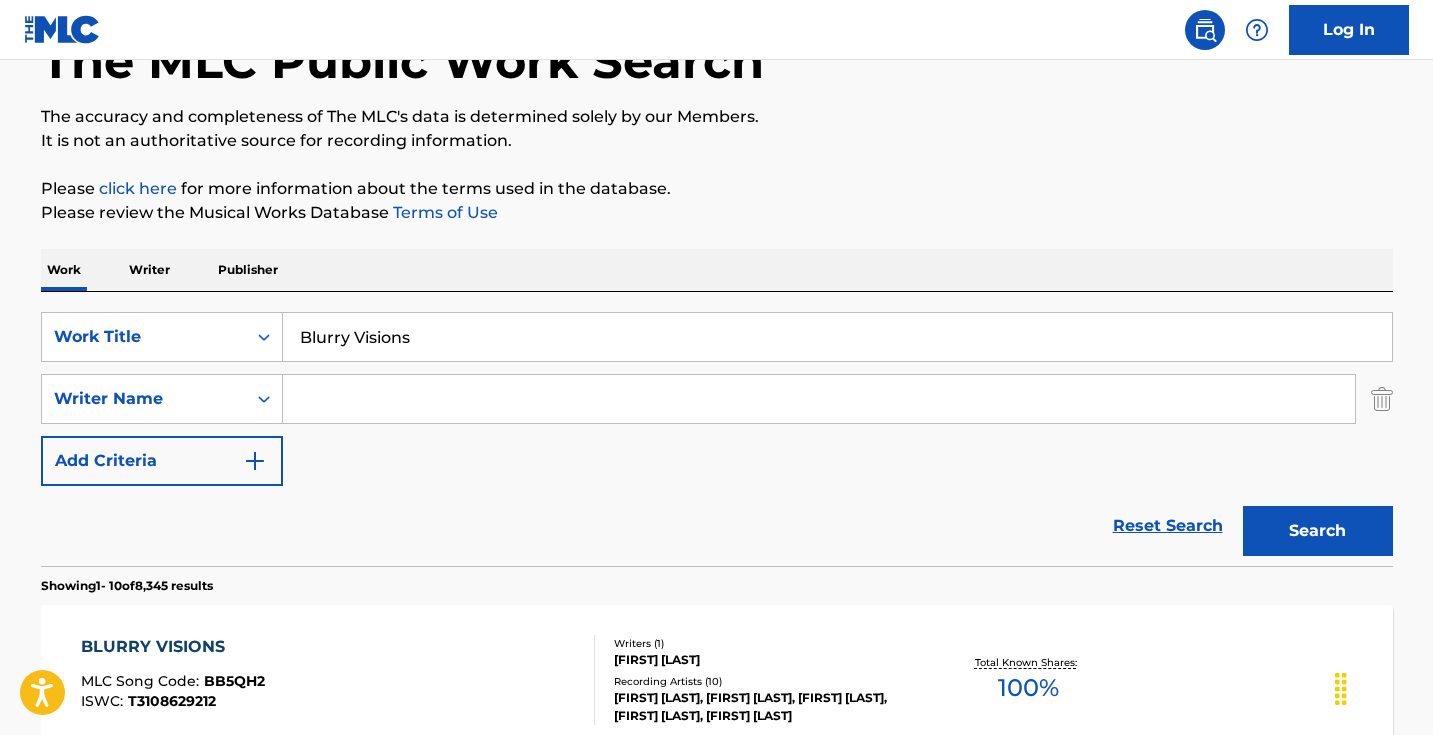 click at bounding box center [819, 399] 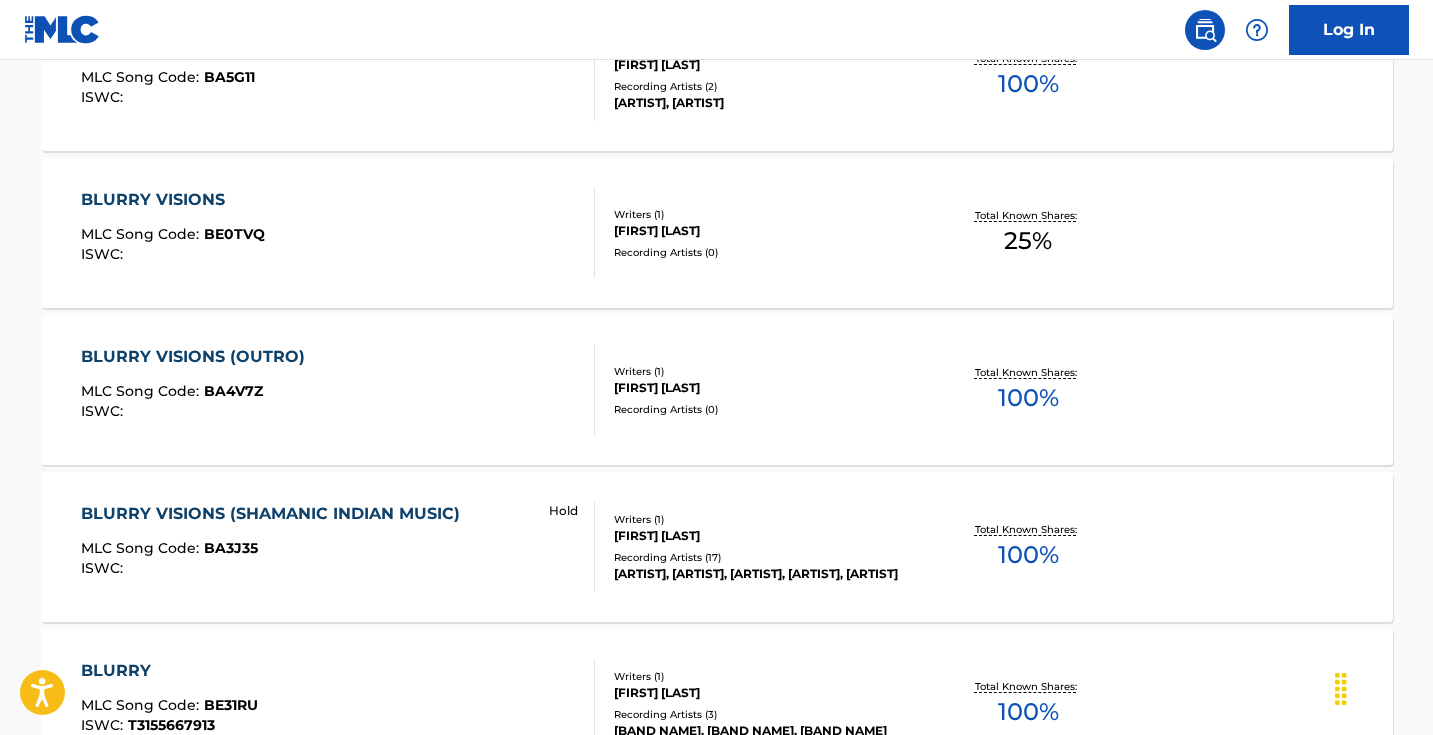 scroll, scrollTop: 1207, scrollLeft: 0, axis: vertical 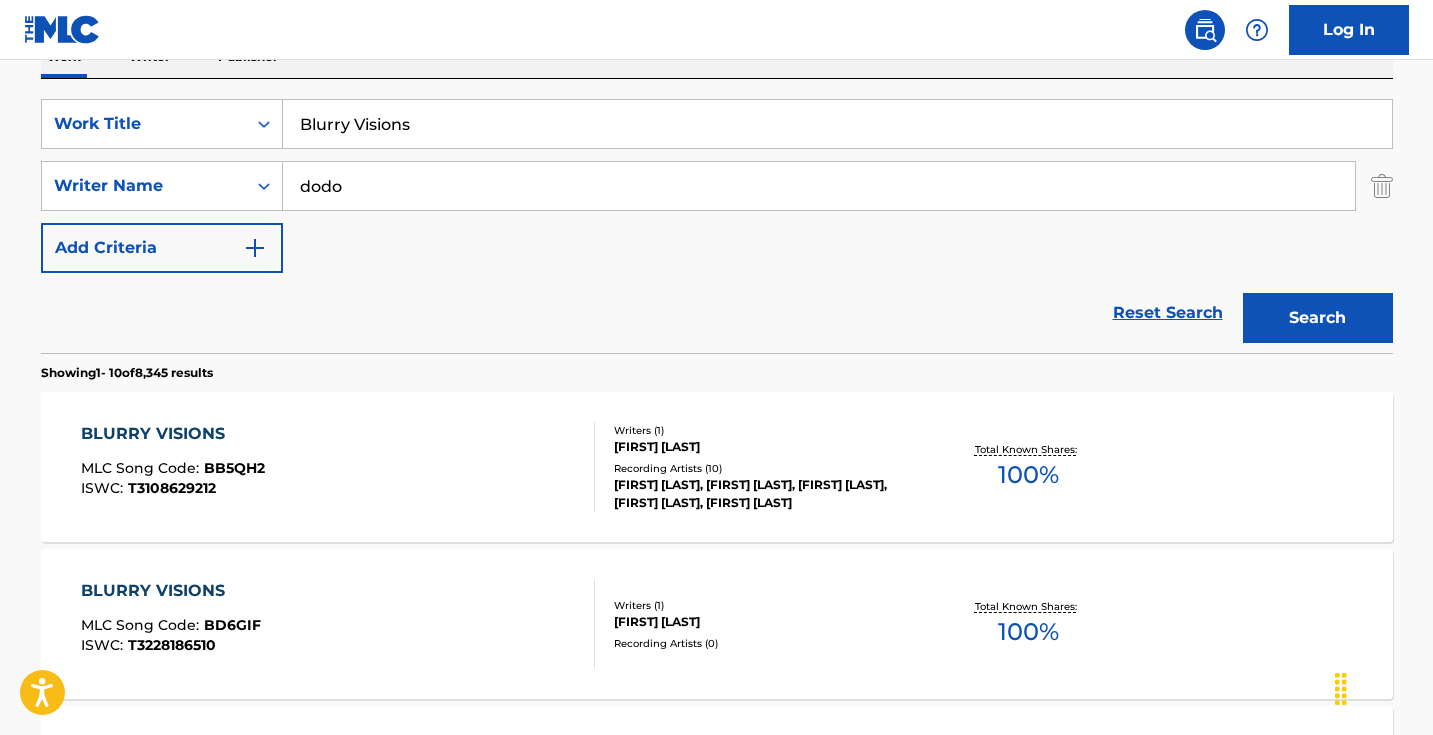 click on "Search" at bounding box center [1318, 318] 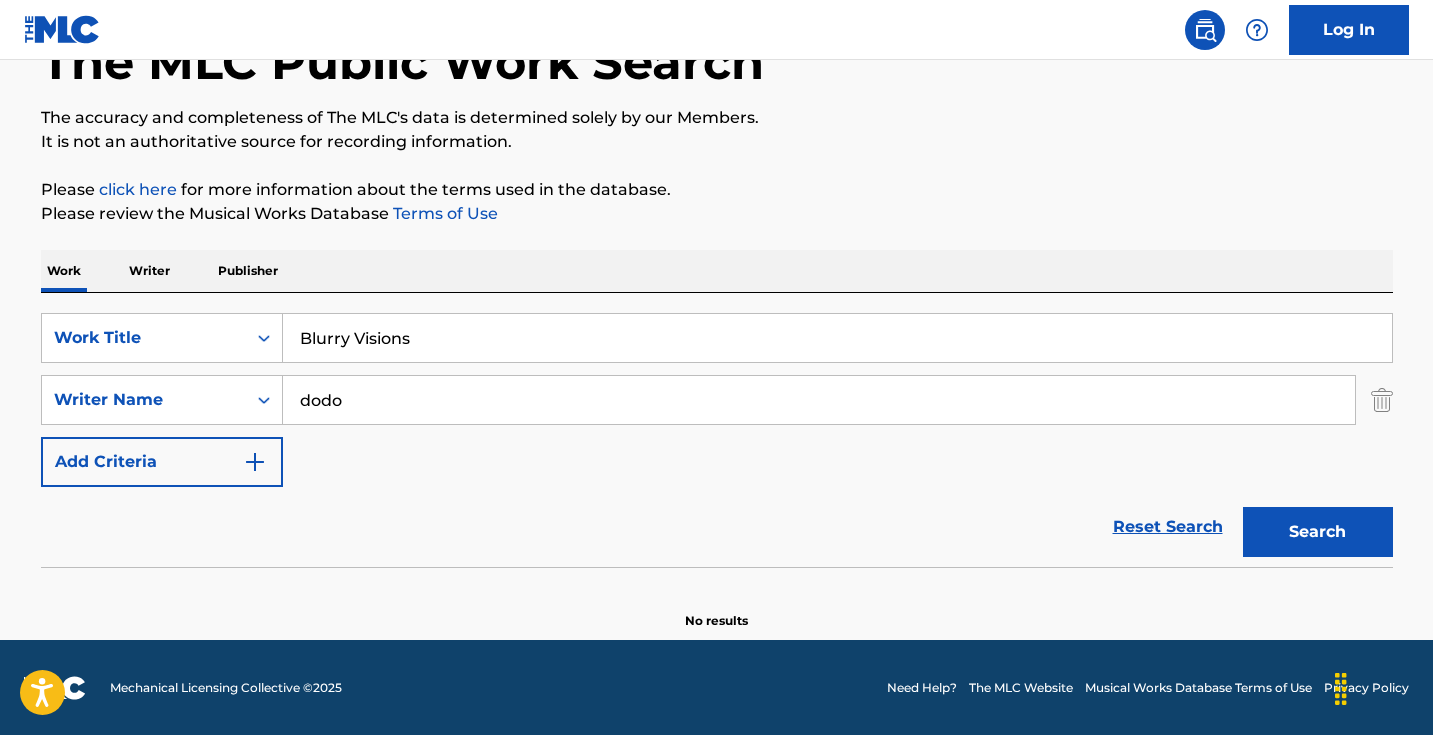 scroll, scrollTop: 131, scrollLeft: 0, axis: vertical 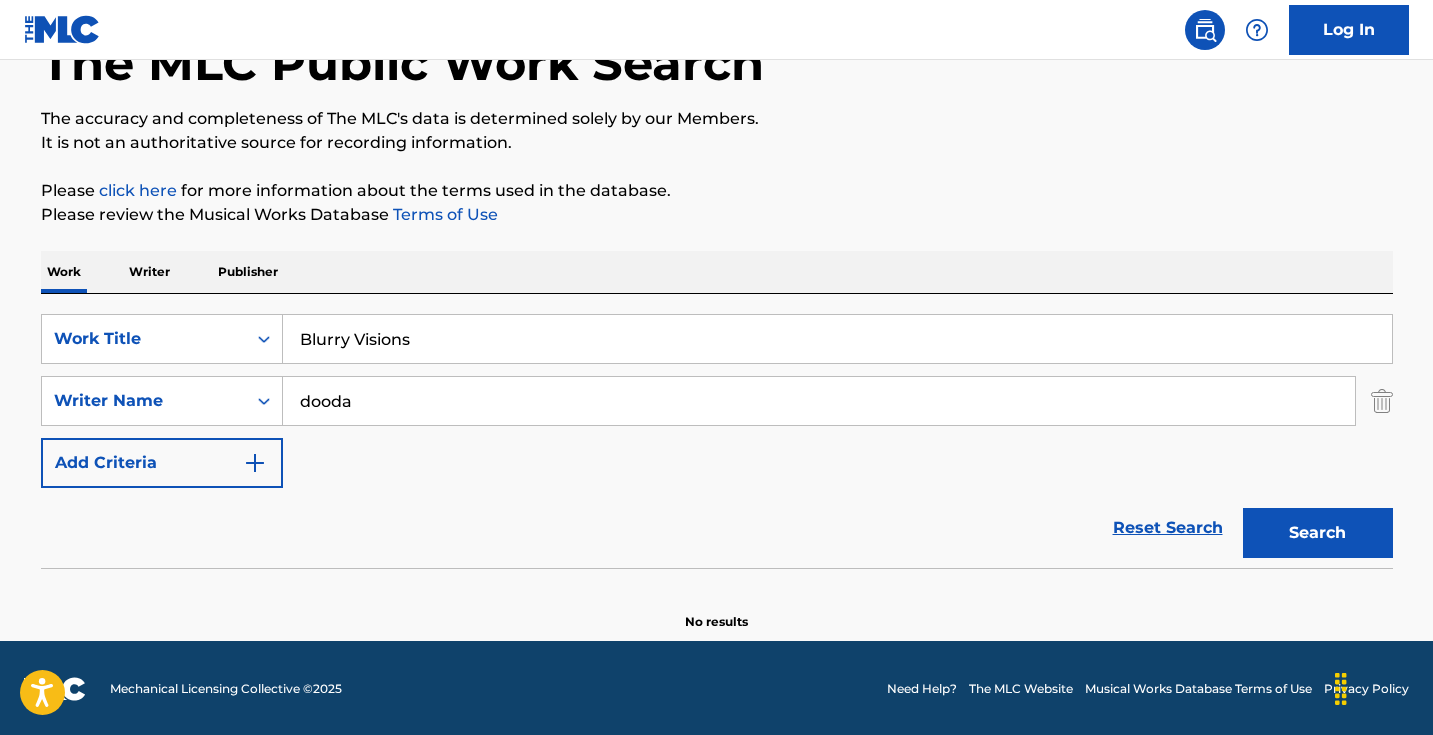 type on "dooda" 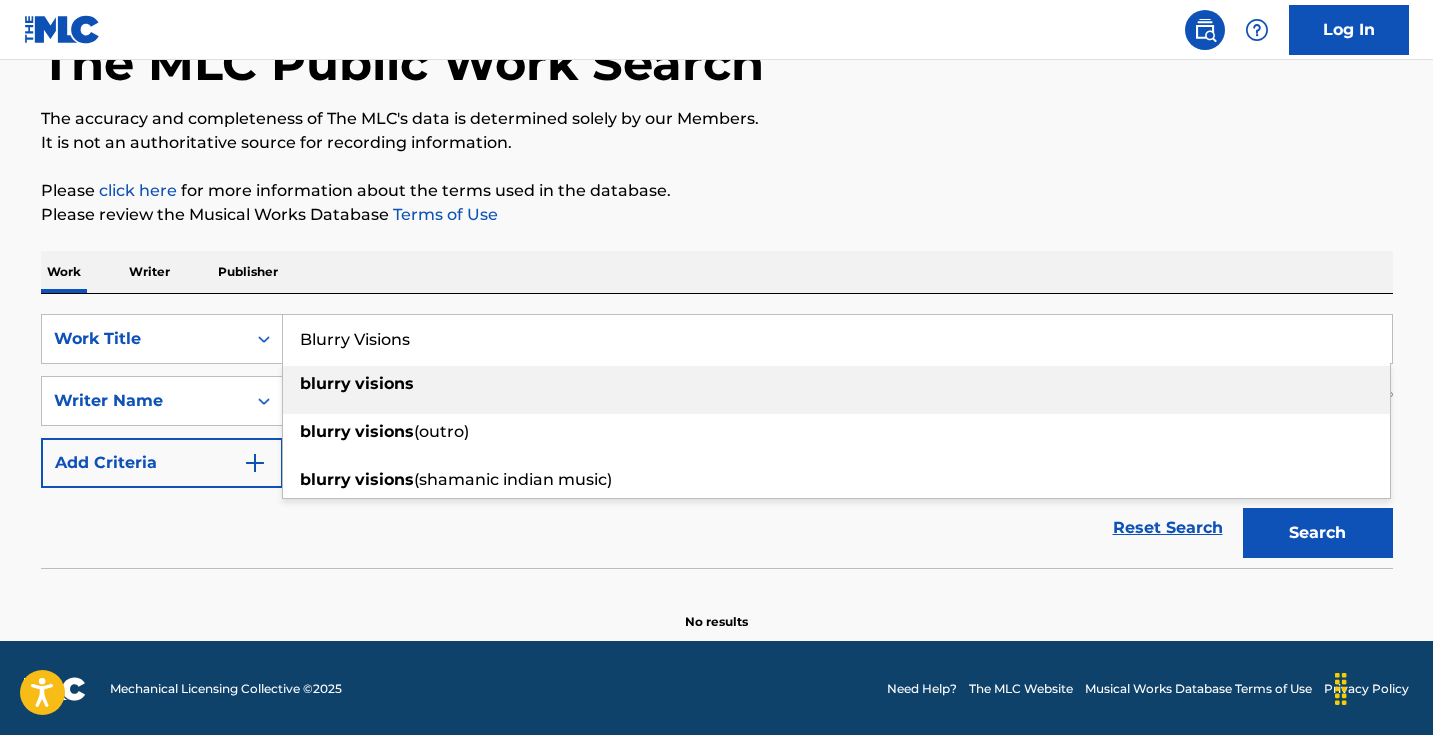 click on "Blurry Visions" at bounding box center [837, 339] 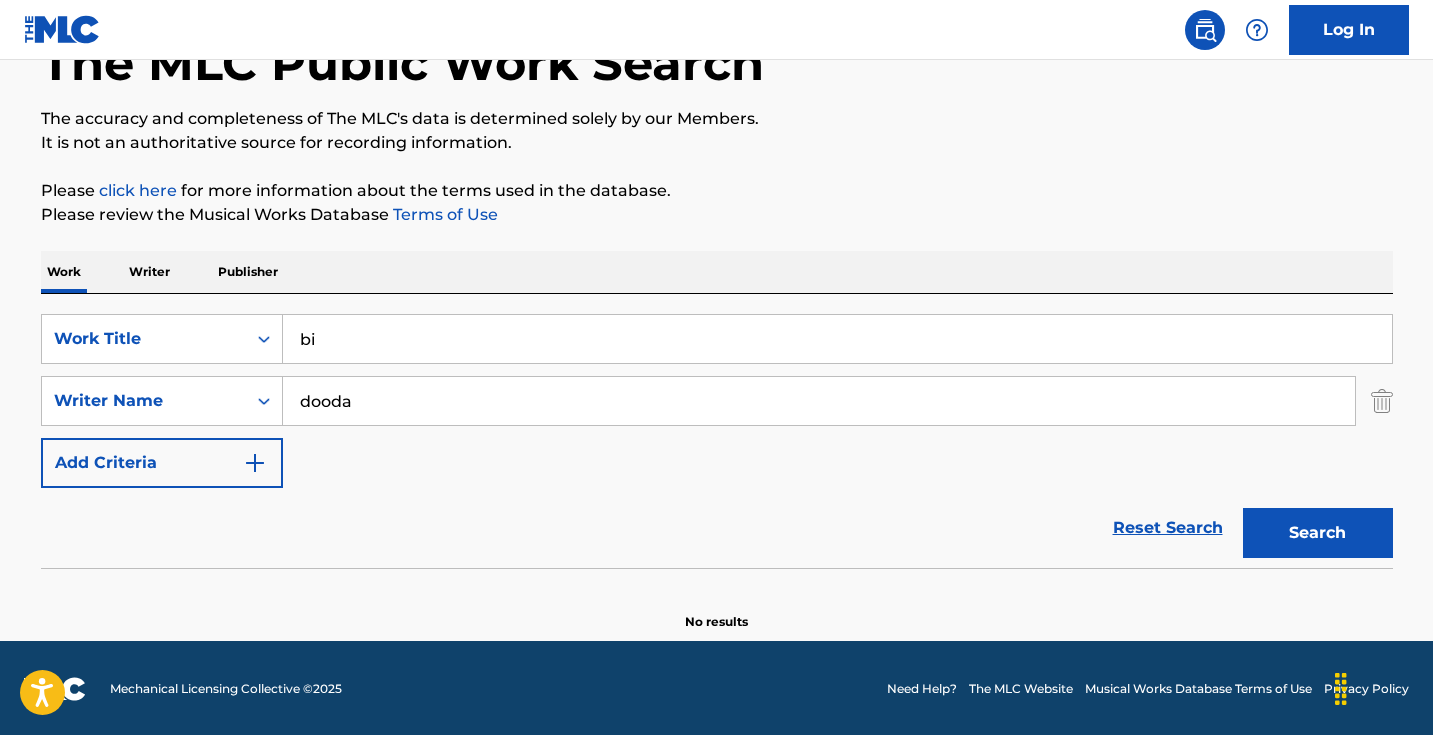 type on "b" 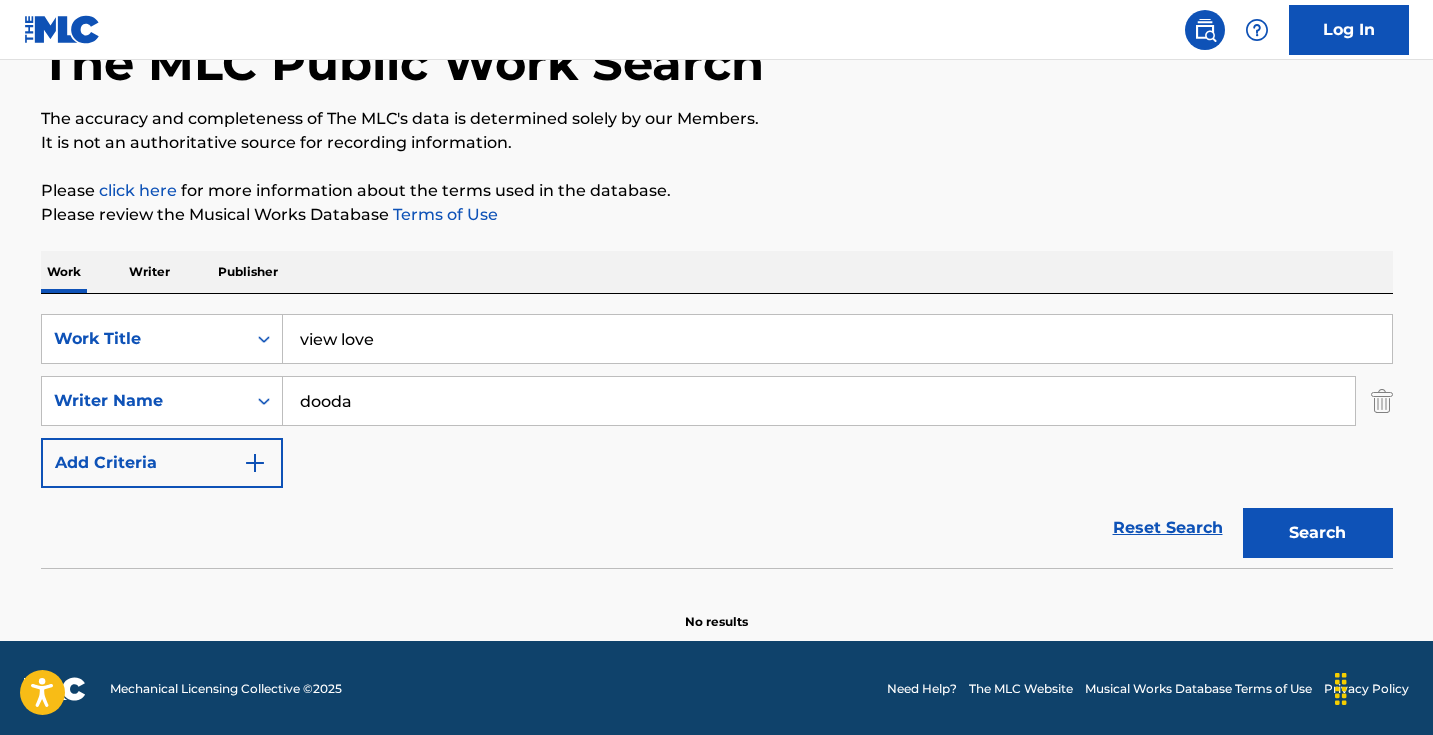 click on "Please review the Musical Works Database   Terms of Use" at bounding box center [717, 215] 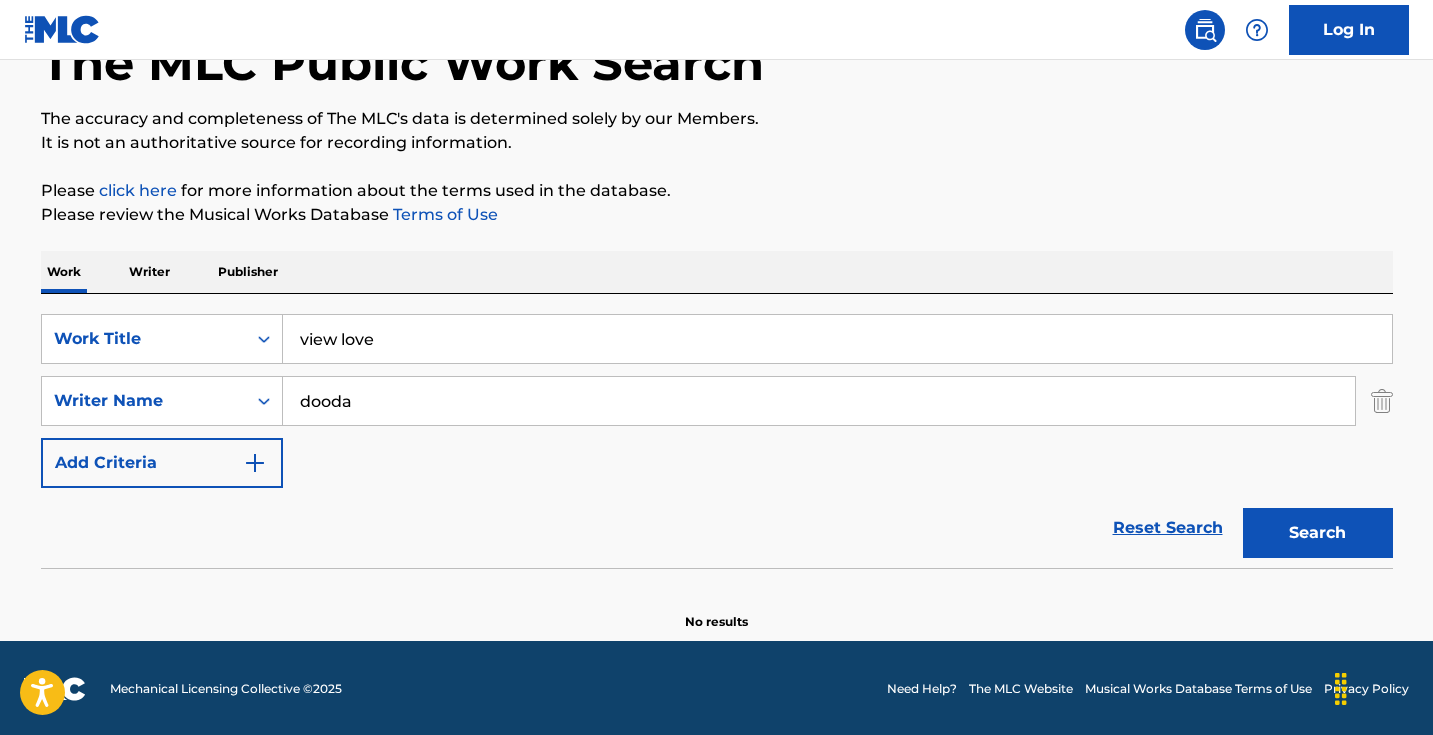 click on "view love" at bounding box center (838, 339) 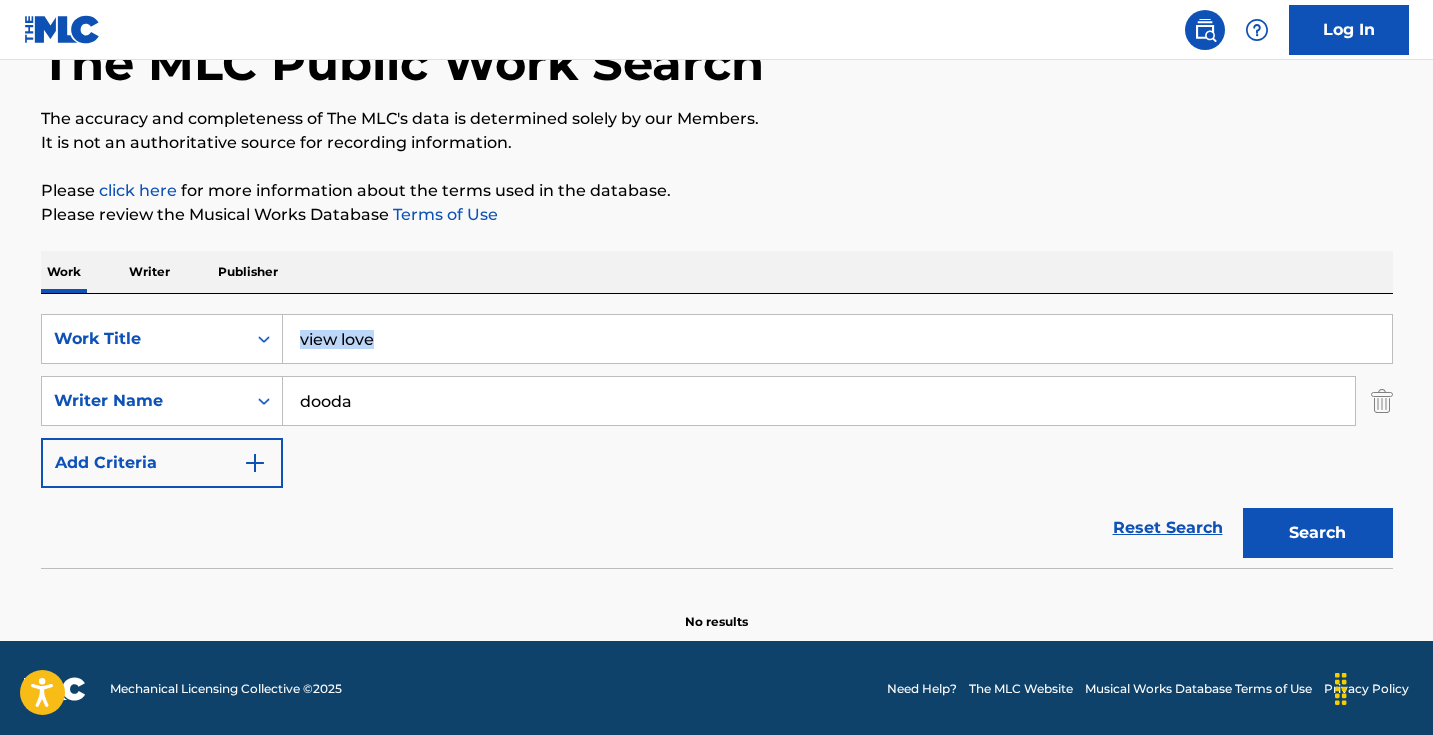 click on "view love" at bounding box center (838, 339) 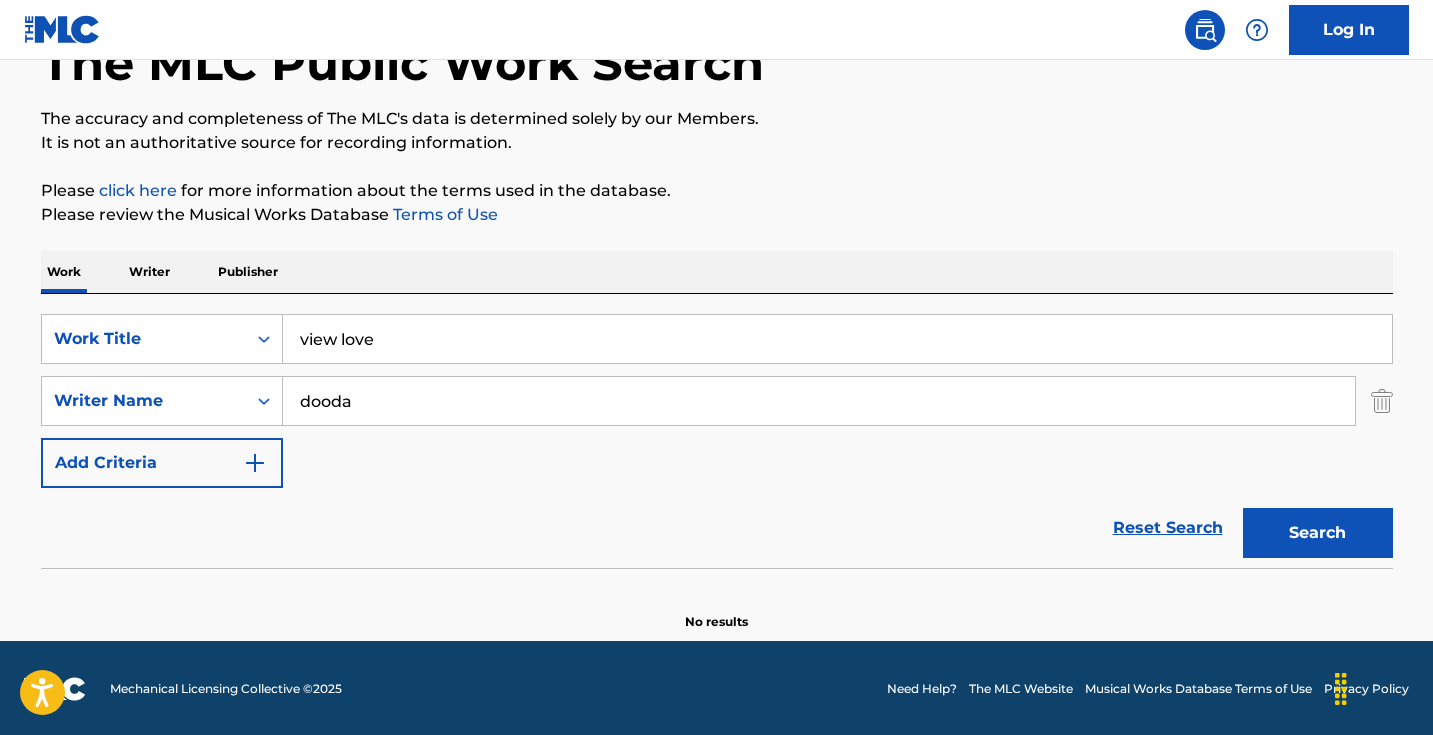 click on "view love" at bounding box center [837, 339] 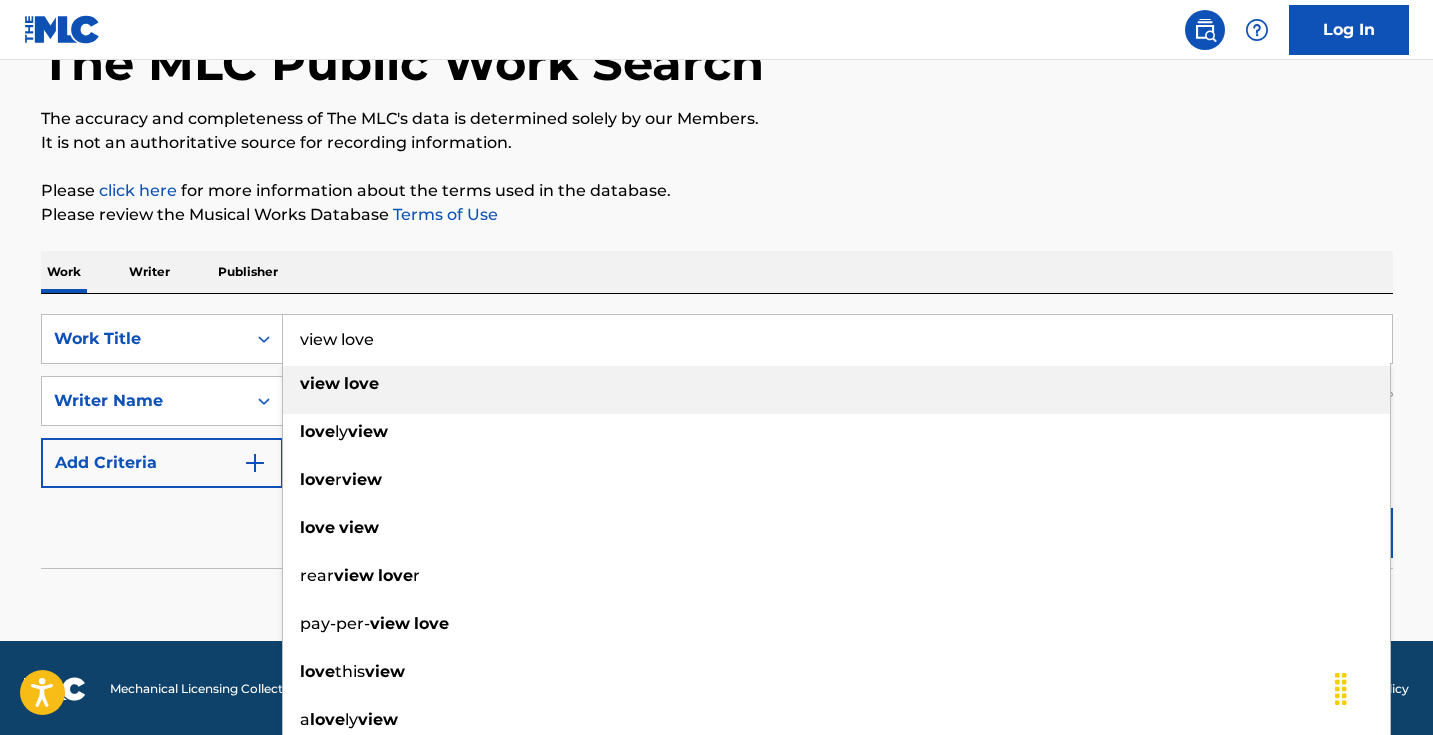 click on "view love" at bounding box center [837, 339] 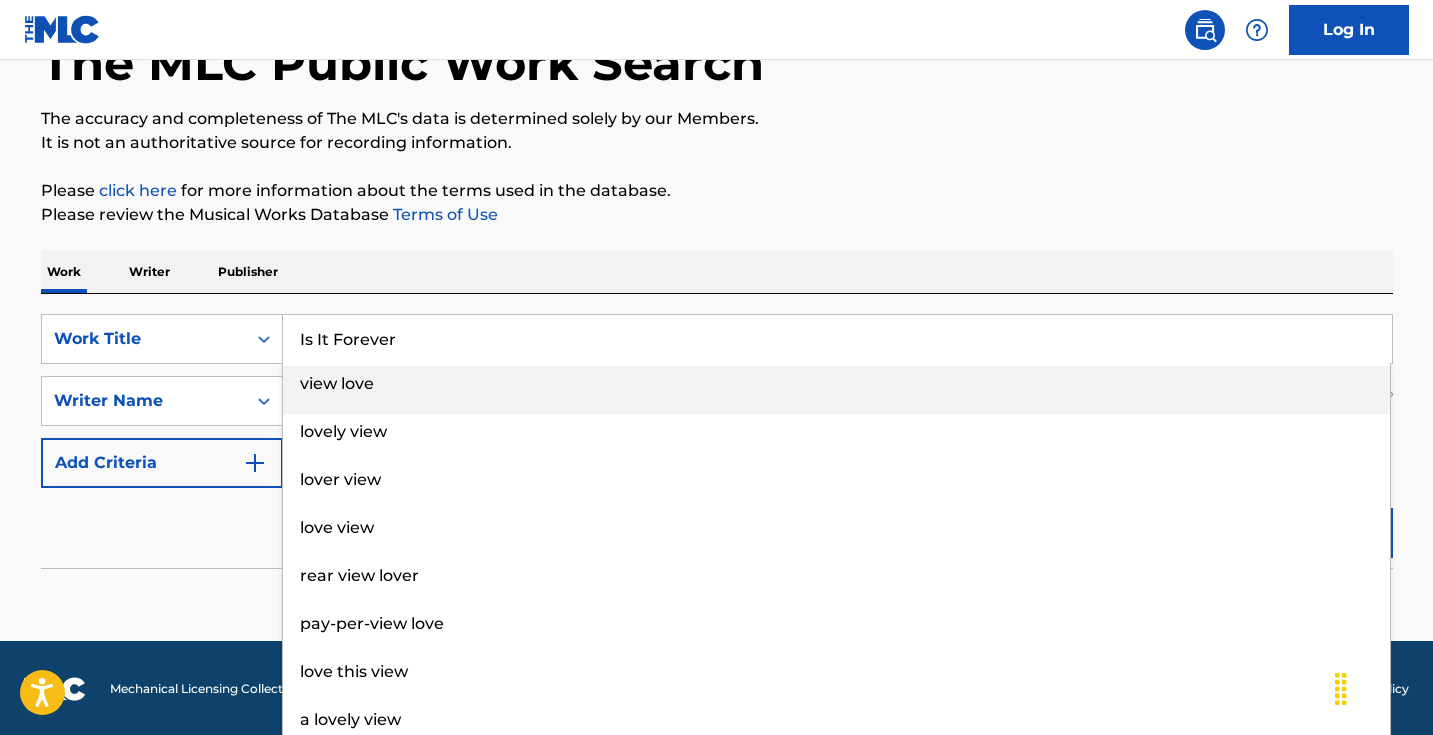 click on "Writer Name [LAST] Add Criteria Reset Search Search No results" at bounding box center (717, 305) 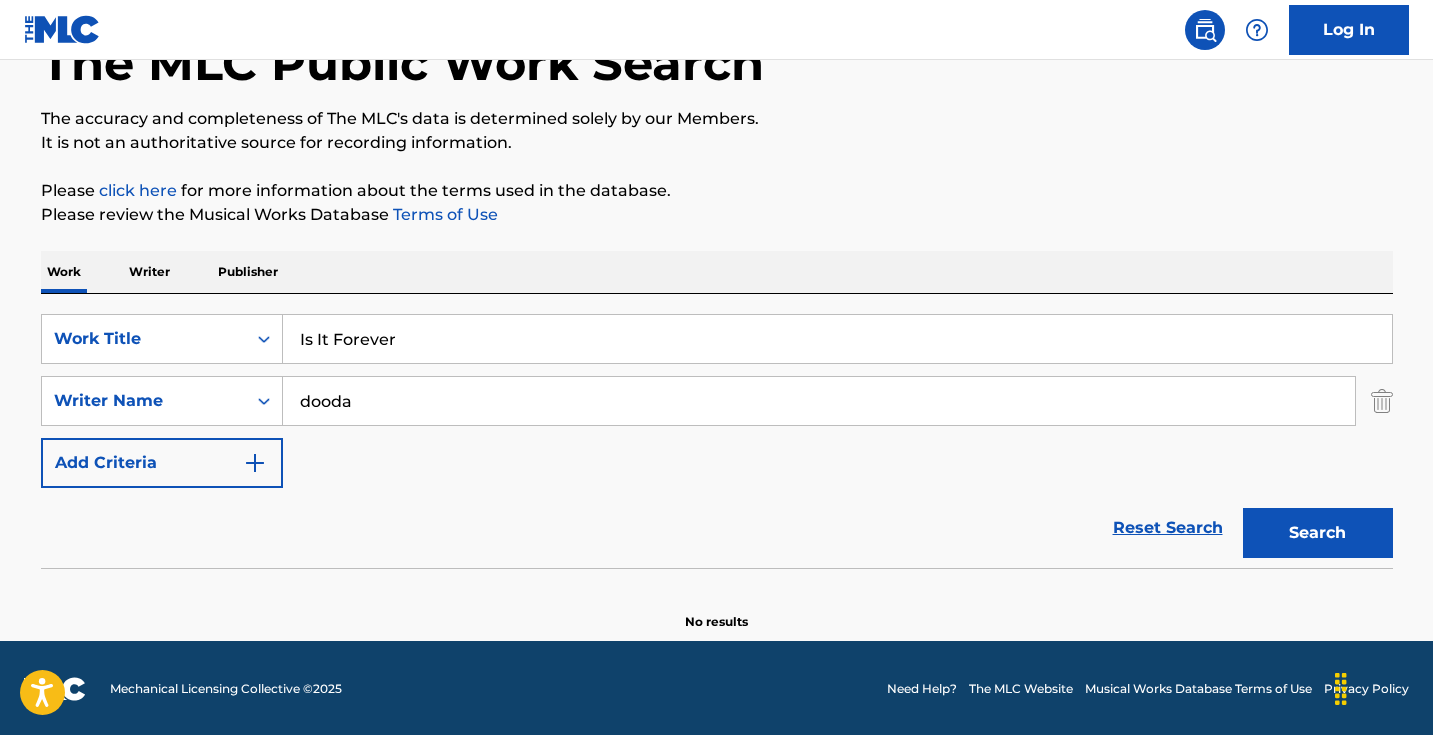 click on "Search" at bounding box center (1318, 533) 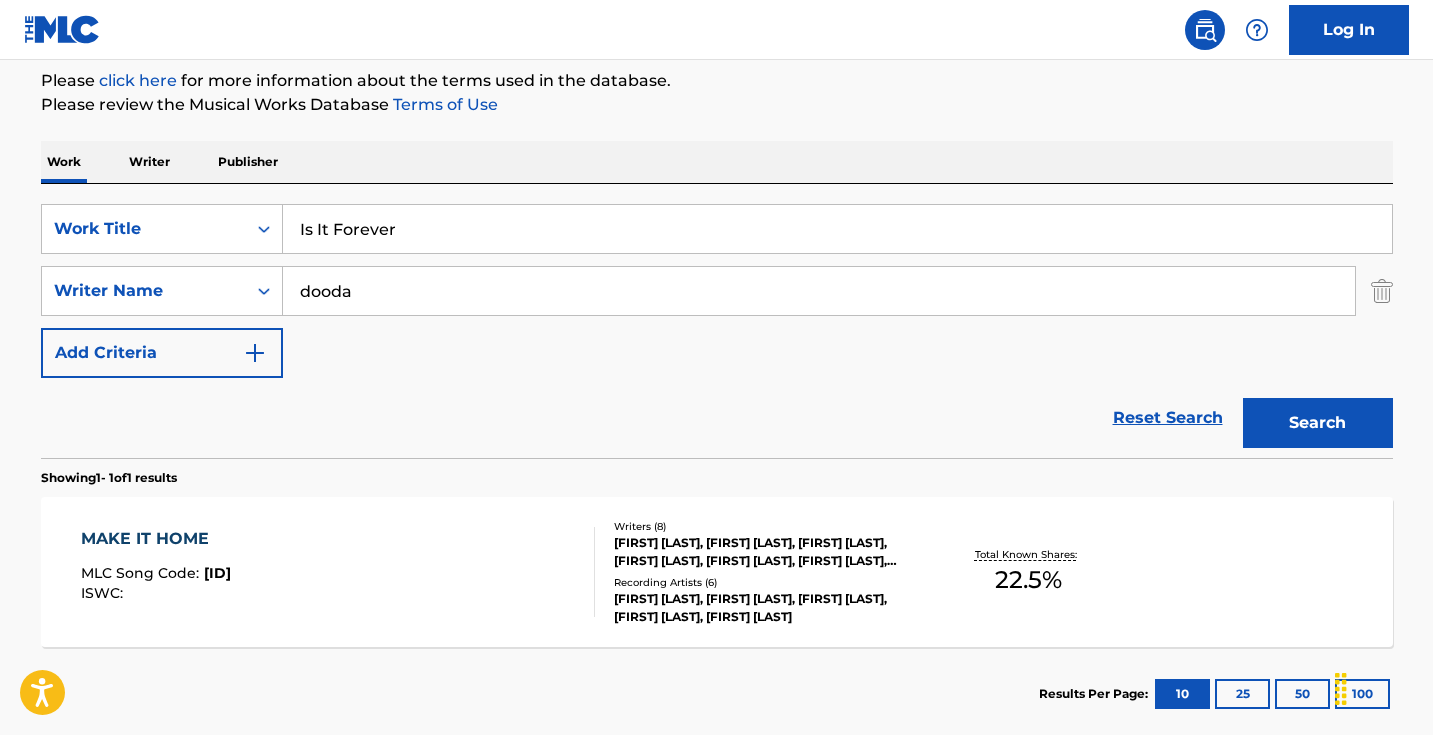 scroll, scrollTop: 325, scrollLeft: 0, axis: vertical 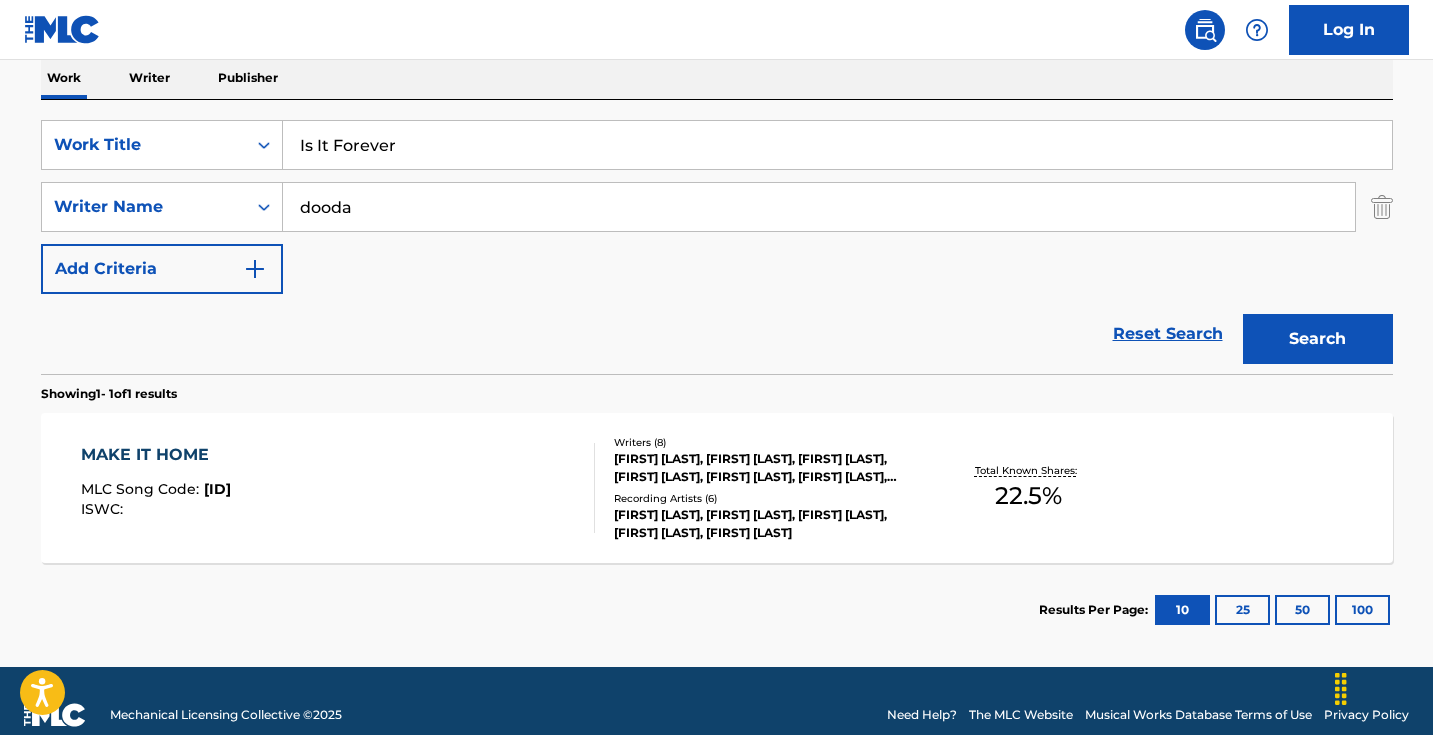 click on "Is It Forever" at bounding box center [837, 145] 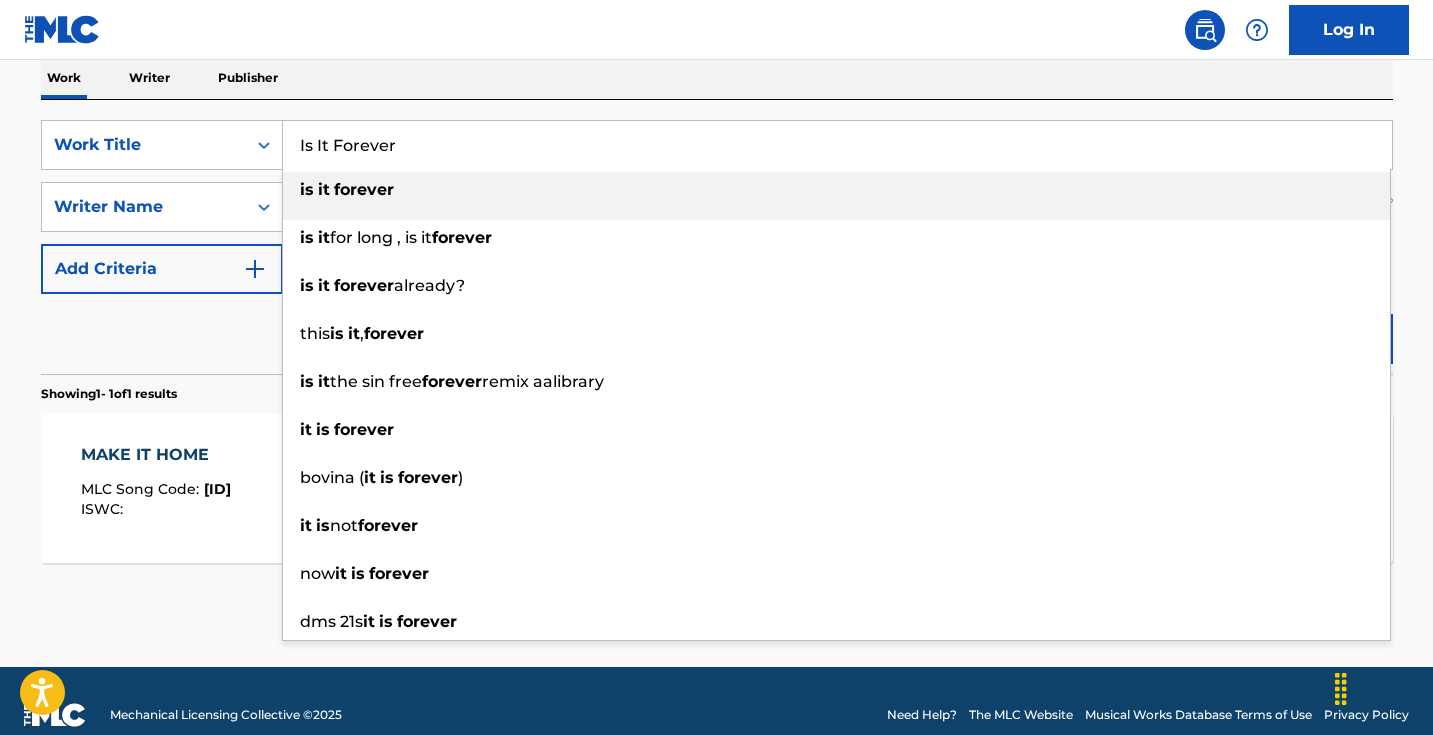 click on "Is It Forever" at bounding box center [837, 145] 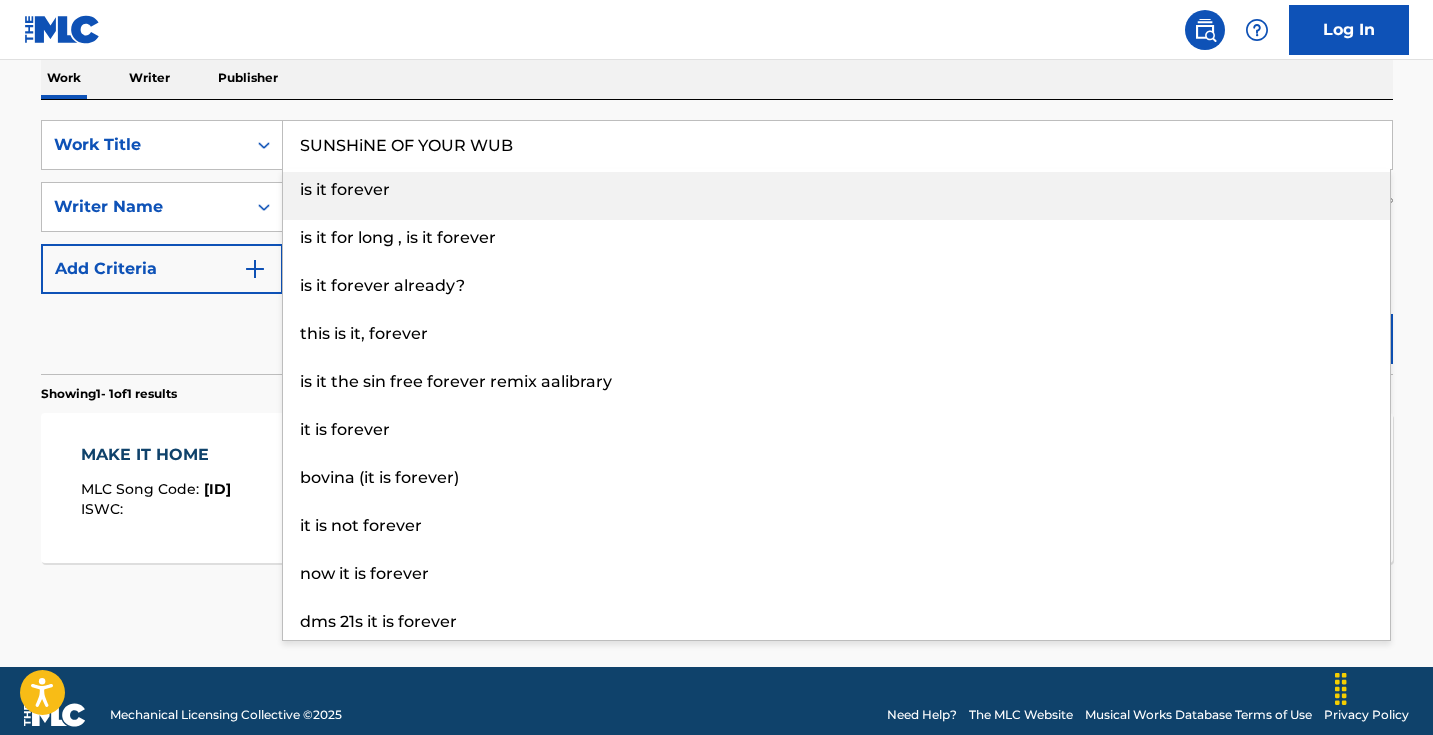 click on "Work Writer Publisher" at bounding box center [717, 78] 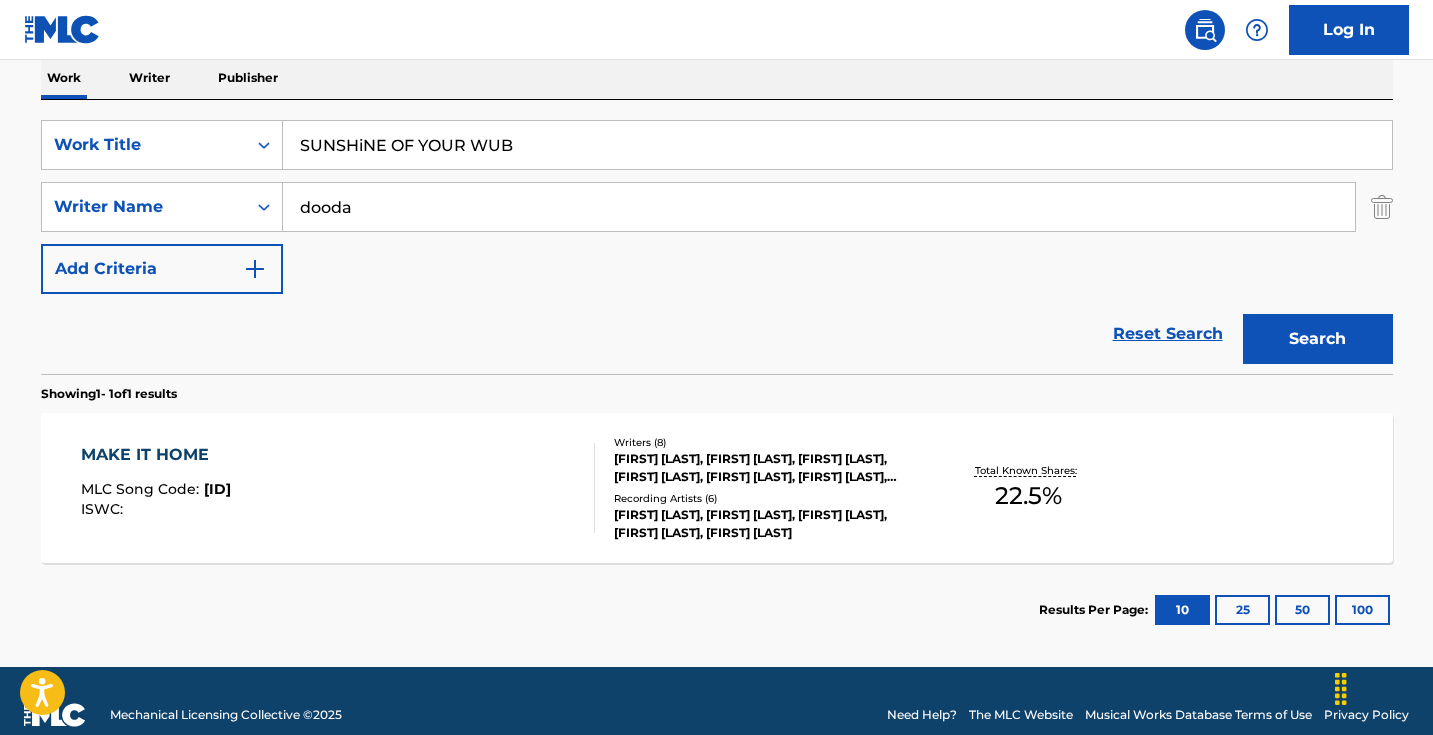 click at bounding box center (1382, 207) 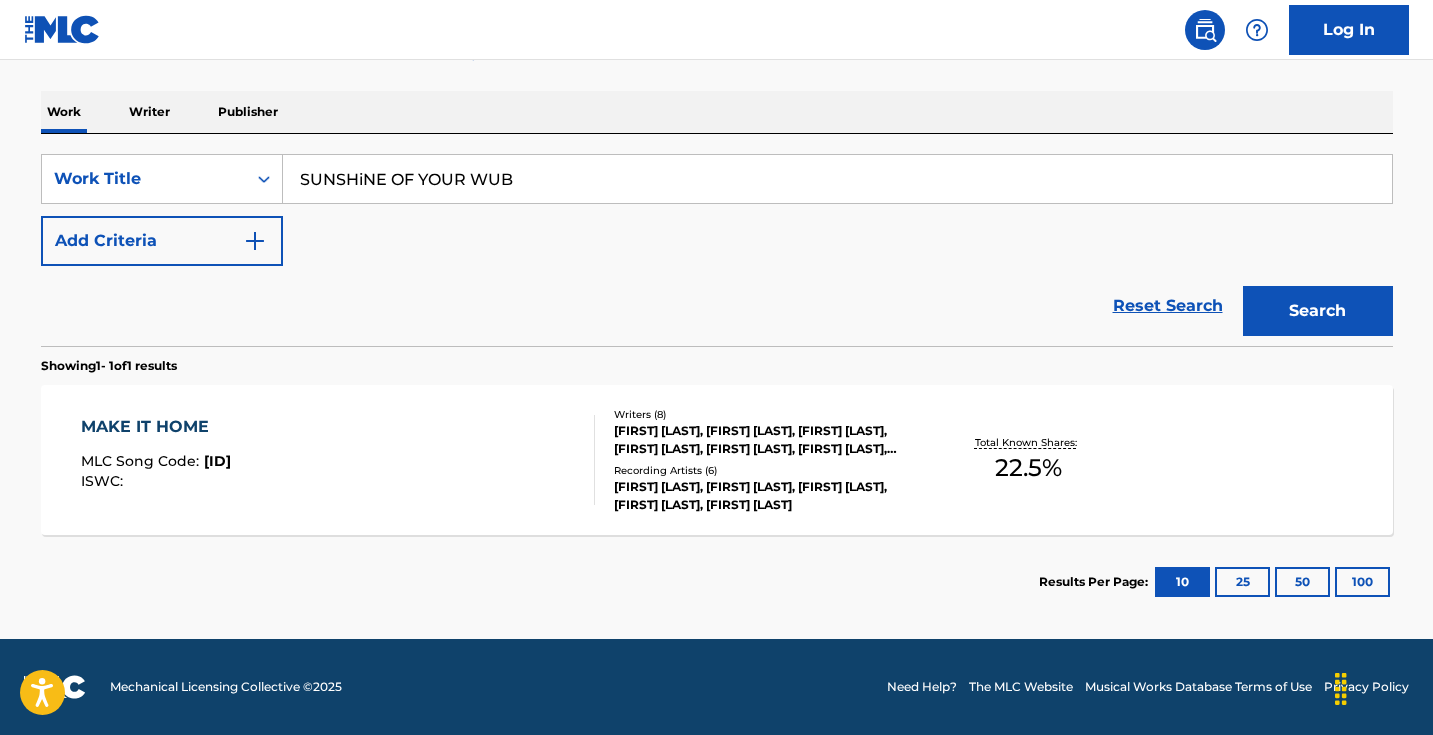click on "Search" at bounding box center [1318, 311] 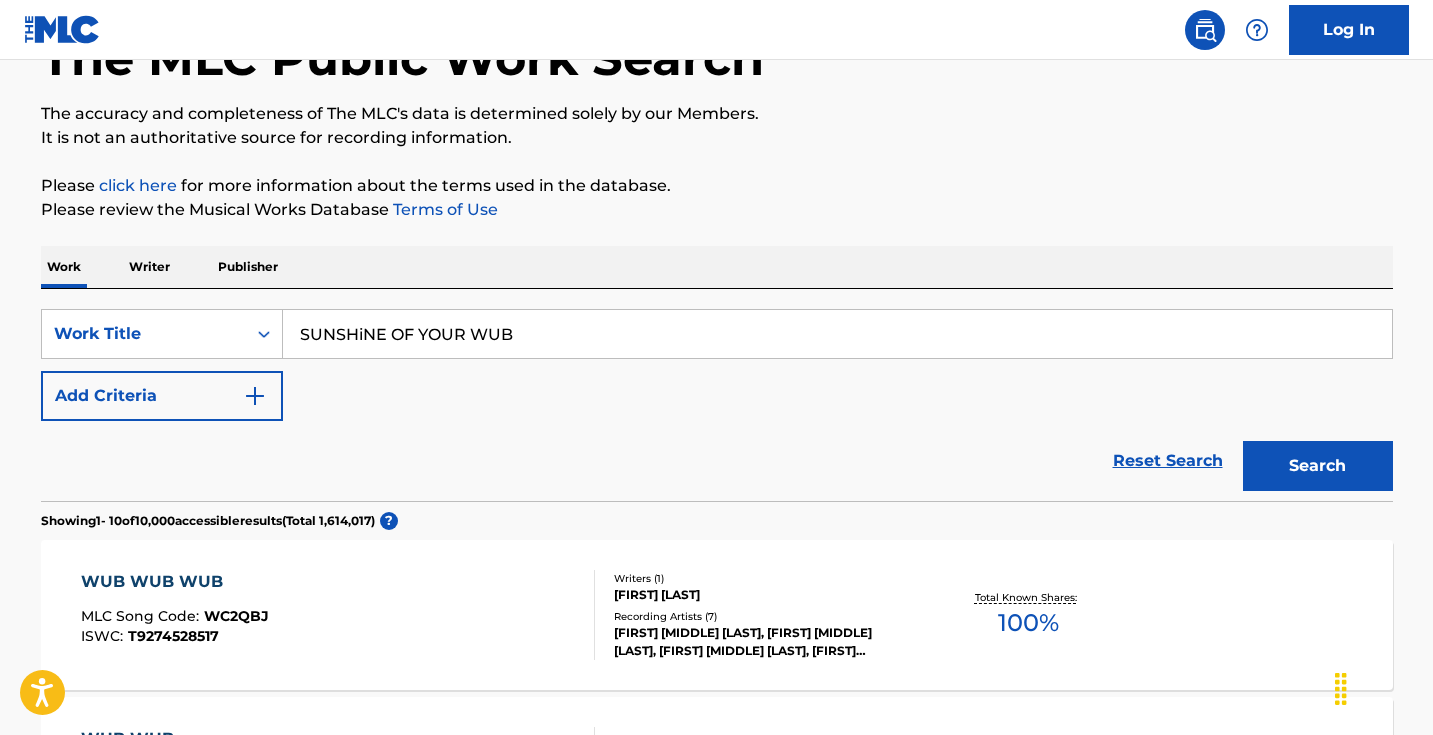 click on "SUNSHiNE OF YOUR WUB" at bounding box center [837, 334] 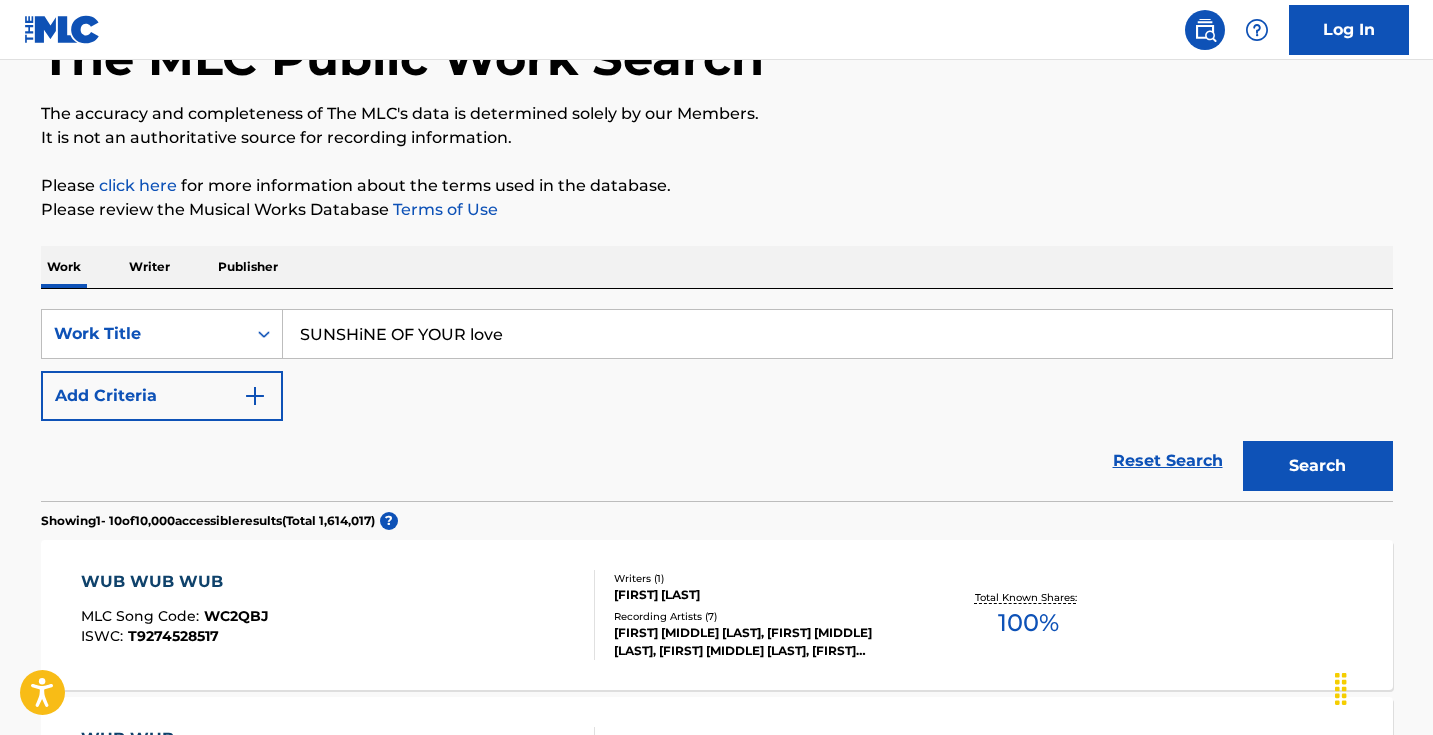 type on "SUNSHiNE OF YOUR love" 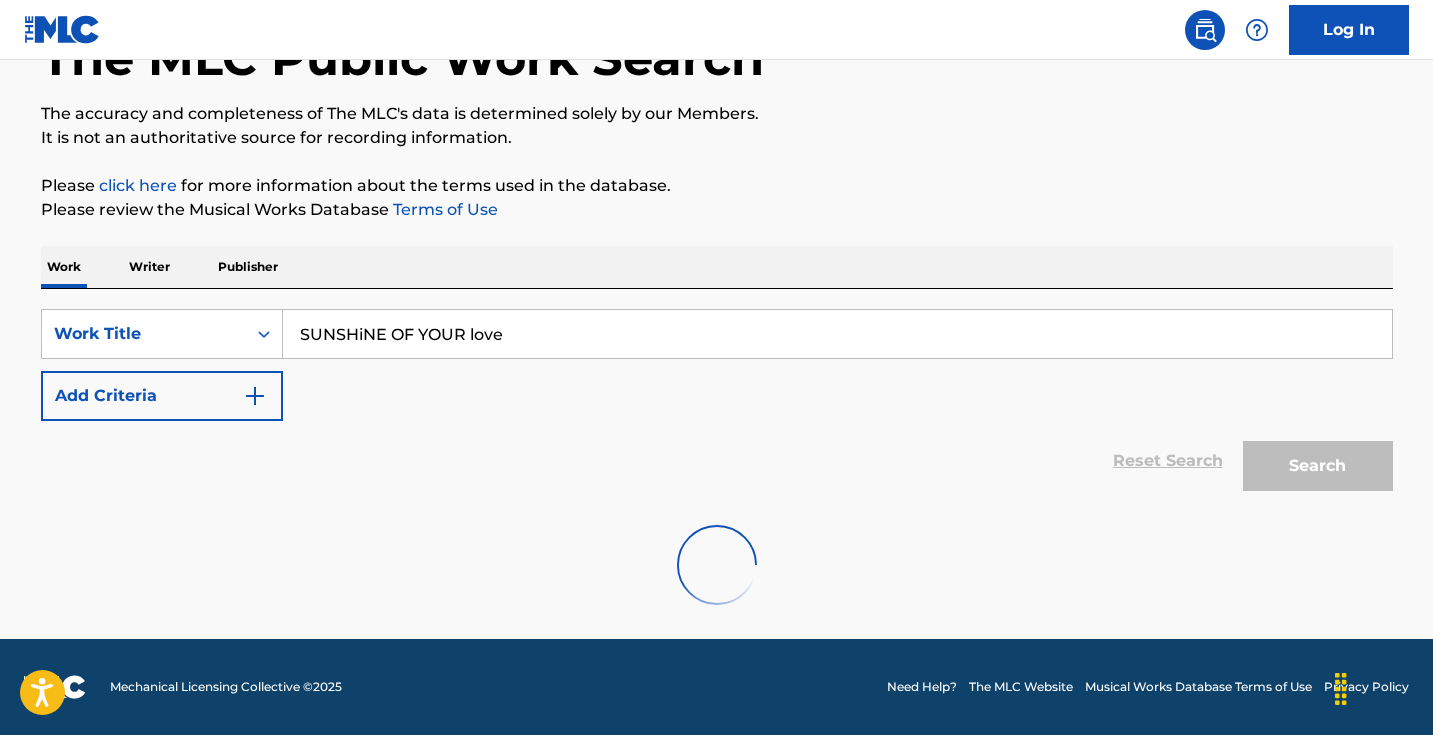 click on "Please review the Musical Works Database   Terms of Use" at bounding box center (717, 210) 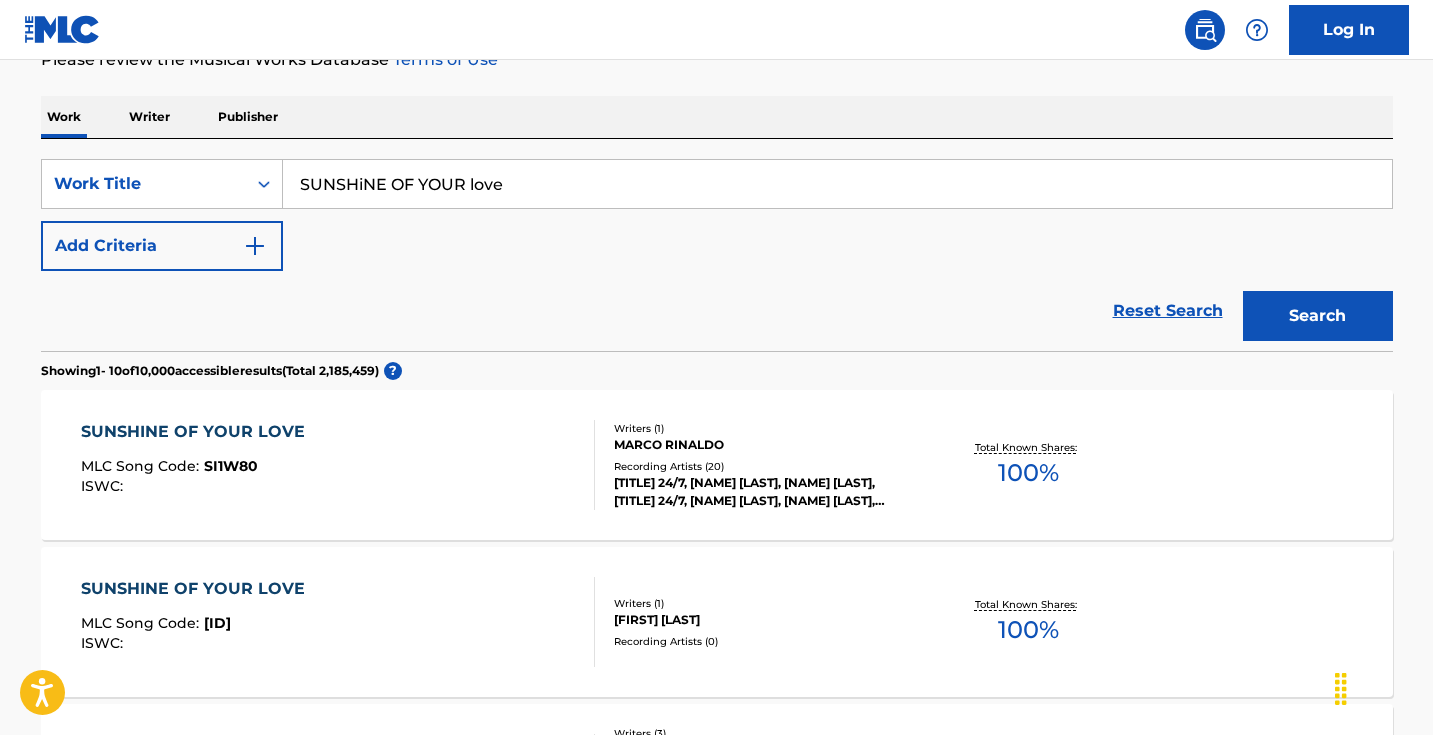 scroll, scrollTop: 252, scrollLeft: 0, axis: vertical 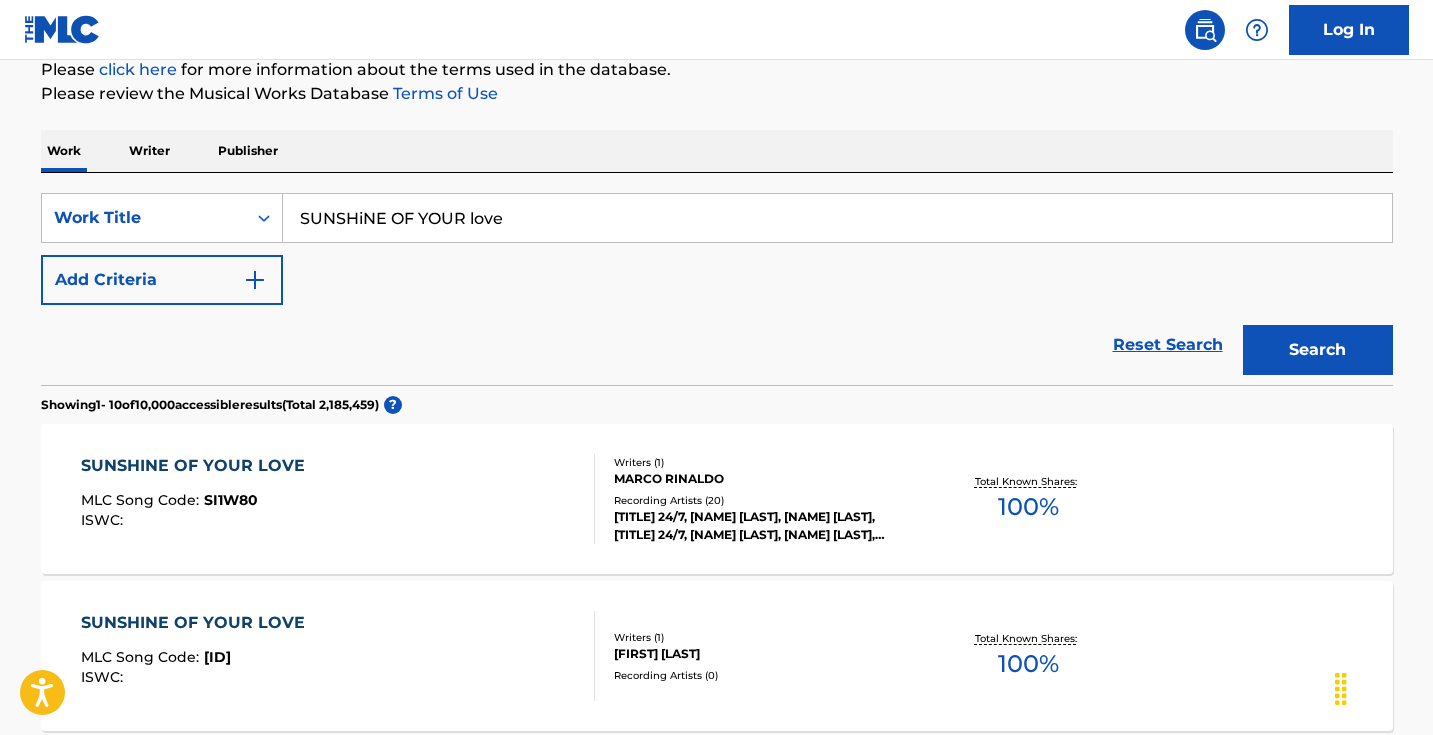 click on "SearchWithCriteria58b1d7a4-6f91-450f-a8e2-3b8d75b9f4b1 Work Title SUNSHiNE OF YOUR love Add Criteria" at bounding box center [717, 249] 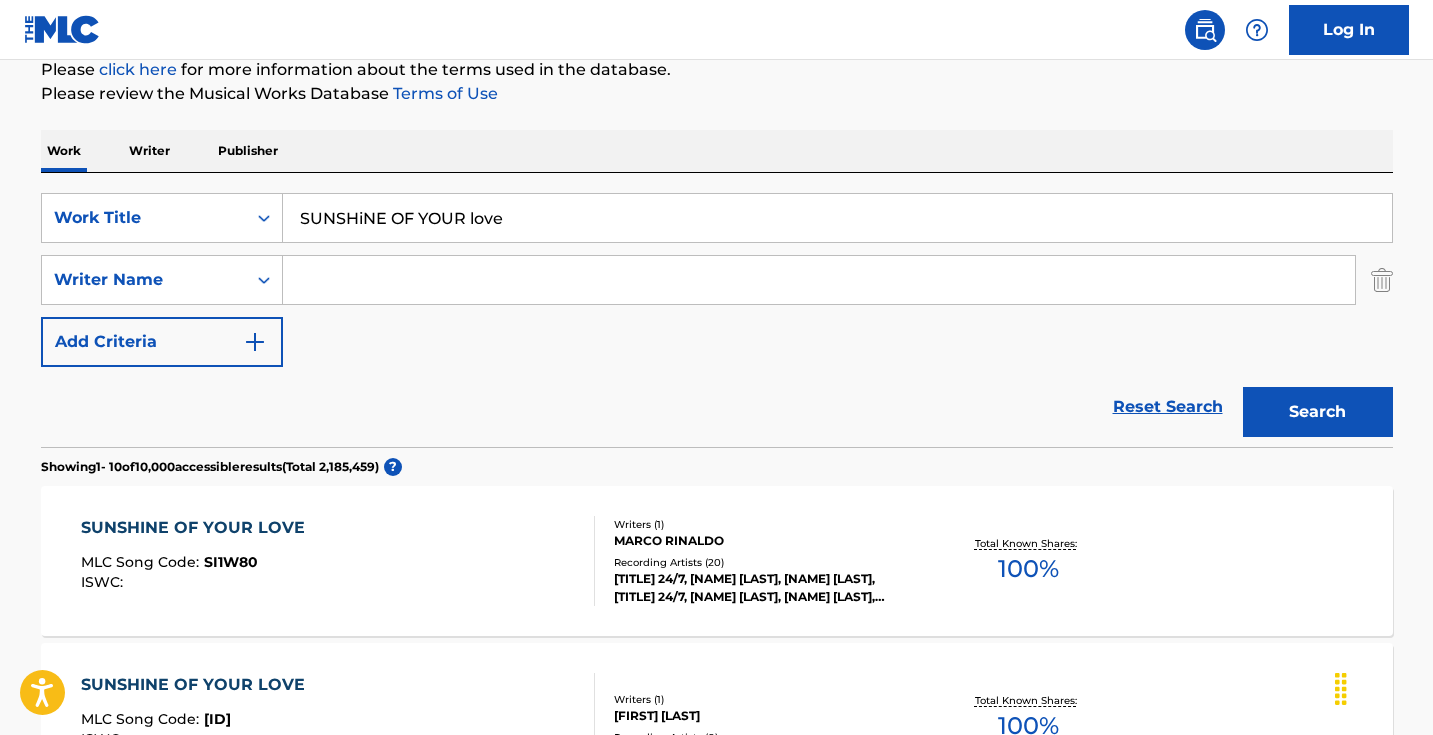 click at bounding box center (819, 280) 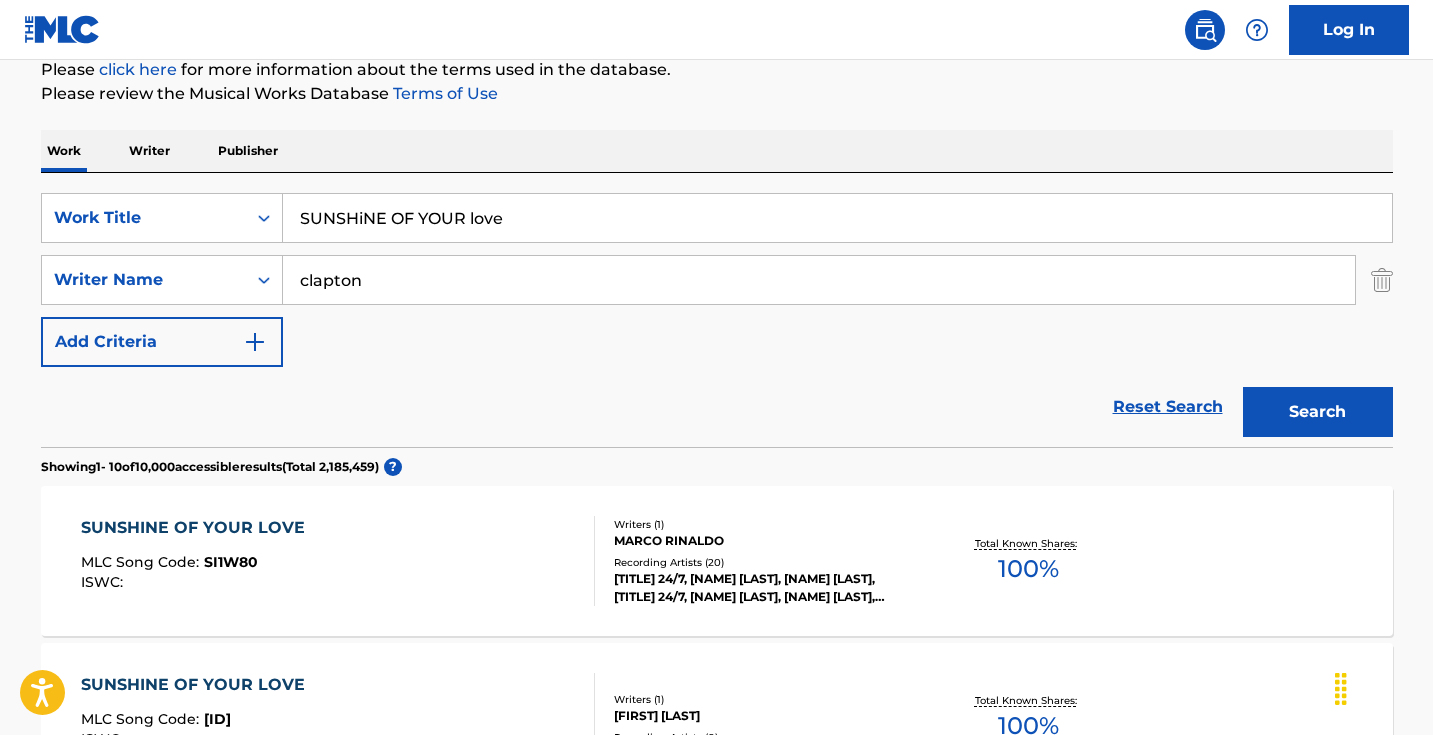 type on "clapton" 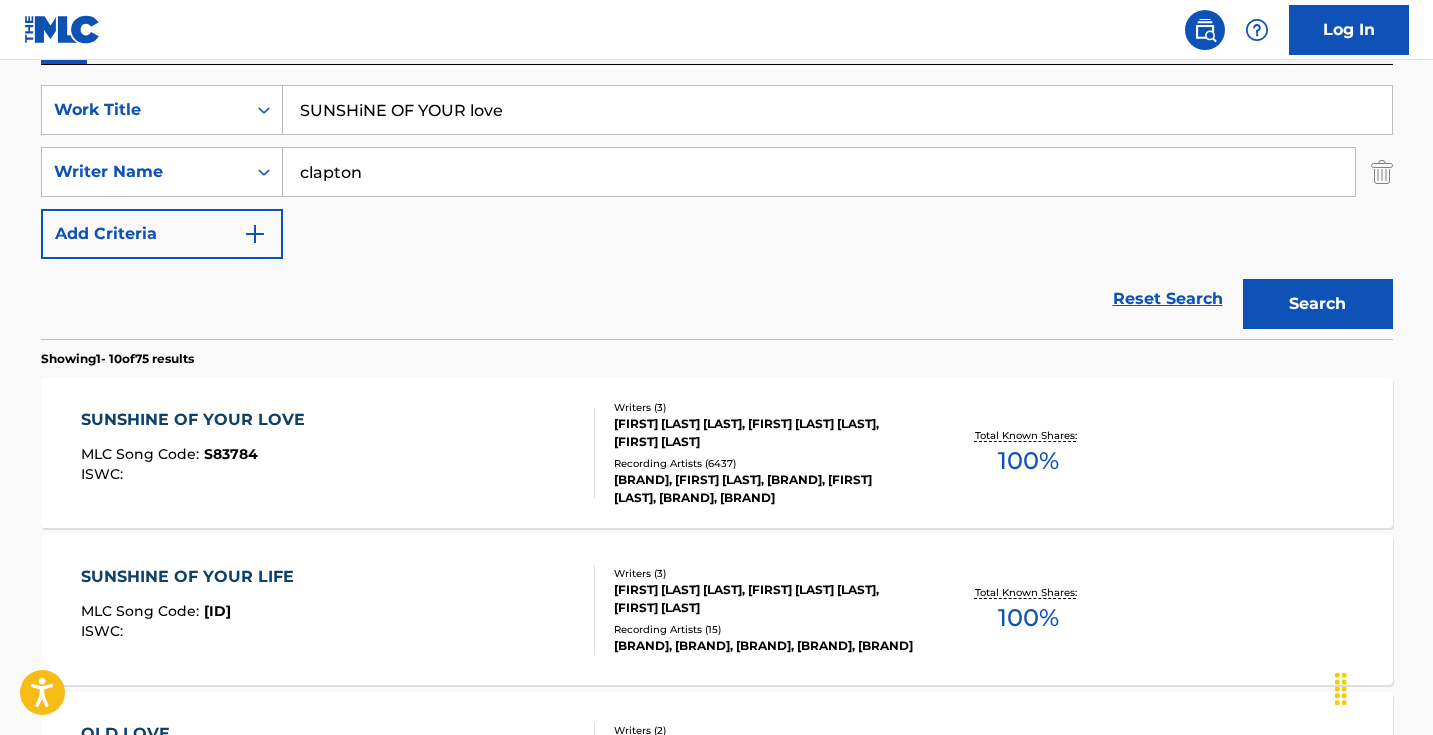 scroll, scrollTop: 417, scrollLeft: 0, axis: vertical 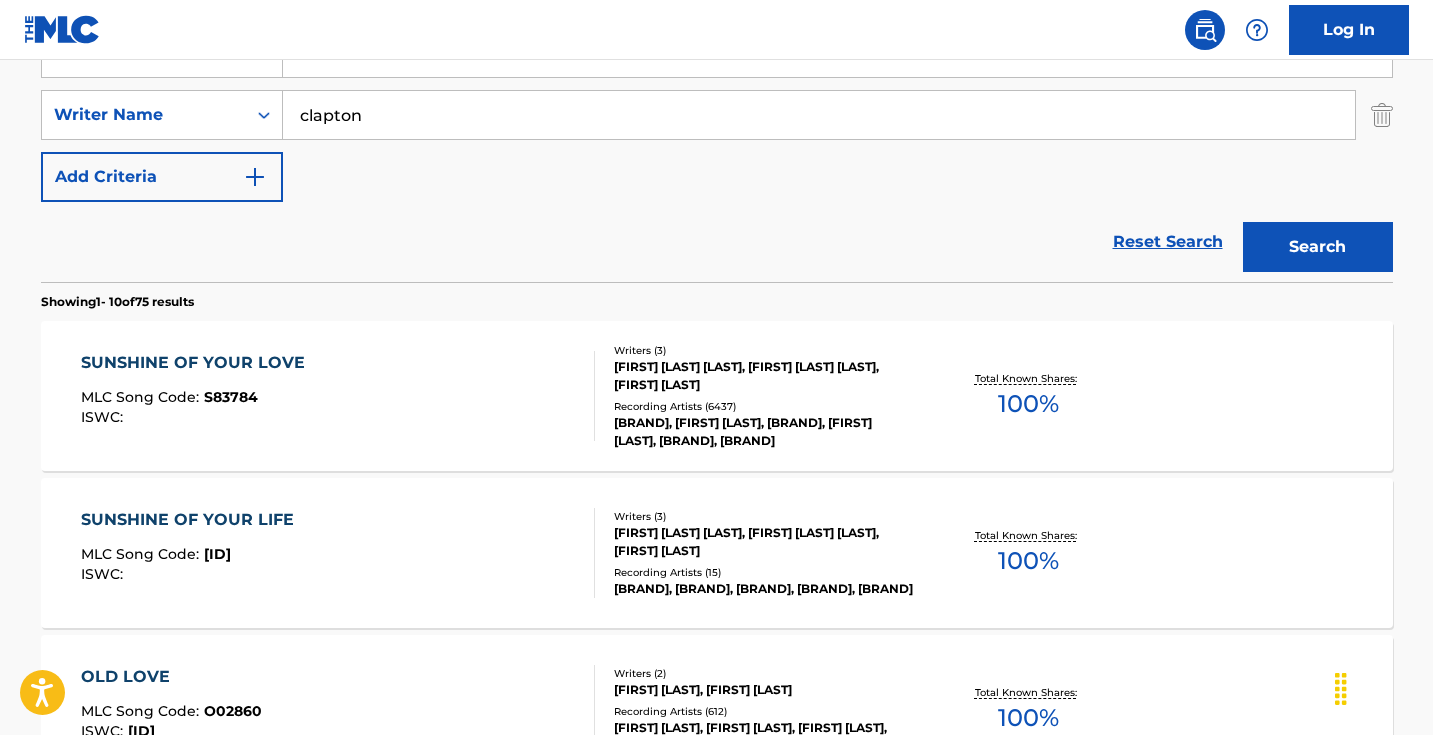 click on "SUNSHINE OF YOUR LOVE MLC Song Code : S83784 ISWC :" at bounding box center (338, 396) 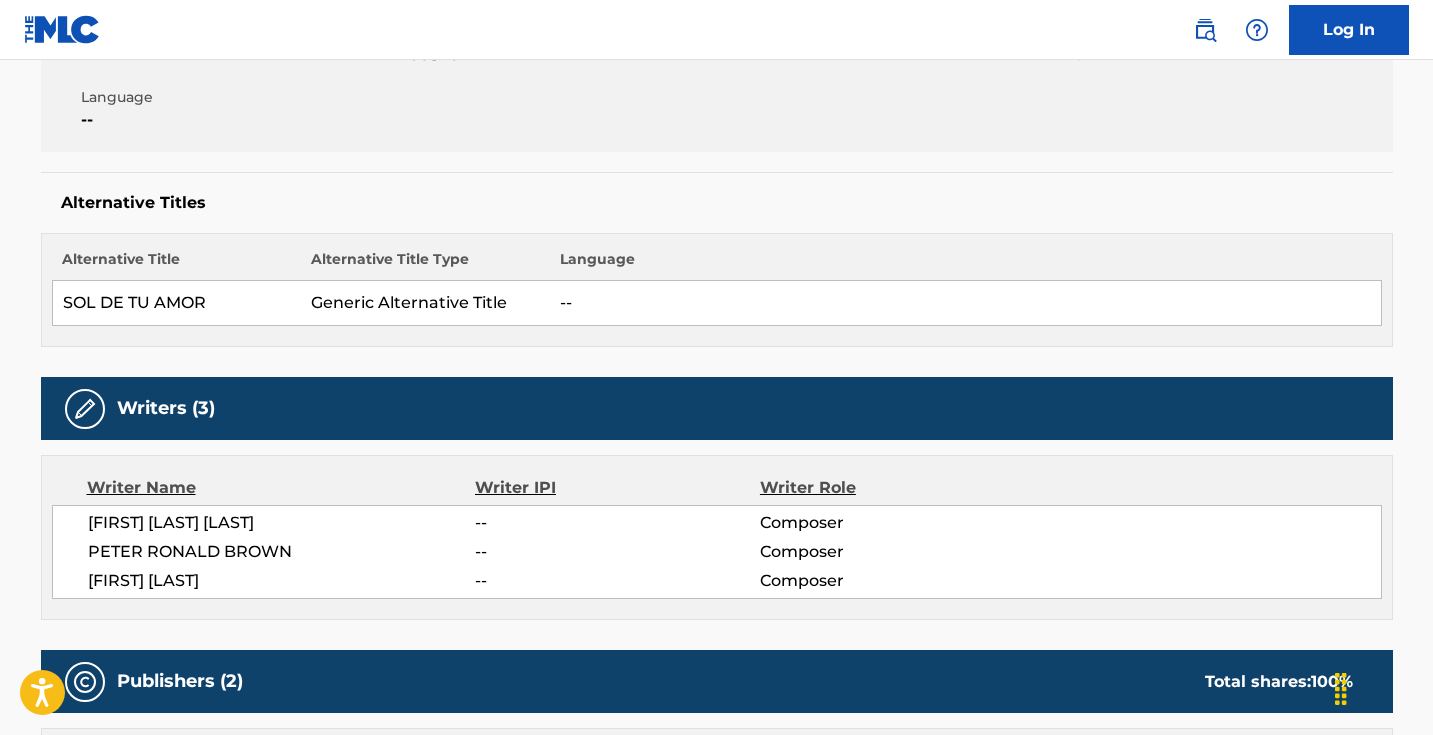 scroll, scrollTop: 0, scrollLeft: 0, axis: both 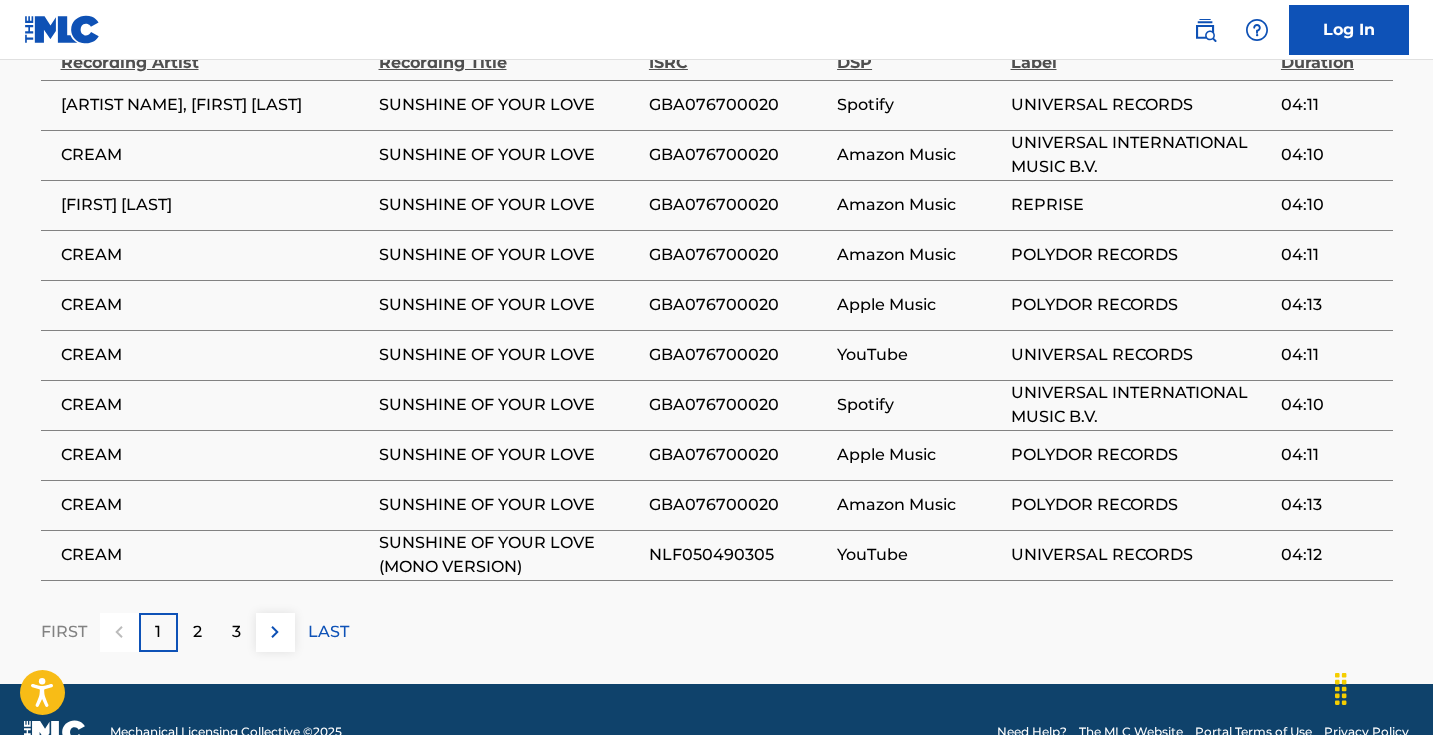 click at bounding box center [275, 632] 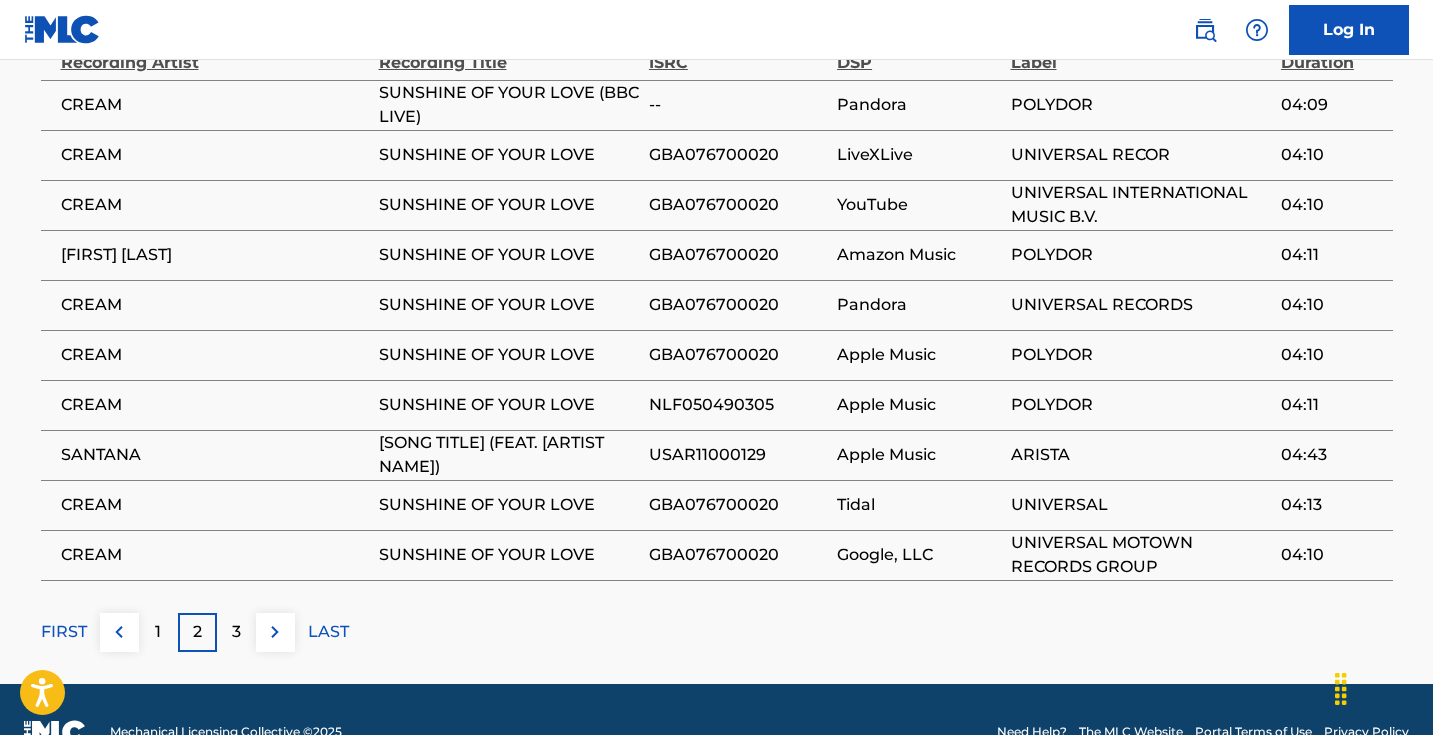 click at bounding box center (275, 632) 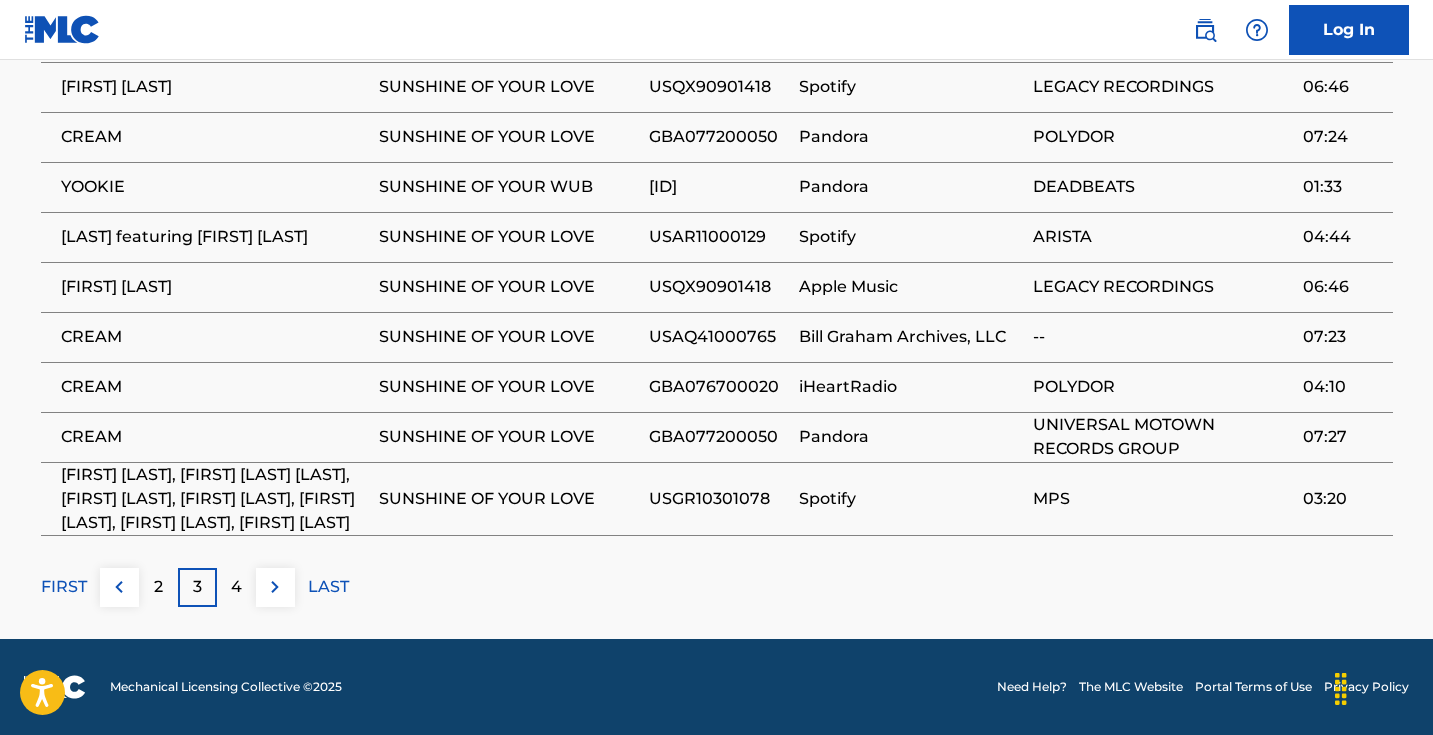 click at bounding box center (275, 587) 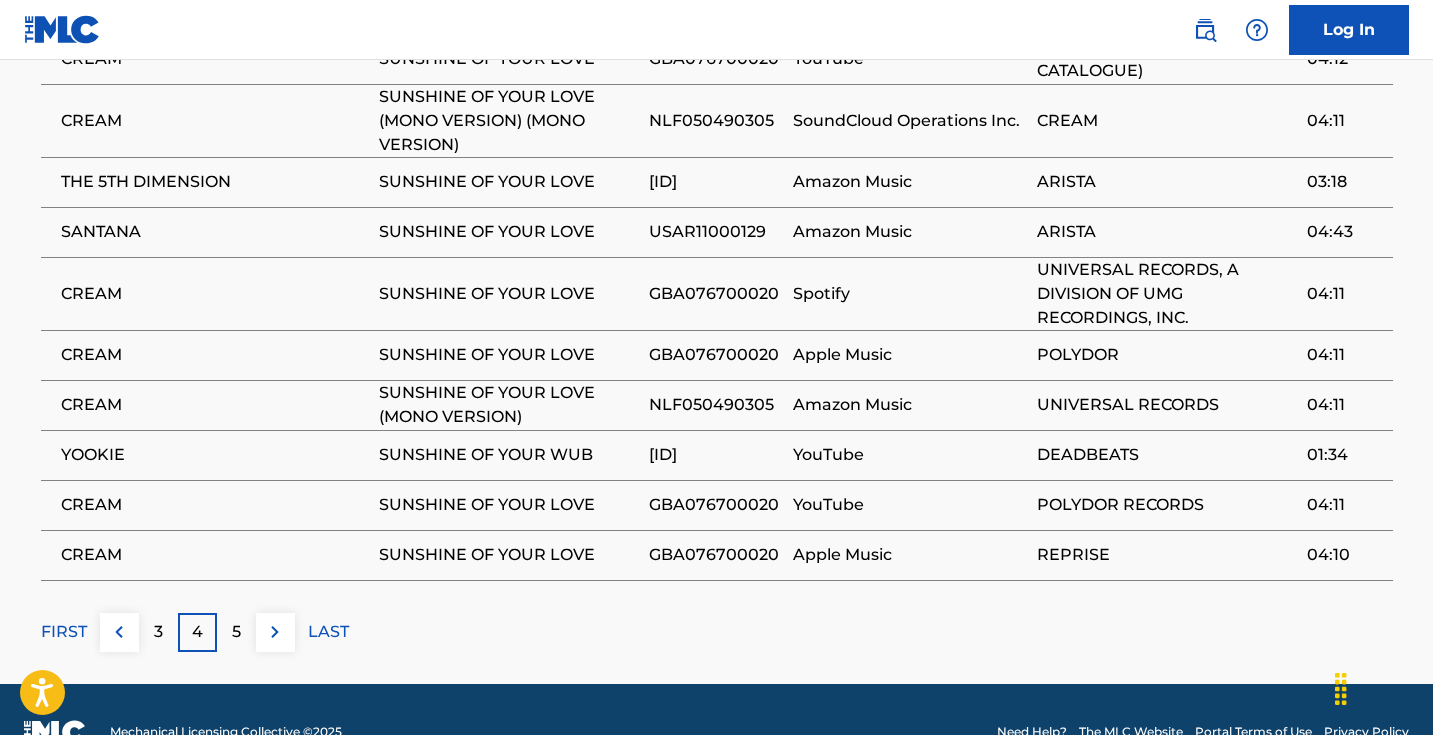 click at bounding box center [275, 632] 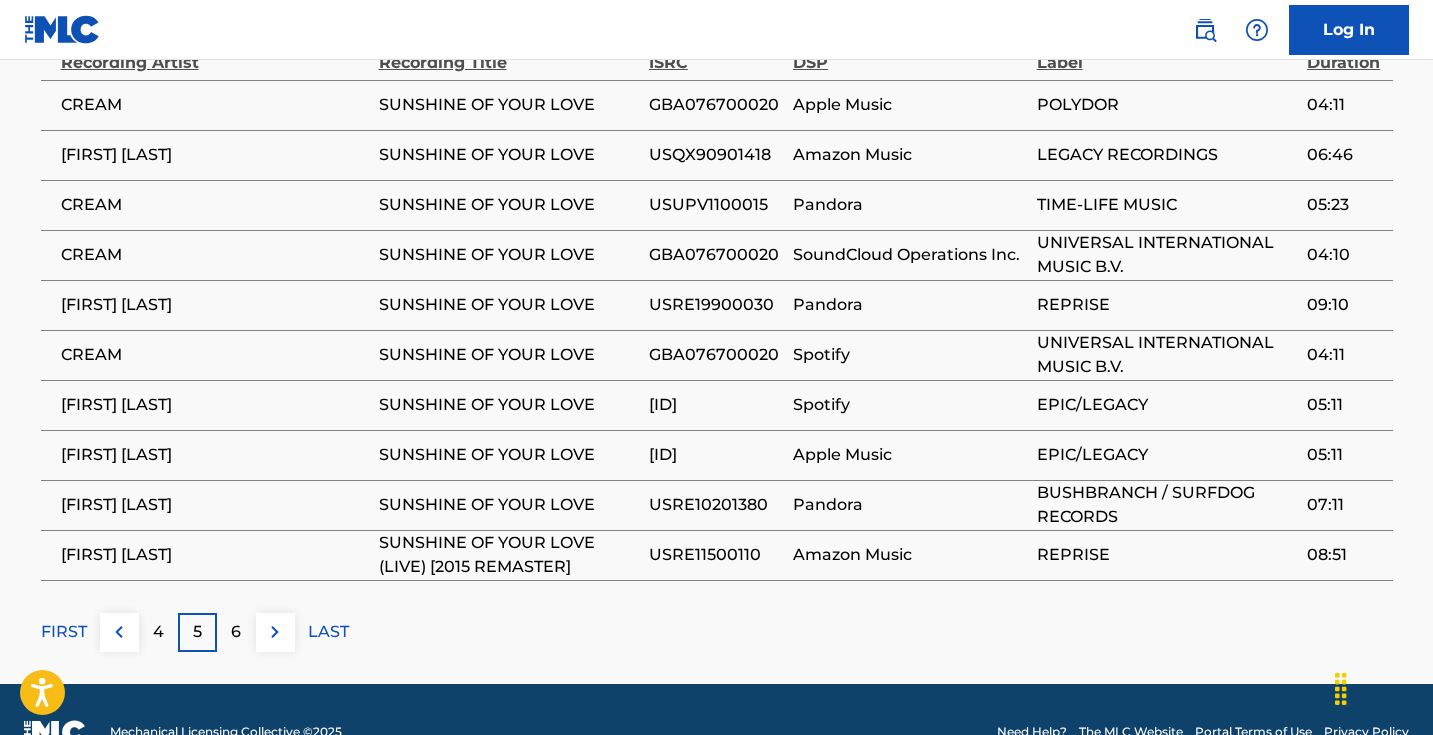 click at bounding box center (275, 632) 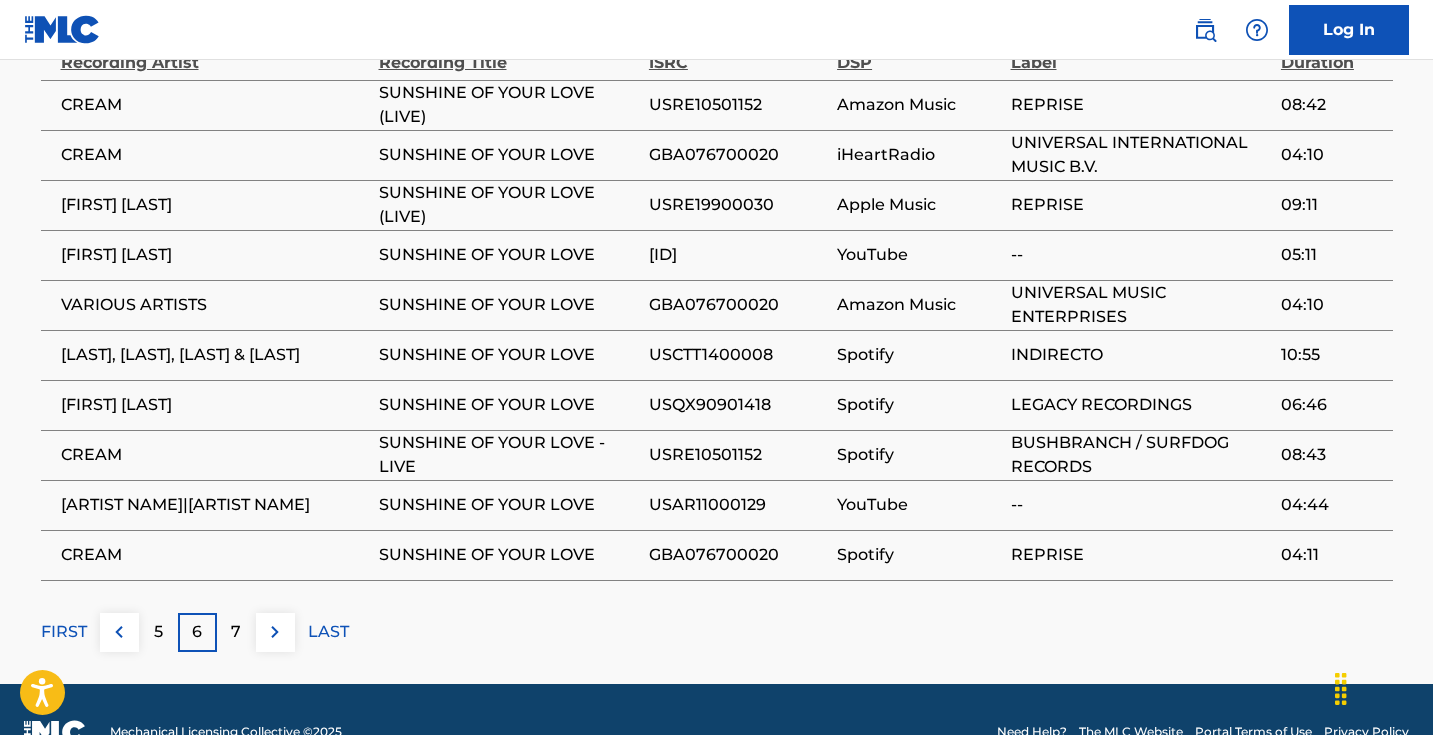 click at bounding box center [275, 632] 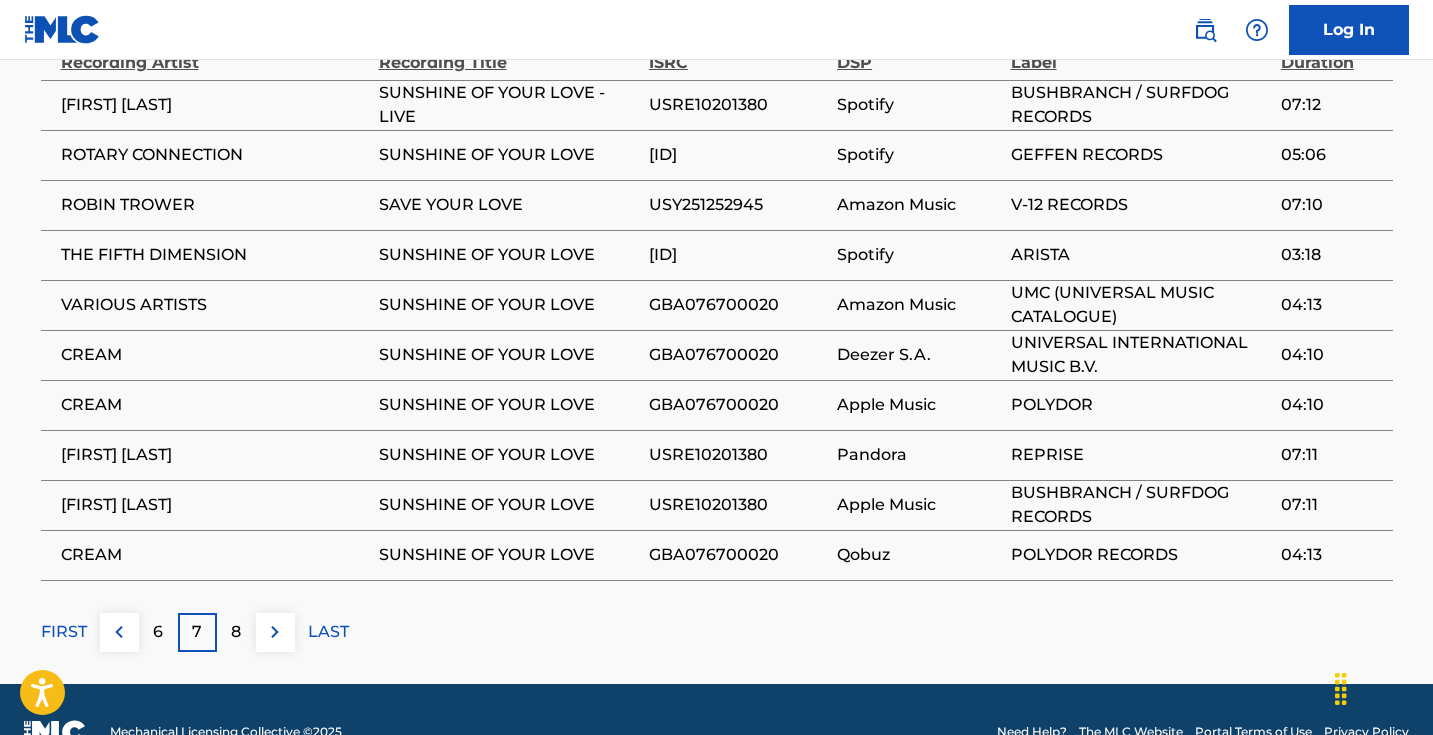 click at bounding box center (275, 632) 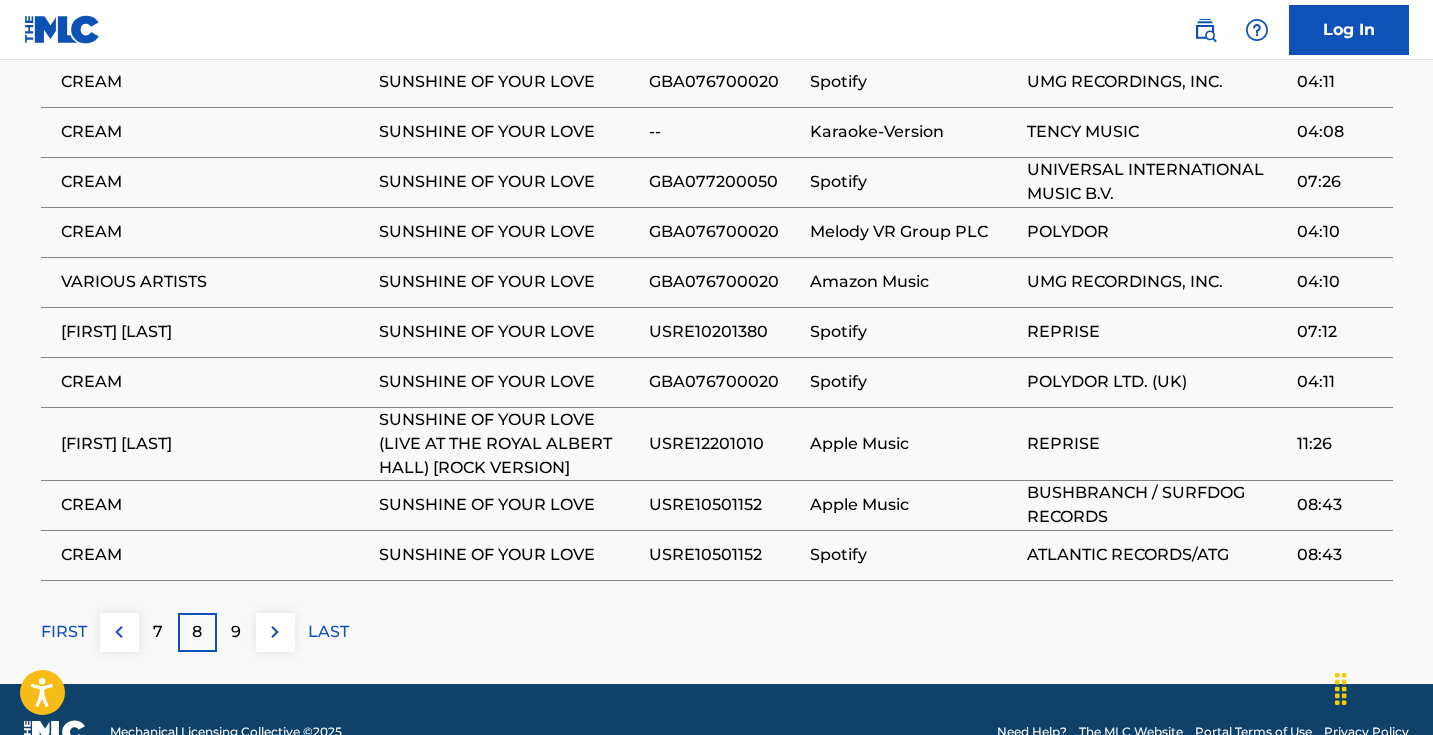 click at bounding box center (275, 632) 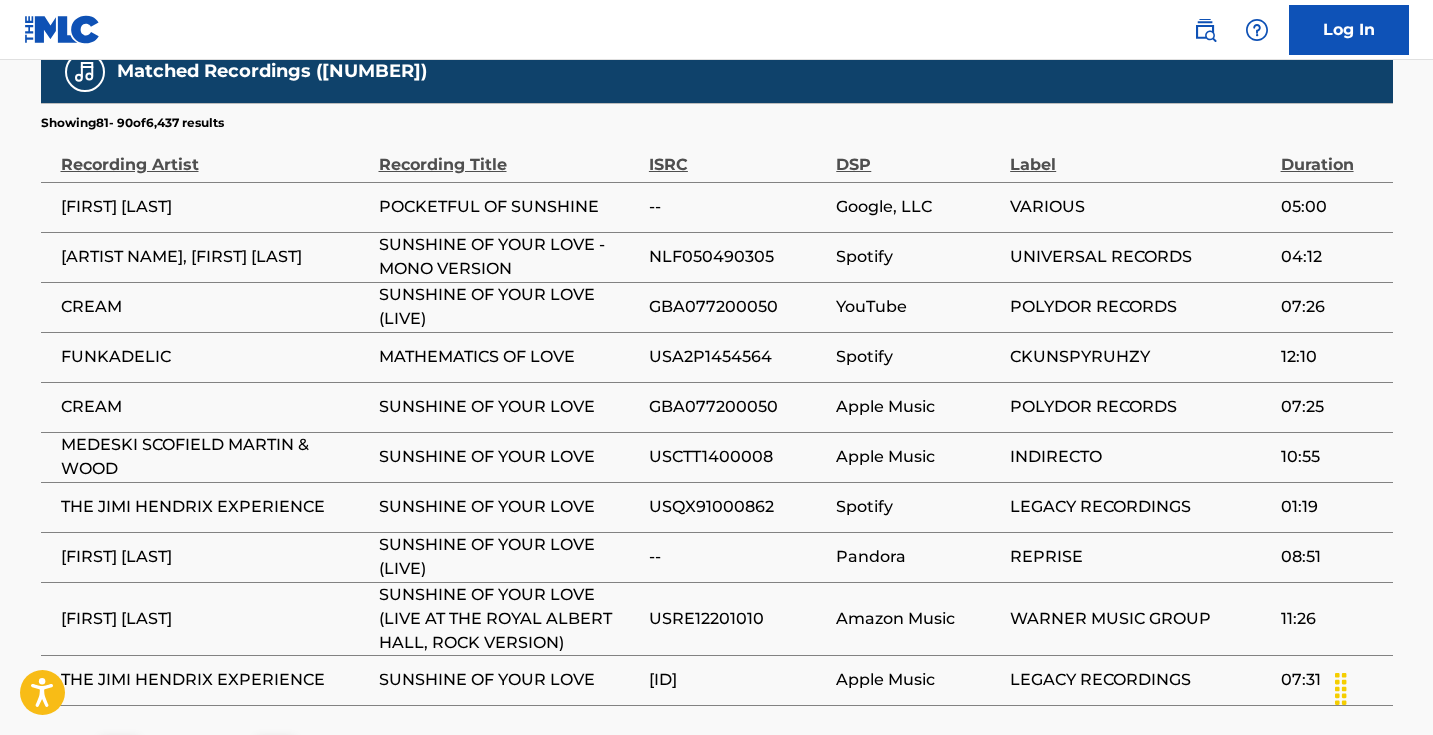 scroll, scrollTop: 1716, scrollLeft: 0, axis: vertical 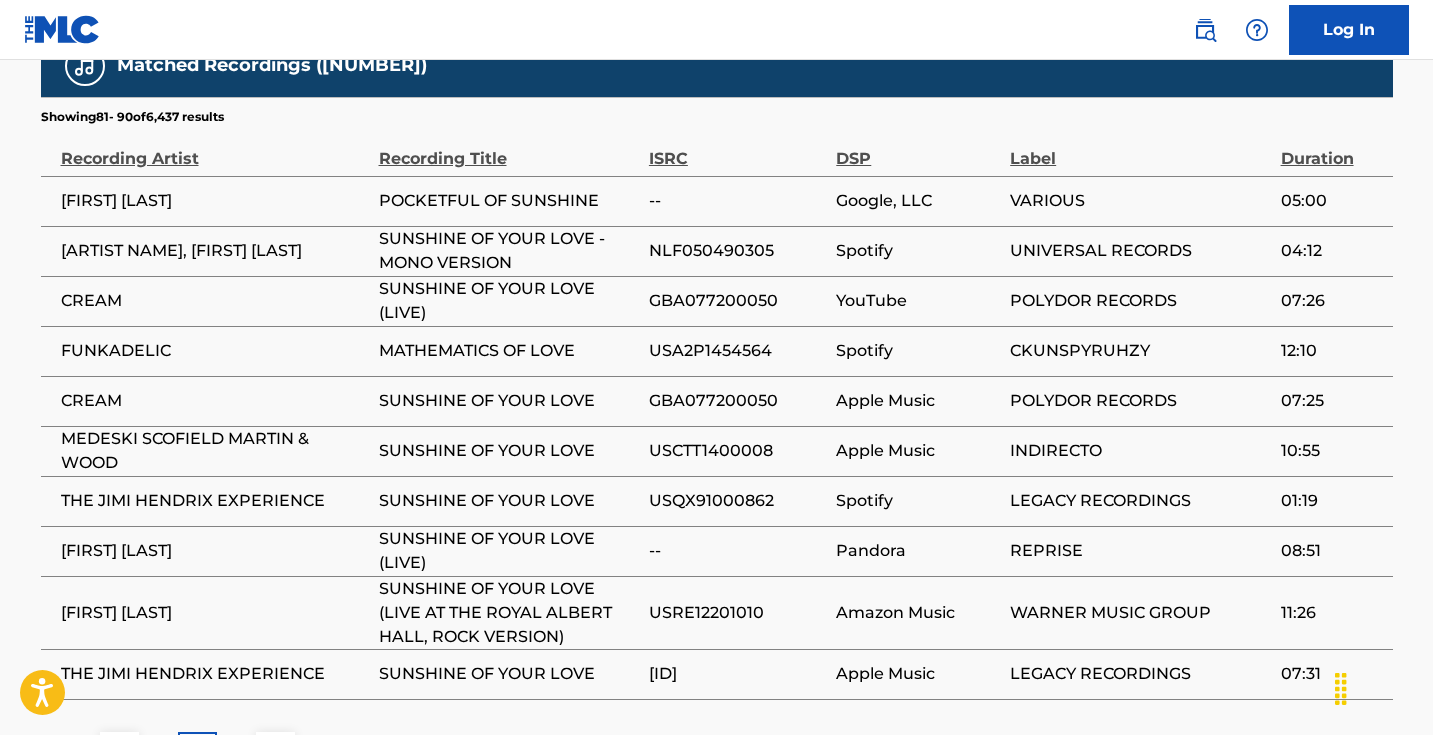 click at bounding box center [275, 751] 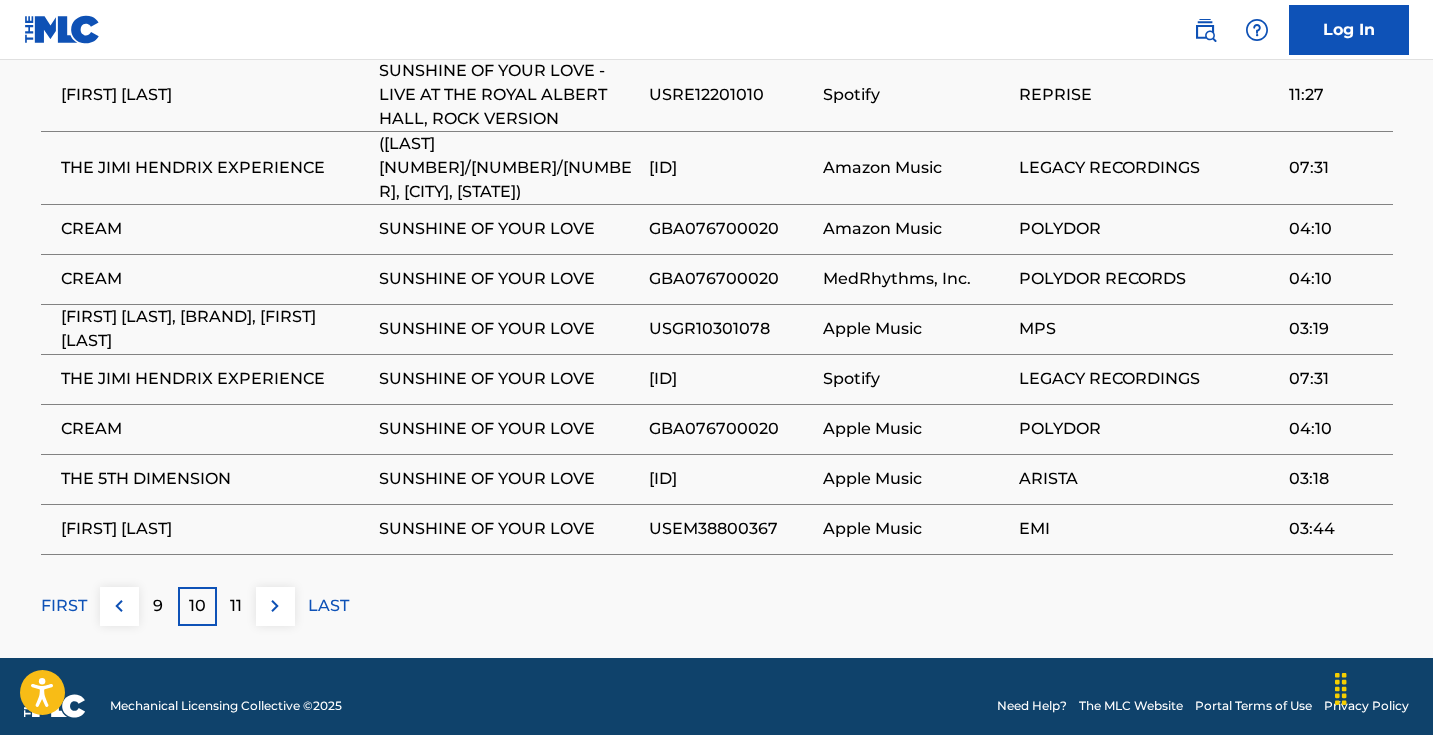 scroll, scrollTop: 1881, scrollLeft: 0, axis: vertical 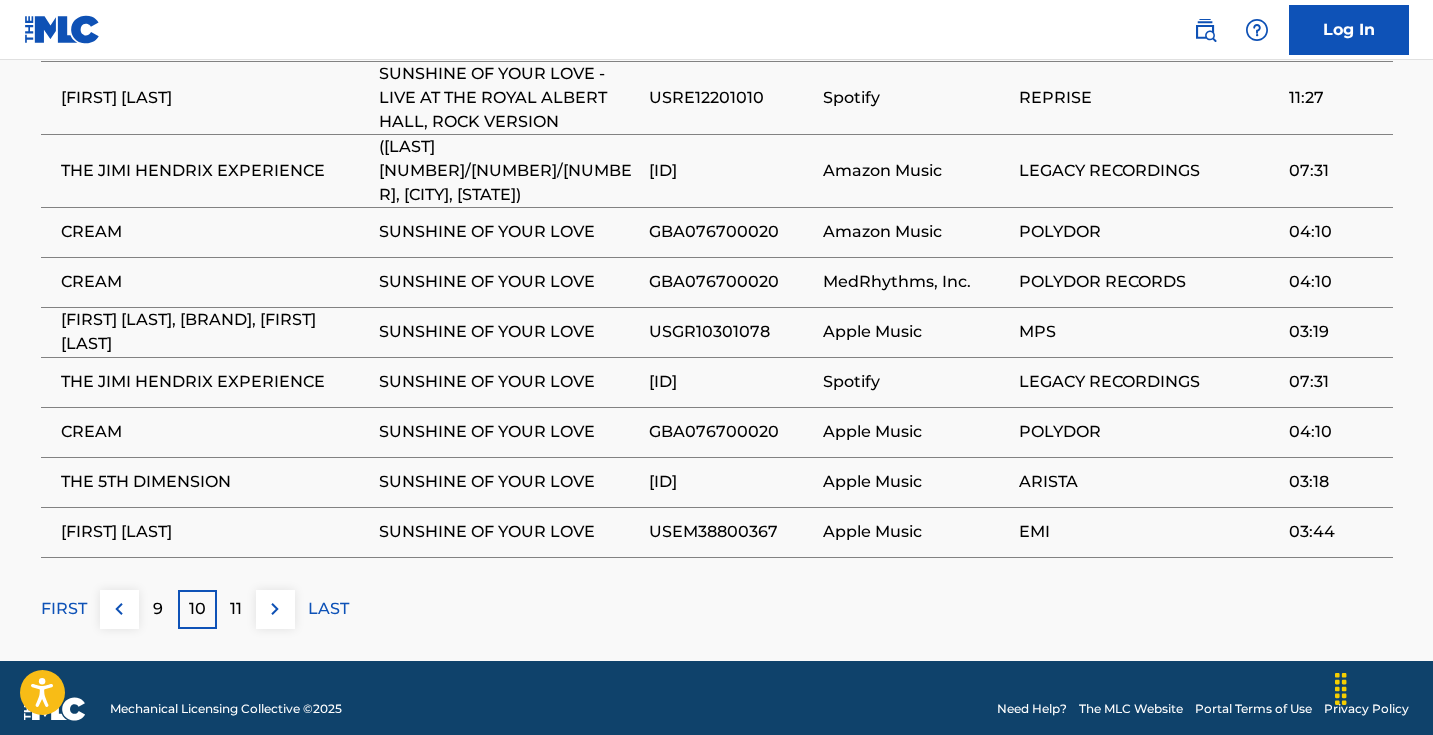 click at bounding box center (275, 609) 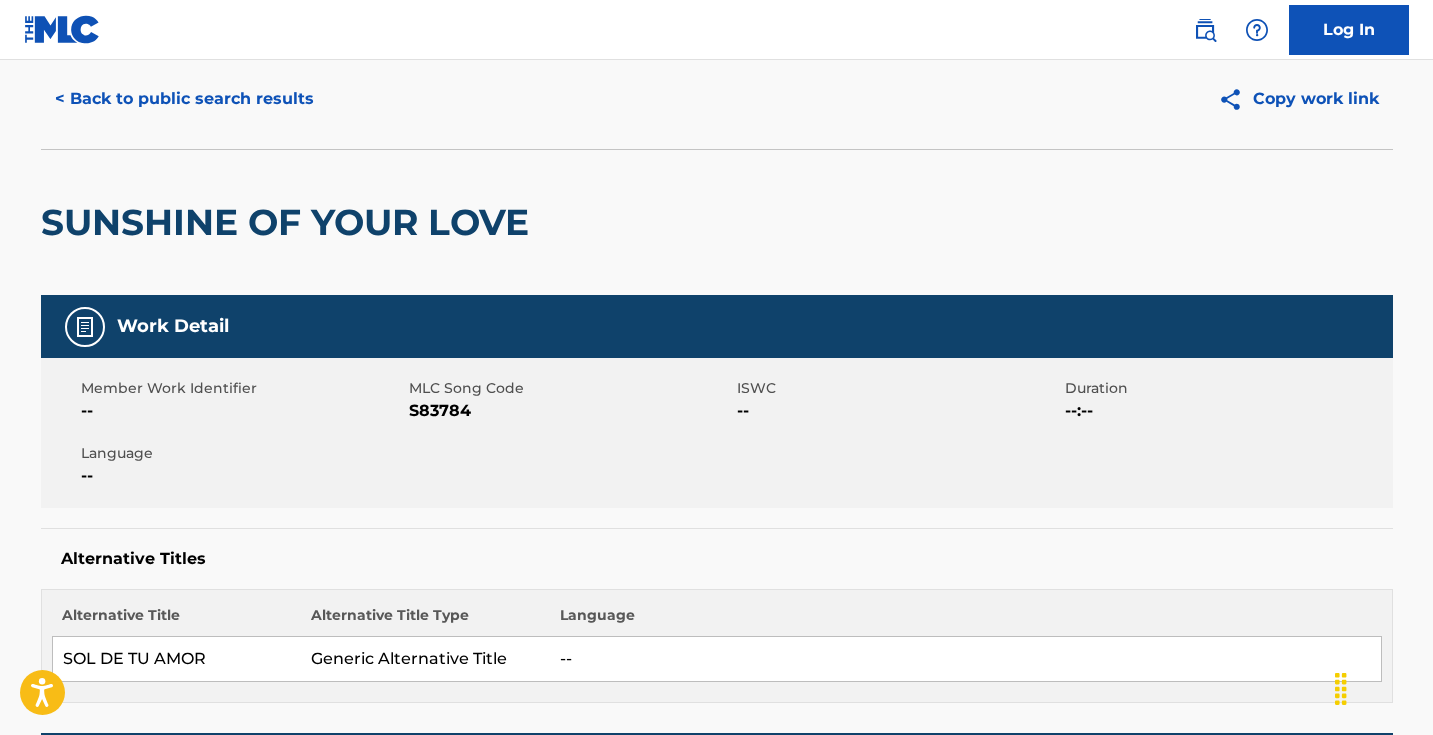 scroll, scrollTop: 0, scrollLeft: 0, axis: both 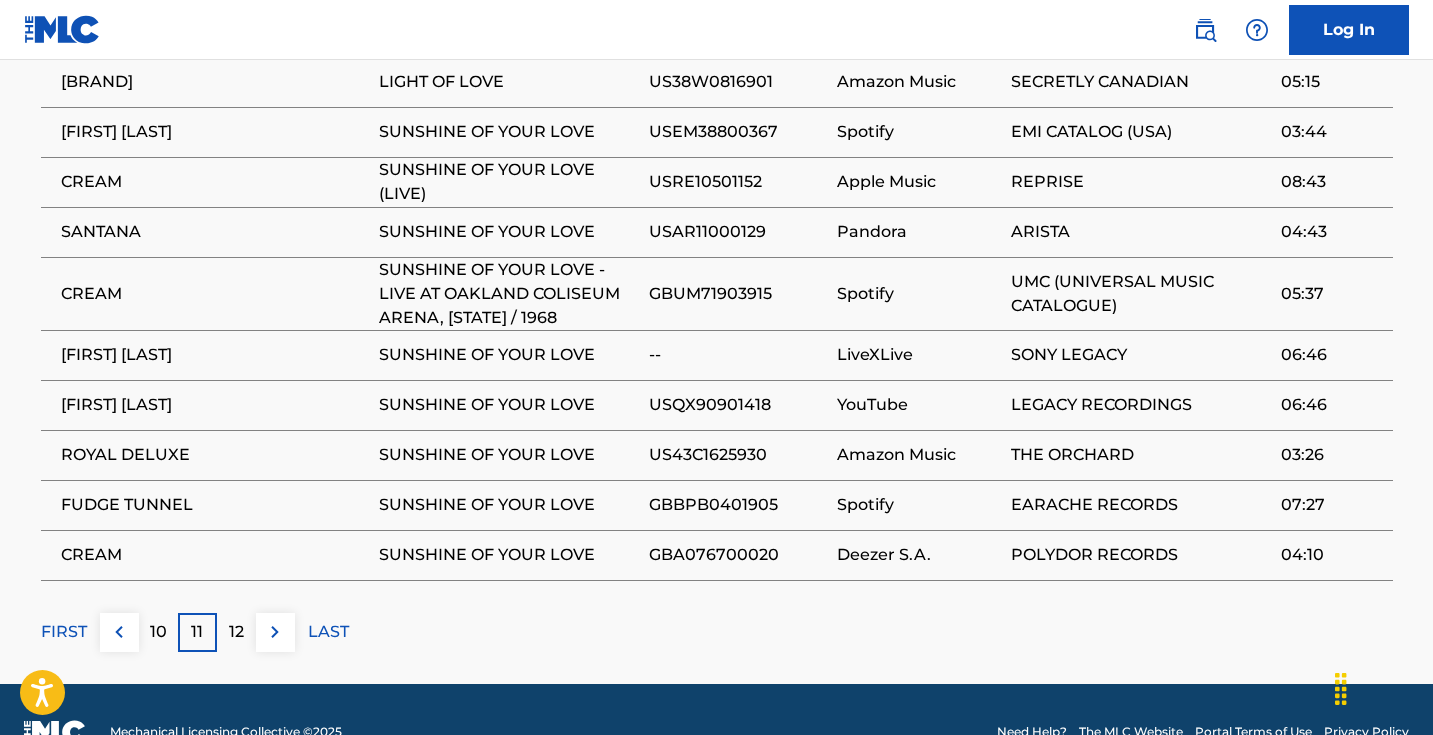 click at bounding box center (275, 632) 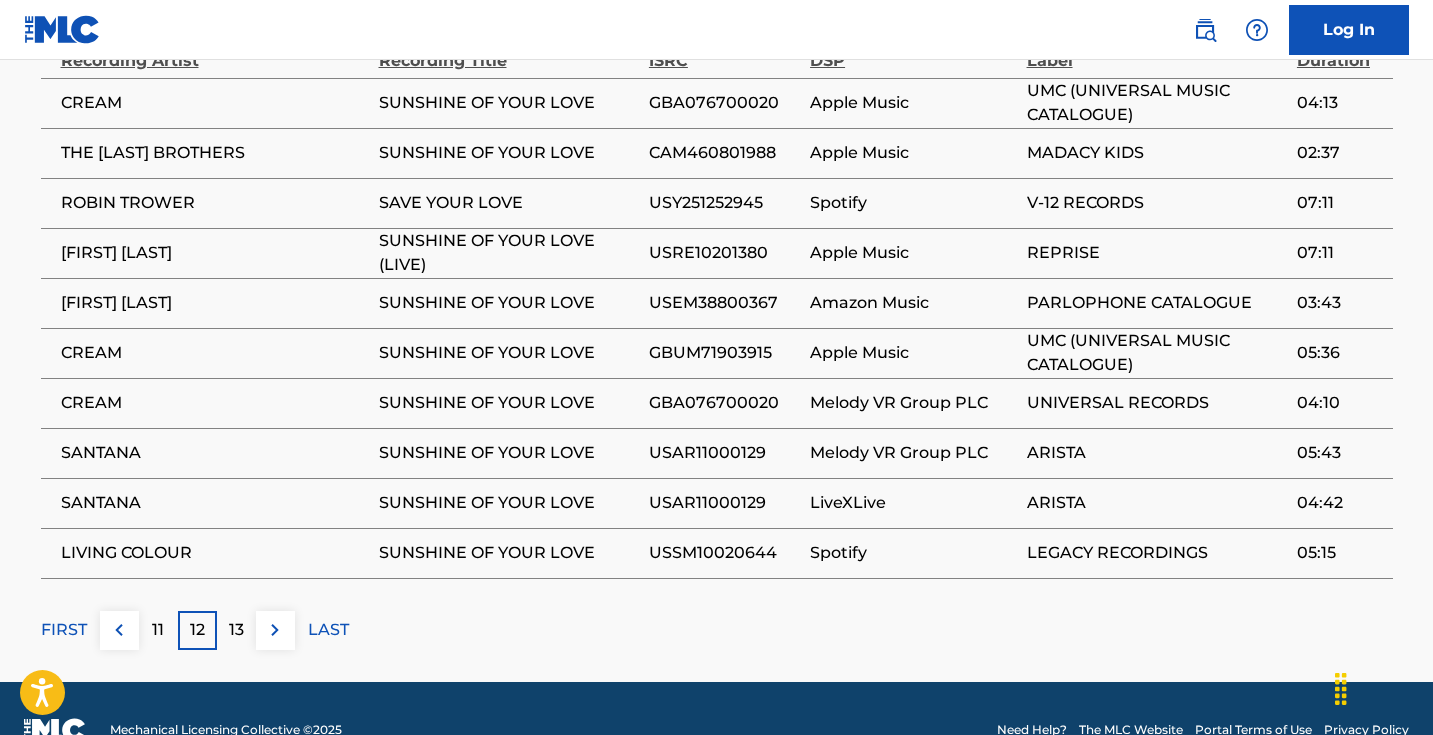 scroll, scrollTop: 1812, scrollLeft: 0, axis: vertical 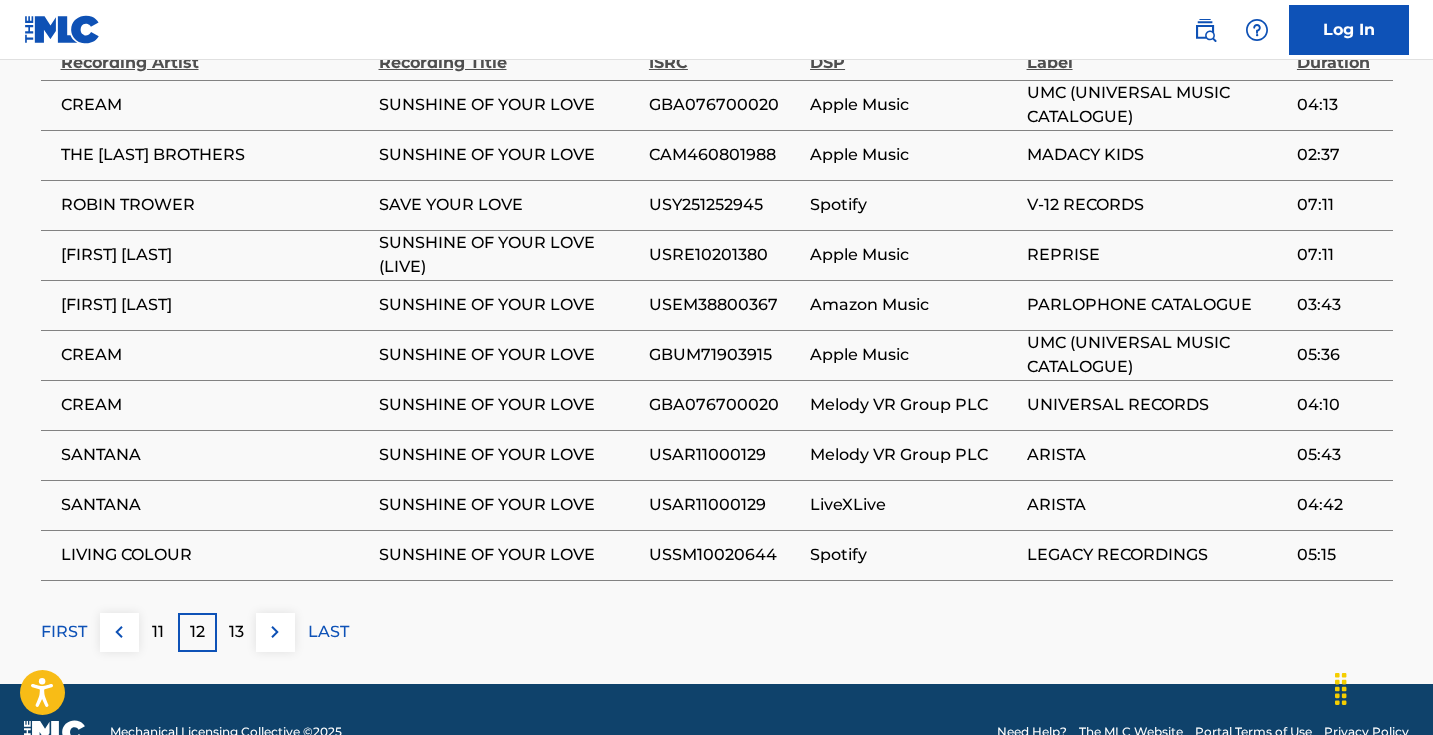 click at bounding box center (275, 632) 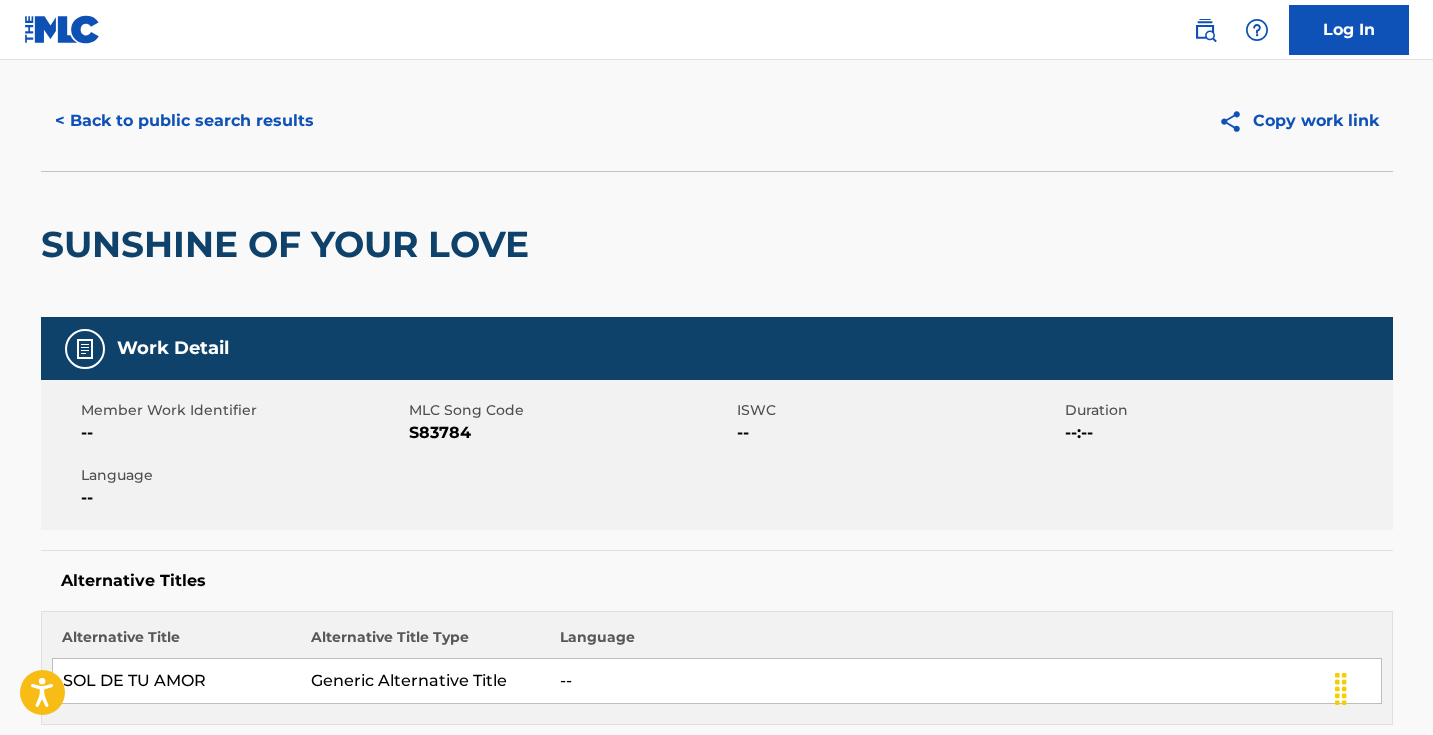 scroll, scrollTop: 0, scrollLeft: 0, axis: both 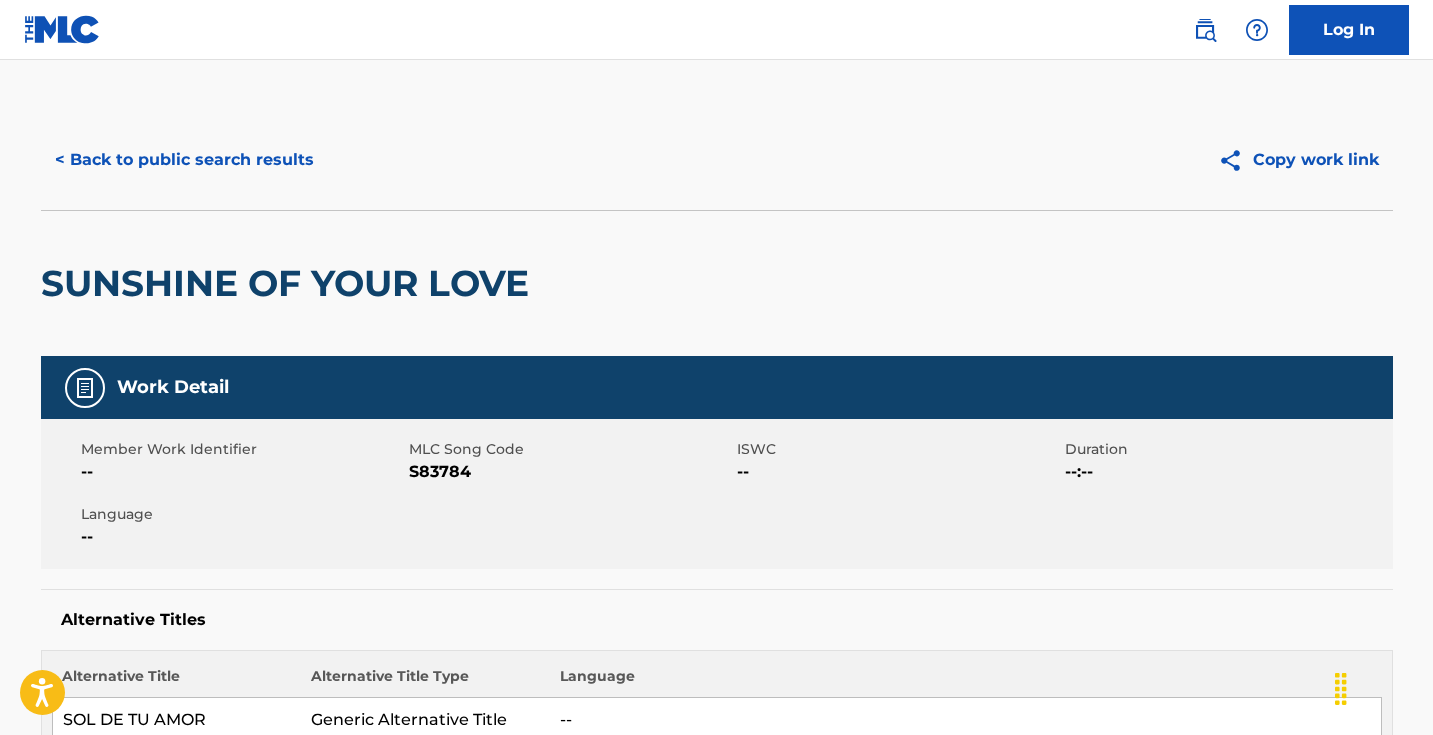 click on "< Back to public search results" at bounding box center [184, 160] 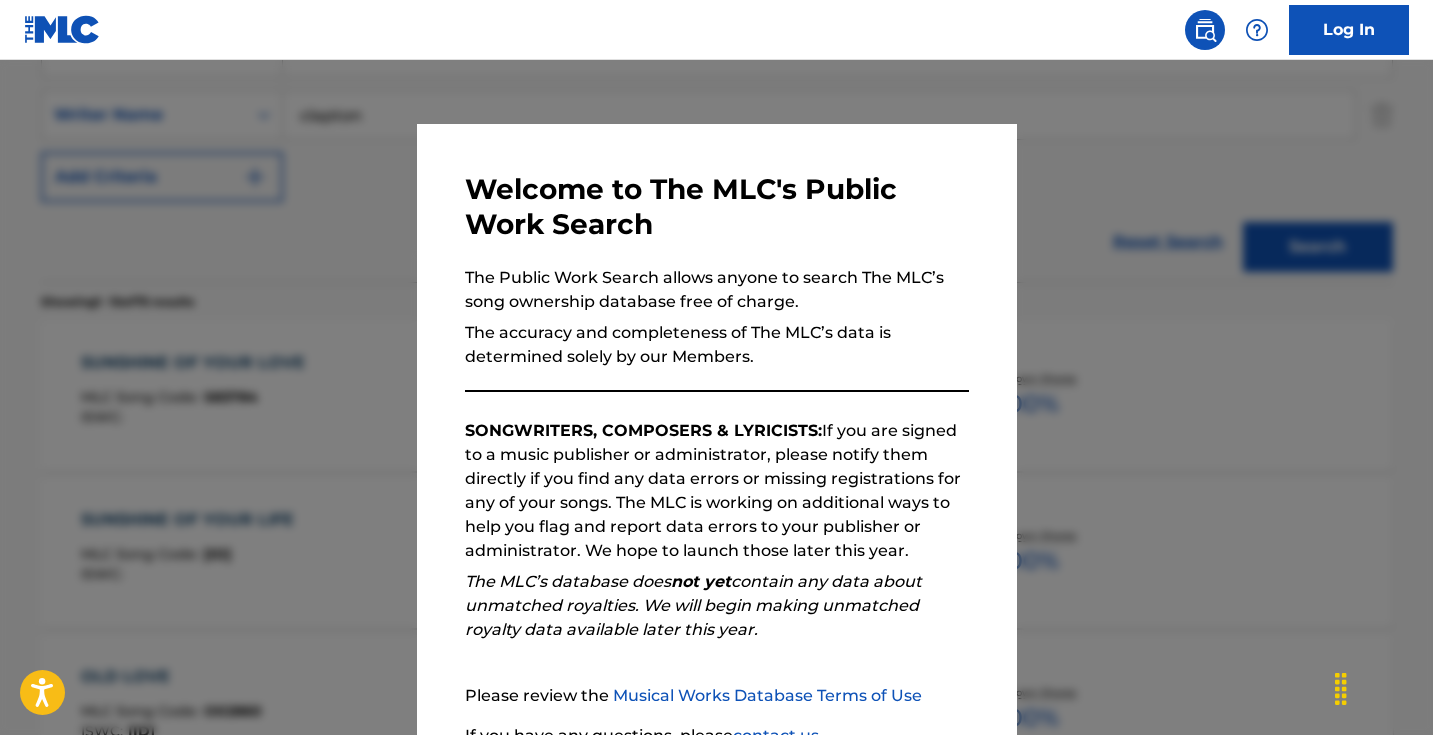 click at bounding box center [716, 427] 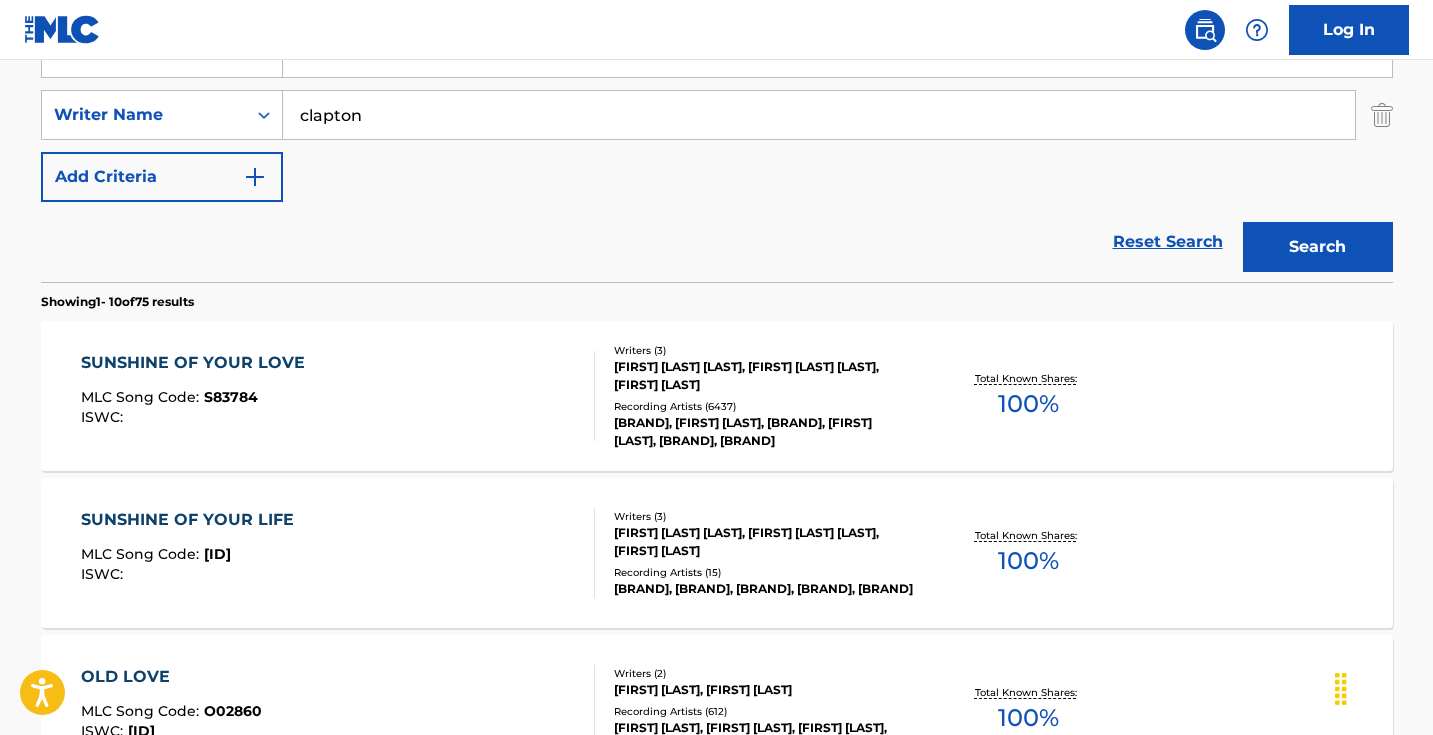click on "clapton" at bounding box center (819, 115) 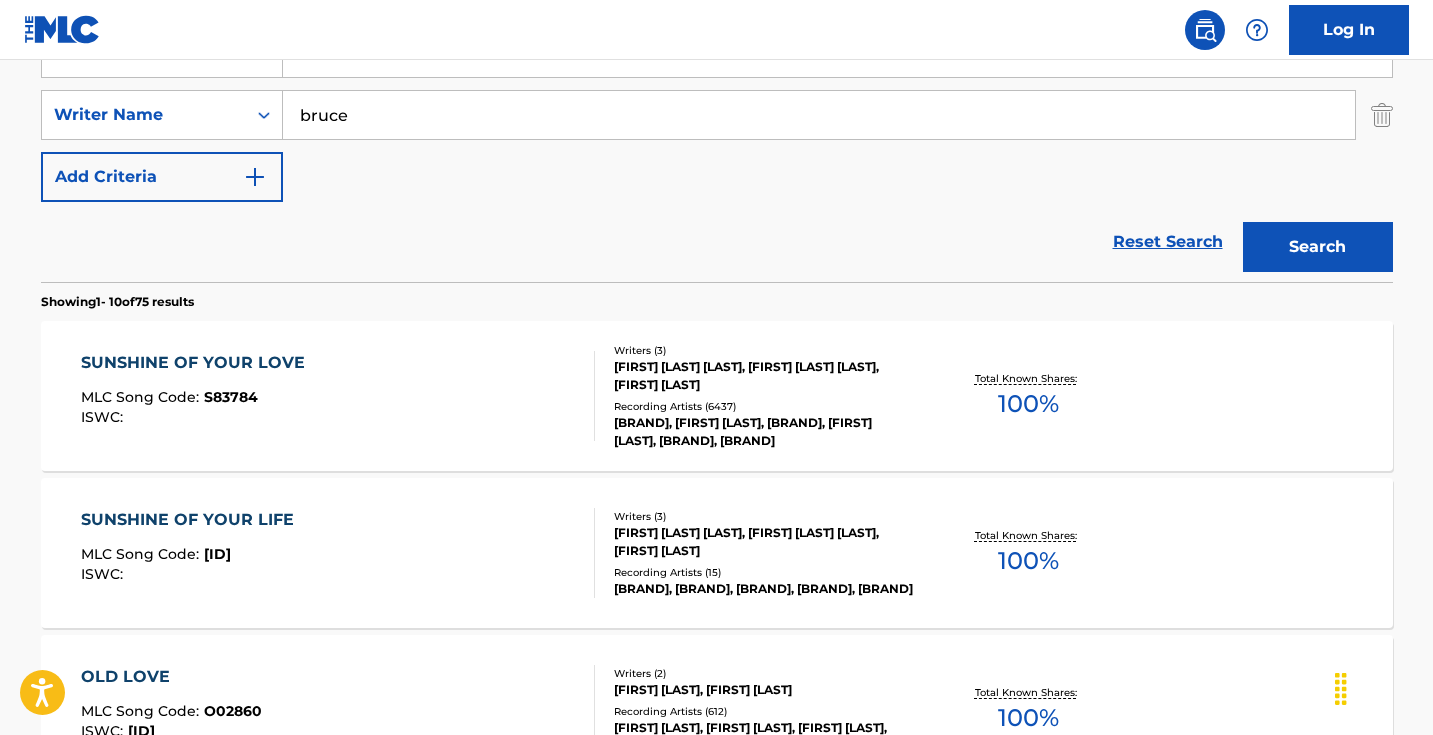 type on "bruce" 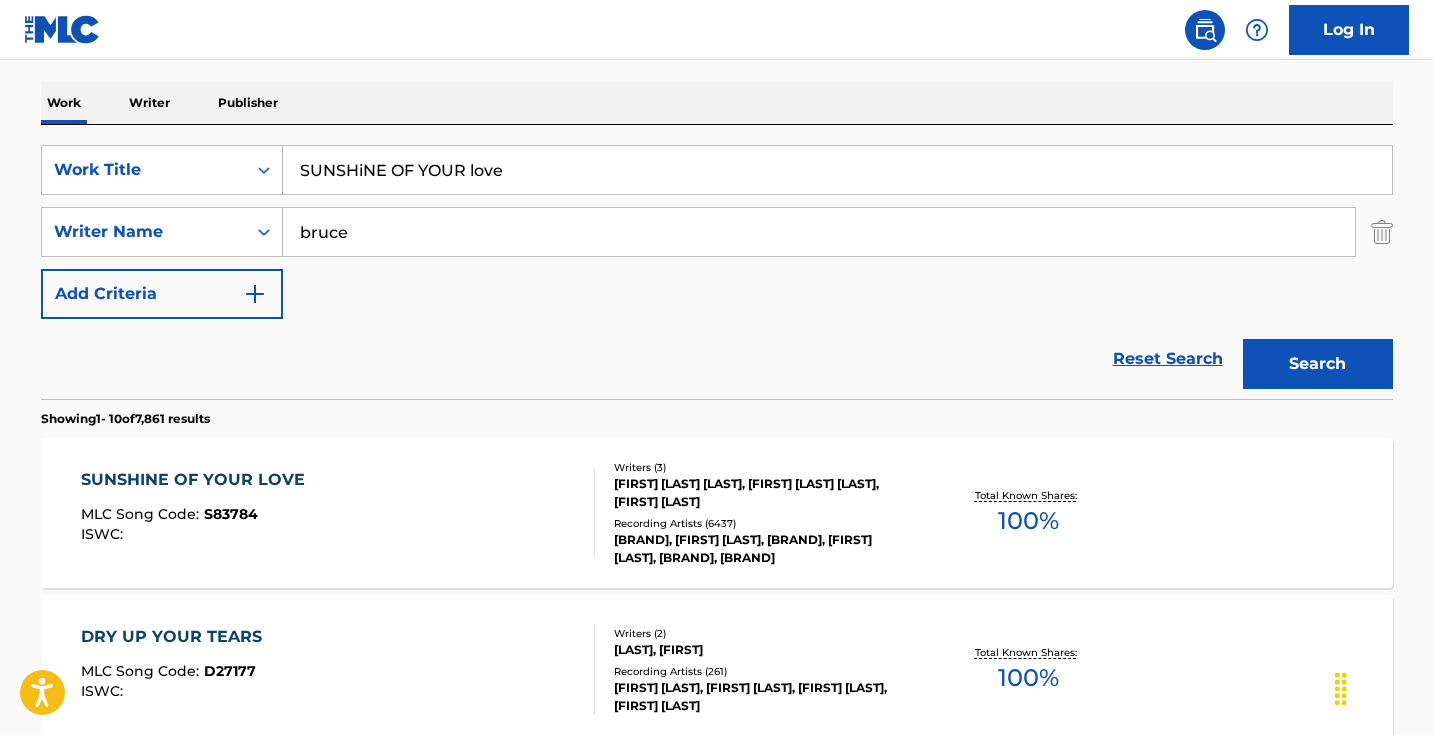 scroll, scrollTop: 304, scrollLeft: 0, axis: vertical 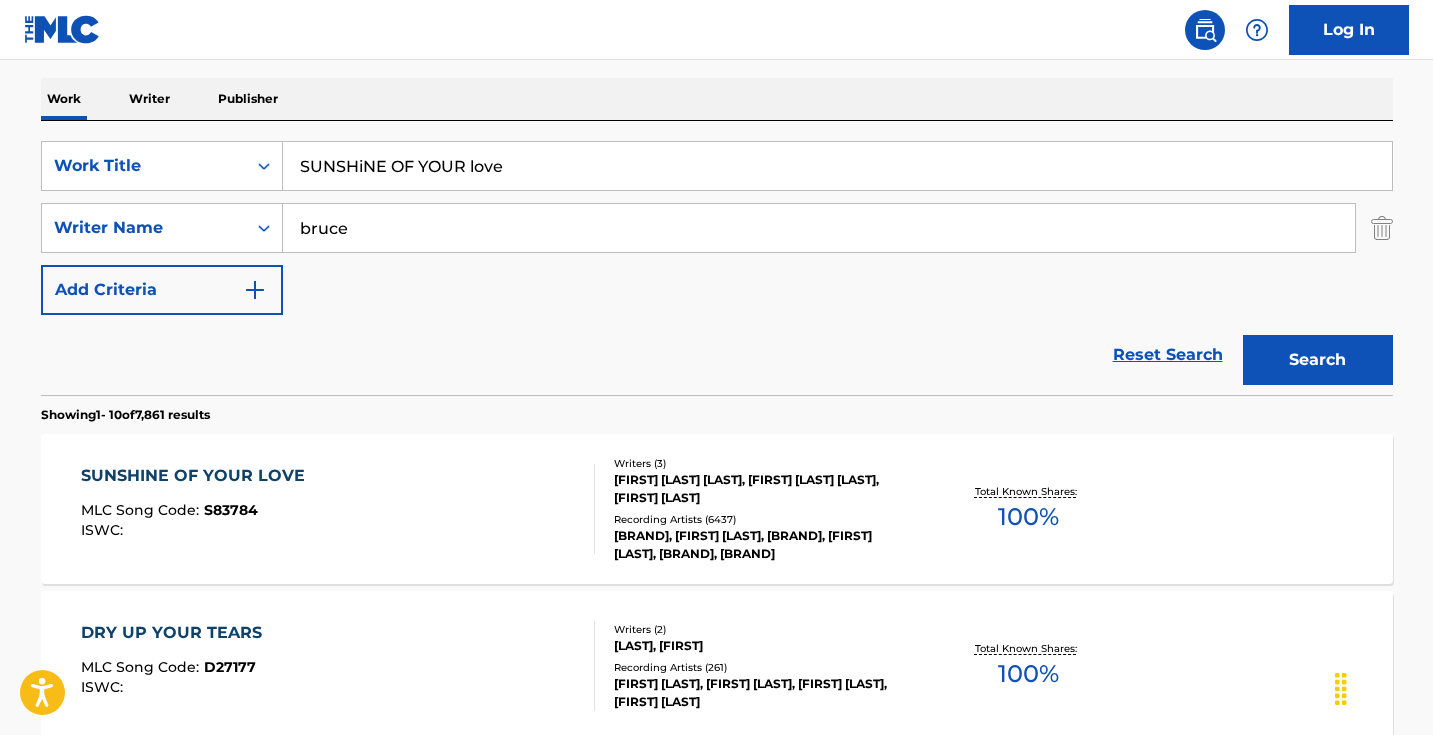 click on "SUNSHINE OF YOUR LOVE MLC Song Code : S83784 ISWC :" at bounding box center [338, 509] 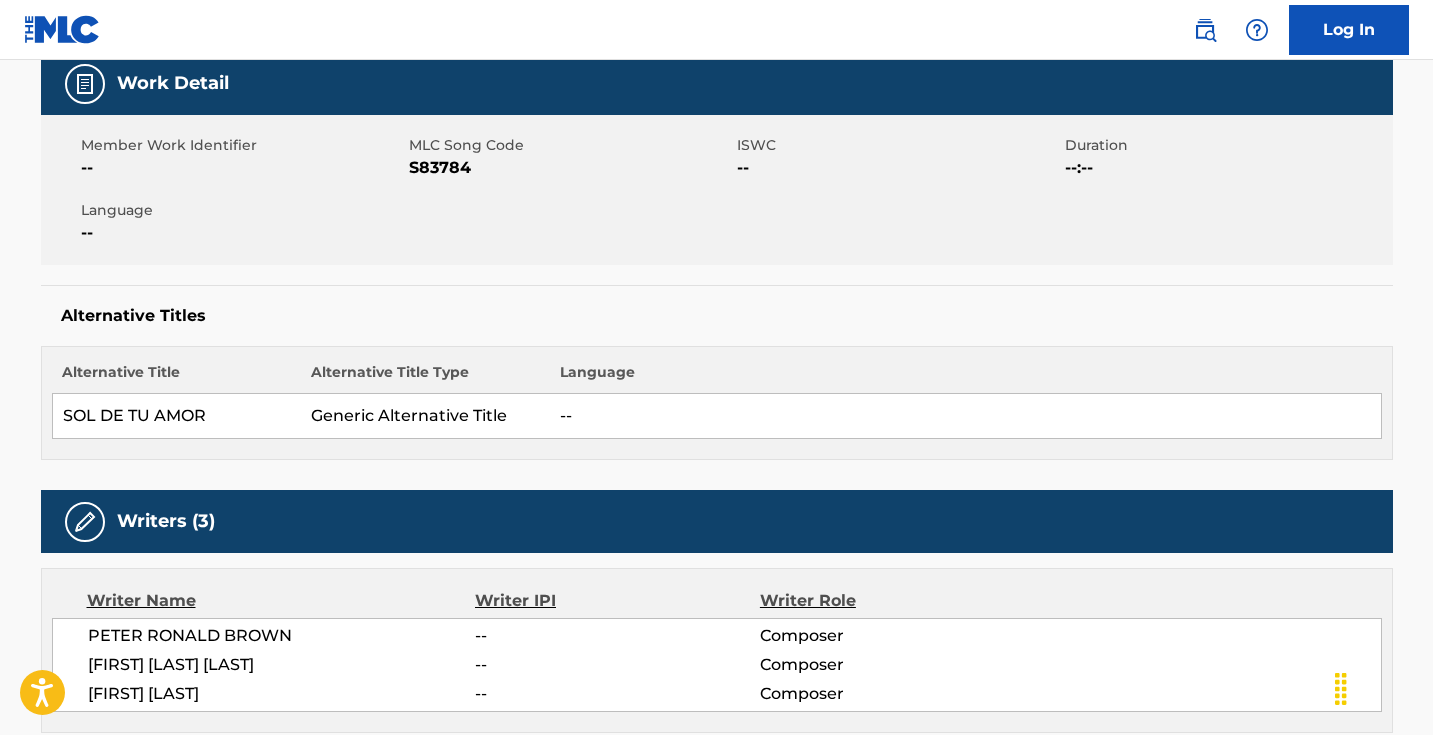 scroll, scrollTop: 0, scrollLeft: 0, axis: both 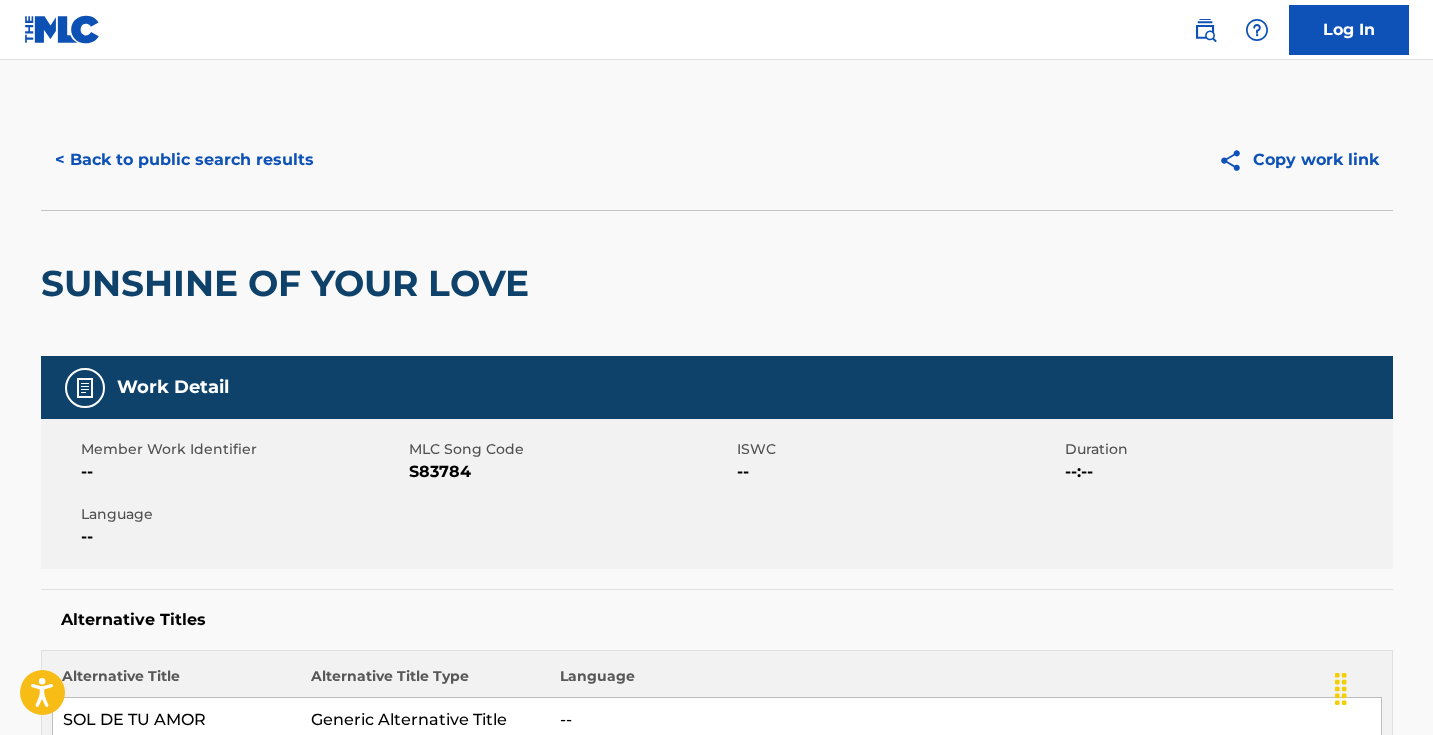 click on "S83784" at bounding box center (570, 472) 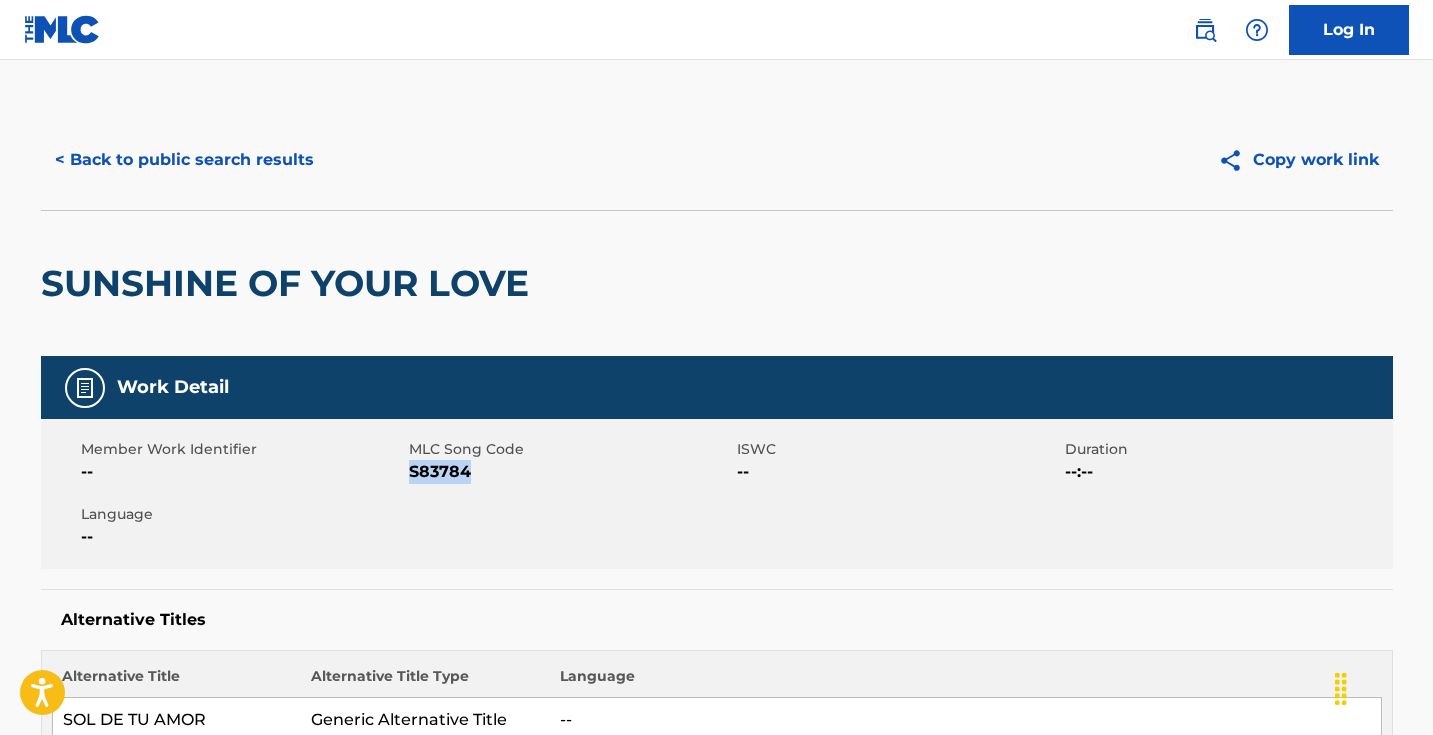 click on "S83784" at bounding box center [570, 472] 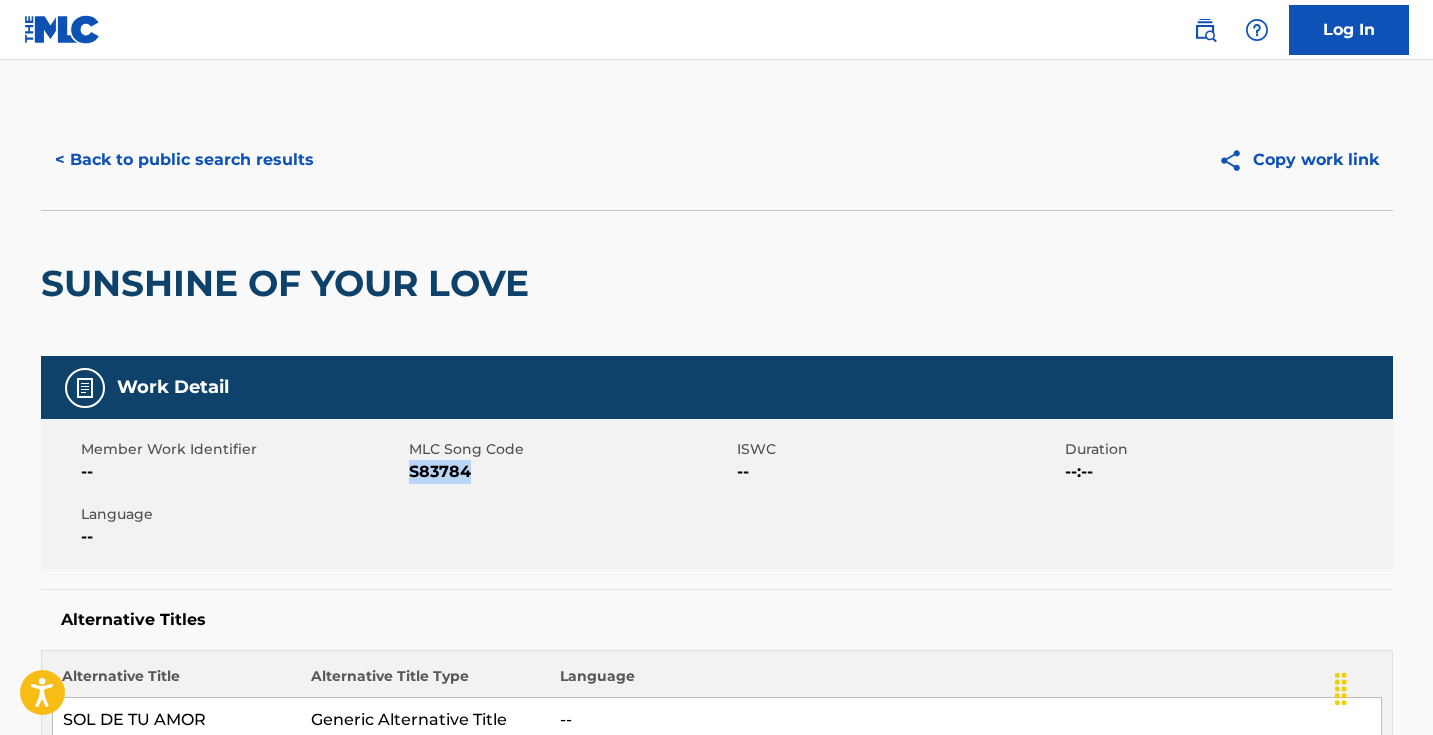 click on "< Back to public search results" at bounding box center (184, 160) 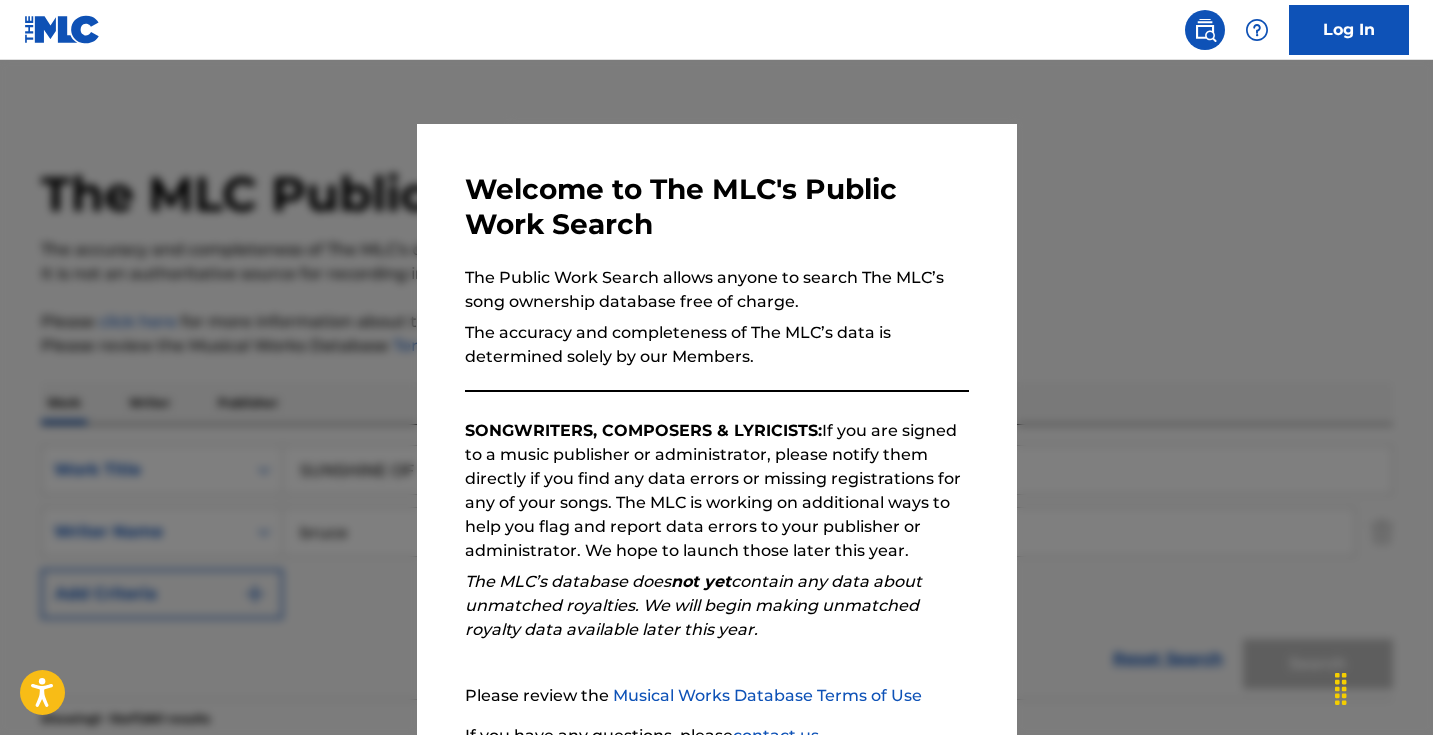 scroll, scrollTop: 304, scrollLeft: 0, axis: vertical 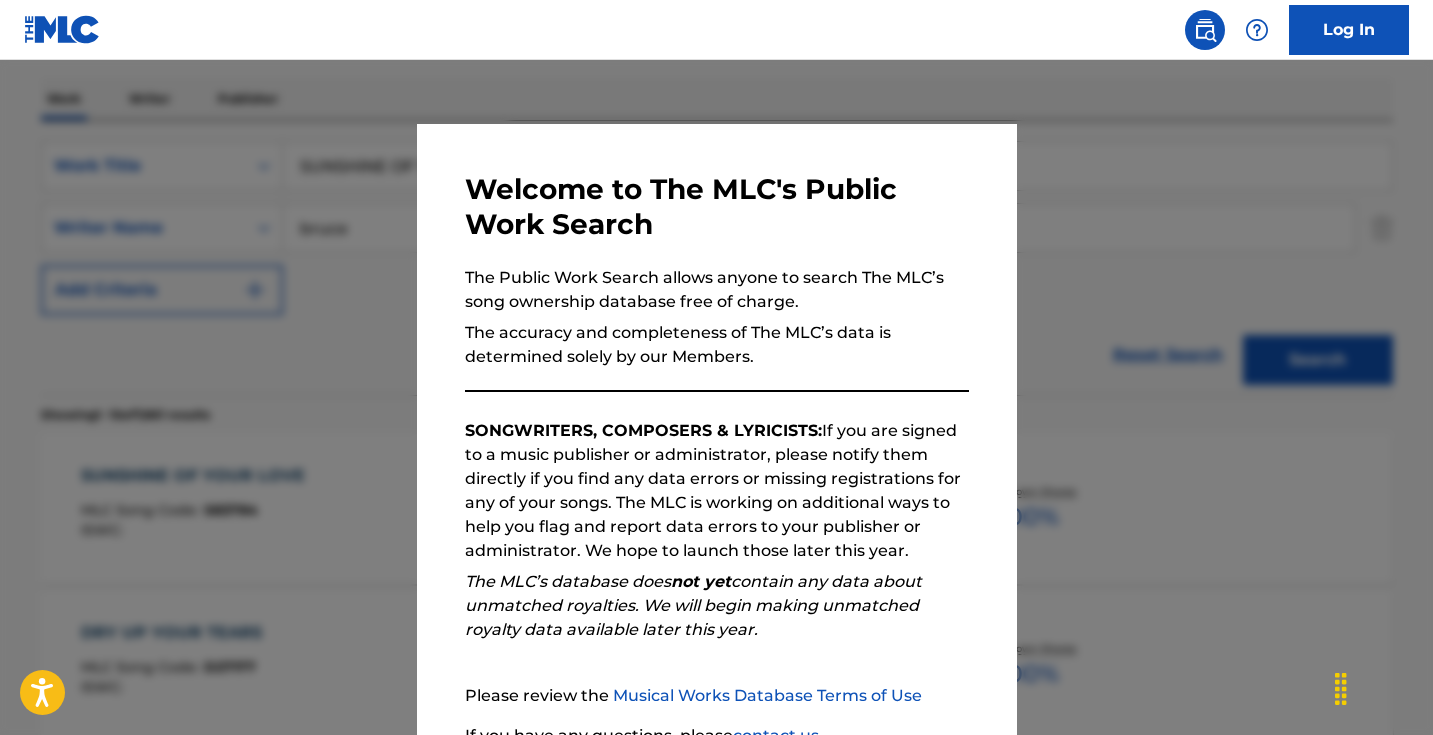 click at bounding box center [716, 427] 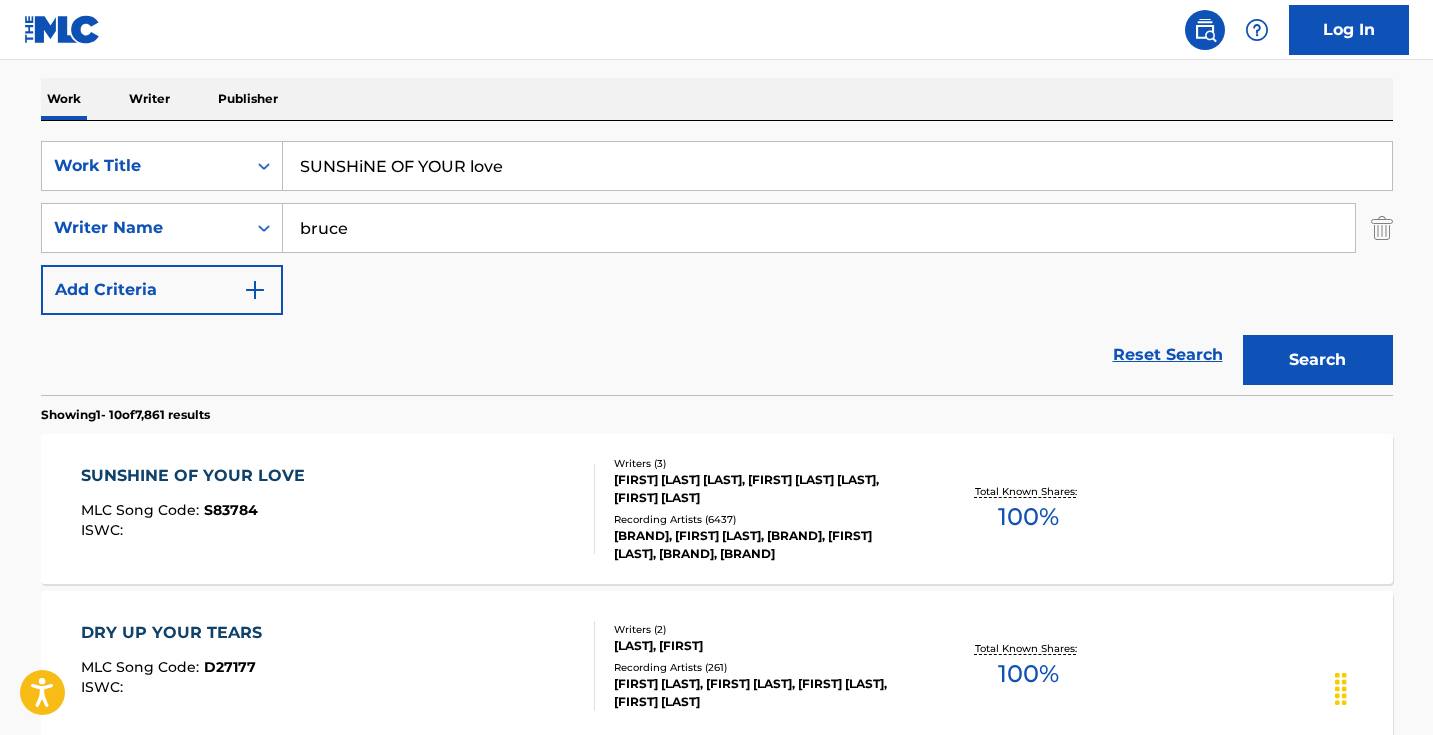 click on "bruce" at bounding box center (819, 228) 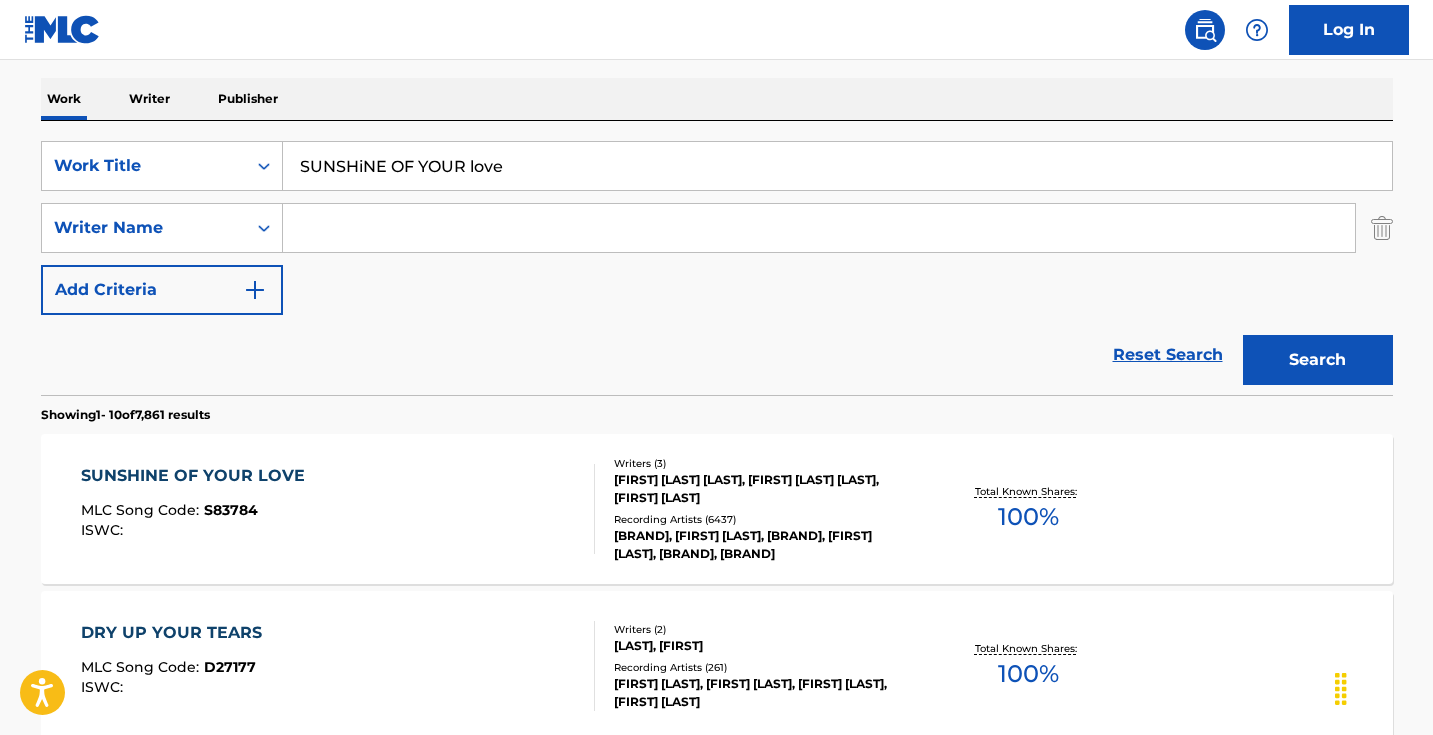 type 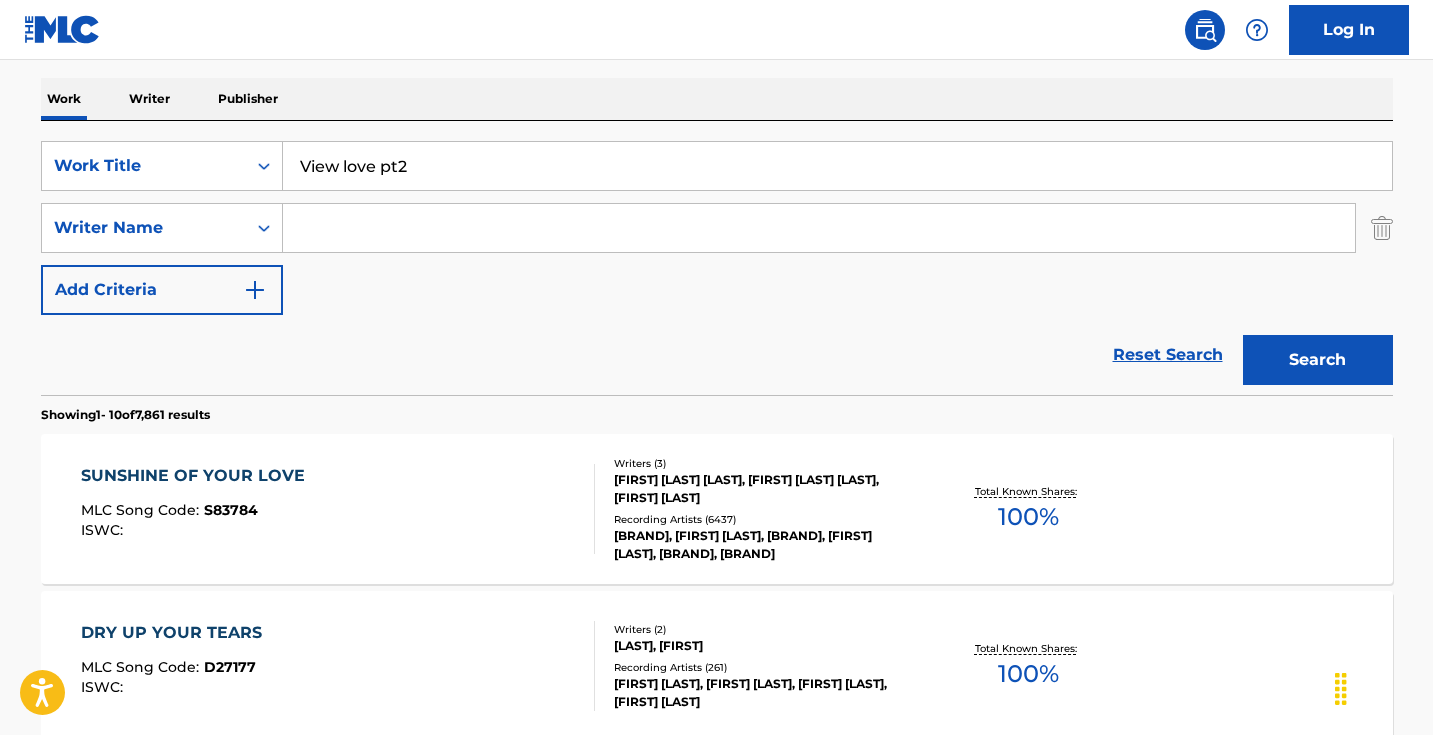 type on "View love pt2" 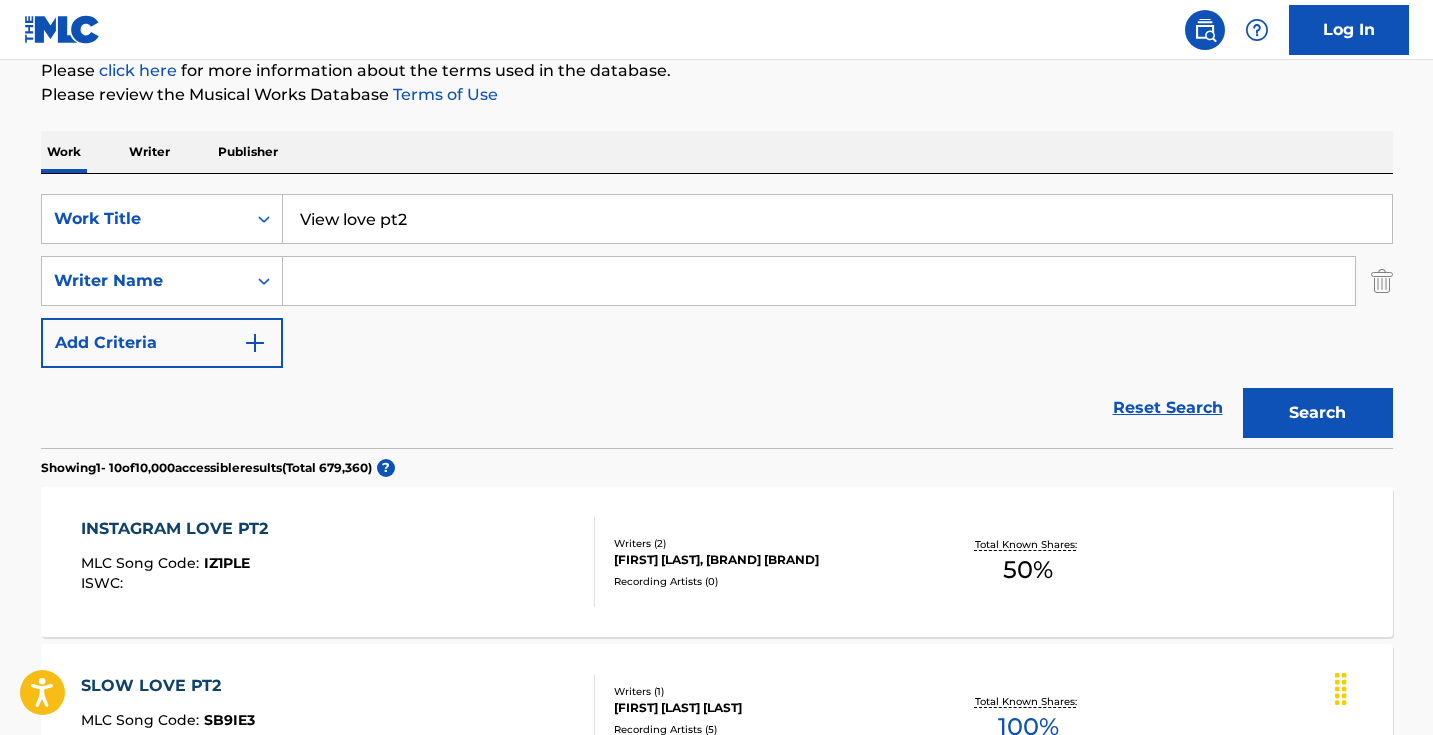scroll, scrollTop: 306, scrollLeft: 0, axis: vertical 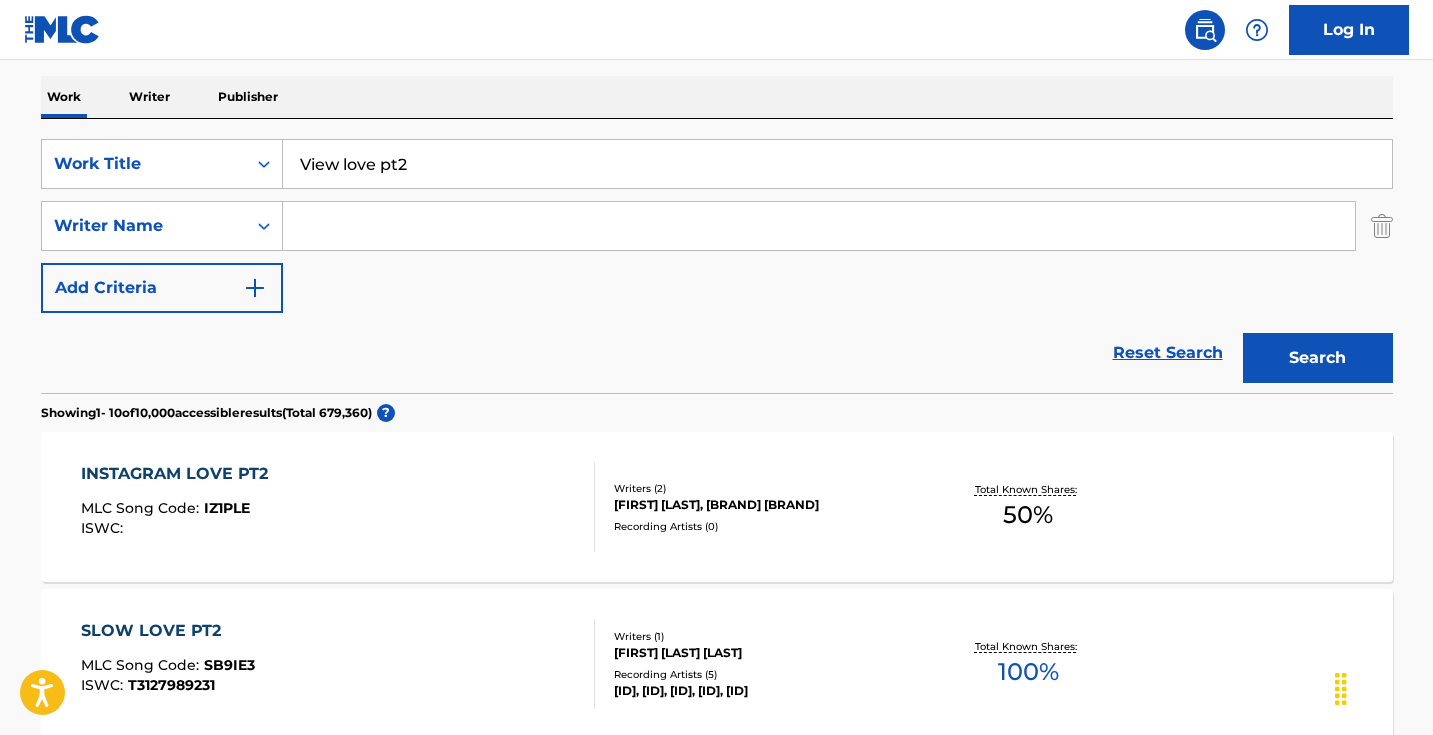 click at bounding box center [819, 226] 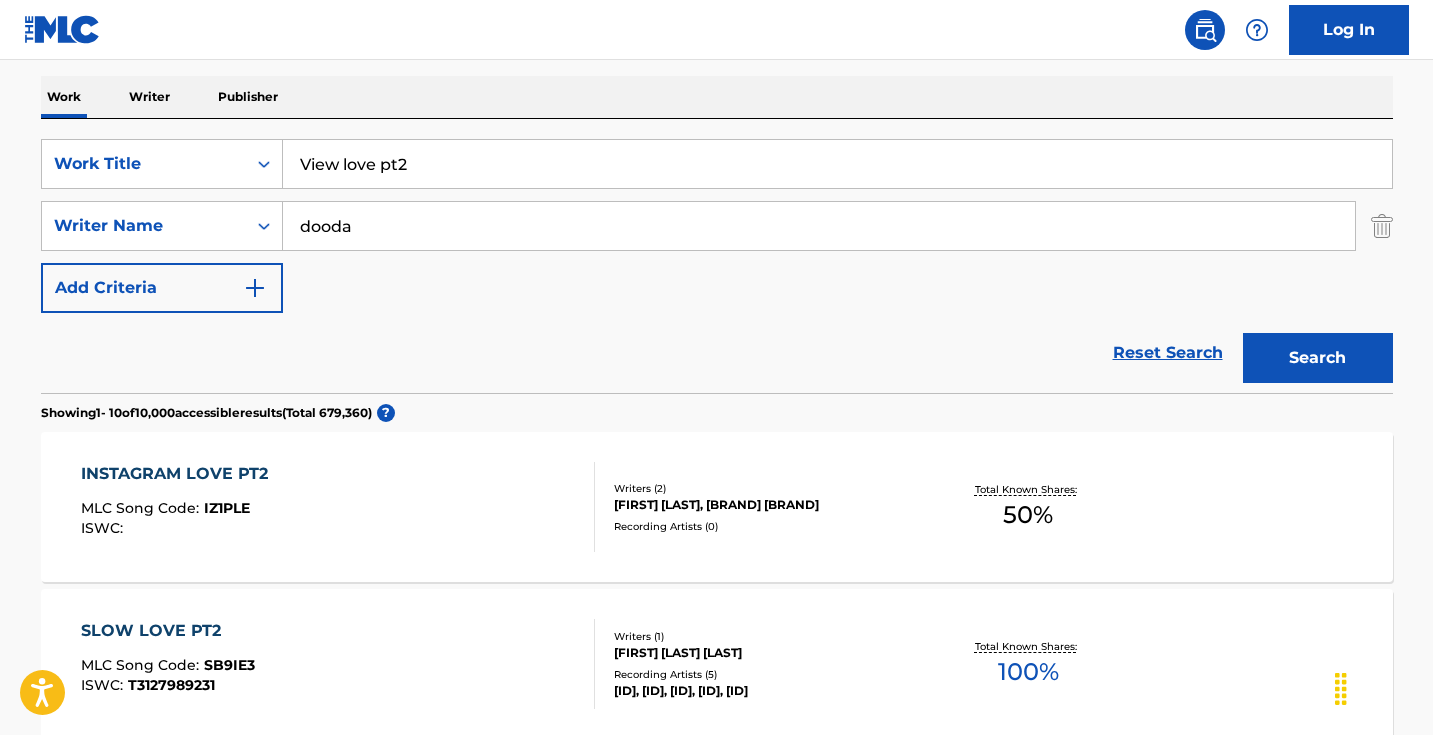 type on "dooda" 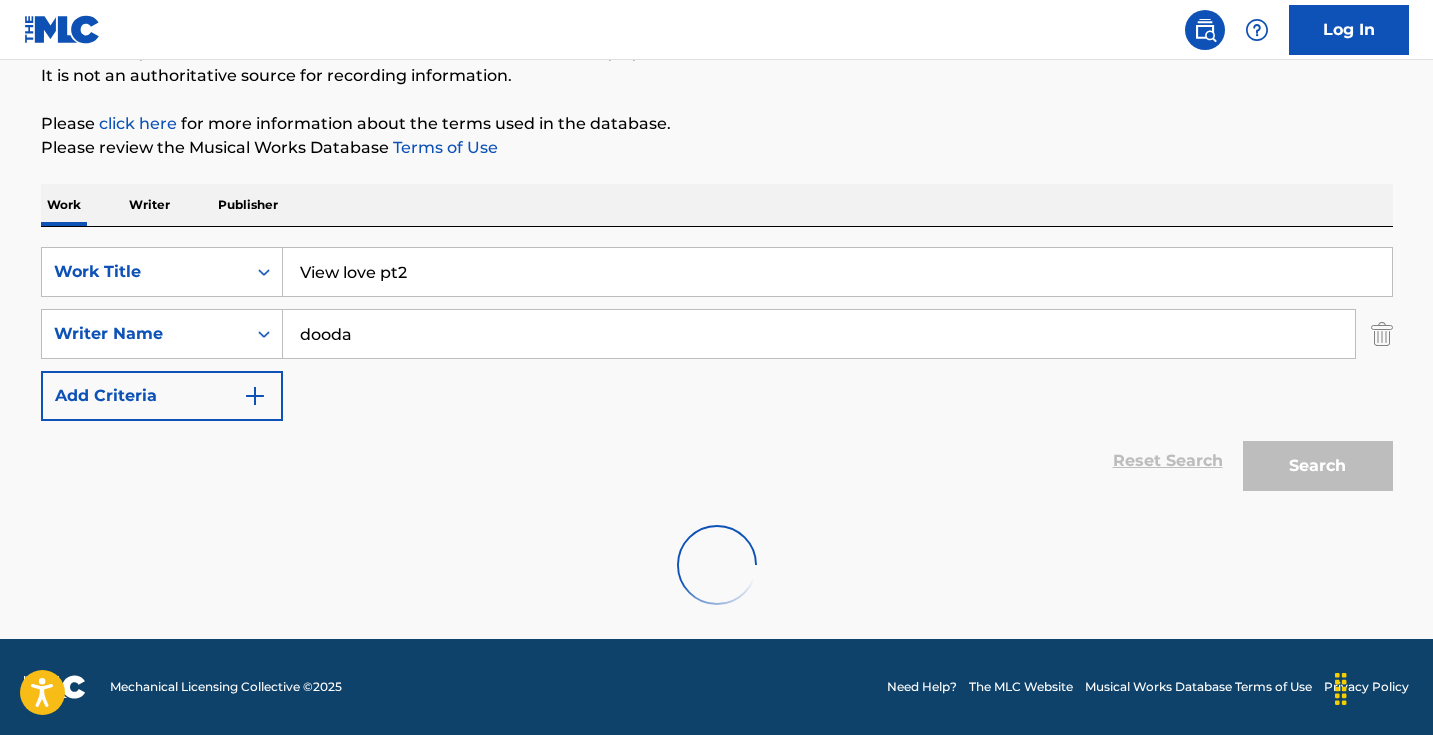 scroll, scrollTop: 133, scrollLeft: 0, axis: vertical 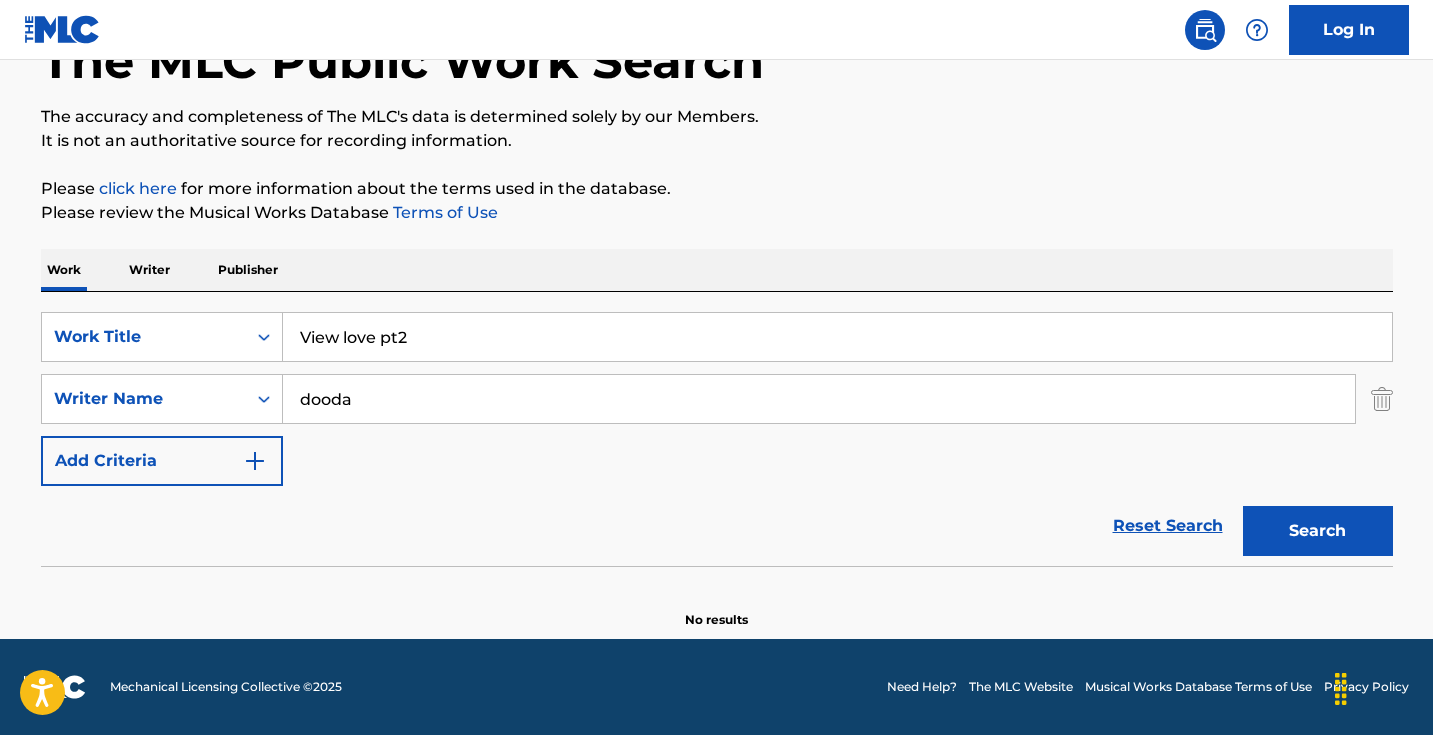 click on "View love pt2" at bounding box center [837, 337] 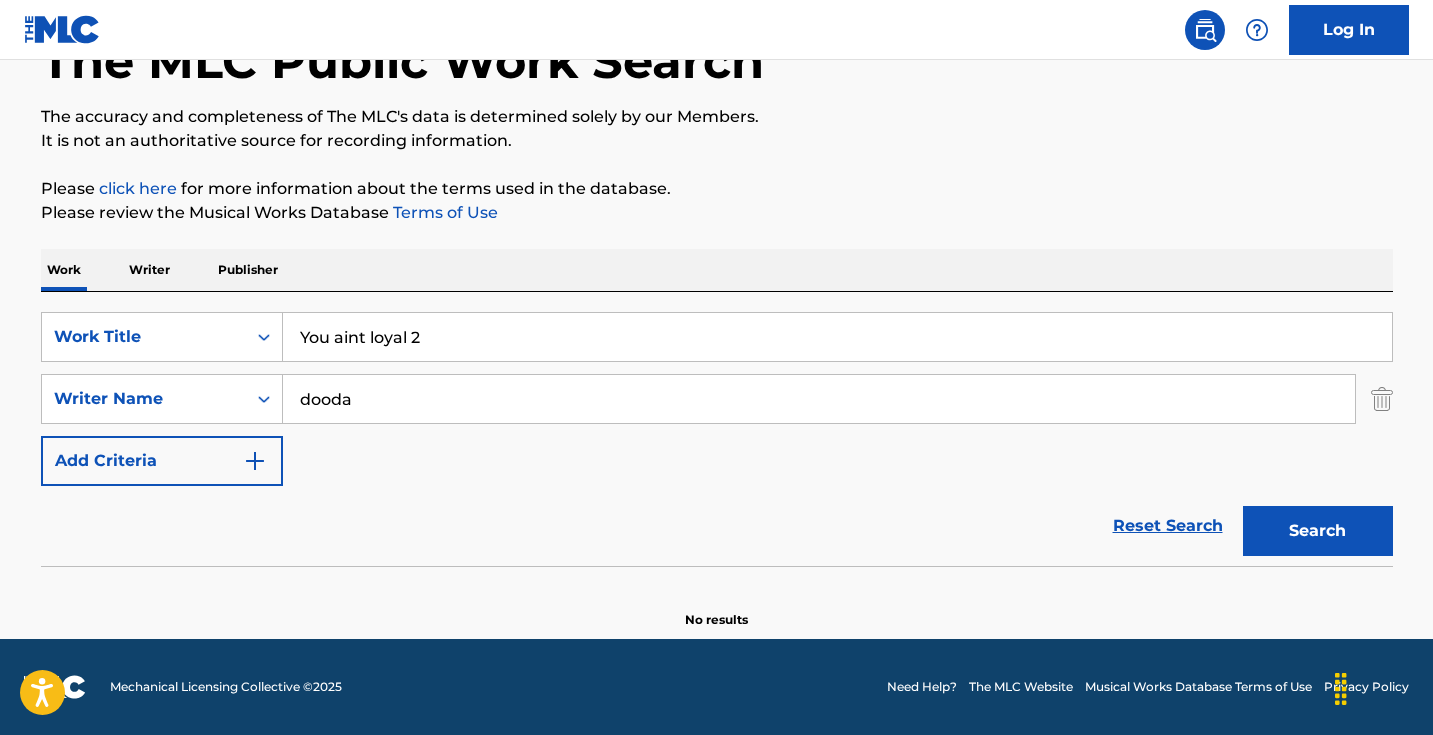 click on "Search" at bounding box center [1318, 531] 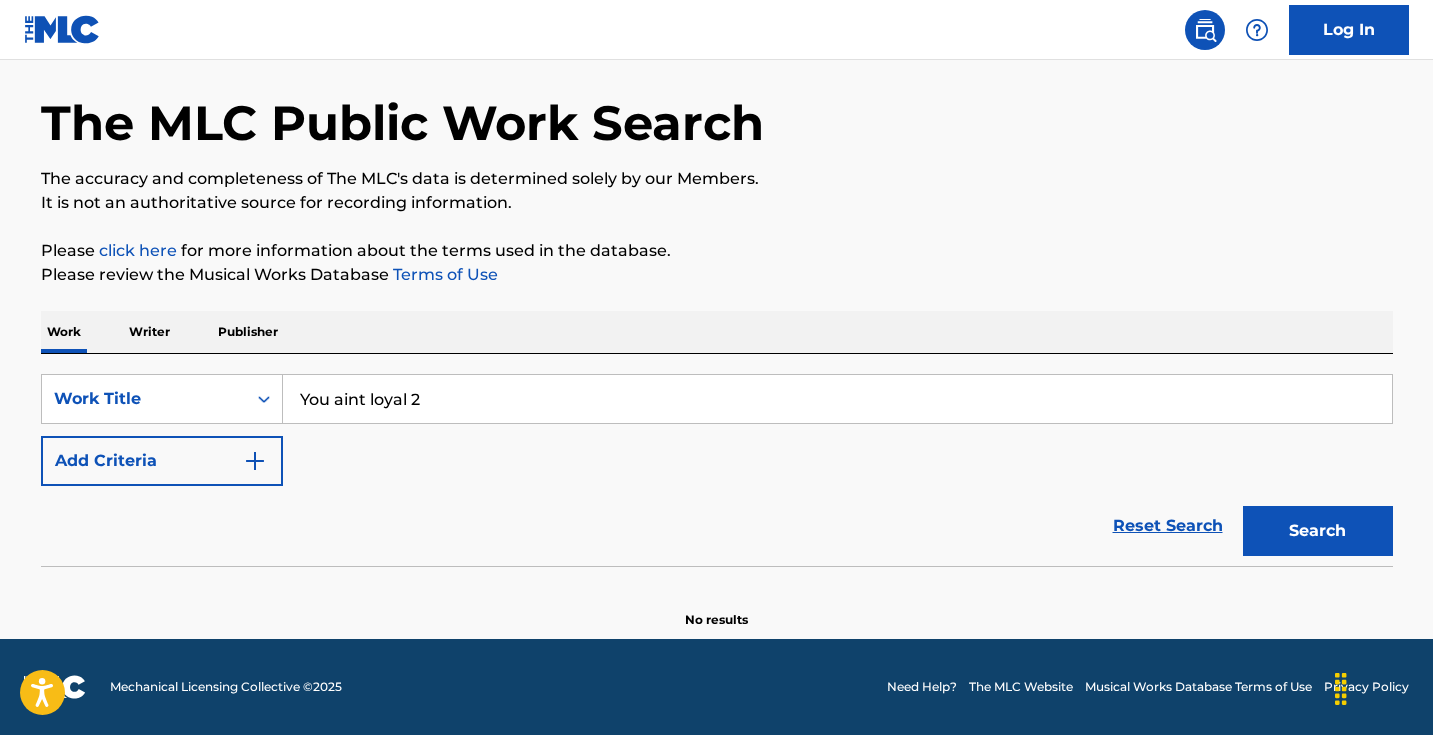 scroll, scrollTop: 71, scrollLeft: 0, axis: vertical 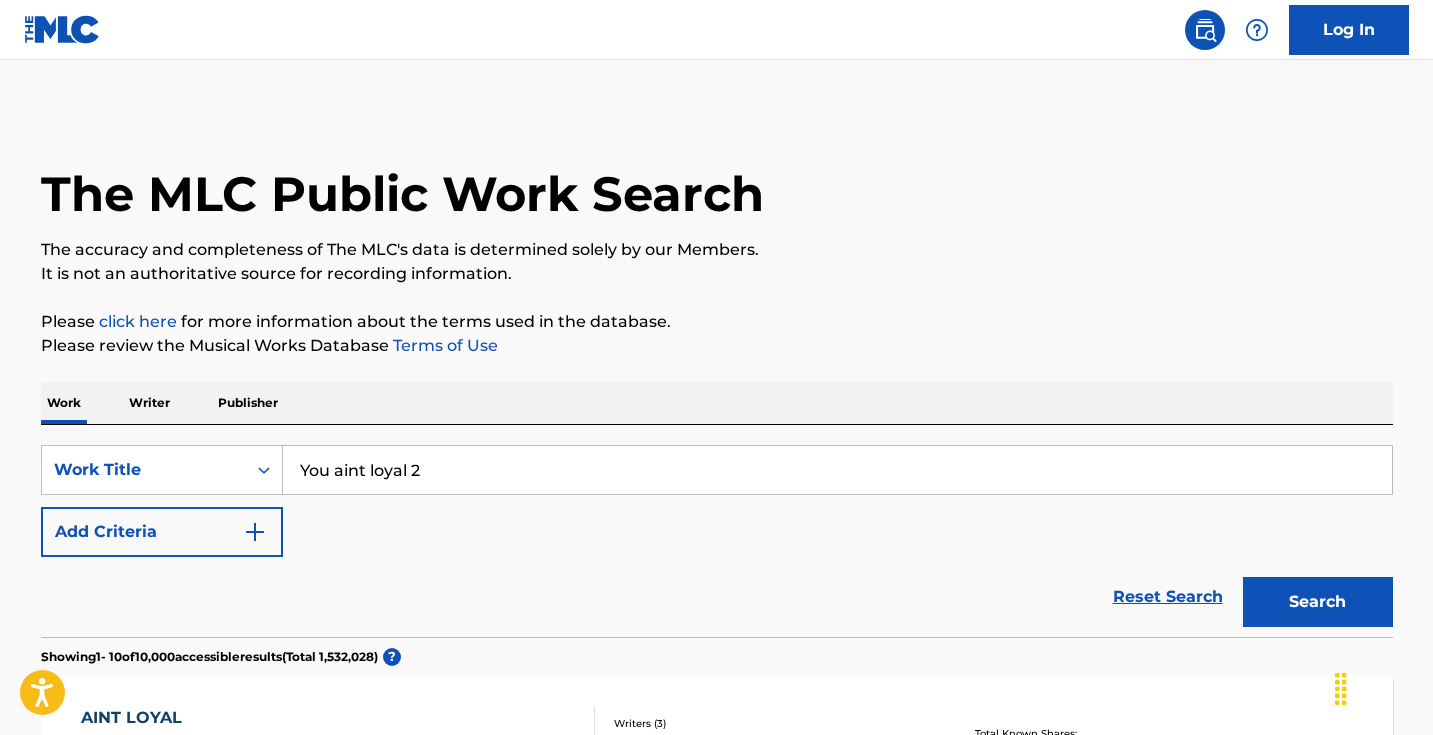 click on "SearchWithCriteria58b1d7a4-6f91-450f-a8e2-3b8d75b9f4b1 Work Title You aint loyal 2 Add Criteria" at bounding box center (717, 501) 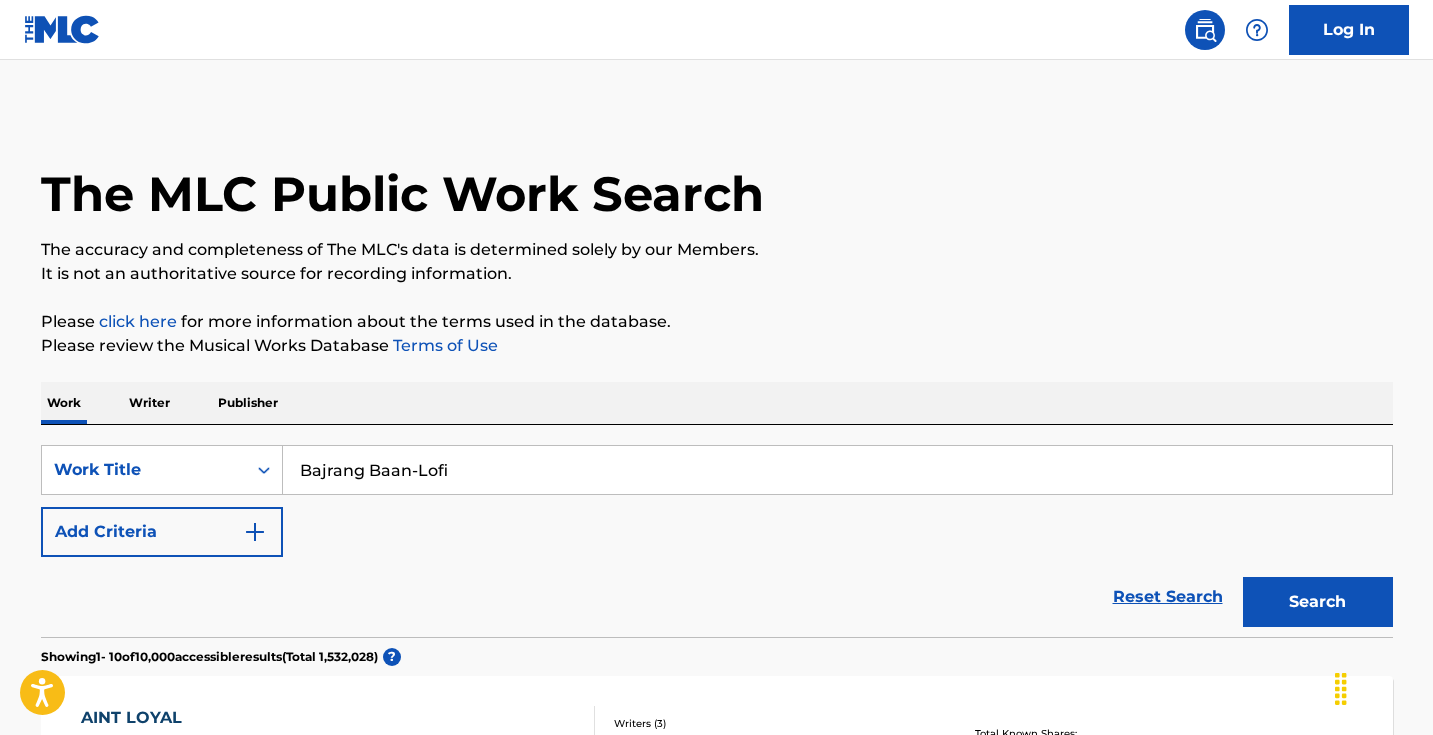 click on "Please   click here   for more information about the terms used in the database." at bounding box center [717, 322] 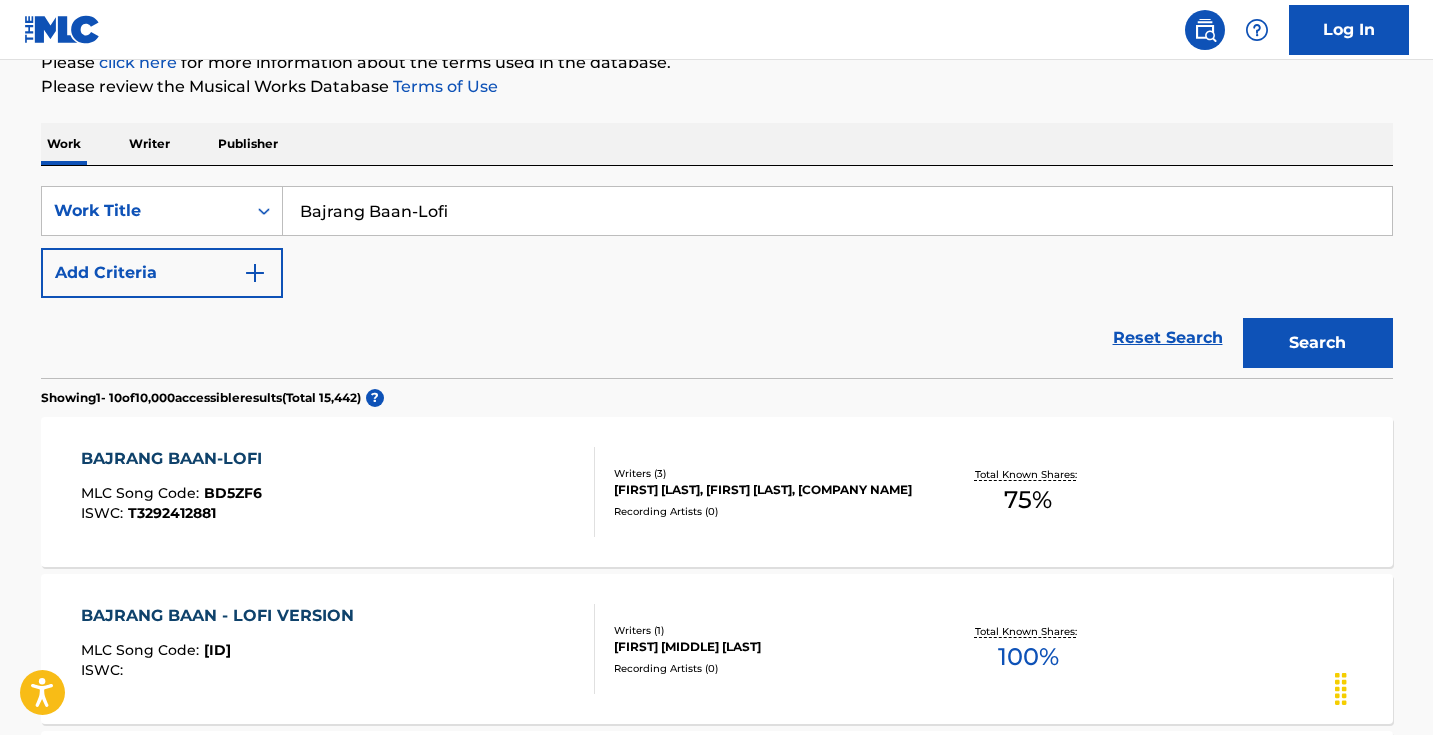 scroll, scrollTop: 284, scrollLeft: 0, axis: vertical 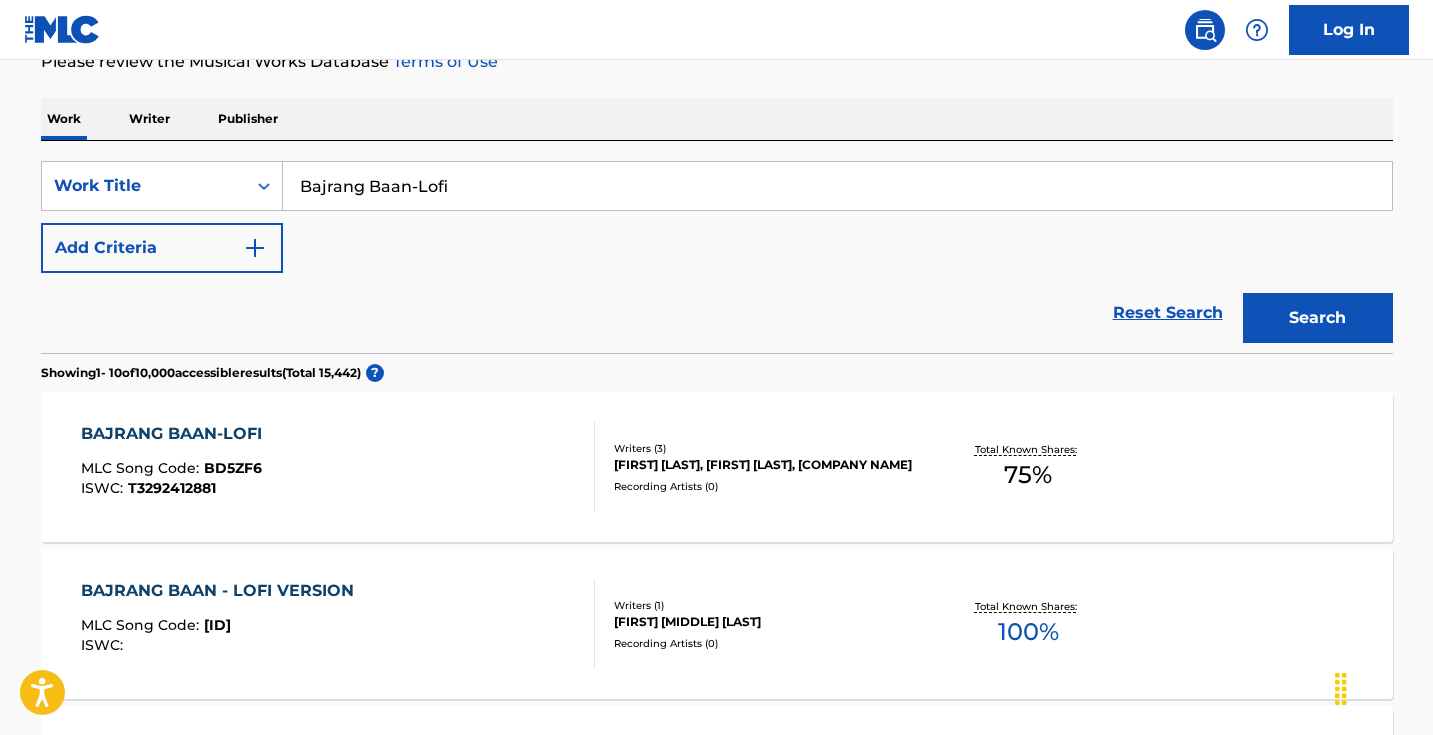 click on "Bajrang Baan-Lofi" at bounding box center [837, 186] 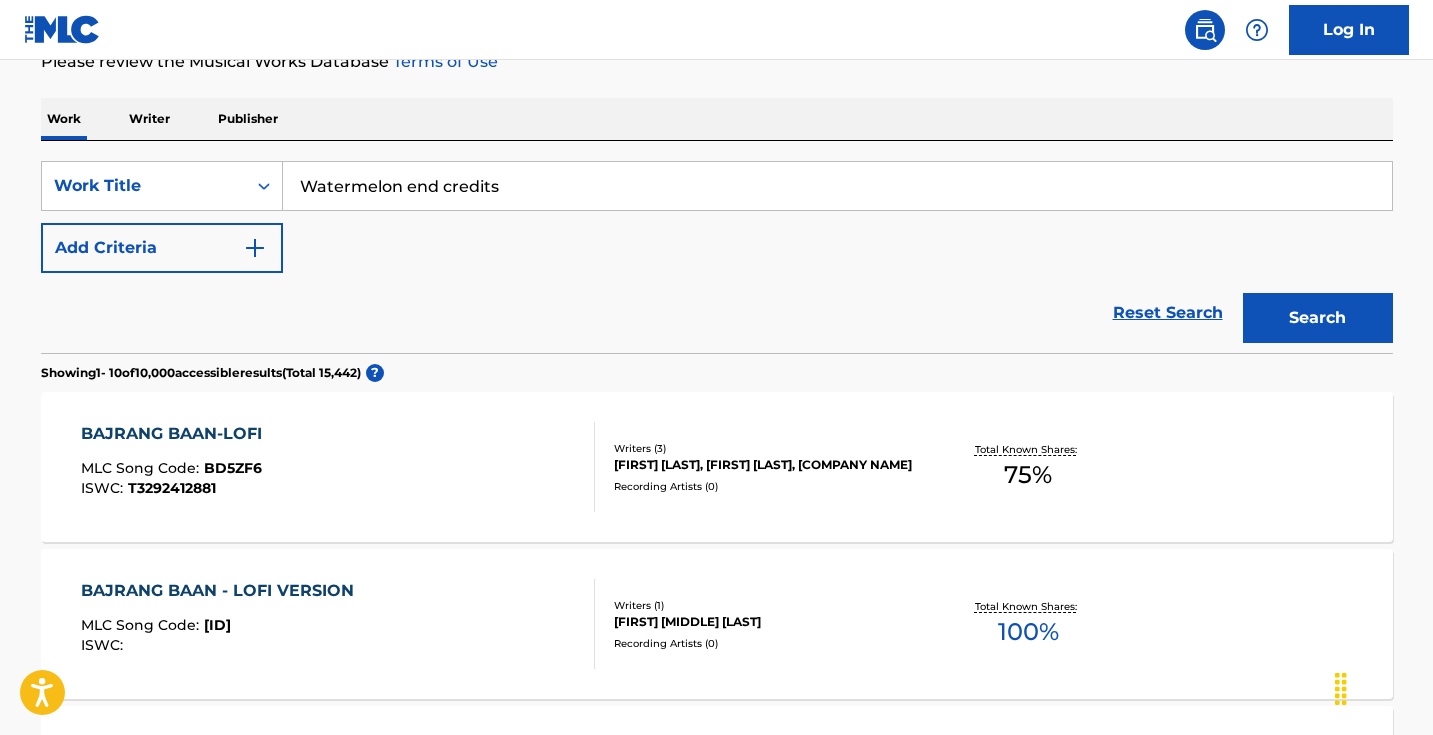 click on "Search" at bounding box center (1318, 318) 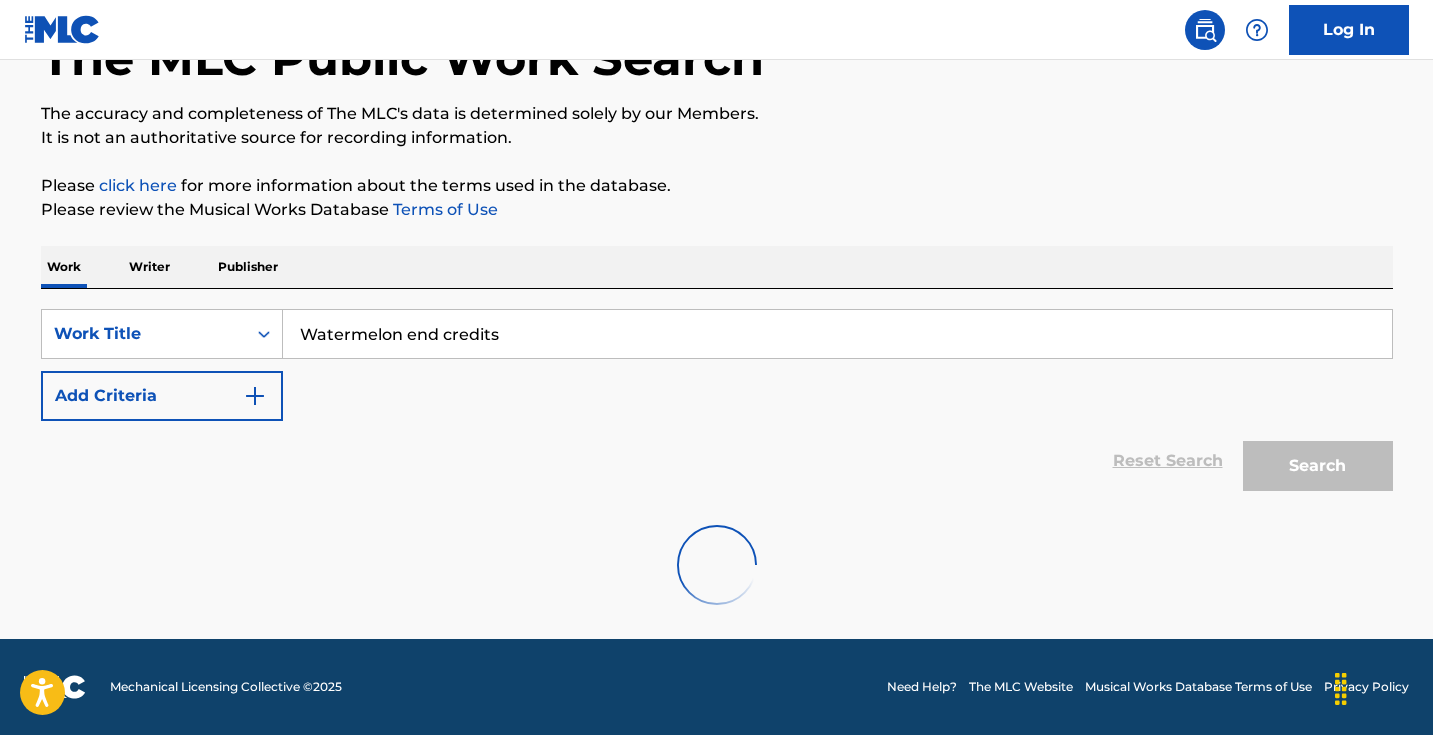 scroll, scrollTop: 136, scrollLeft: 0, axis: vertical 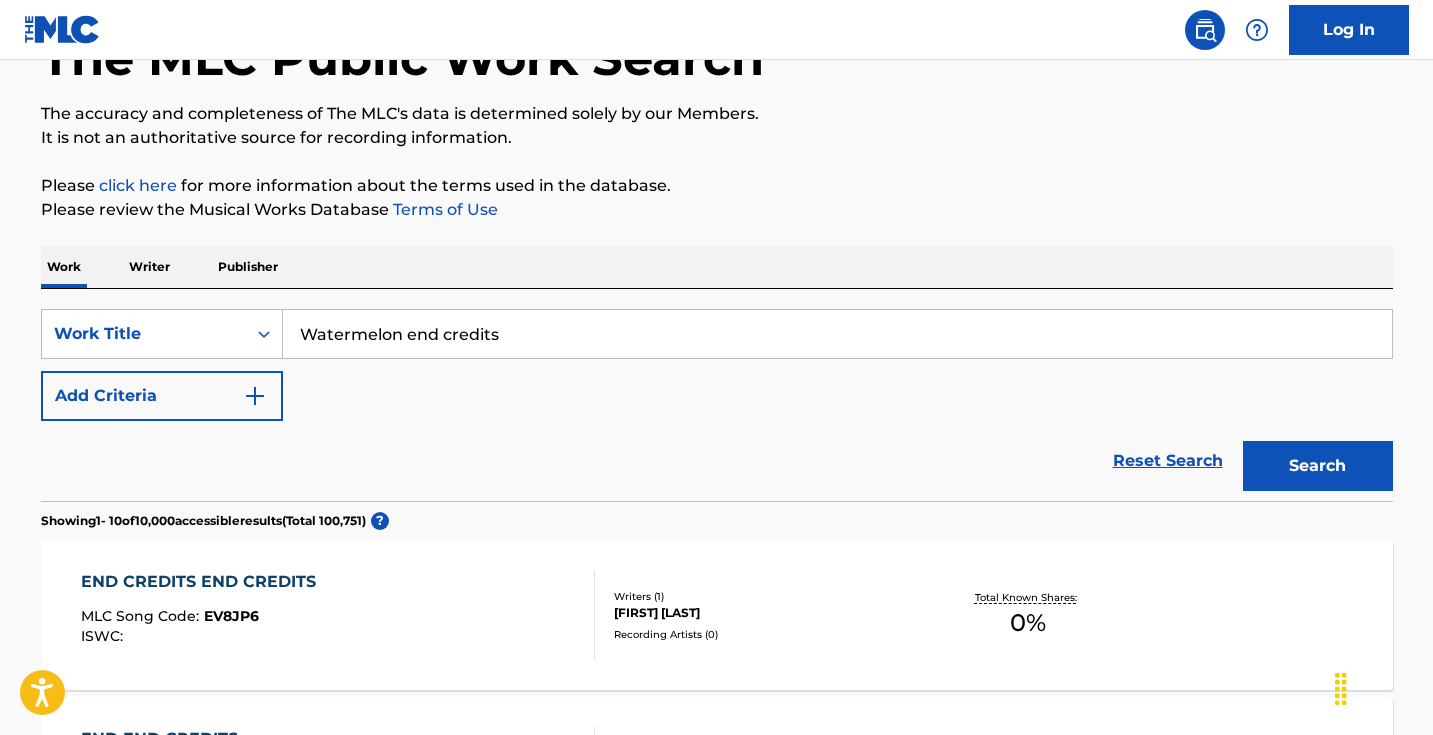 click on "Watermelon end credits" at bounding box center (837, 334) 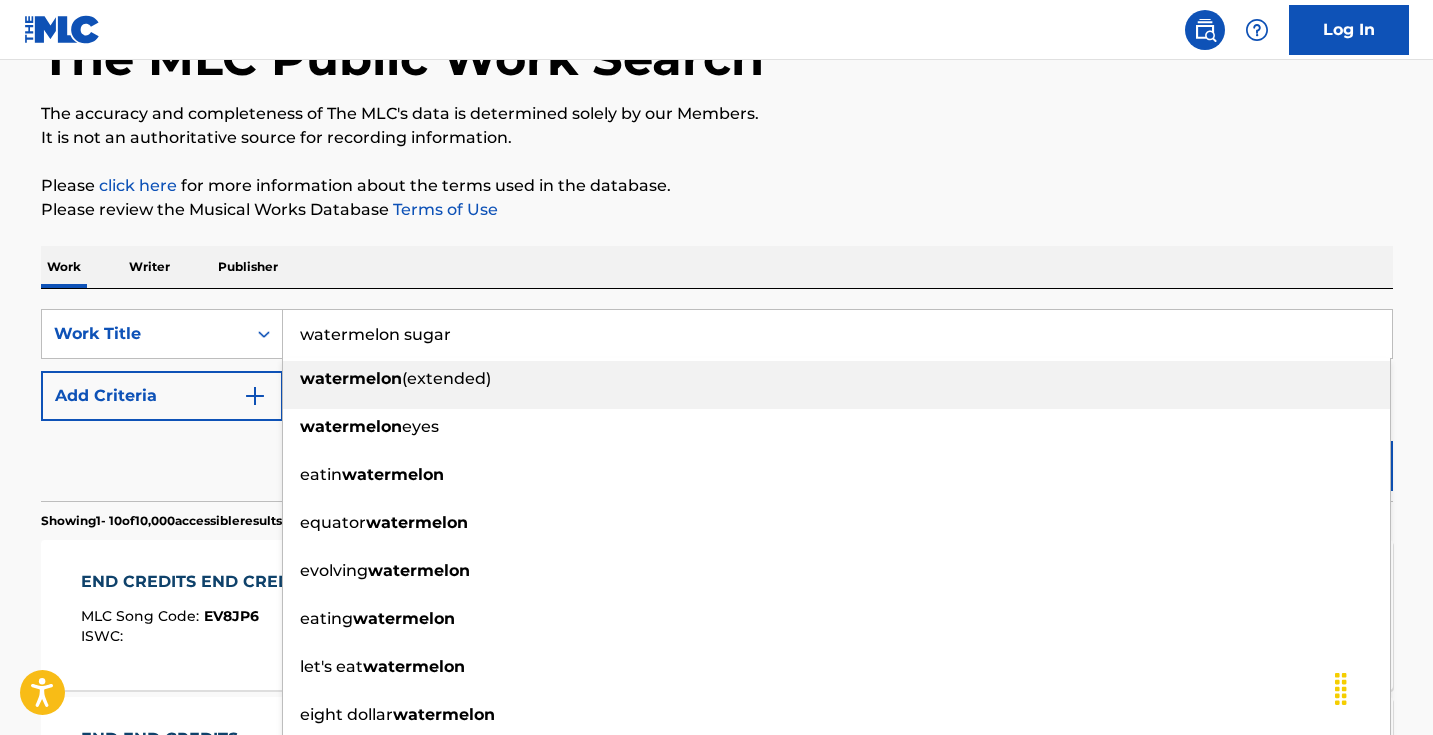 click on "watermelon sugar" at bounding box center [837, 334] 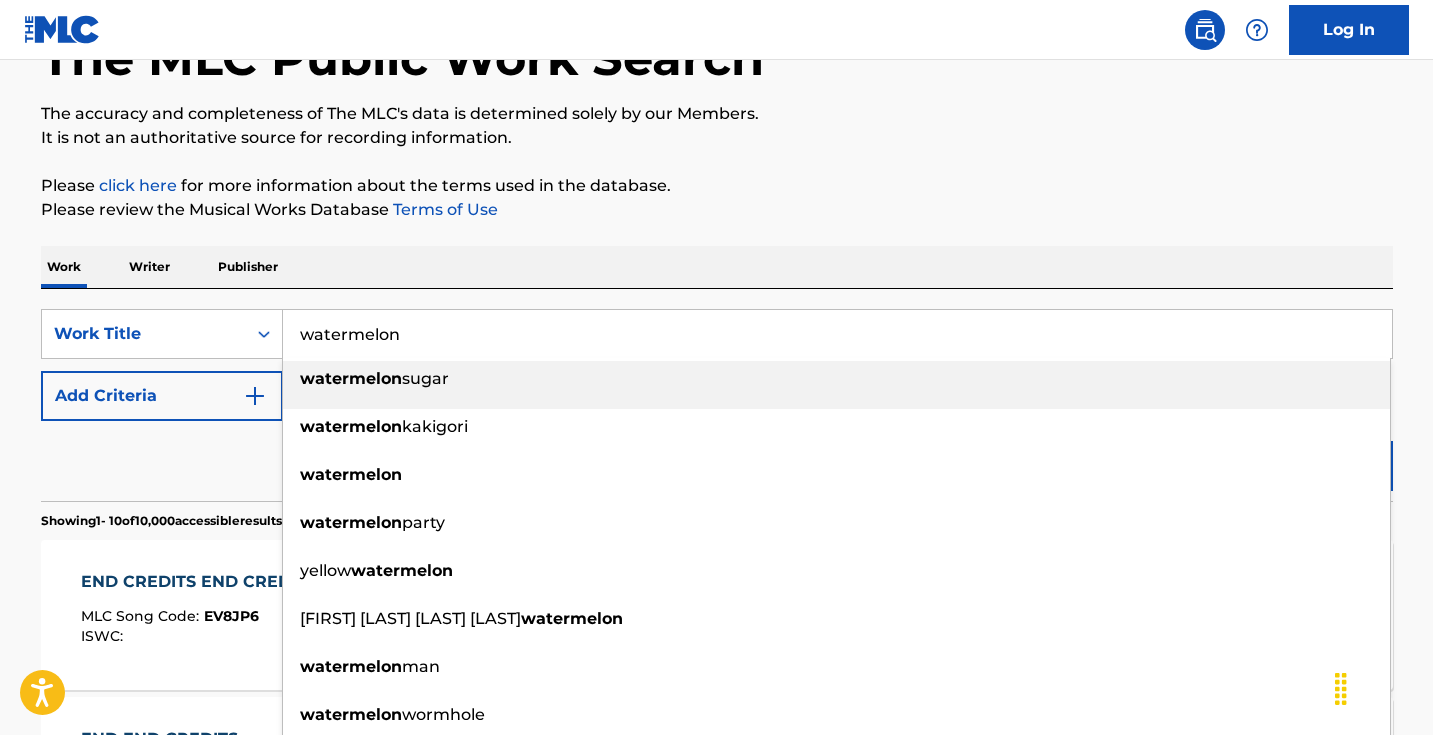 type on "watermelon" 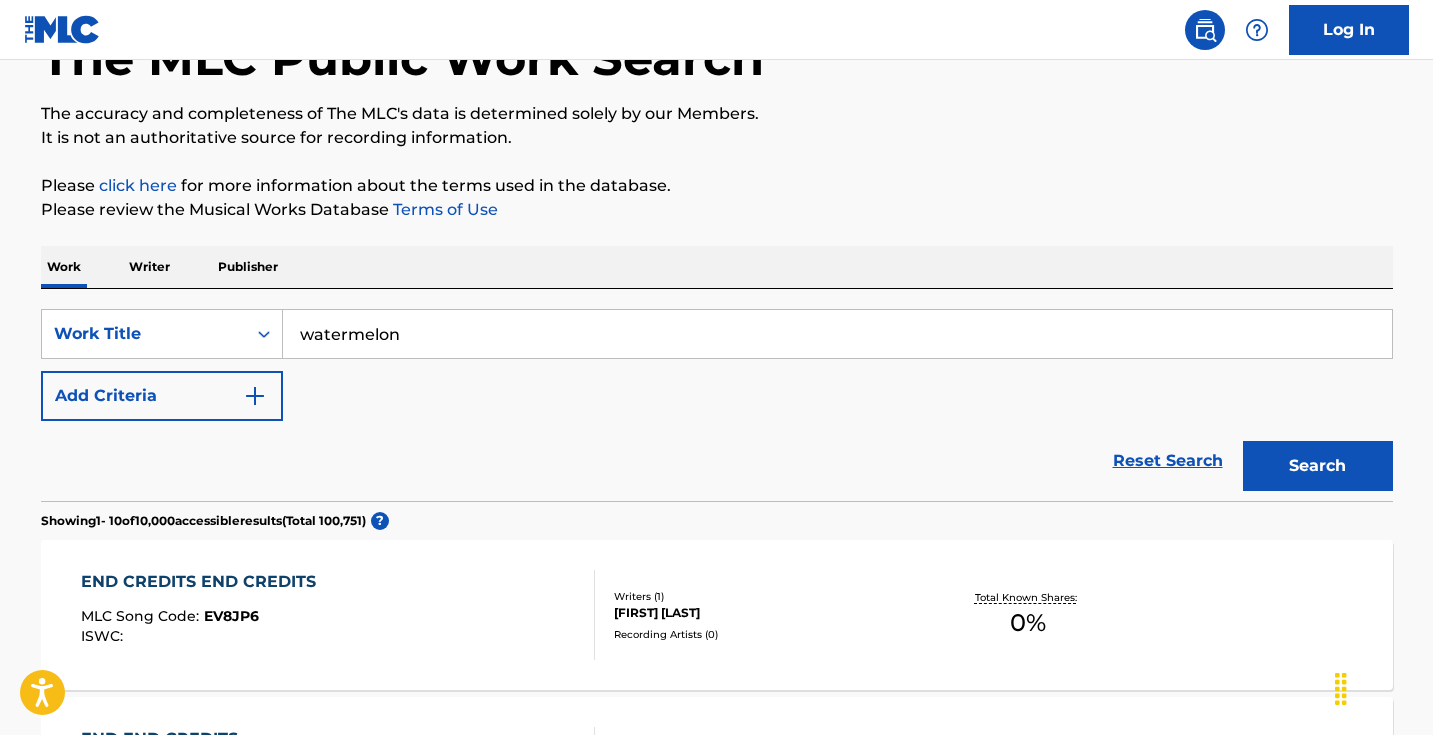 click on "Search" at bounding box center (1318, 466) 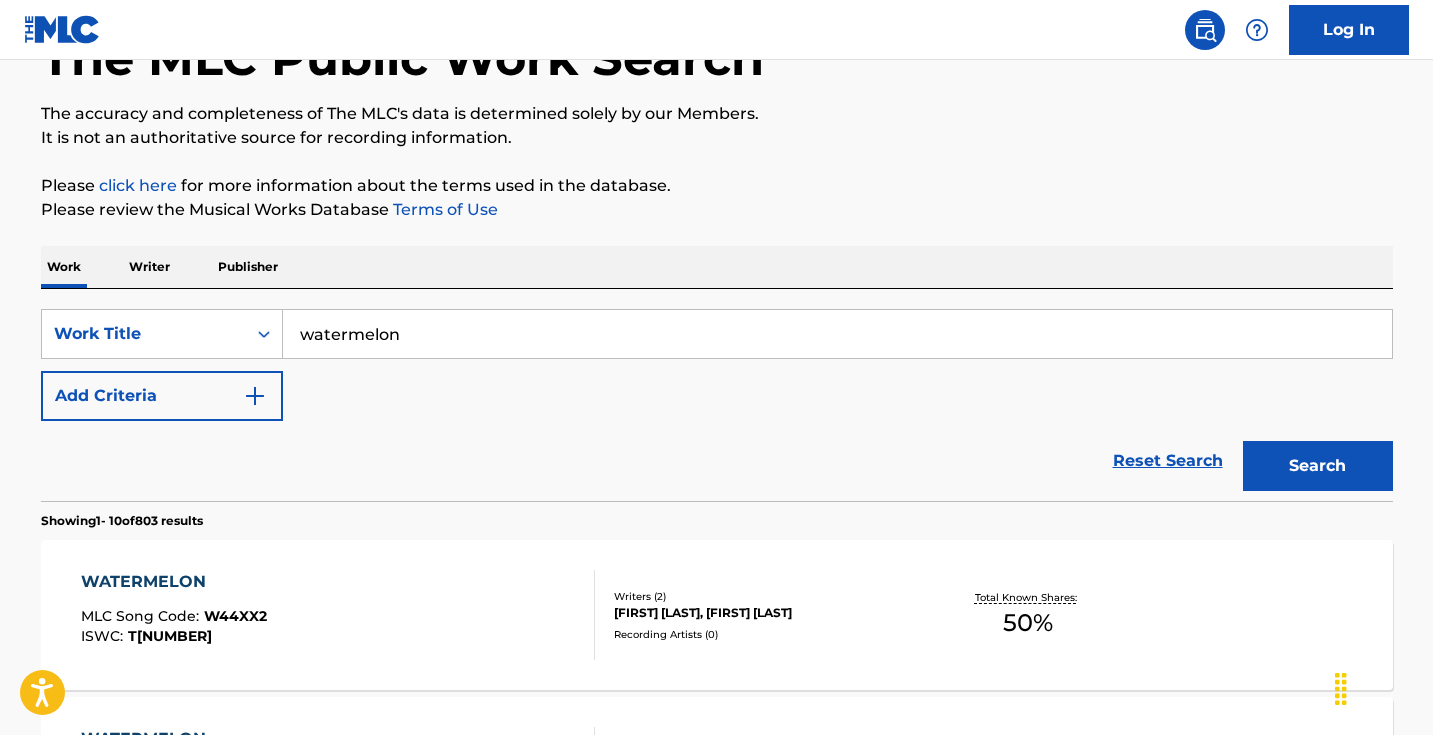 click on "Add Criteria" at bounding box center [162, 396] 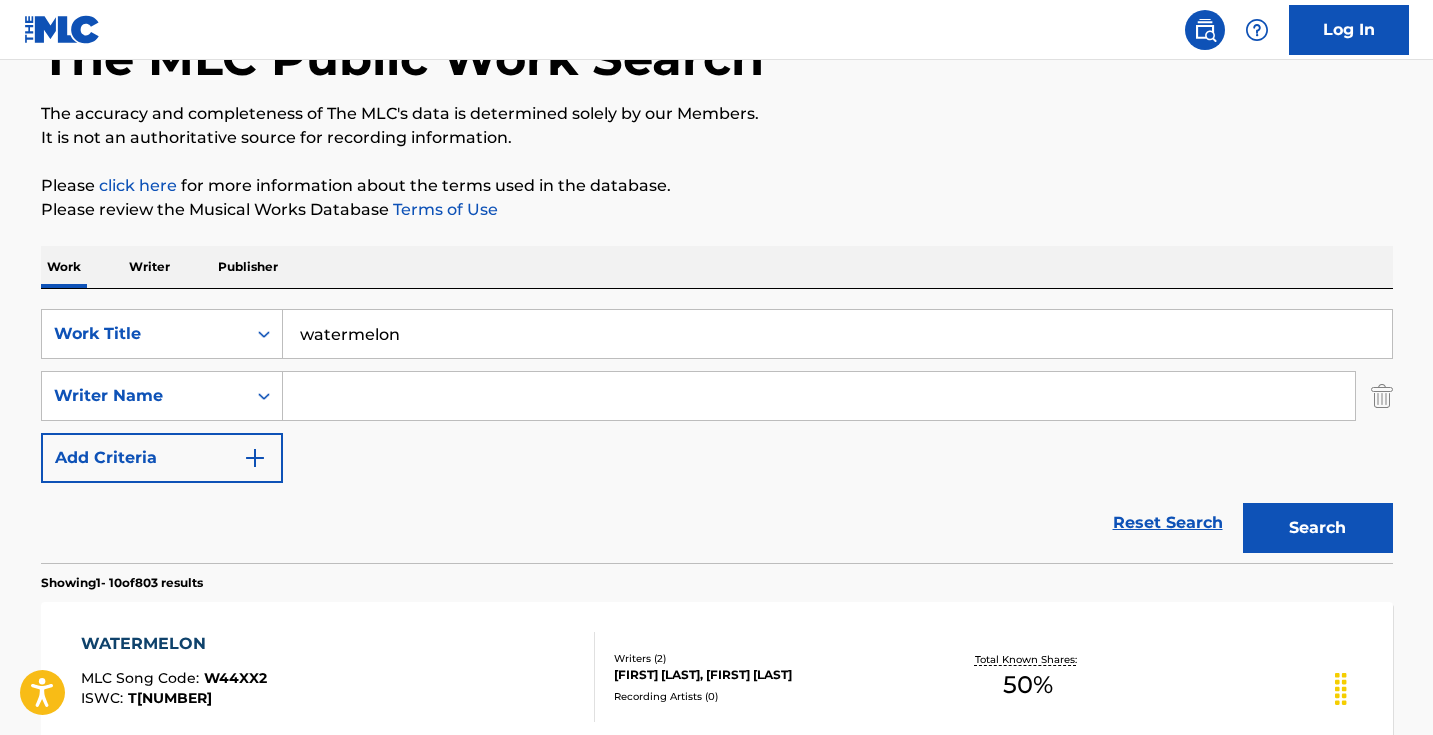 click at bounding box center (819, 396) 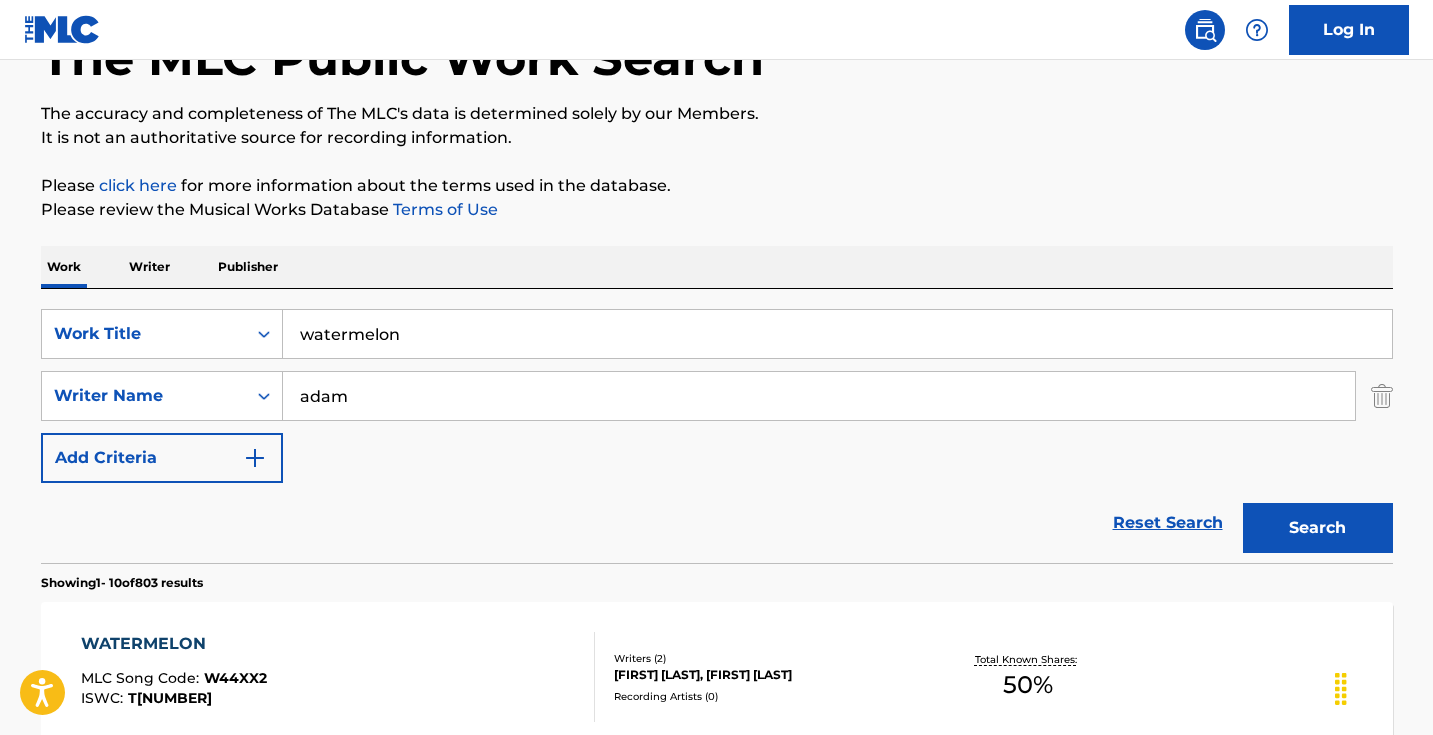 click on "Search" at bounding box center [1318, 528] 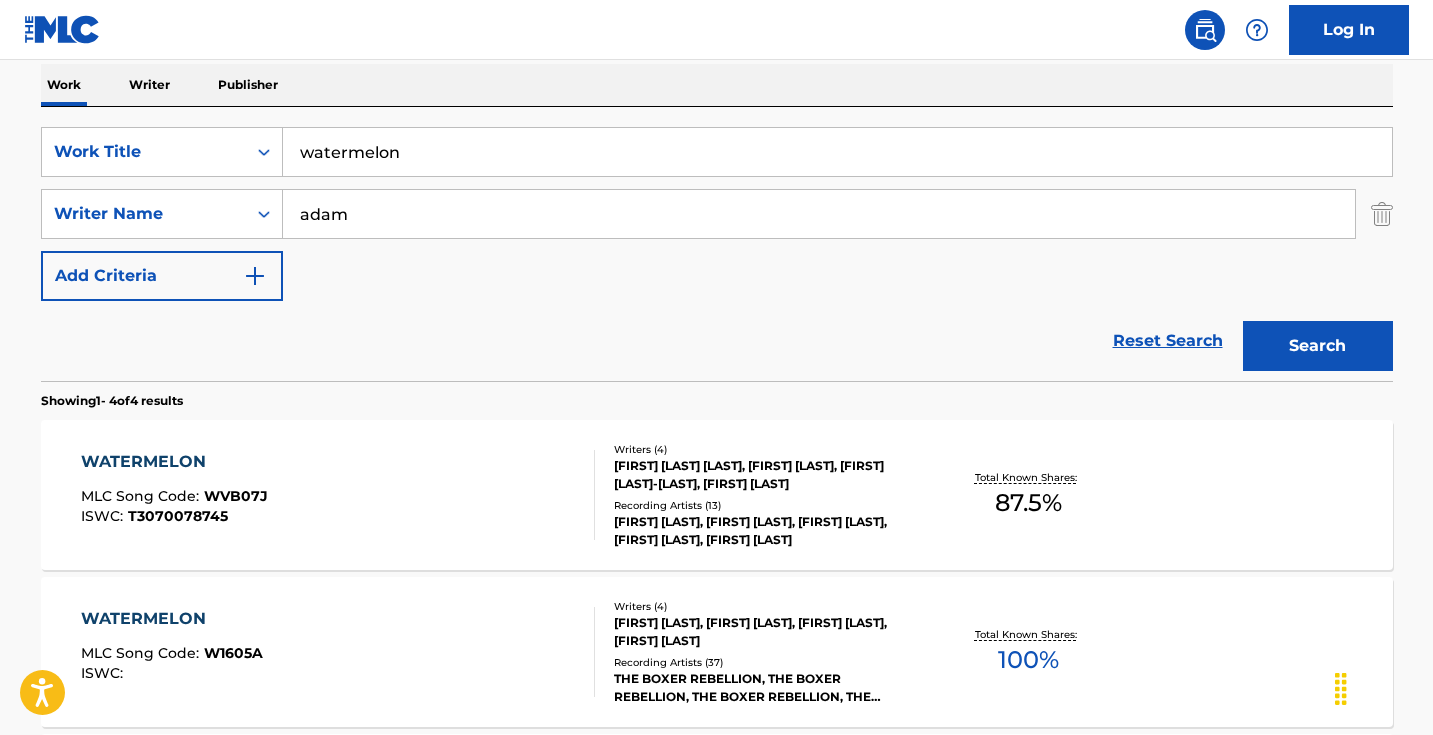 scroll, scrollTop: 335, scrollLeft: 0, axis: vertical 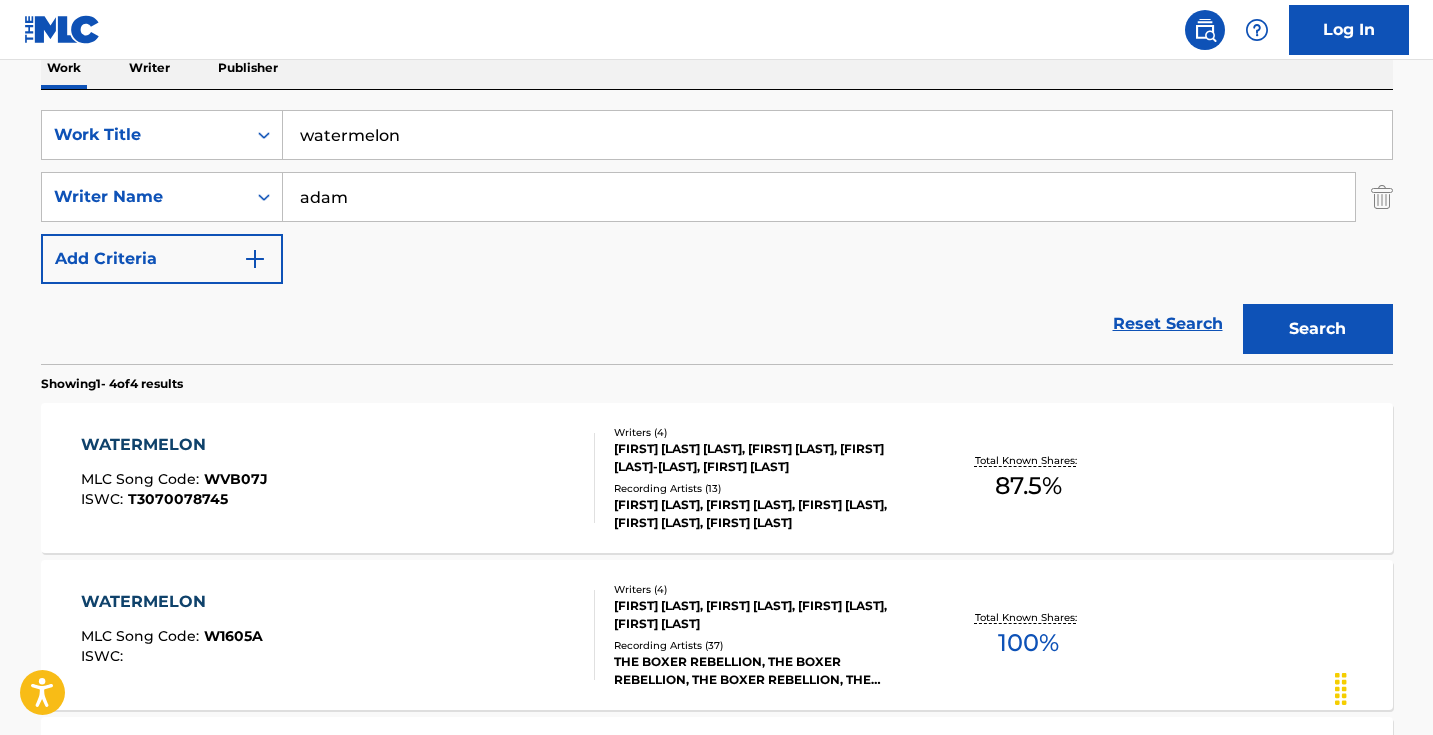 click on "adam" at bounding box center (819, 197) 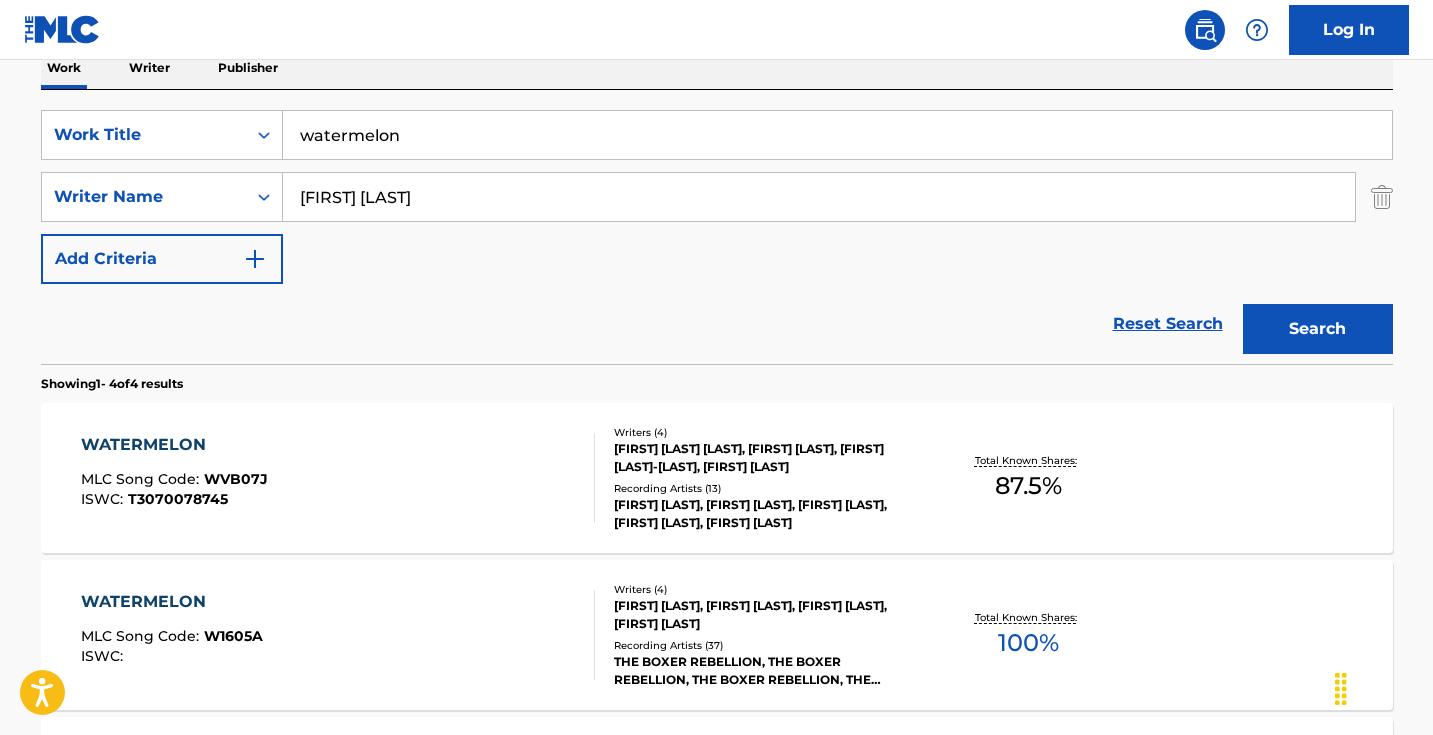 click on "Search" at bounding box center [1318, 329] 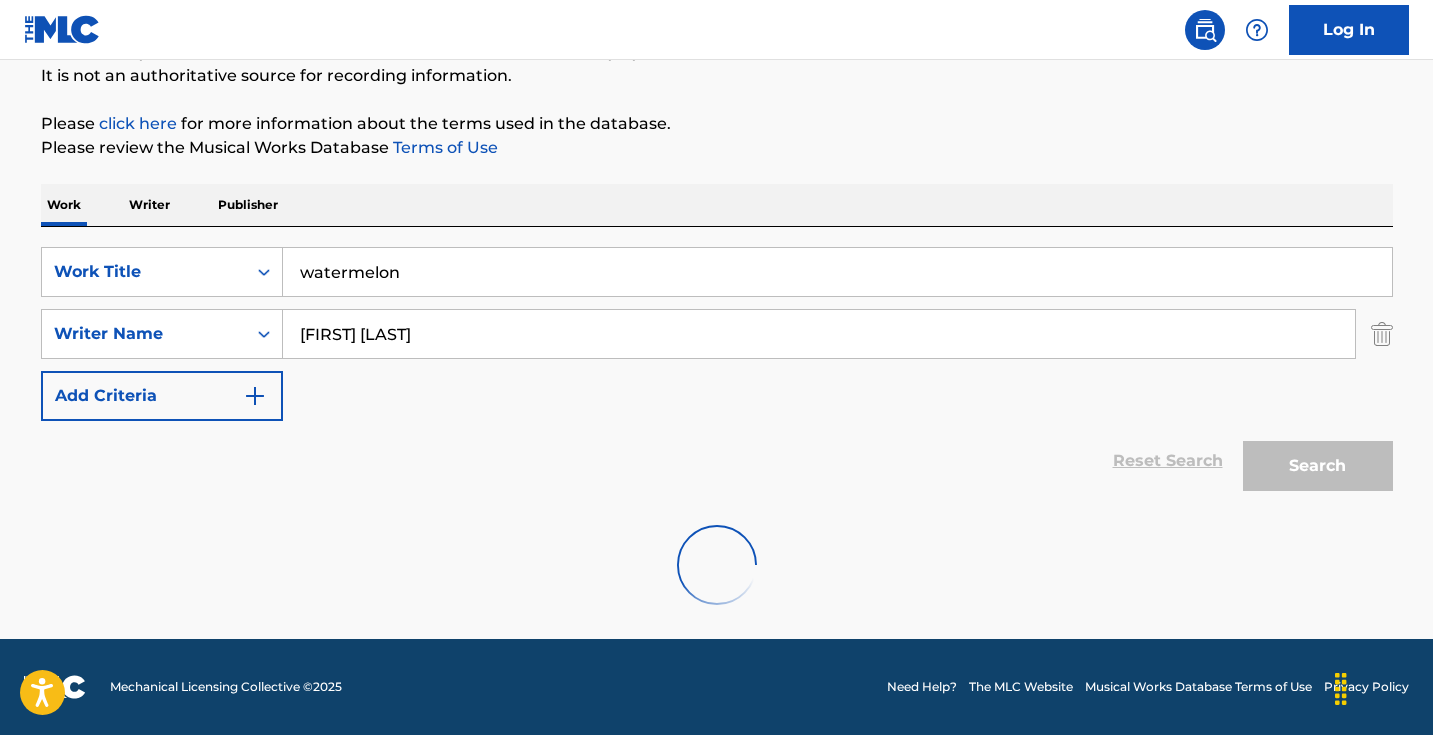 scroll, scrollTop: 133, scrollLeft: 0, axis: vertical 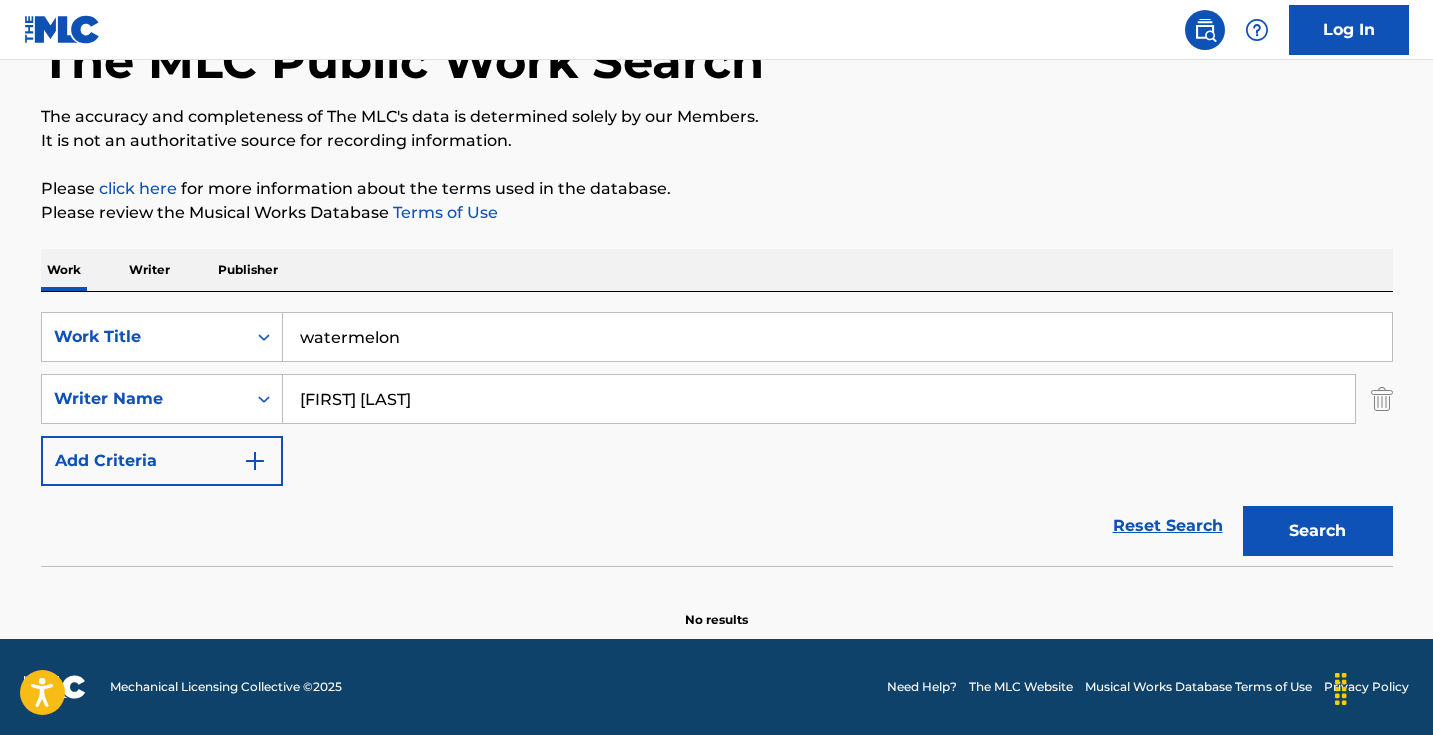 click on "Search" at bounding box center [1318, 531] 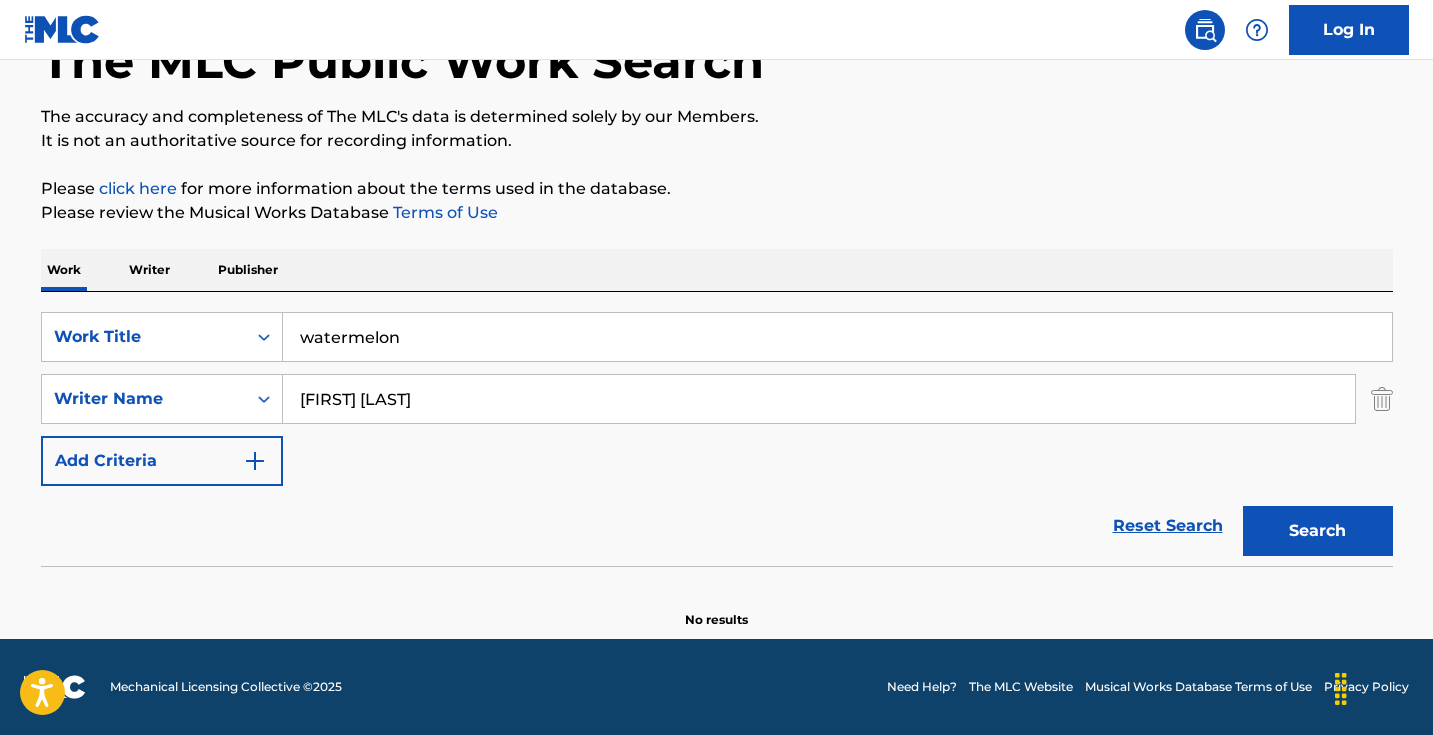 type on "[FIRST] [LAST]" 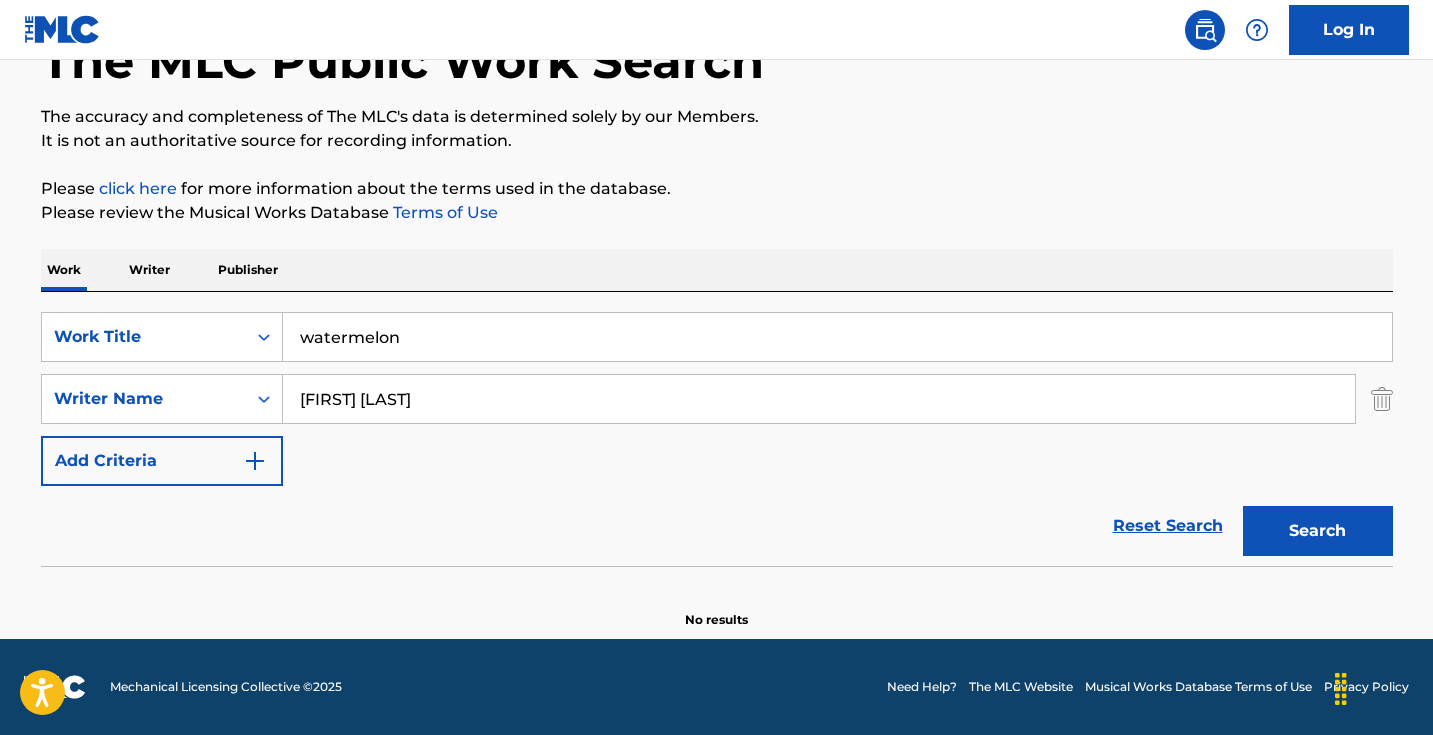click on "Writer" at bounding box center [149, 270] 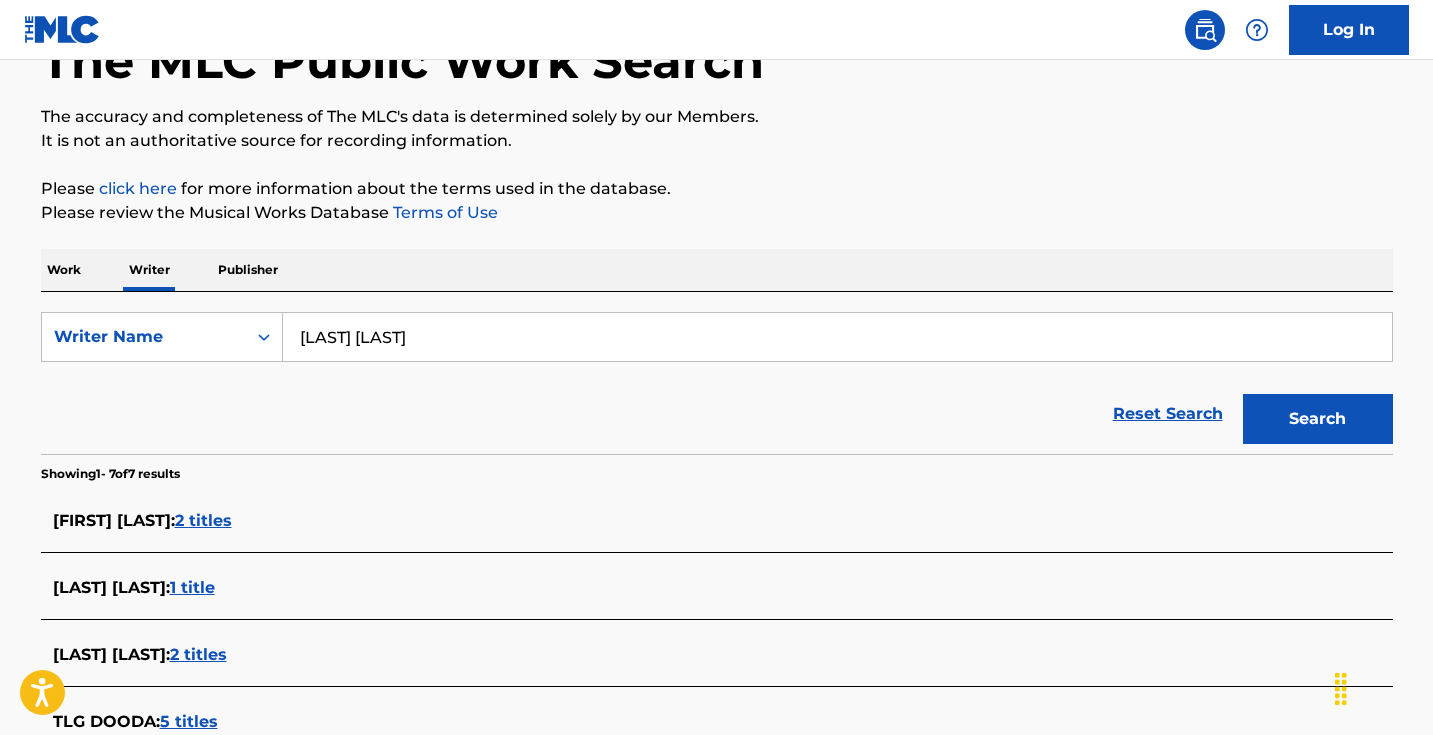 scroll, scrollTop: 0, scrollLeft: 0, axis: both 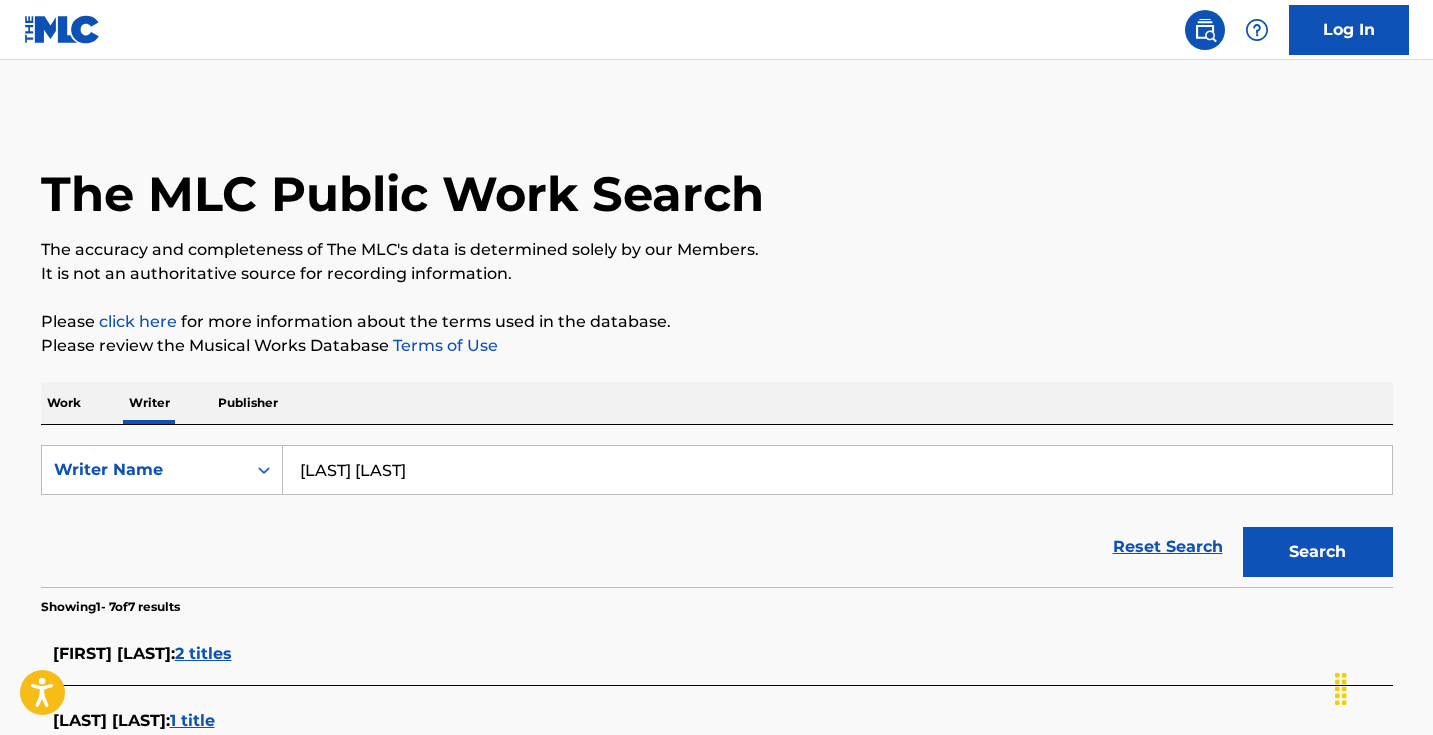 click on "[LAST] [LAST]" at bounding box center [837, 470] 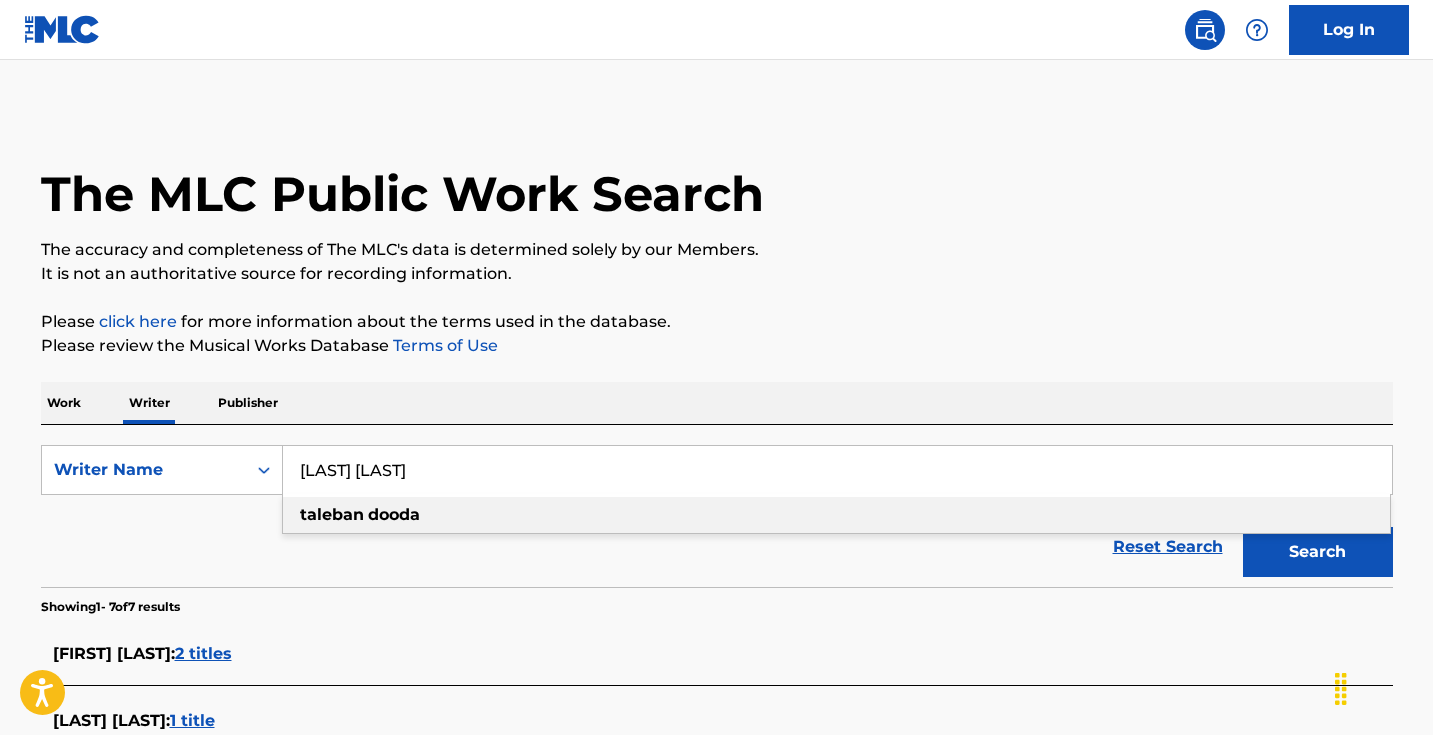 click on "[LAST] [LAST]" at bounding box center (837, 470) 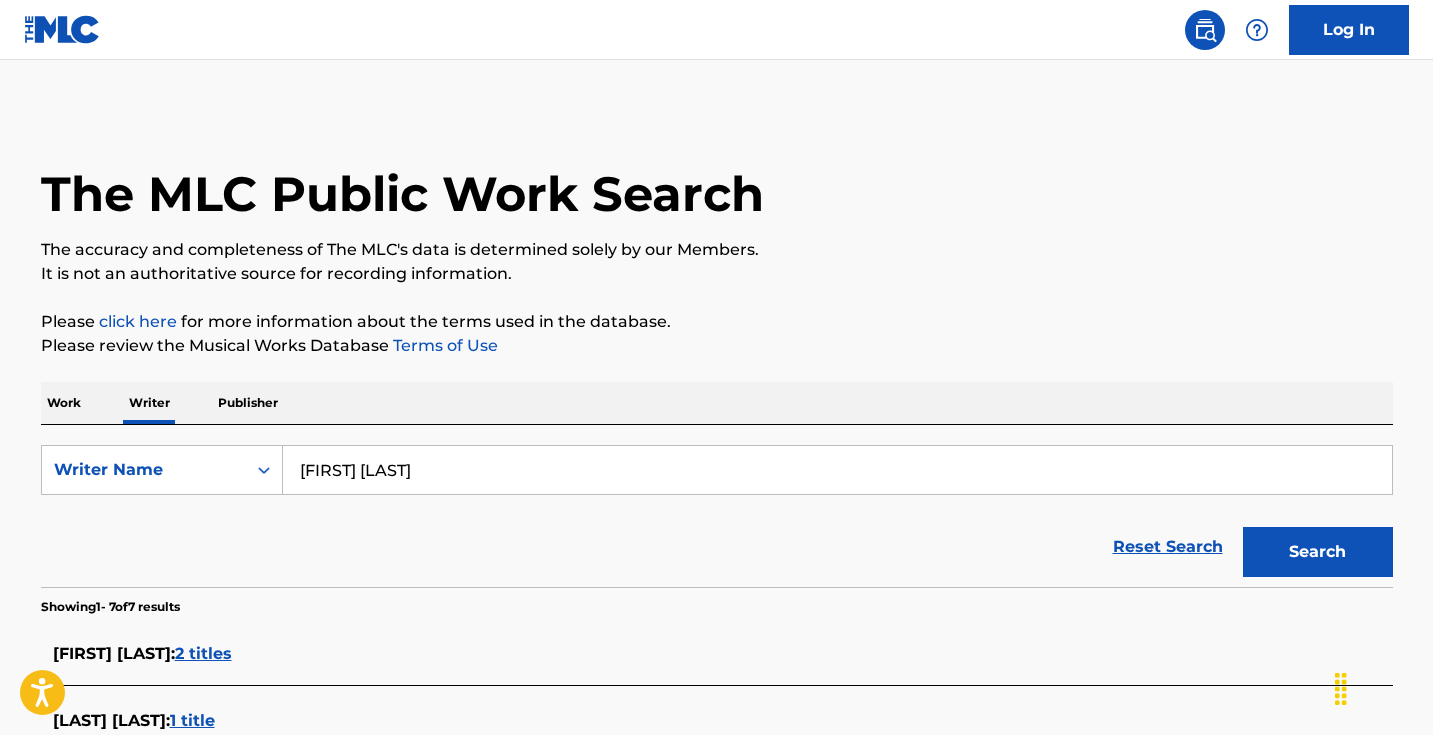 click on "Search" at bounding box center [1318, 552] 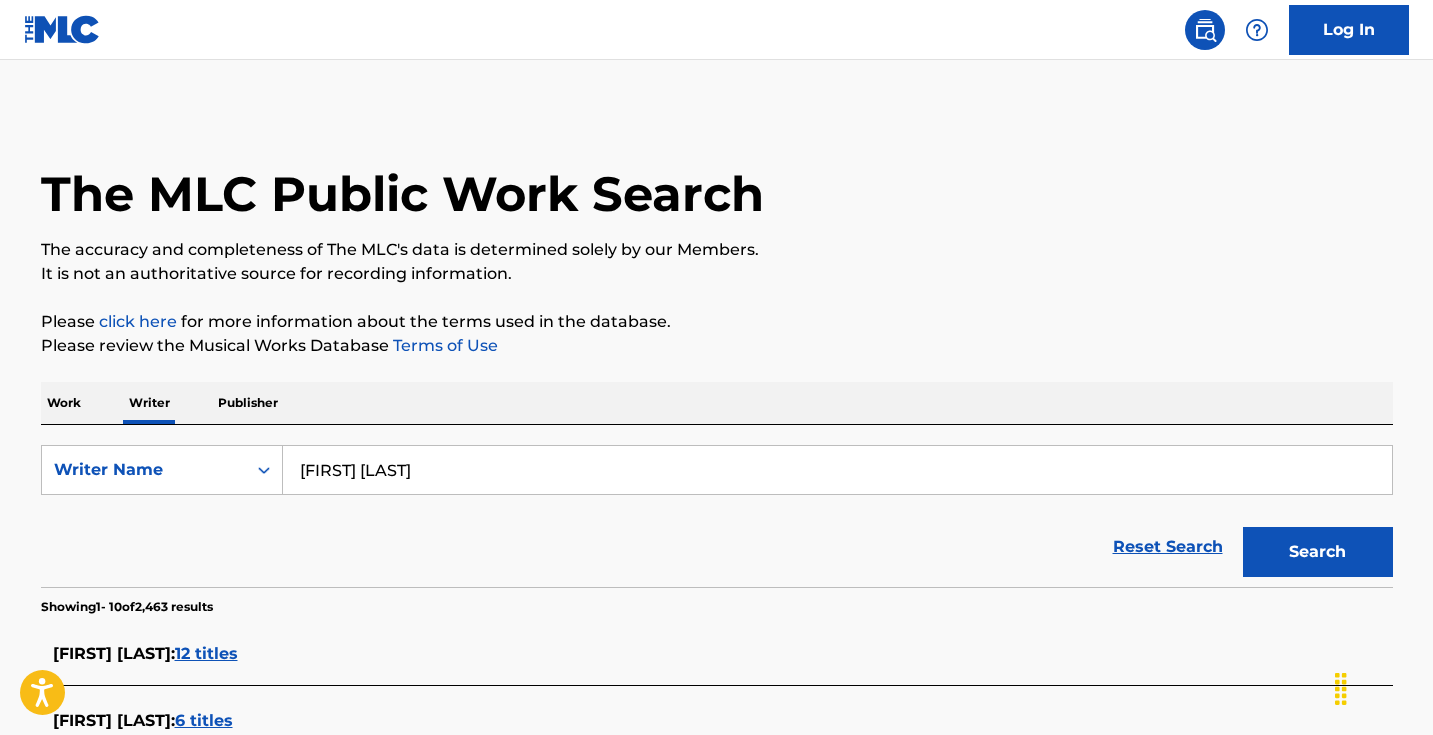 click on "[FIRST] [LAST]" at bounding box center [837, 470] 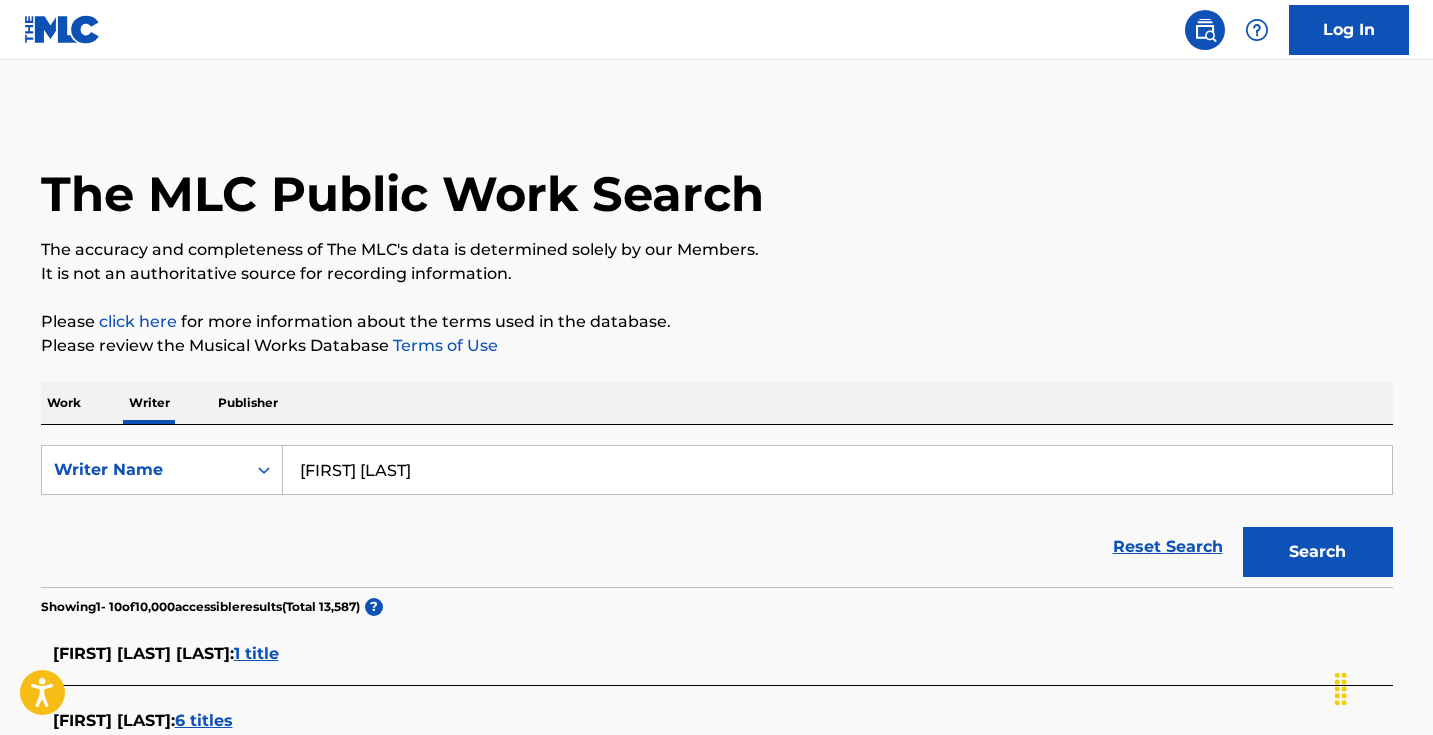scroll, scrollTop: 0, scrollLeft: 0, axis: both 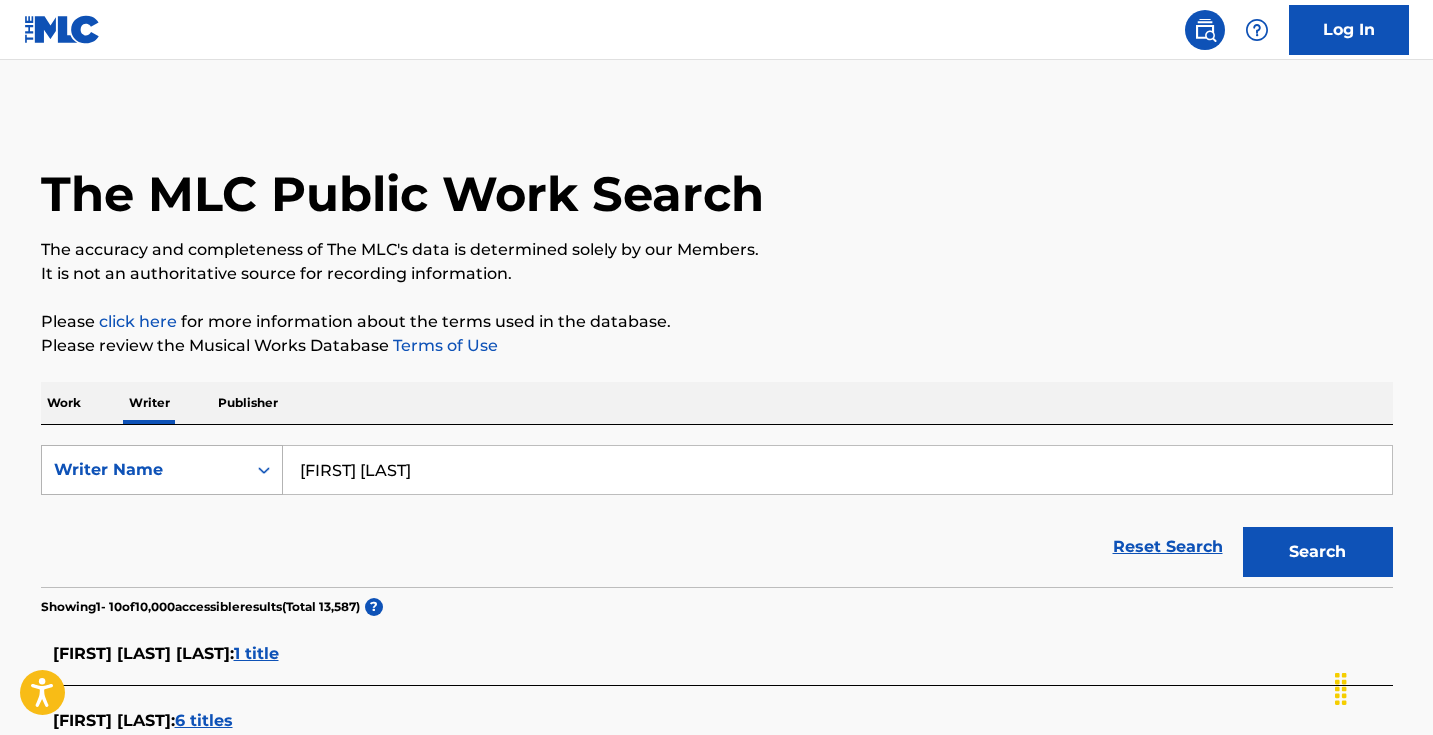 drag, startPoint x: 351, startPoint y: 468, endPoint x: 206, endPoint y: 462, distance: 145.12408 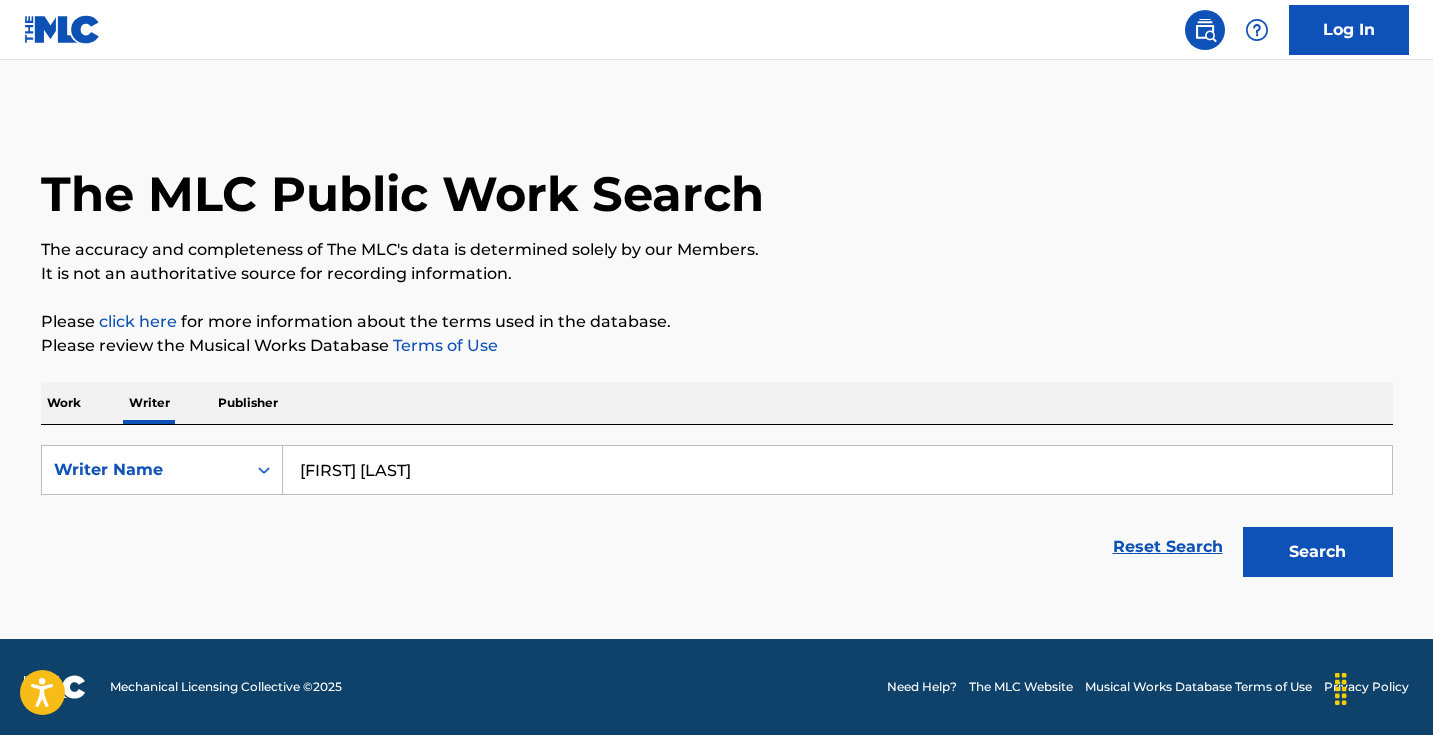 scroll, scrollTop: 0, scrollLeft: 0, axis: both 